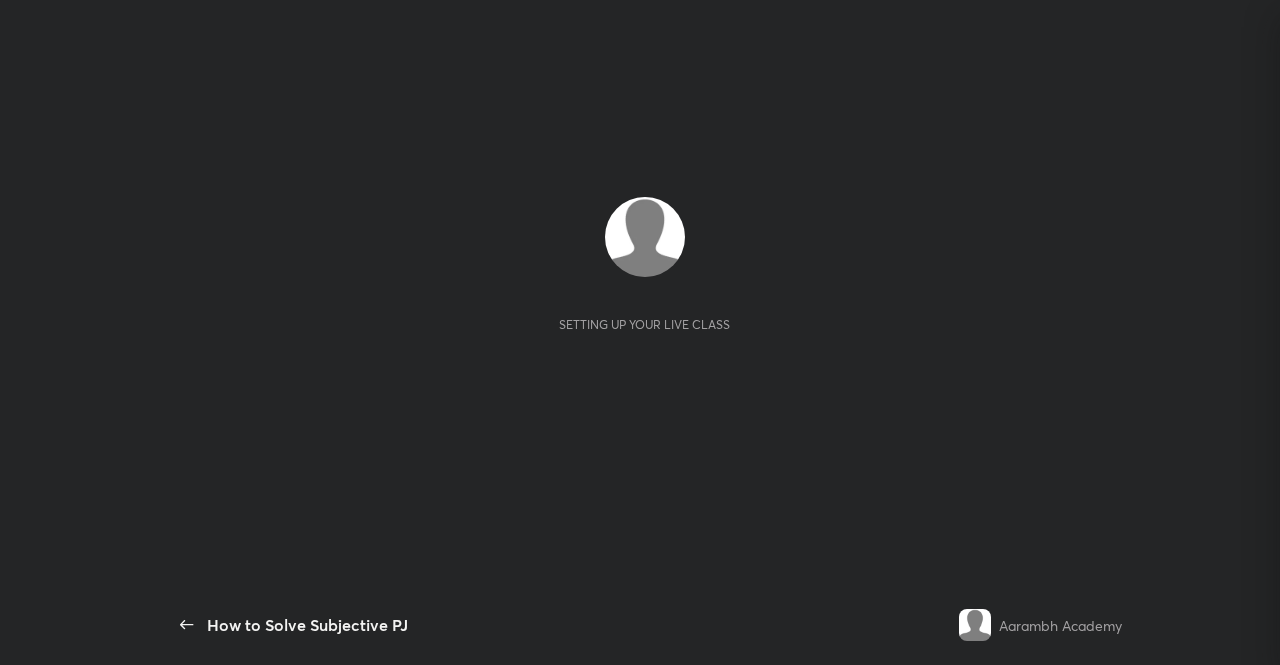 scroll, scrollTop: 0, scrollLeft: 0, axis: both 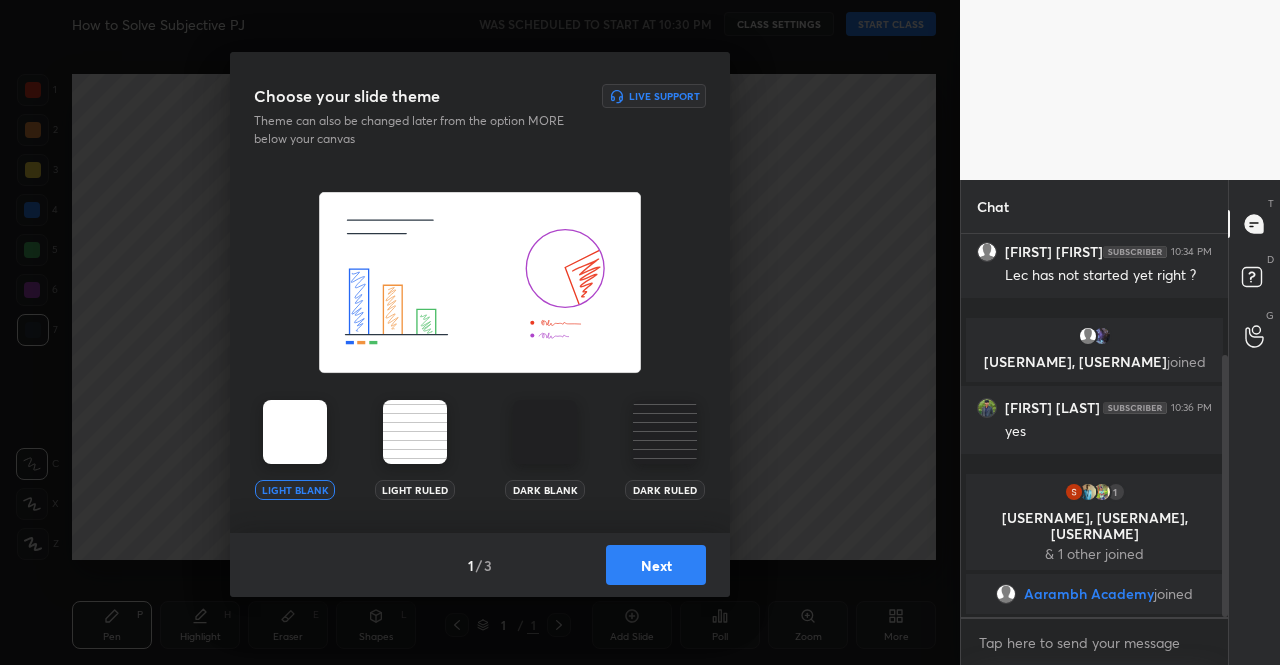 click at bounding box center [295, 432] 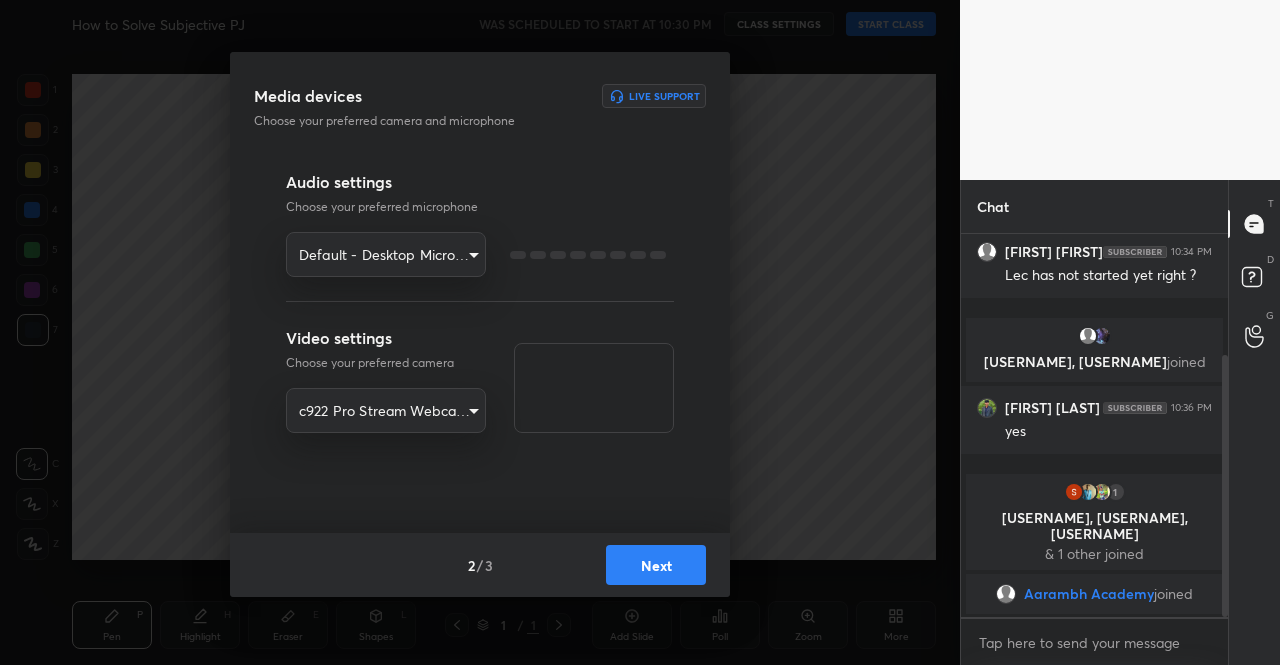 click on "Next" at bounding box center [656, 565] 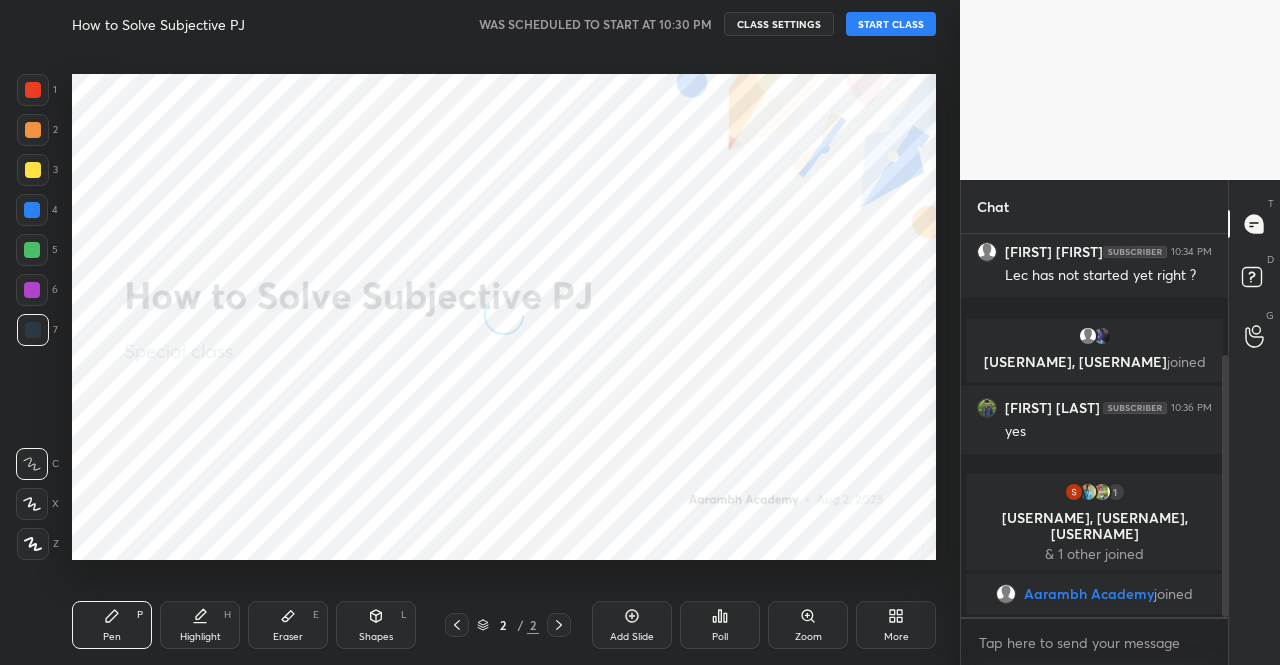 click on "START CLASS" at bounding box center [891, 24] 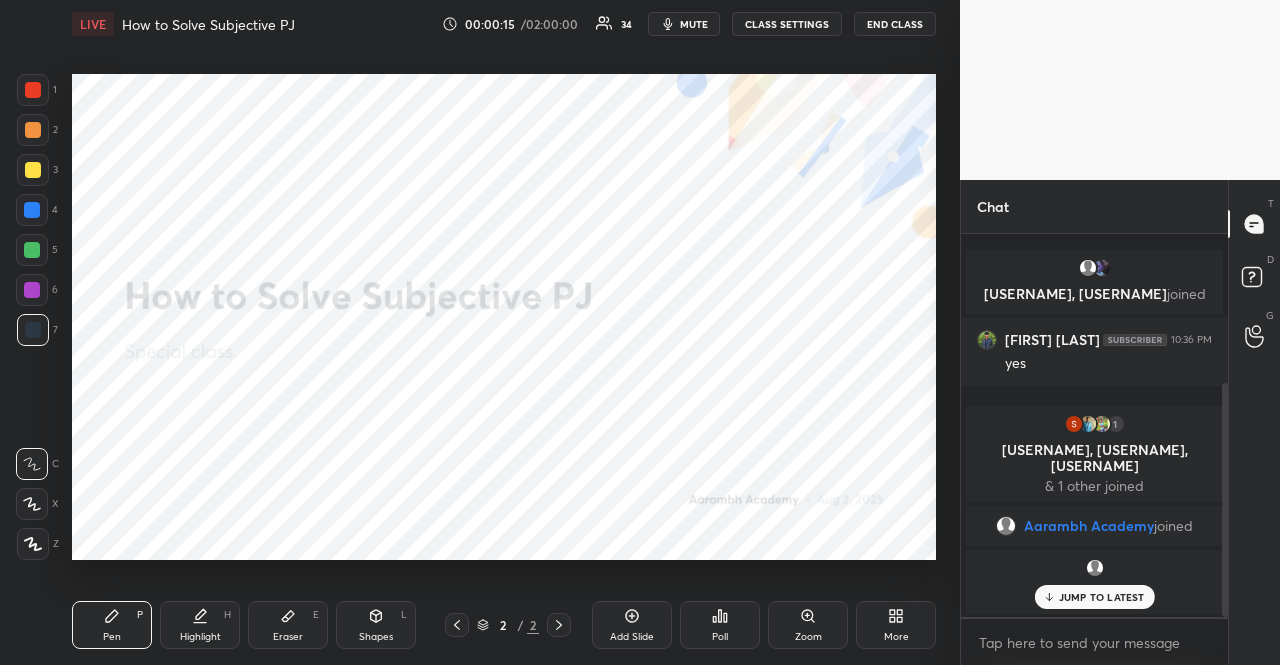 scroll, scrollTop: 312, scrollLeft: 0, axis: vertical 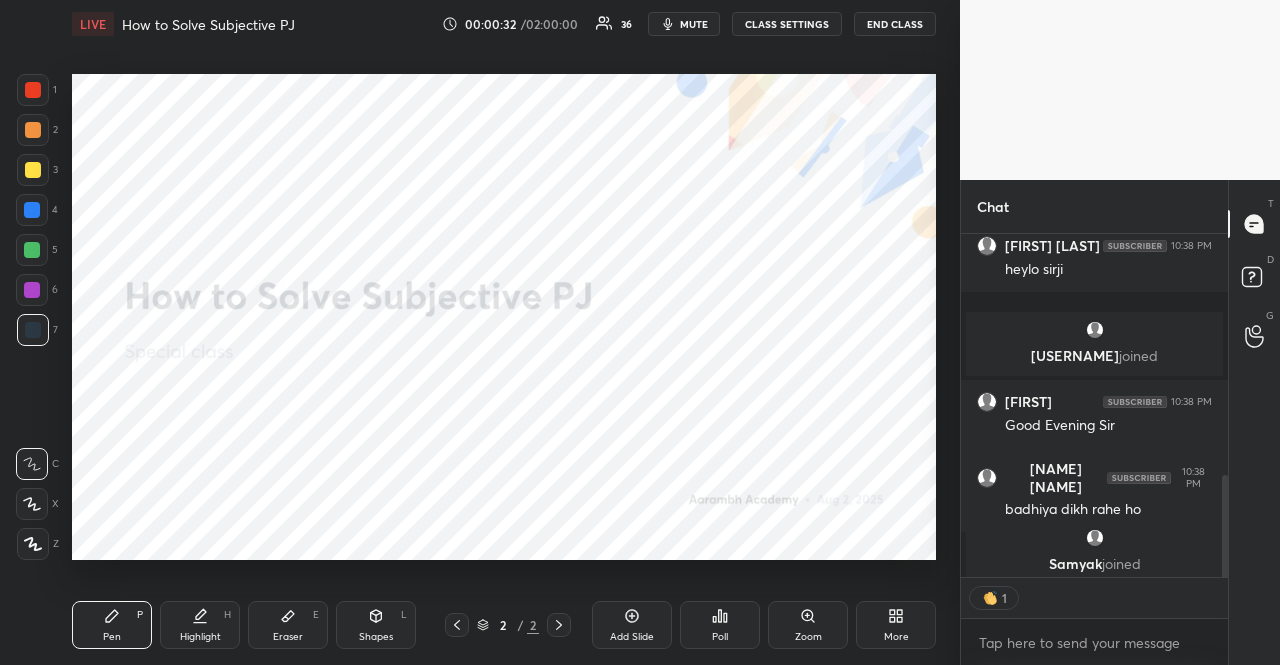 click at bounding box center [32, 210] 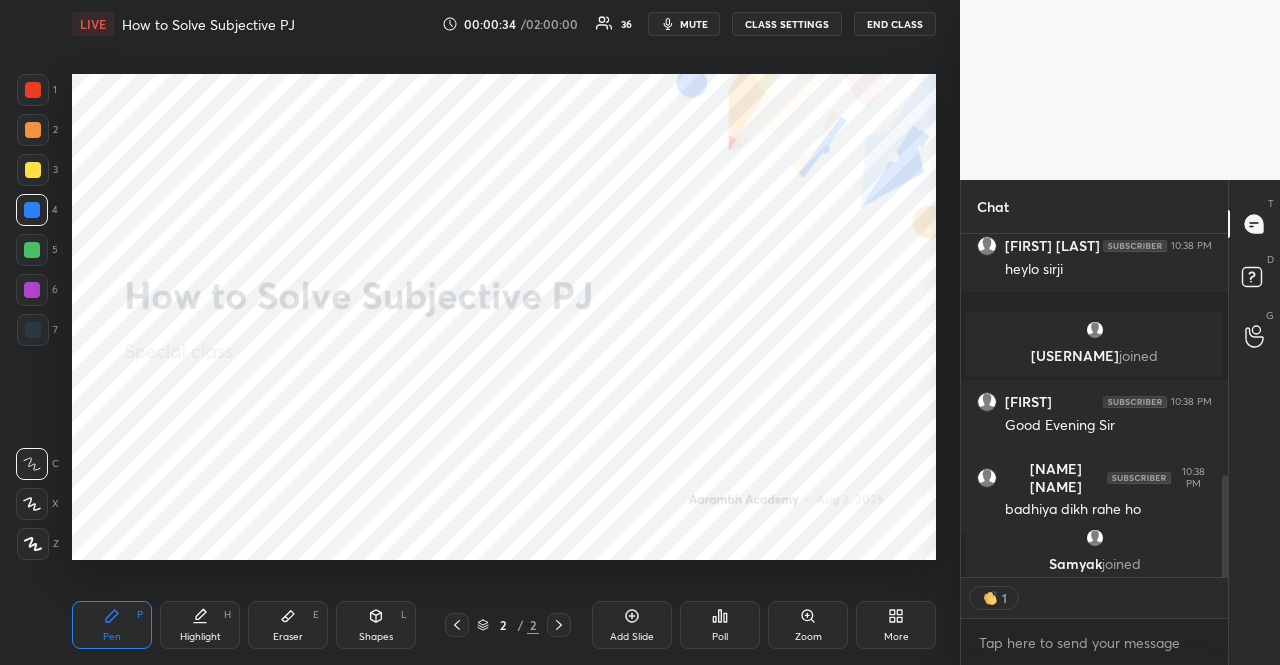 click at bounding box center (32, 504) 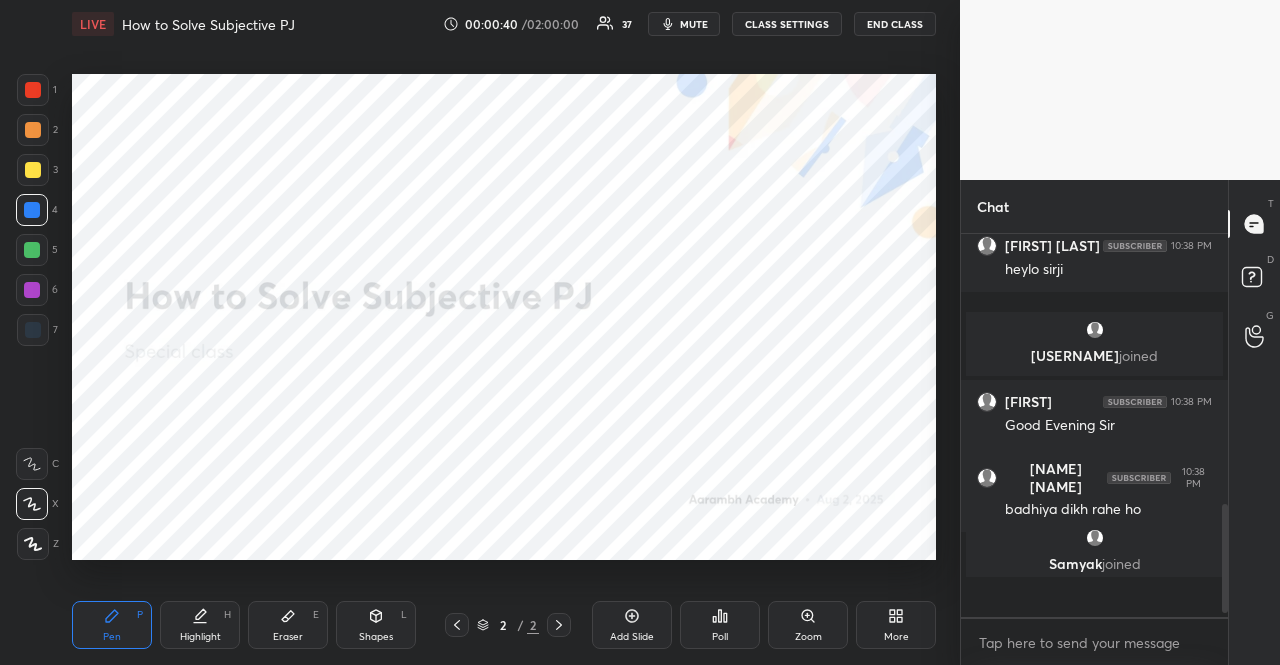 scroll, scrollTop: 812, scrollLeft: 0, axis: vertical 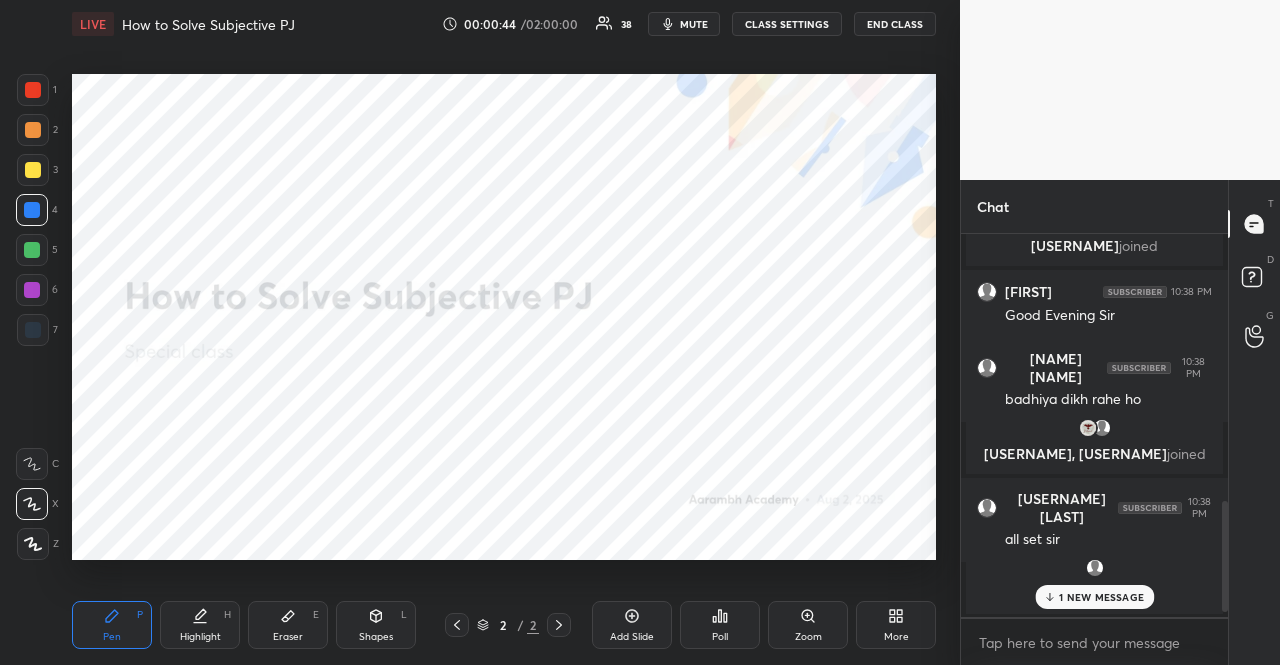 click on "1 NEW MESSAGE" at bounding box center [1101, 597] 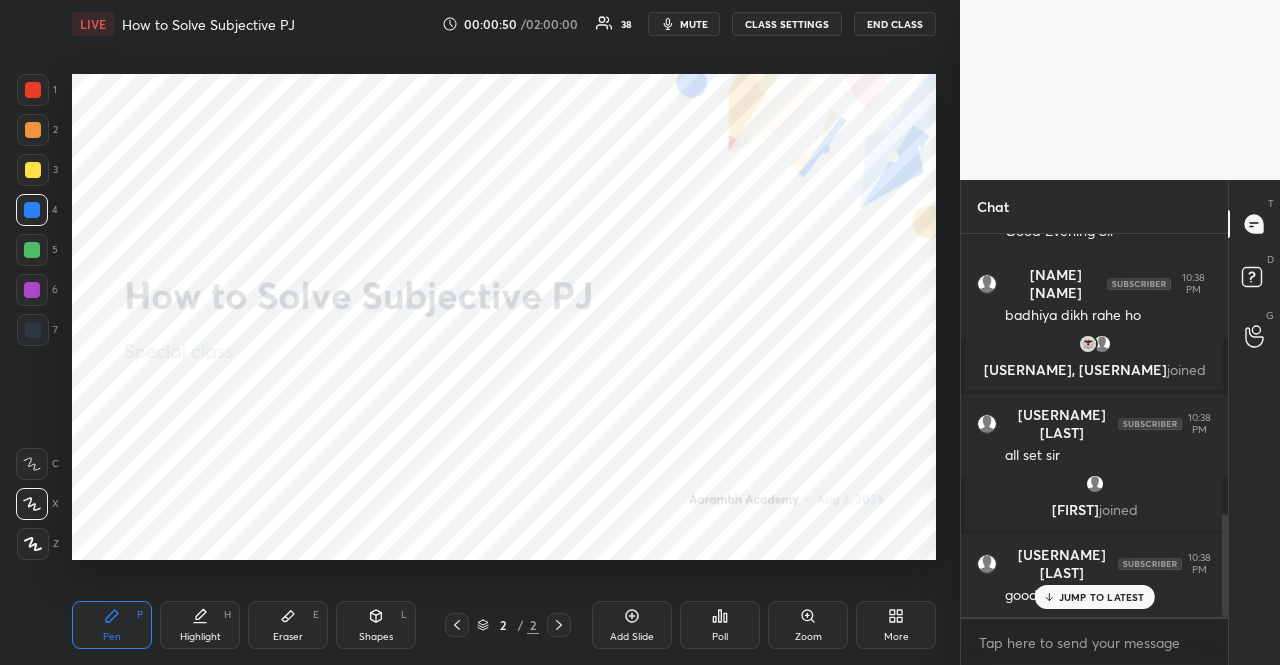 click on "JUMP TO LATEST" at bounding box center (1102, 597) 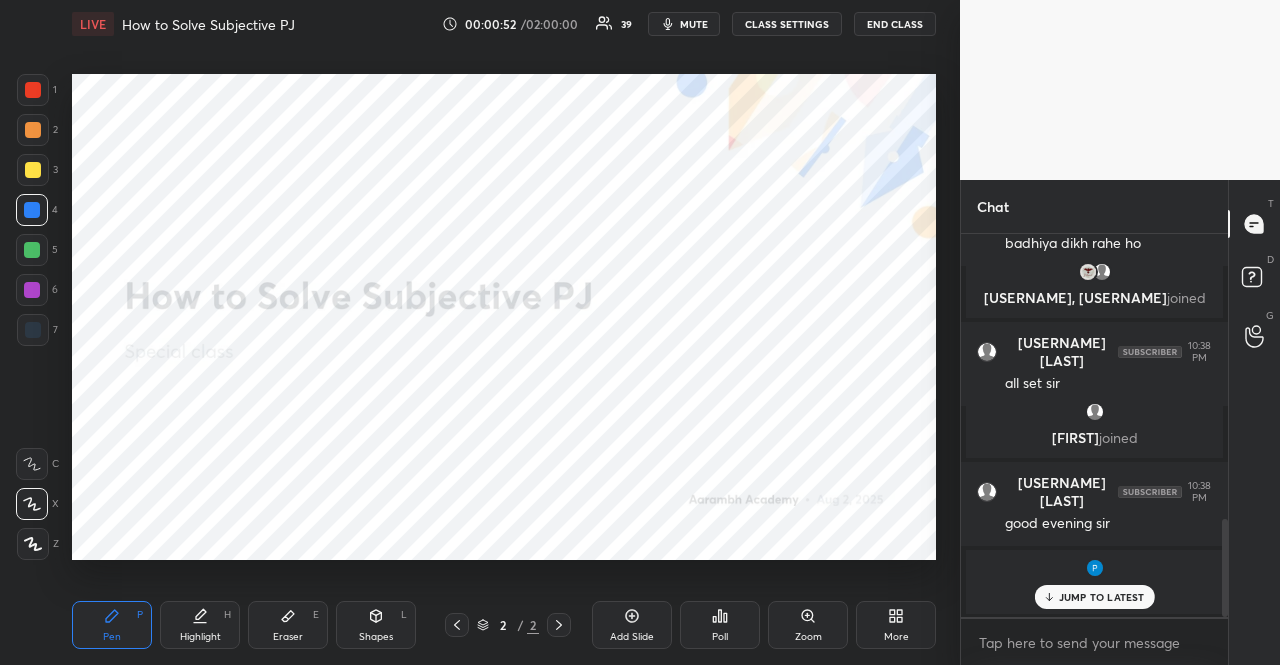 click on "More" at bounding box center (896, 625) 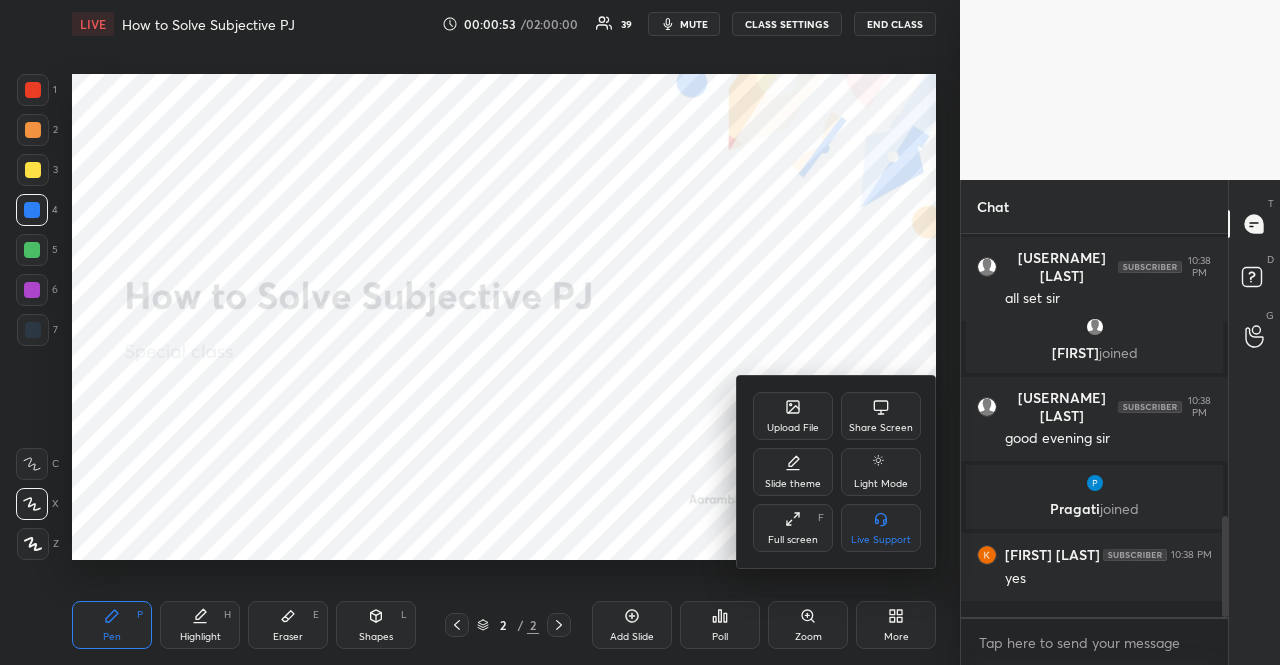 scroll, scrollTop: 1064, scrollLeft: 0, axis: vertical 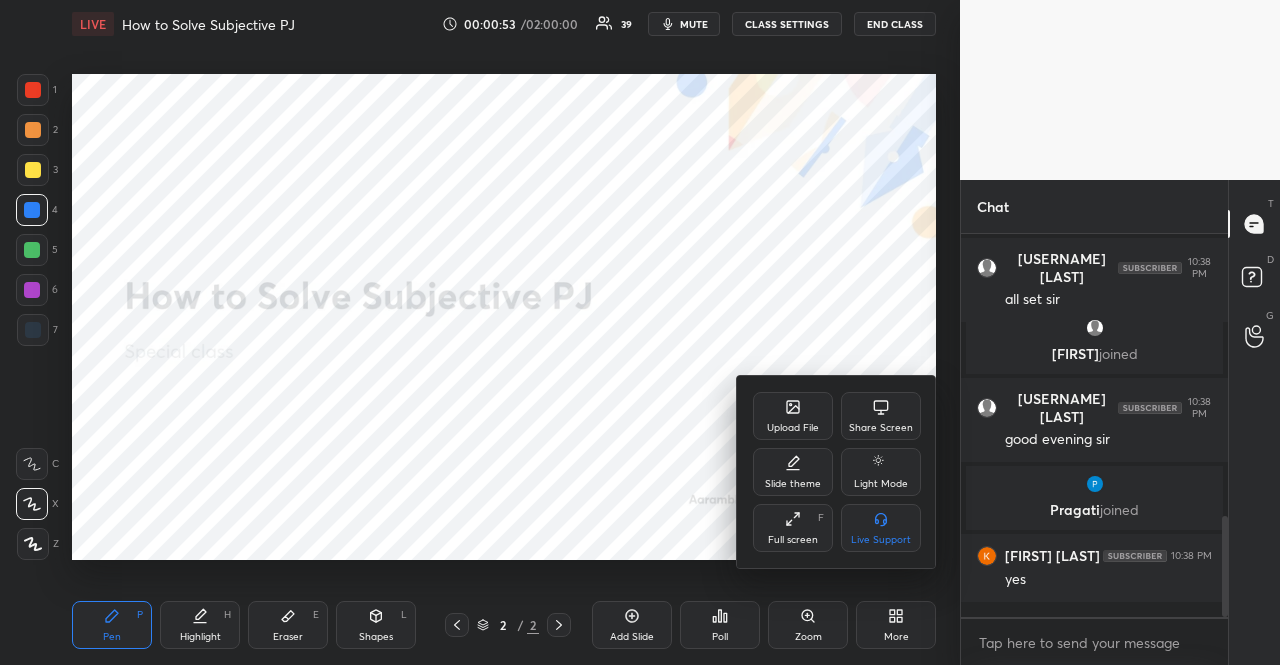 click on "Upload File" at bounding box center [793, 416] 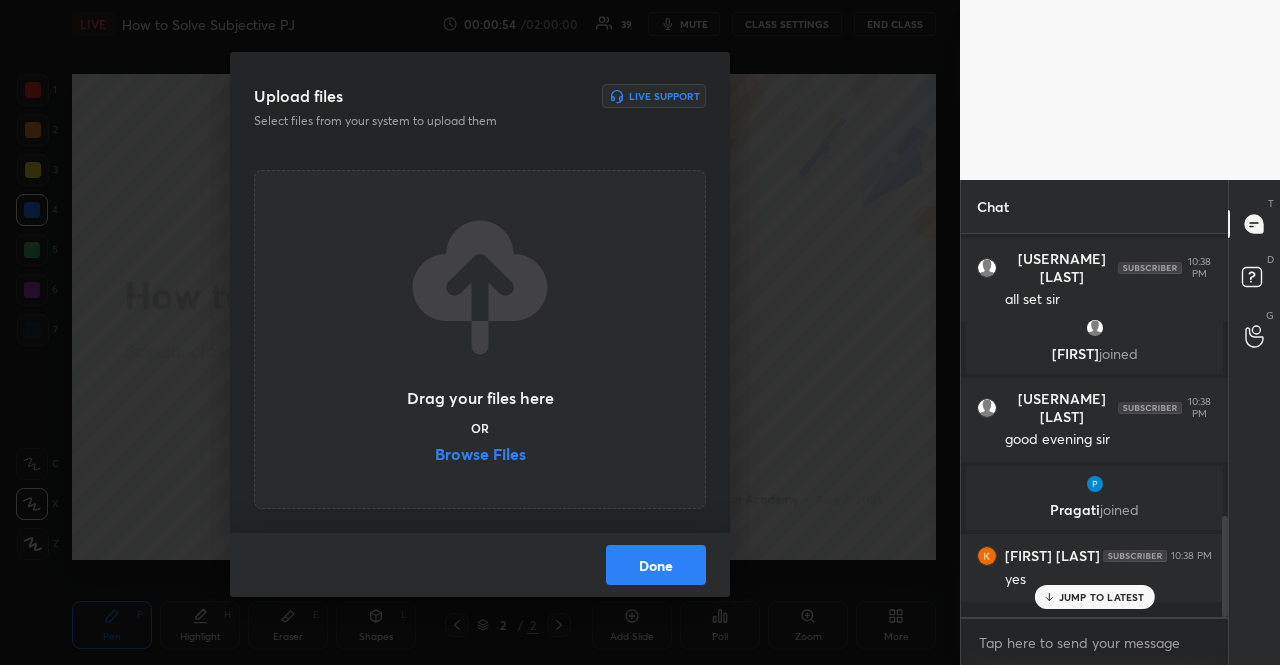click on "Browse Files" at bounding box center (480, 456) 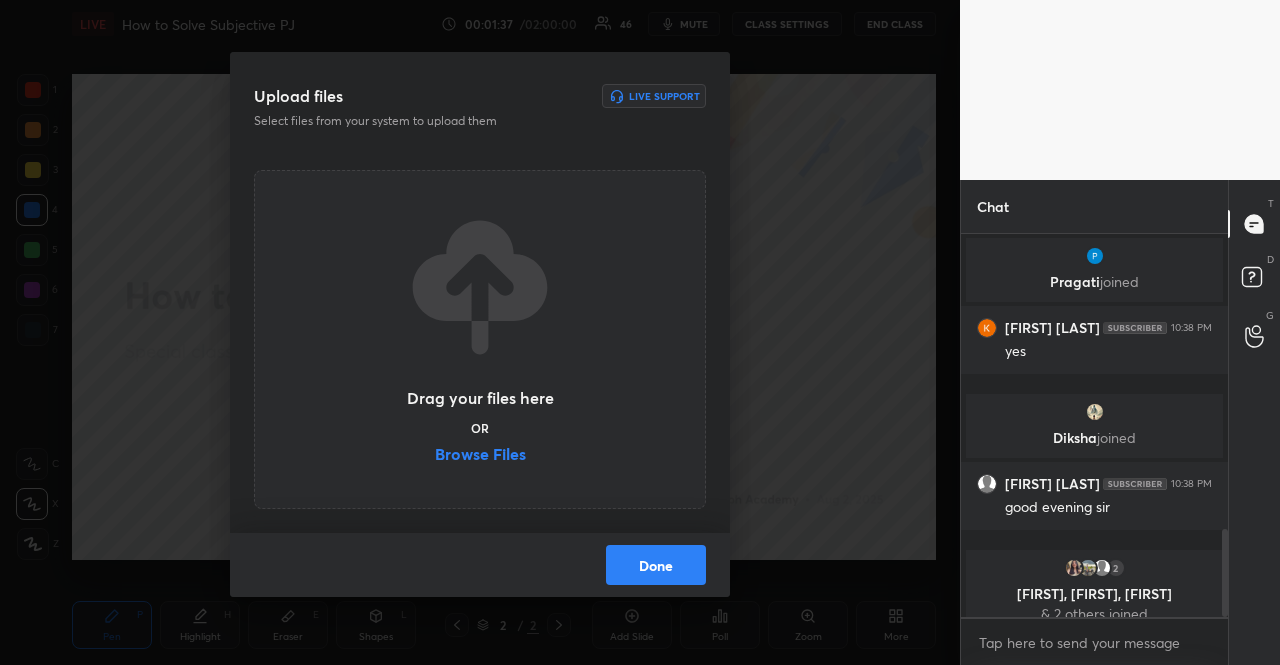 scroll, scrollTop: 1412, scrollLeft: 0, axis: vertical 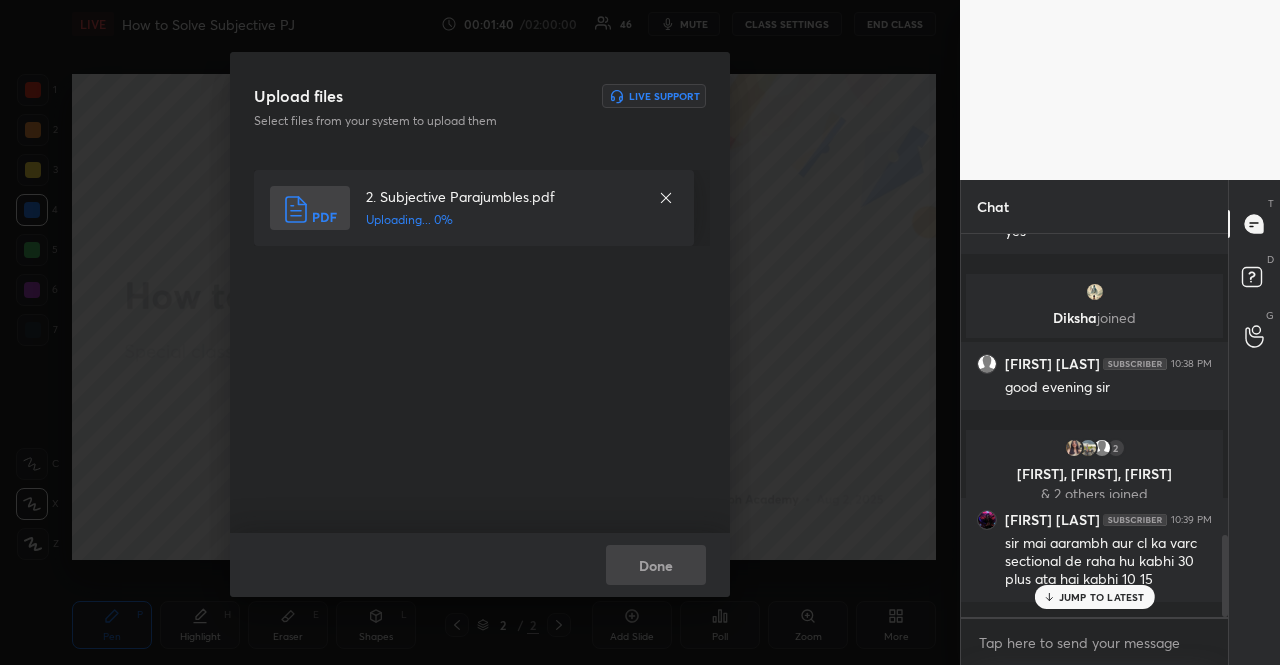 click on "JUMP TO LATEST" at bounding box center [1102, 597] 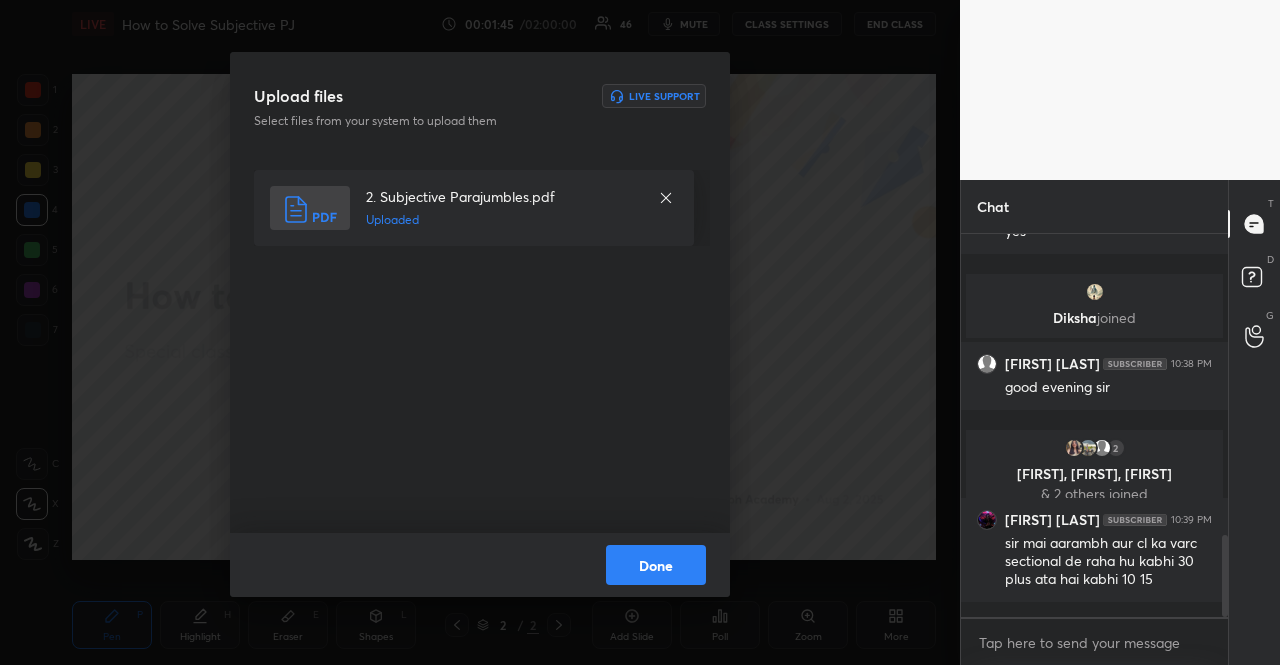 click on "Done" at bounding box center (656, 565) 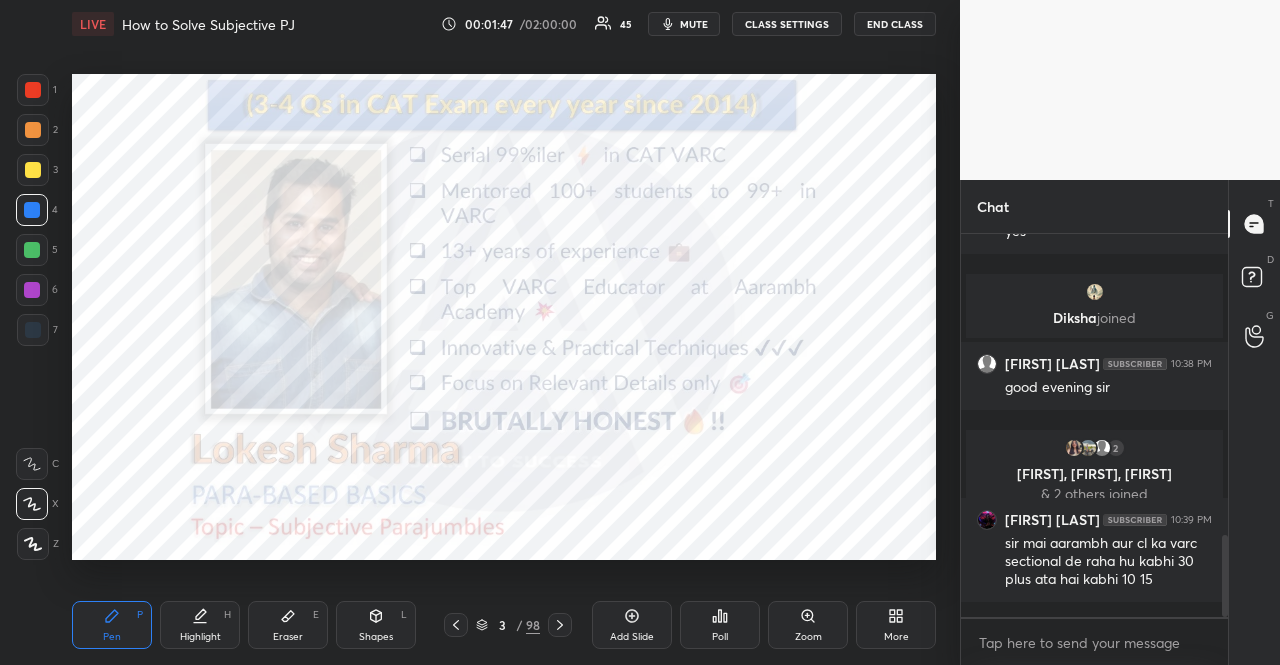 click at bounding box center (32, 290) 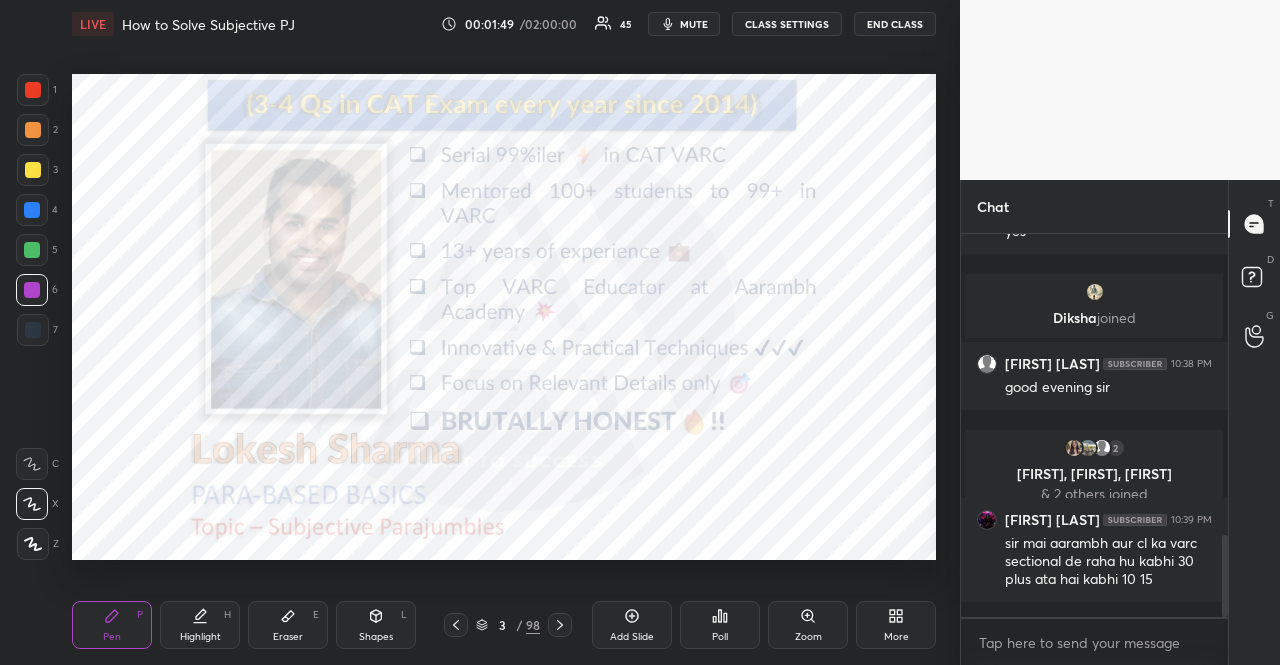 drag, startPoint x: 36, startPoint y: 501, endPoint x: 55, endPoint y: 506, distance: 19.646883 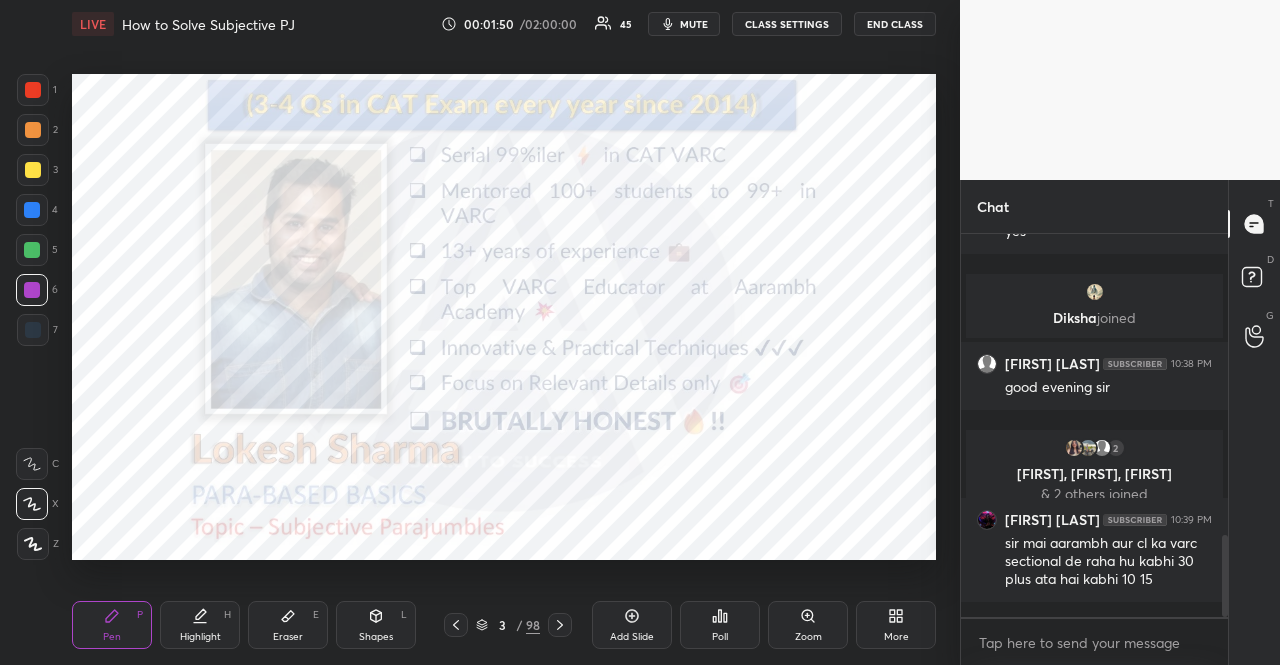 click 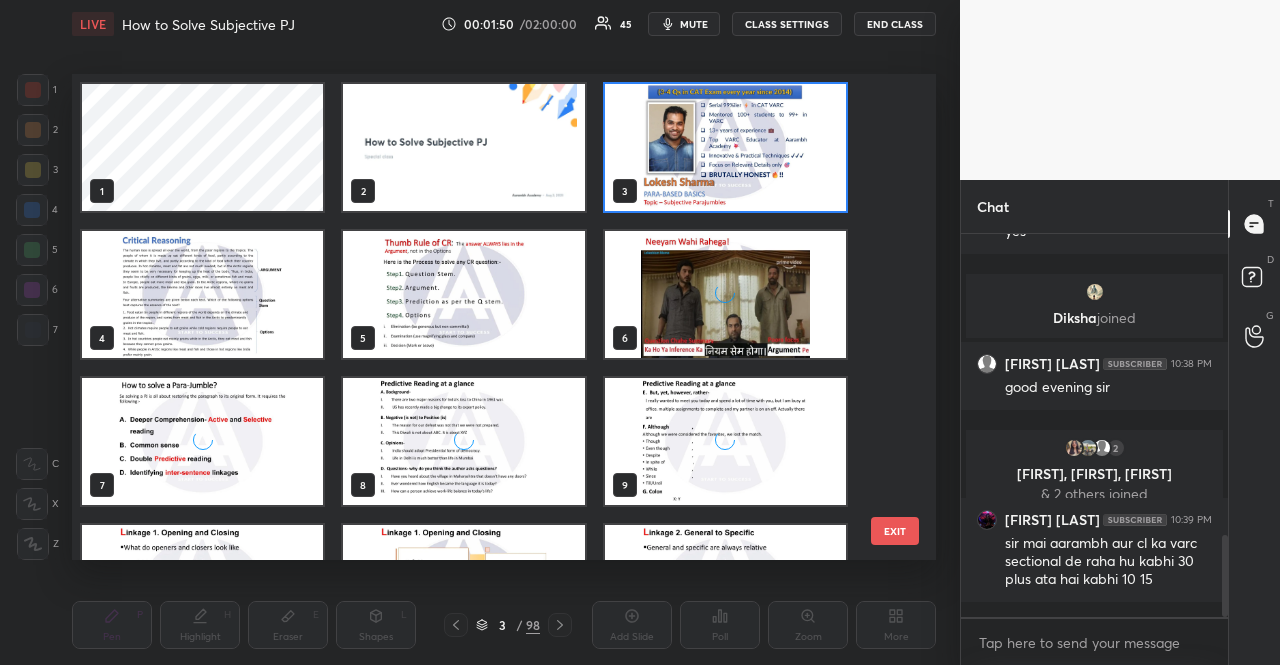 scroll, scrollTop: 7, scrollLeft: 11, axis: both 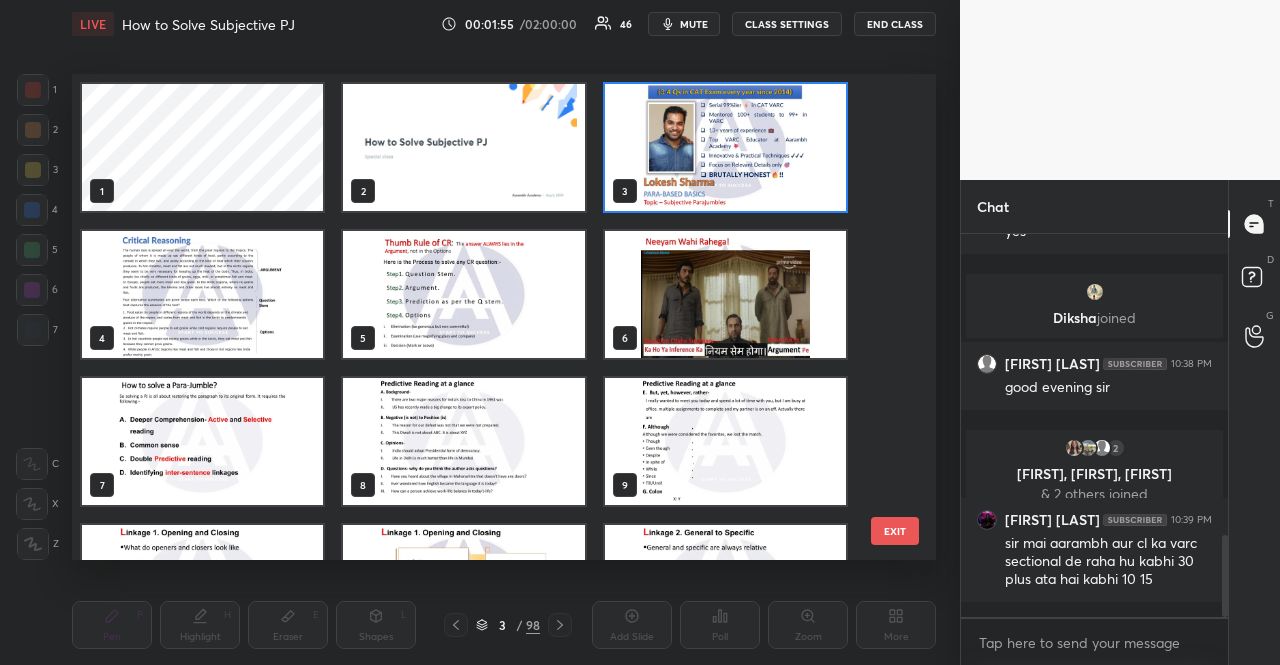 click at bounding box center (202, 294) 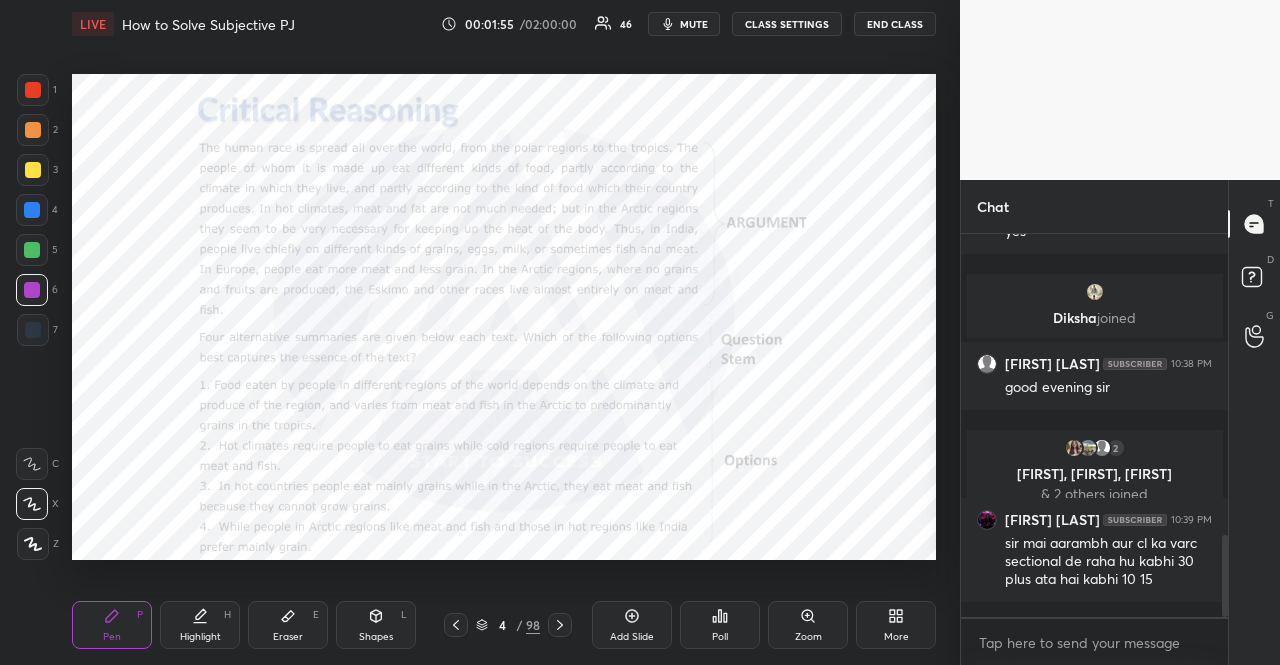 click at bounding box center [202, 294] 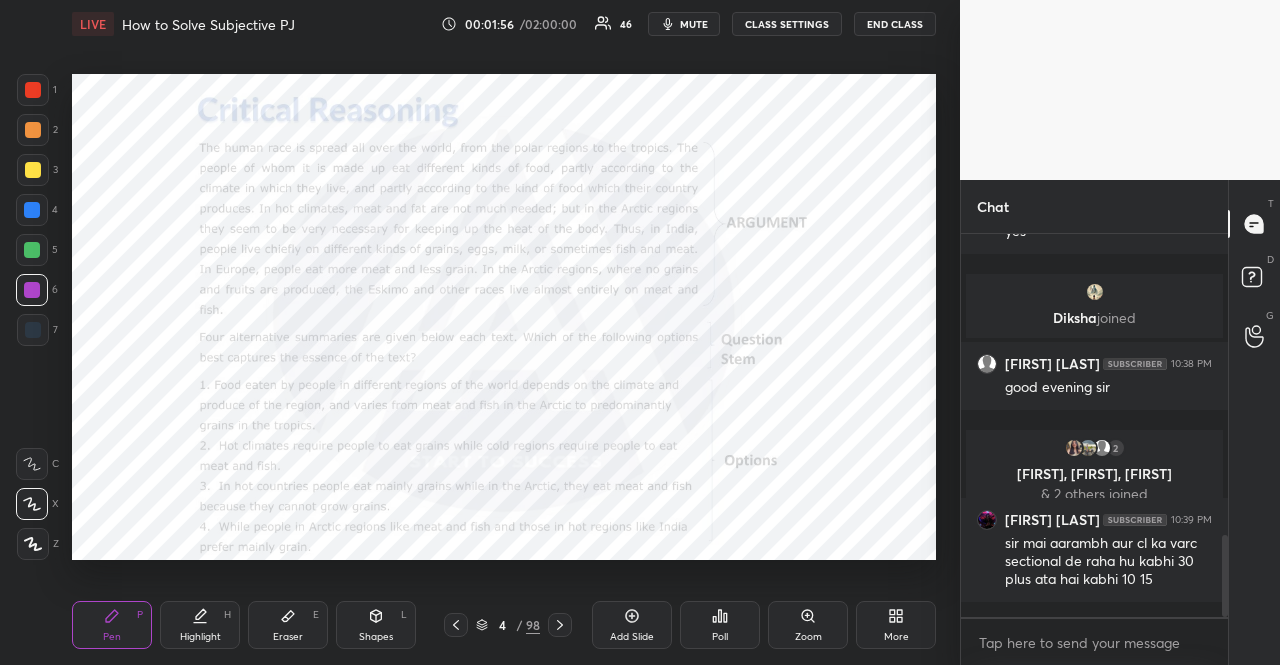 click at bounding box center (32, 210) 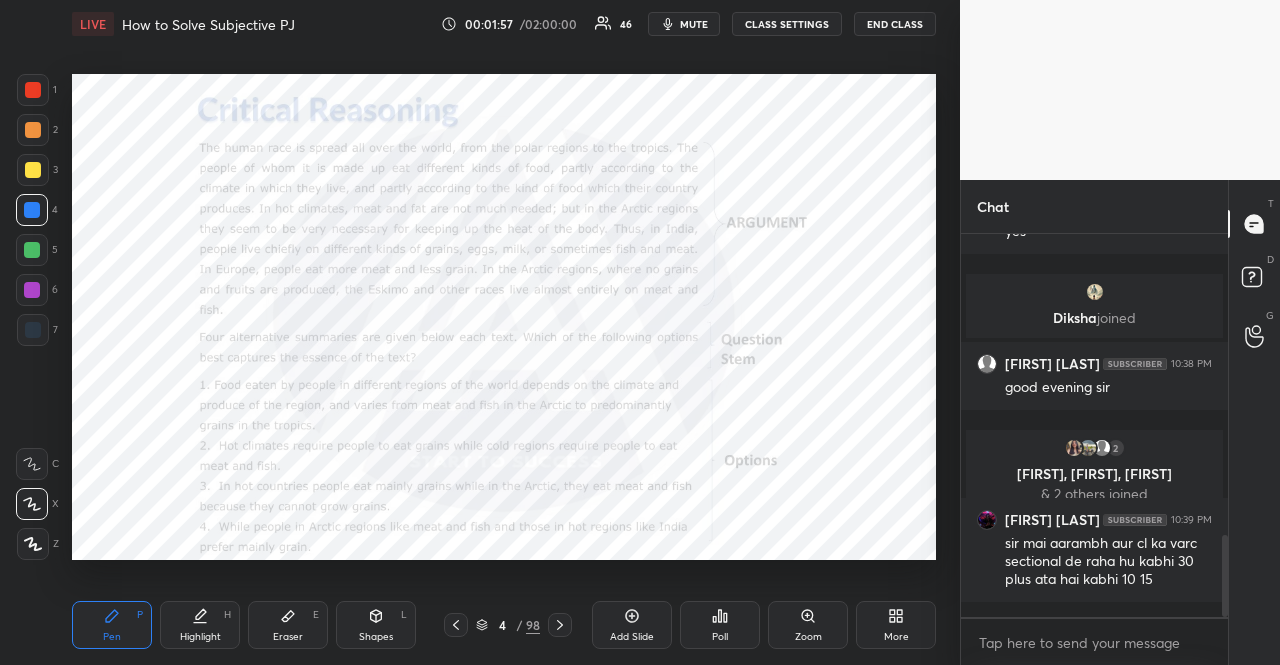 scroll, scrollTop: 1500, scrollLeft: 0, axis: vertical 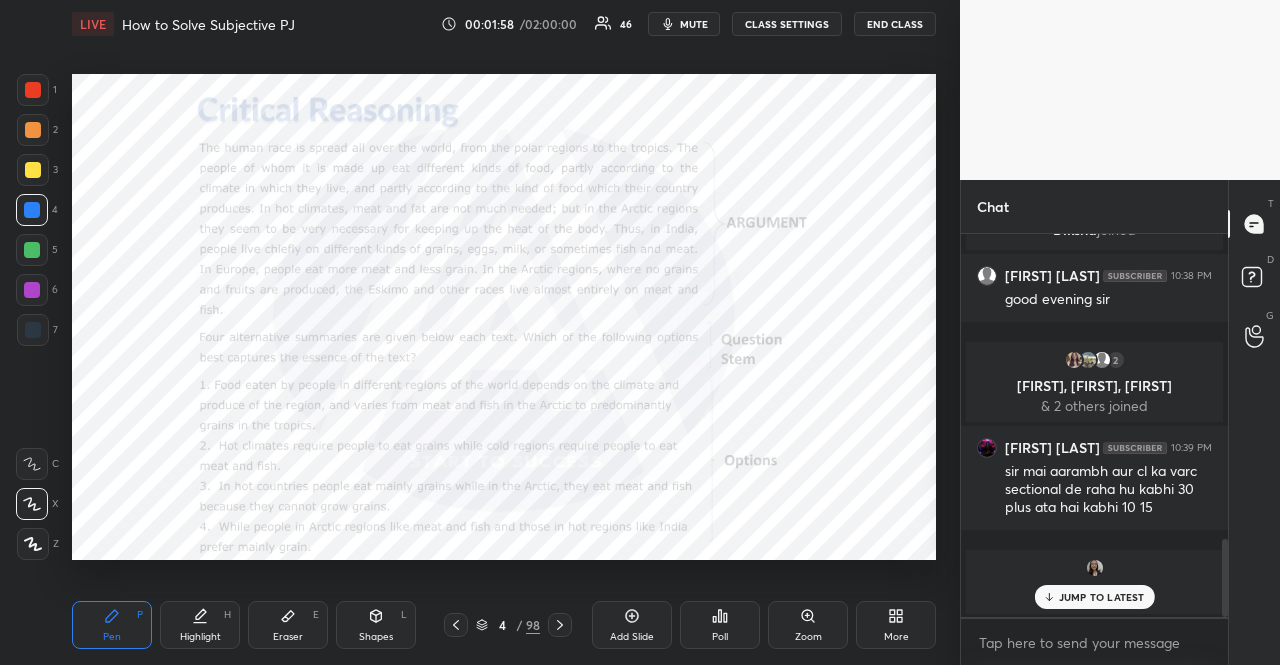 click 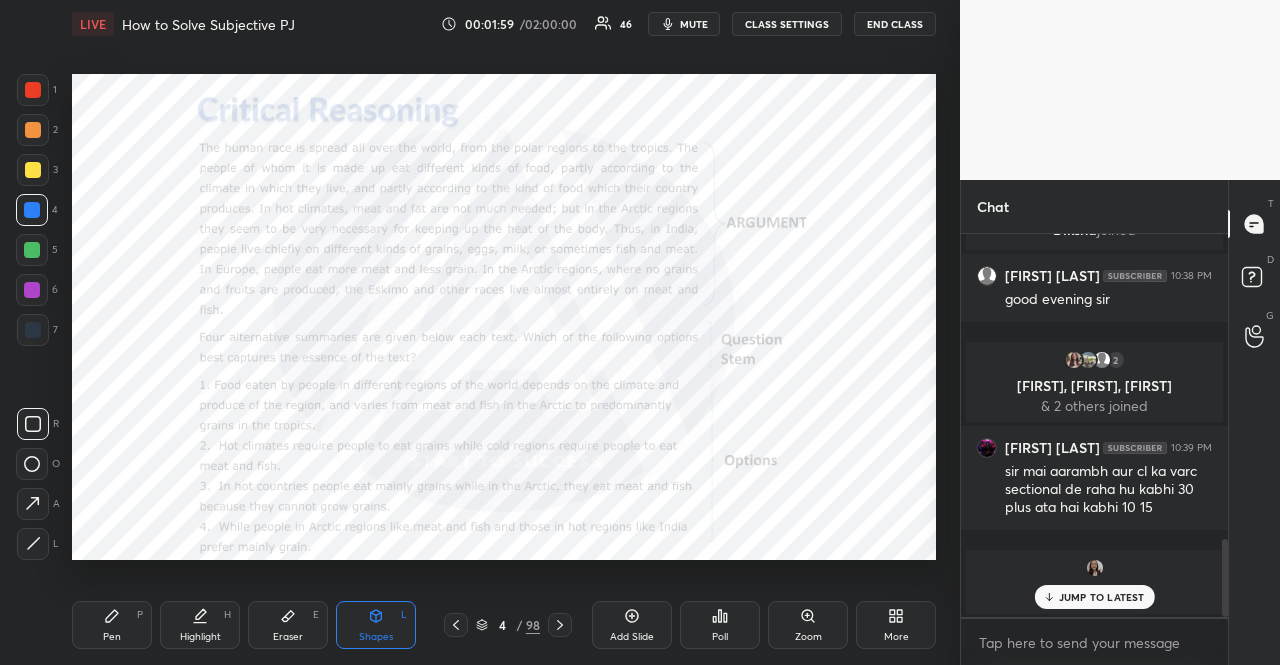 click on "JUMP TO LATEST" at bounding box center (1094, 597) 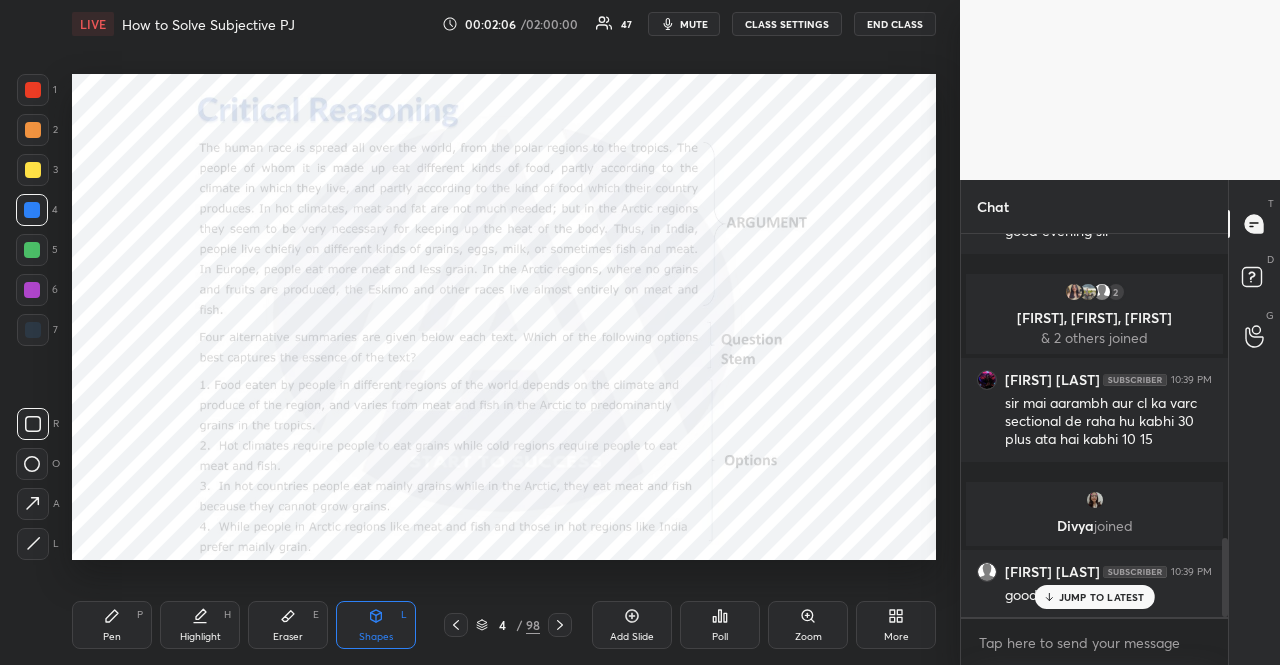 scroll, scrollTop: 1486, scrollLeft: 0, axis: vertical 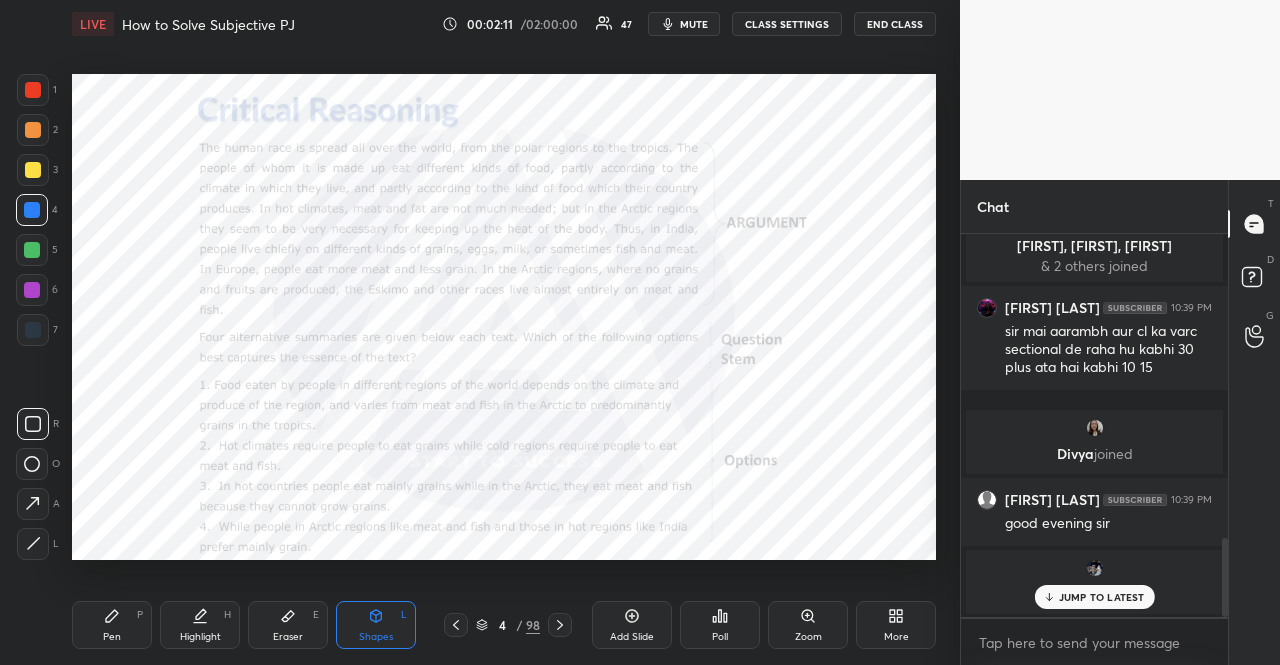click at bounding box center (32, 290) 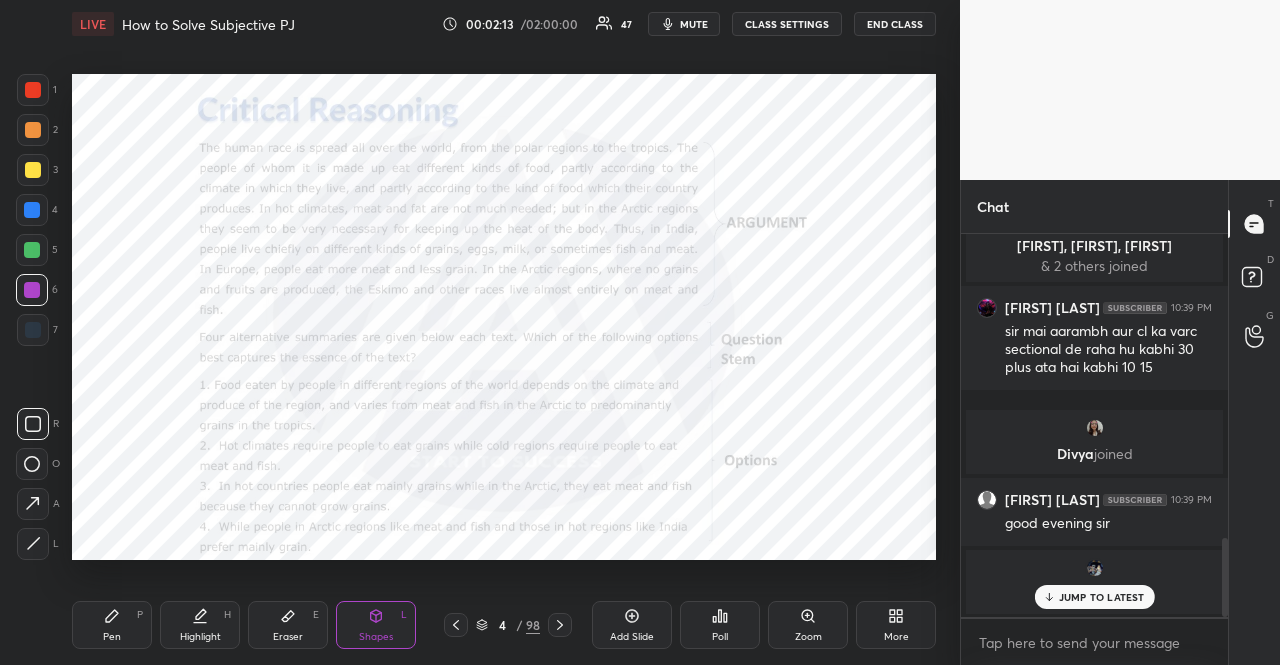 click 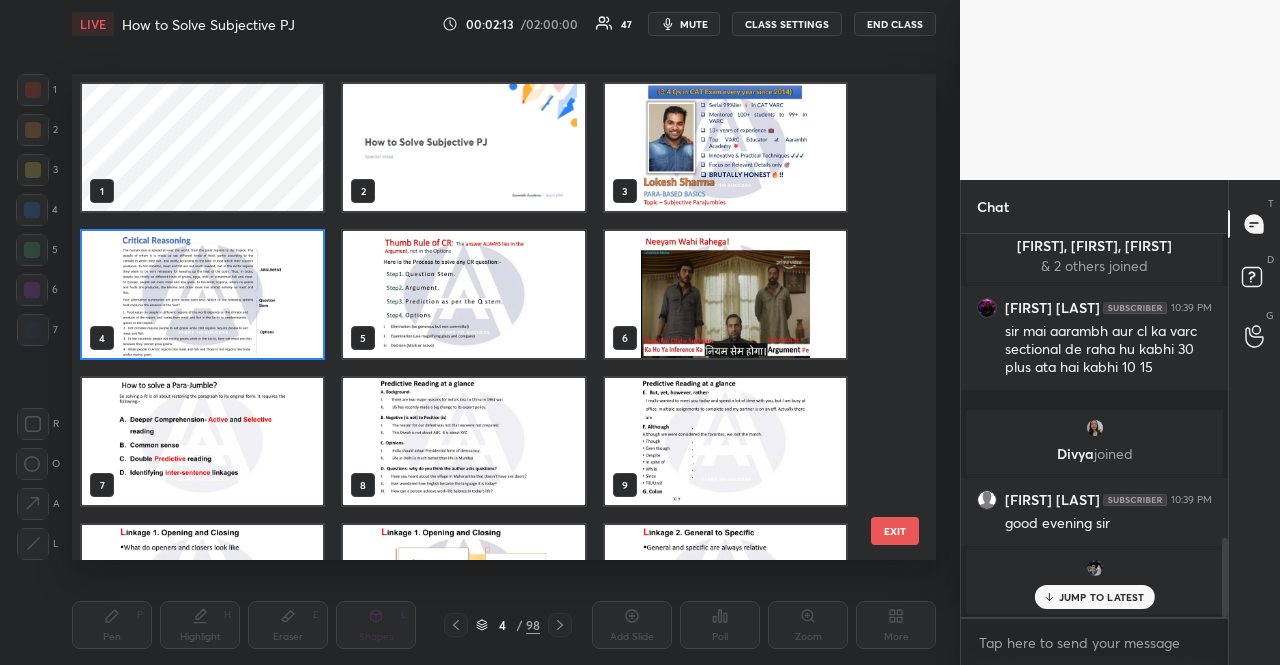 scroll, scrollTop: 7, scrollLeft: 11, axis: both 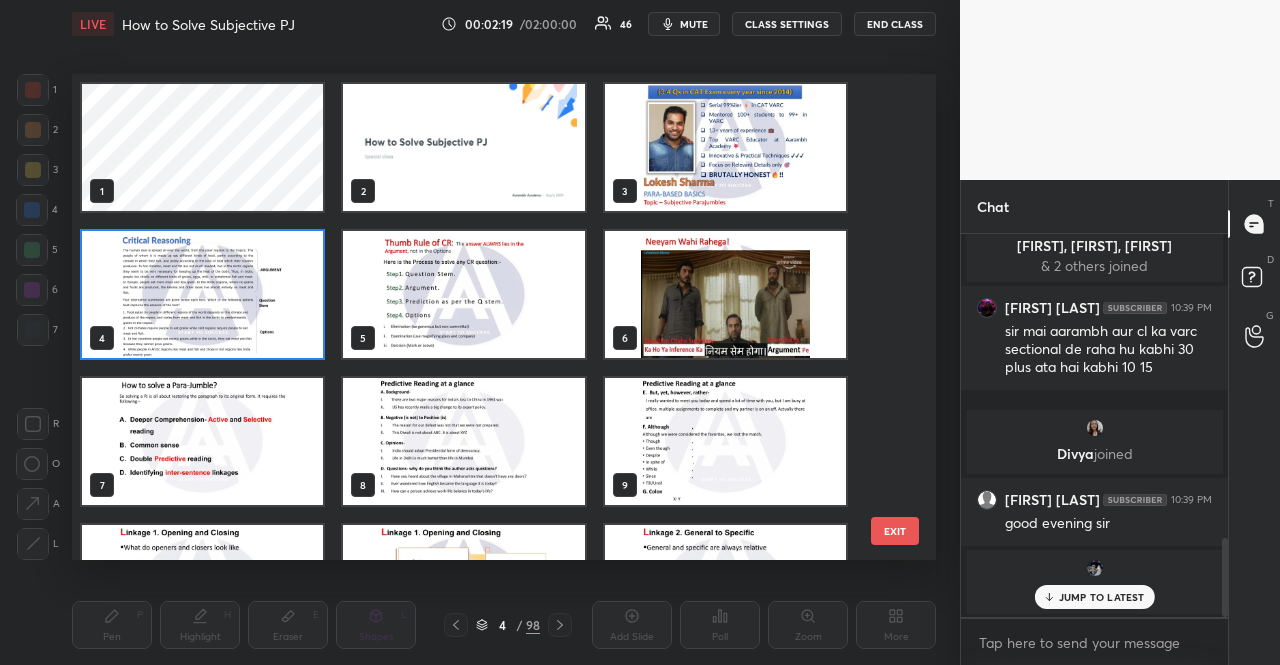 click at bounding box center (725, 294) 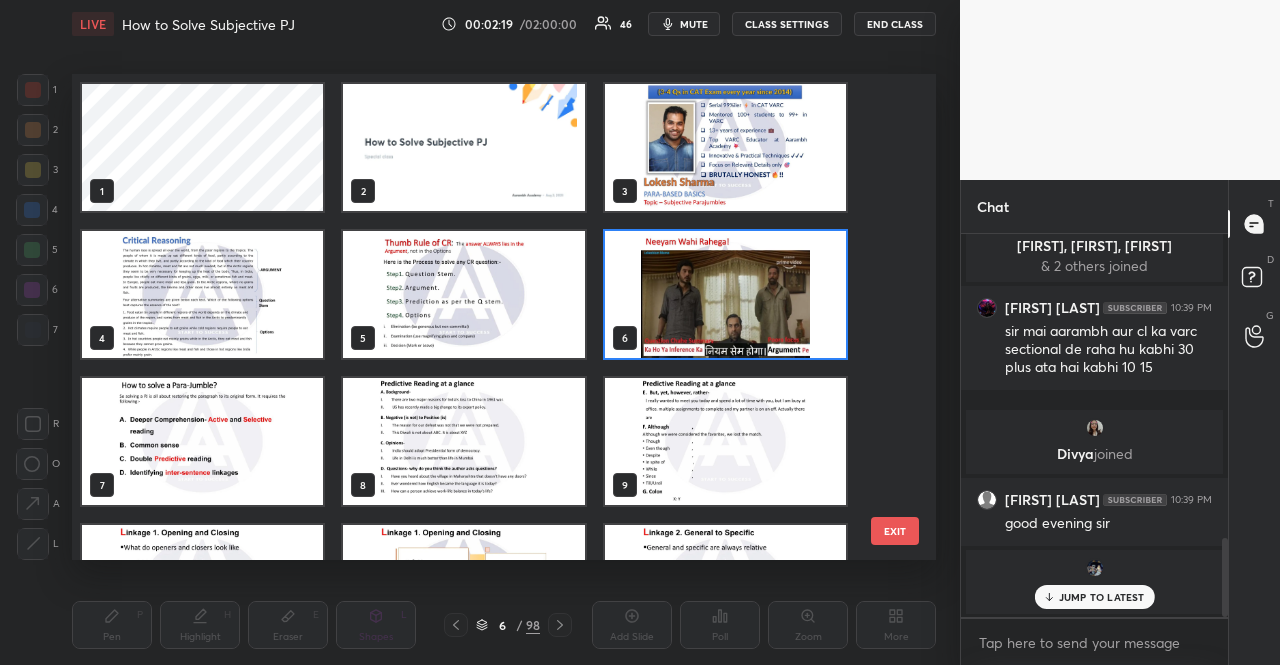click at bounding box center [725, 294] 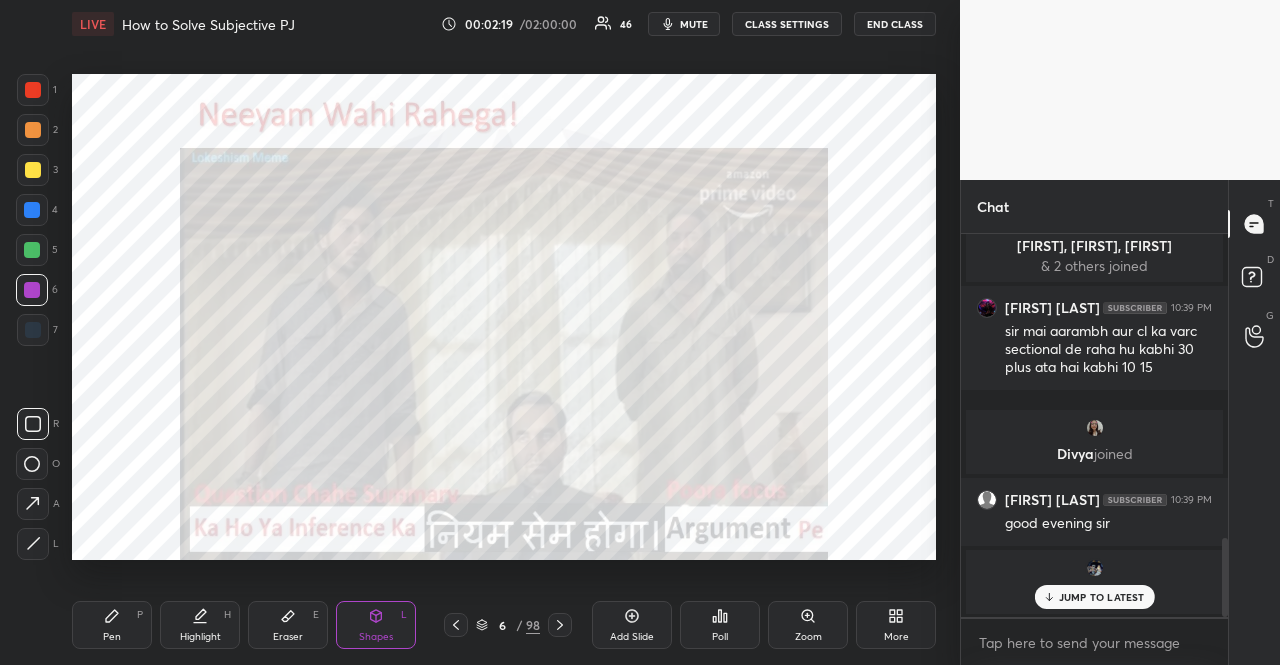 scroll, scrollTop: 1498, scrollLeft: 0, axis: vertical 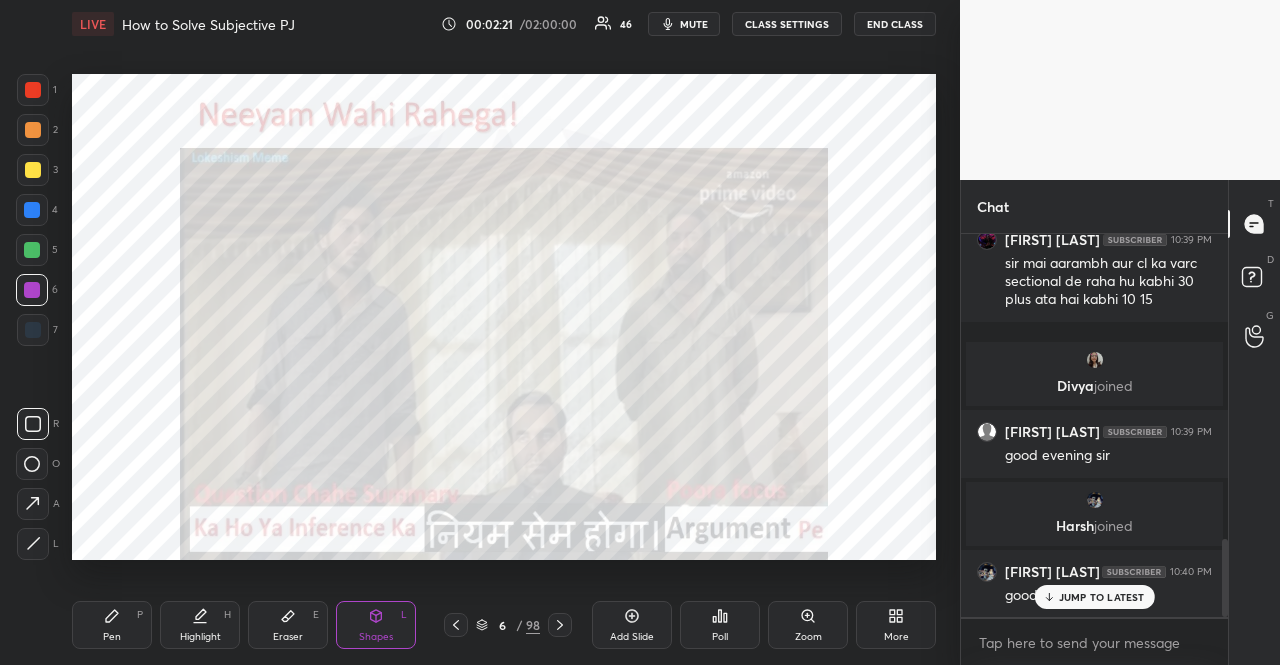 click 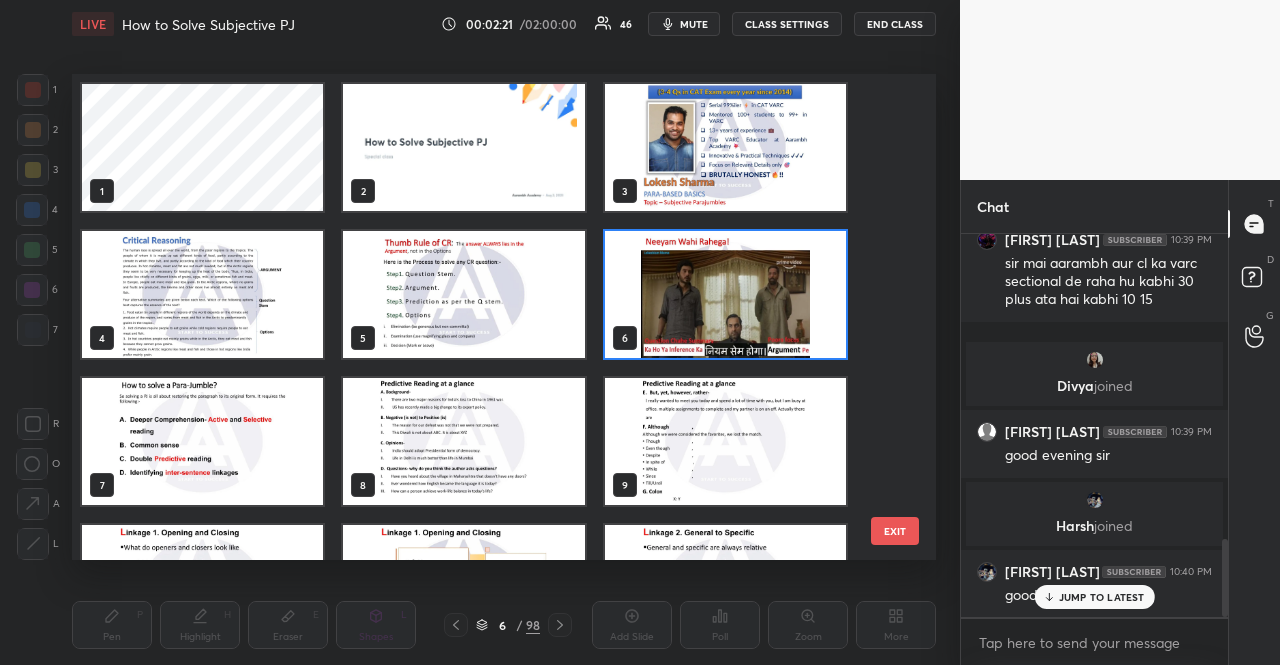 scroll, scrollTop: 7, scrollLeft: 11, axis: both 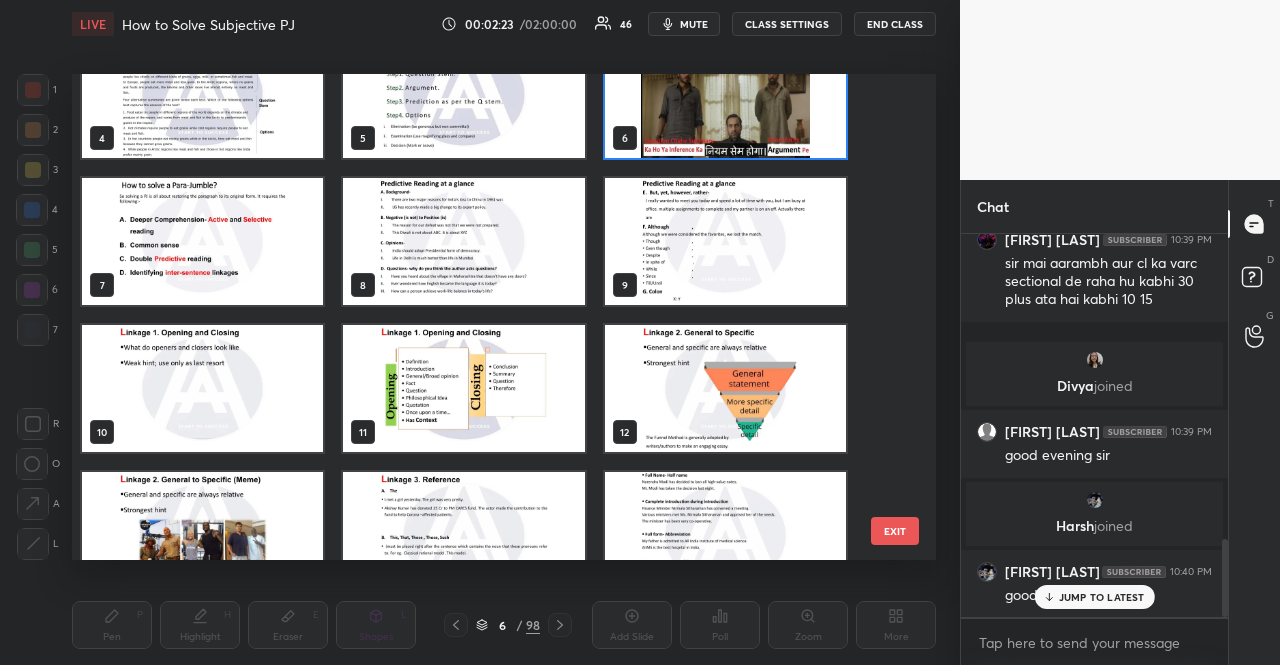 click at bounding box center (202, 241) 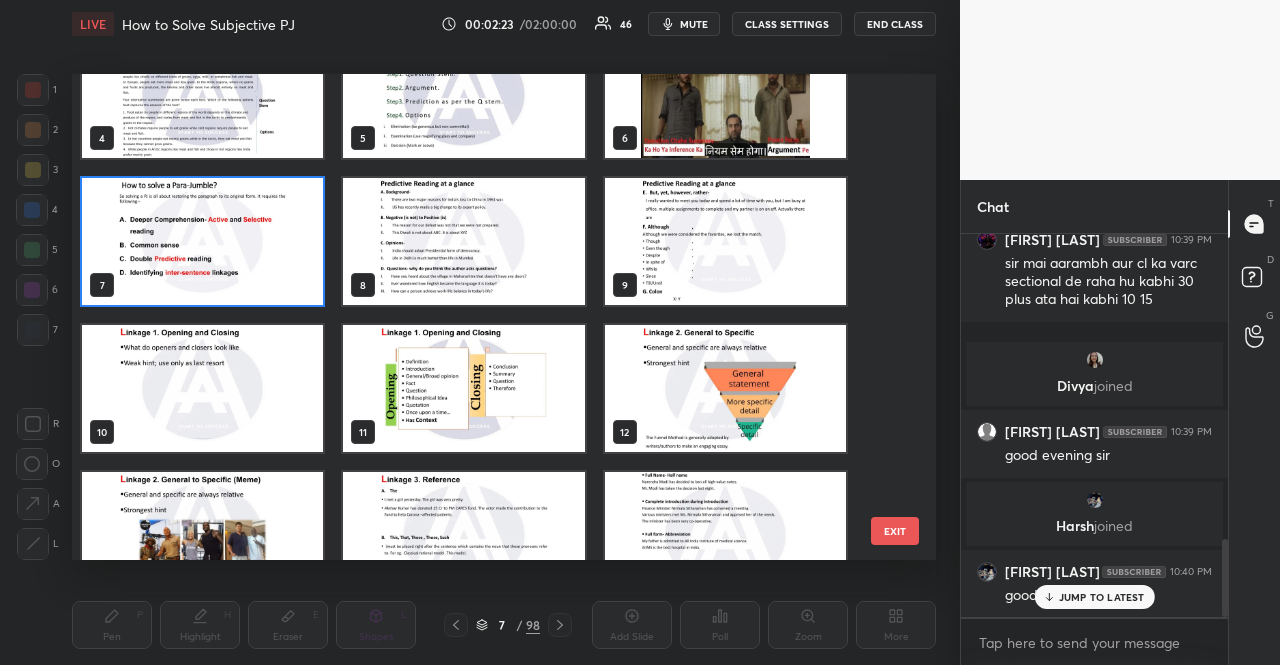 click at bounding box center [202, 241] 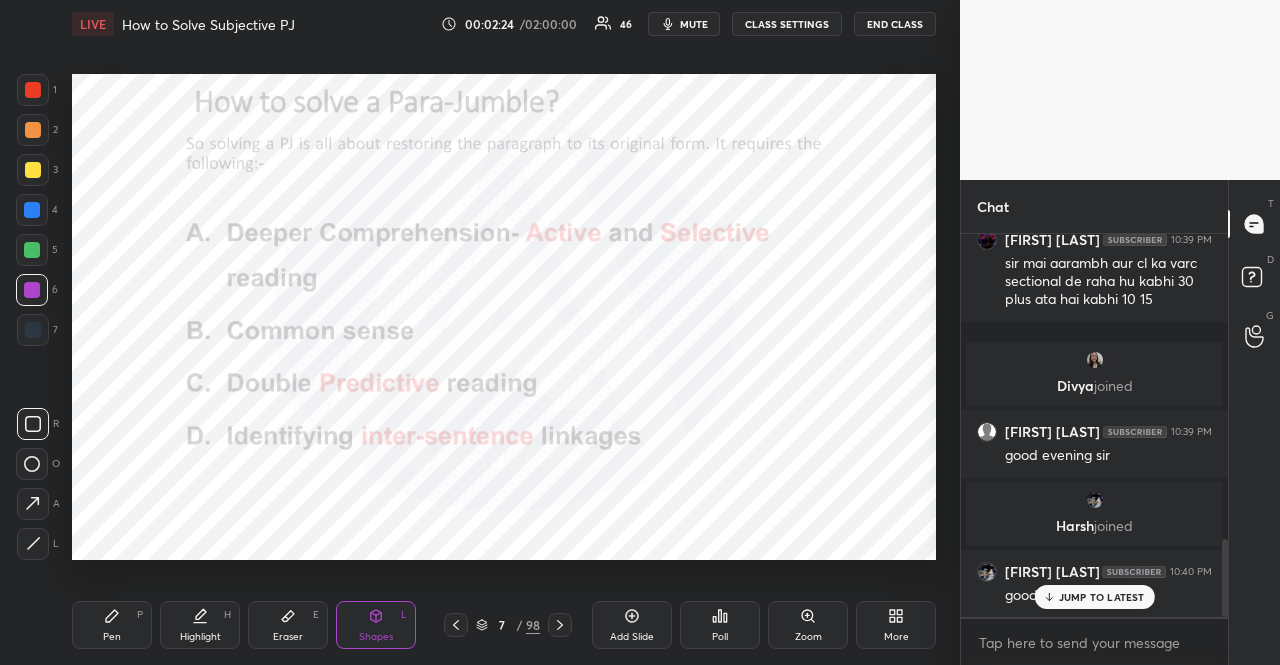 click at bounding box center [32, 210] 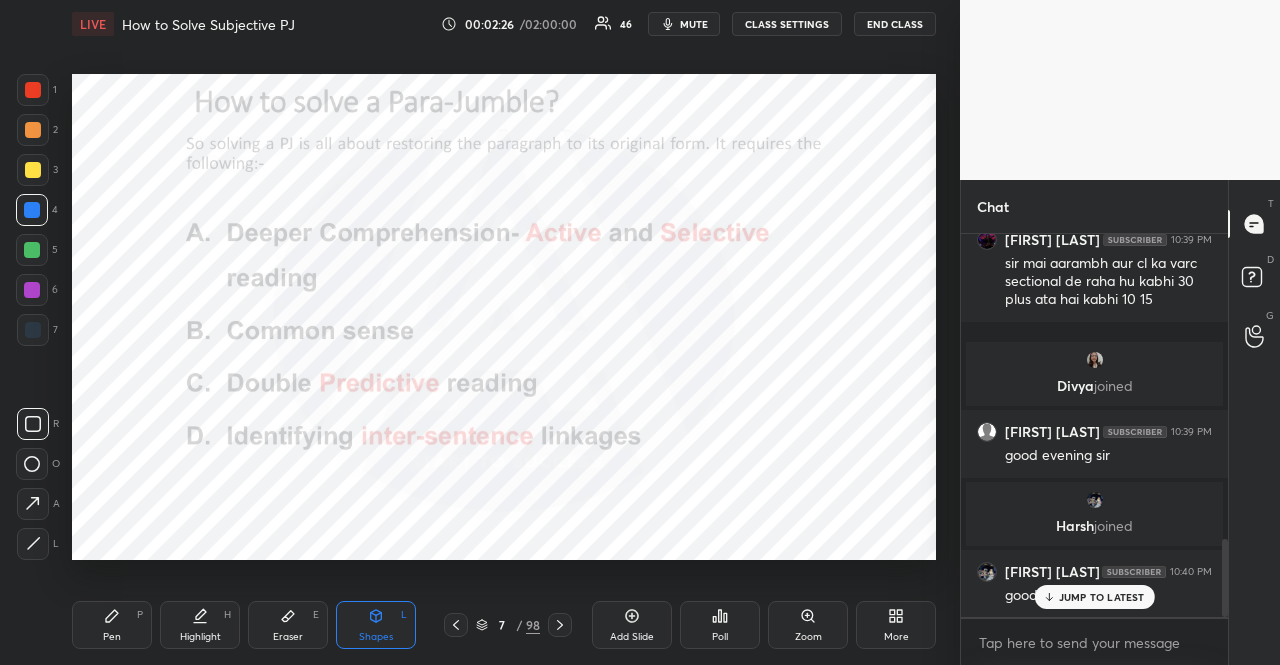 click 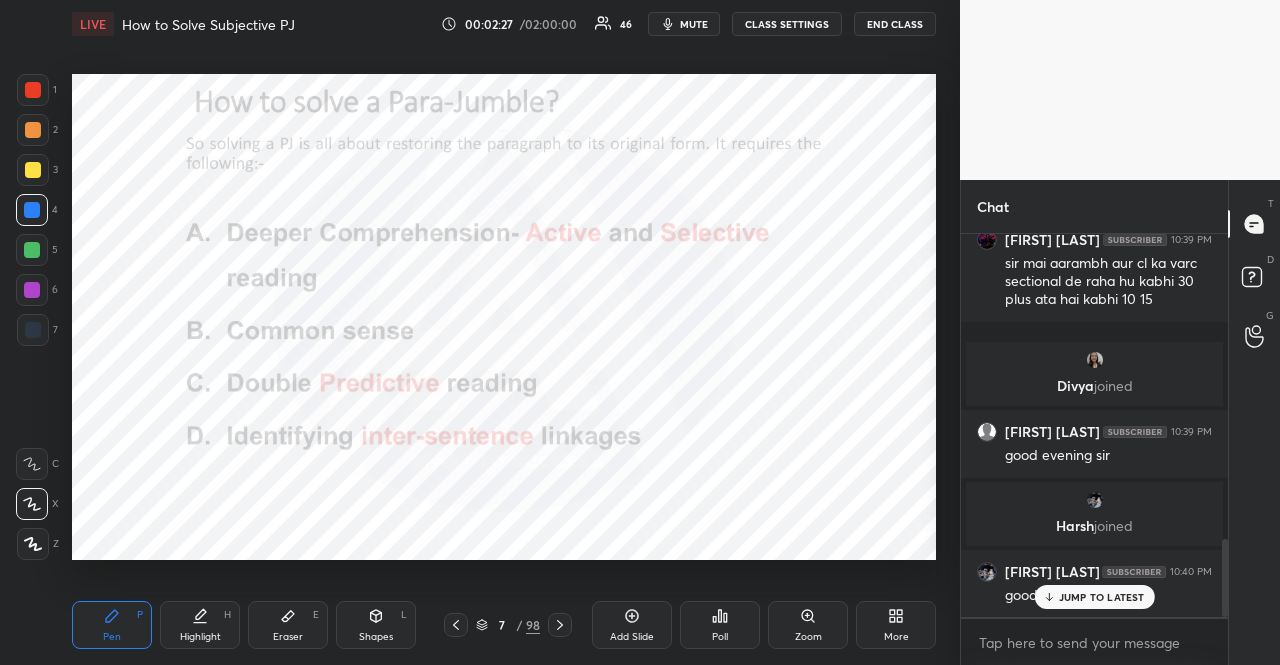 click 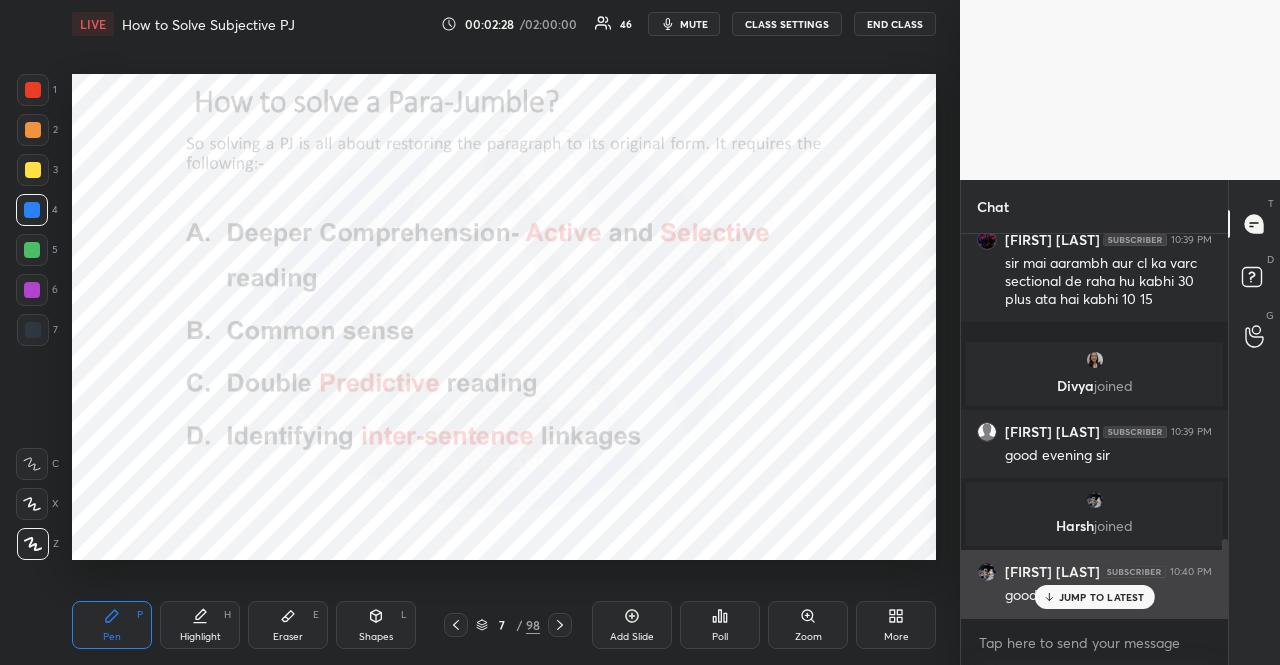drag, startPoint x: 1077, startPoint y: 594, endPoint x: 1022, endPoint y: 569, distance: 60.41523 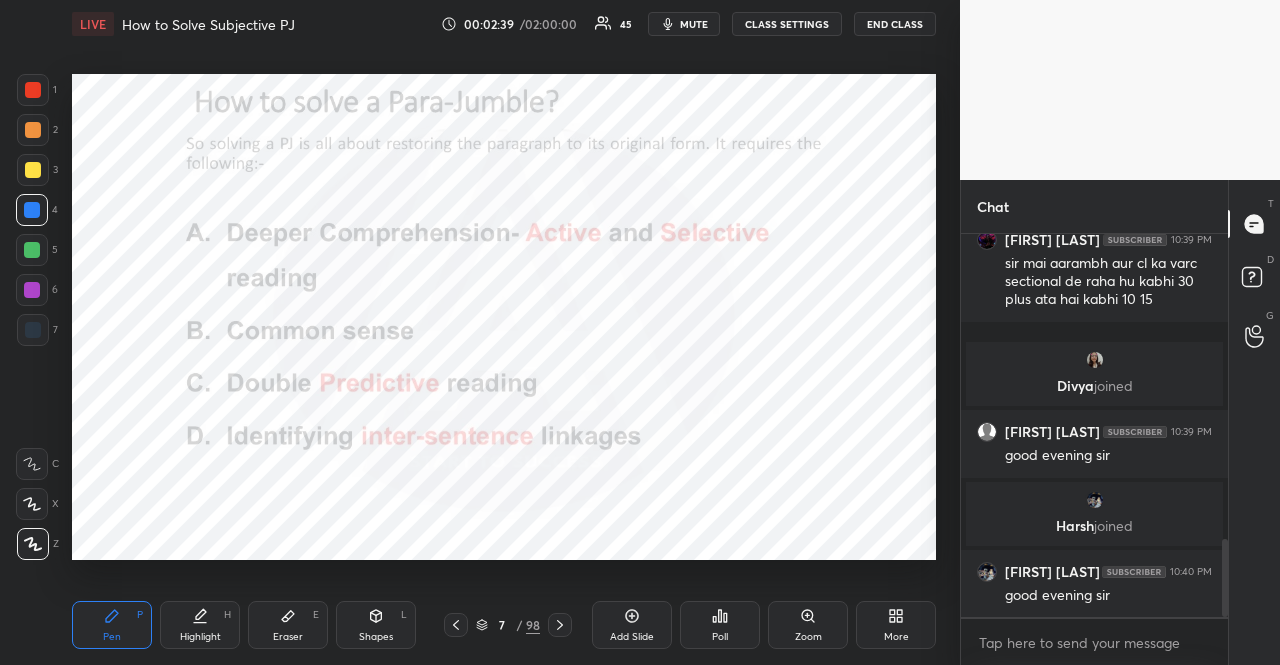 drag, startPoint x: 40, startPoint y: 501, endPoint x: 36, endPoint y: 491, distance: 10.770329 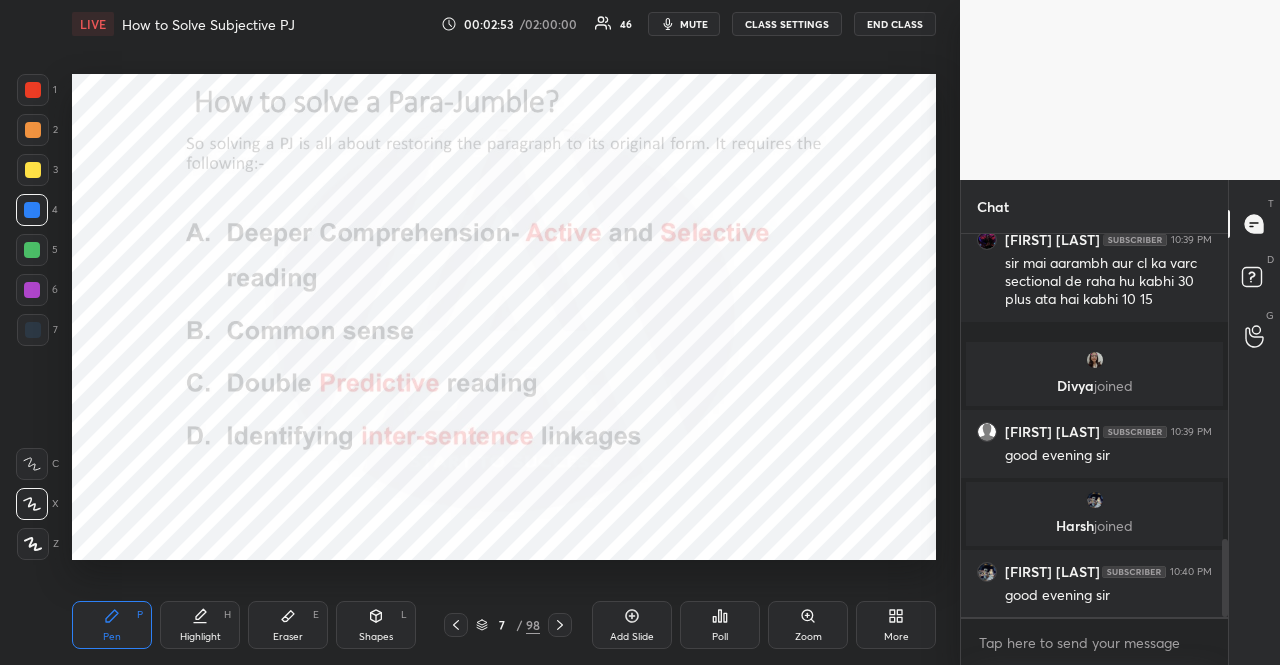 scroll, scrollTop: 1570, scrollLeft: 0, axis: vertical 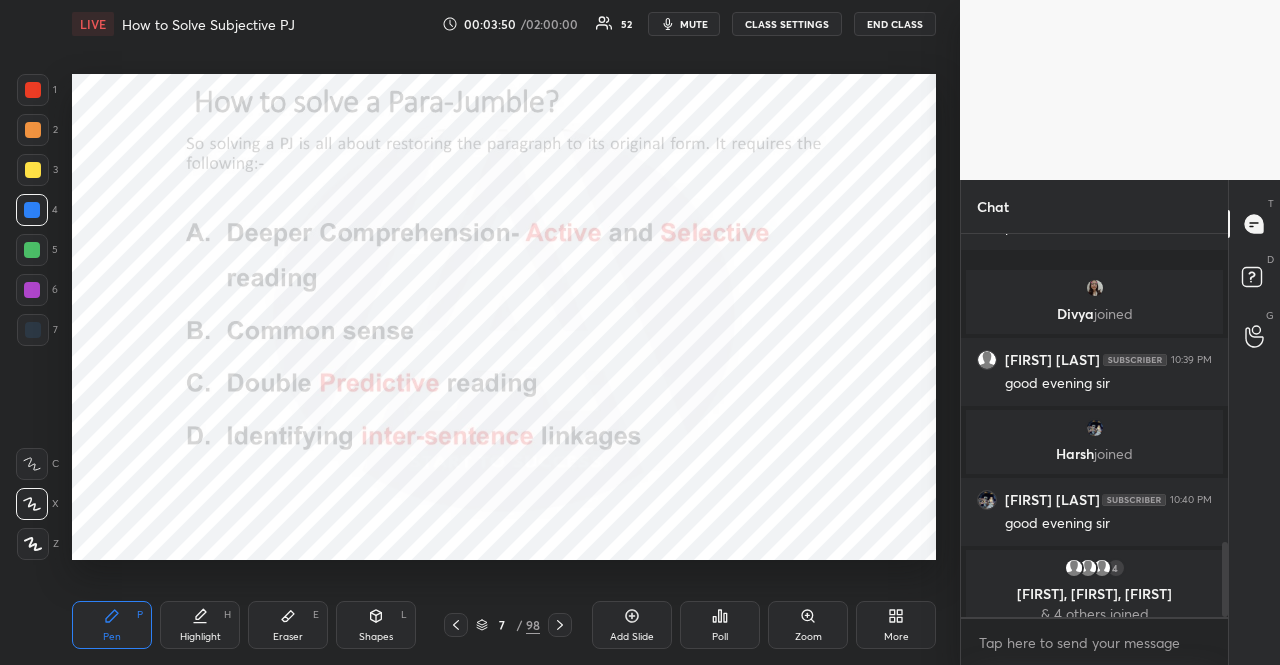 click at bounding box center [33, 90] 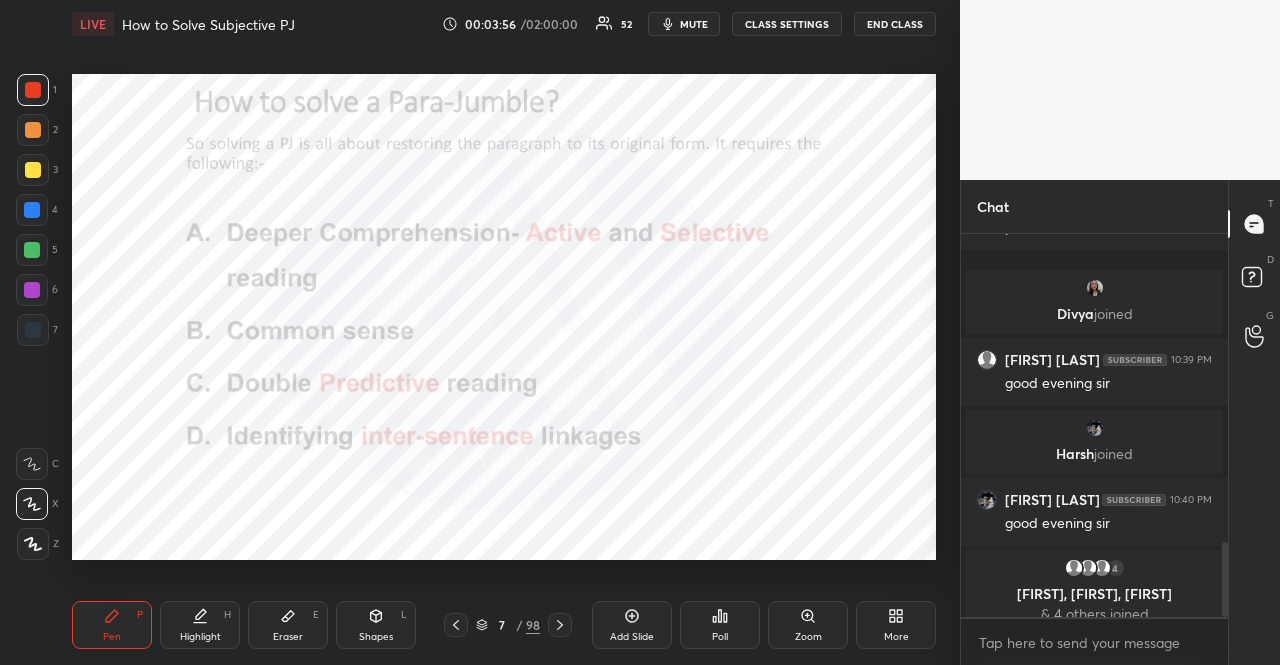 click at bounding box center (32, 210) 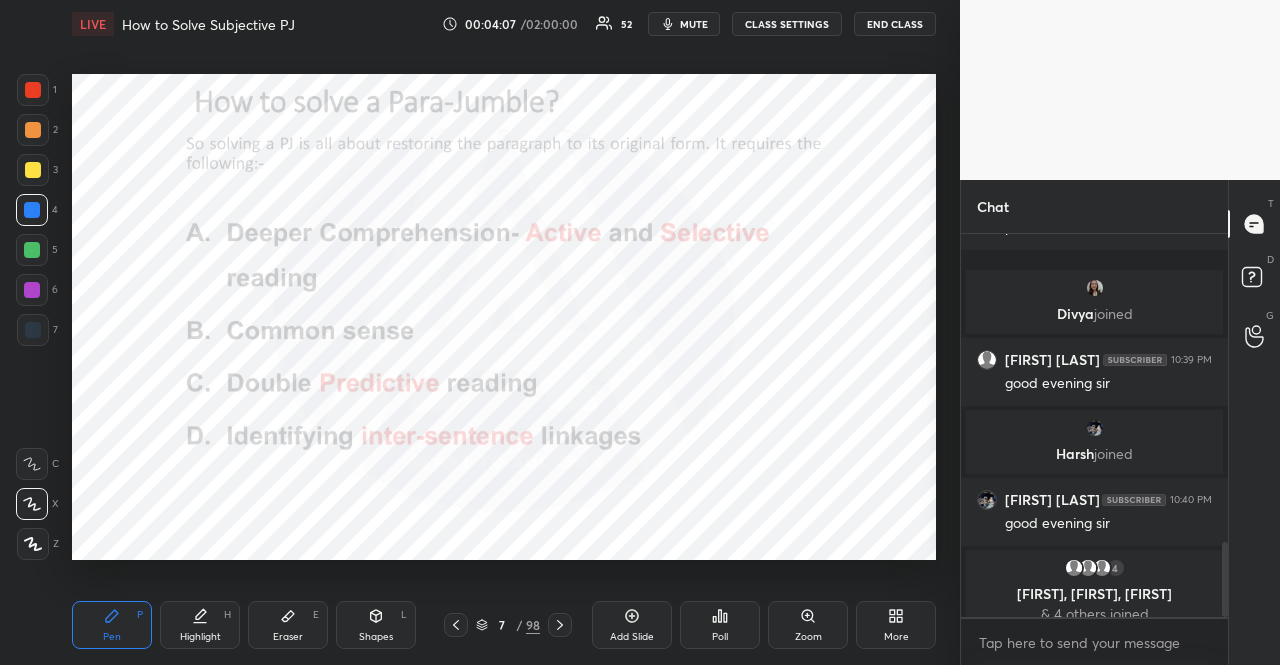 scroll, scrollTop: 337, scrollLeft: 261, axis: both 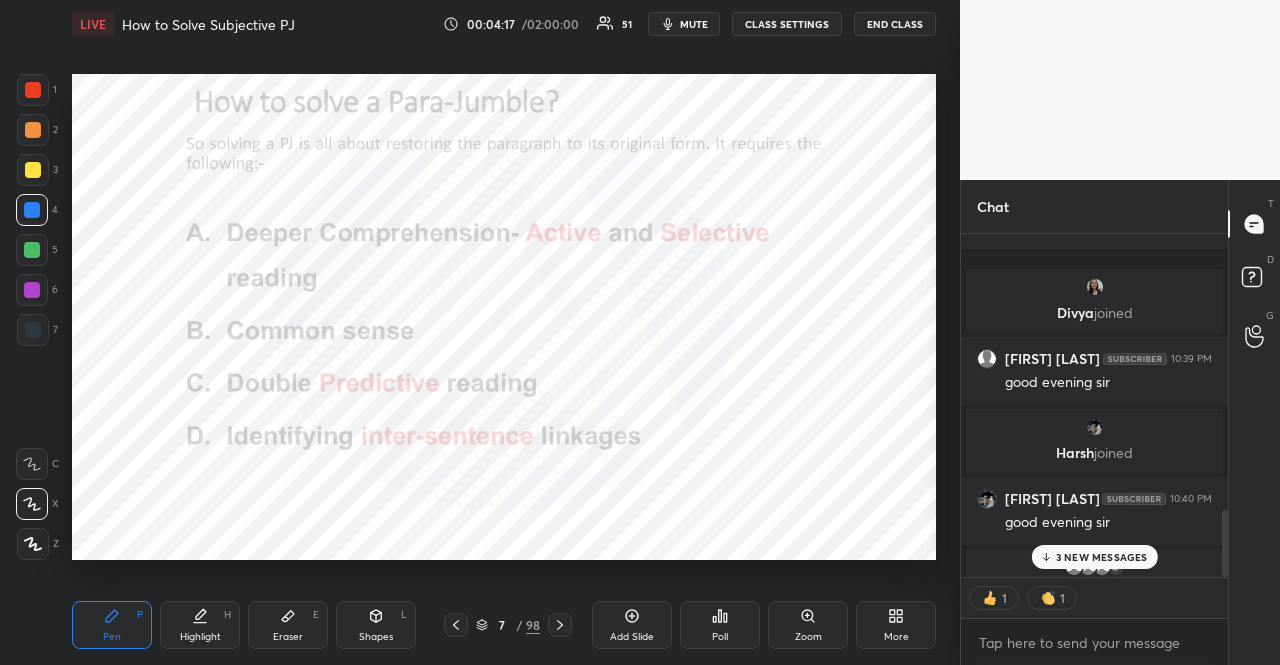 click at bounding box center [33, 130] 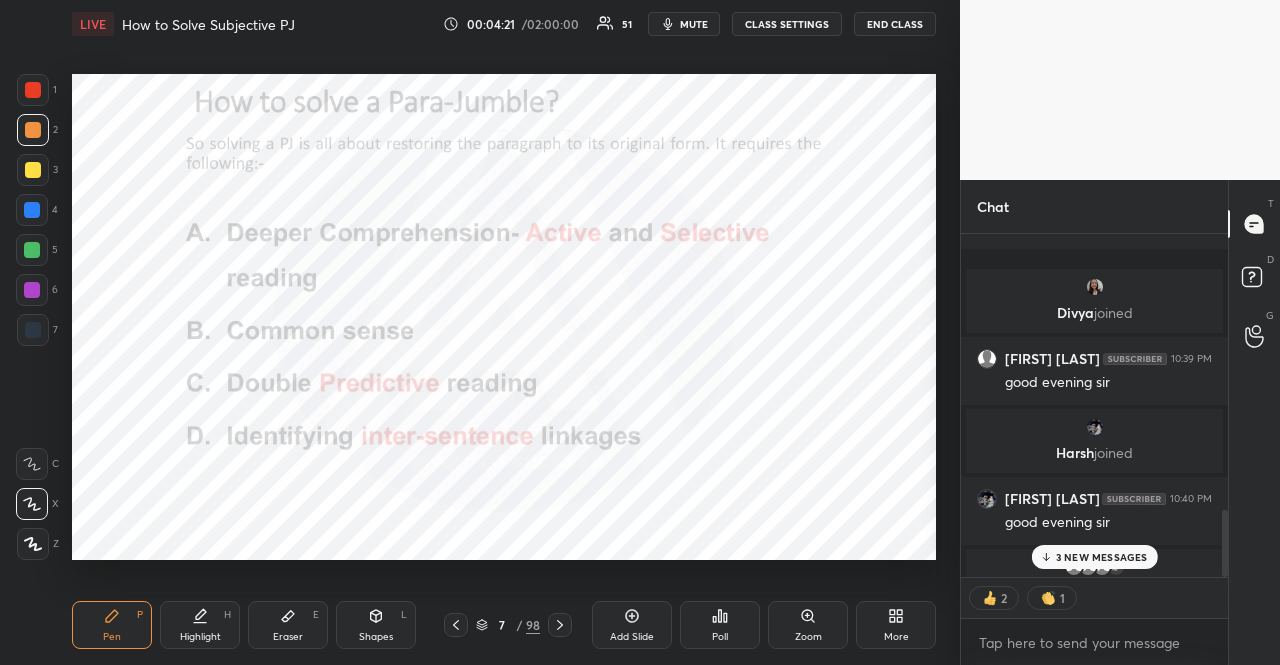 click at bounding box center (32, 210) 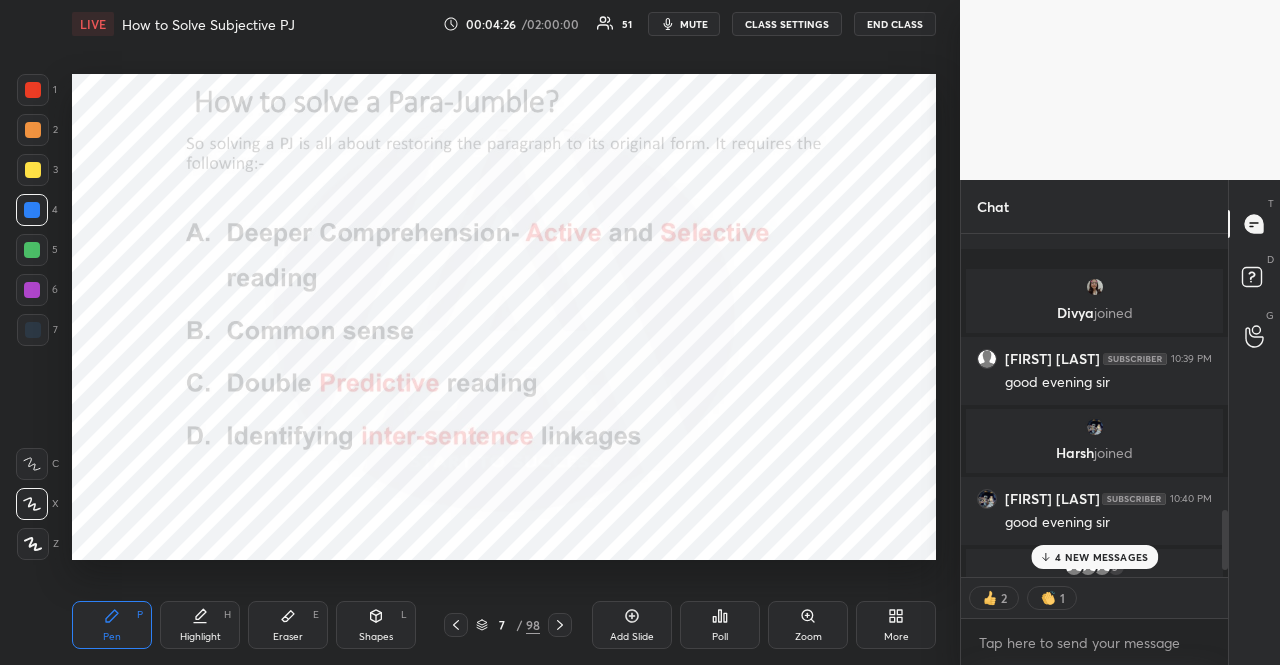 click 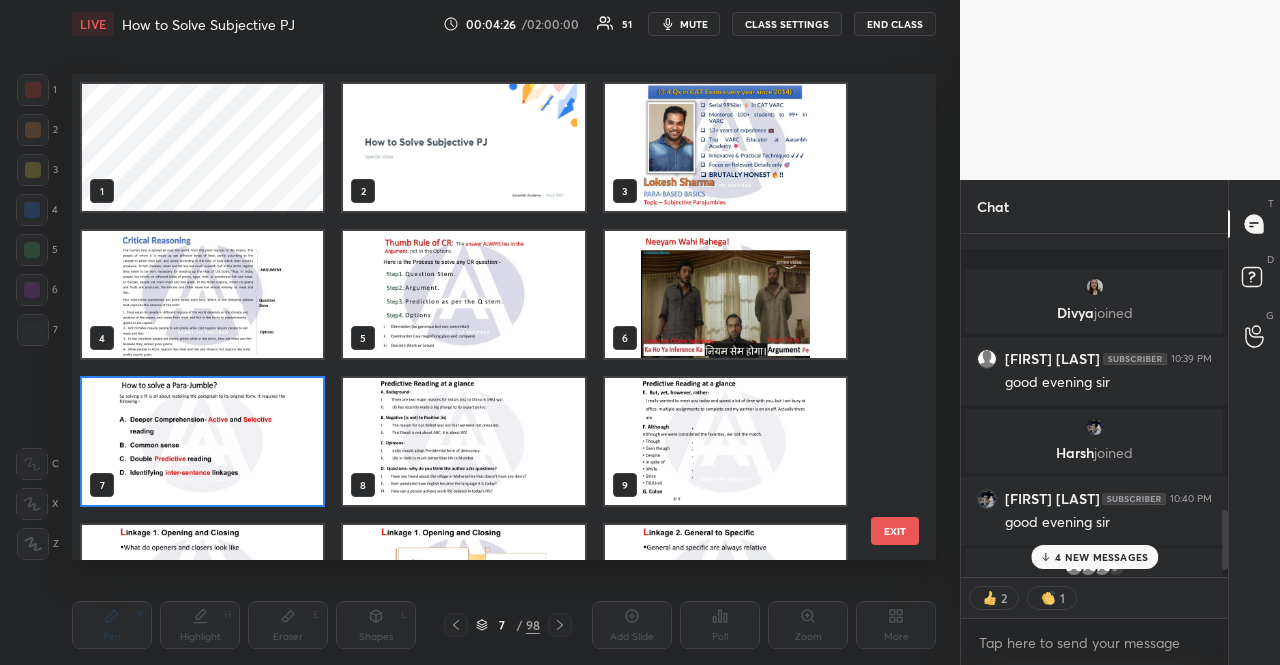 scroll, scrollTop: 7, scrollLeft: 11, axis: both 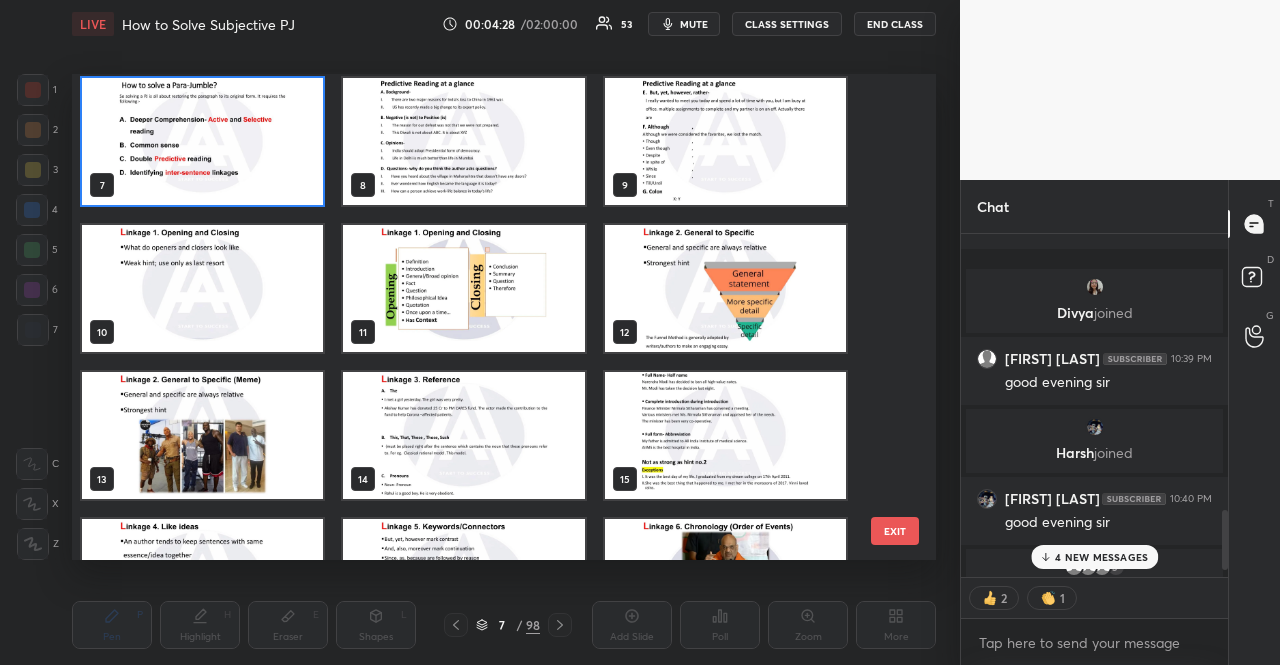 click at bounding box center [463, 288] 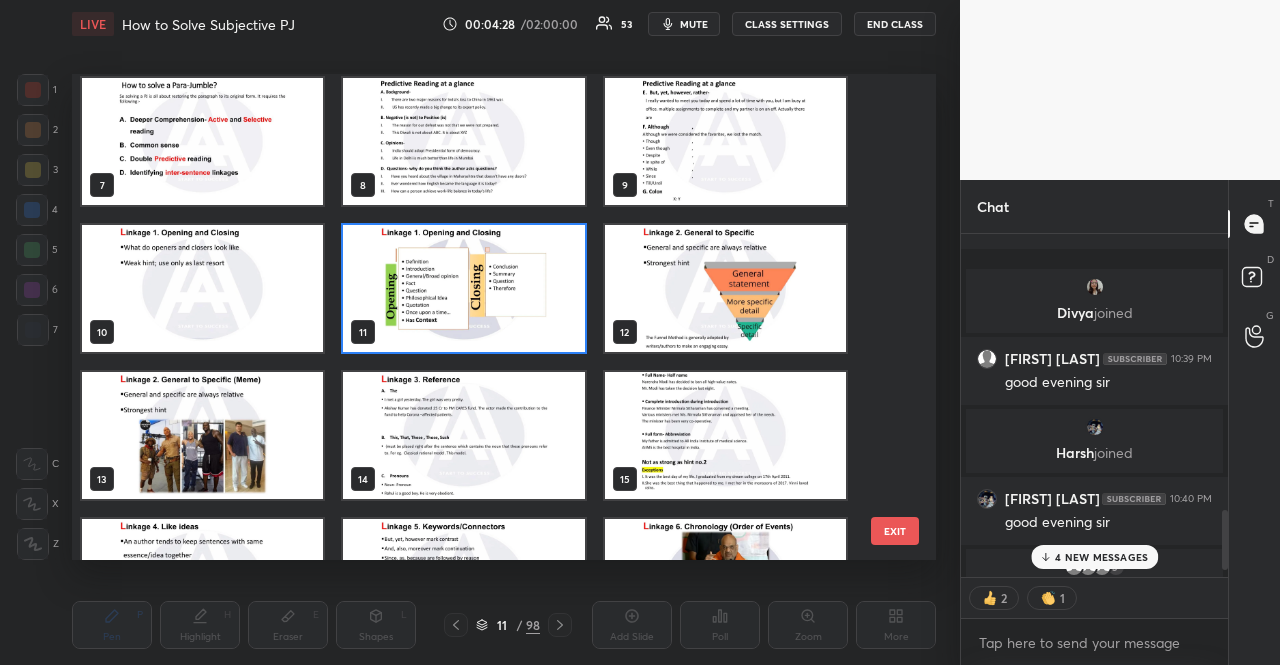click at bounding box center [463, 288] 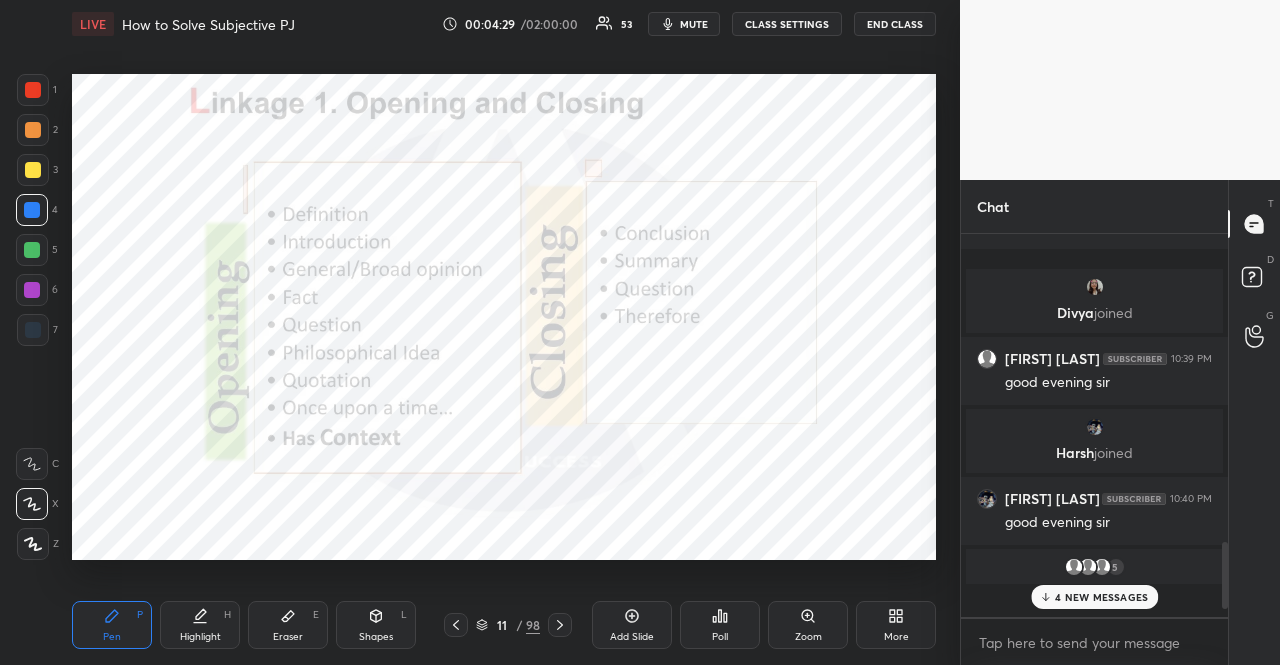 scroll, scrollTop: 6, scrollLeft: 6, axis: both 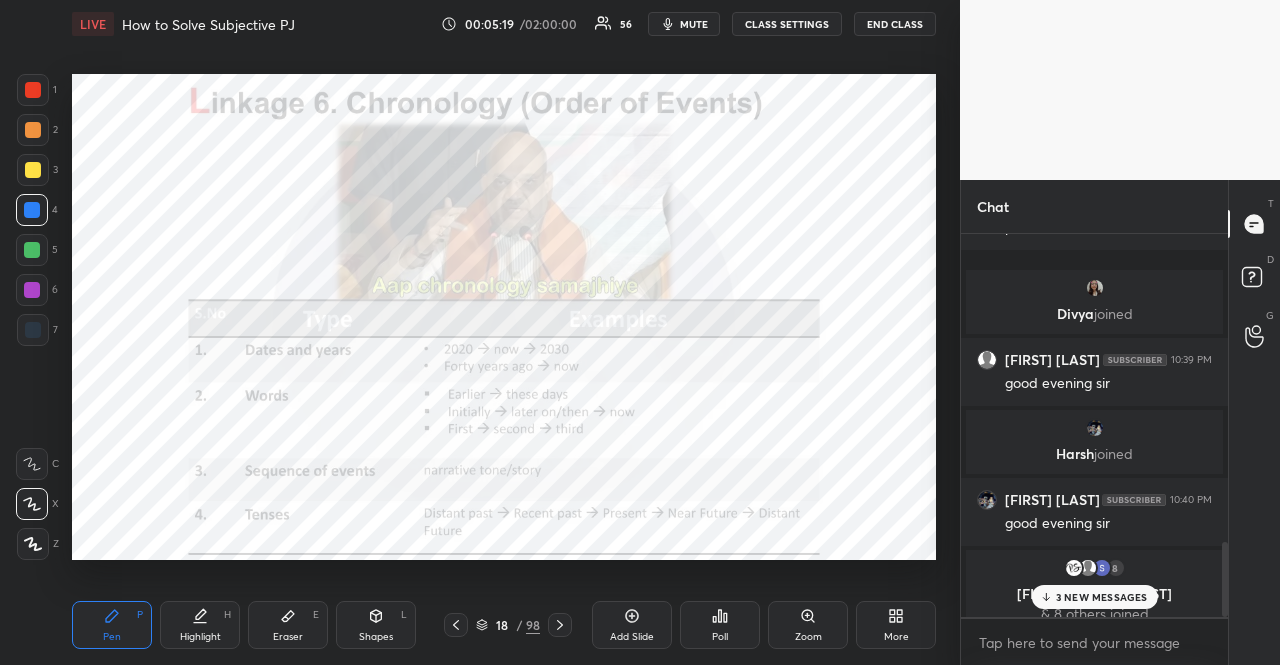 click 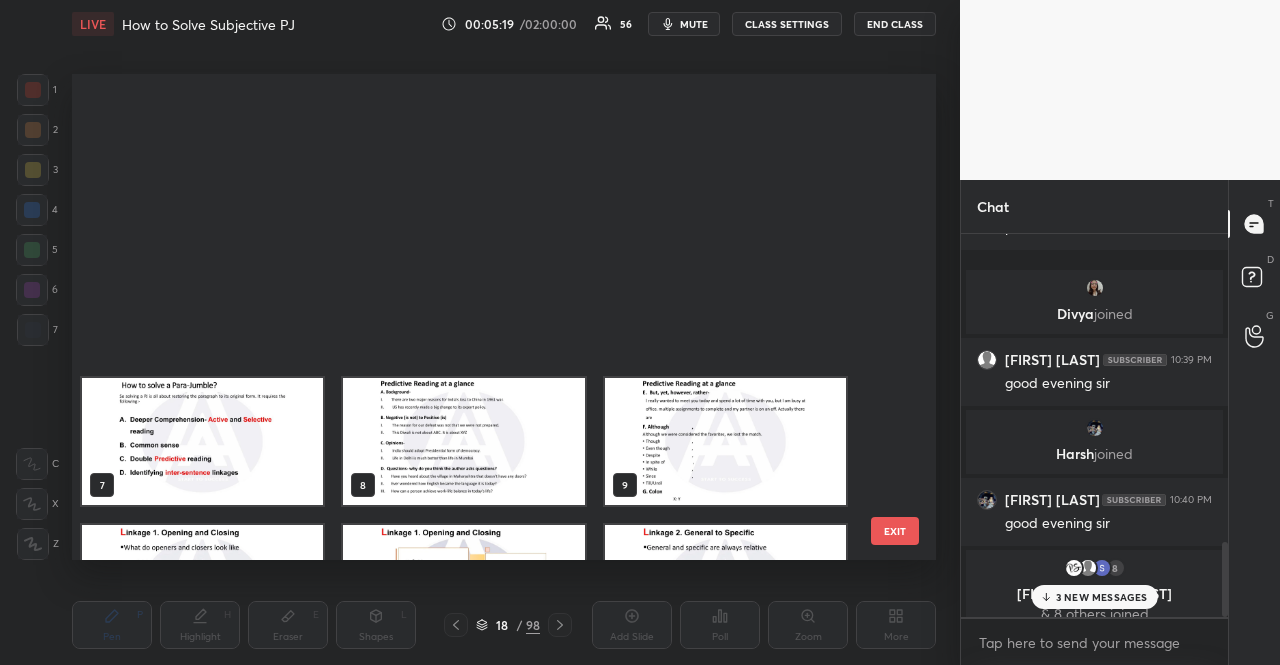 scroll, scrollTop: 396, scrollLeft: 0, axis: vertical 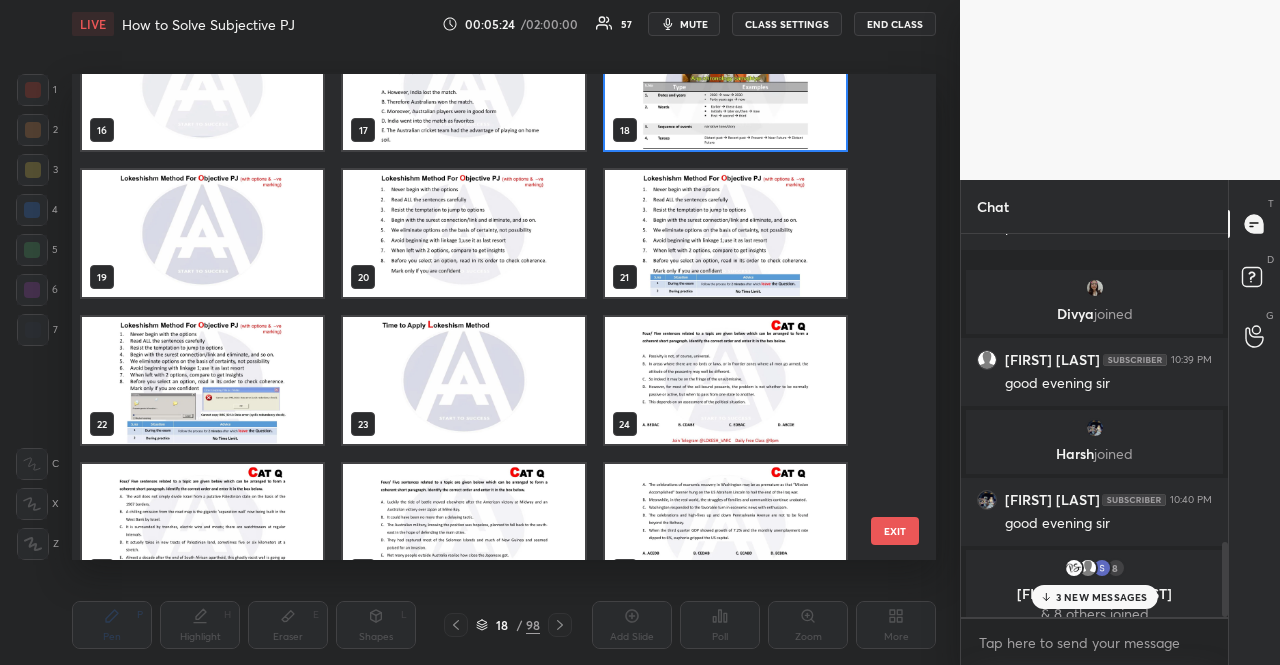 click 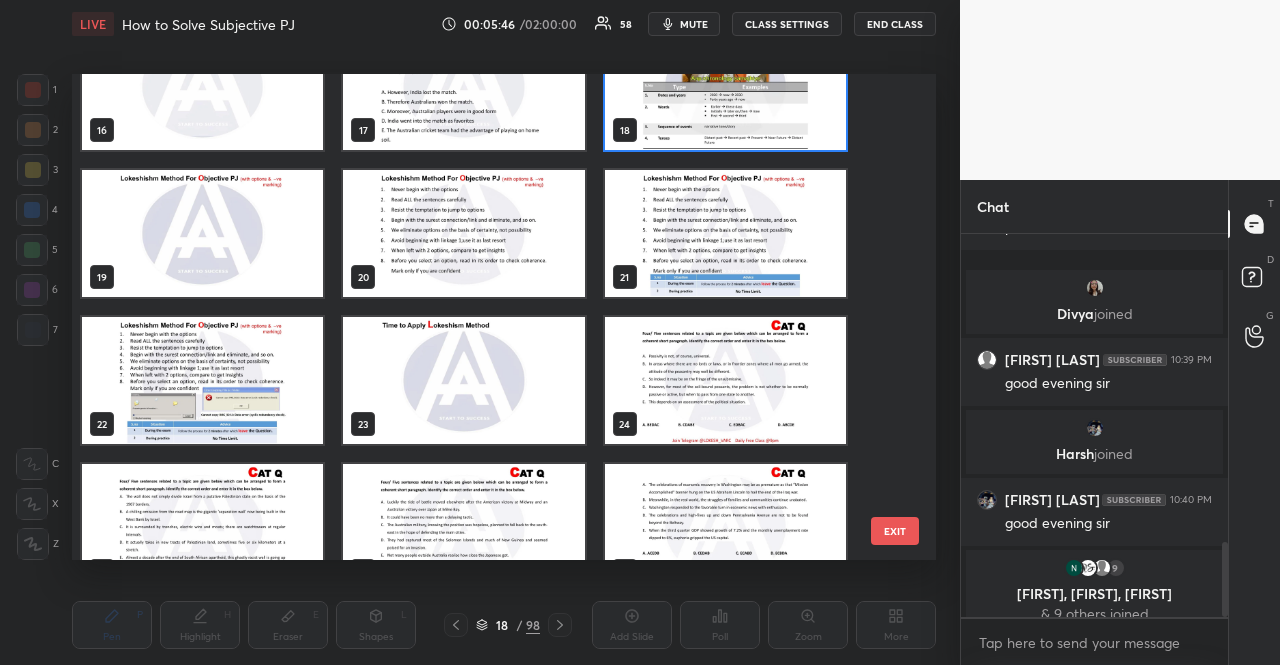 click on "EXIT" at bounding box center (895, 531) 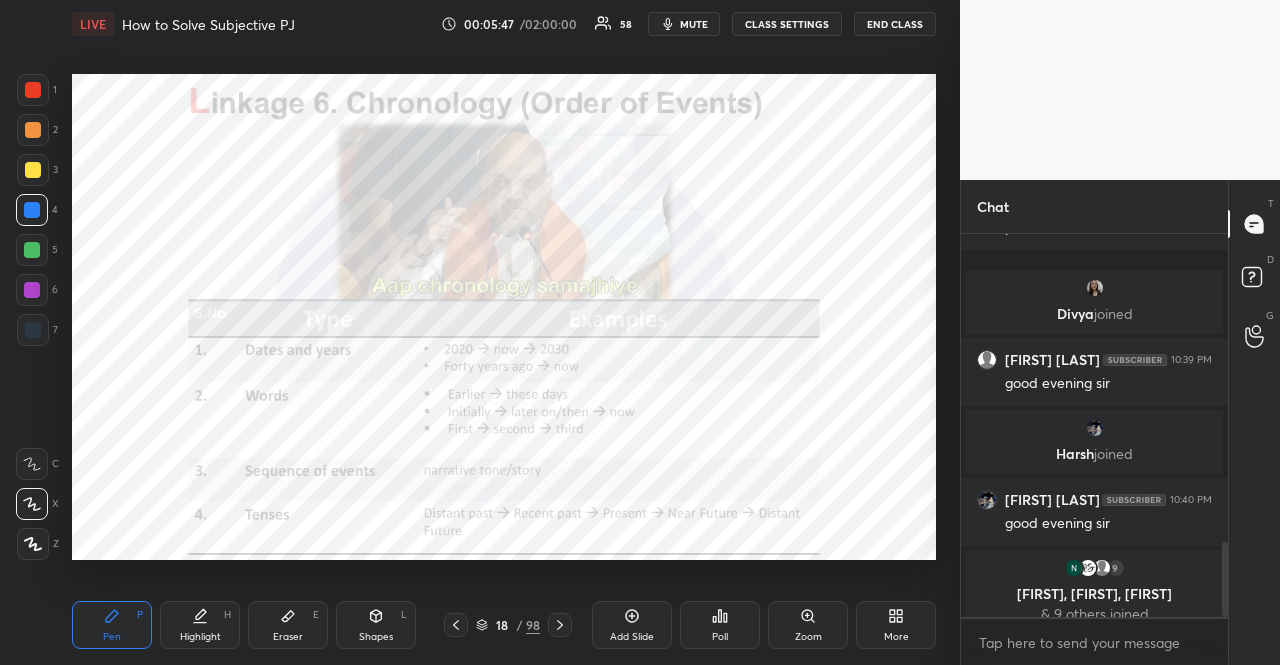 scroll, scrollTop: 0, scrollLeft: 0, axis: both 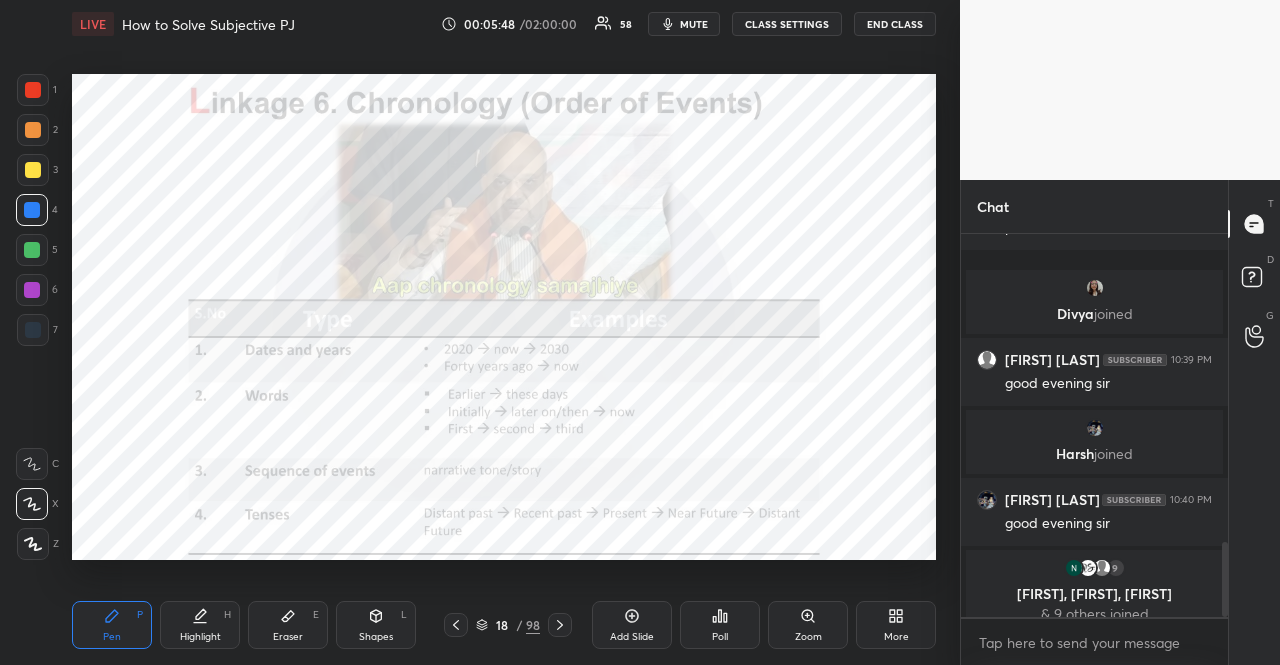click 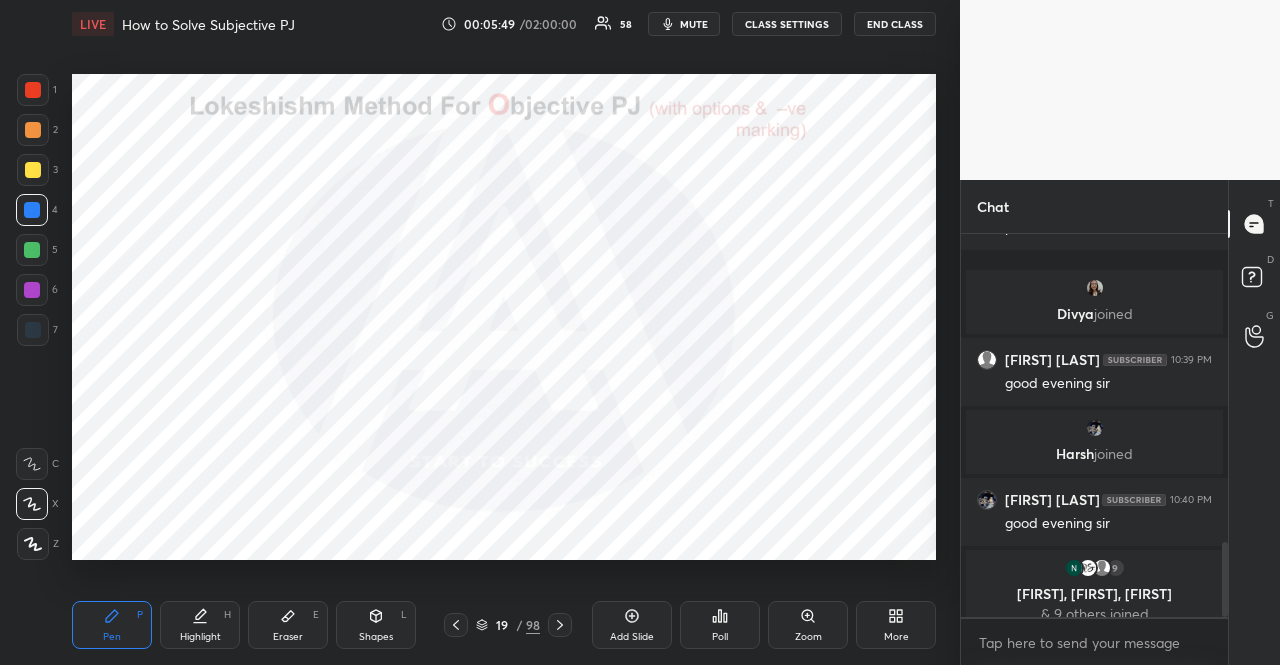 click 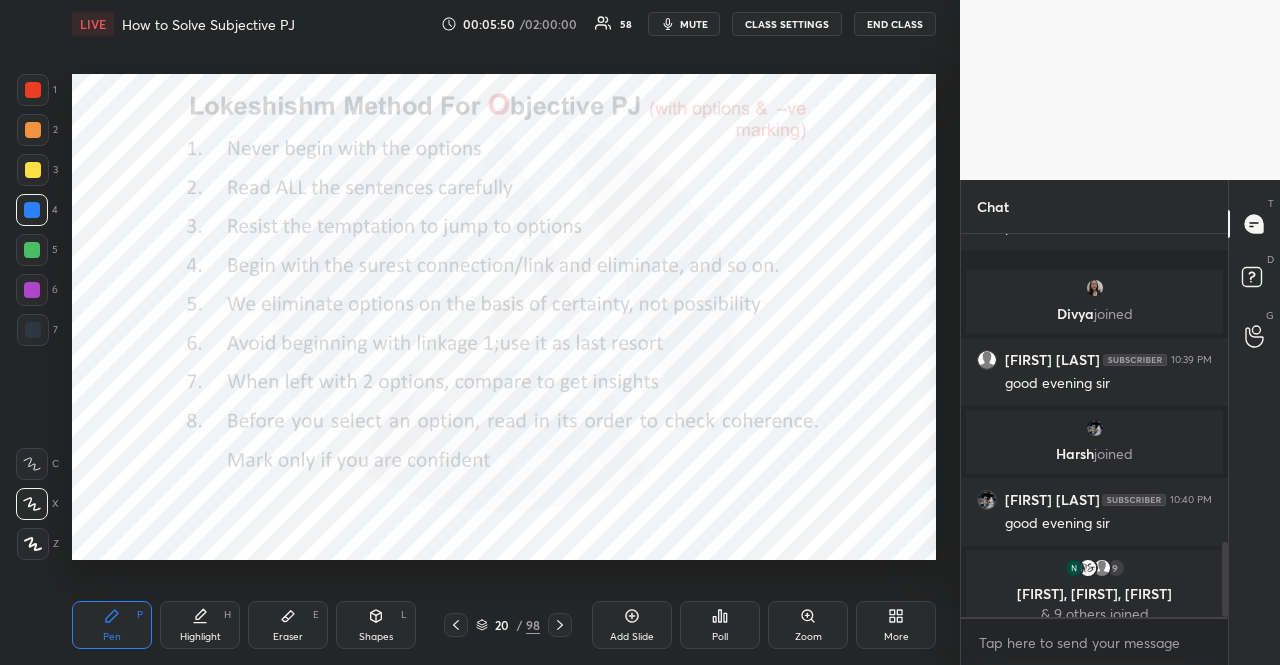 click on "20" at bounding box center [502, 625] 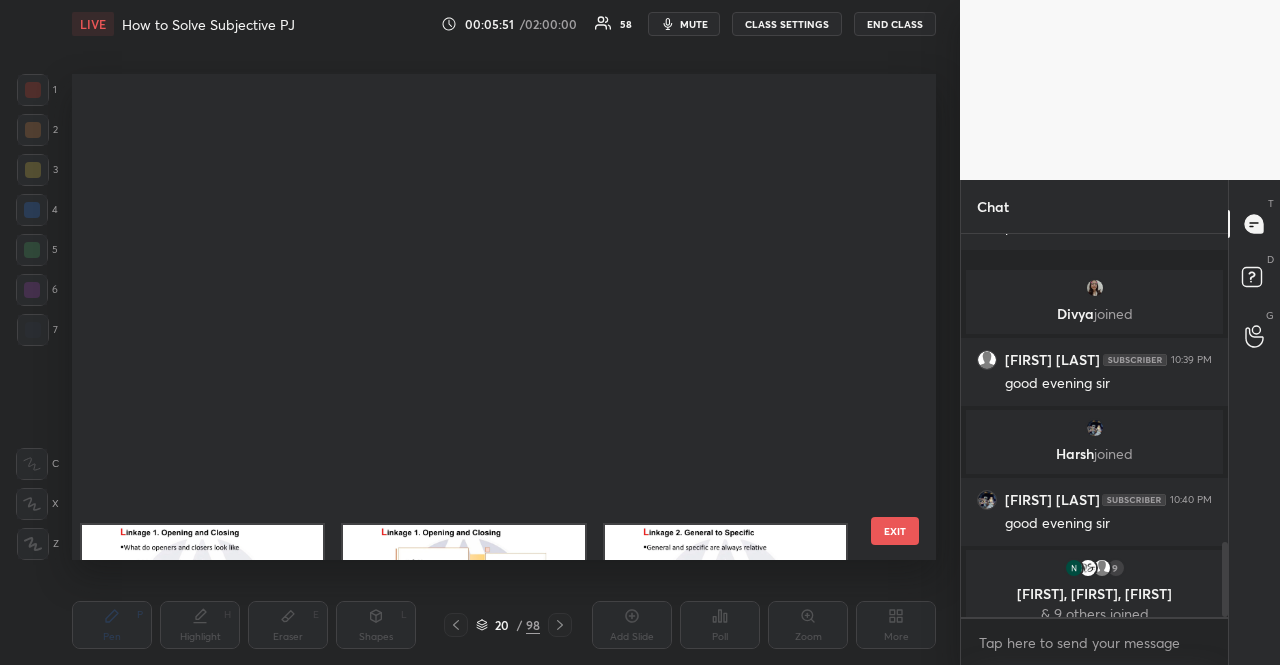 scroll, scrollTop: 543, scrollLeft: 0, axis: vertical 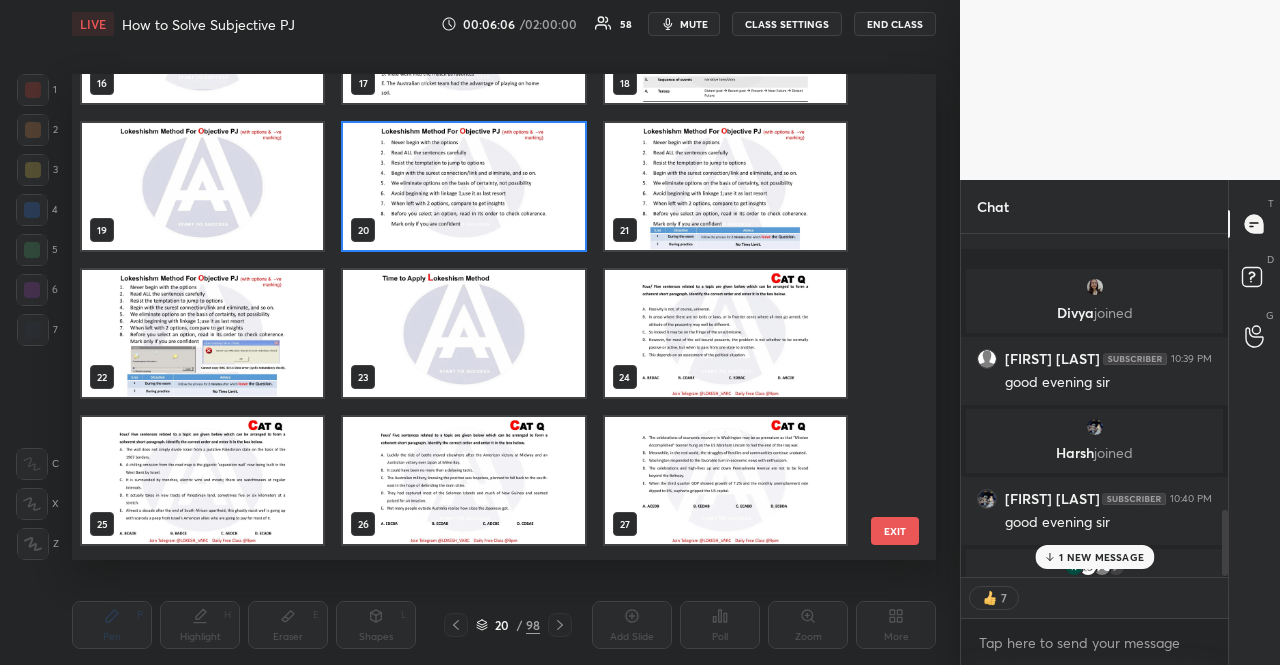 click at bounding box center [202, 333] 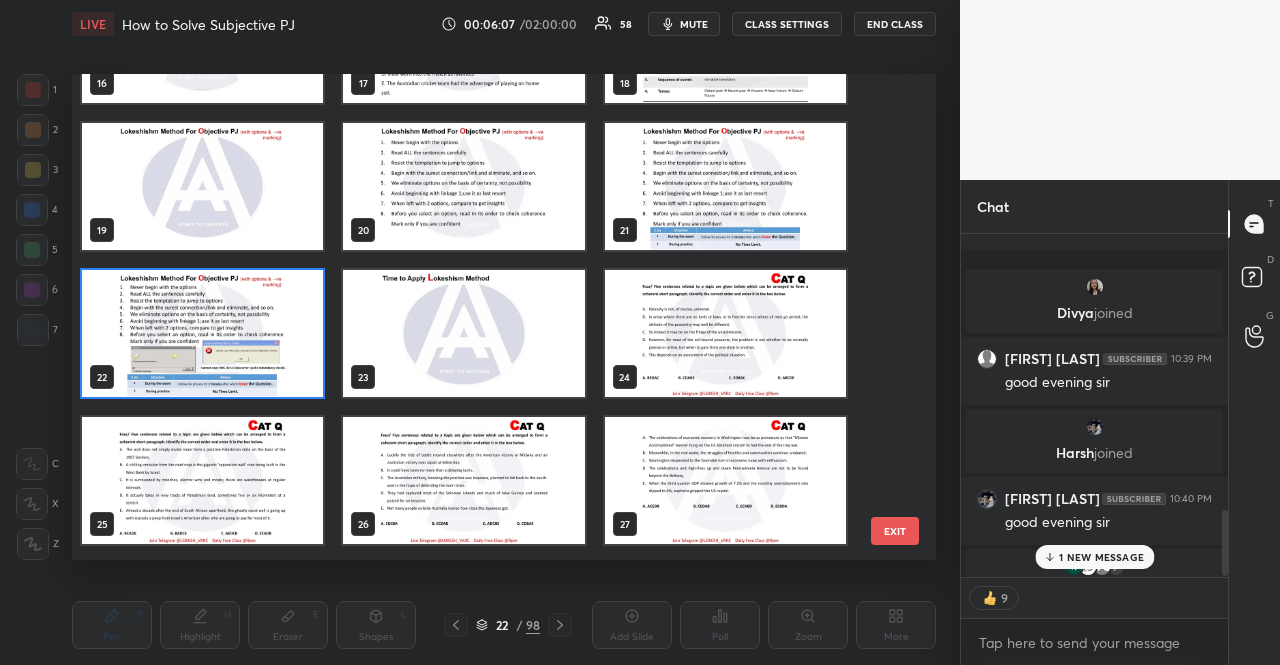 click at bounding box center [202, 333] 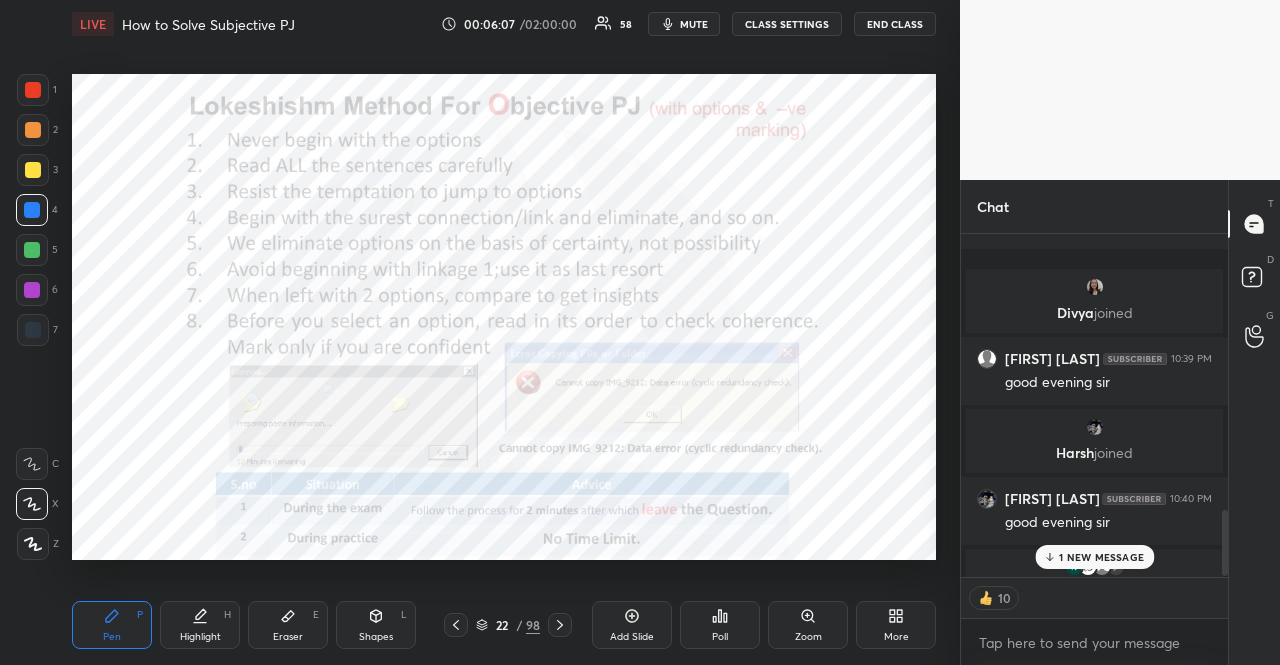 click at bounding box center [202, 333] 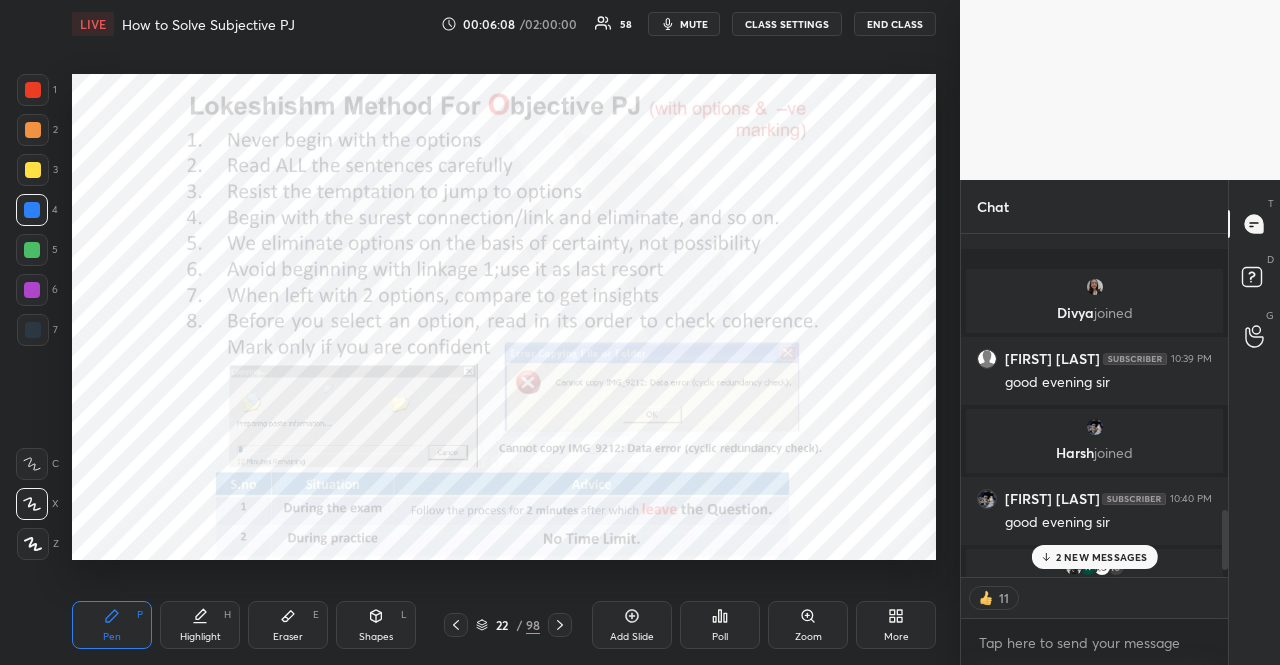 click at bounding box center (32, 210) 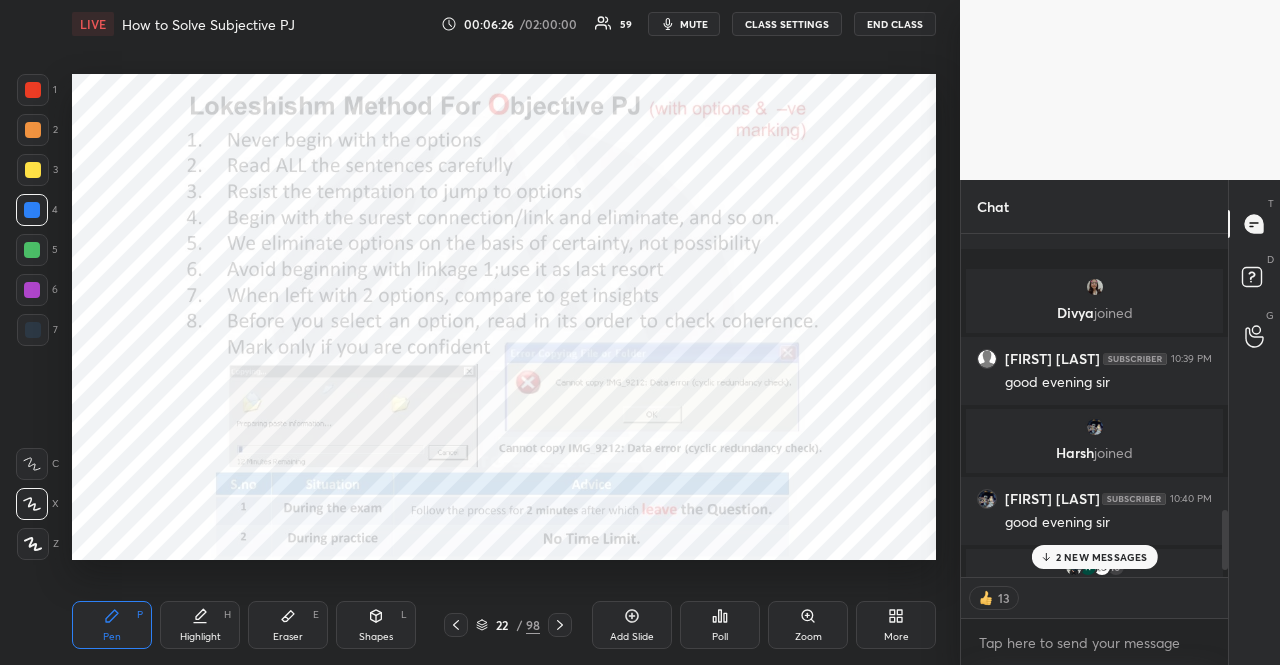 scroll, scrollTop: 6, scrollLeft: 6, axis: both 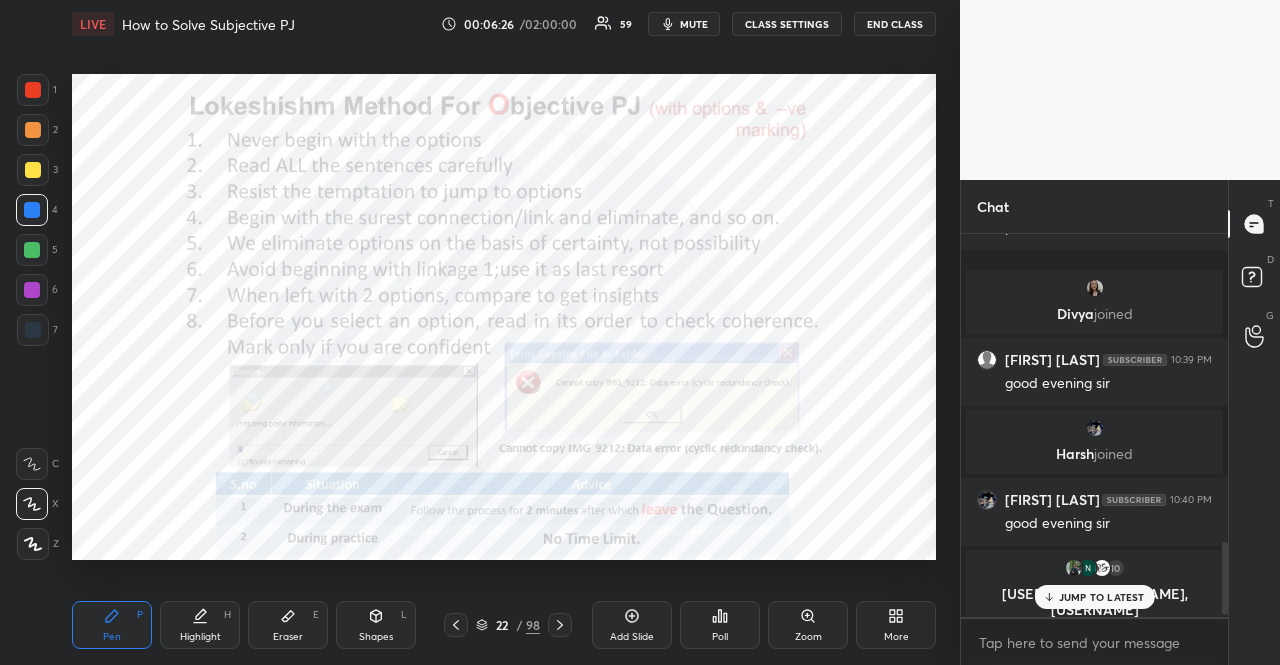 click on "22" at bounding box center (502, 625) 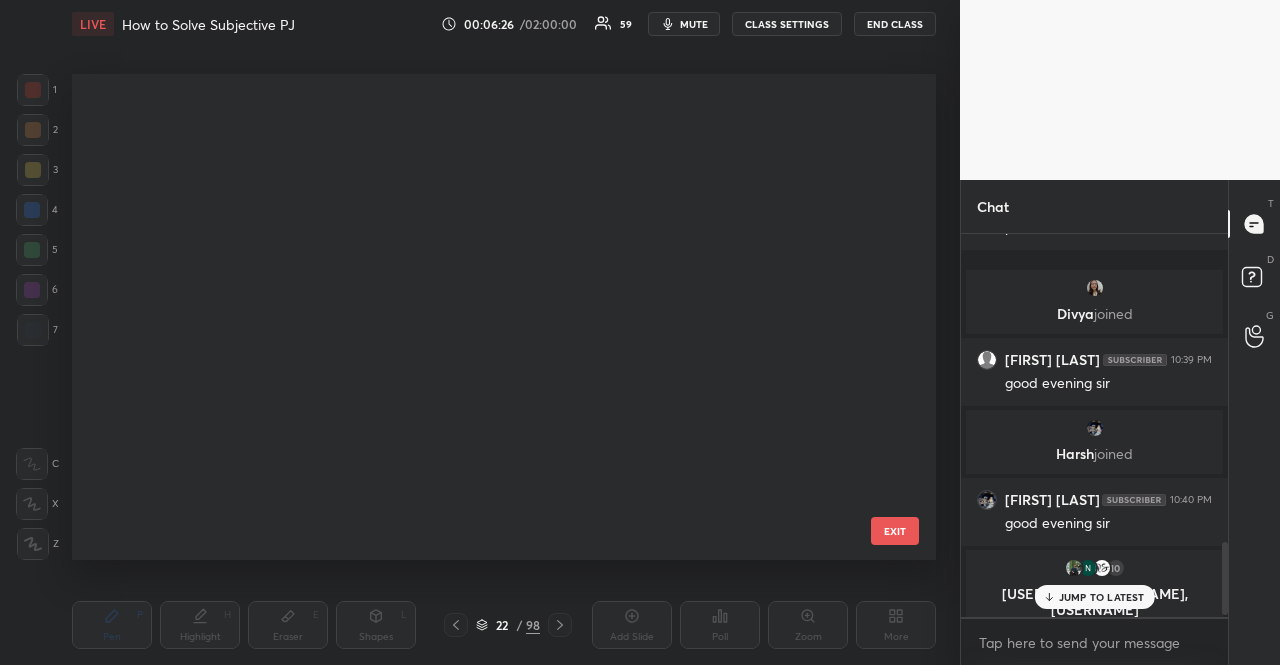 scroll, scrollTop: 690, scrollLeft: 0, axis: vertical 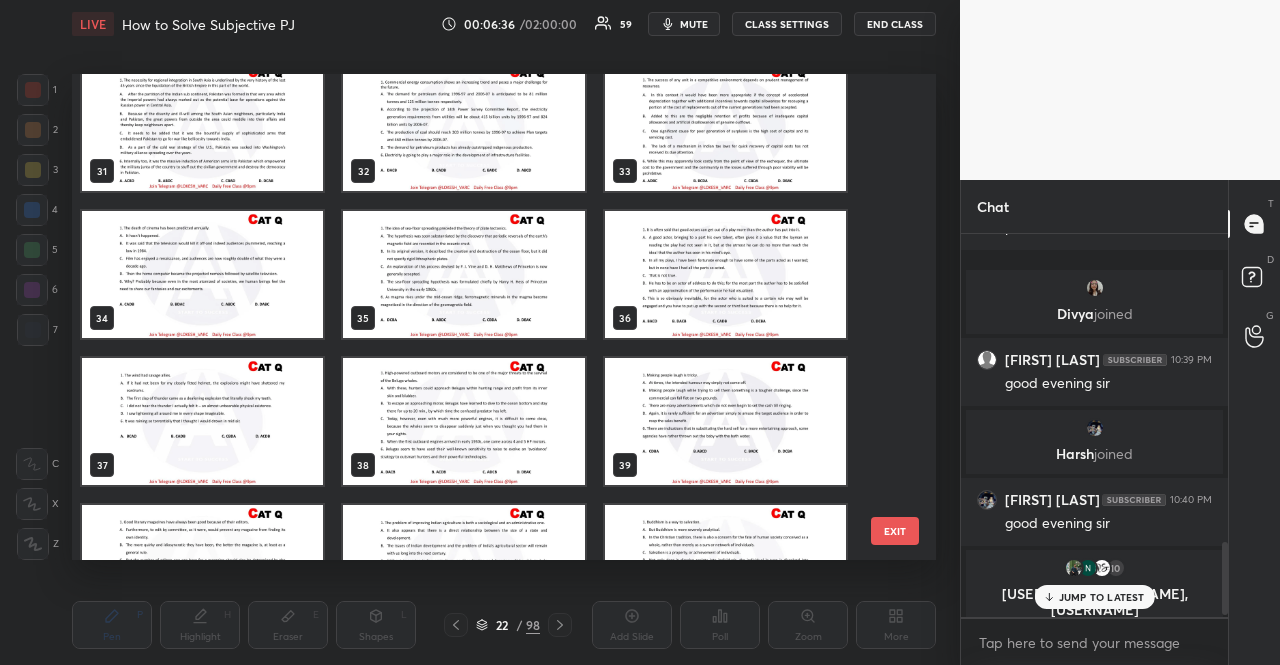 click at bounding box center (463, 421) 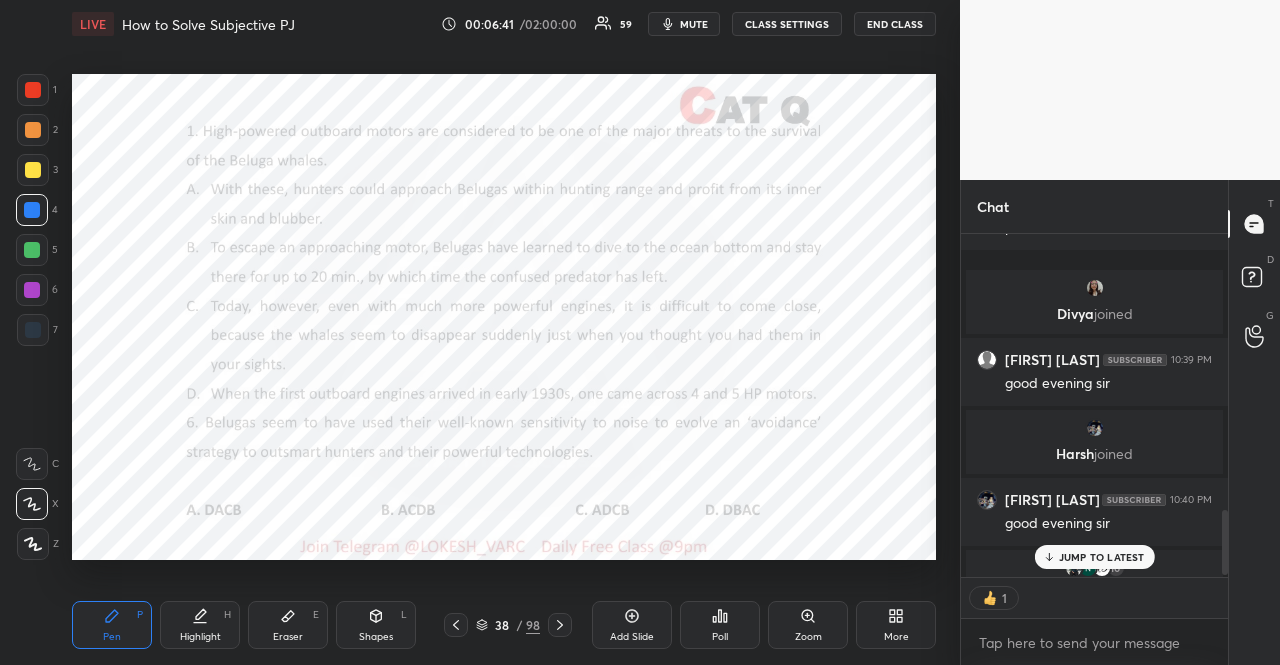 scroll, scrollTop: 337, scrollLeft: 261, axis: both 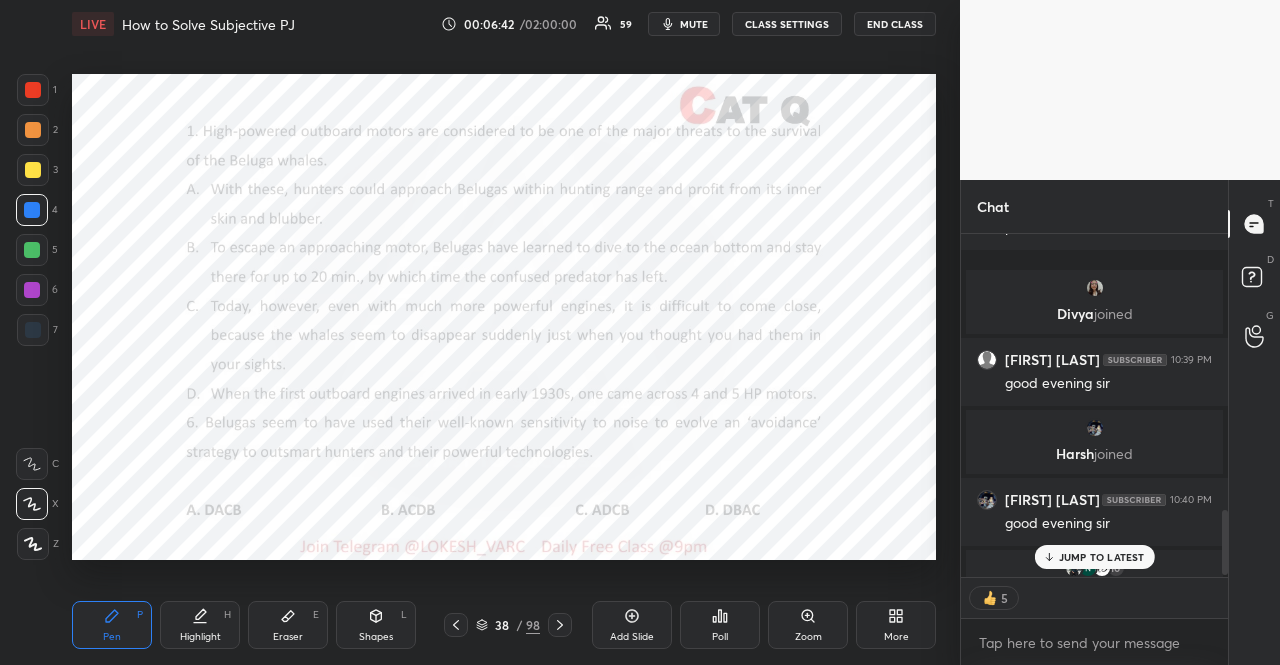 click at bounding box center [33, 330] 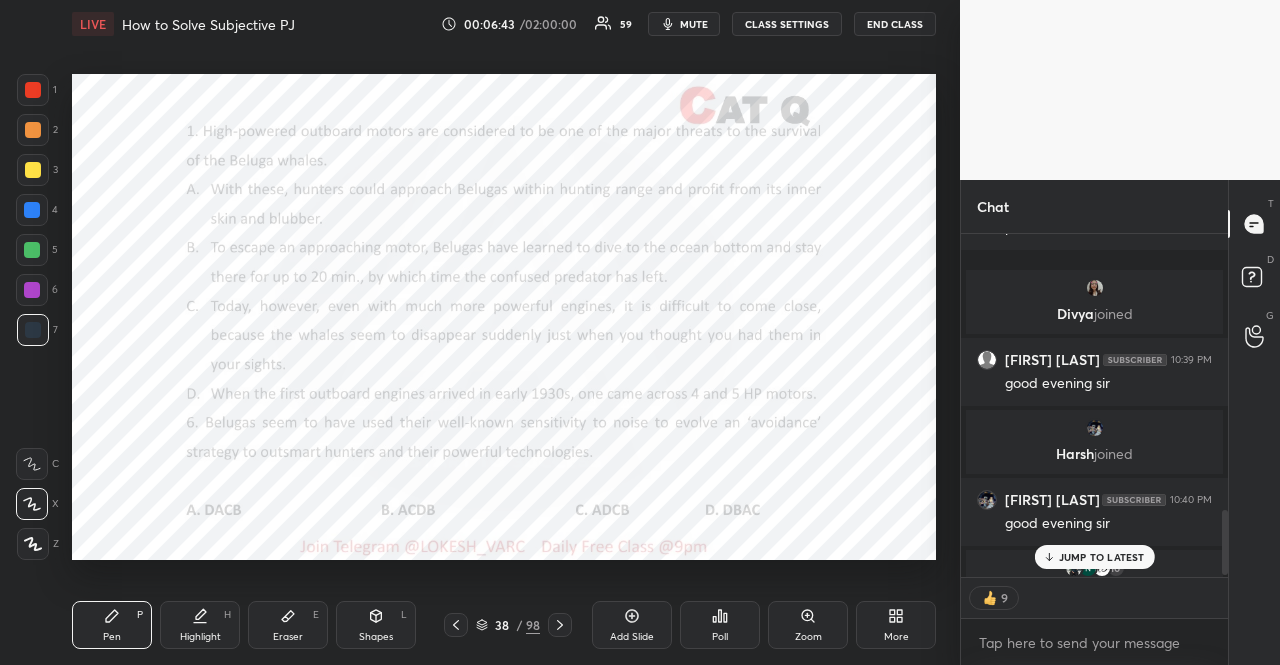 click at bounding box center (33, 544) 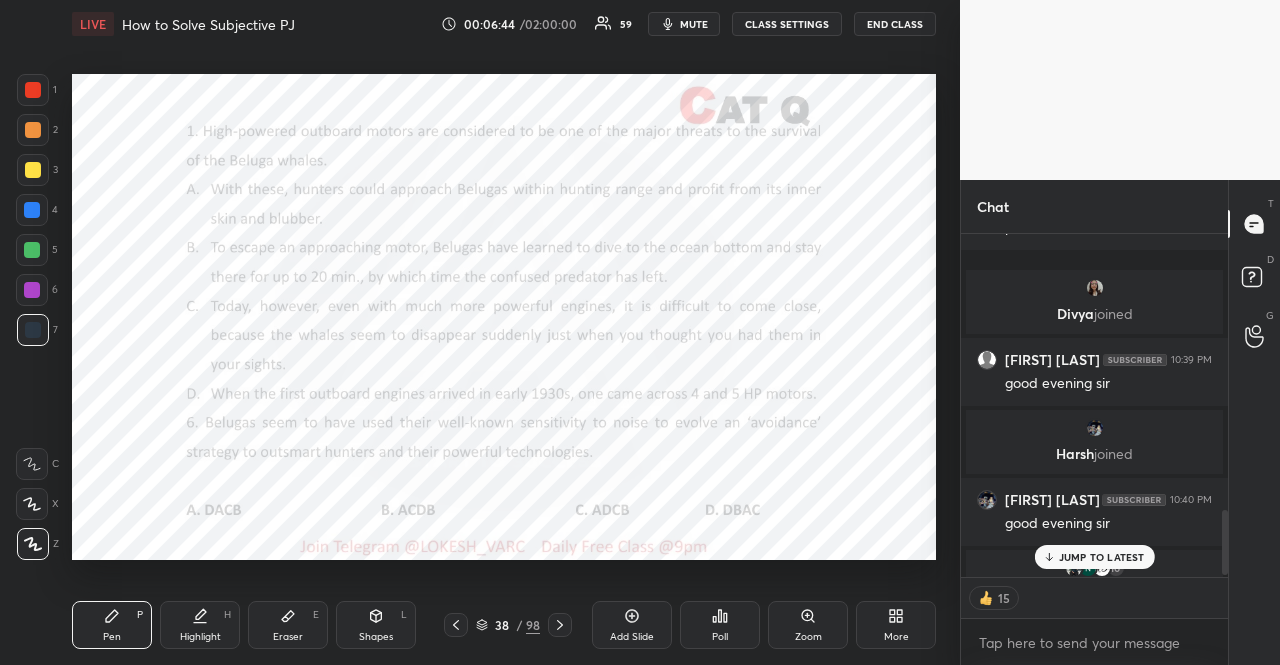click on "Pen P Highlight H Eraser E Shapes L" at bounding box center (254, 625) 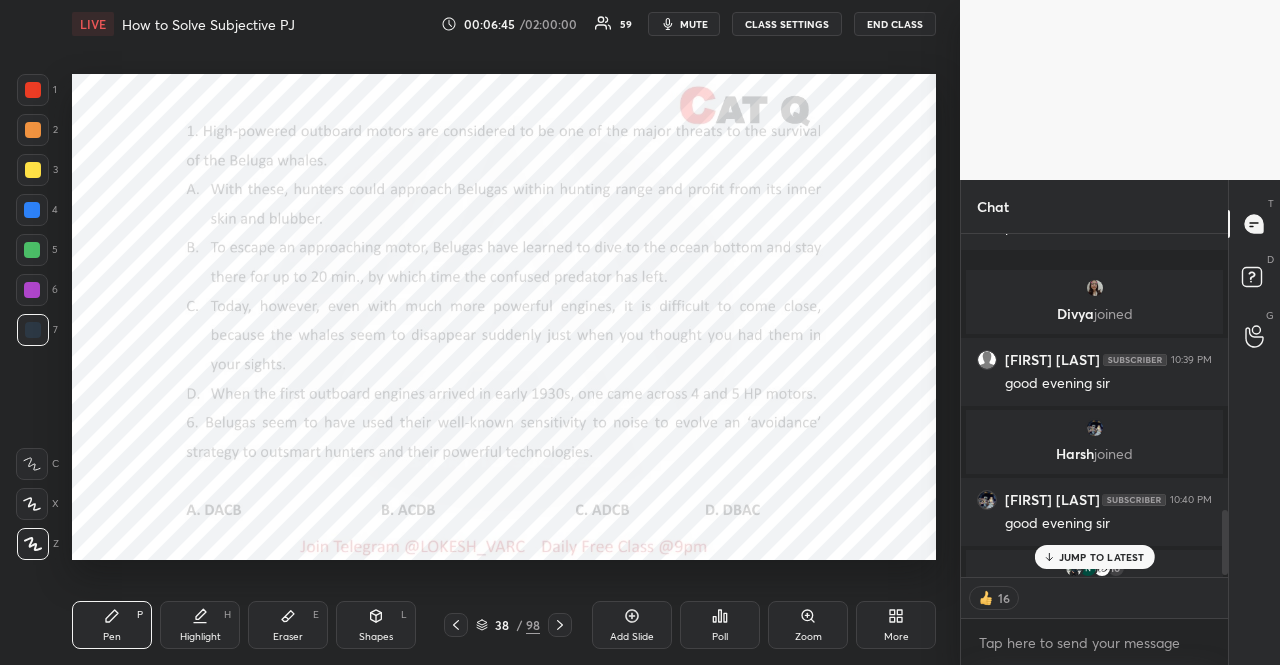 click on "Shapes L" at bounding box center [376, 625] 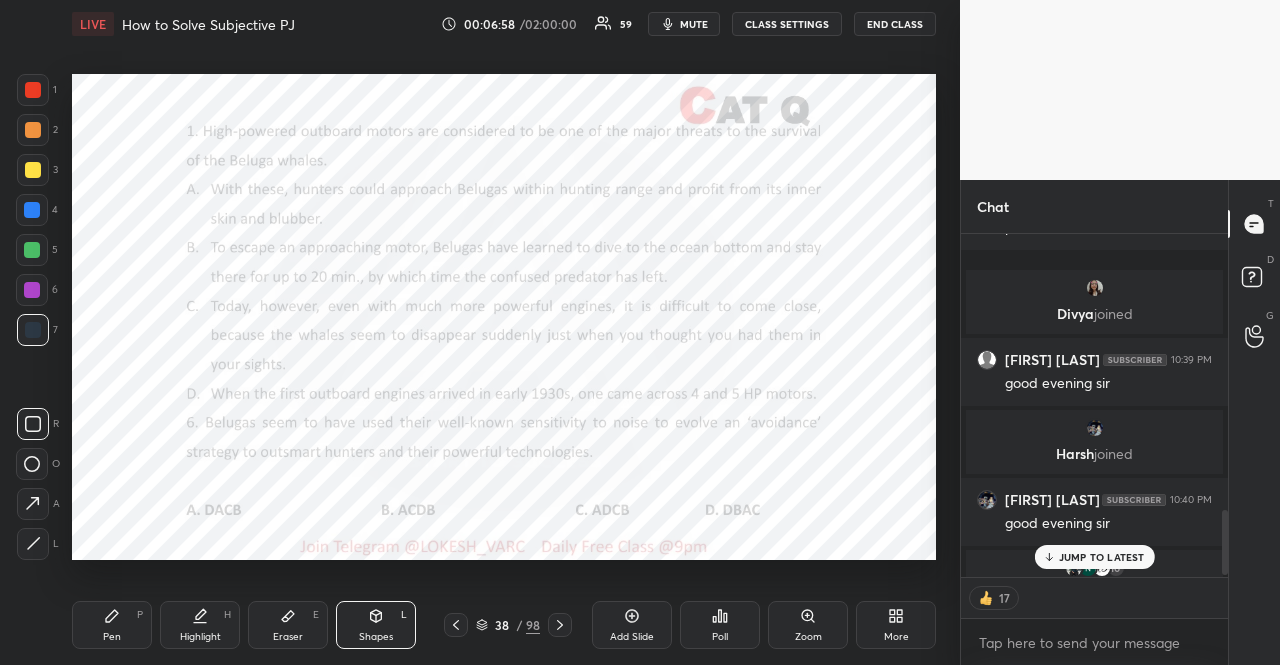 click at bounding box center (32, 210) 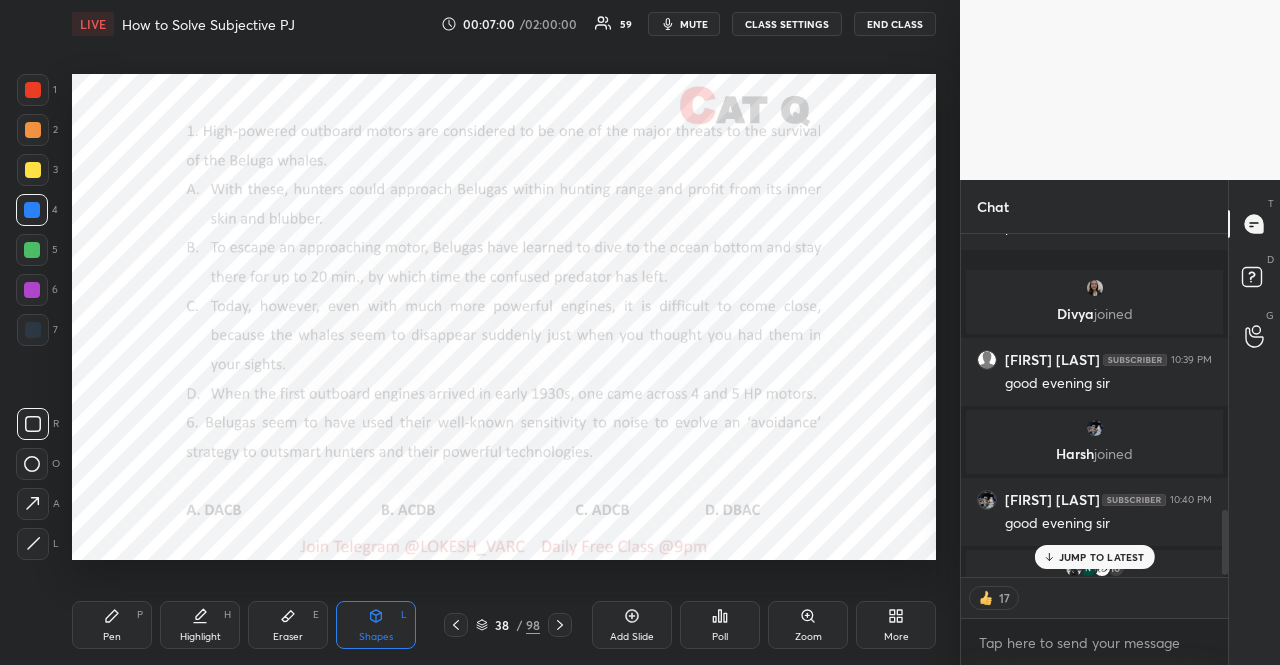 click on "Pen P" at bounding box center [112, 625] 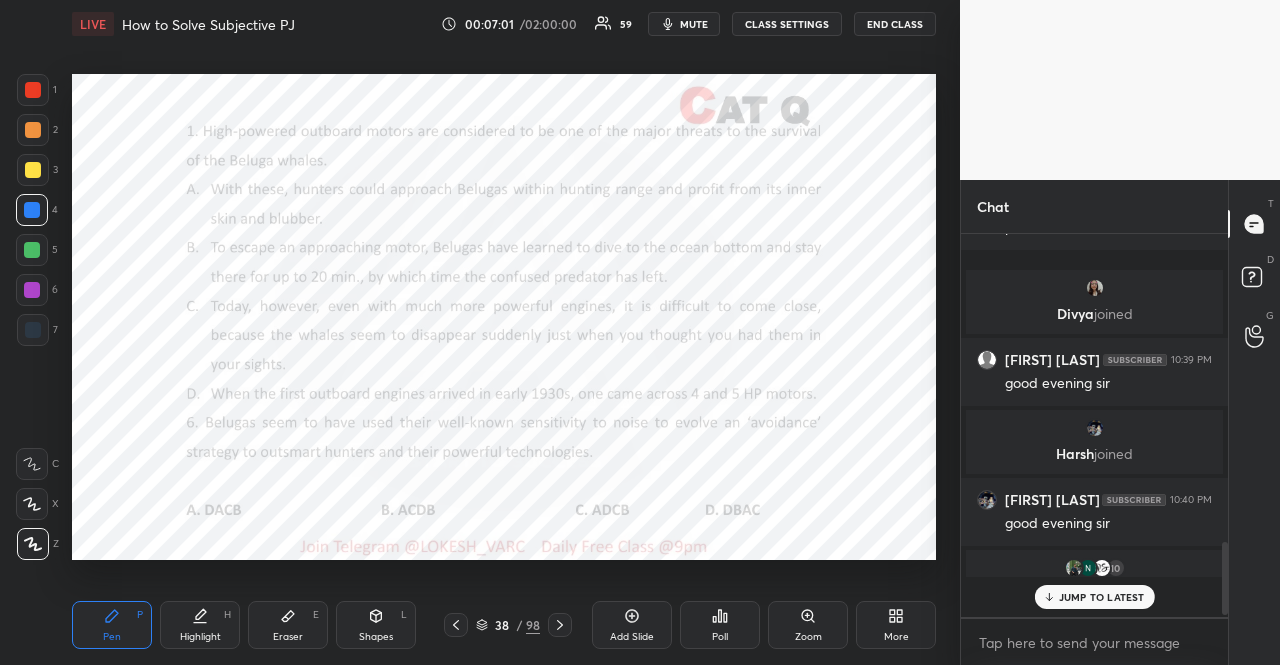scroll, scrollTop: 6, scrollLeft: 6, axis: both 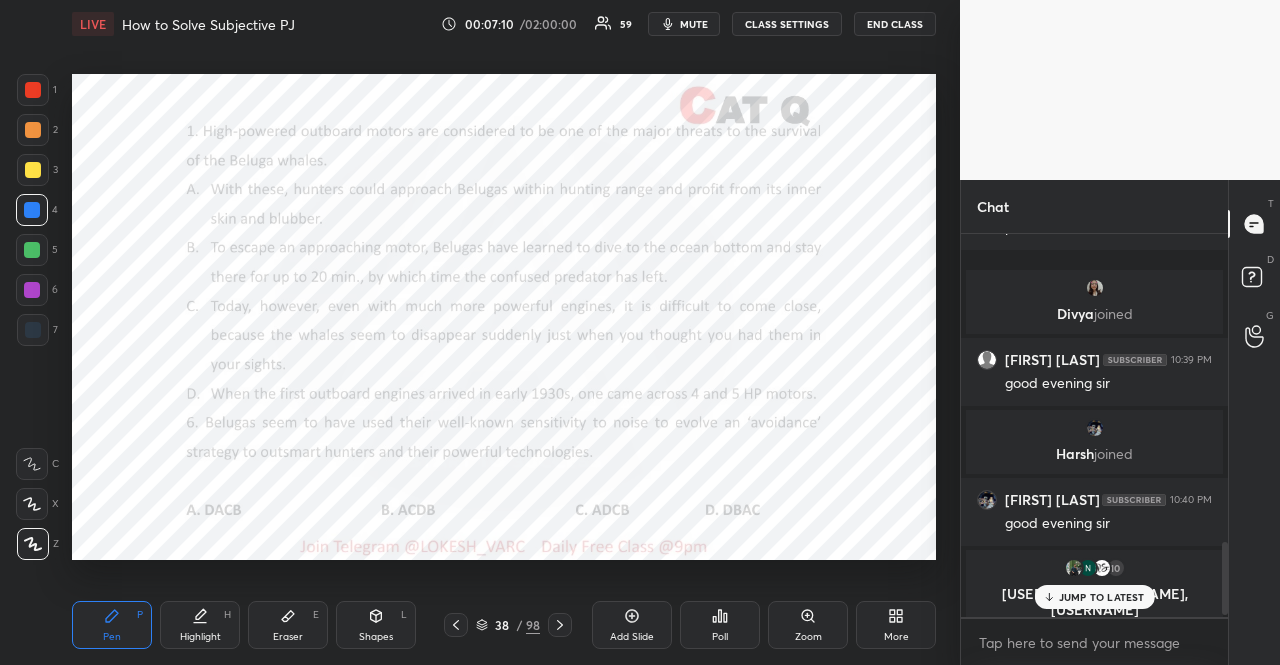 click at bounding box center [32, 504] 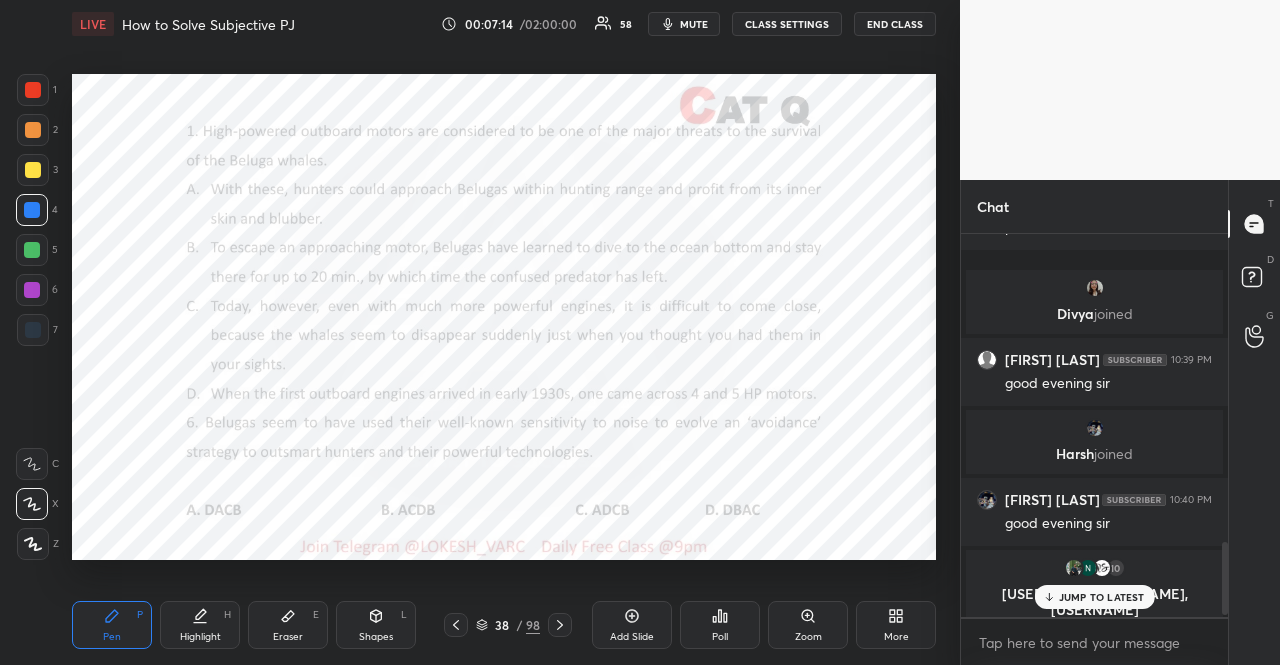 click at bounding box center [33, 90] 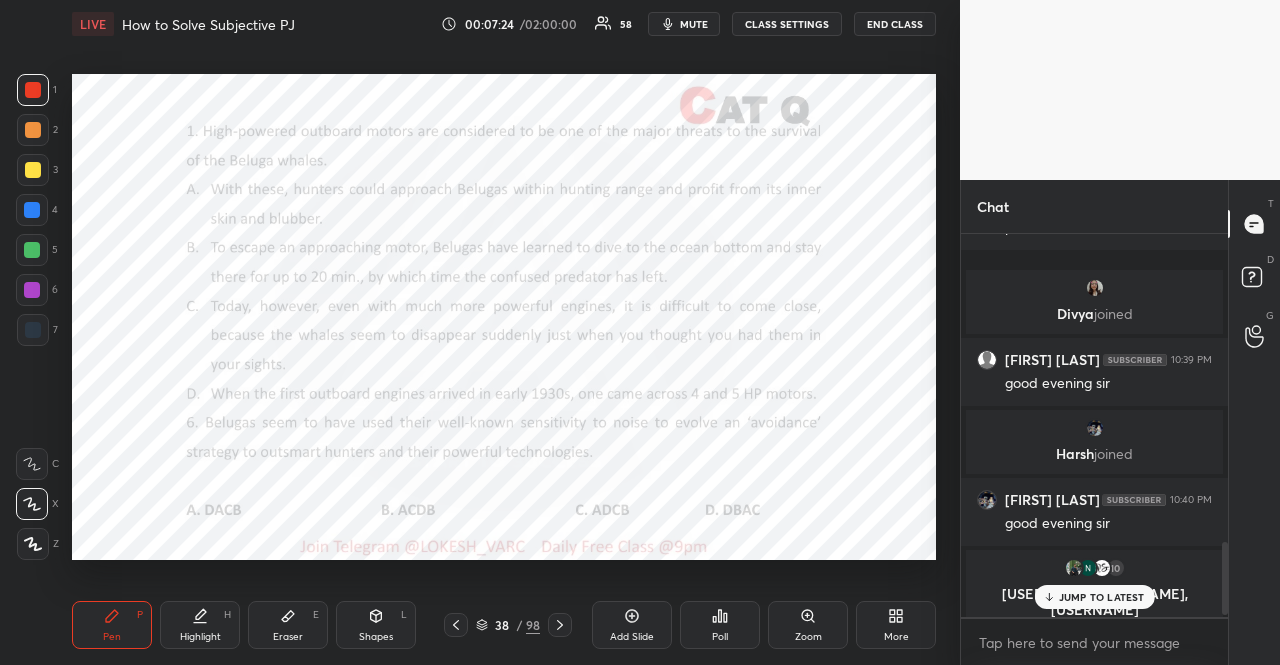 click 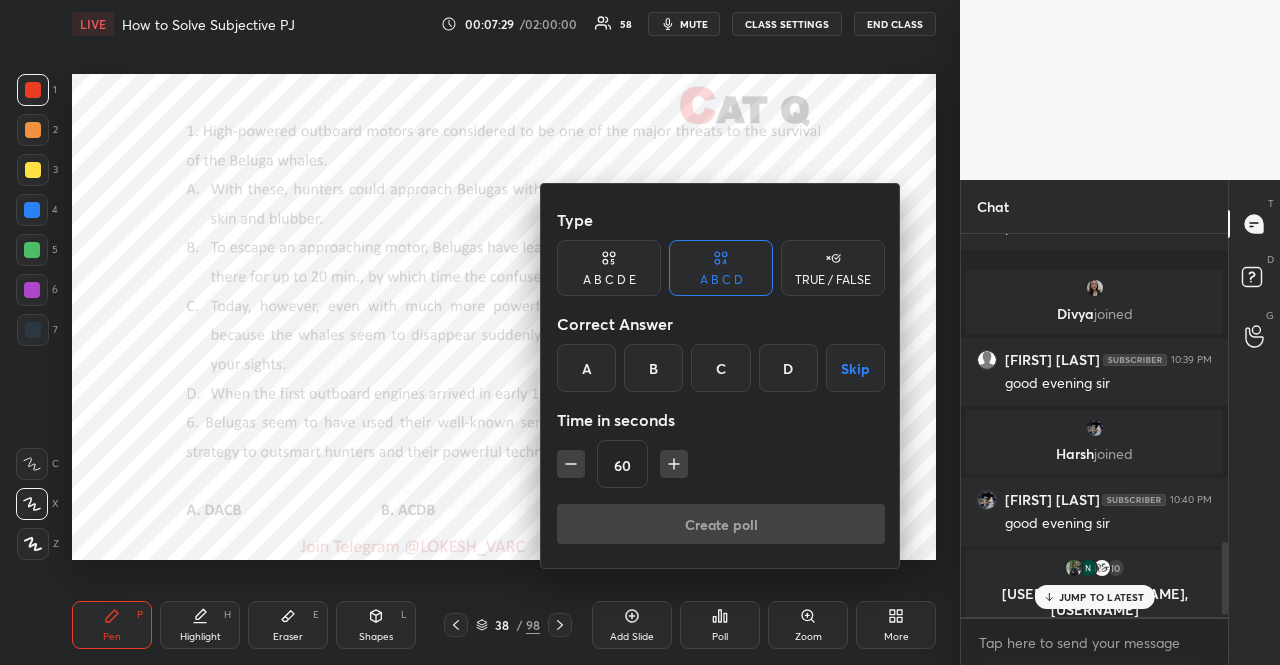 click on "TRUE / FALSE" at bounding box center [833, 268] 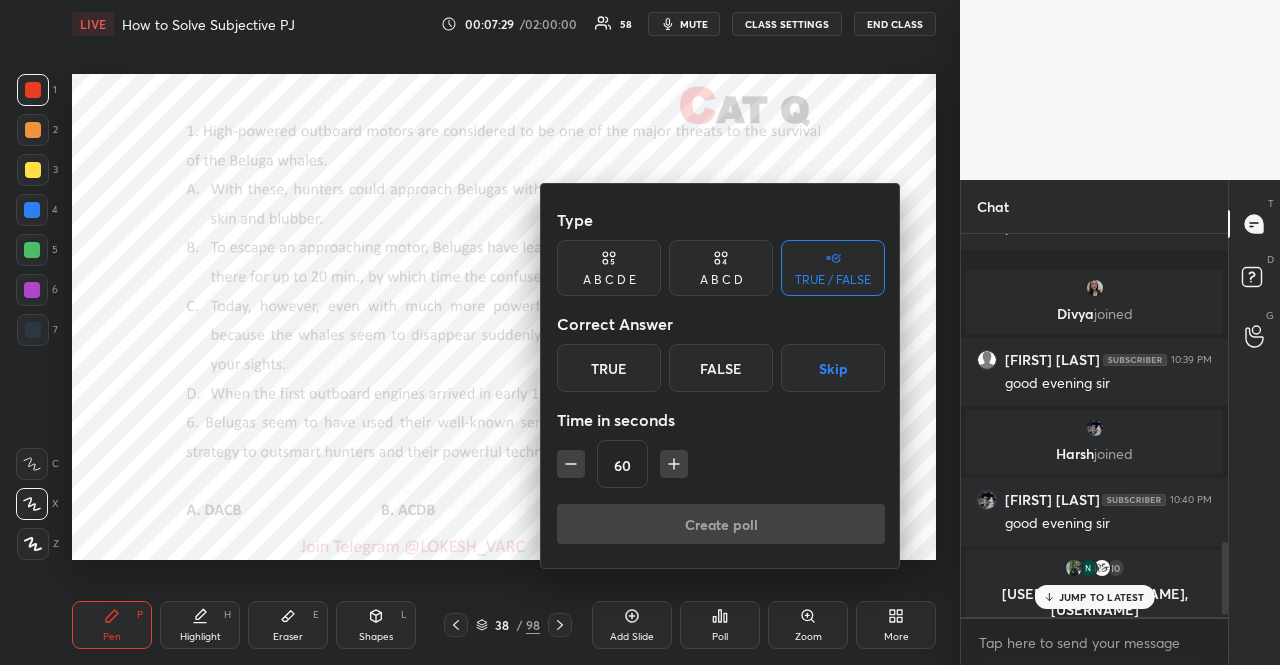 click on "Skip" at bounding box center [833, 368] 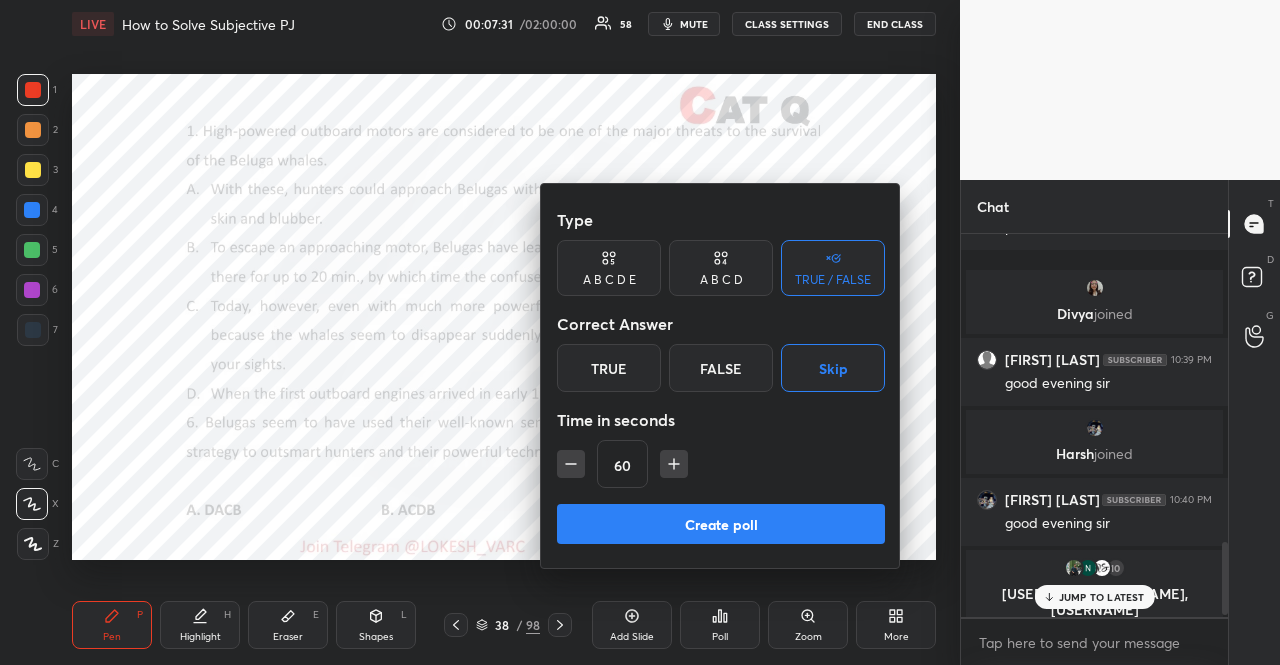 click on "Create poll" at bounding box center [721, 524] 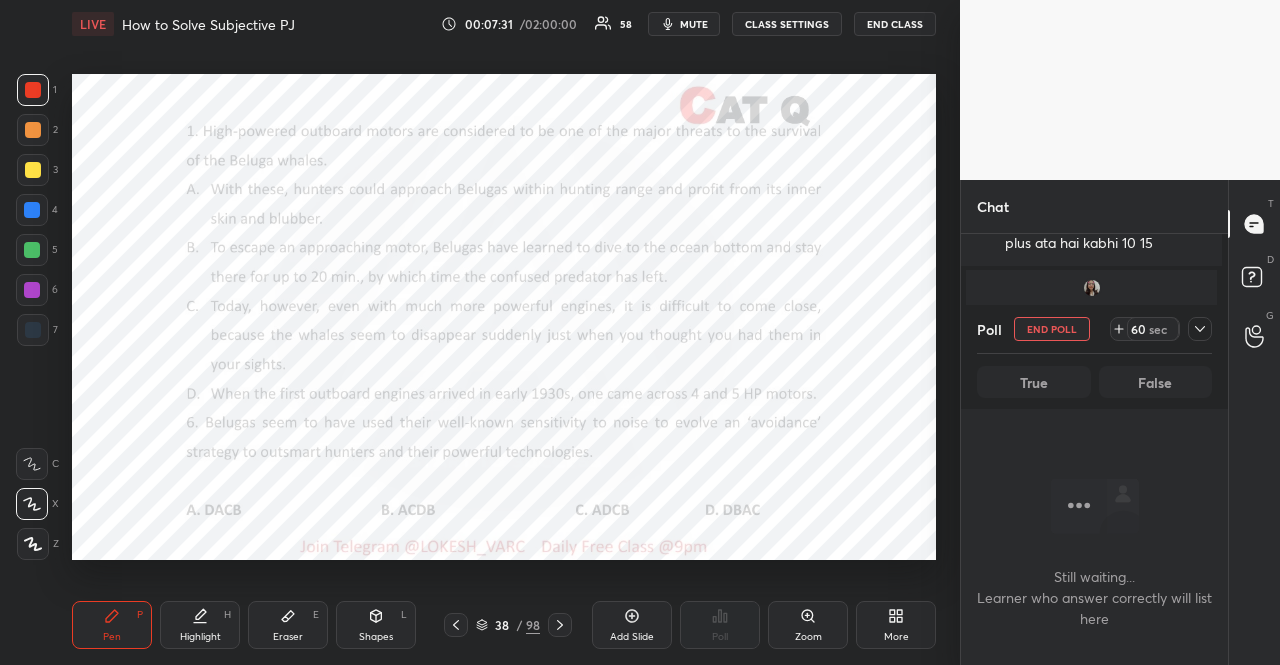 scroll, scrollTop: 289, scrollLeft: 255, axis: both 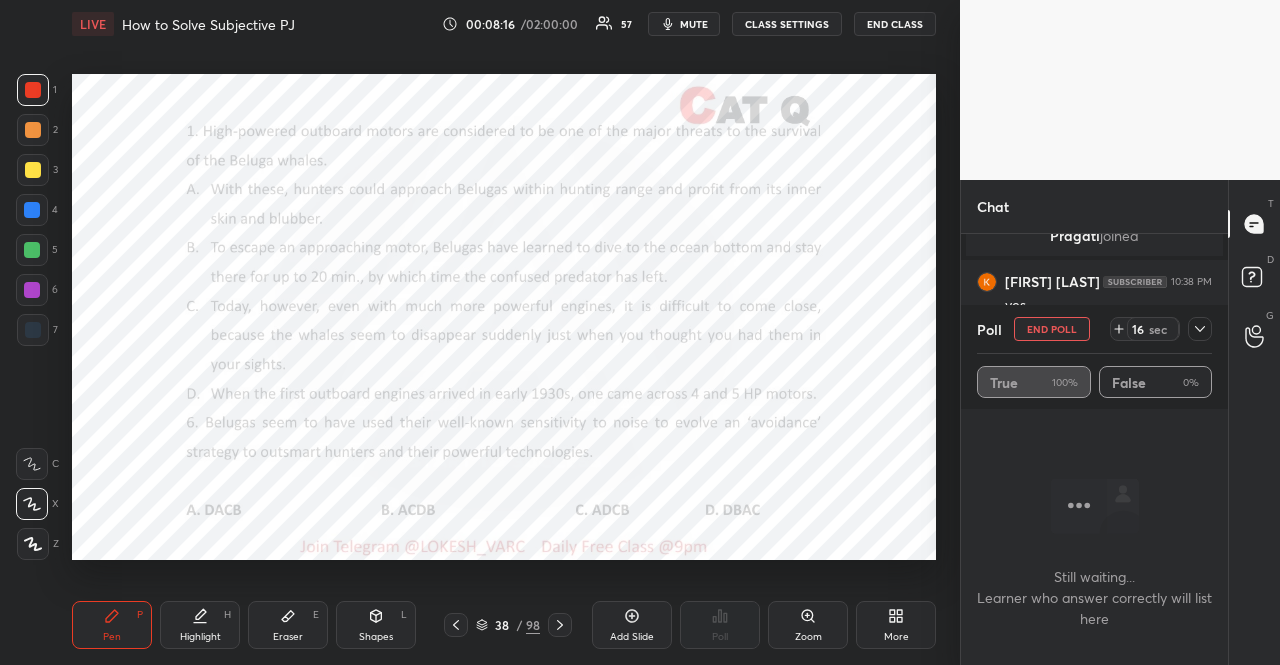 click at bounding box center [32, 210] 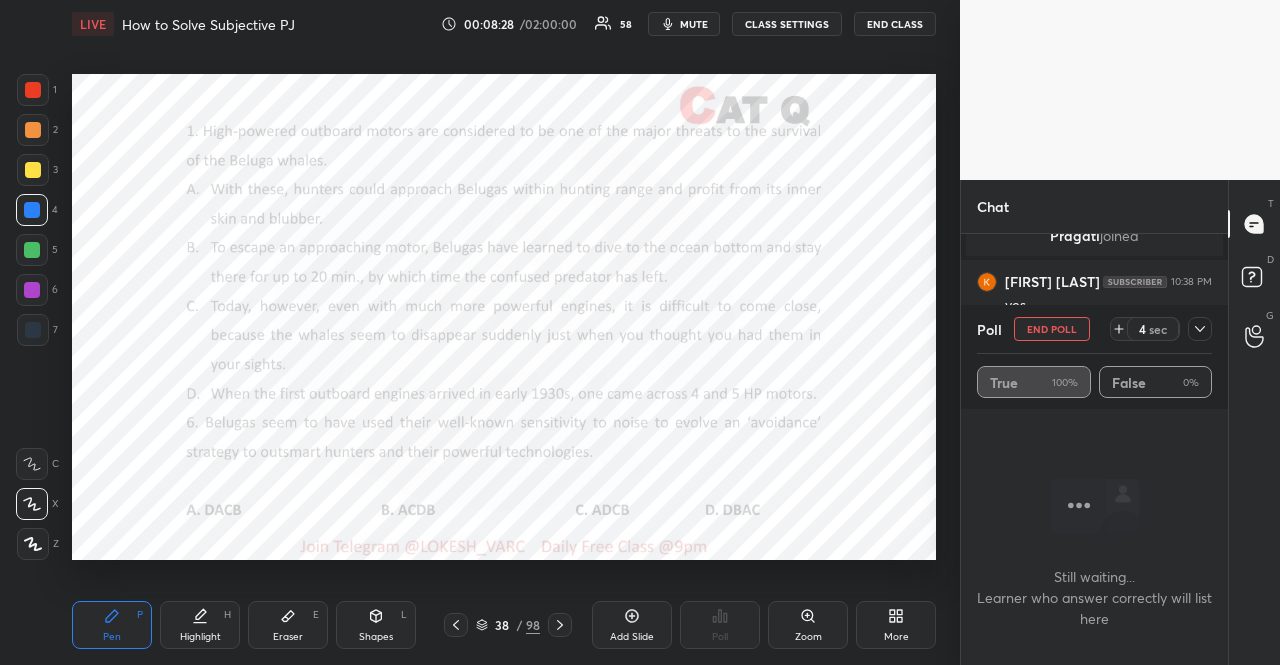 click on "sec" at bounding box center [1158, 329] 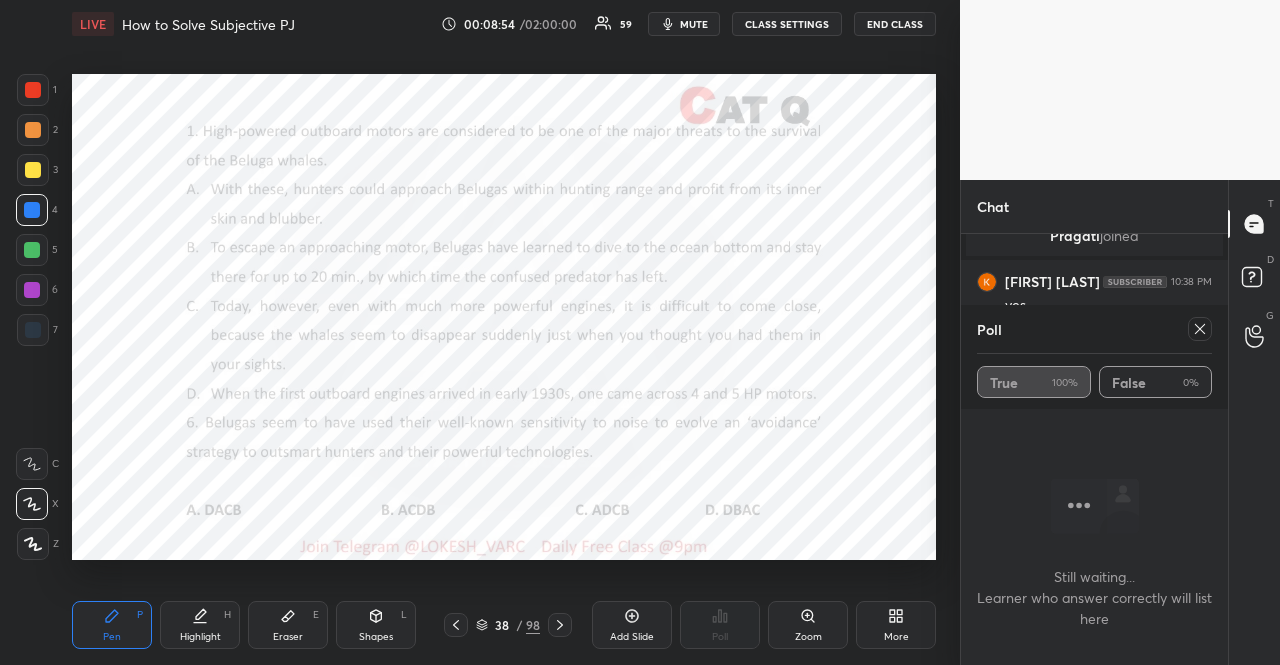 click 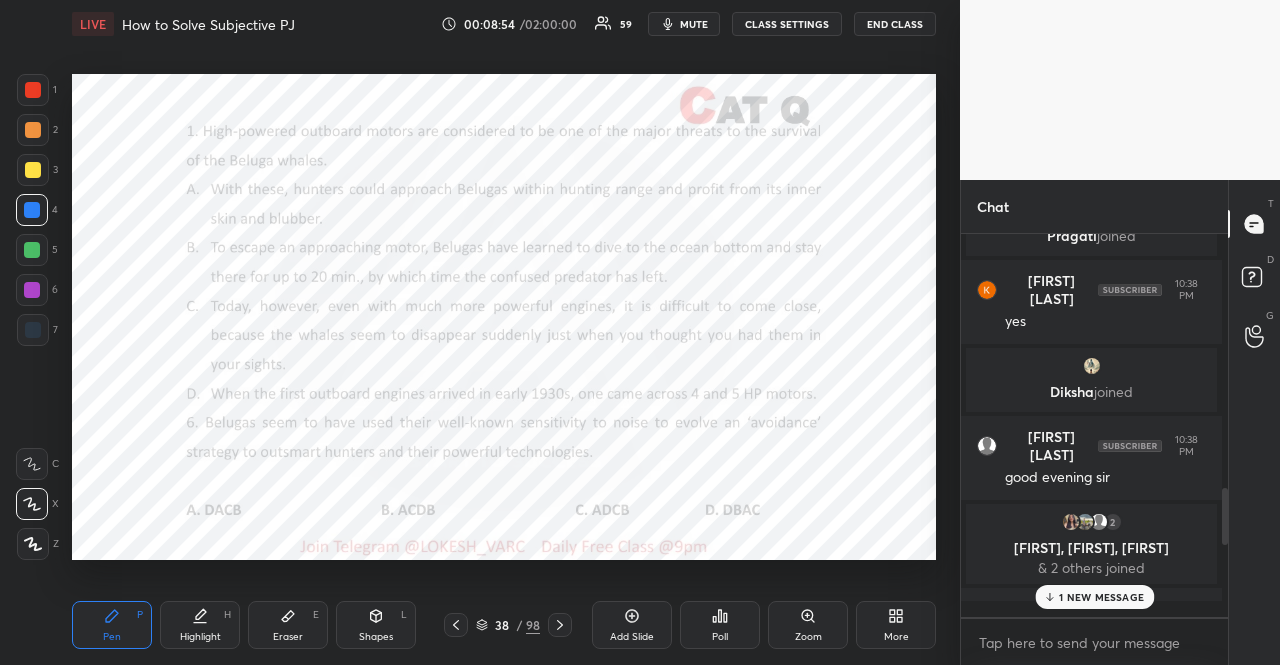 scroll, scrollTop: 6, scrollLeft: 0, axis: vertical 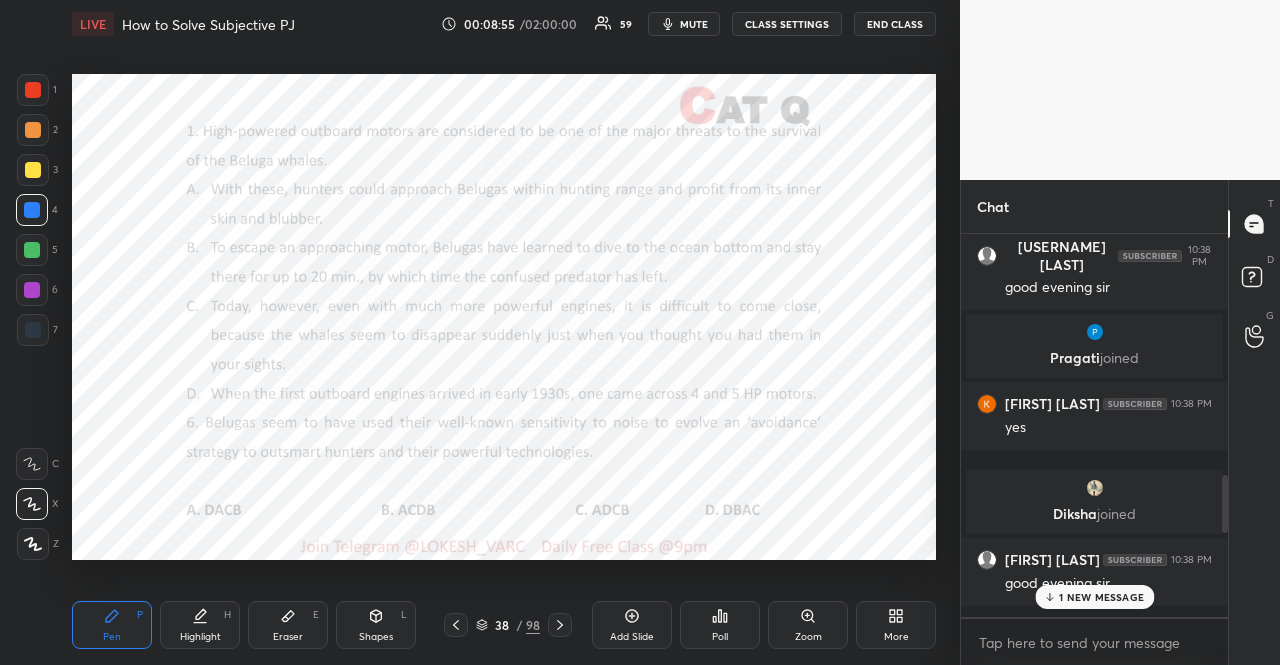 click on "Poll" at bounding box center [720, 625] 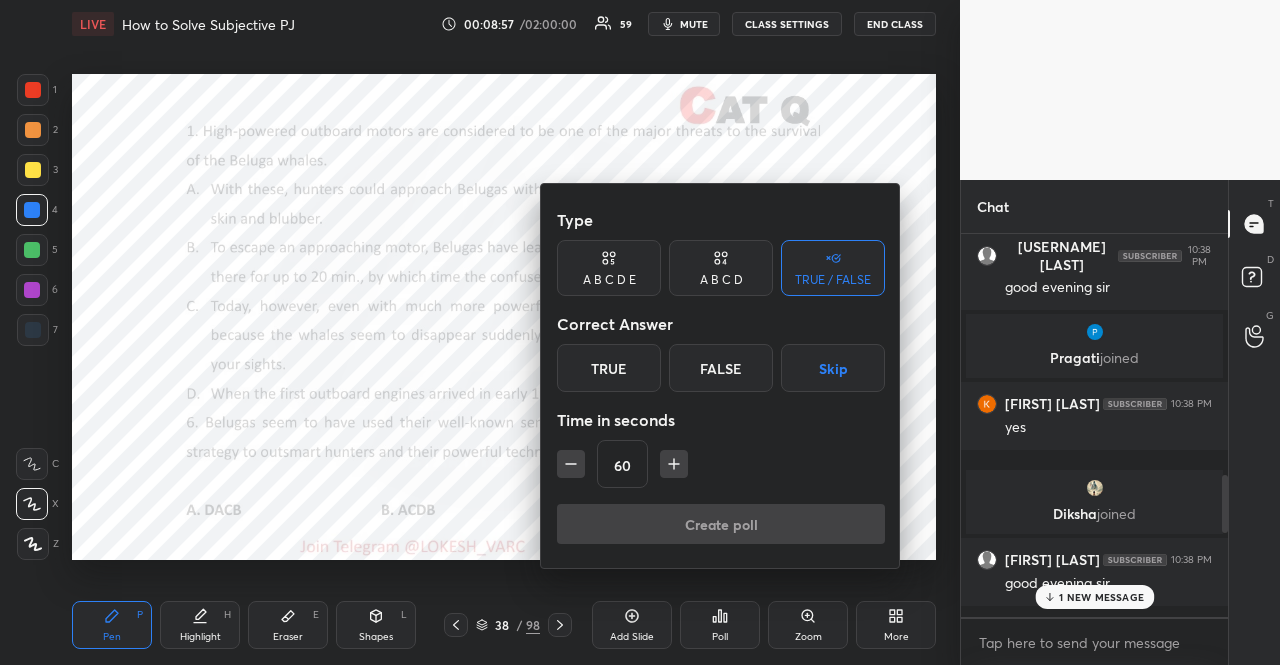 click 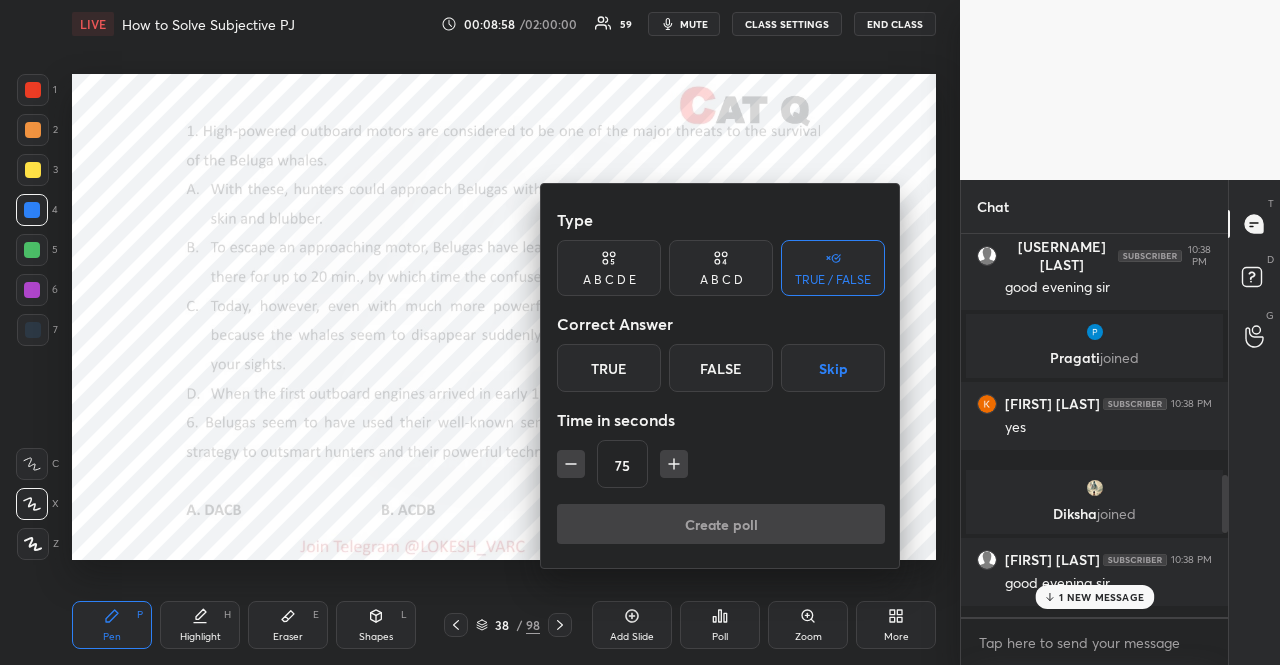 click 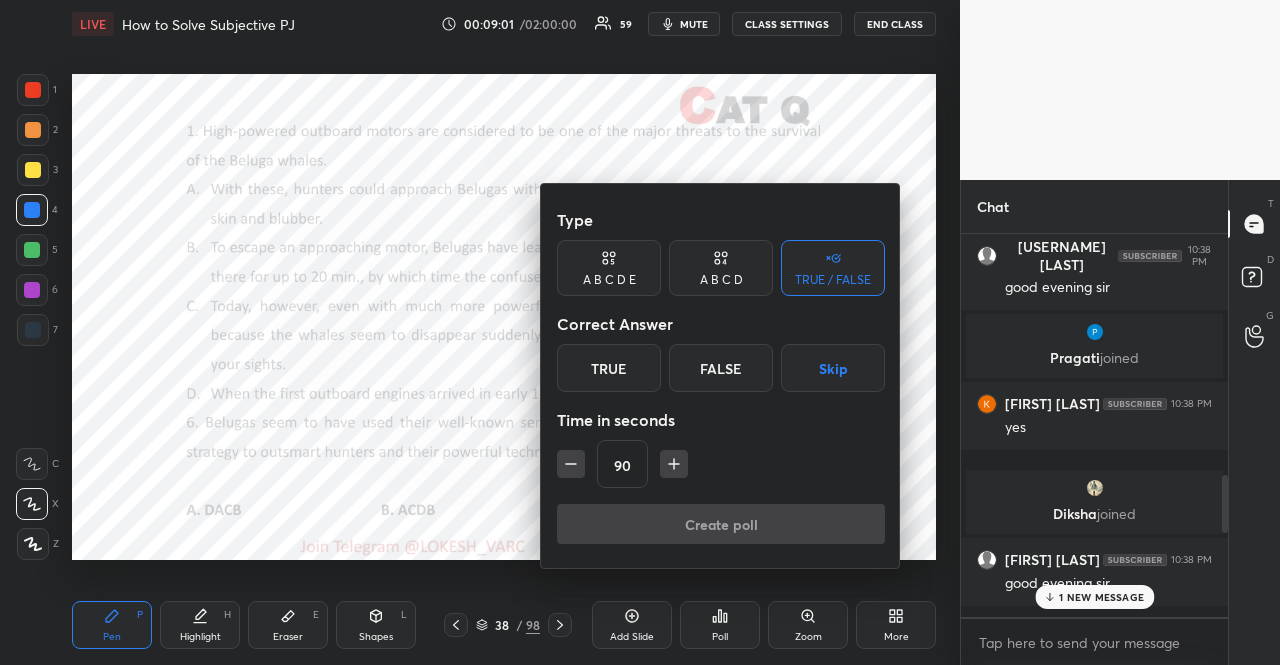 click on "A B C D" at bounding box center (721, 280) 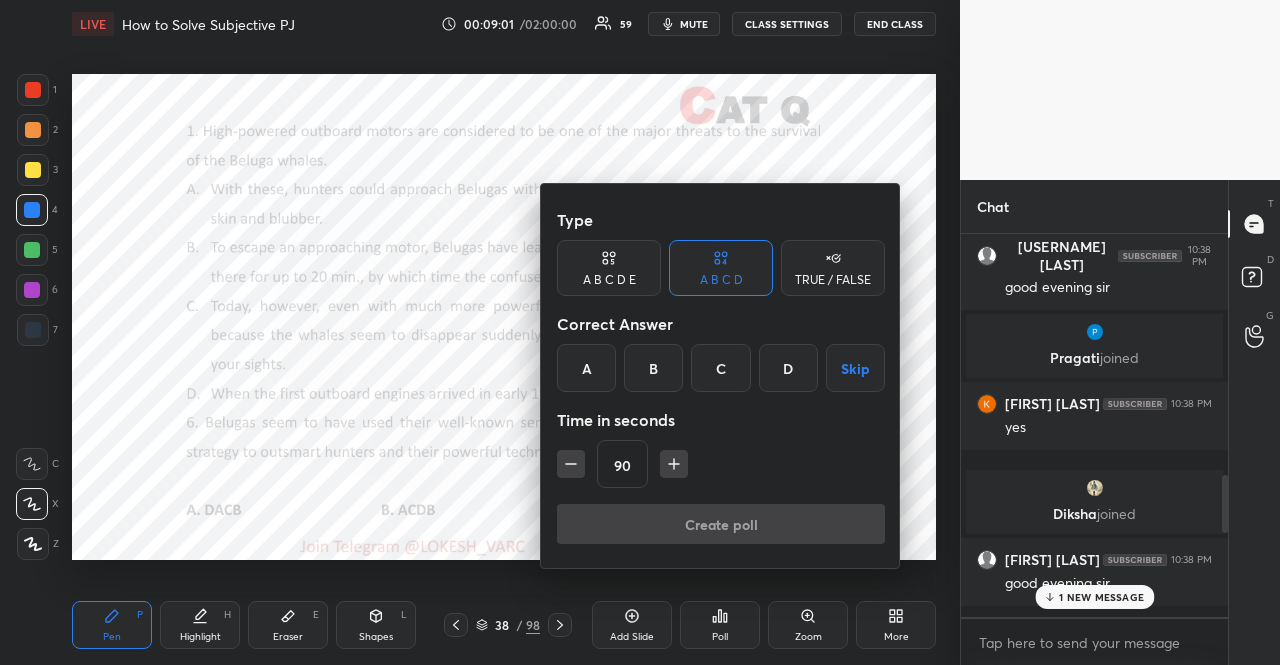 click on "A" at bounding box center (586, 368) 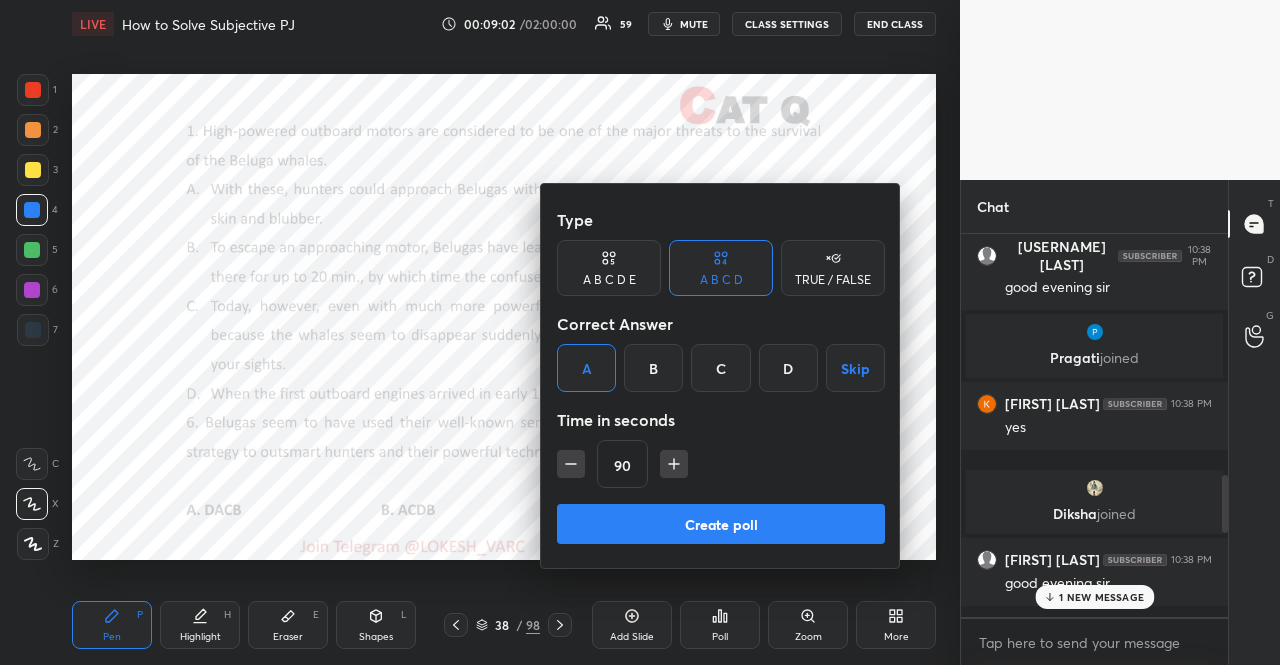 click on "Create poll" at bounding box center (721, 524) 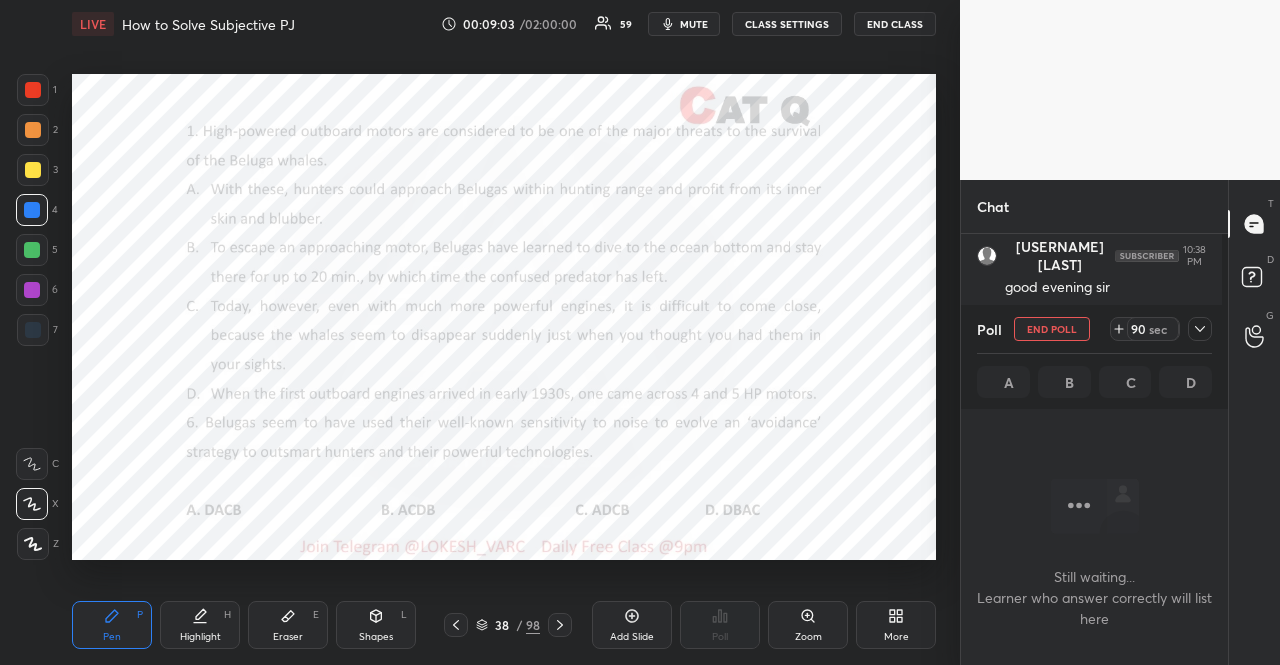 scroll, scrollTop: 297, scrollLeft: 255, axis: both 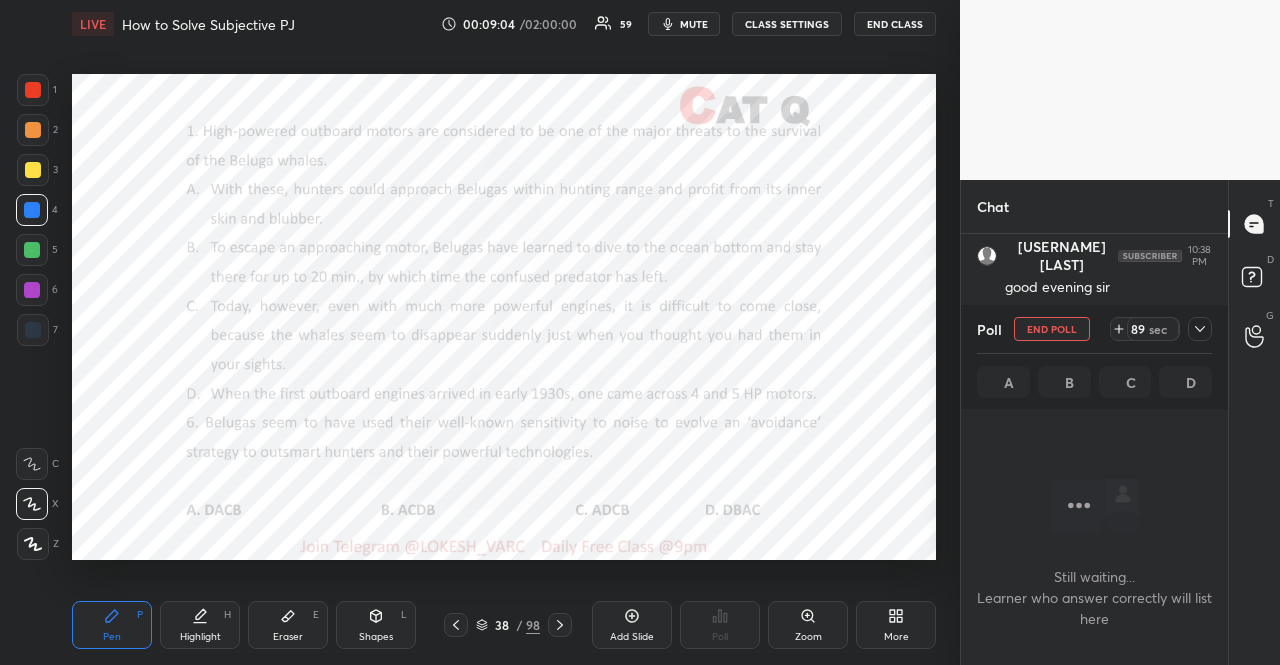click 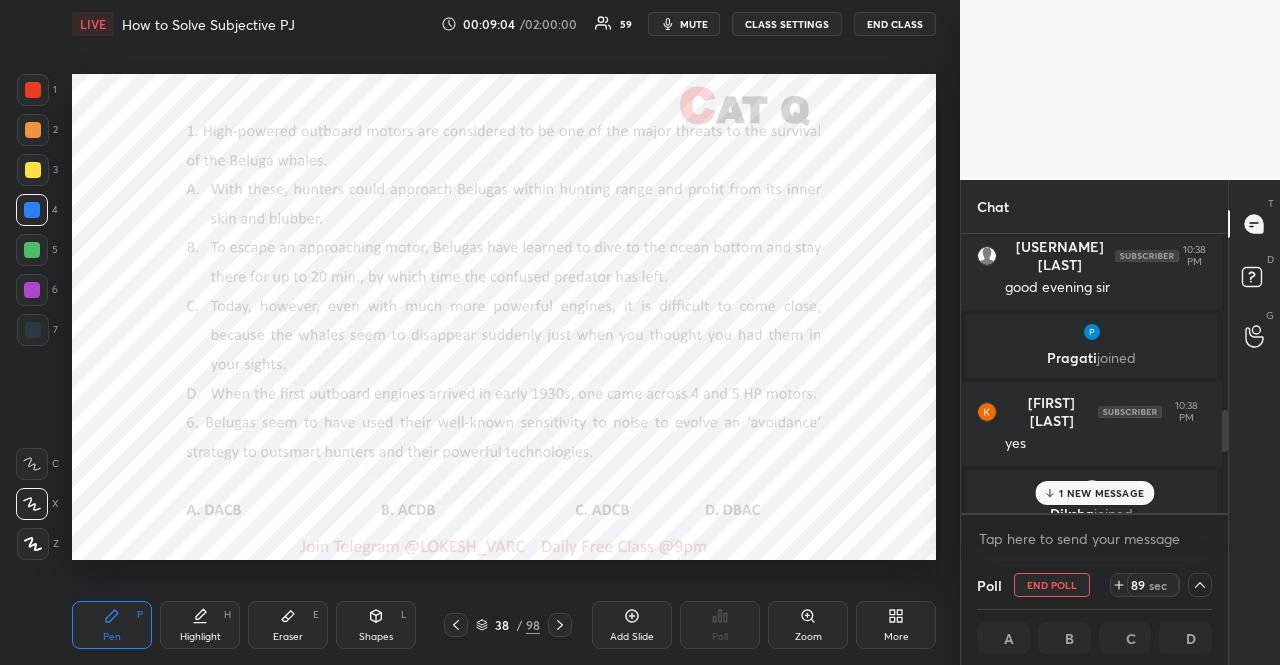 scroll, scrollTop: 273, scrollLeft: 255, axis: both 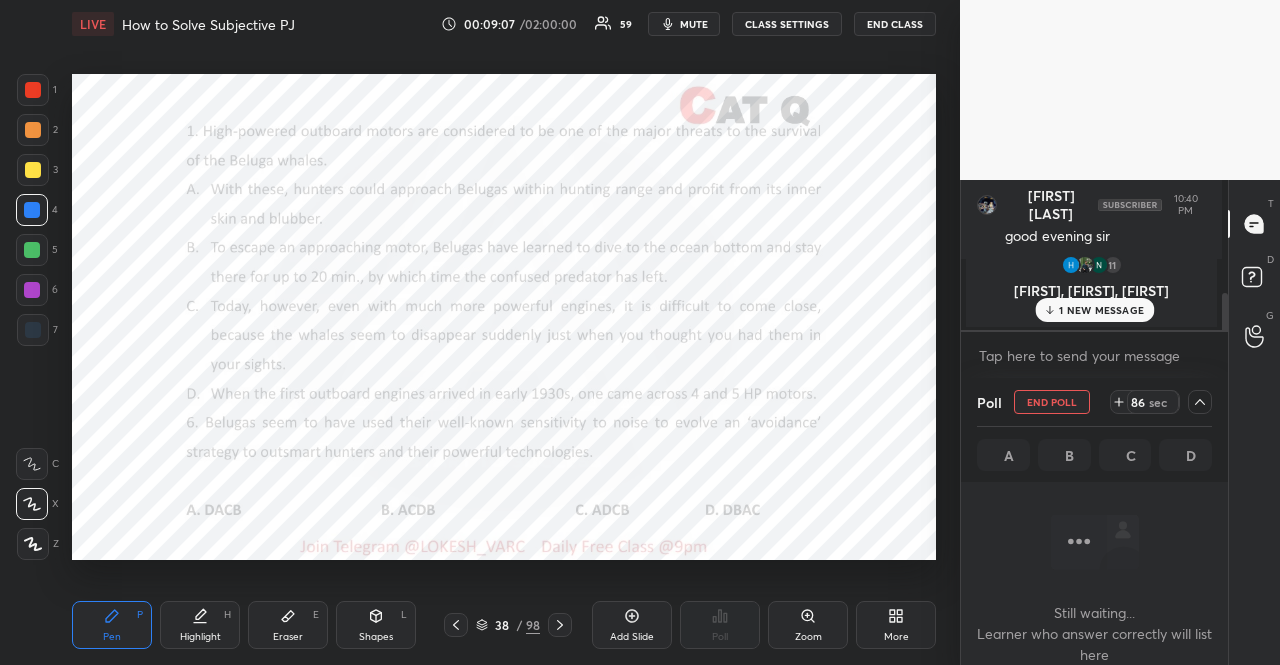 click on "mute" at bounding box center (684, 24) 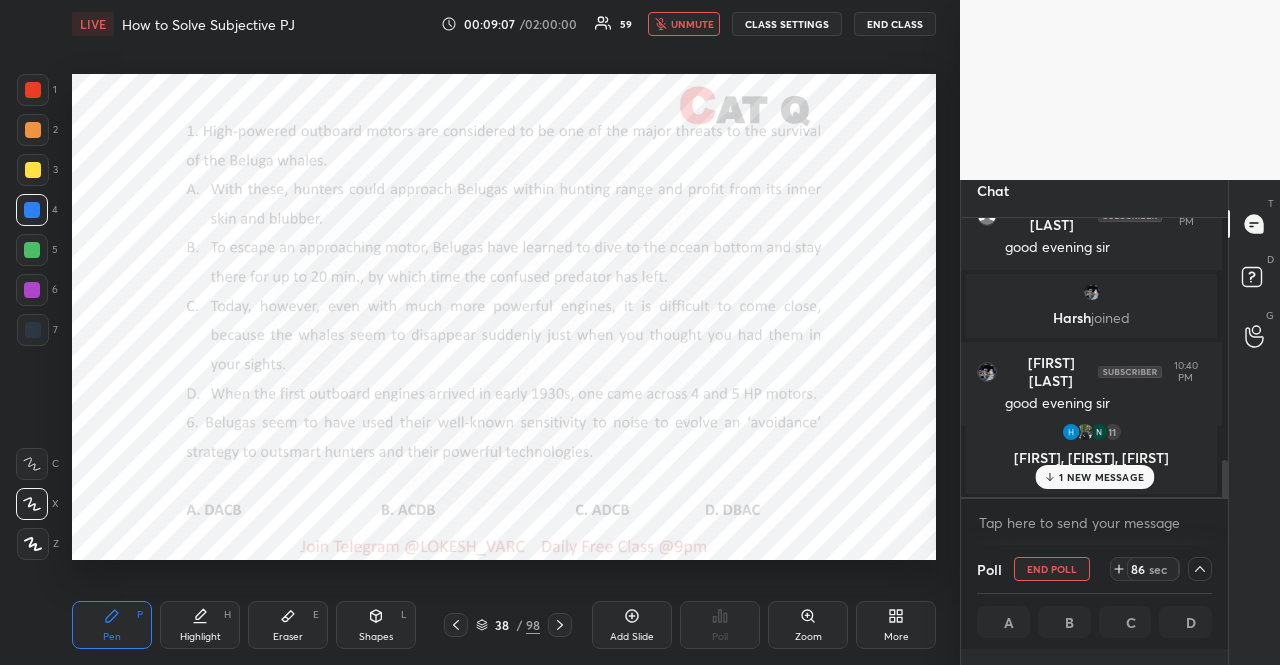 scroll, scrollTop: 1, scrollLeft: 6, axis: both 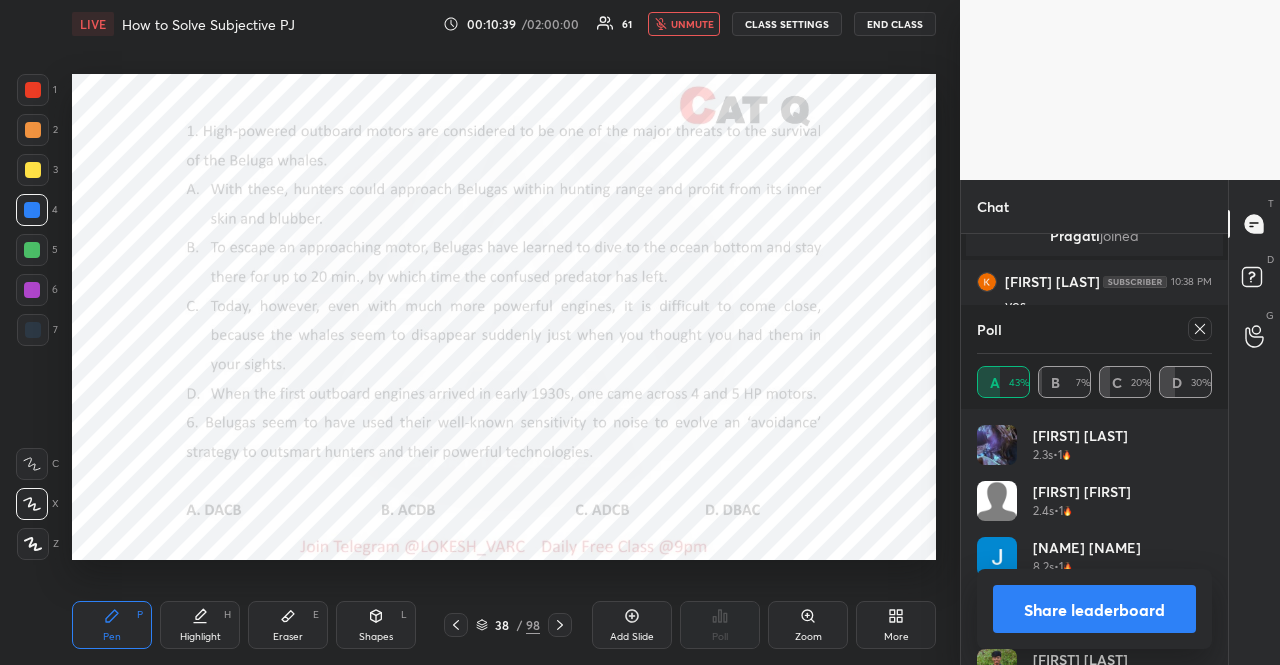 click on "unmute" at bounding box center [692, 24] 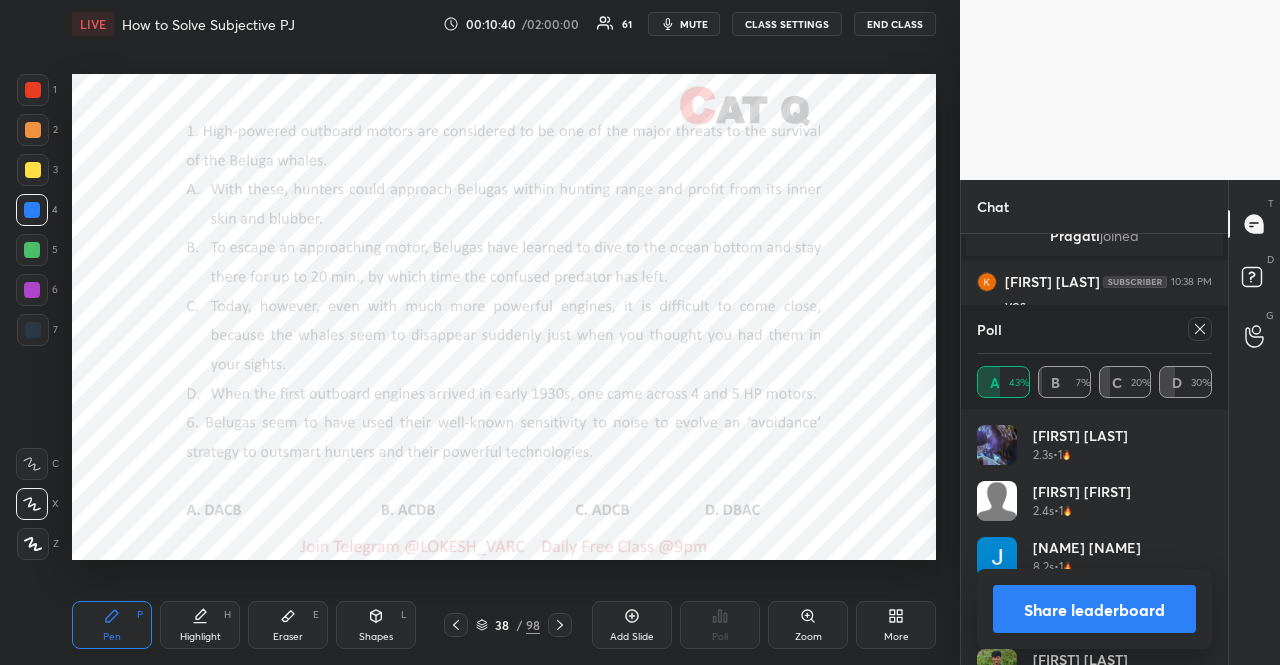 click at bounding box center (1200, 329) 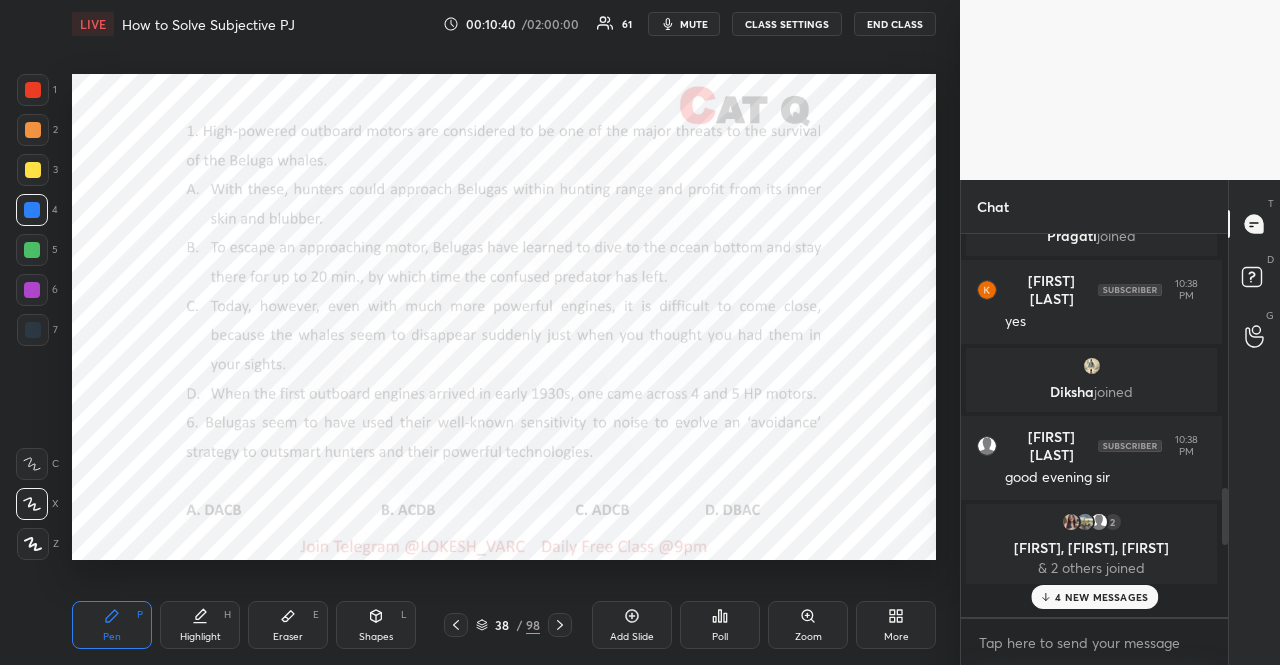 scroll, scrollTop: 344, scrollLeft: 255, axis: both 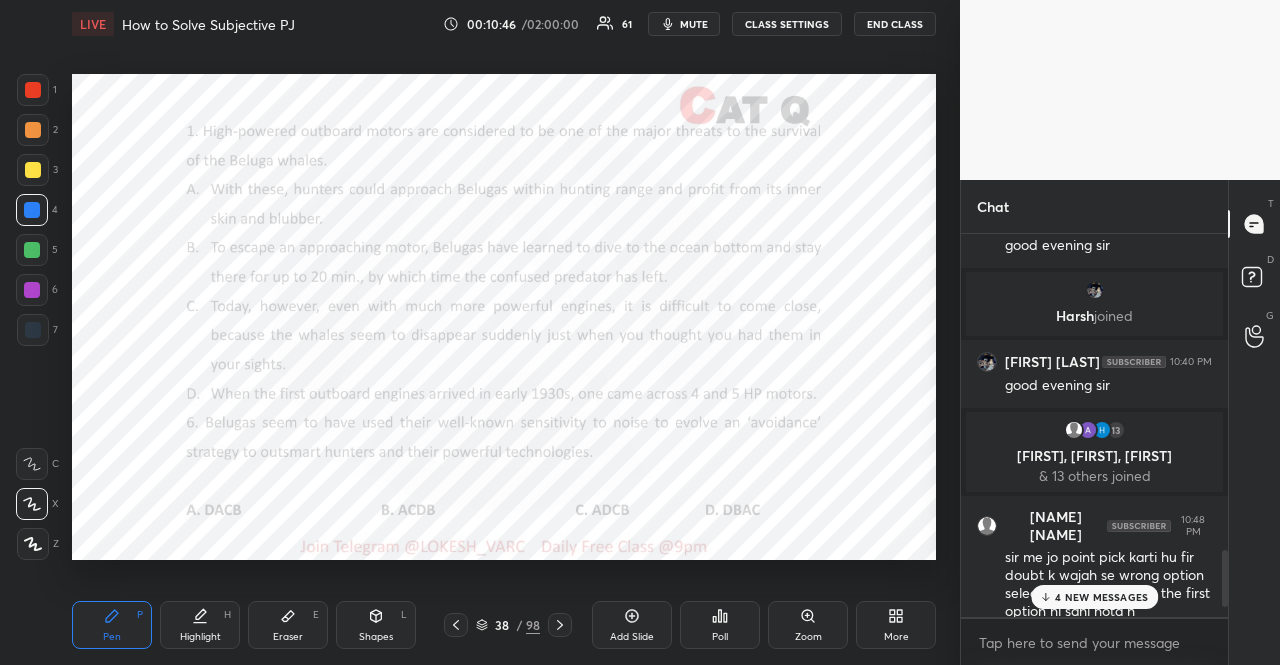 click on "4 NEW MESSAGES" at bounding box center [1101, 597] 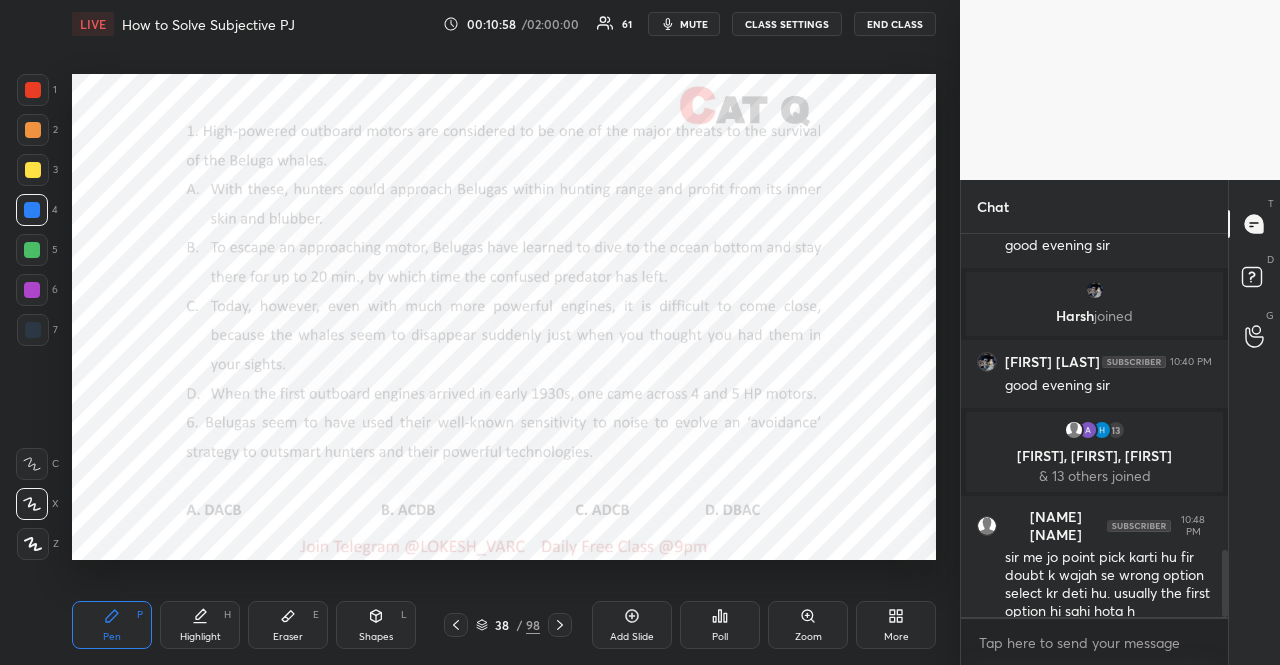 scroll, scrollTop: 1886, scrollLeft: 0, axis: vertical 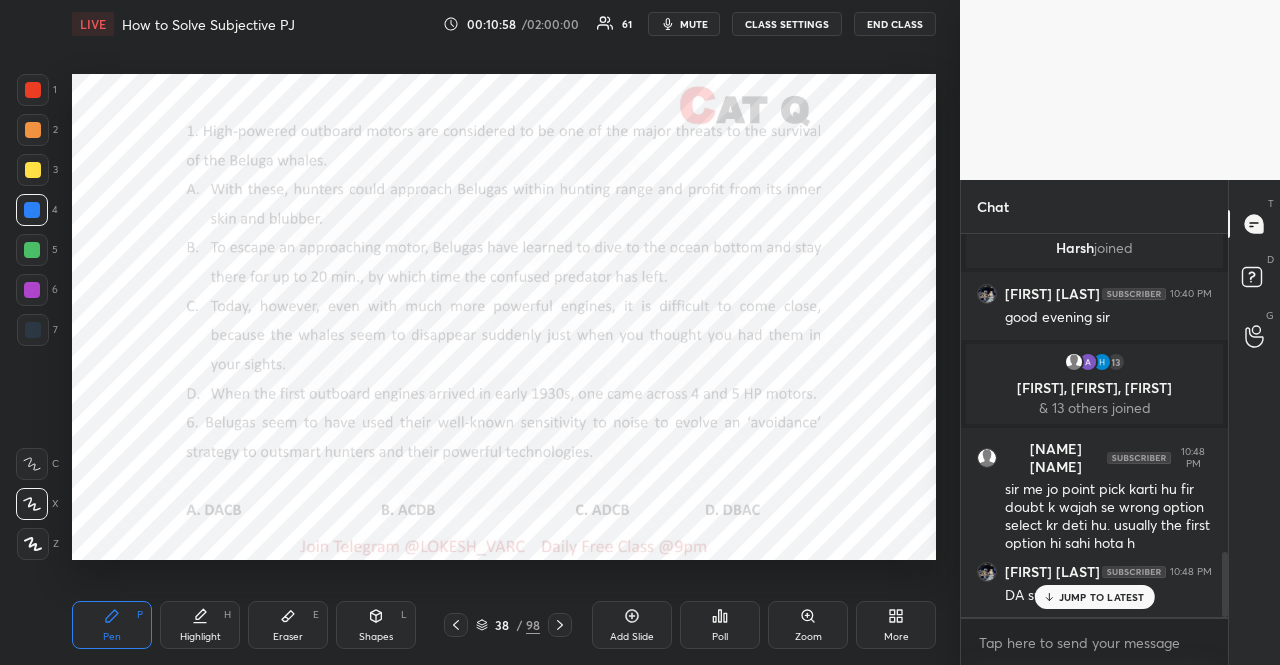 click at bounding box center (32, 210) 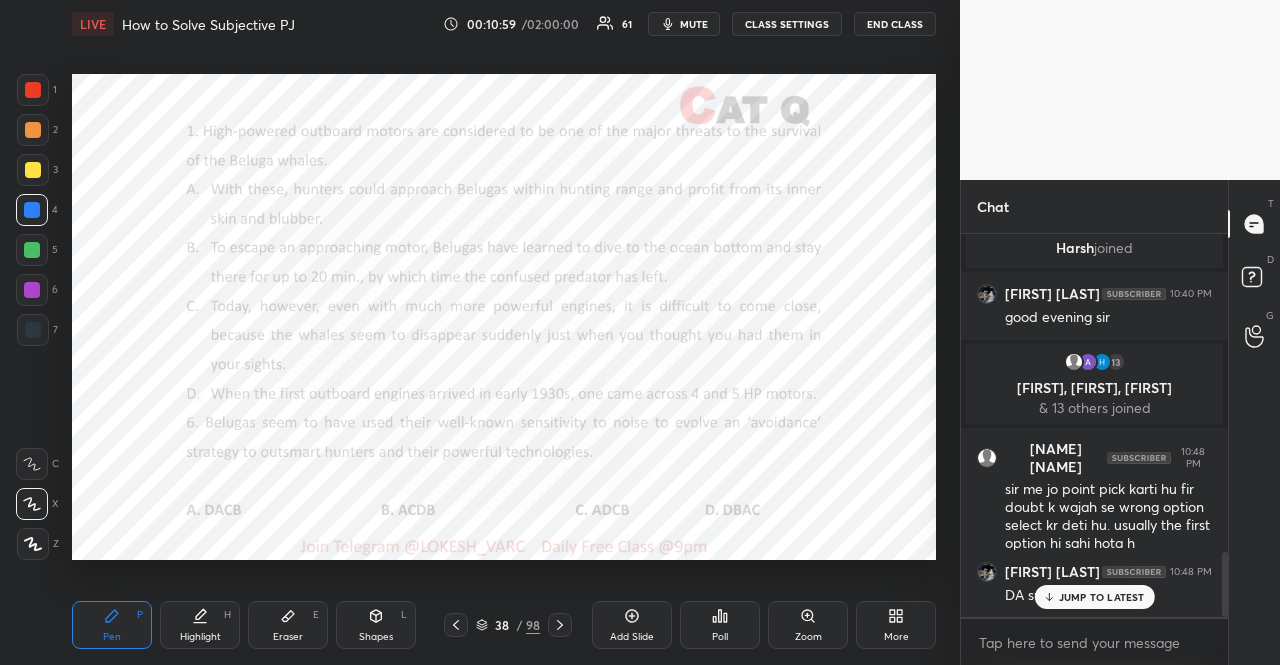 click at bounding box center [32, 290] 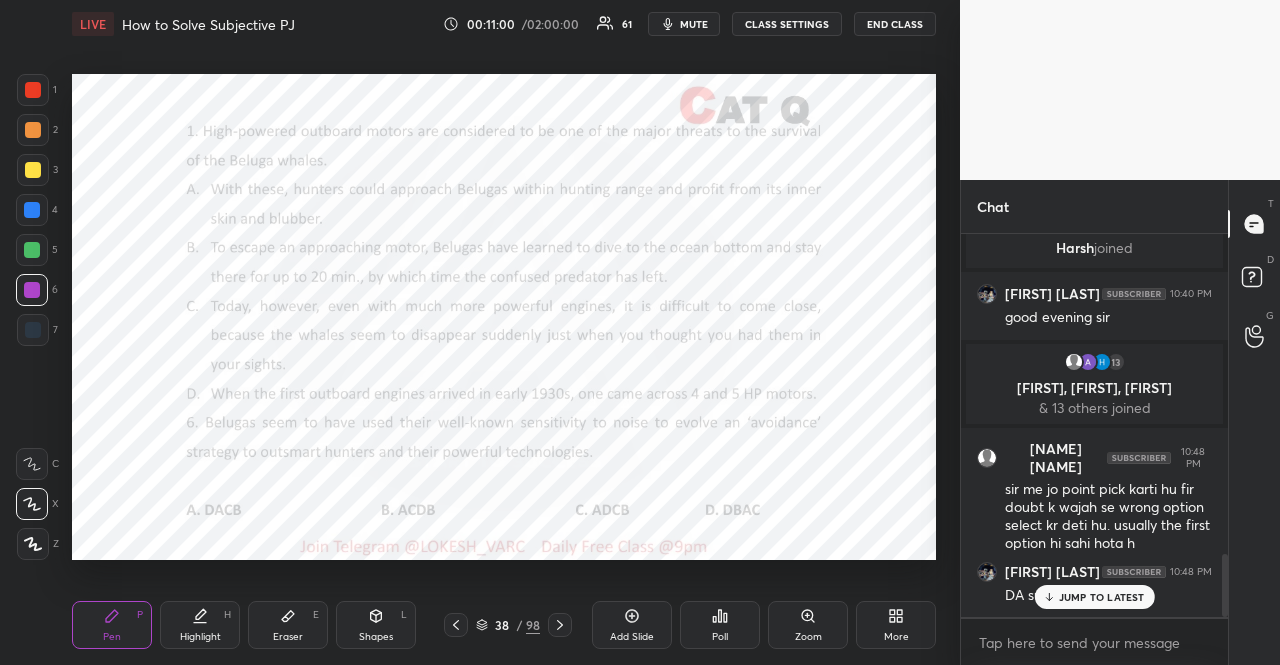 scroll, scrollTop: 1954, scrollLeft: 0, axis: vertical 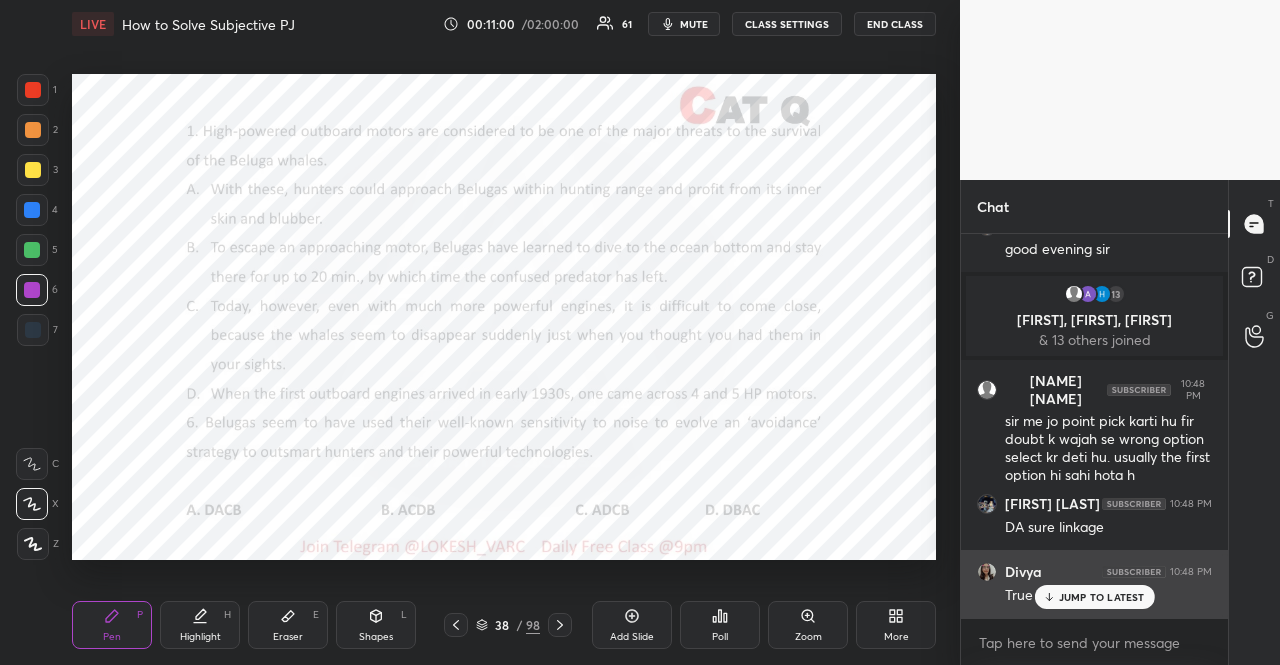 drag, startPoint x: 1057, startPoint y: 594, endPoint x: 1036, endPoint y: 588, distance: 21.84033 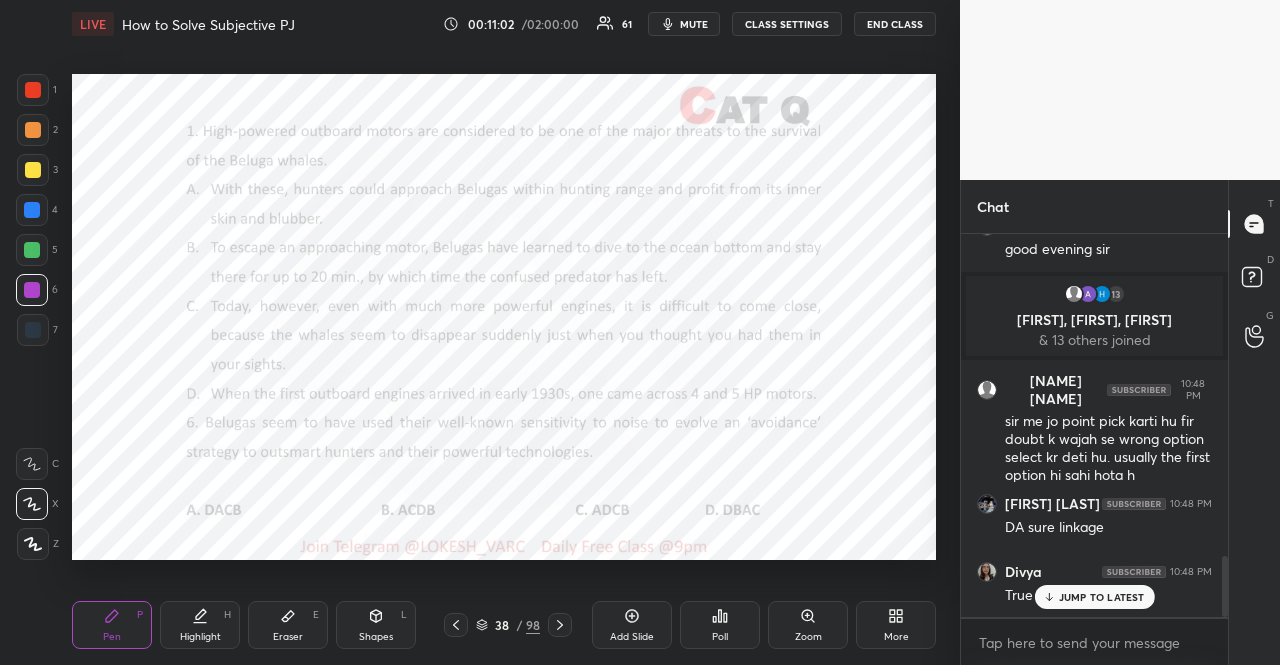 scroll, scrollTop: 2022, scrollLeft: 0, axis: vertical 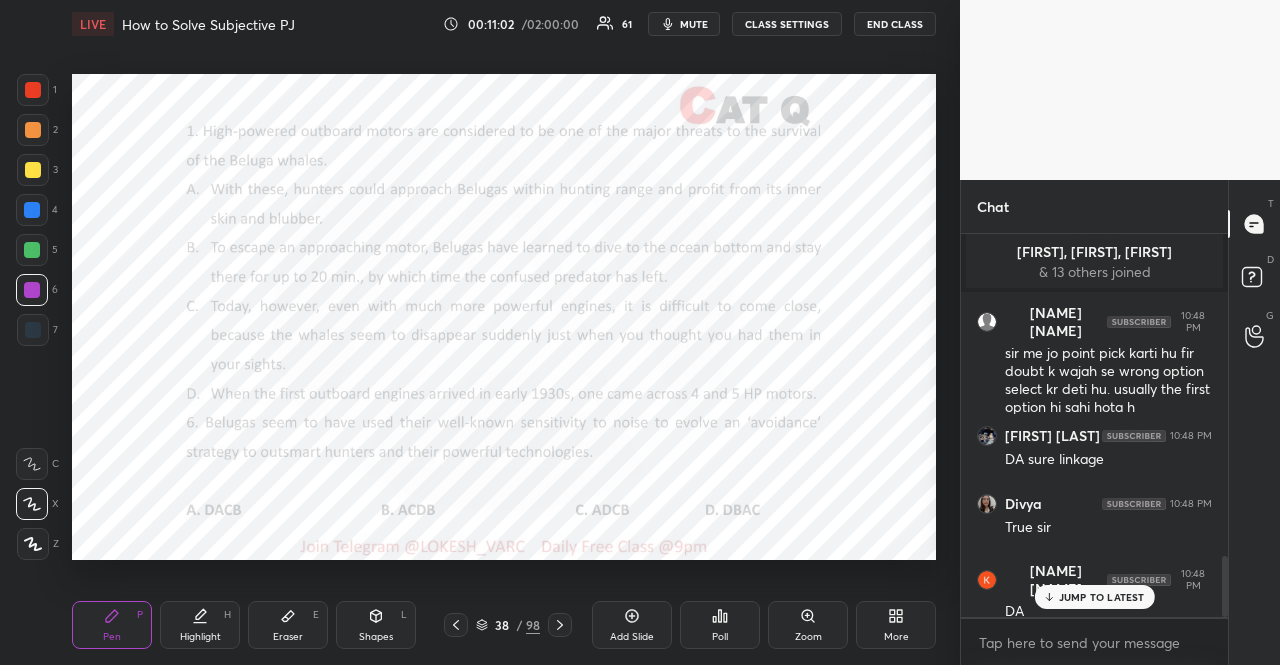 click 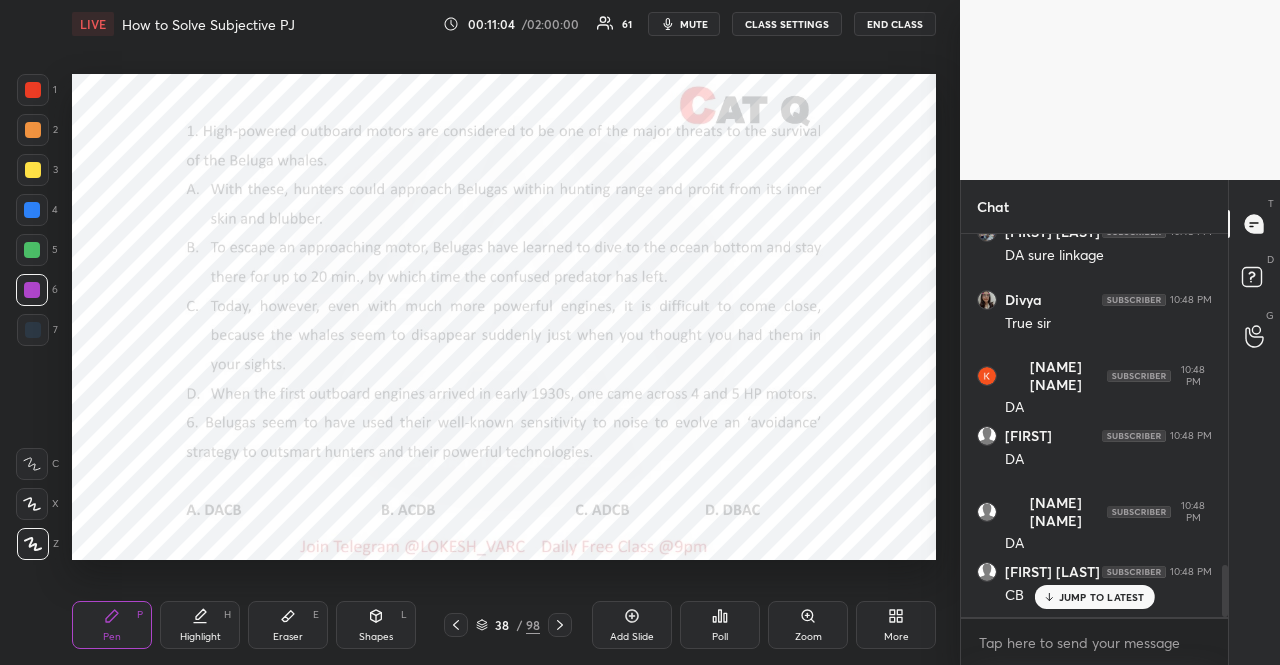 scroll, scrollTop: 2462, scrollLeft: 0, axis: vertical 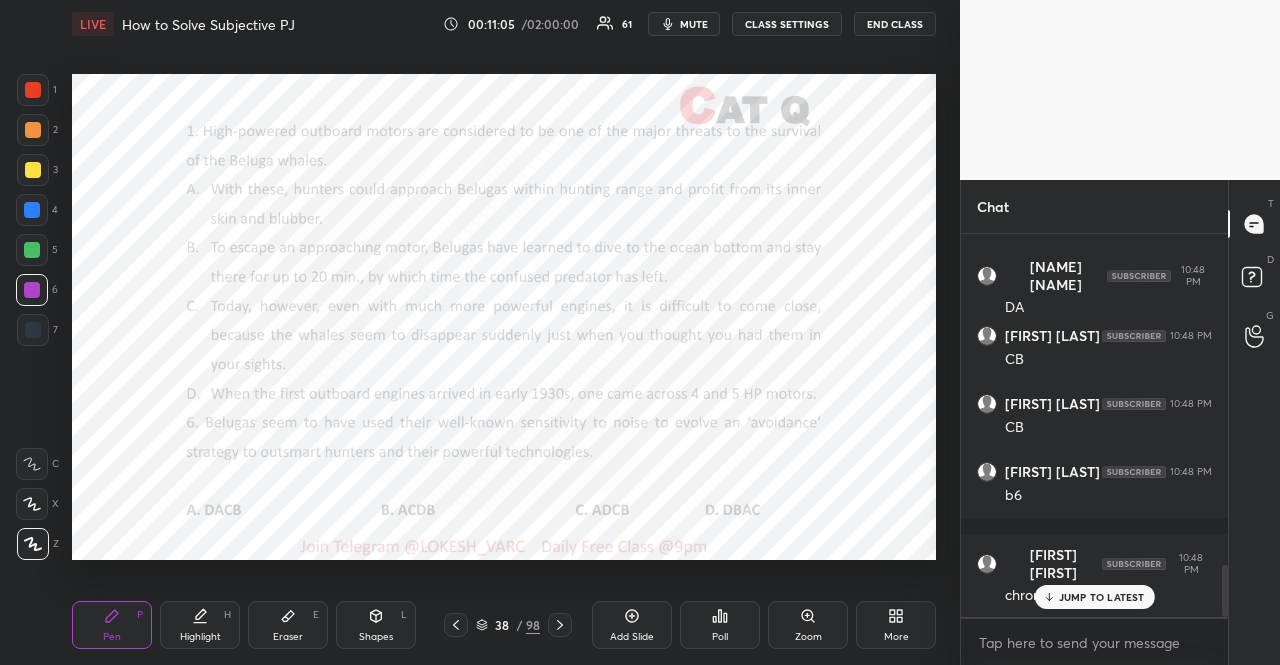 click on "Shapes L" at bounding box center (376, 625) 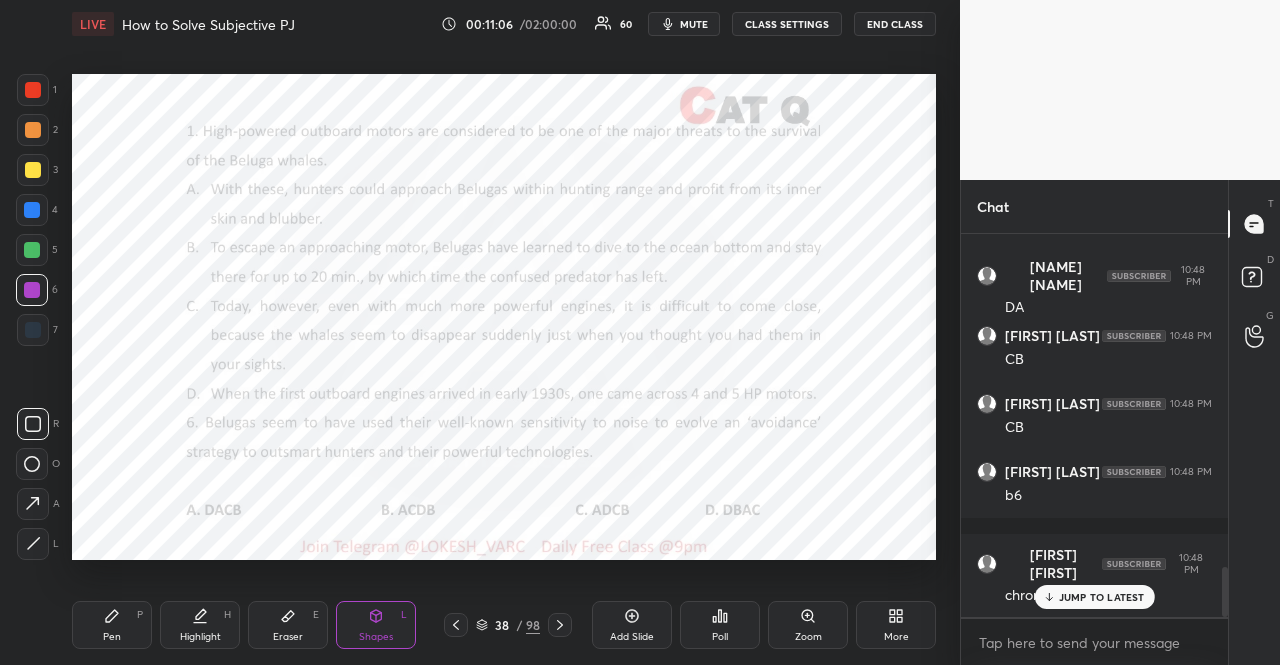 scroll, scrollTop: 2530, scrollLeft: 0, axis: vertical 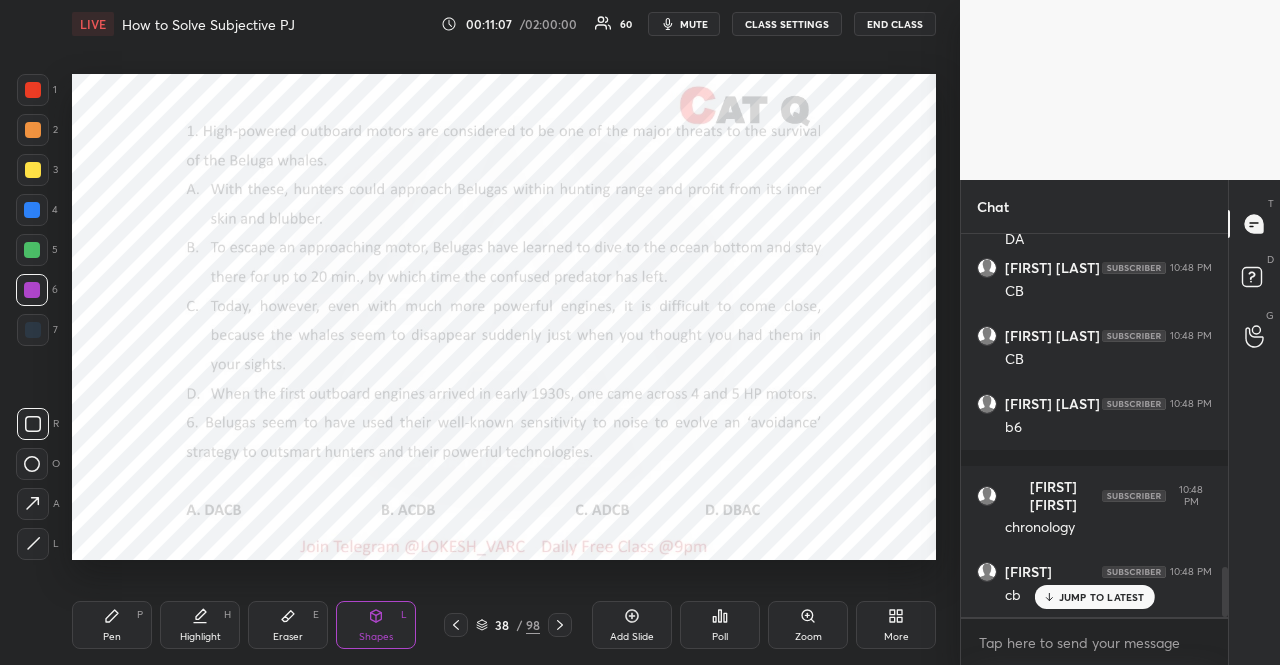 click on "JUMP TO LATEST" at bounding box center (1102, 597) 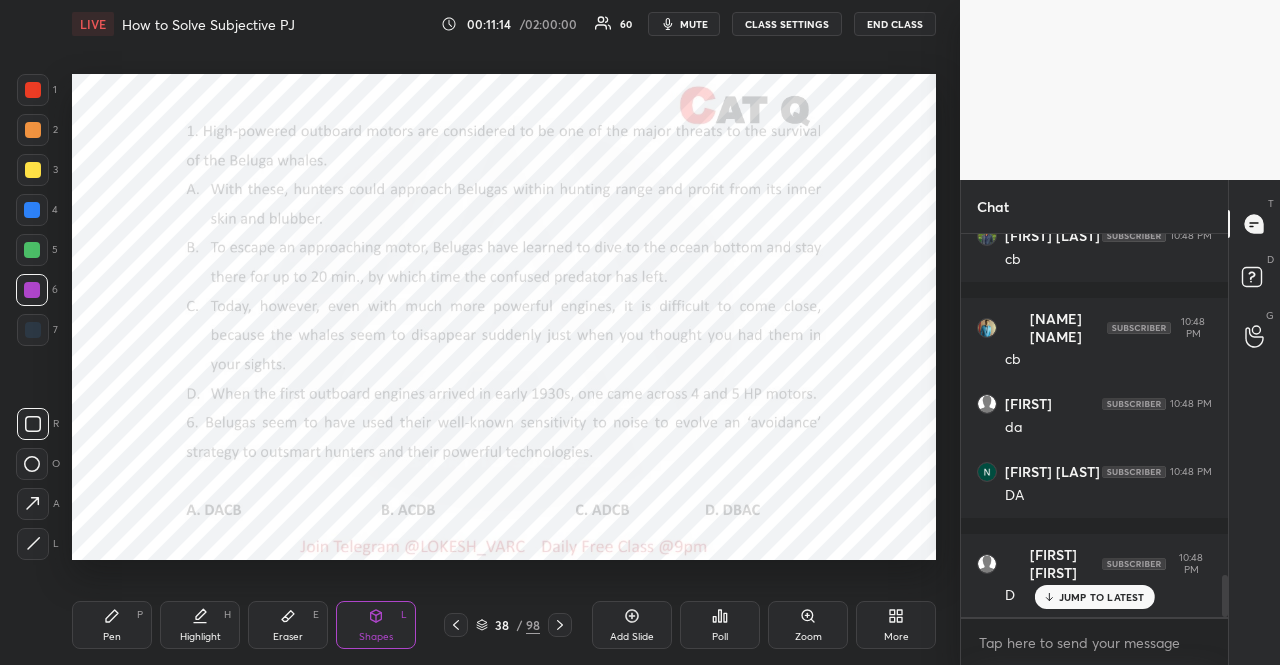 scroll, scrollTop: 3158, scrollLeft: 0, axis: vertical 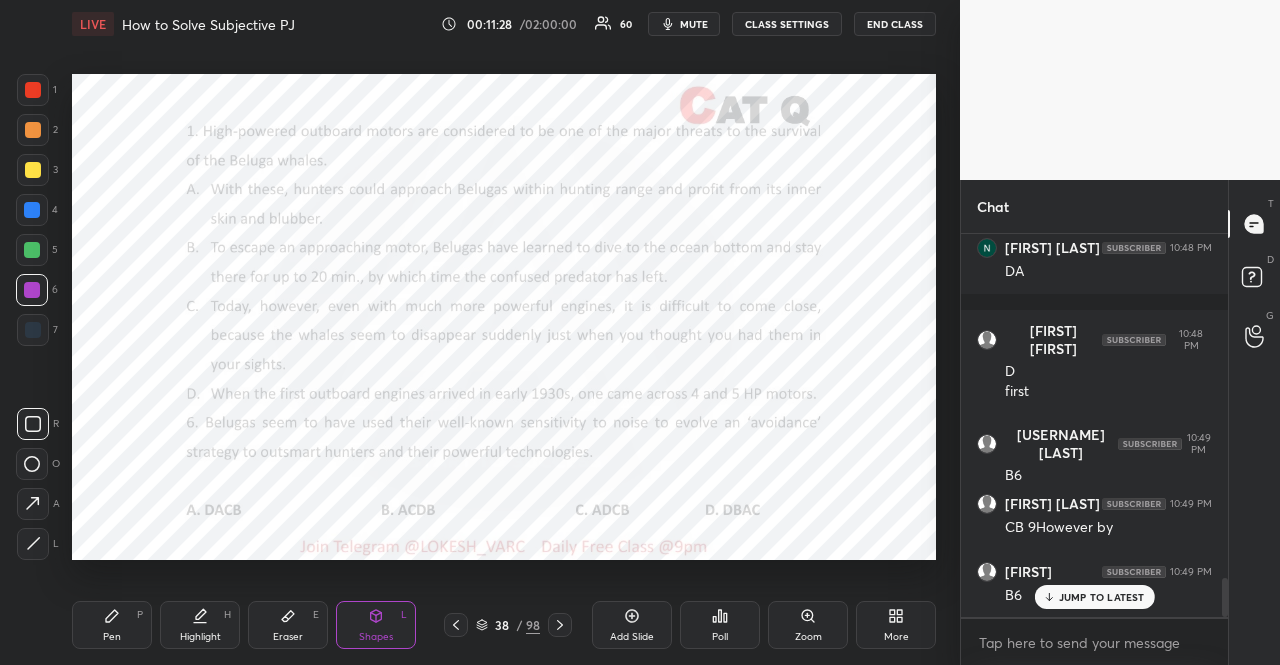 click at bounding box center (32, 210) 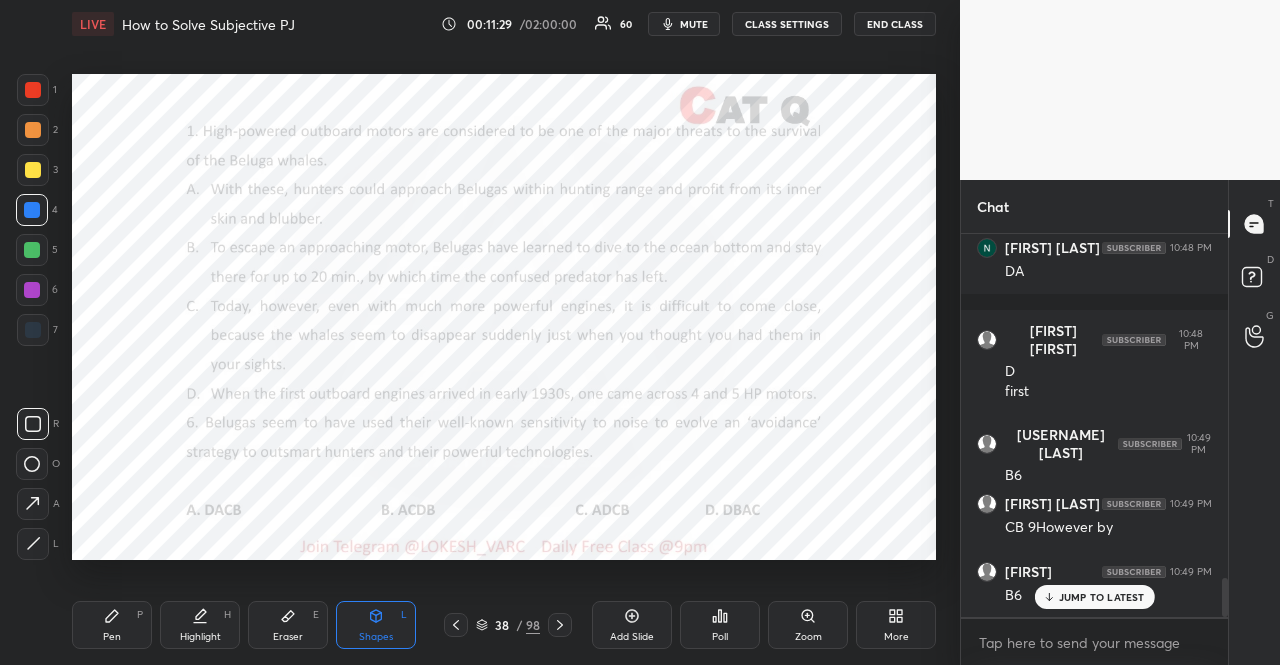 click on "Pen P" at bounding box center [112, 625] 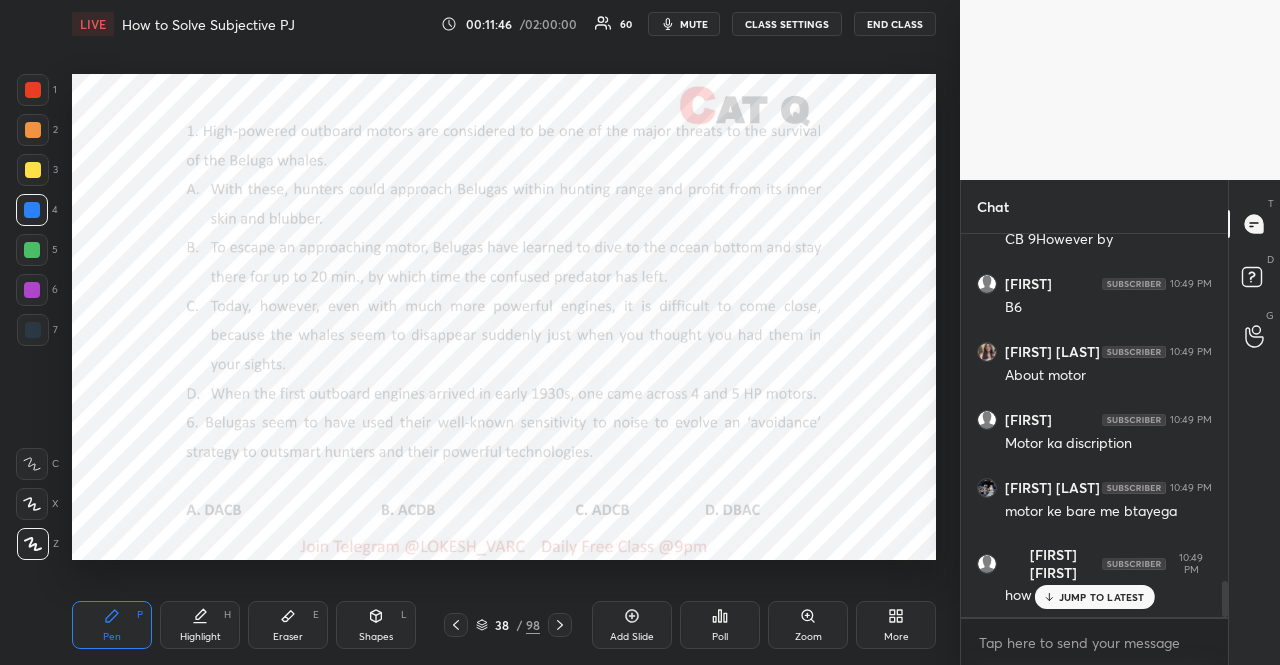 scroll, scrollTop: 3734, scrollLeft: 0, axis: vertical 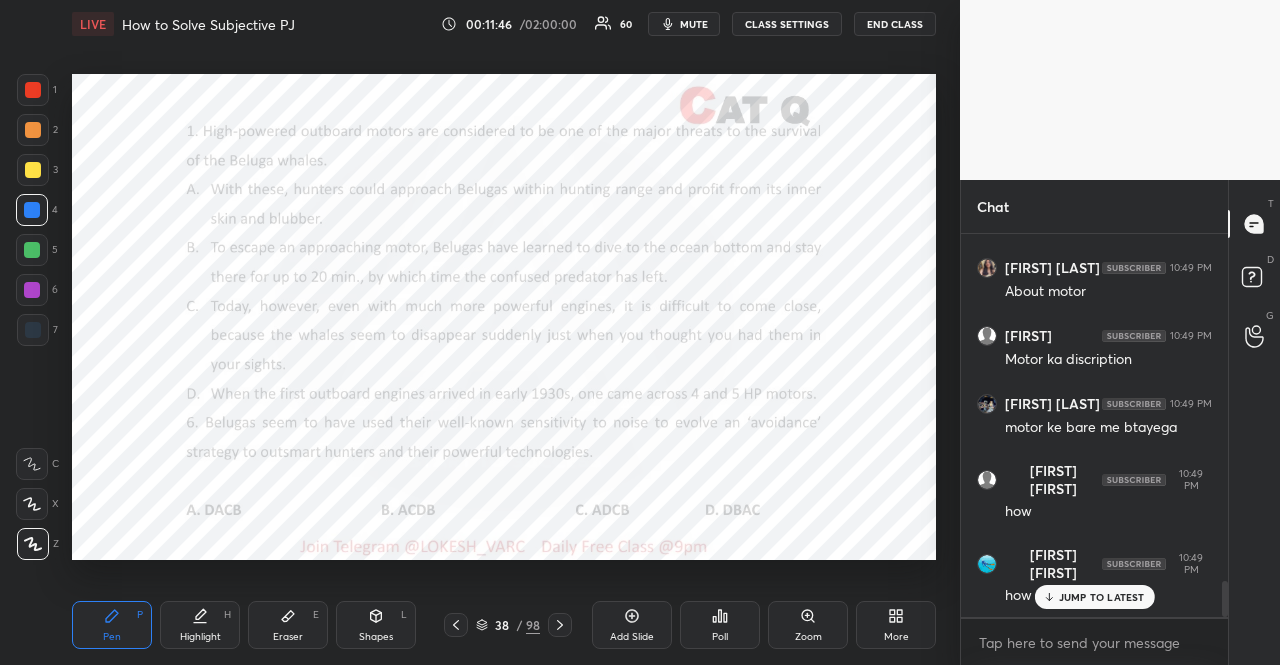 click at bounding box center [32, 250] 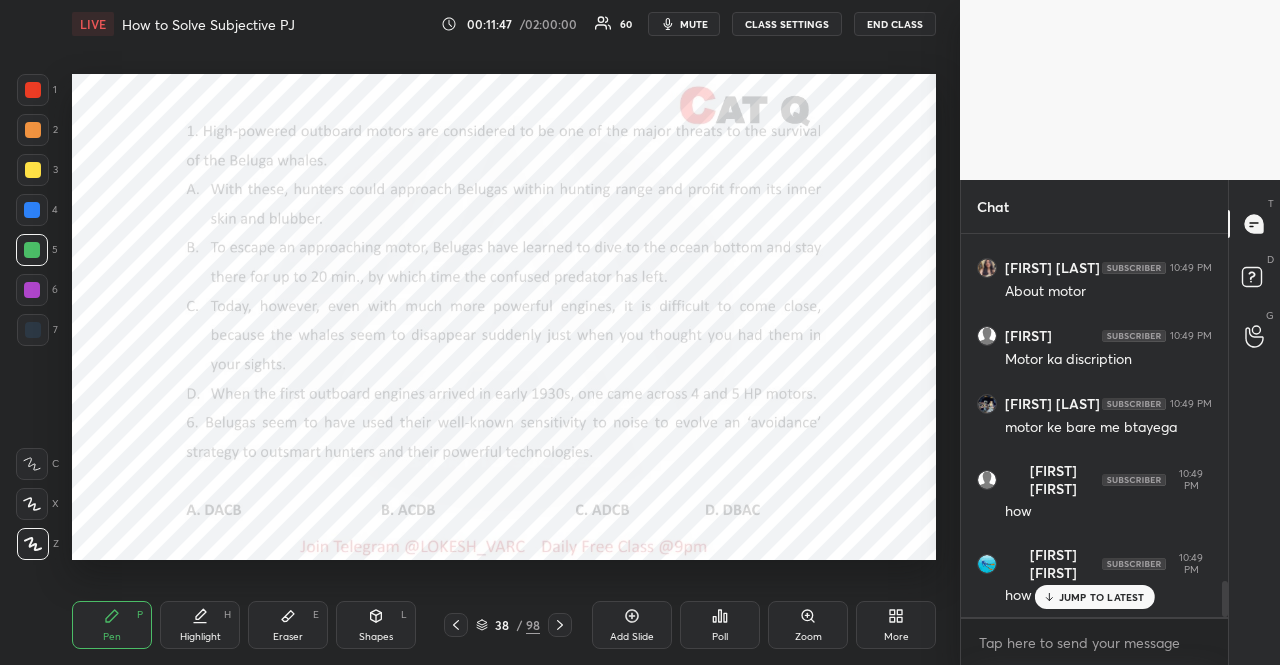 click at bounding box center (32, 250) 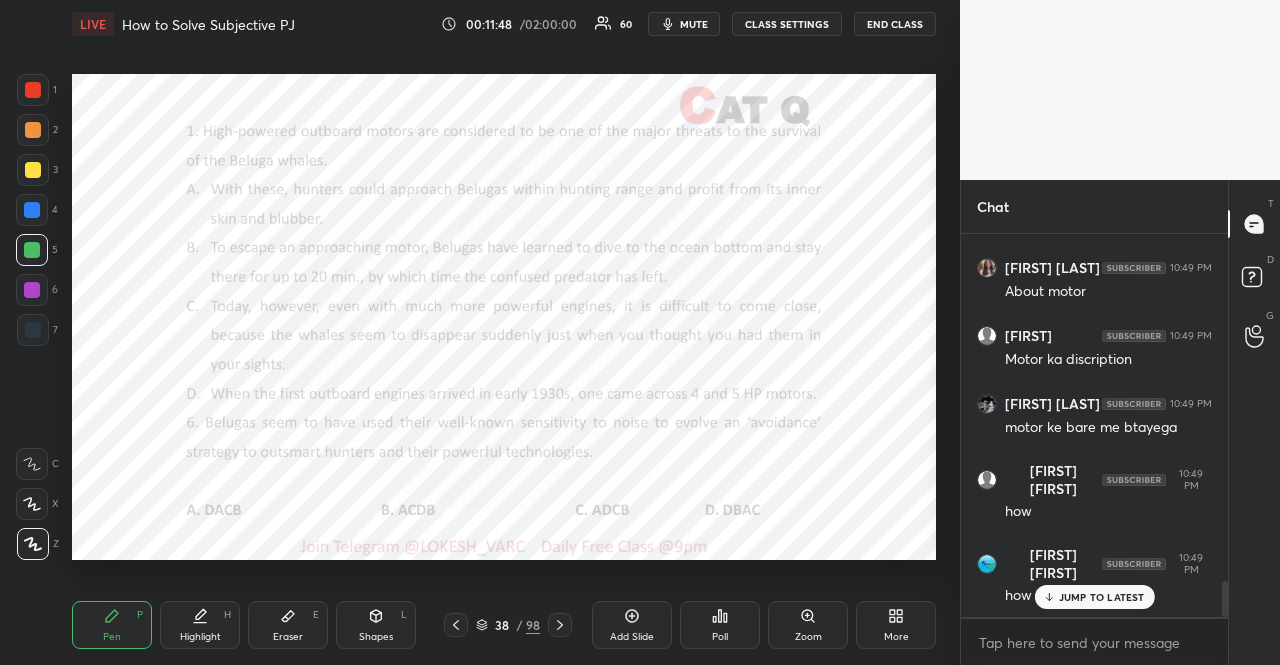 click on "C X Z" at bounding box center (37, 500) 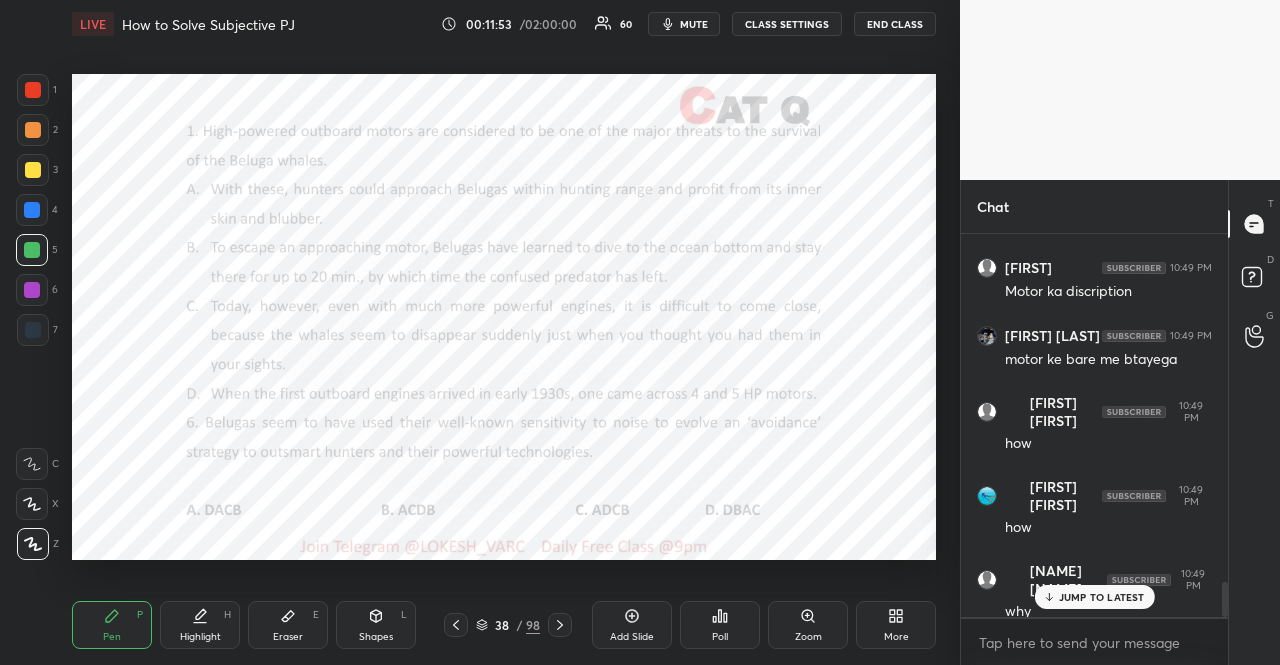 drag, startPoint x: 46, startPoint y: 297, endPoint x: 38, endPoint y: 290, distance: 10.630146 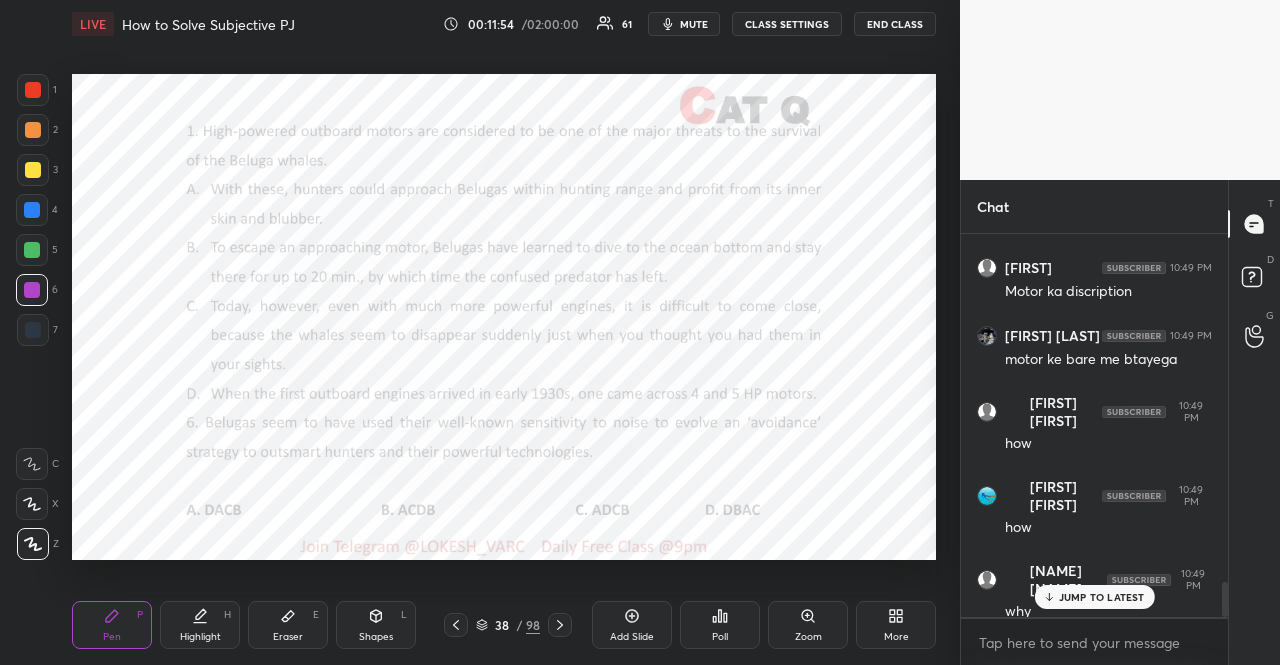 drag, startPoint x: 377, startPoint y: 617, endPoint x: 380, endPoint y: 563, distance: 54.08327 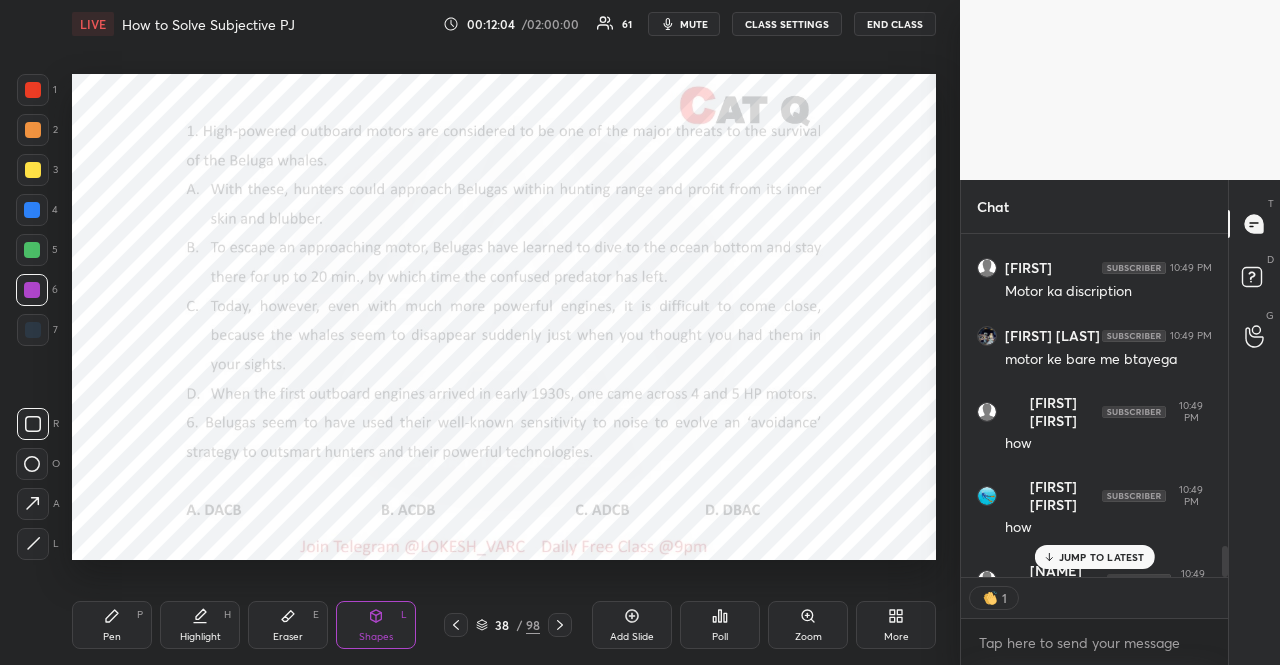 scroll, scrollTop: 337, scrollLeft: 261, axis: both 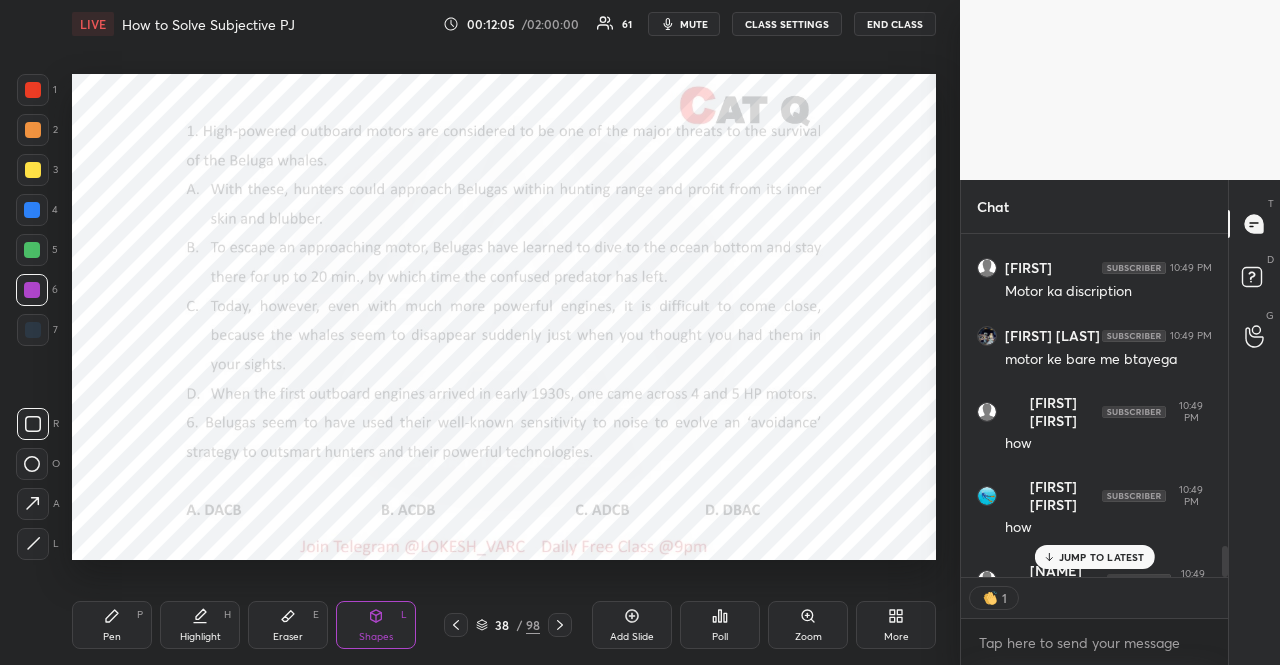 click on "Pen P" at bounding box center [112, 625] 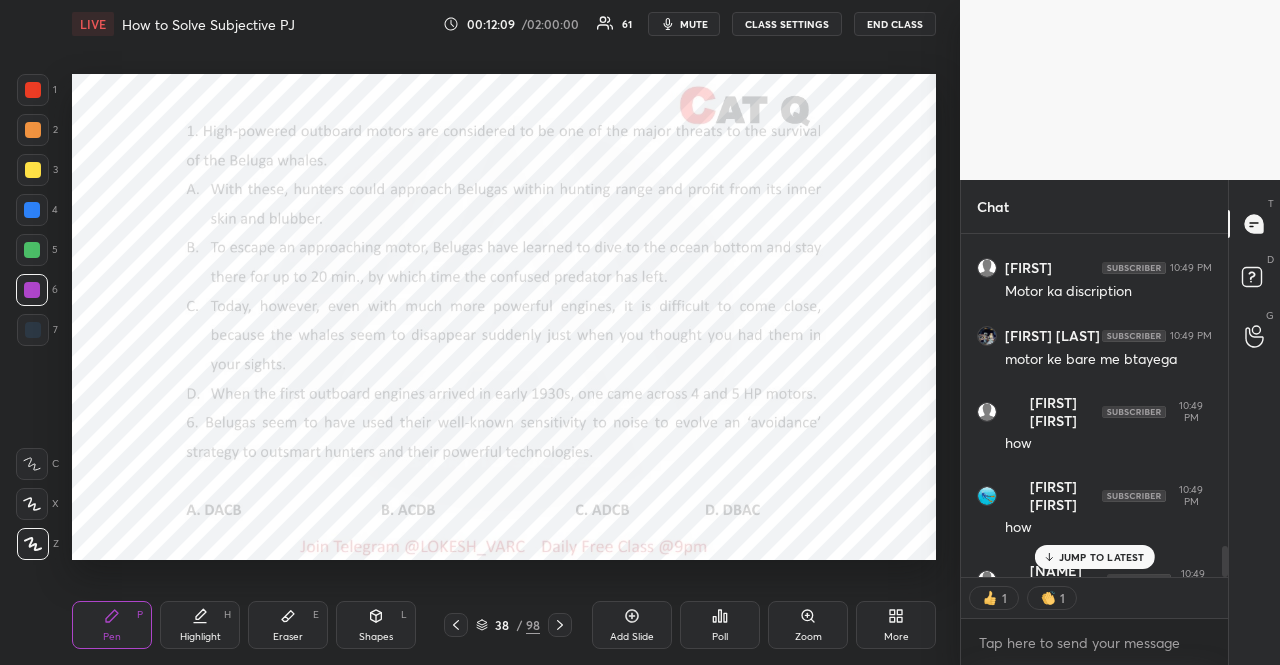 drag, startPoint x: 34, startPoint y: 203, endPoint x: 39, endPoint y: 191, distance: 13 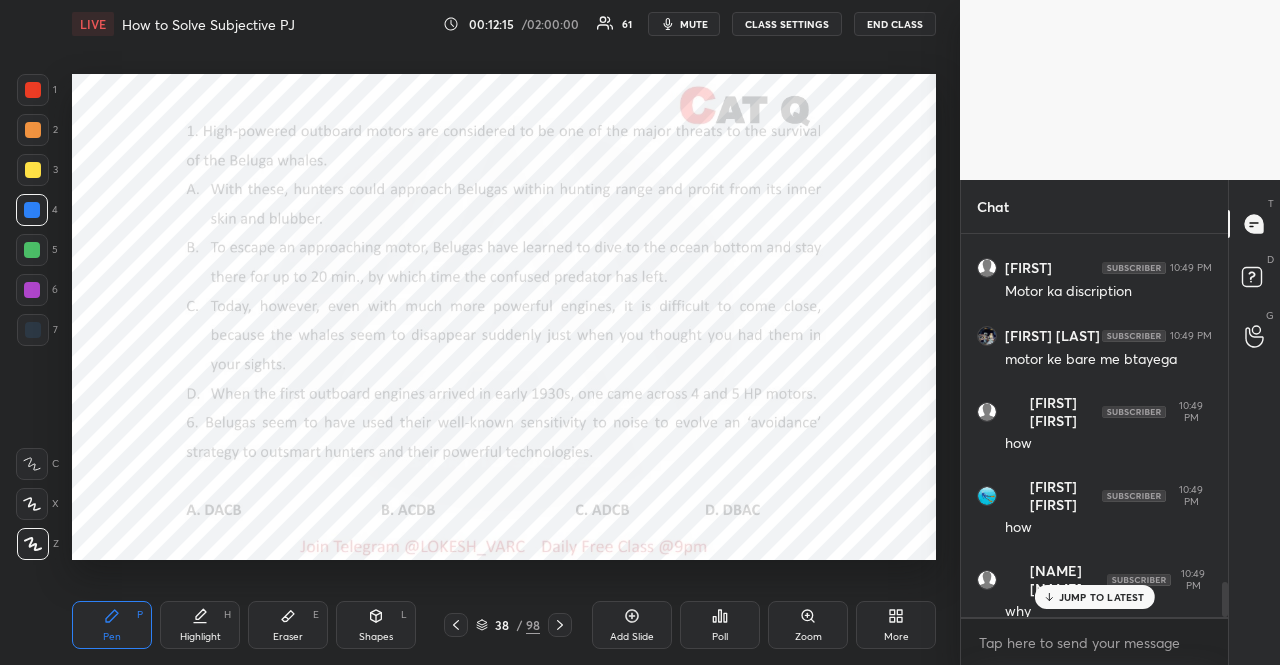 scroll, scrollTop: 6, scrollLeft: 6, axis: both 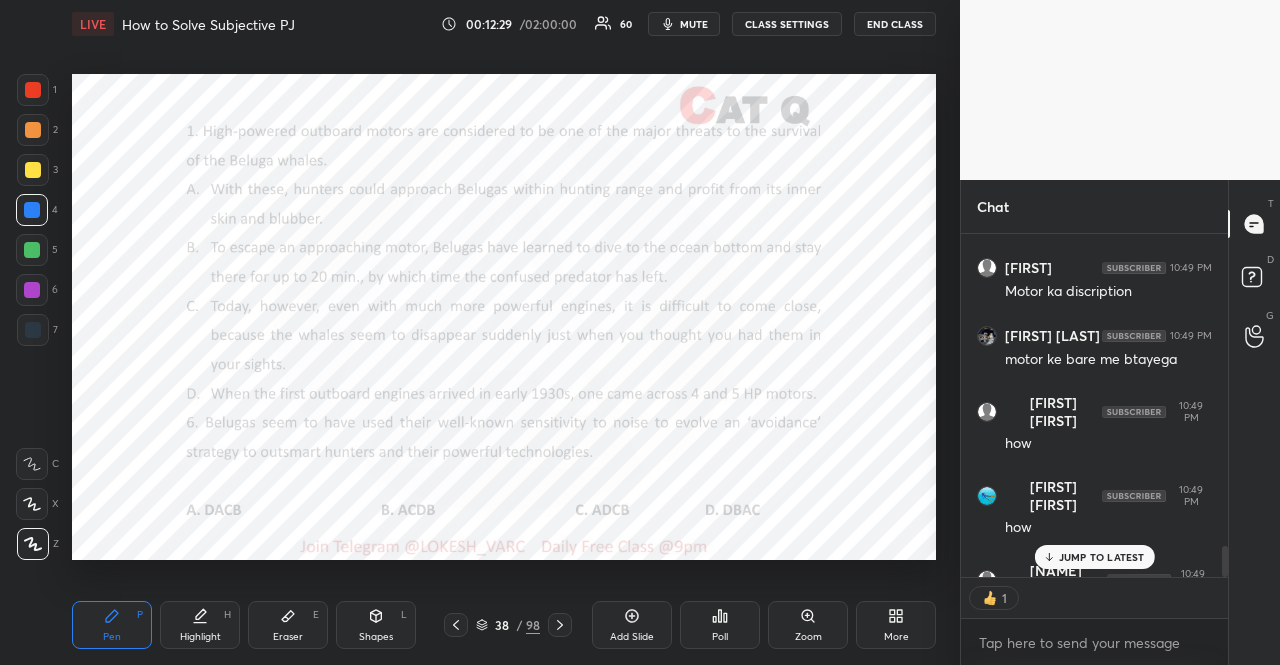 click at bounding box center (32, 250) 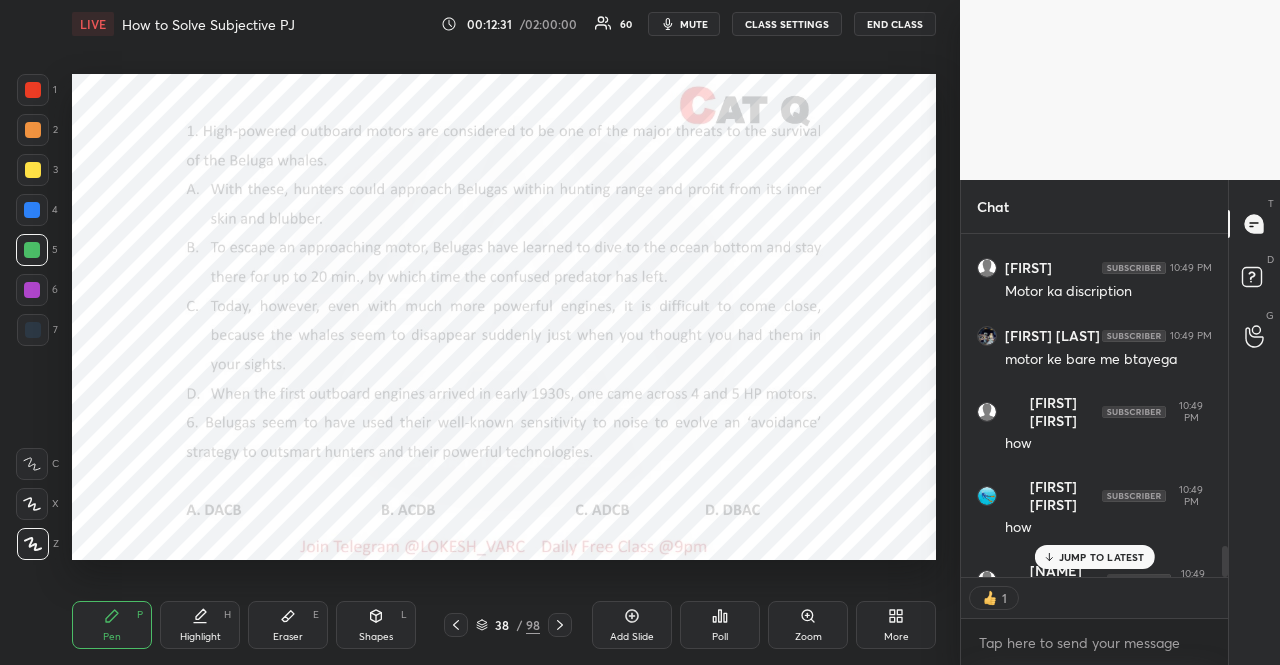 click on "Shapes L" at bounding box center [376, 625] 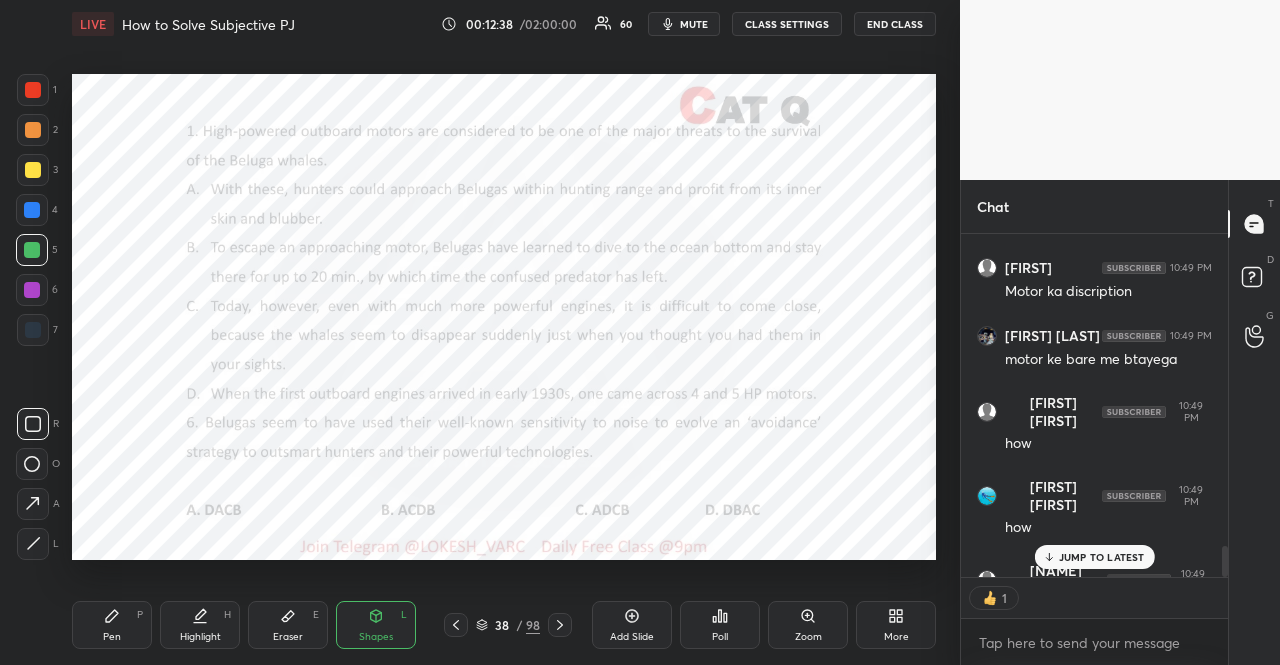scroll, scrollTop: 6, scrollLeft: 6, axis: both 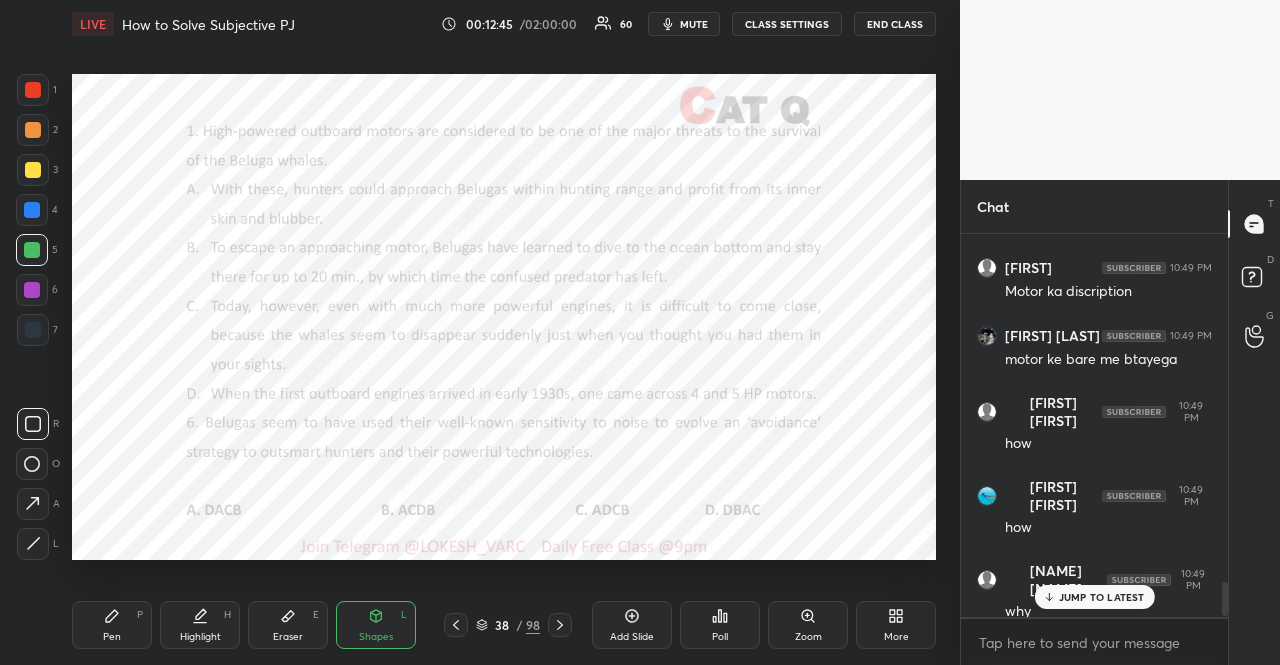 click on "Pen P Highlight H Eraser E Shapes L 38 / 98 Add Slide Poll Zoom More" at bounding box center [504, 625] 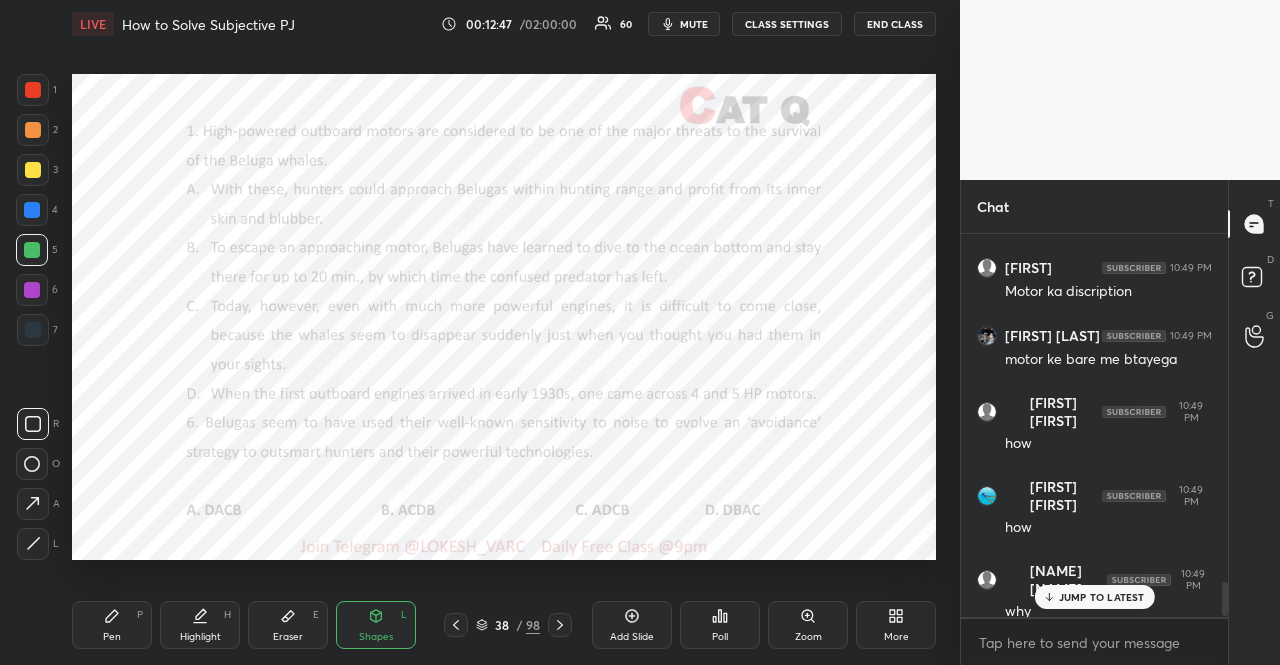 click on "1 2 3 4 5 6 7 R O A L C X Z Erase all   C X Z" at bounding box center [32, 317] 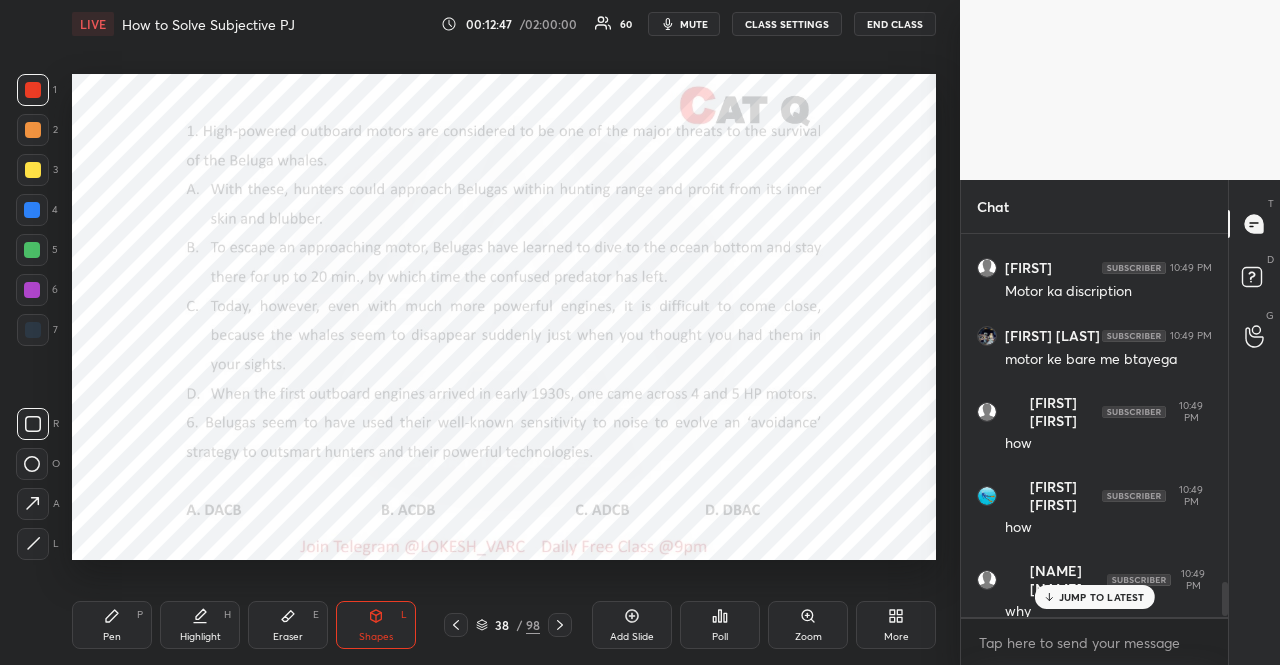 click at bounding box center (33, 90) 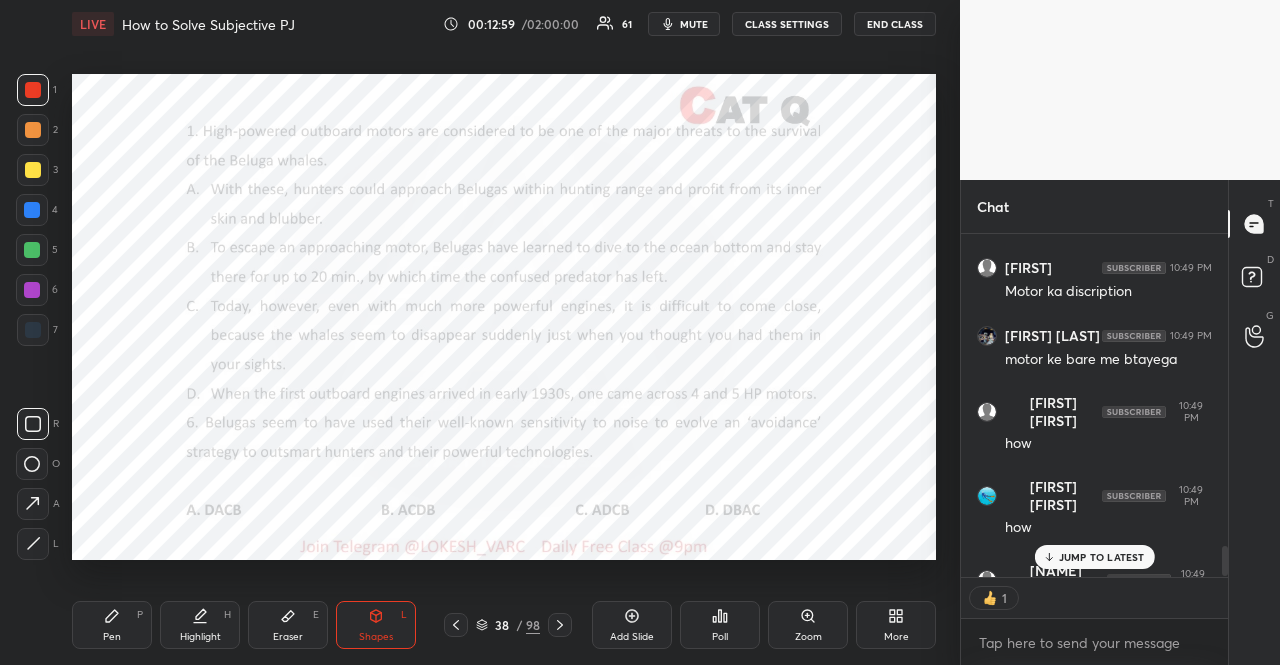 scroll, scrollTop: 337, scrollLeft: 261, axis: both 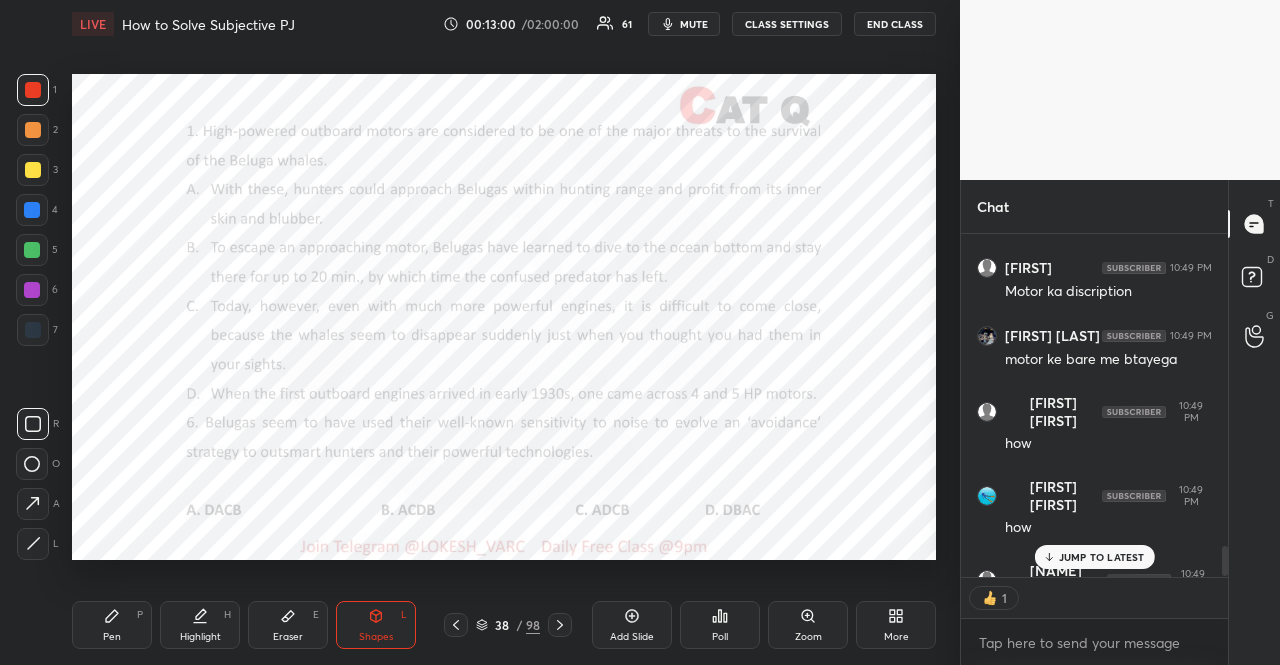 click on "Pen P" at bounding box center [112, 625] 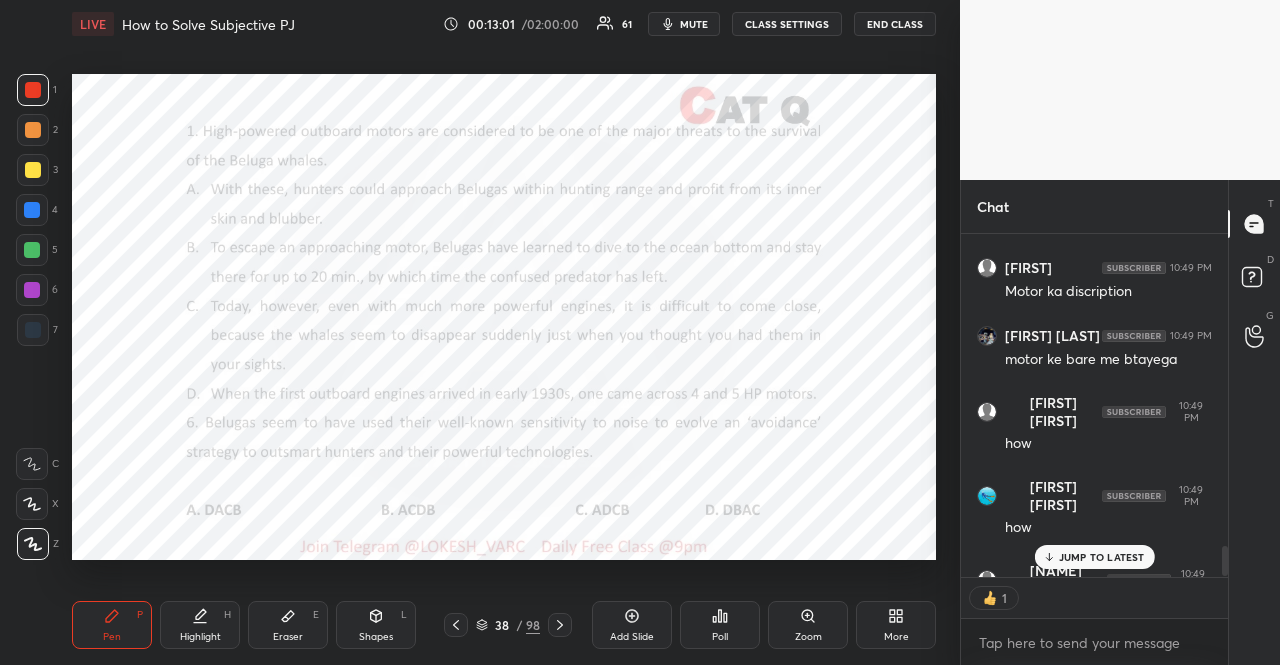 click at bounding box center [32, 504] 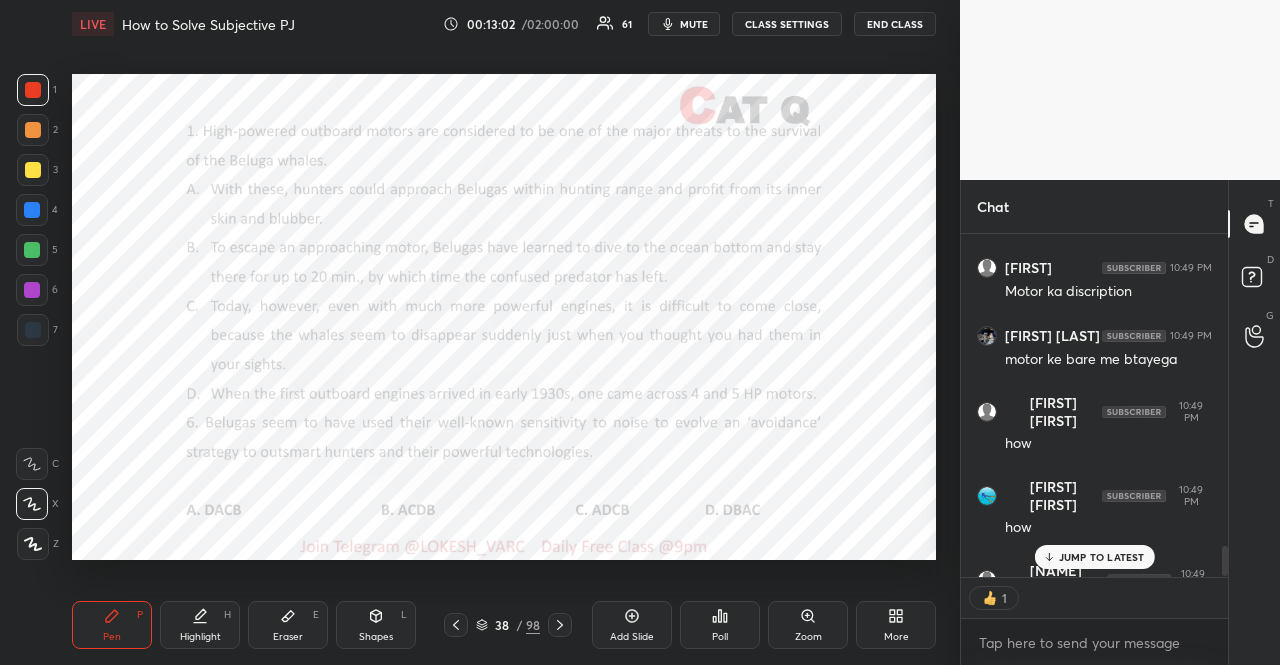 click at bounding box center (32, 504) 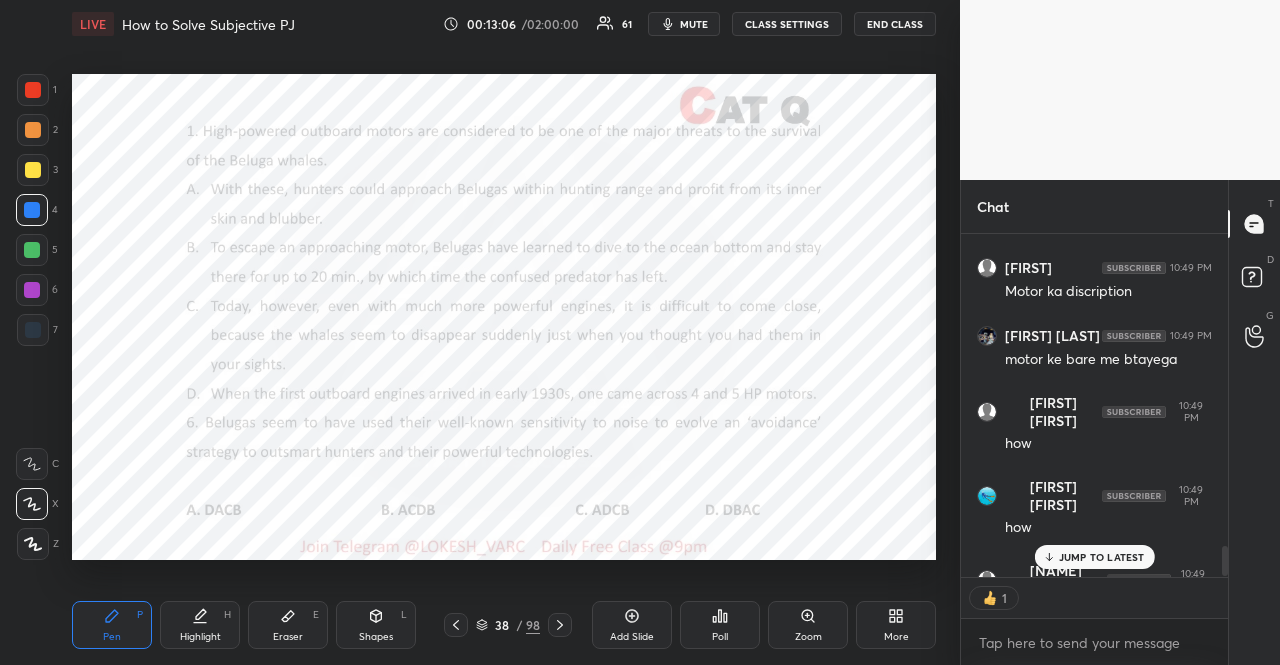 click on "1 2 3 4 5 6 7" at bounding box center (37, 214) 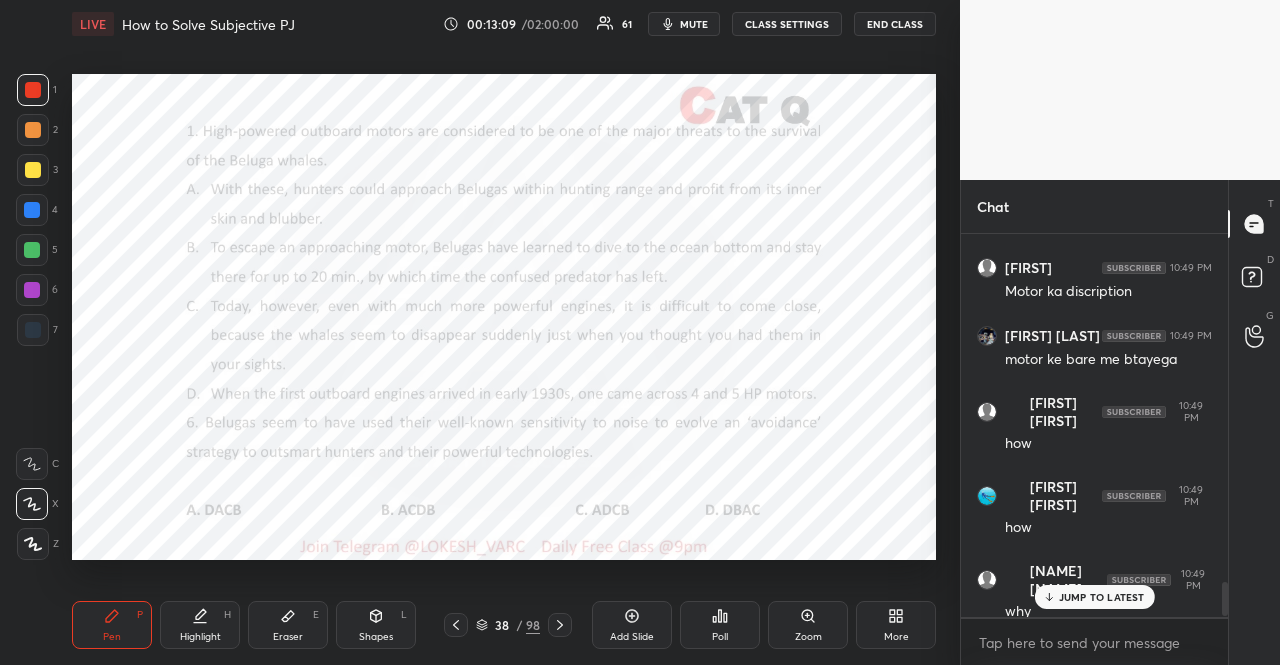 scroll, scrollTop: 6, scrollLeft: 6, axis: both 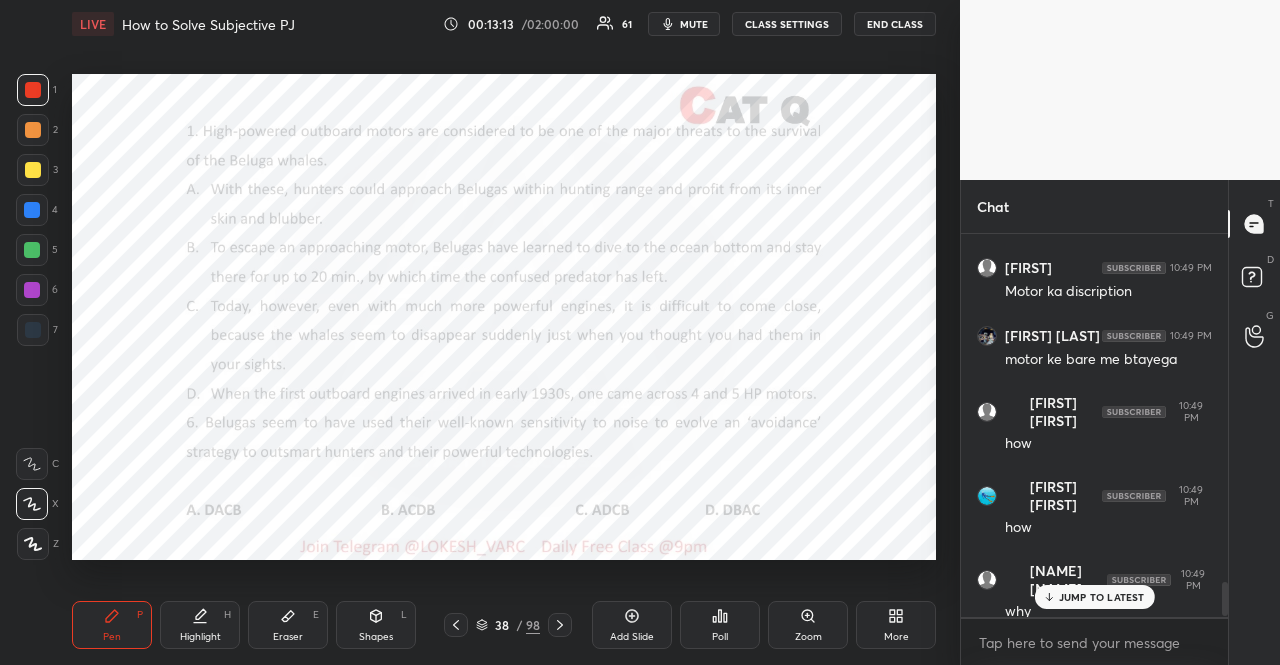 click at bounding box center (32, 290) 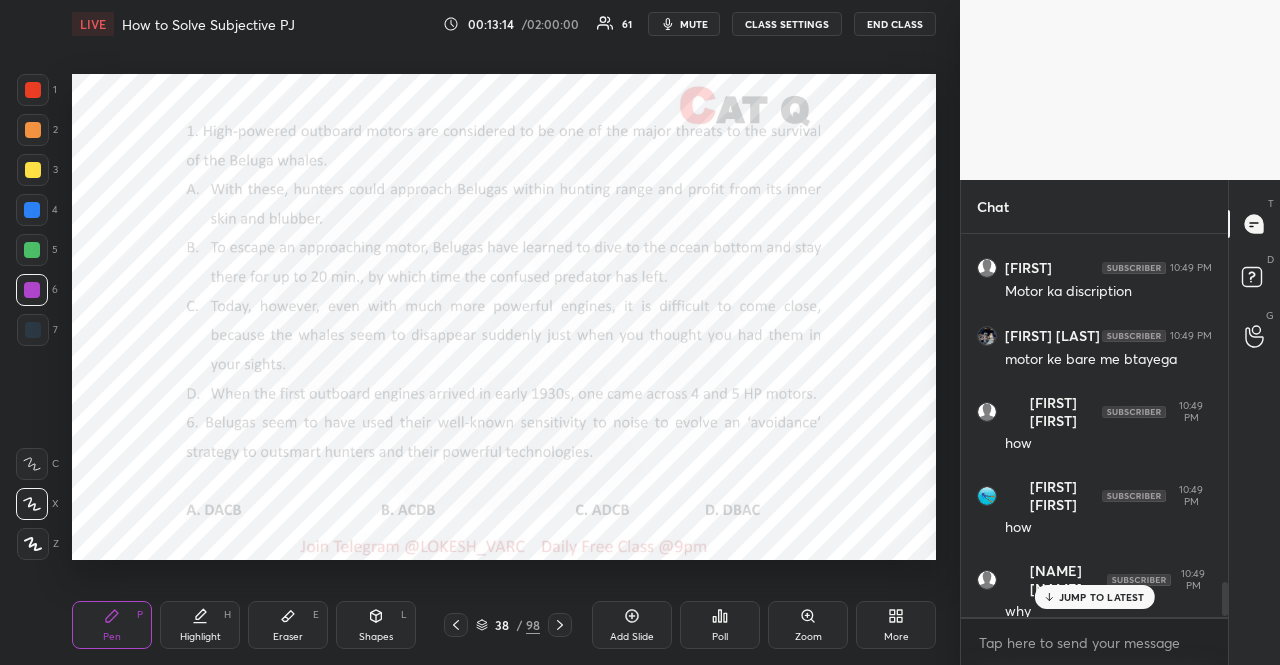 click on "Shapes L" at bounding box center (376, 625) 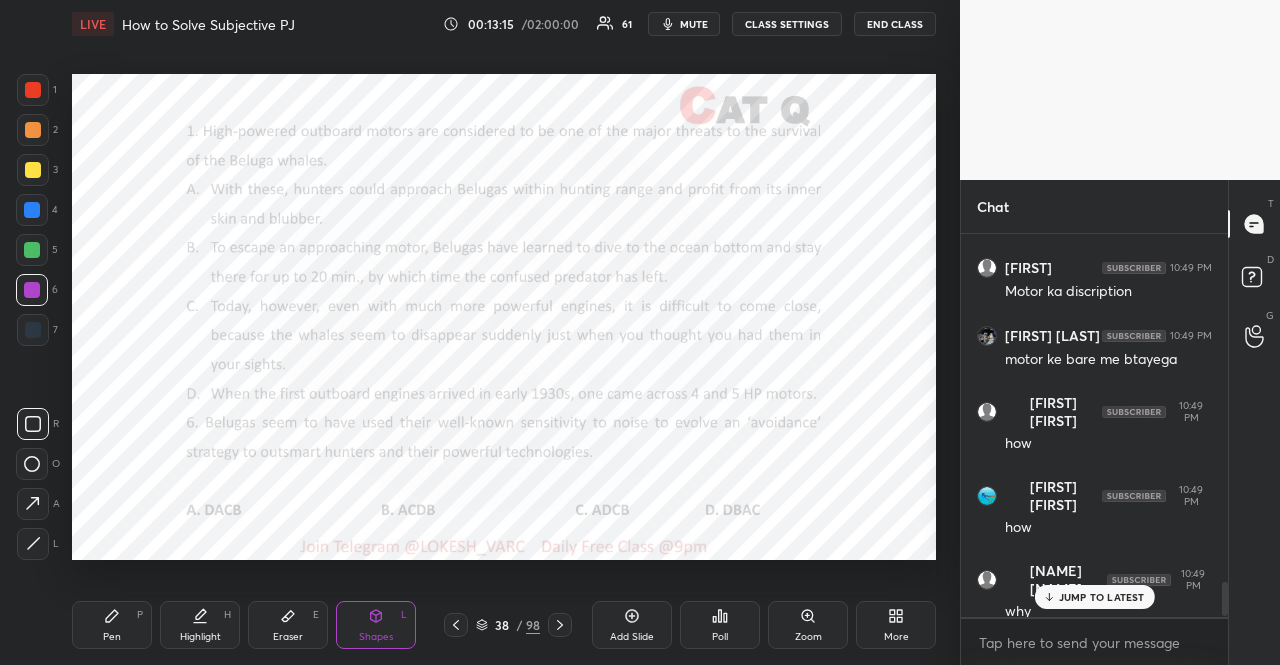 click on "1" at bounding box center (37, 90) 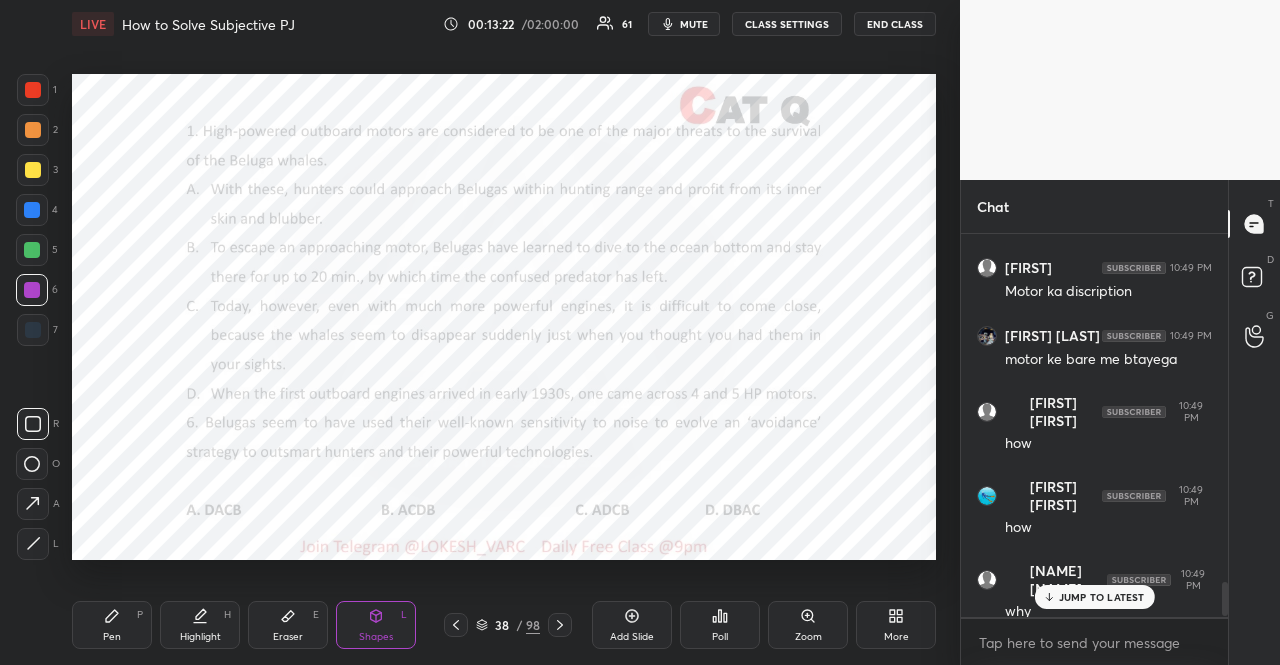 drag, startPoint x: 124, startPoint y: 637, endPoint x: 172, endPoint y: 571, distance: 81.608826 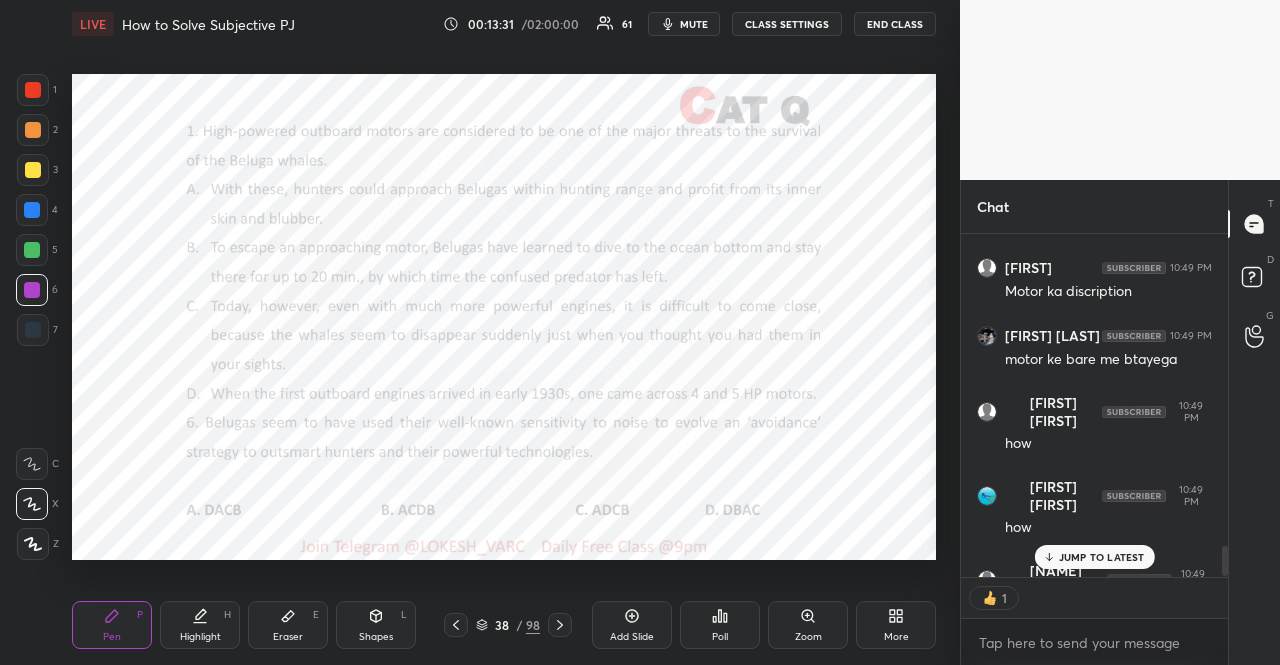 scroll, scrollTop: 337, scrollLeft: 261, axis: both 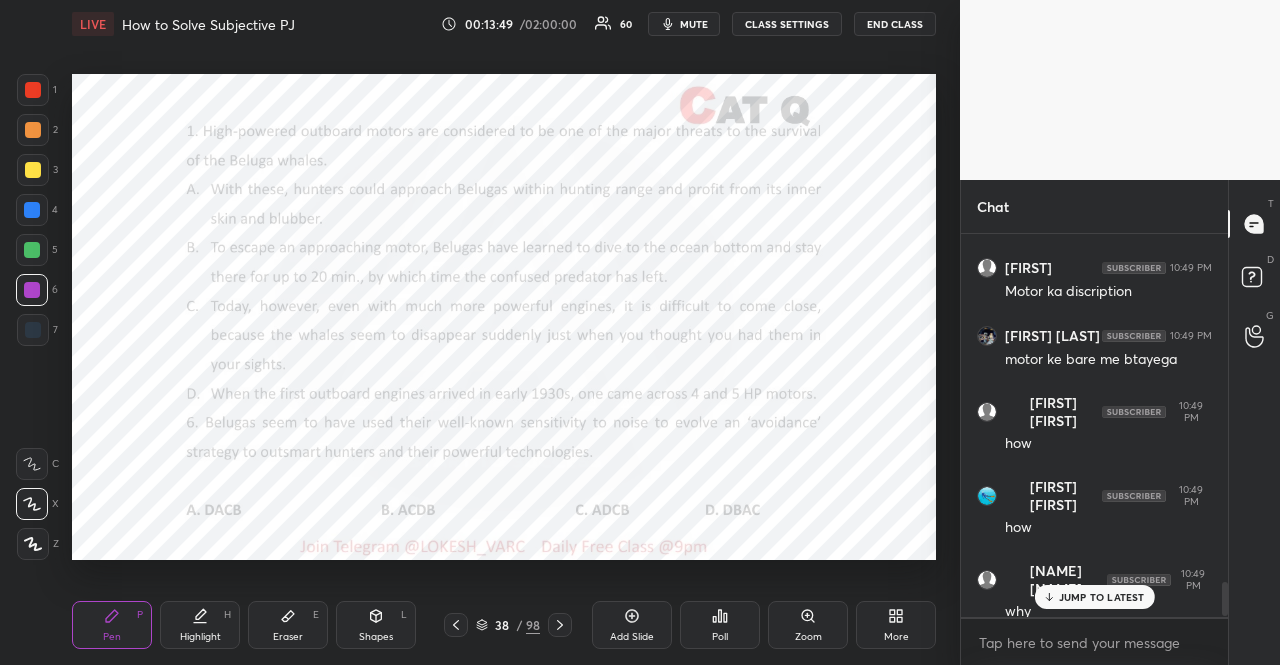 click at bounding box center [33, 330] 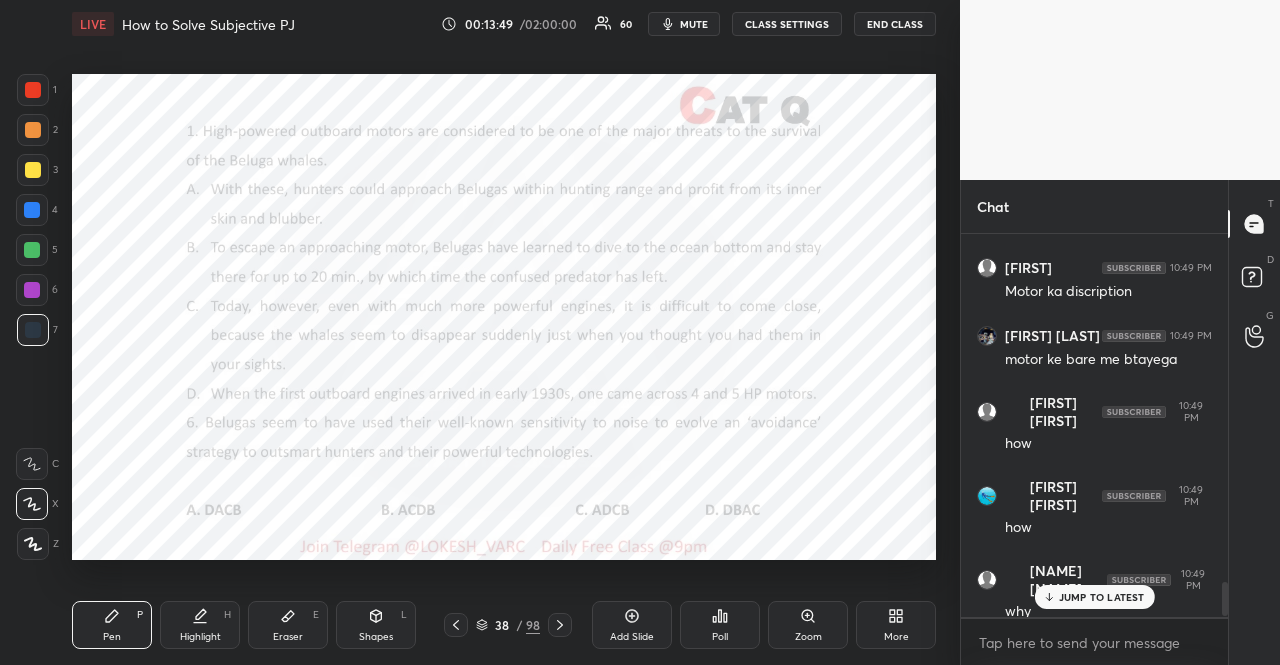 click on "Shapes L" at bounding box center [376, 625] 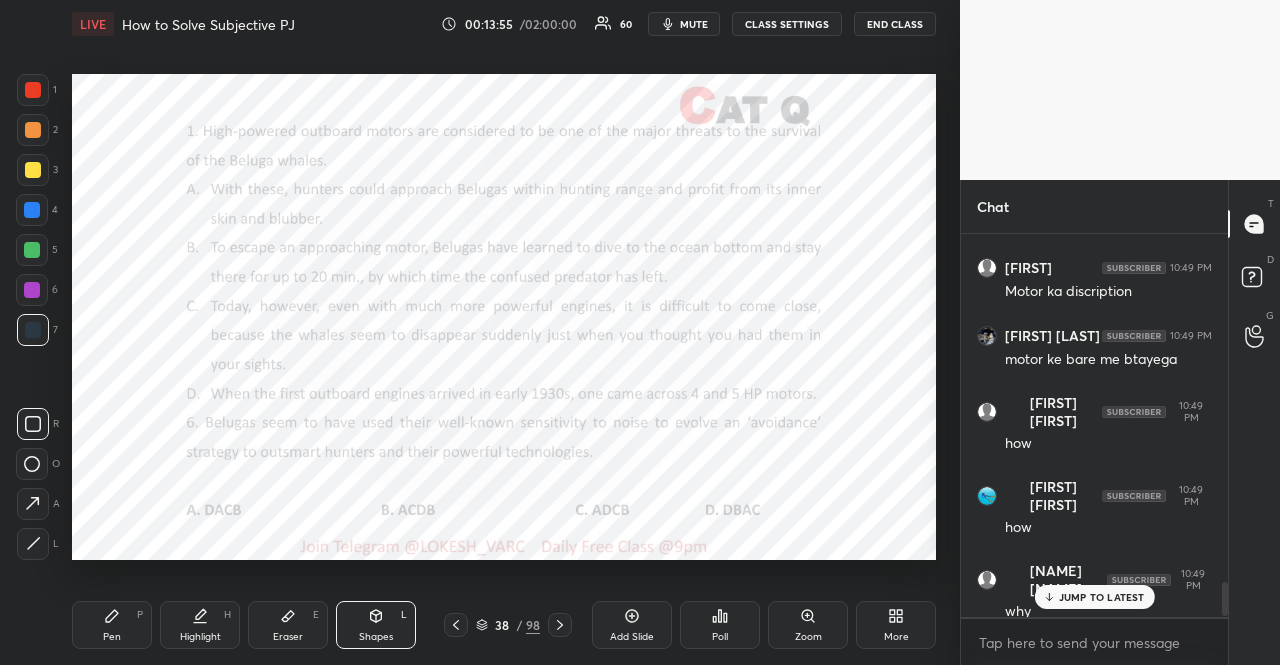 drag, startPoint x: 105, startPoint y: 610, endPoint x: 125, endPoint y: 578, distance: 37.735924 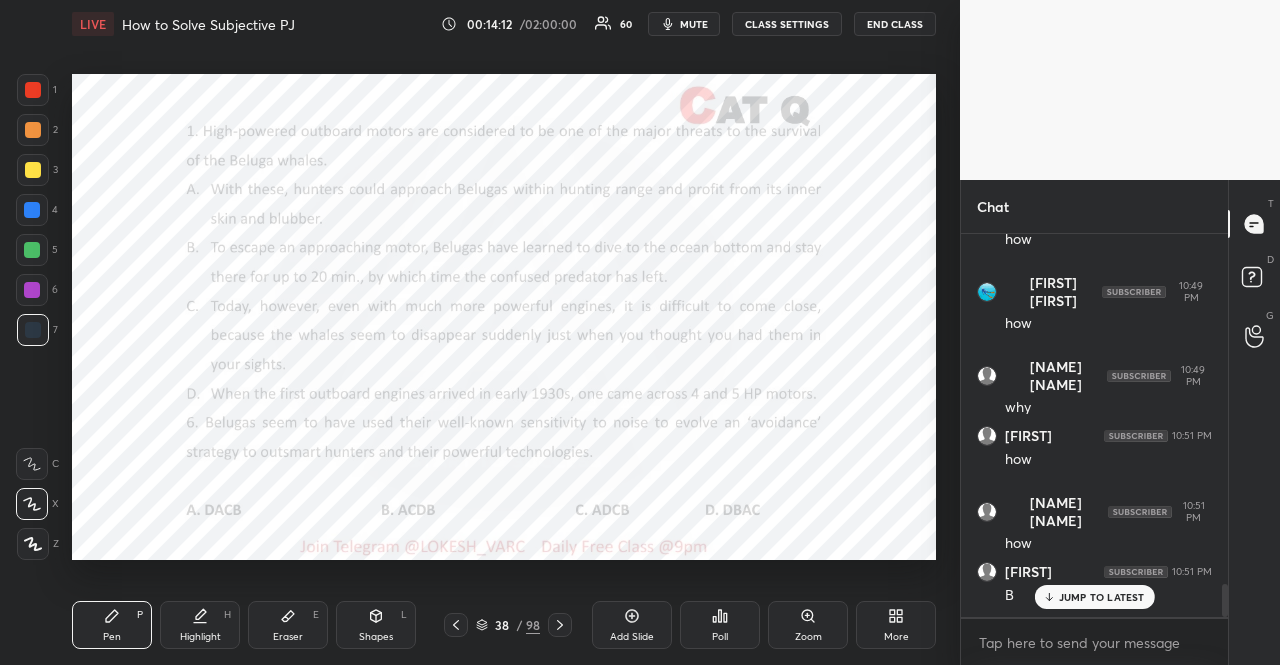 scroll, scrollTop: 4090, scrollLeft: 0, axis: vertical 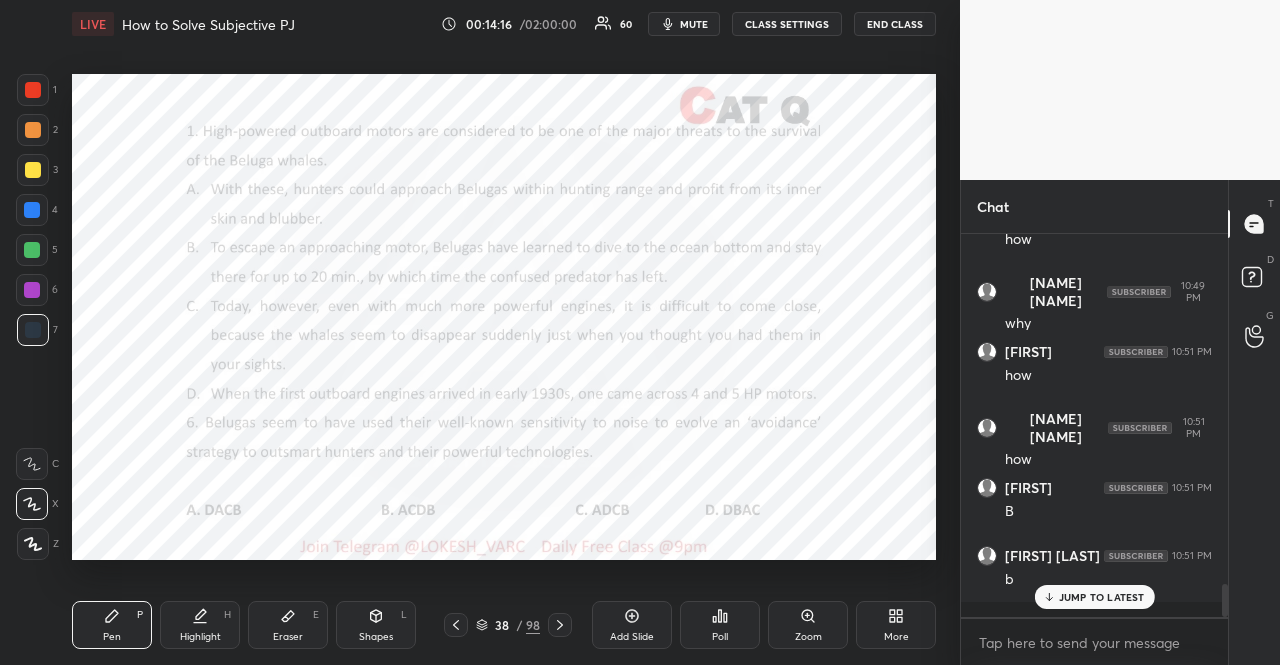 click at bounding box center [32, 210] 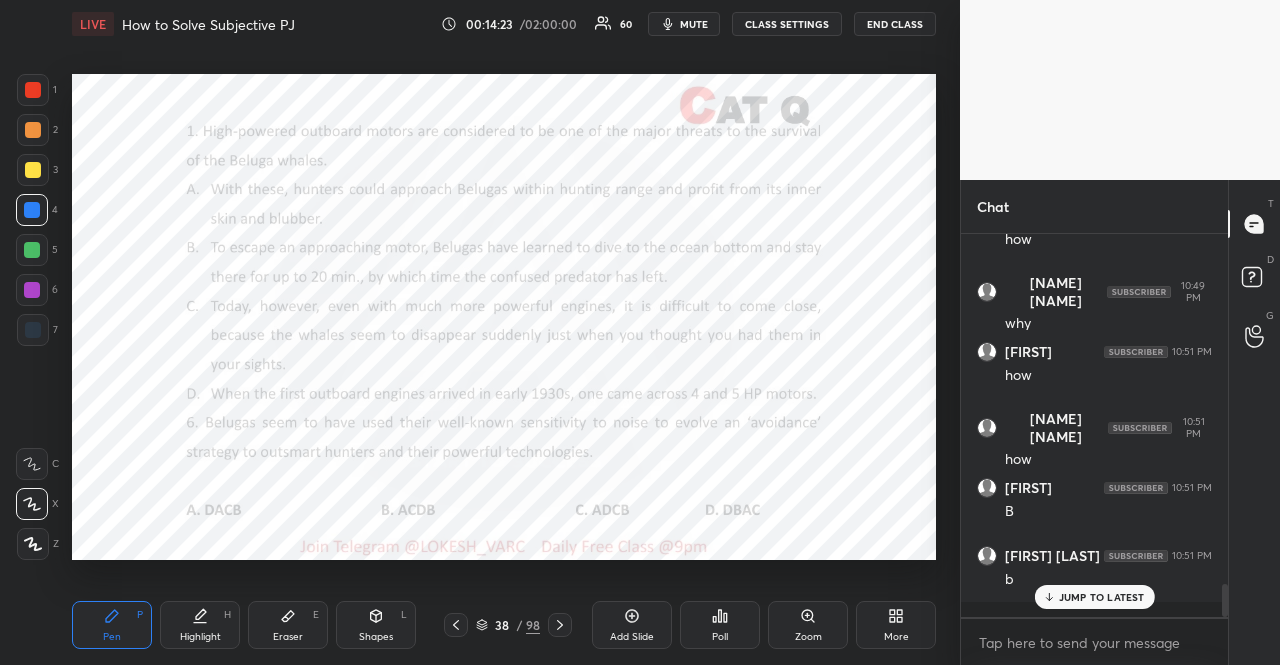 click at bounding box center [33, 130] 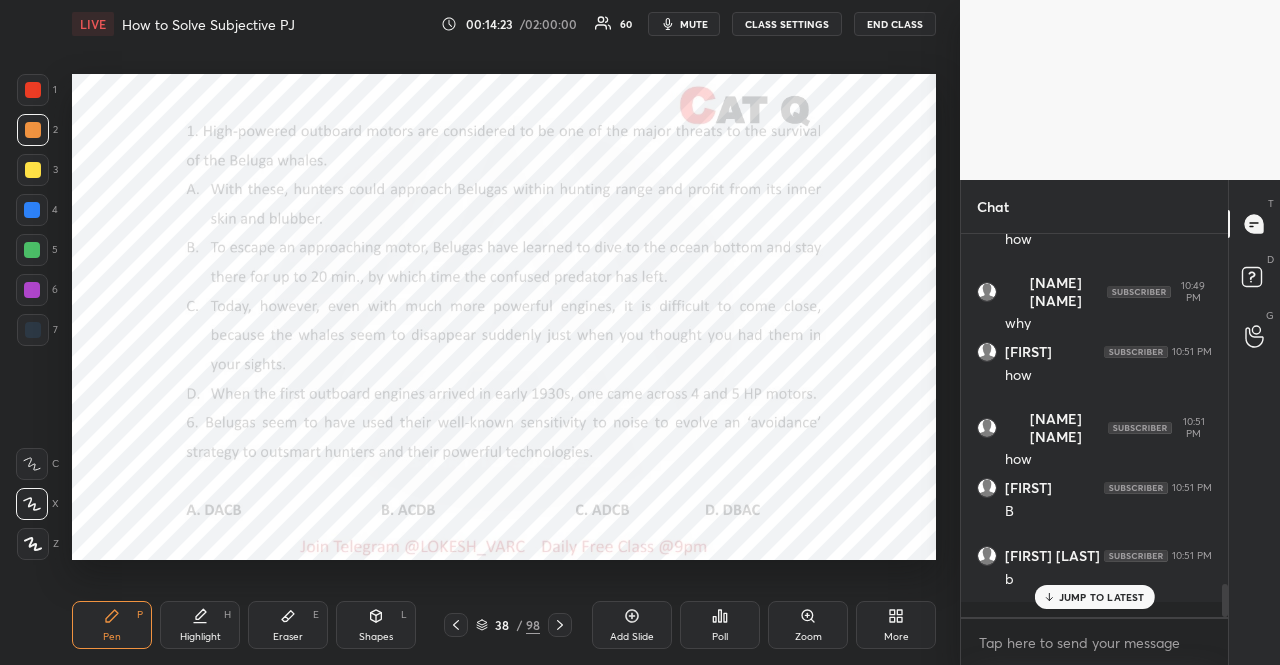 click at bounding box center [33, 130] 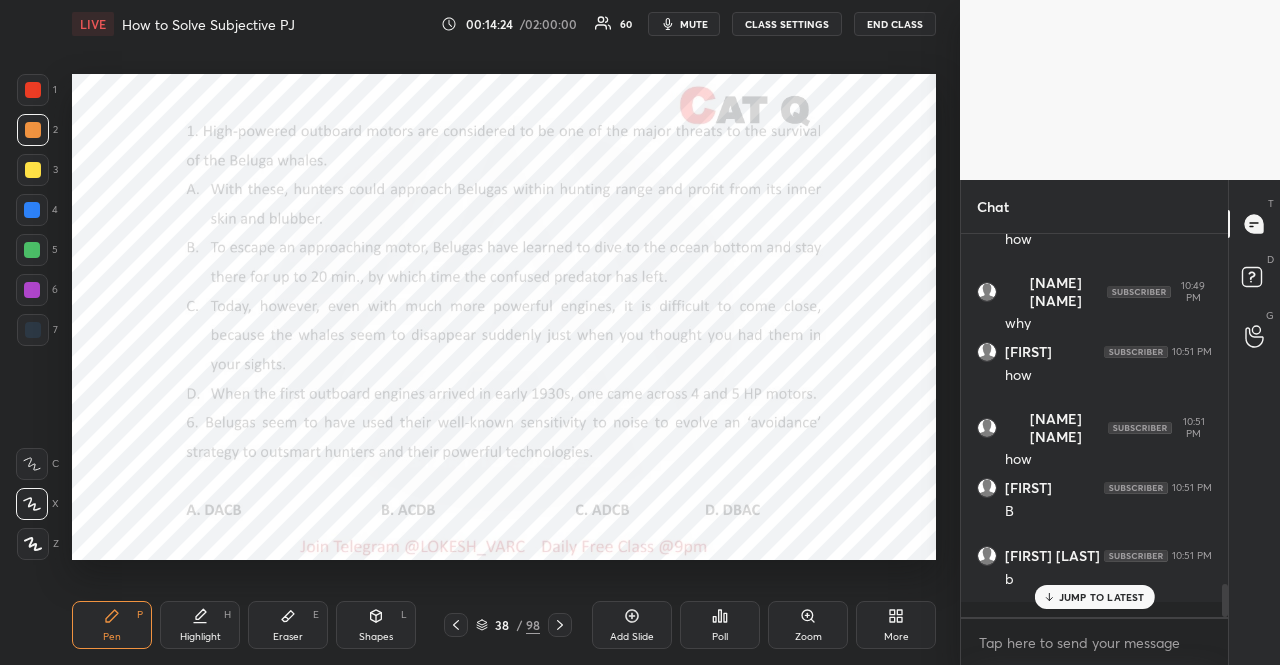 click 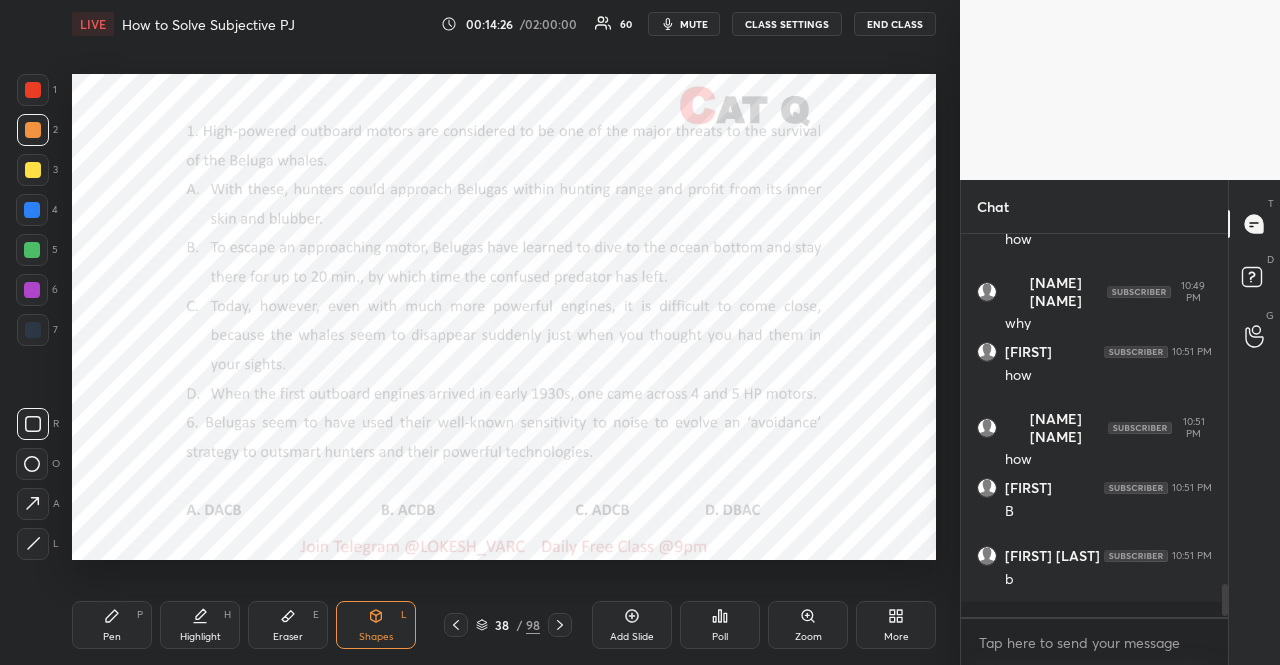 scroll, scrollTop: 4158, scrollLeft: 0, axis: vertical 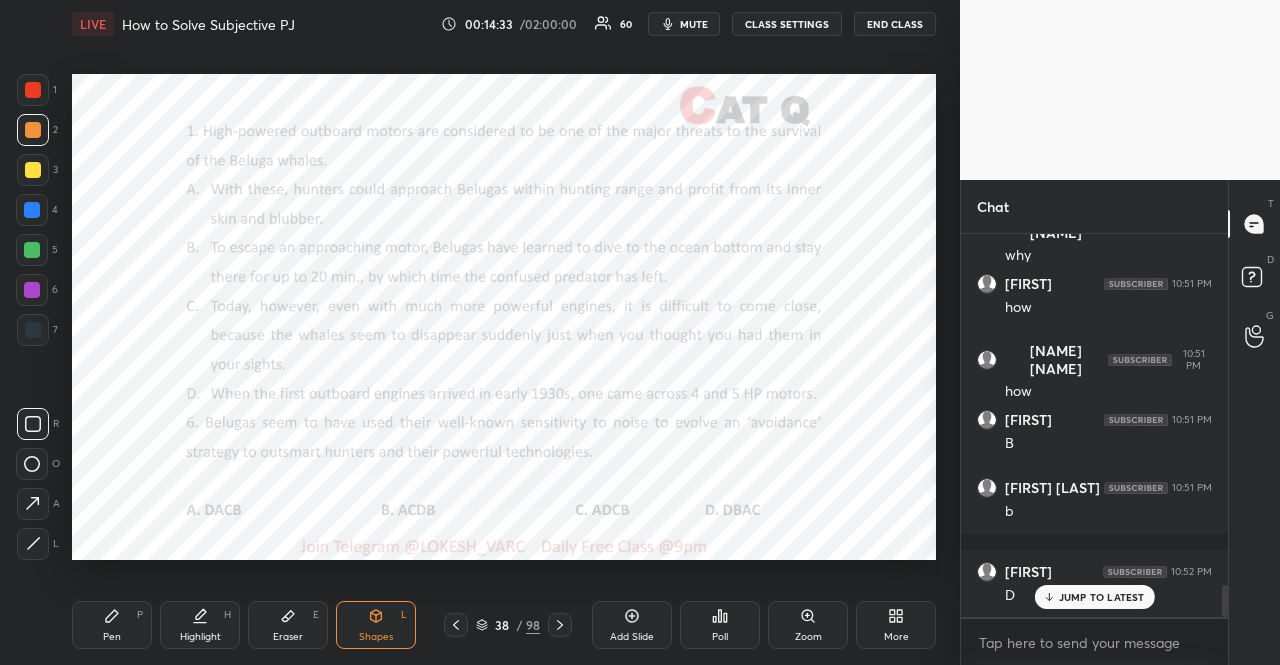 click on "Pen P" at bounding box center (112, 625) 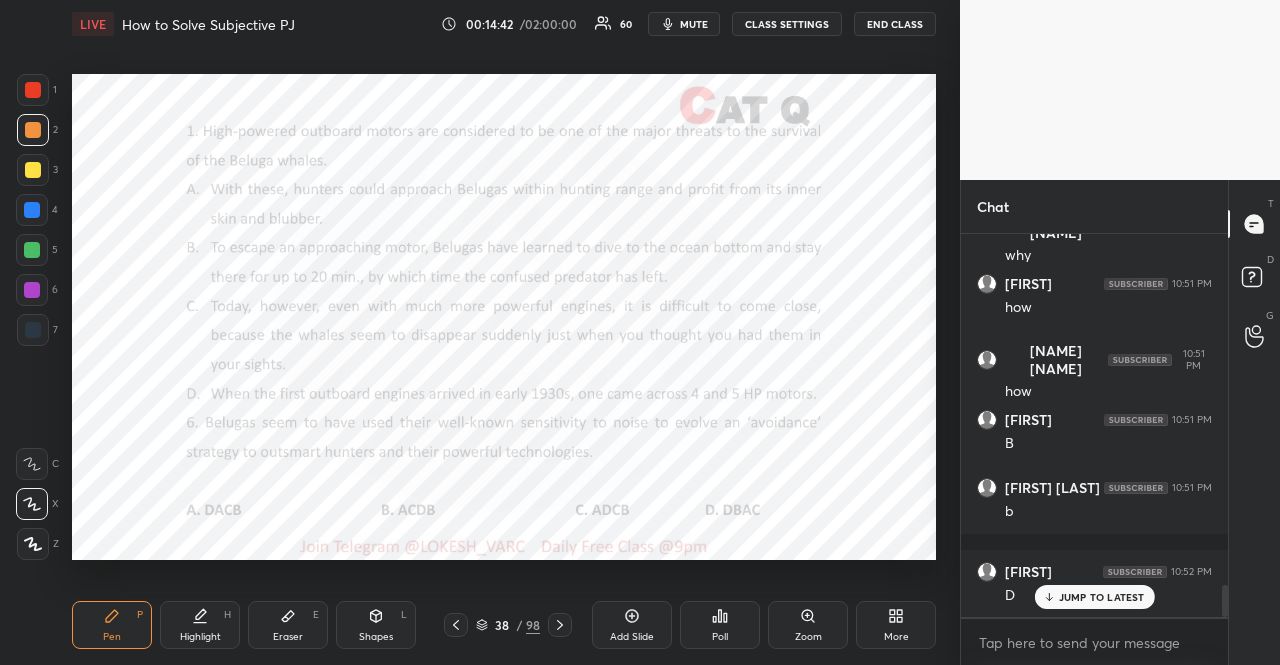 click at bounding box center [33, 330] 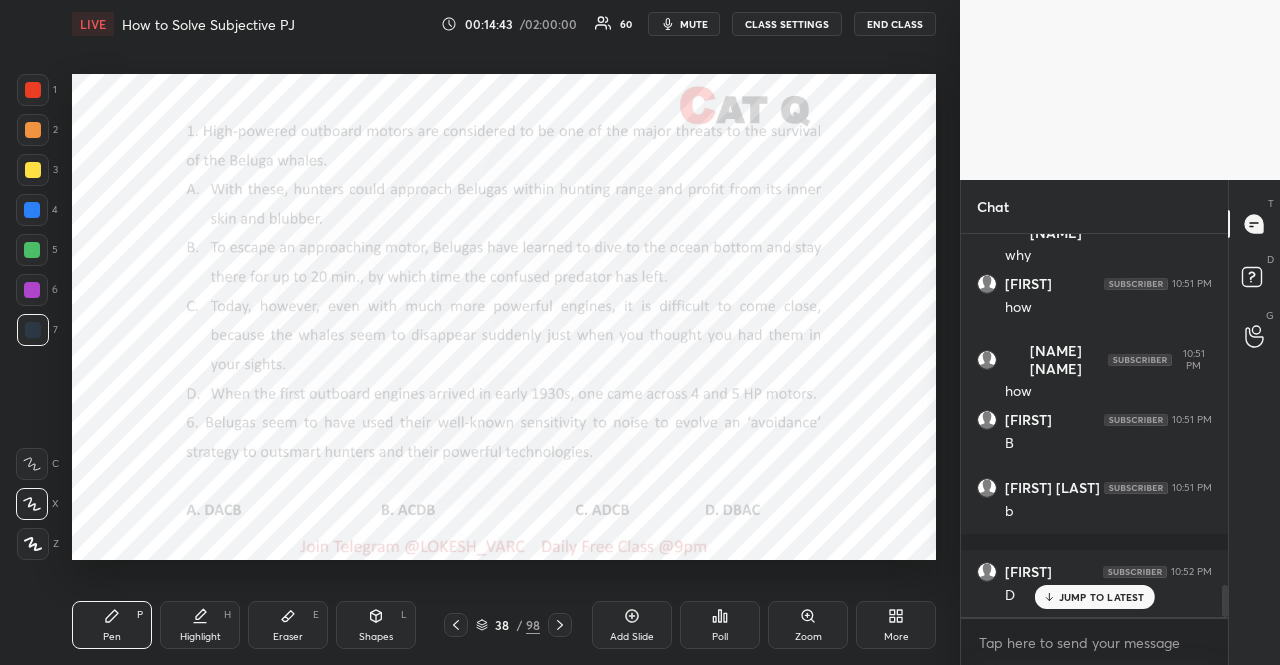 click 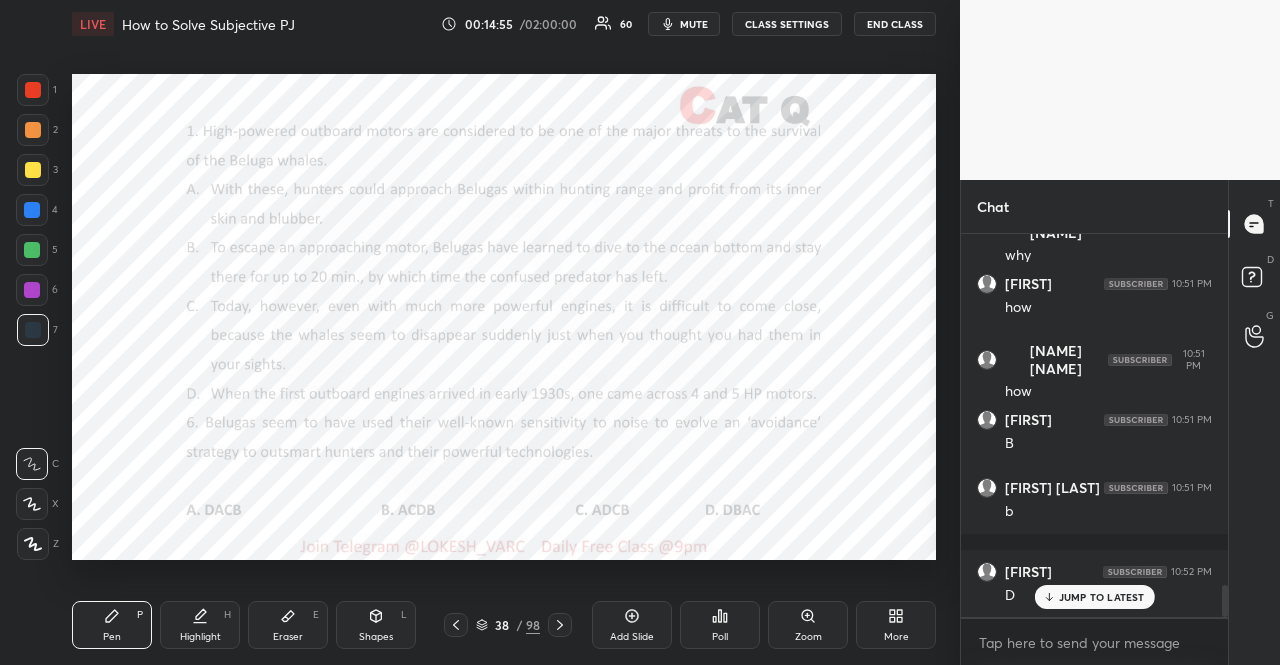 click at bounding box center [32, 250] 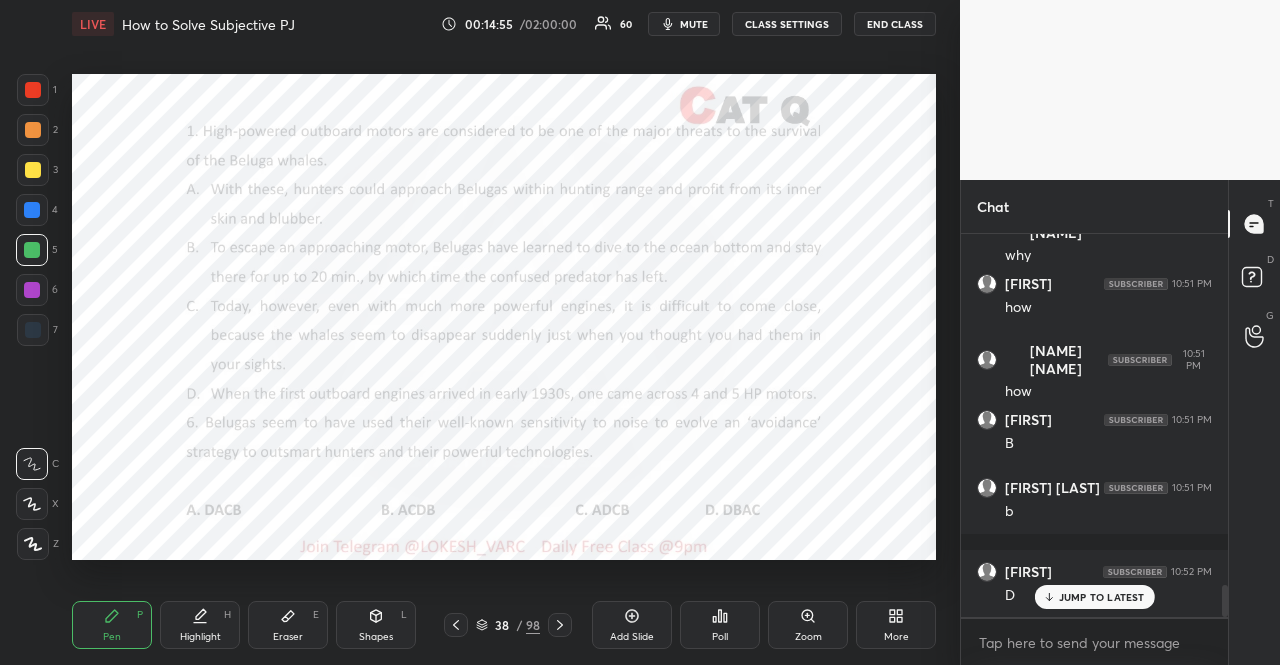 click at bounding box center [32, 250] 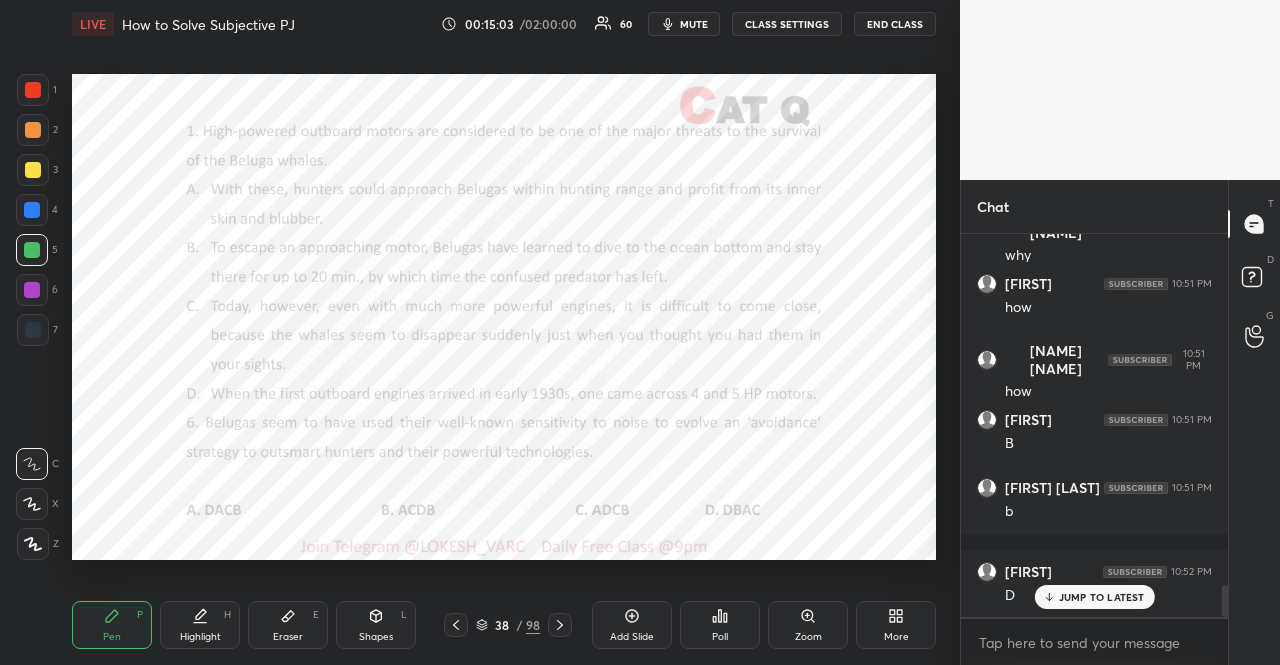 click at bounding box center (33, 90) 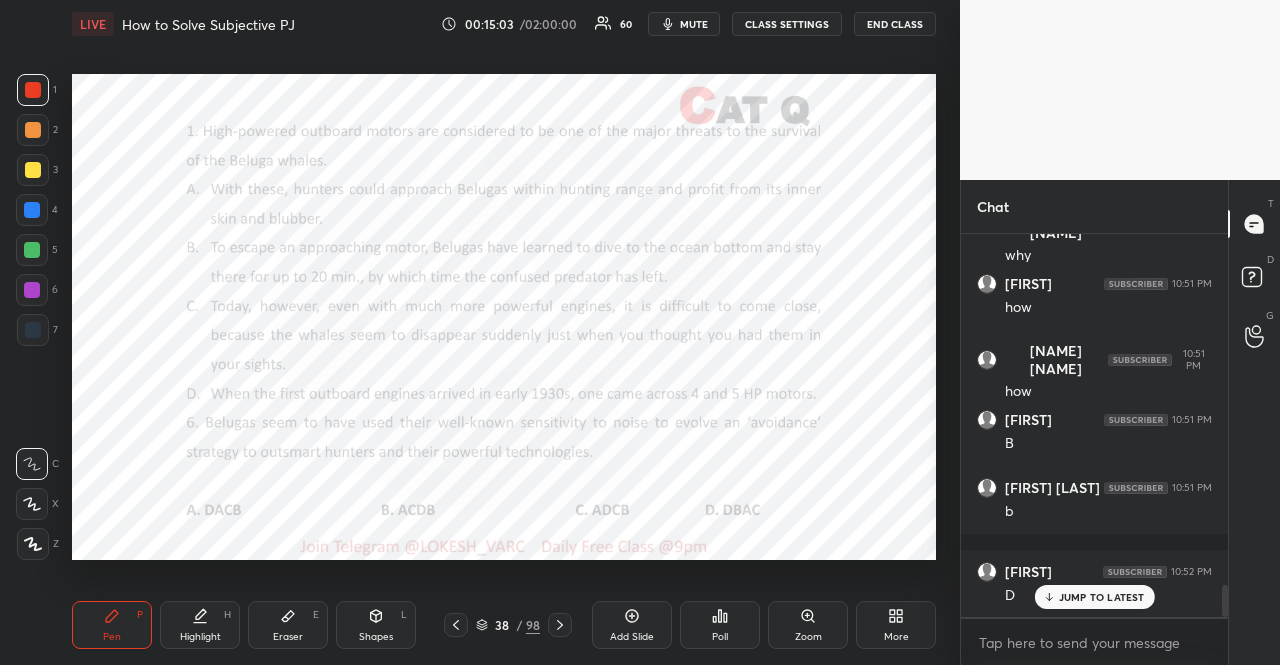 click at bounding box center (33, 90) 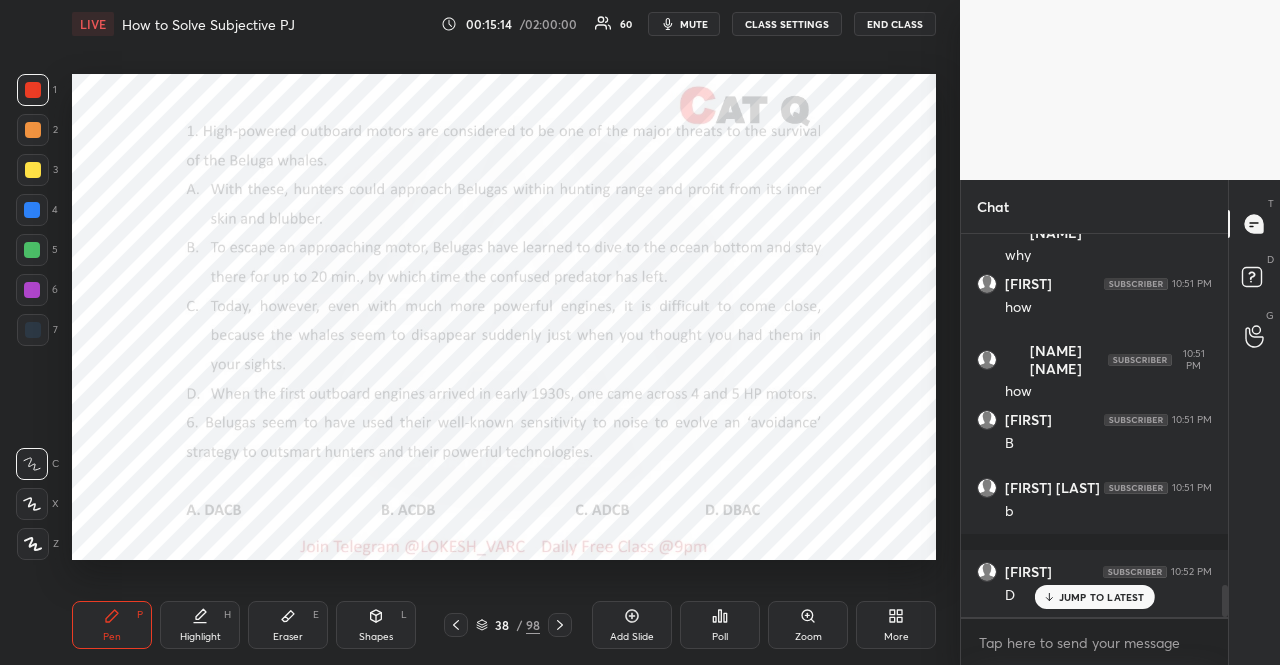 scroll, scrollTop: 4230, scrollLeft: 0, axis: vertical 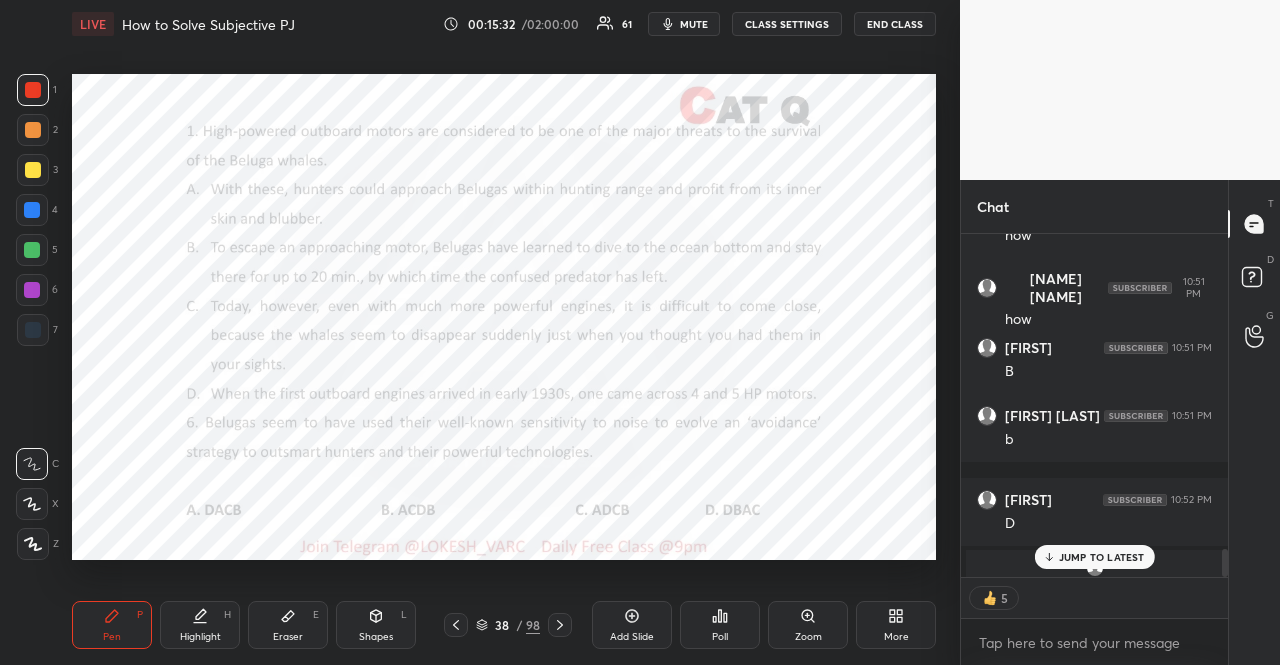 click at bounding box center (32, 290) 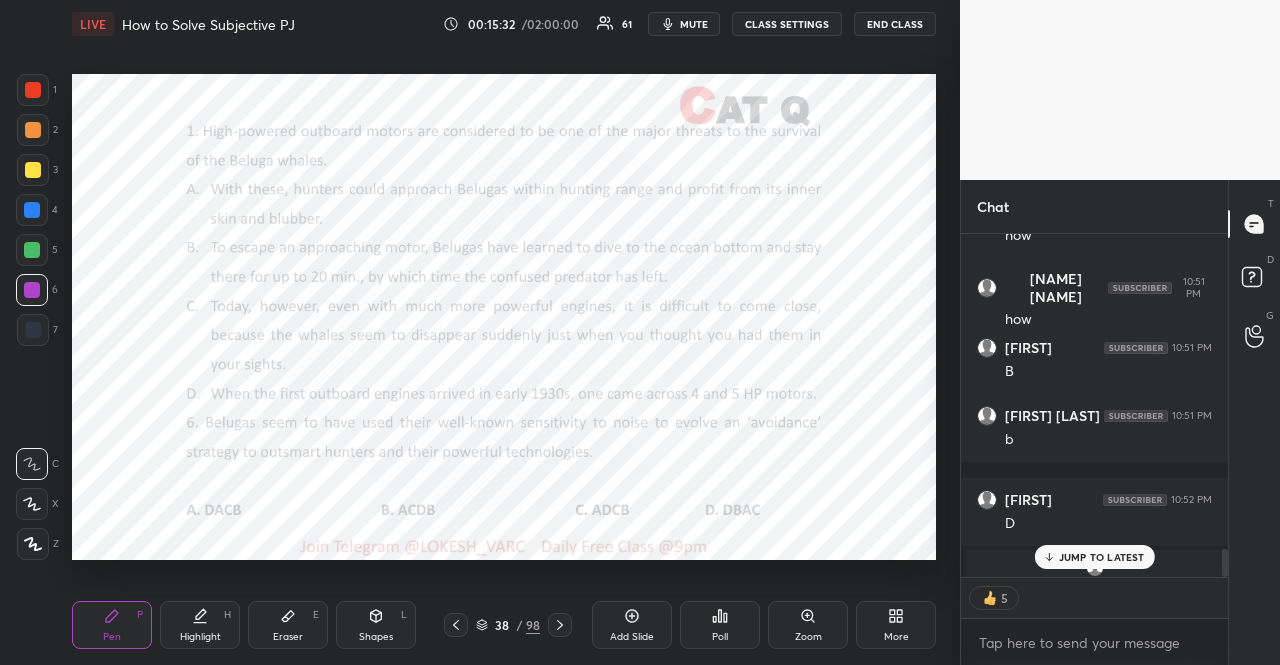 drag, startPoint x: 36, startPoint y: 282, endPoint x: 41, endPoint y: 292, distance: 11.18034 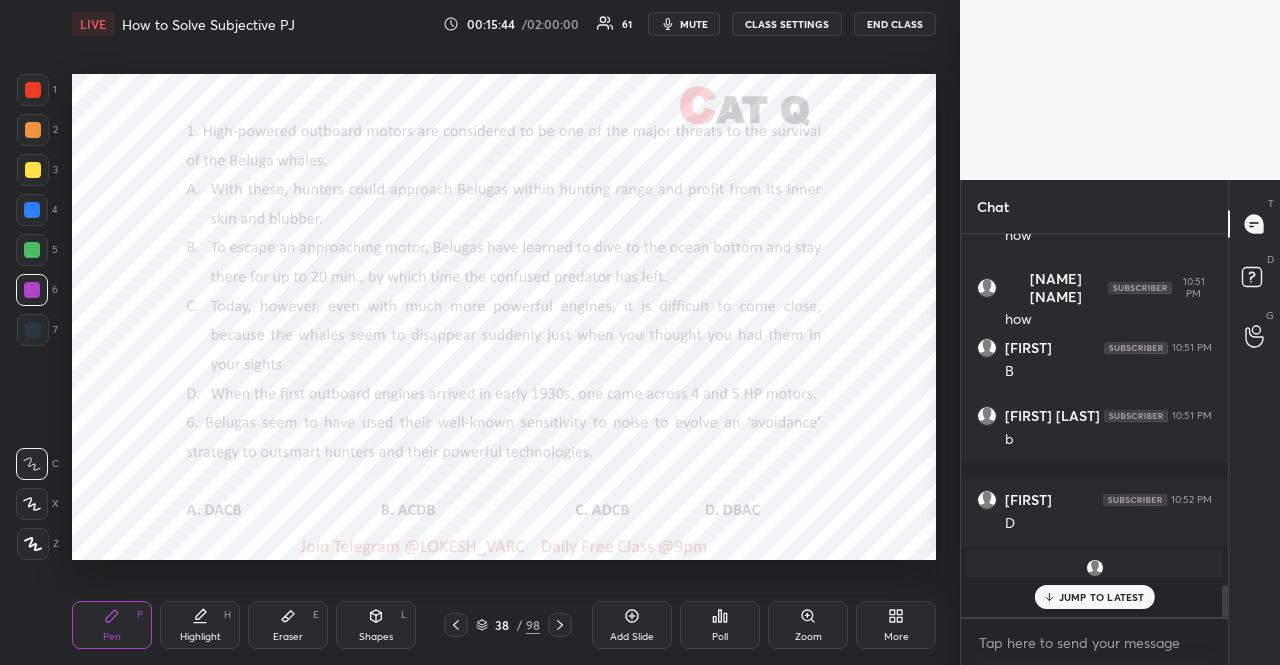 scroll, scrollTop: 6, scrollLeft: 6, axis: both 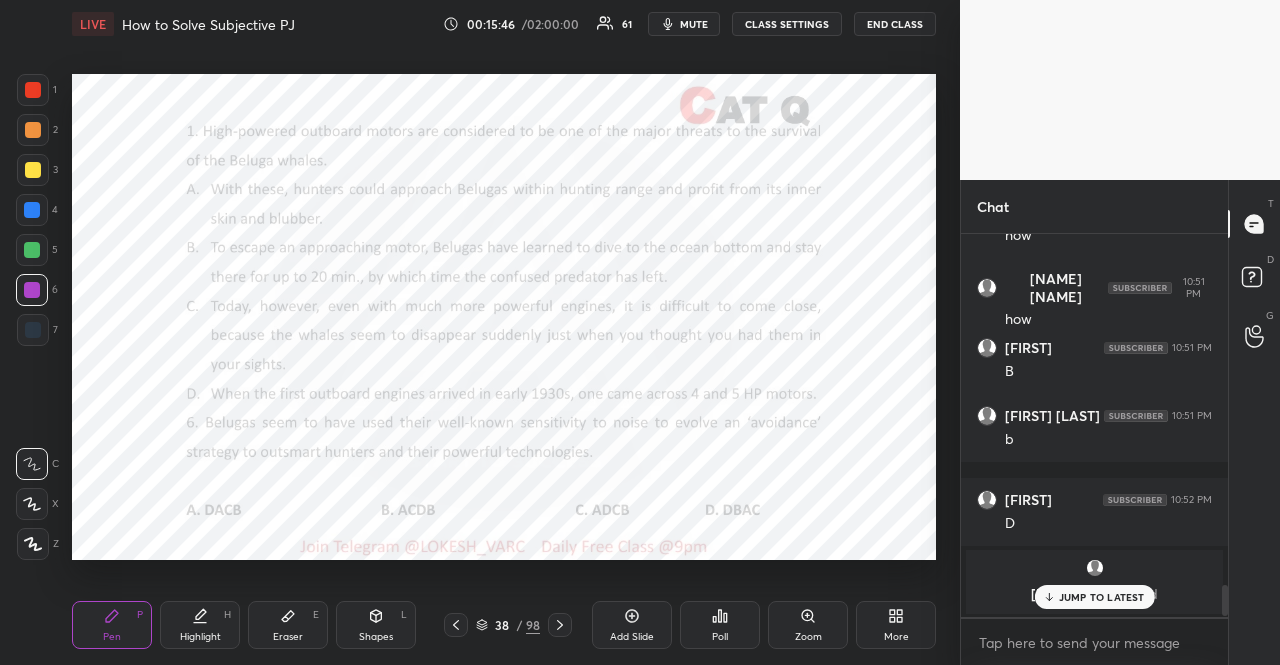 click at bounding box center [33, 330] 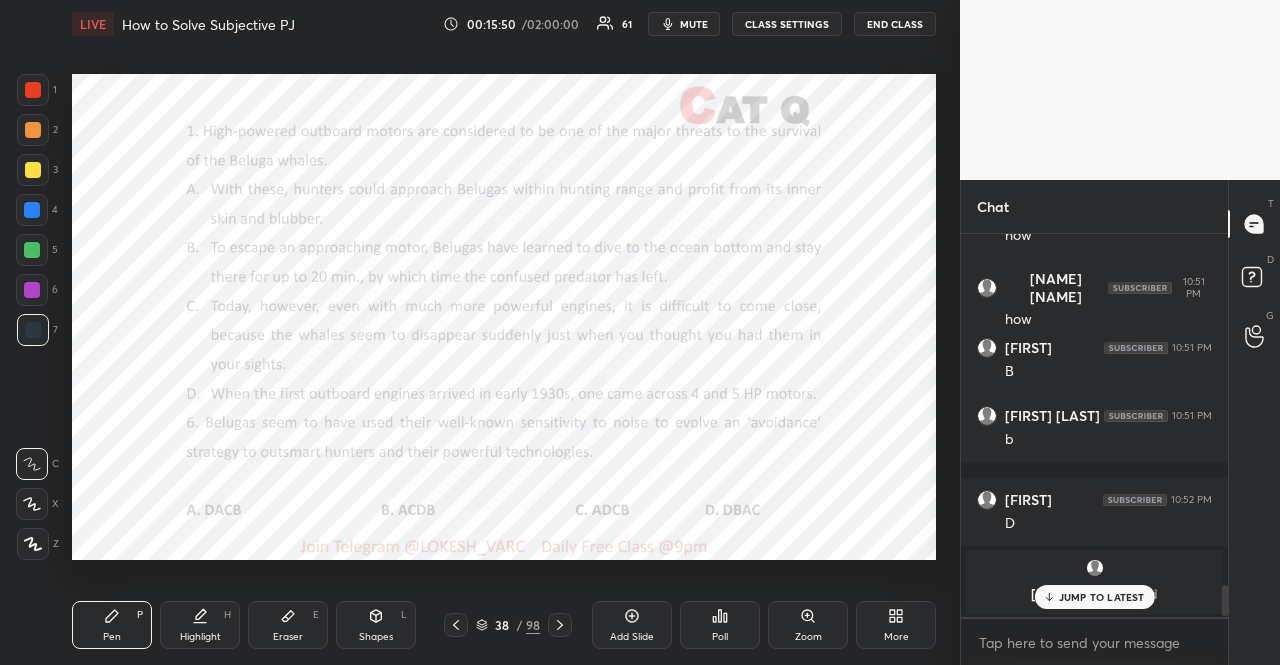 click at bounding box center [33, 90] 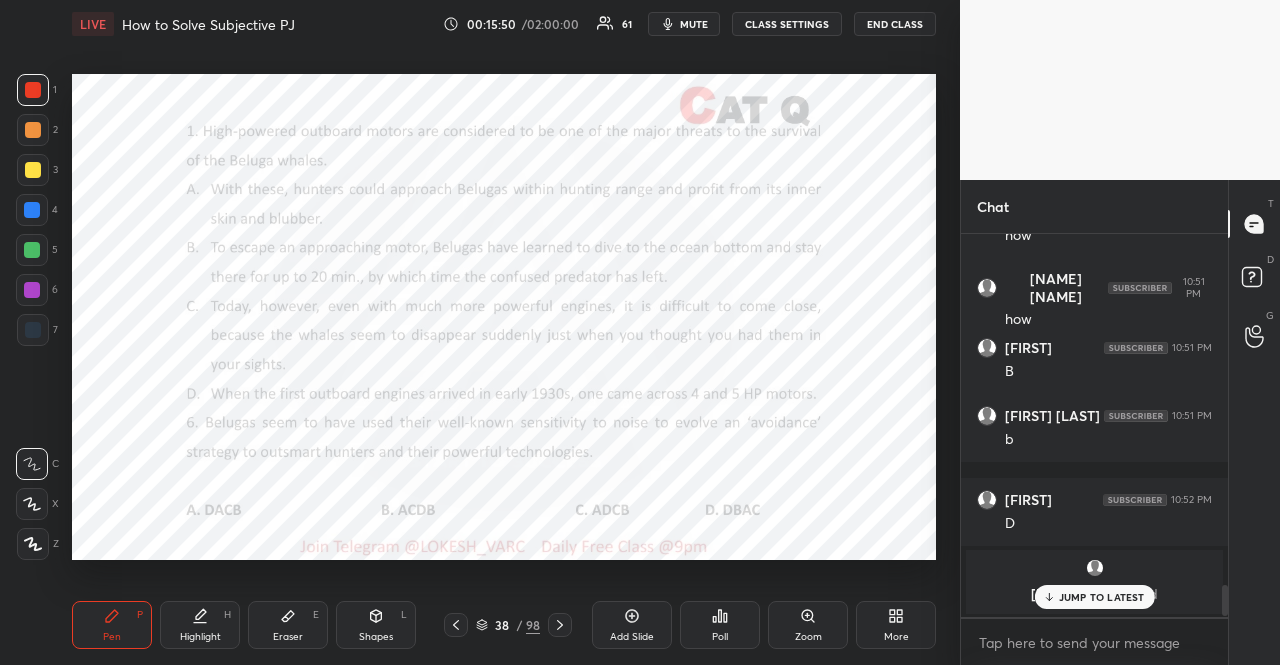 click at bounding box center [33, 90] 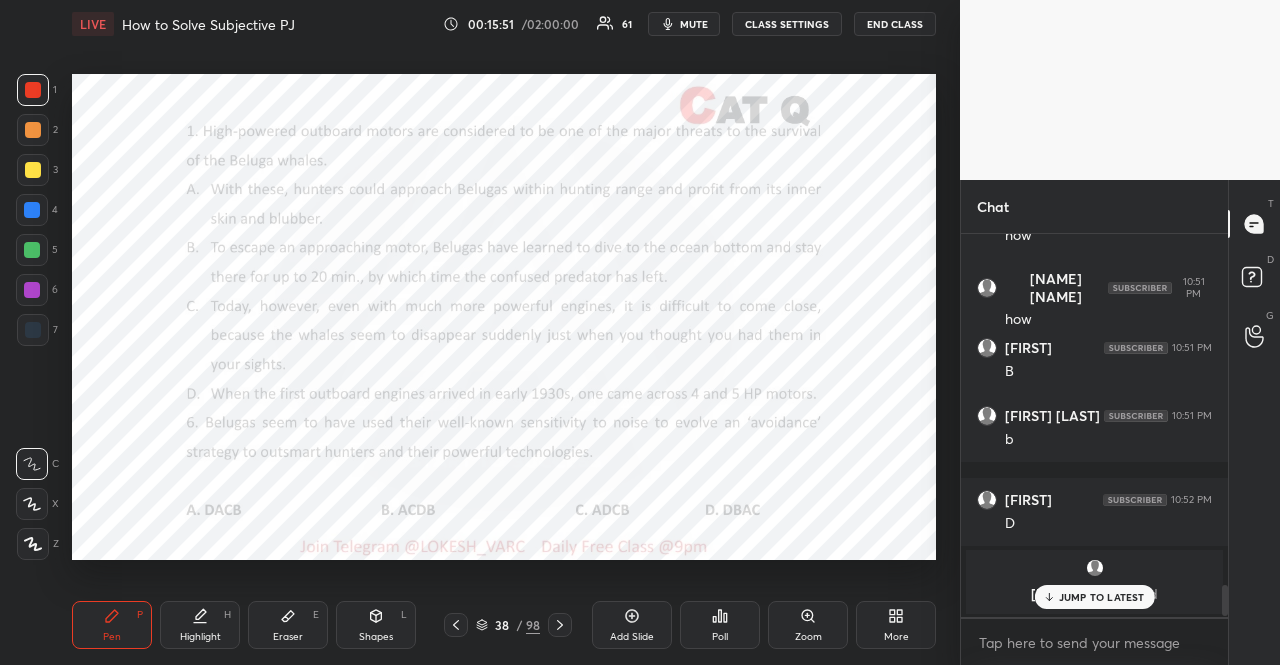 click at bounding box center (33, 90) 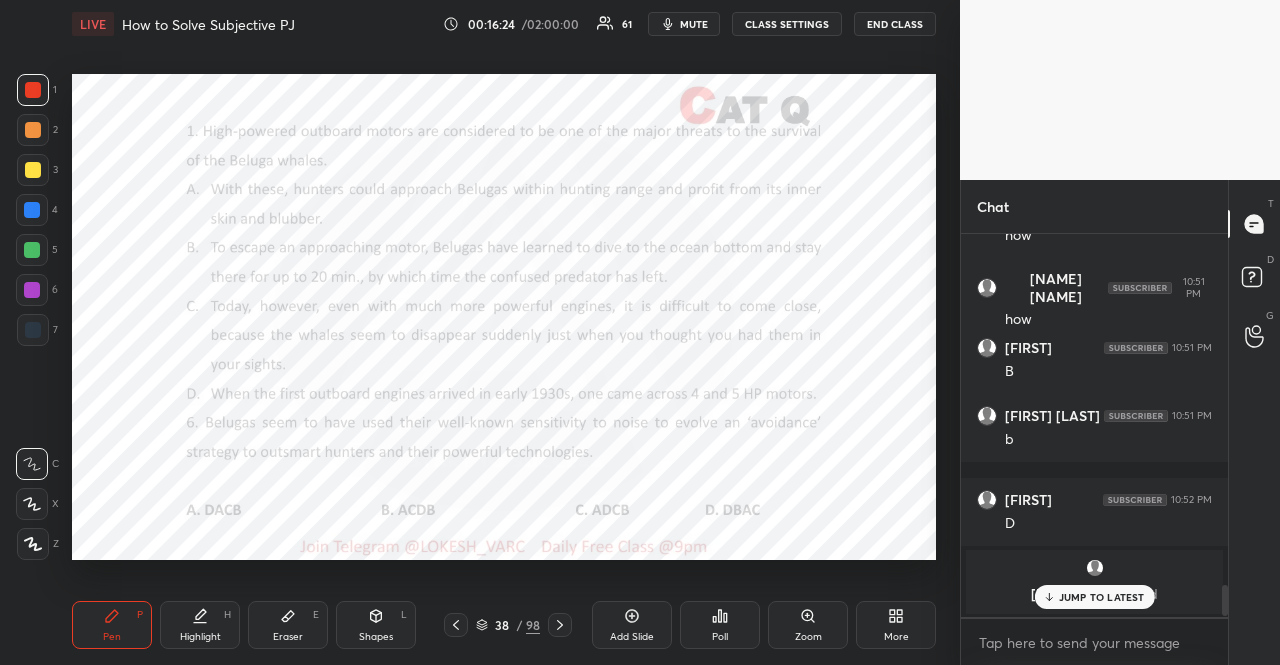 click at bounding box center (33, 330) 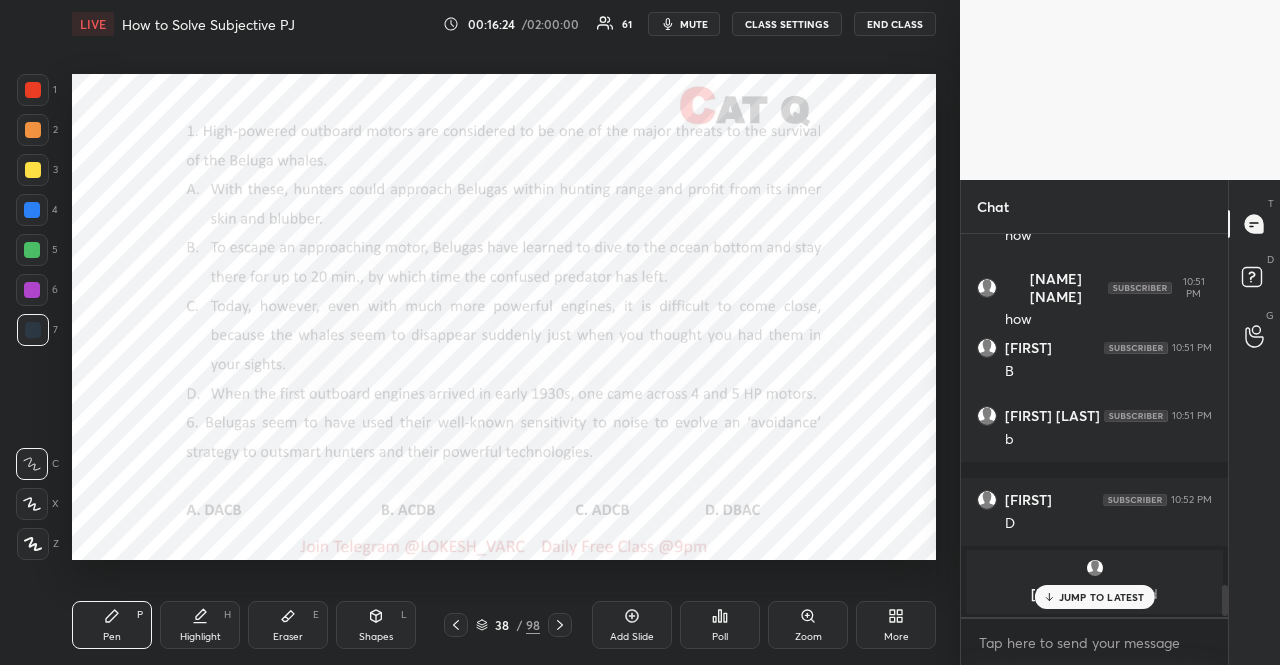 click at bounding box center [33, 330] 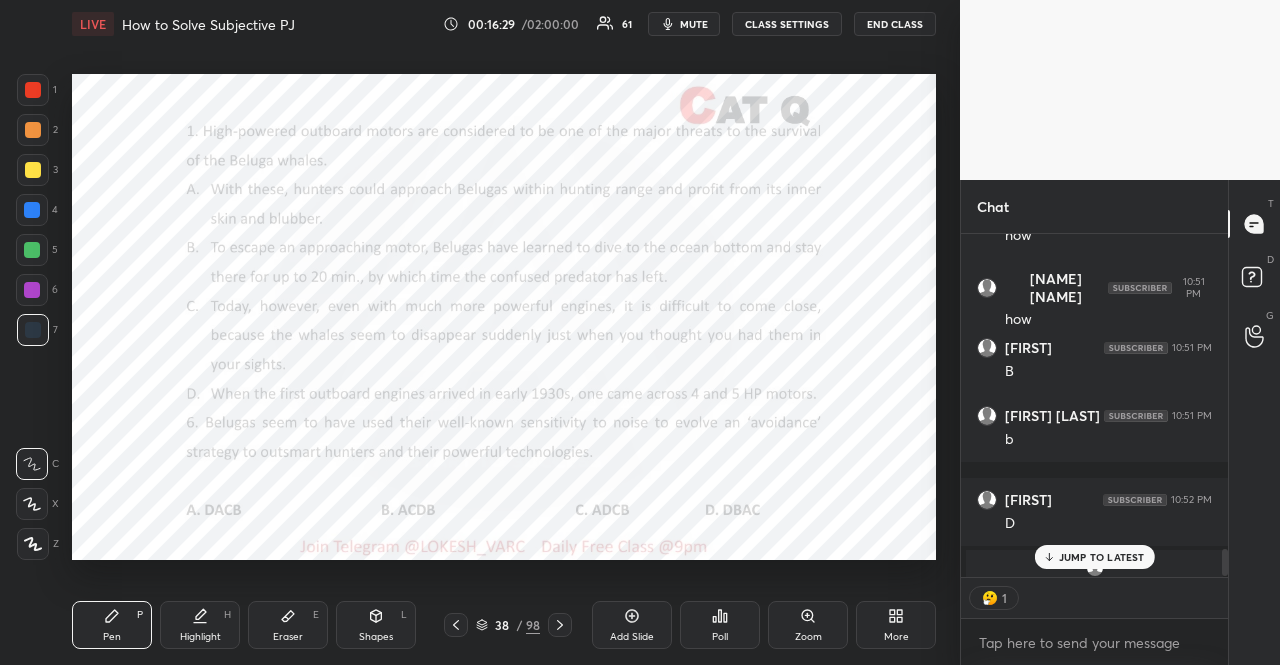 scroll, scrollTop: 337, scrollLeft: 261, axis: both 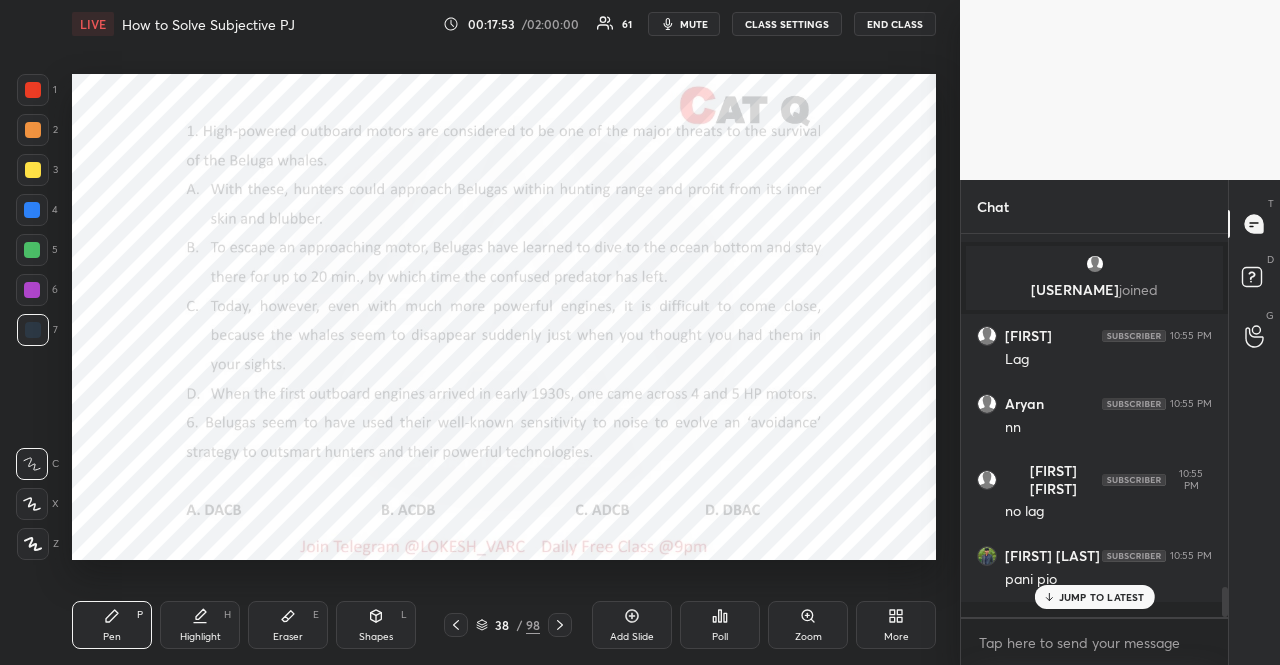 click on "JUMP TO LATEST" at bounding box center [1102, 597] 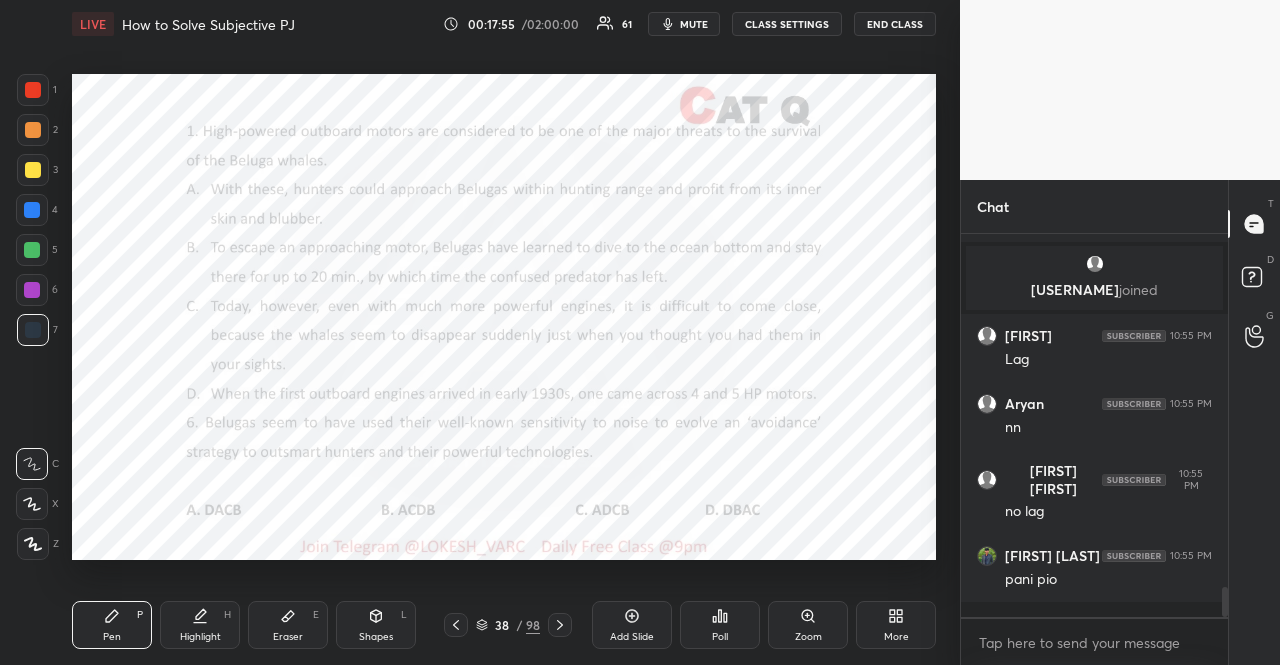 click at bounding box center (33, 90) 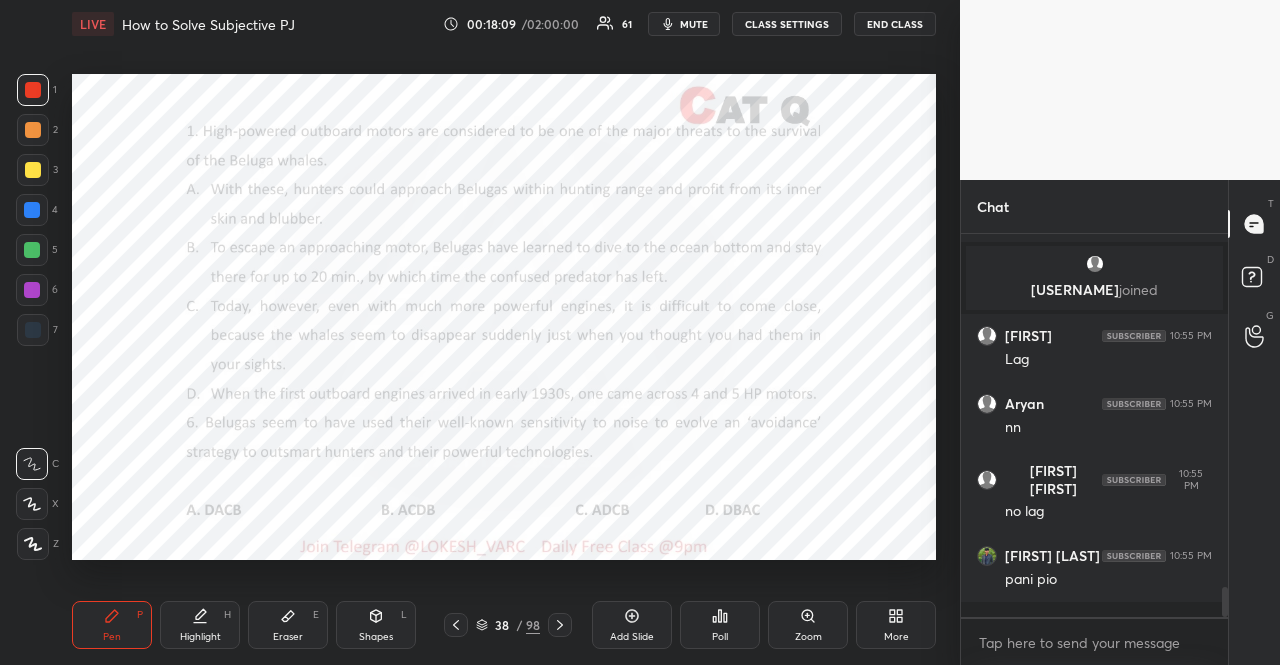 click on "38 / 98" at bounding box center (508, 625) 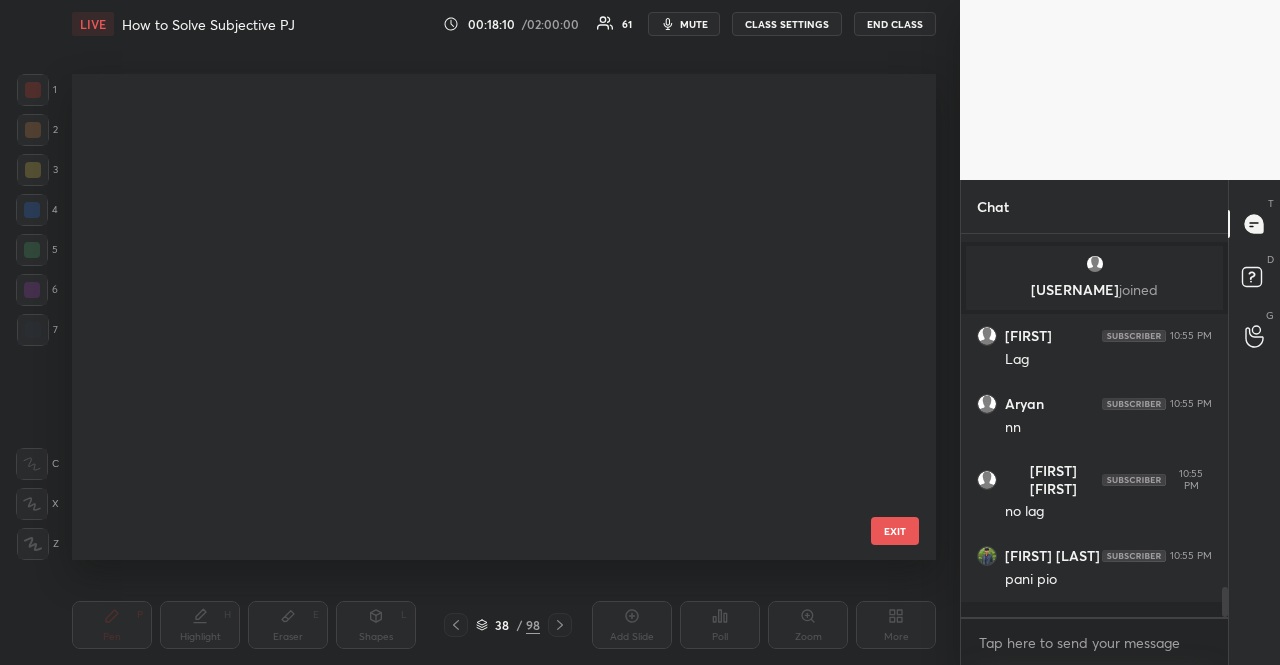 scroll, scrollTop: 1425, scrollLeft: 0, axis: vertical 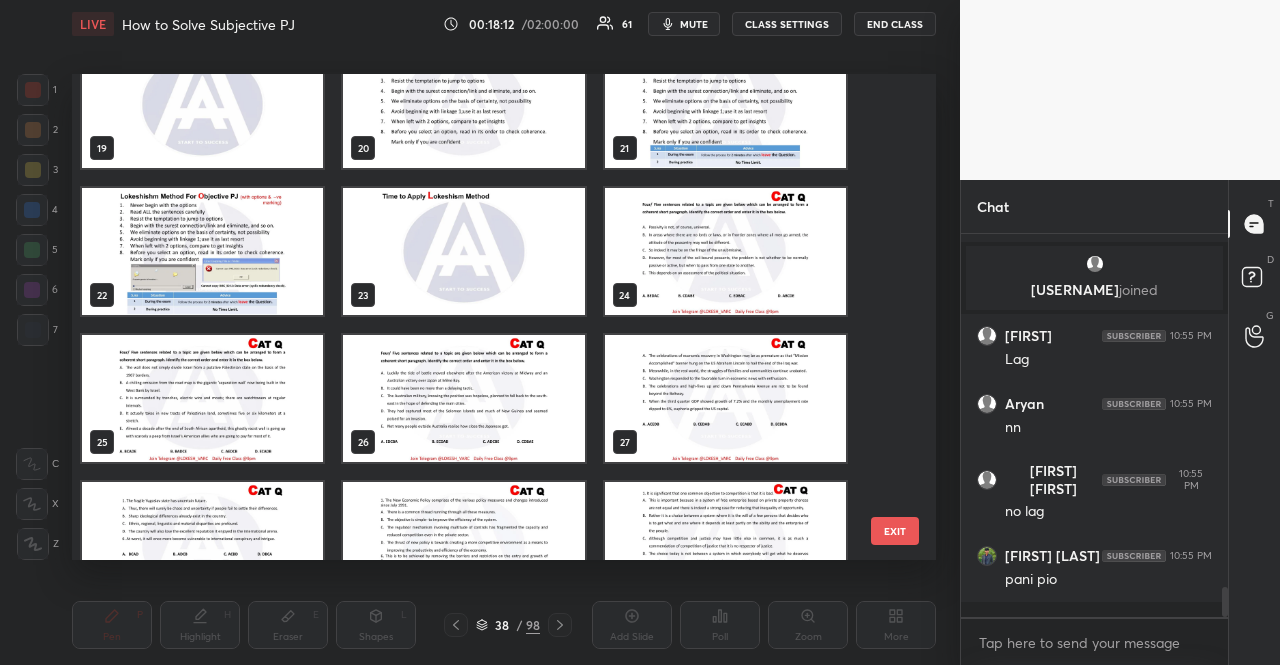 click at bounding box center [202, 251] 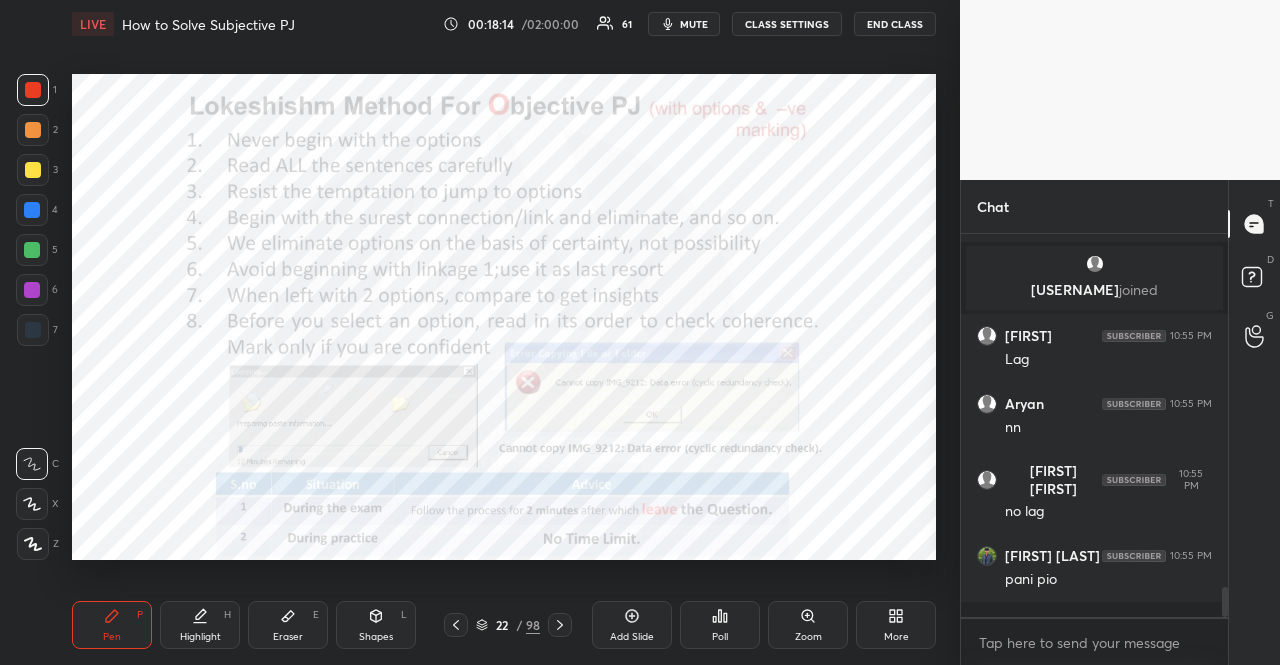 click at bounding box center (32, 210) 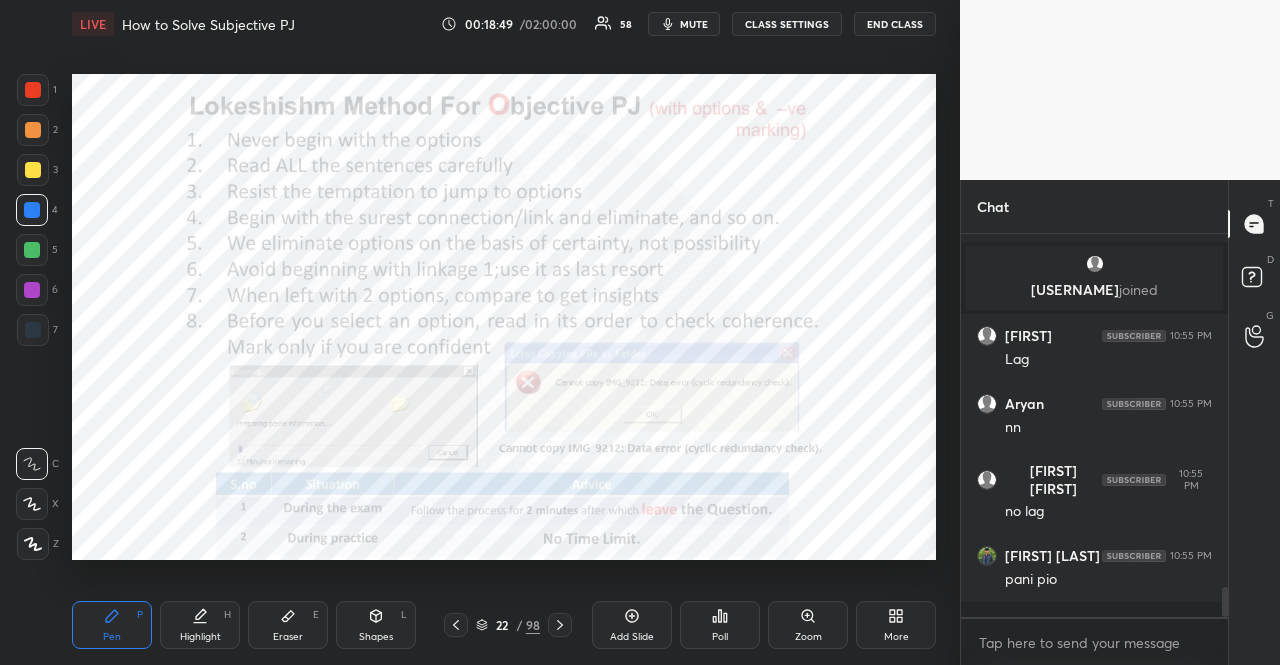 scroll, scrollTop: 337, scrollLeft: 261, axis: both 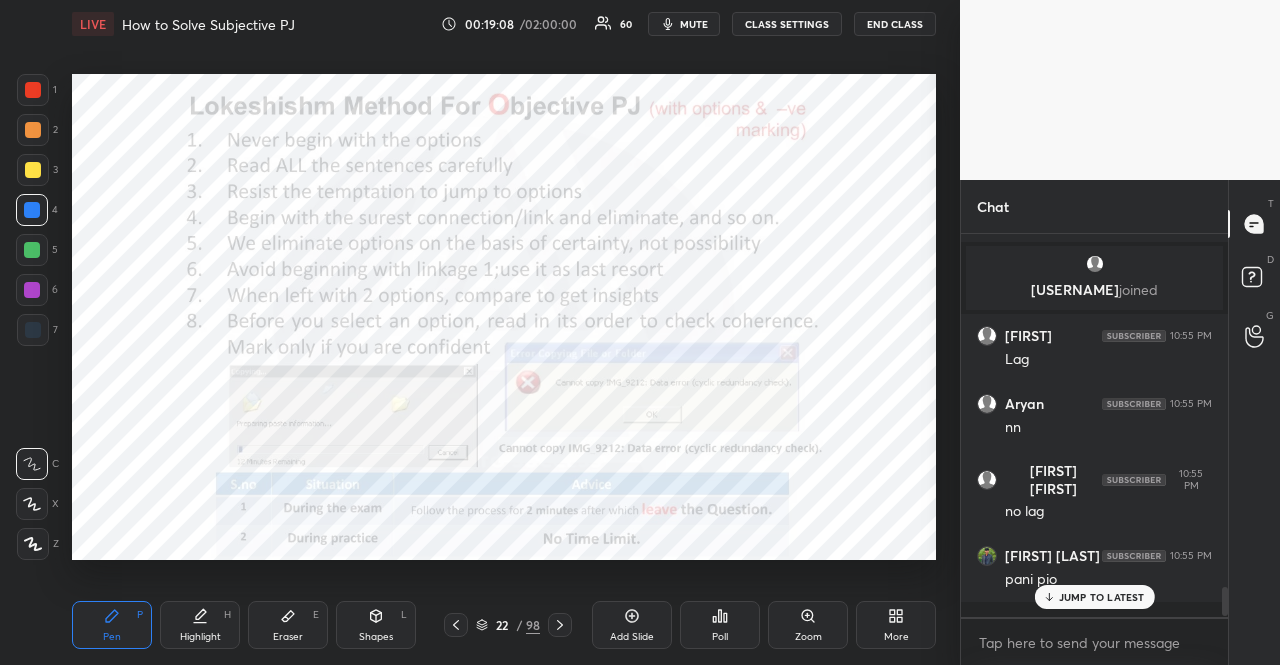 click at bounding box center (32, 250) 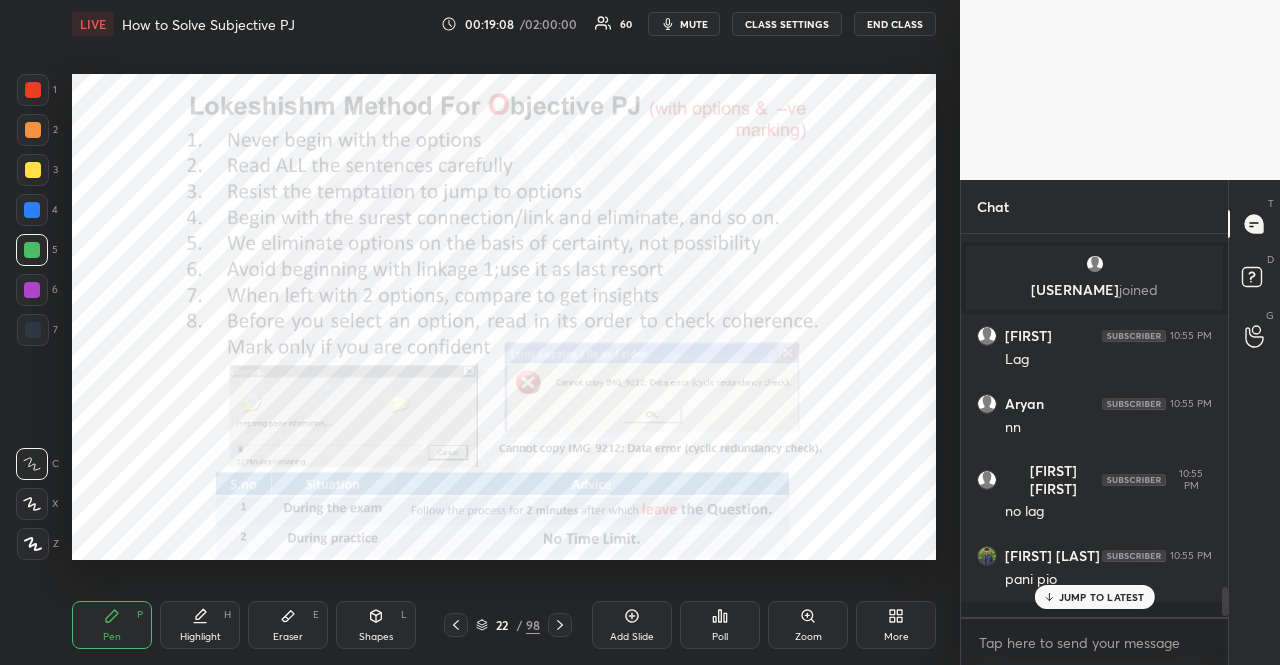 drag, startPoint x: 33, startPoint y: 246, endPoint x: 60, endPoint y: 236, distance: 28.79236 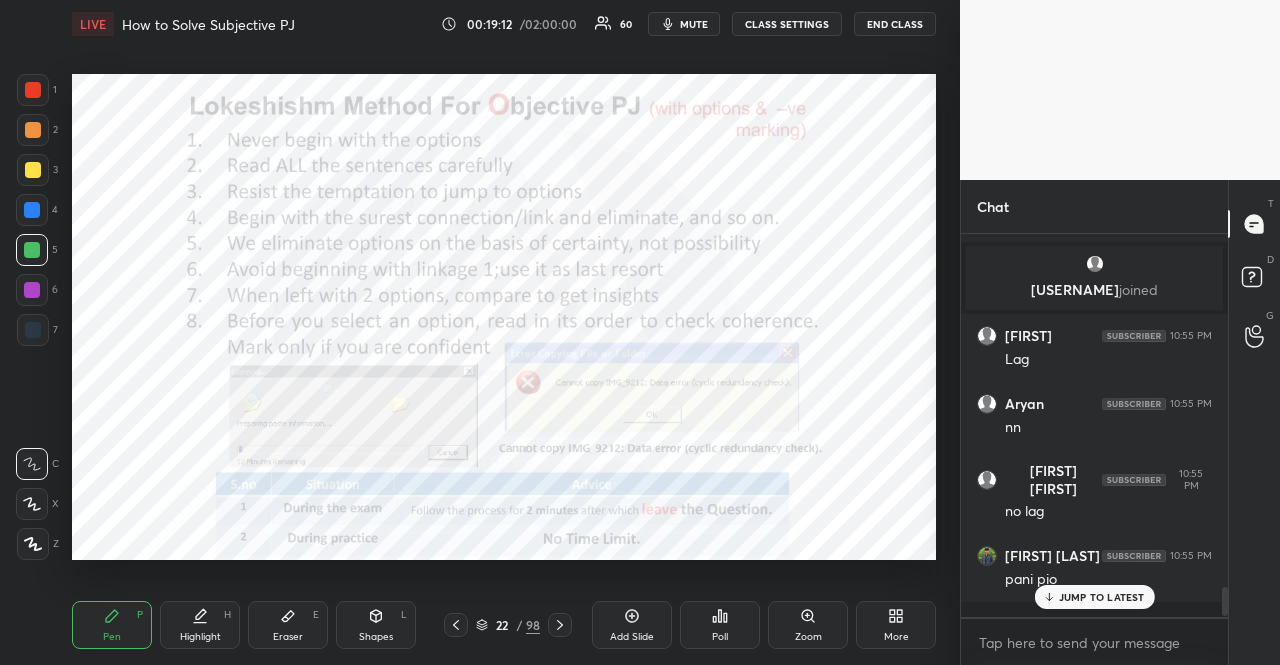 click at bounding box center (33, 90) 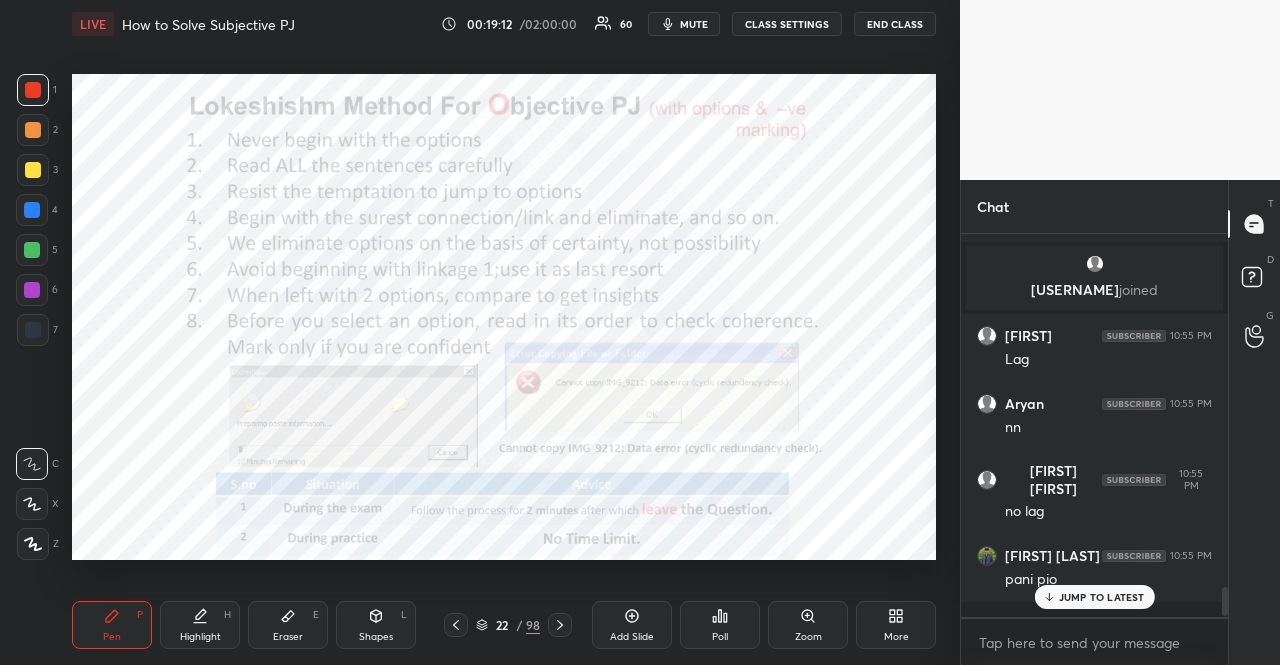 drag, startPoint x: 25, startPoint y: 90, endPoint x: 68, endPoint y: 87, distance: 43.104523 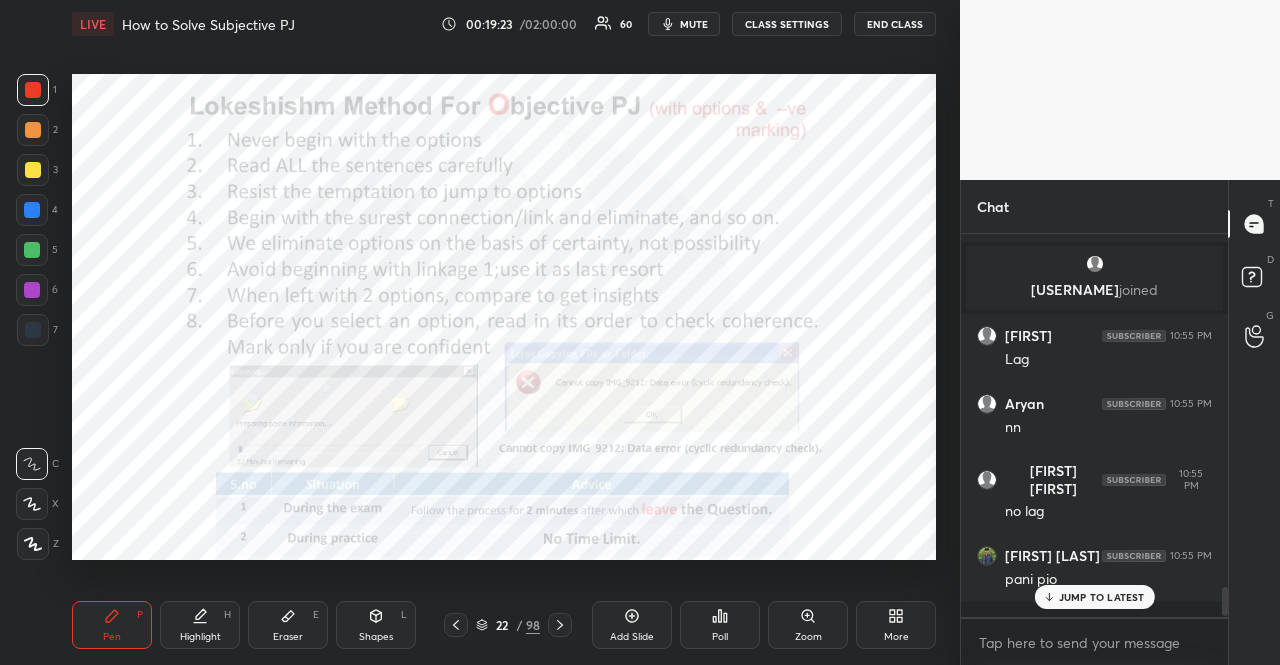 click at bounding box center [32, 290] 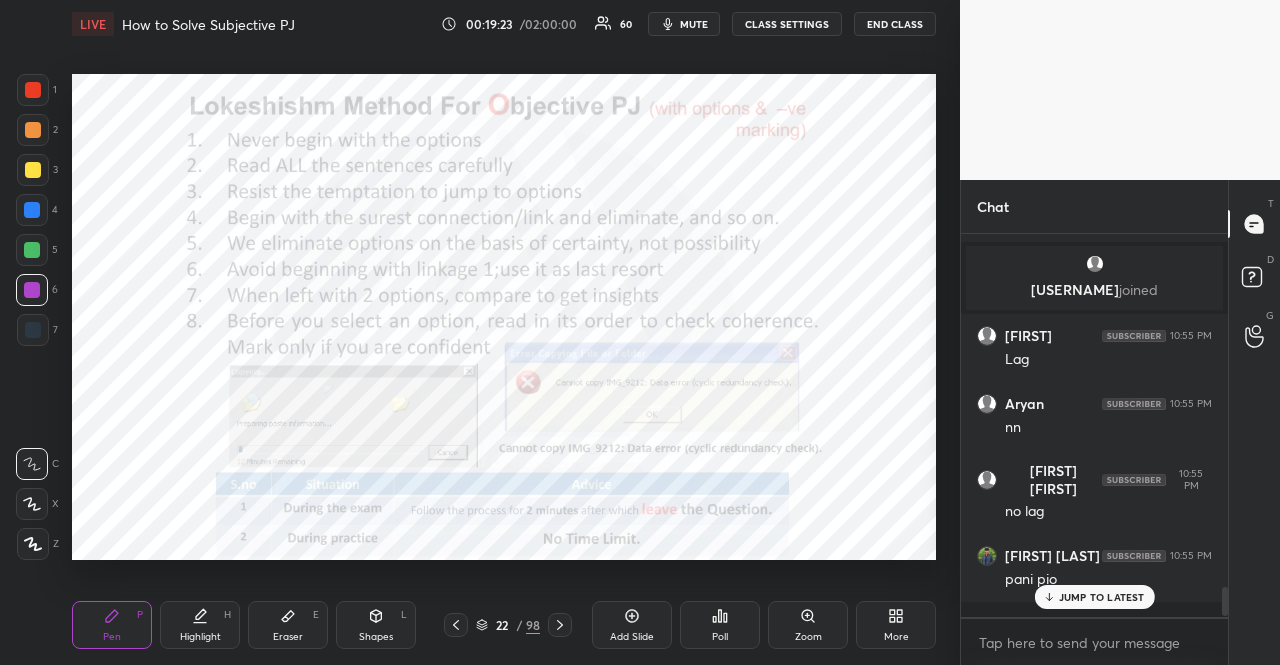 drag, startPoint x: 38, startPoint y: 290, endPoint x: 52, endPoint y: 290, distance: 14 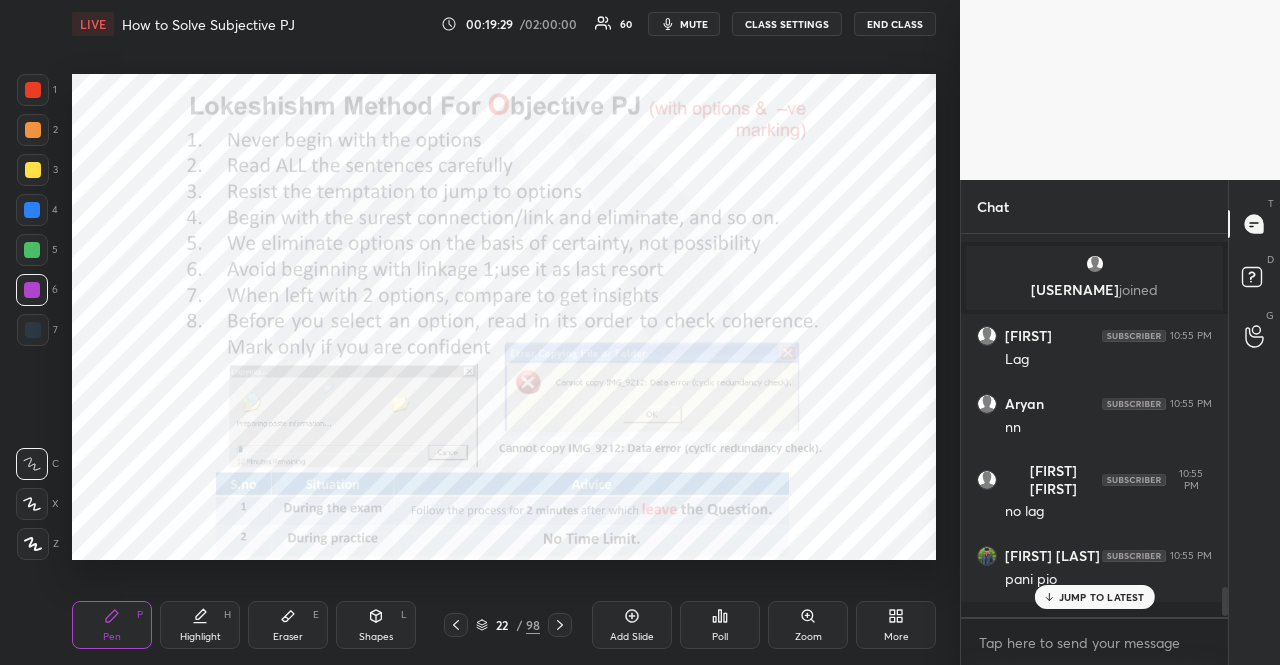 click at bounding box center [33, 330] 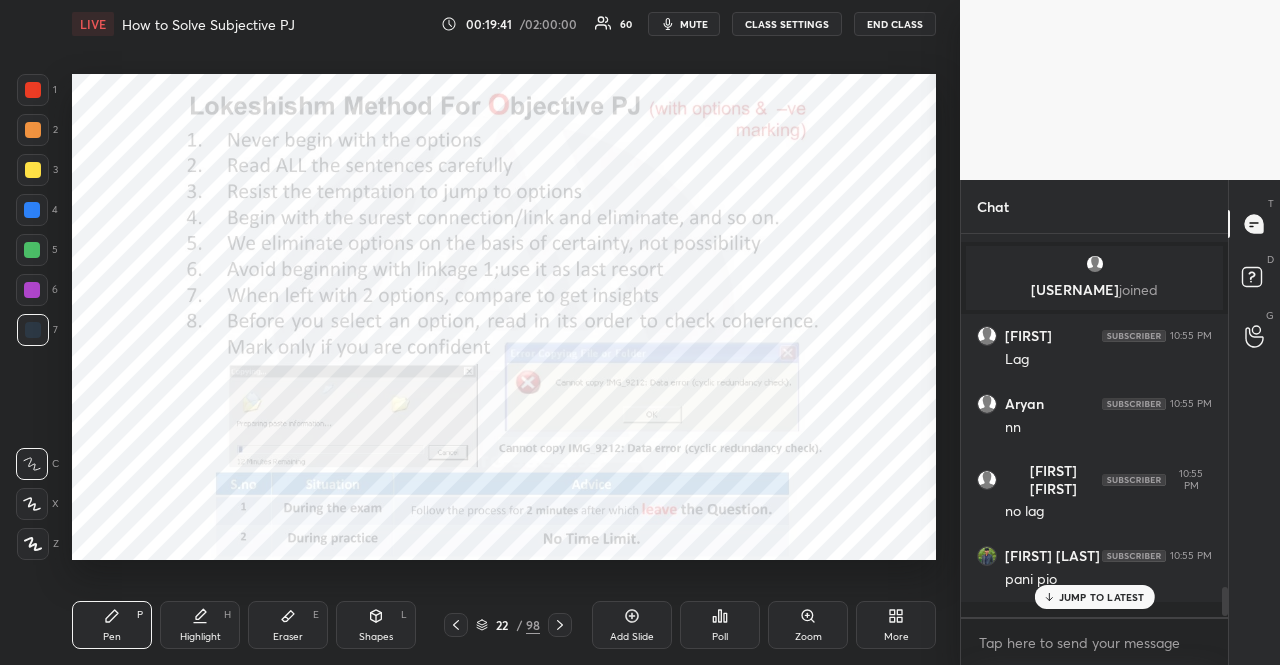 click on "22" at bounding box center [502, 625] 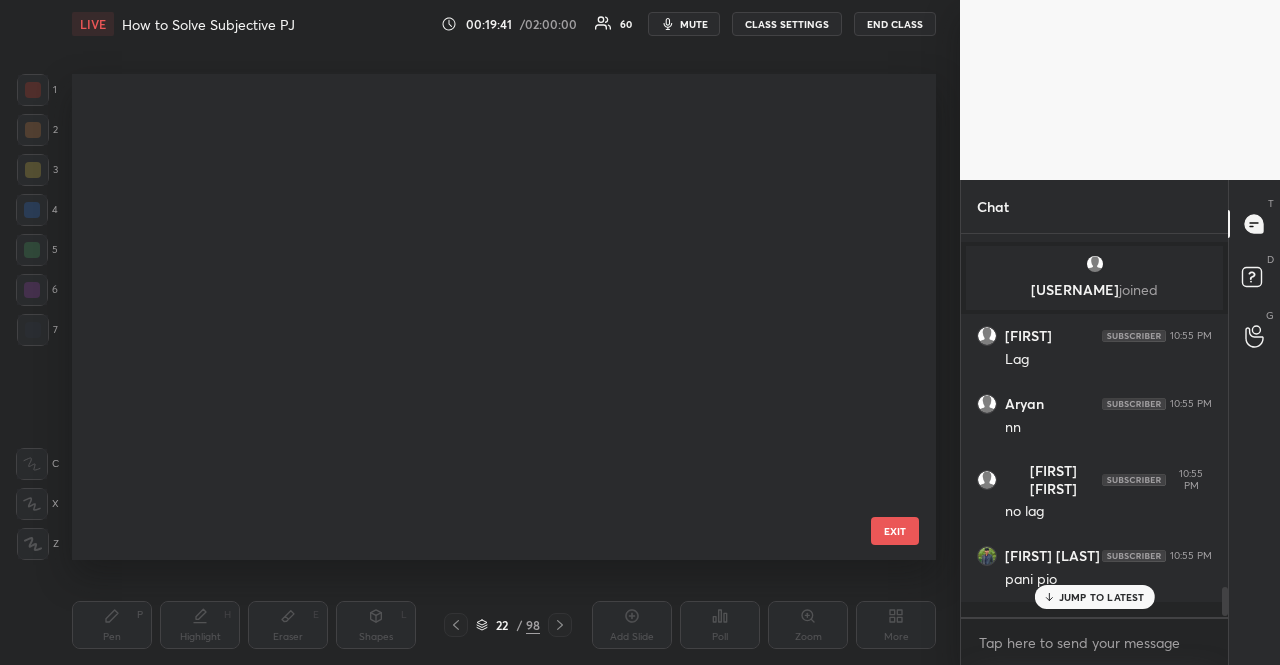scroll, scrollTop: 690, scrollLeft: 0, axis: vertical 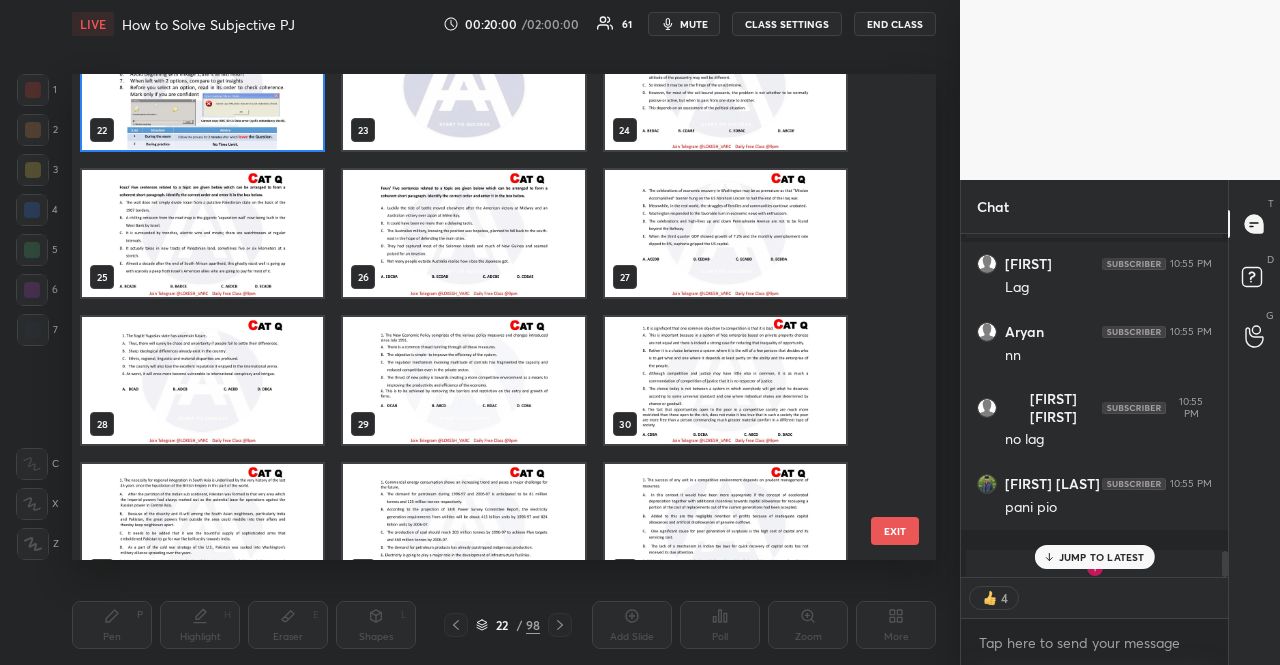 click on "4" at bounding box center (1094, 598) 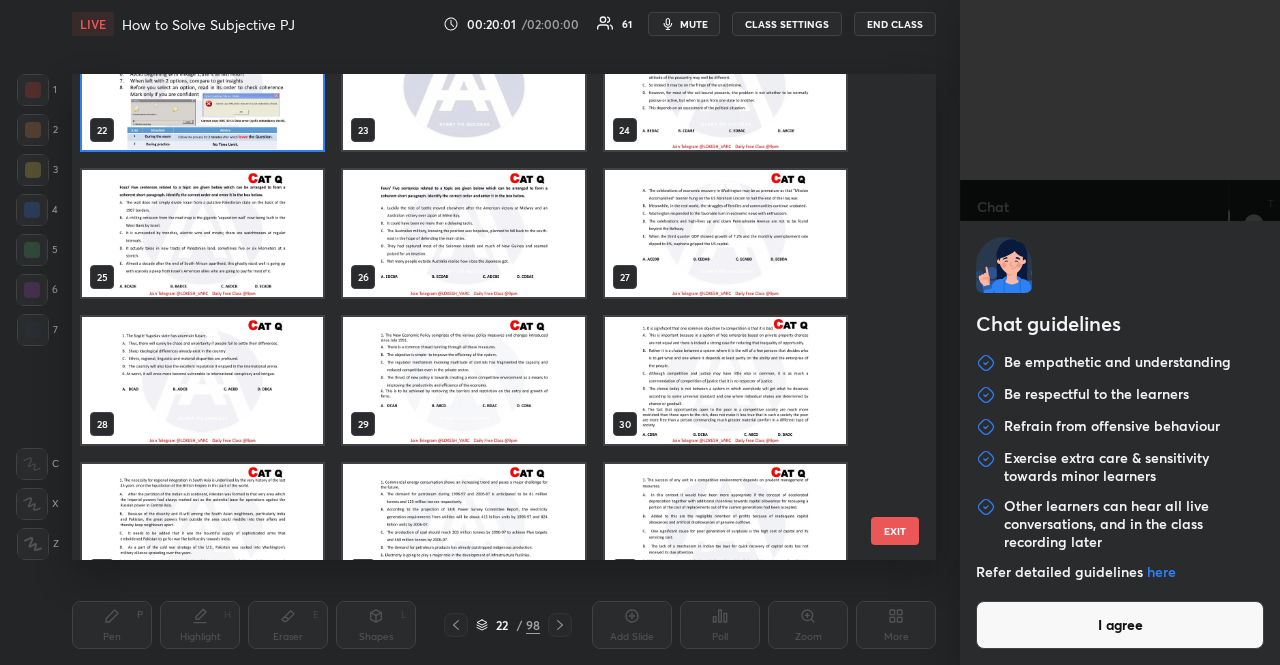 click on "I agree" at bounding box center (1120, 625) 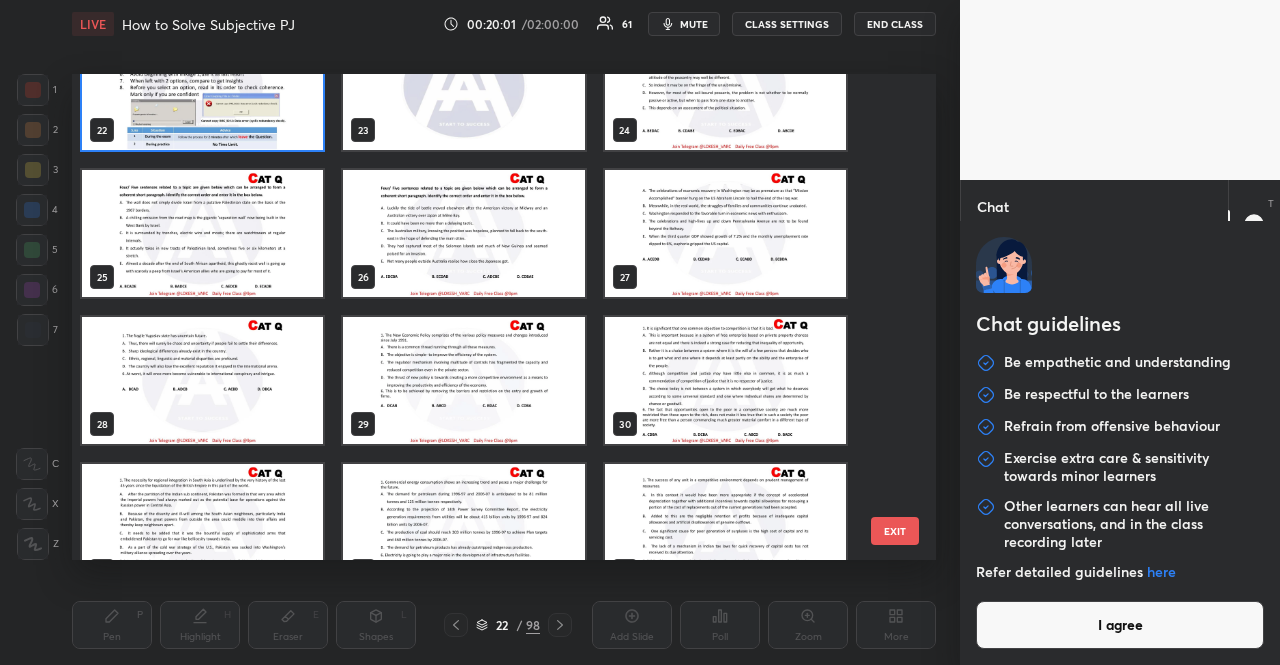 type on "x" 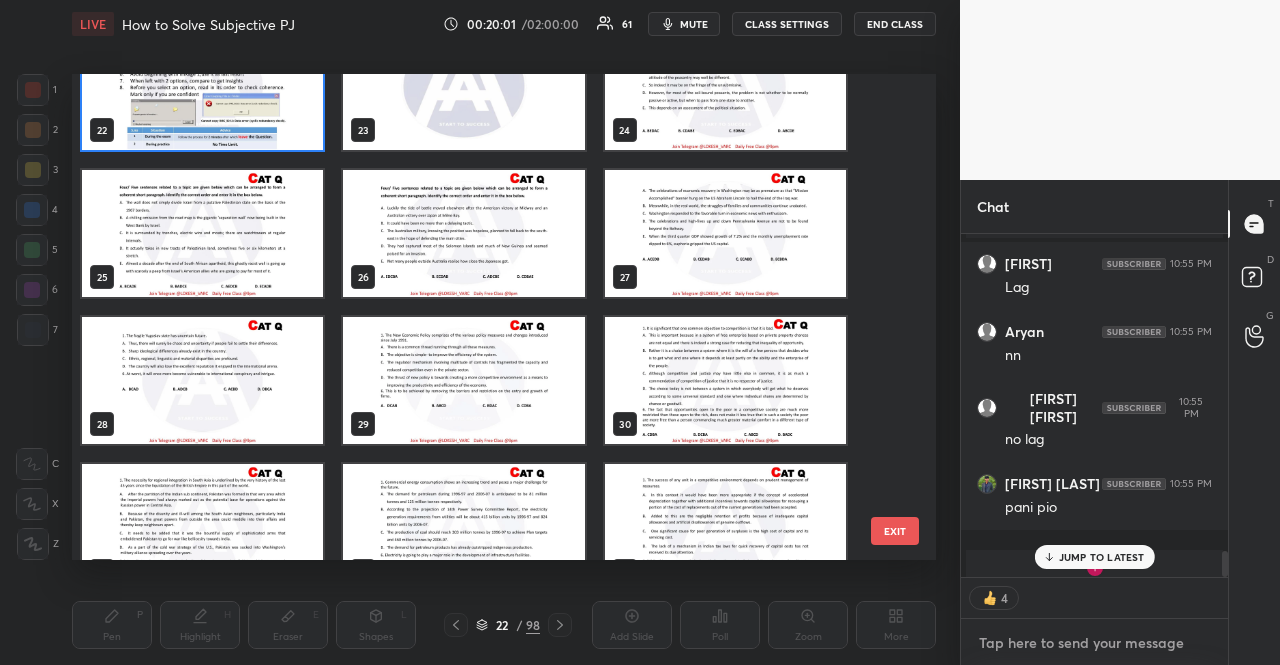 click at bounding box center (1094, 643) 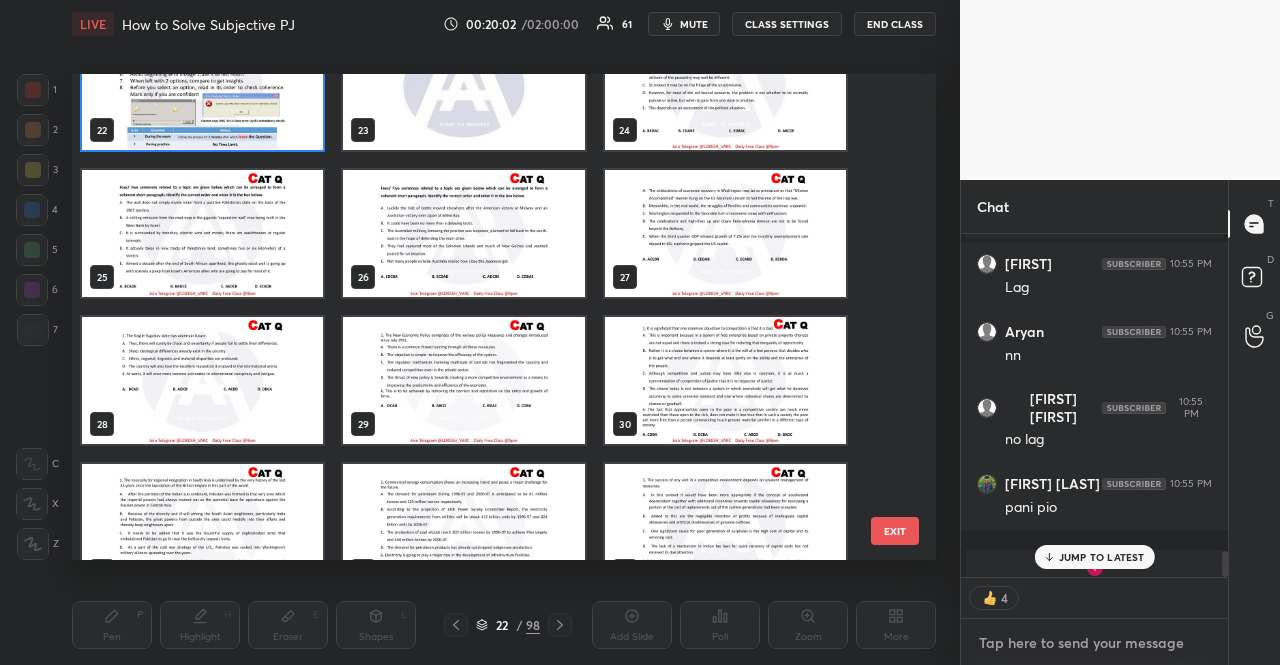 paste on "Main group for my posts/material
https://t.me/Lokesh_varc
Discussion group
https://t.me/LokeshVARC
Hindu pdf & Editorial group
https://t.me/+37fG1V1EoB00NTY9
CAT Material Channel
https://t.me/+YzUkaJ7SxRhjZTBl" 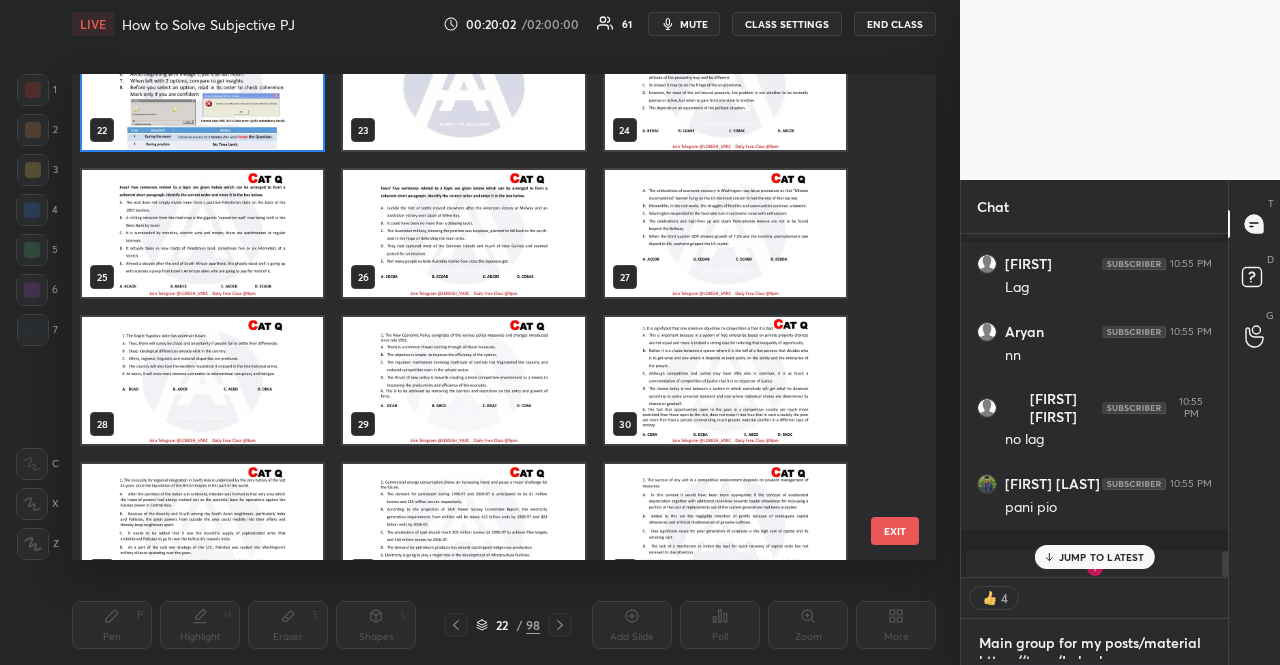 click on "Main group for my posts/material
https://t.me/Lokesh_varc
Discussion group
https://t.me/LokeshVARC
Hindu pdf & Editorial group
https://t.me/+37fG1V1EoB00NTY9
CAT Material Channel
https://t.me/+YzUkaJ7SxRhjZTBl" at bounding box center (1094, 643) 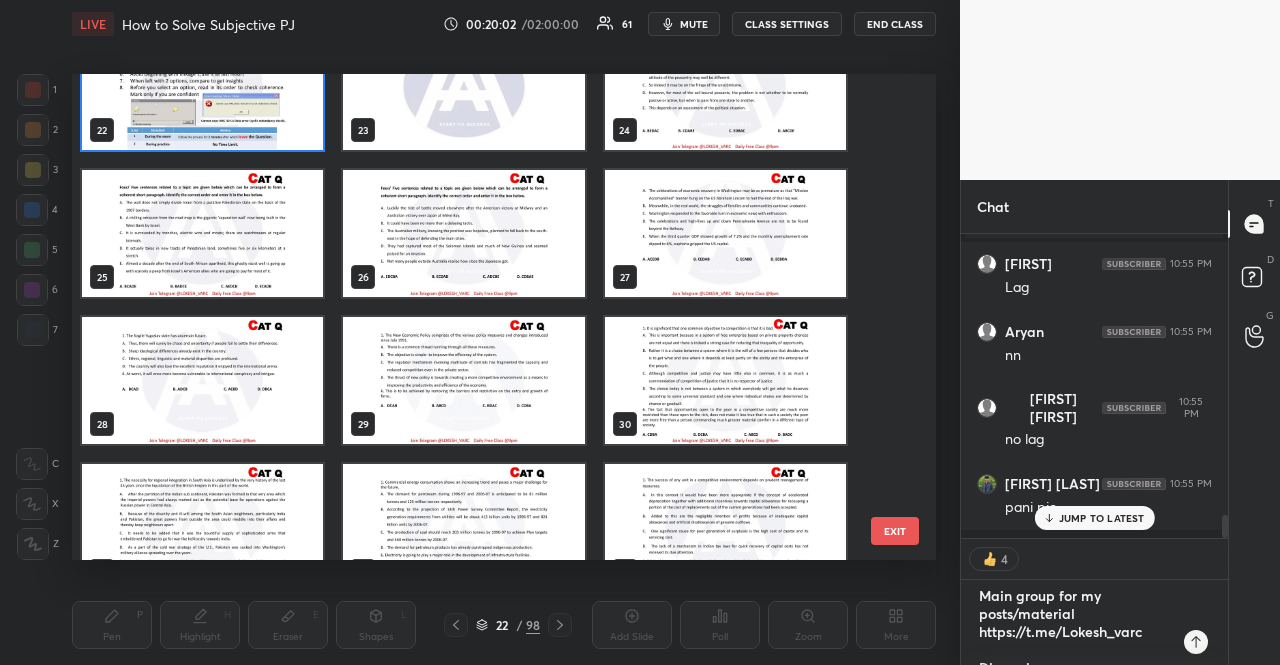 scroll, scrollTop: 172, scrollLeft: 0, axis: vertical 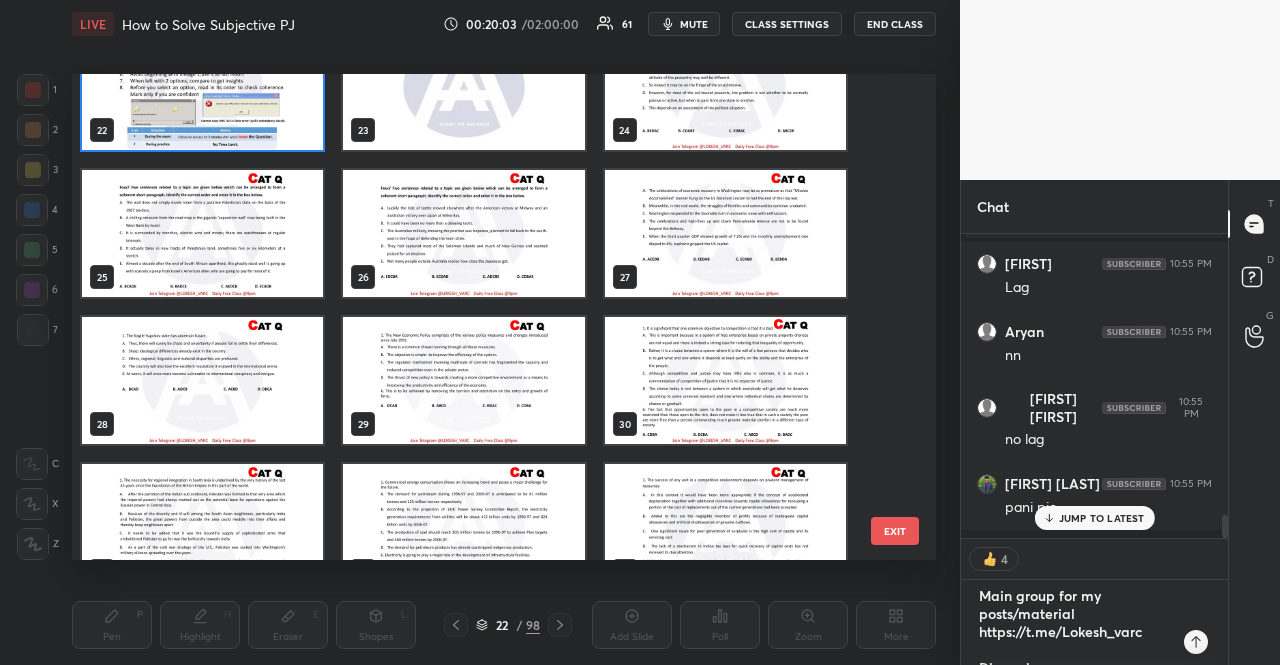click on "Main group for my posts/material
https://t.me/Lokesh_varc
Discussion group
https://t.me/LokeshVARC
Hindu pdf & Editorial group
https://t.me/+37fG1V1EoB00NTY9
CAT Material Channel
https://t.me/+YzUkaJ7SxRhjZTBl" at bounding box center [1074, 623] 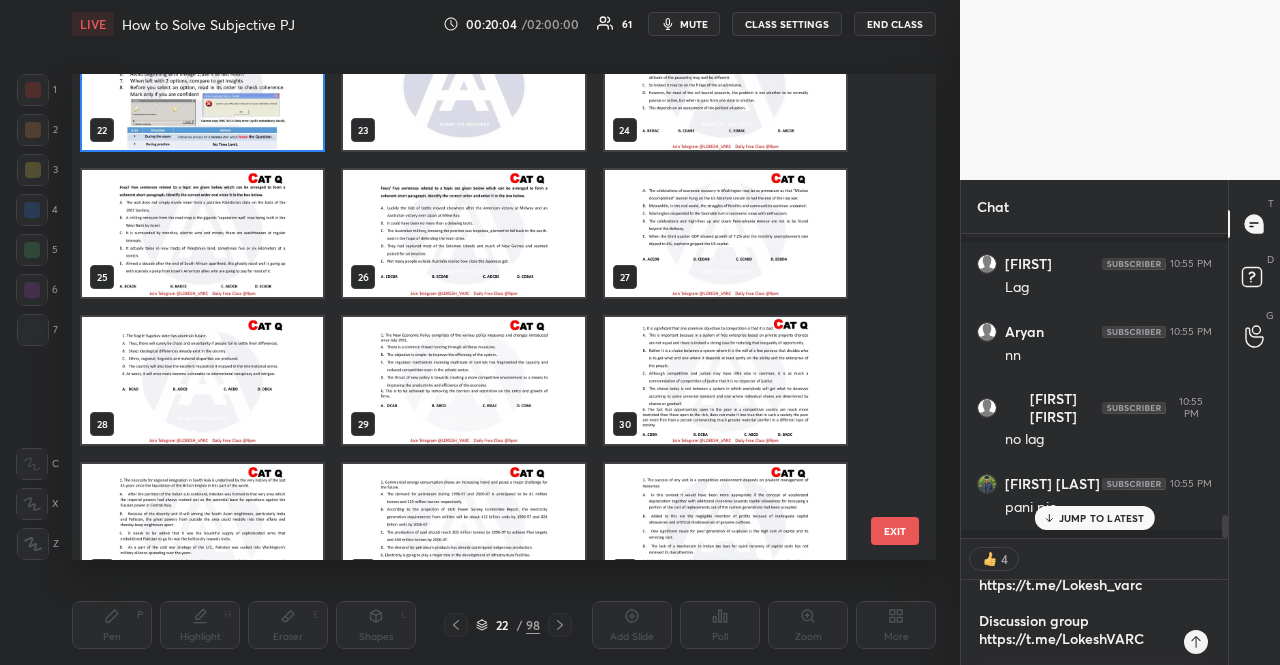 scroll, scrollTop: 65, scrollLeft: 0, axis: vertical 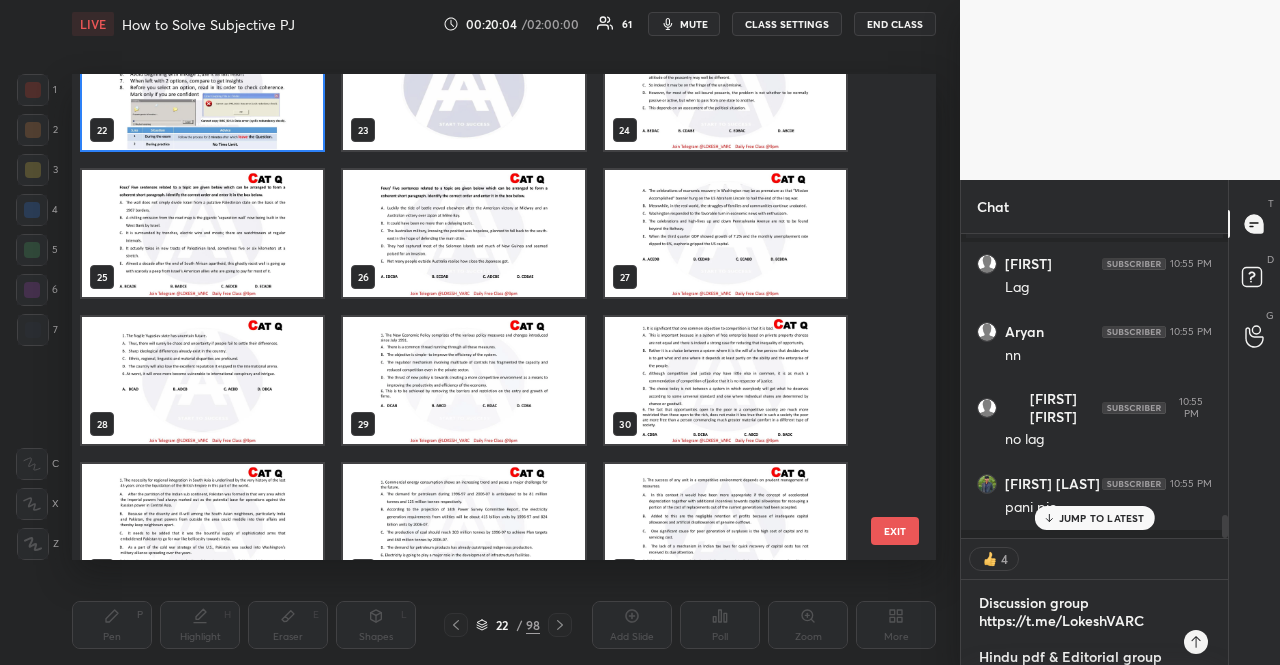 type on "x" 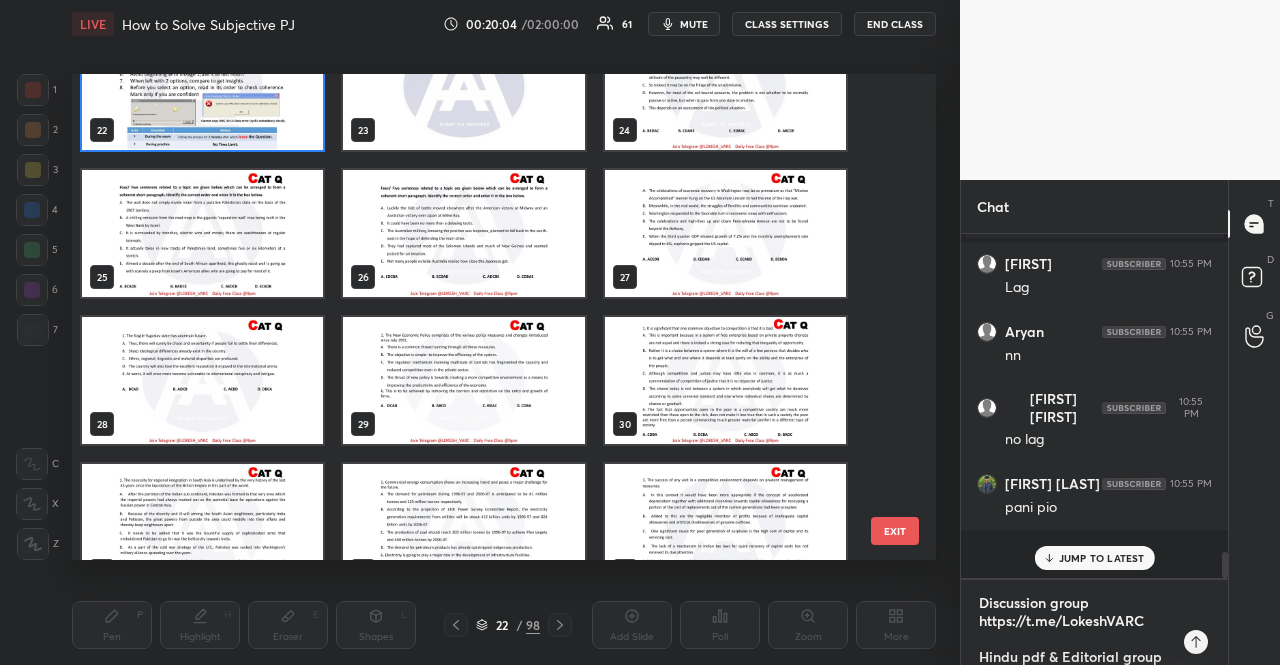 scroll, scrollTop: 6, scrollLeft: 6, axis: both 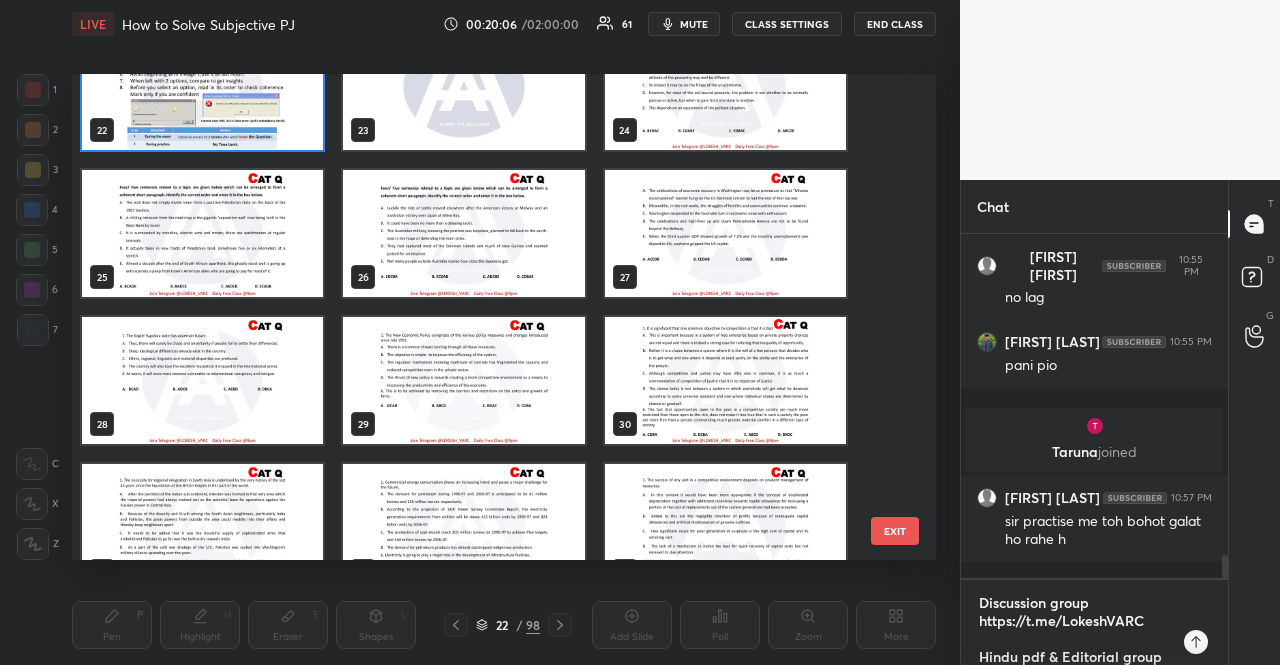 drag, startPoint x: 1144, startPoint y: 621, endPoint x: 970, endPoint y: 603, distance: 174.92856 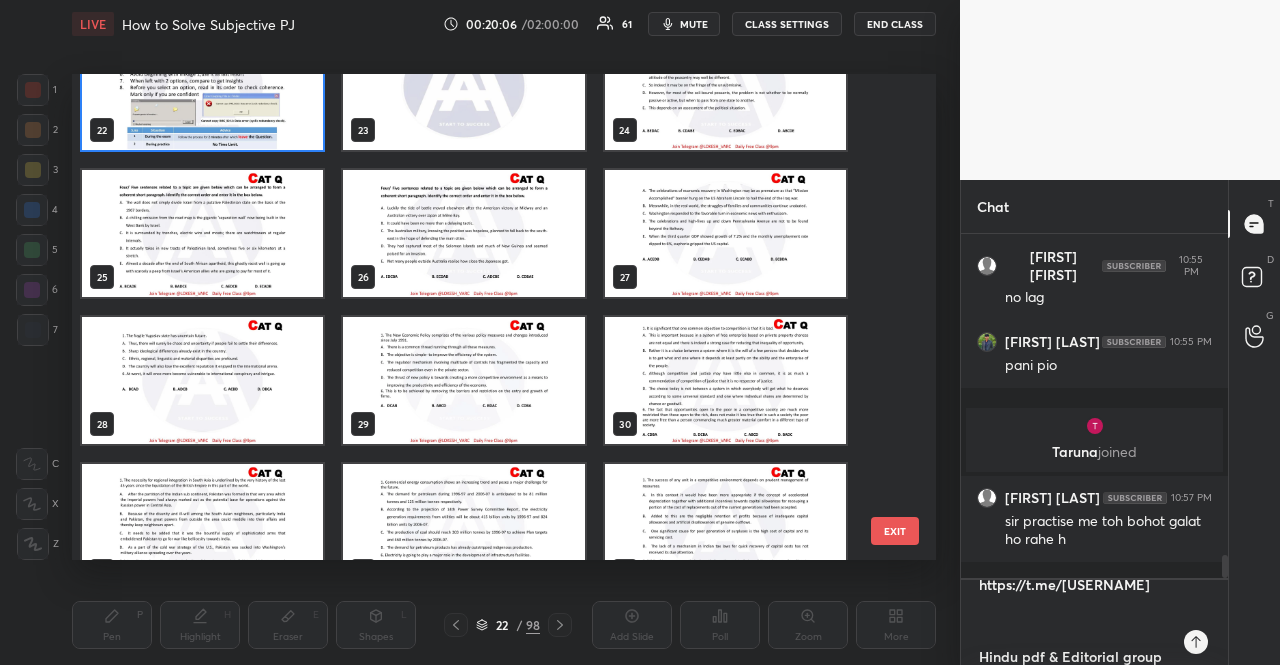 type on "Main group for my posts/material
https://t.me/Lokesh_varc
Hindu pdf & Editorial group
https://t.me/+37fG1V1EoB00NTY9
CAT Material Channel
https://t.me/+YzUkaJ7SxRhjZTBl" 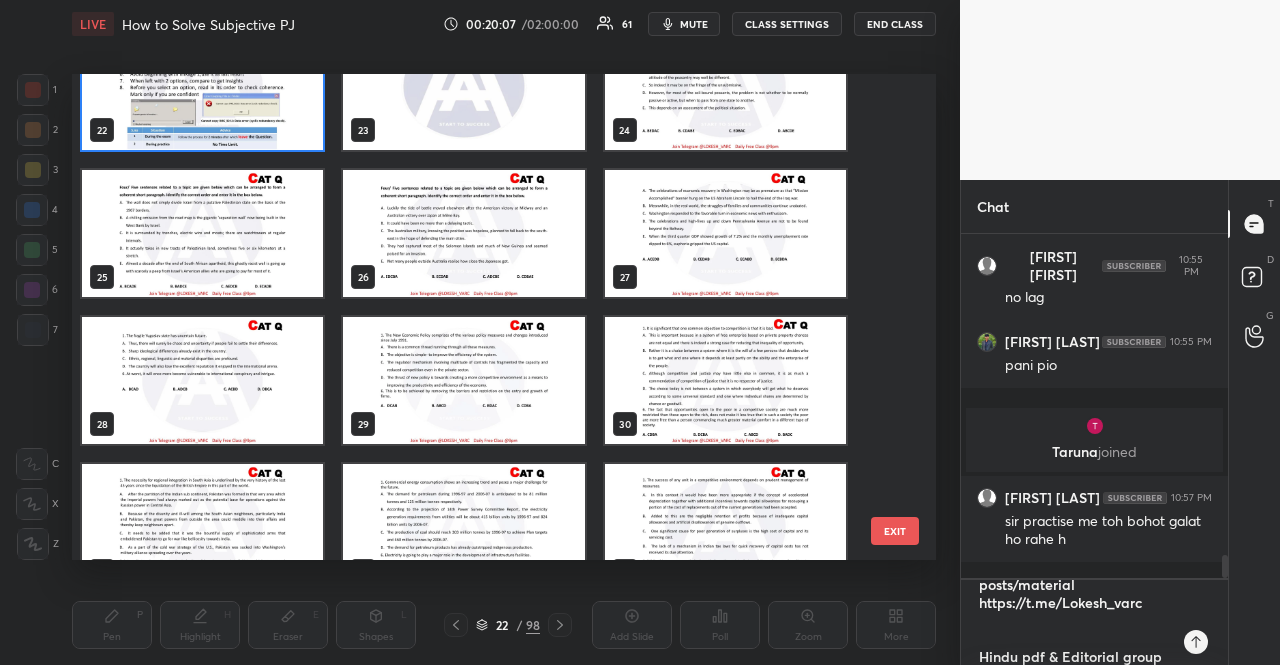 type on "Main group for my posts/material
https://t.me/Lokesh_varc
Hindu pdf & Editorial group
https://t.me/+37fG1V1EoB00NTY9
CAT Material Channel
https://t.me/+YzUkaJ7SxRhjZTBl" 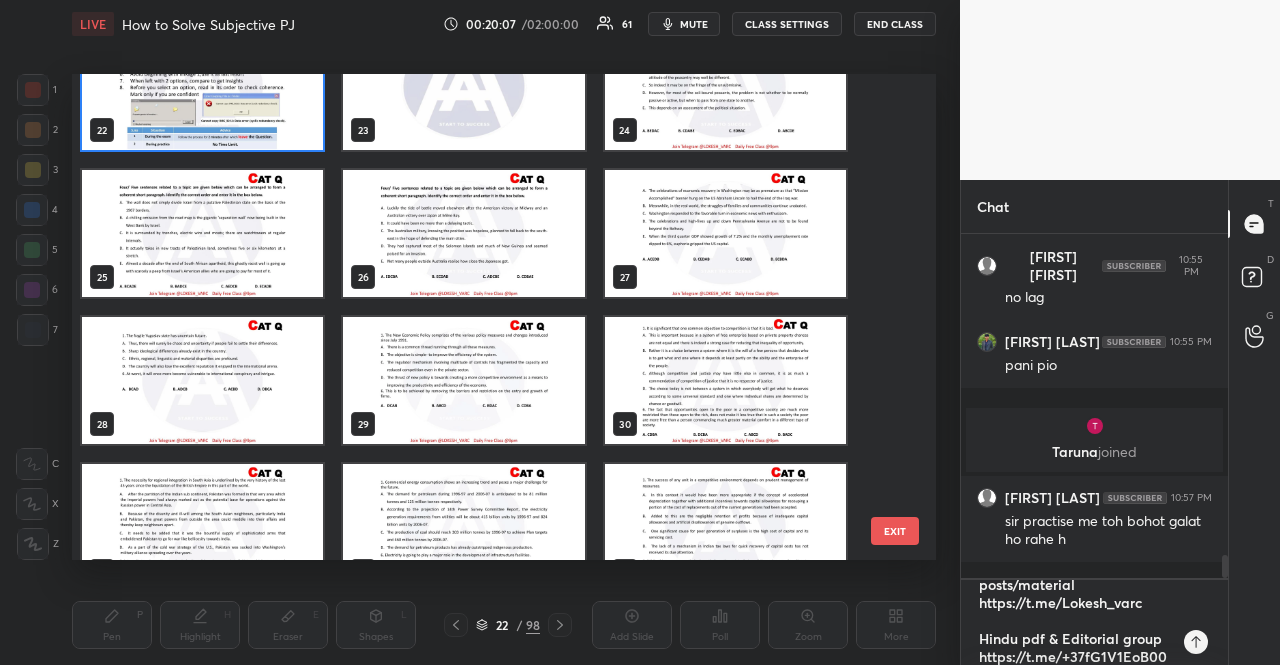 scroll, scrollTop: 11, scrollLeft: 0, axis: vertical 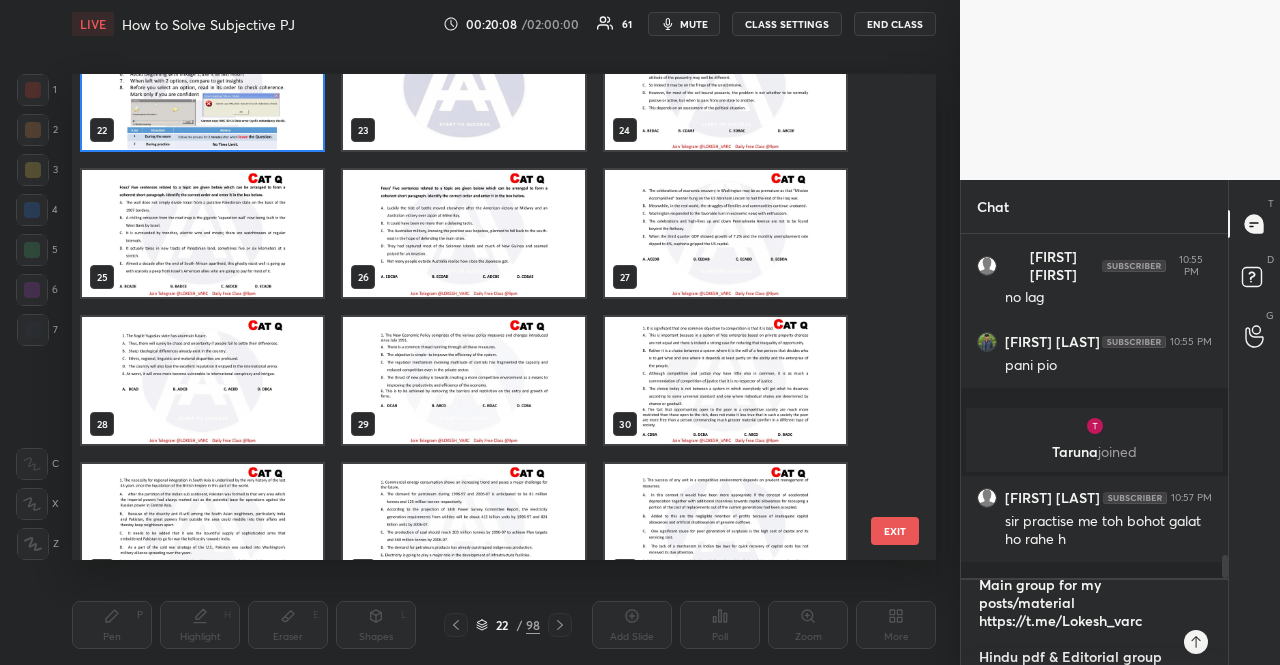 type on "Main group for my posts/material
https://t.me/Lokesh_varc
Hindu pdf & Editorial group
https://t.me/+37fG1V1EoB00NTY9
CAT Material Channel
https://t.me/+YzUkaJ7SxRhjZTBl" 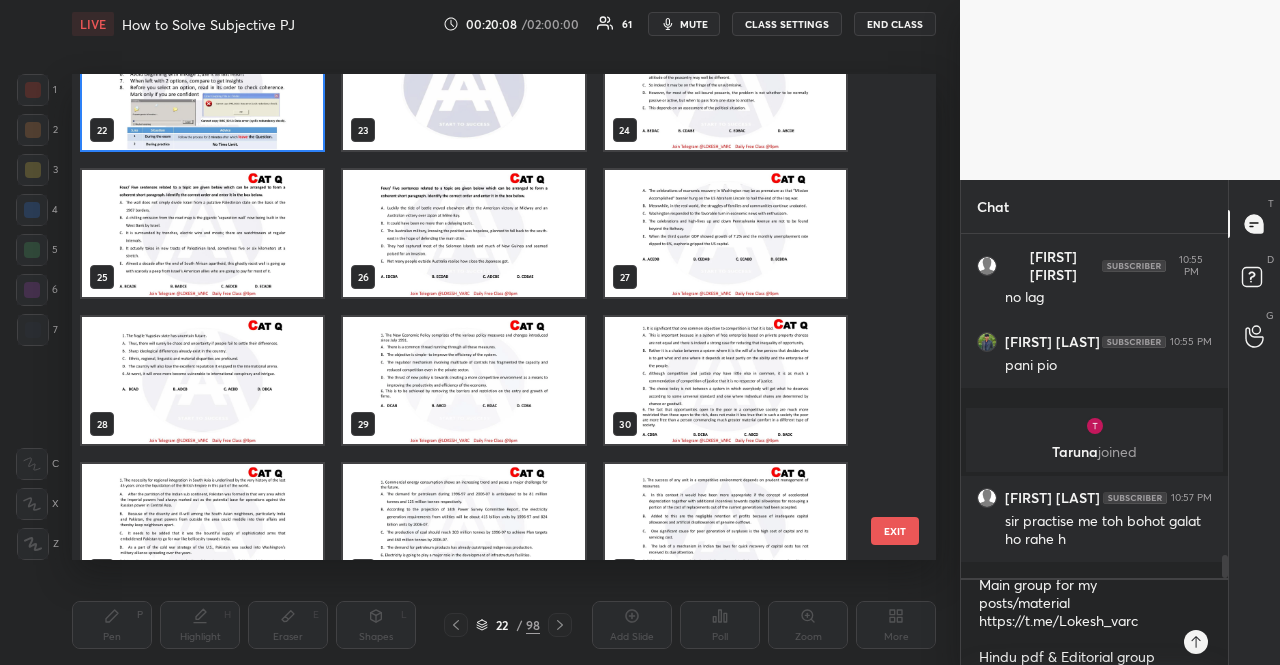 type on "x" 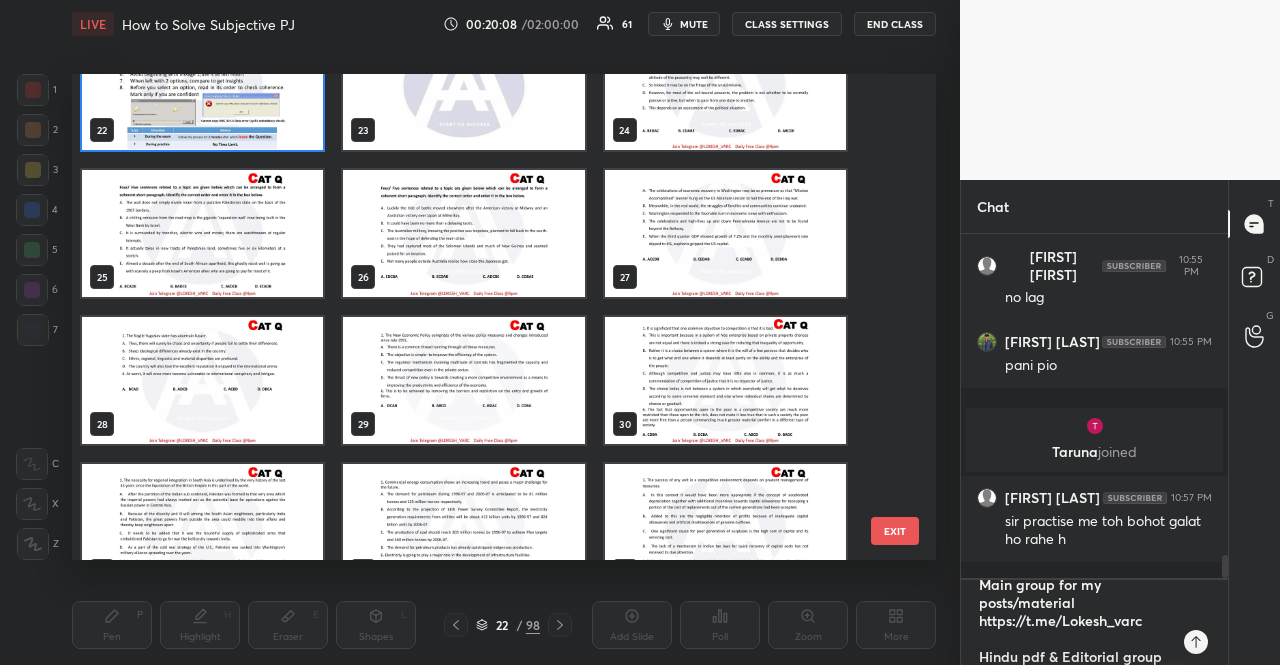 type 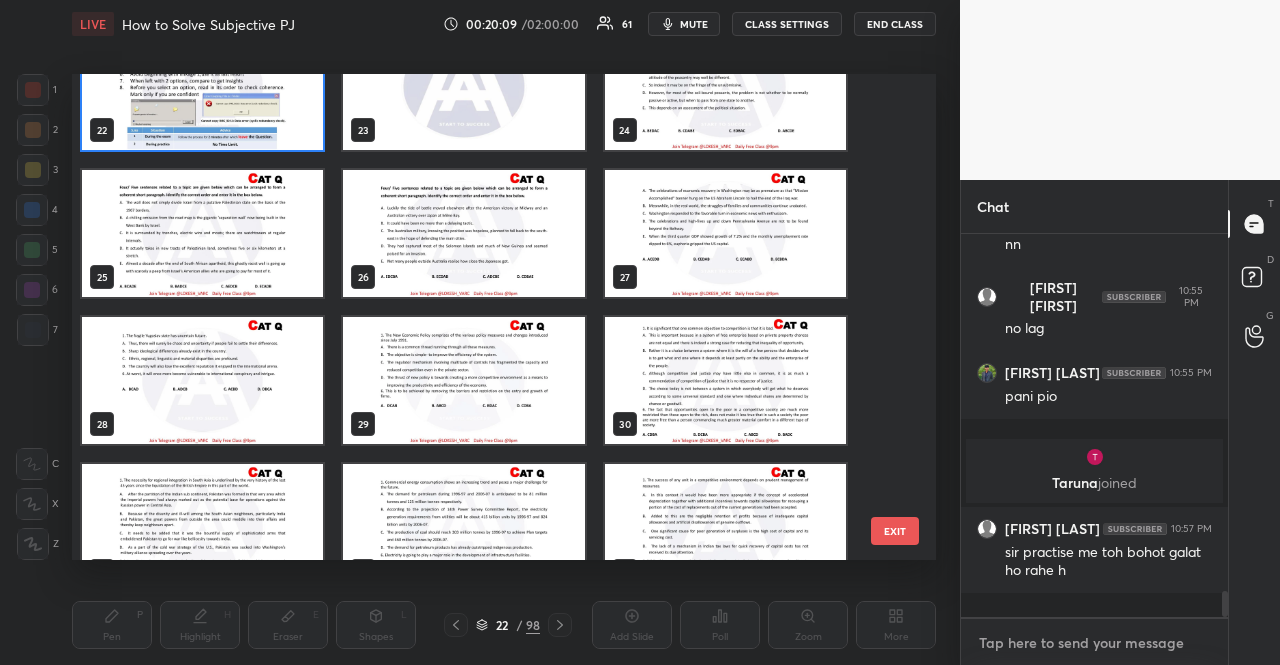 scroll, scrollTop: 0, scrollLeft: 0, axis: both 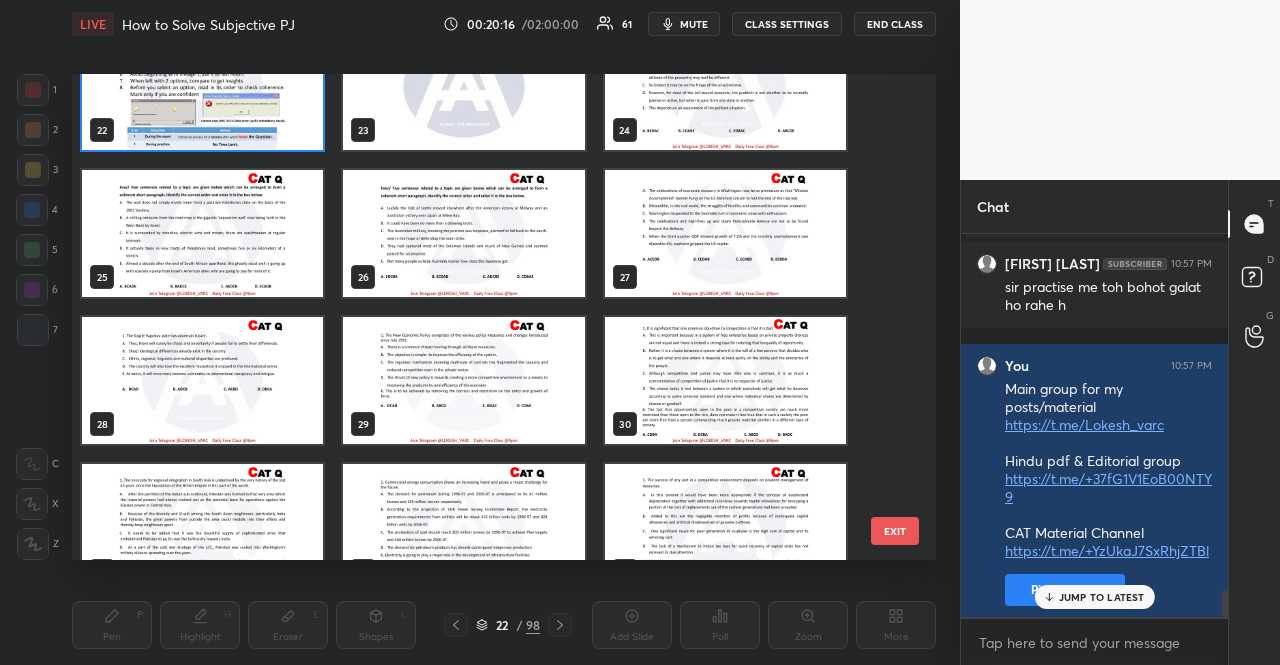click on "JUMP TO LATEST" at bounding box center (1094, 597) 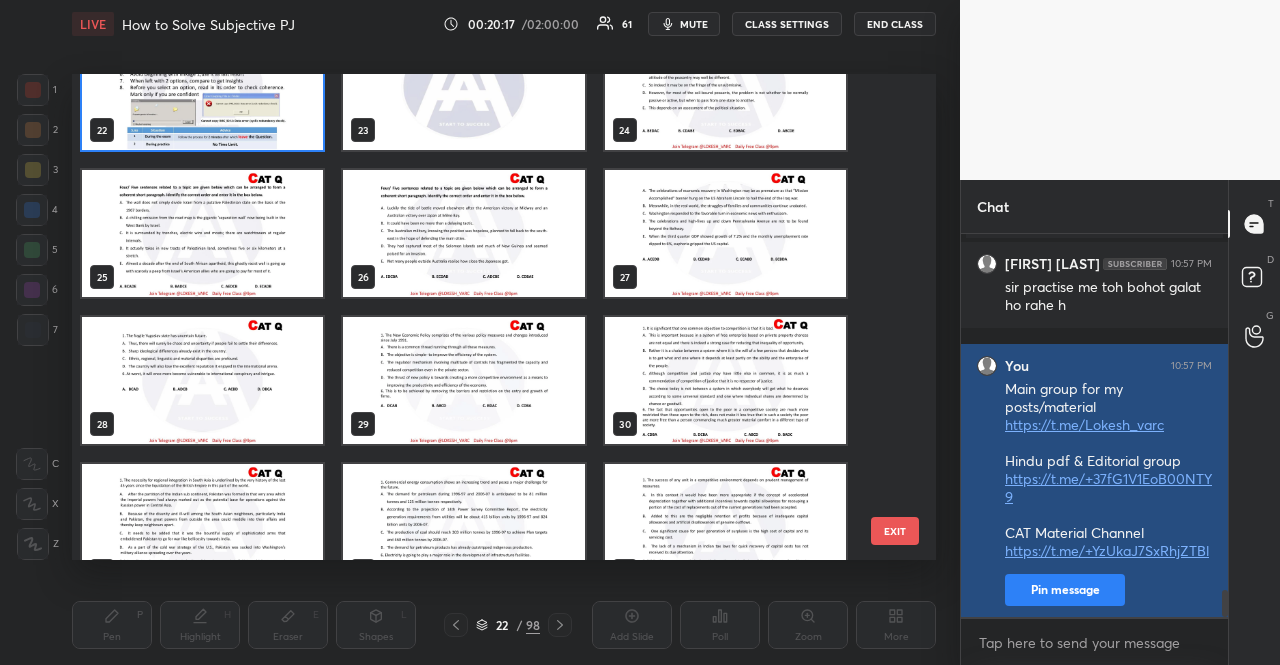 click on "Pin message" at bounding box center (1065, 590) 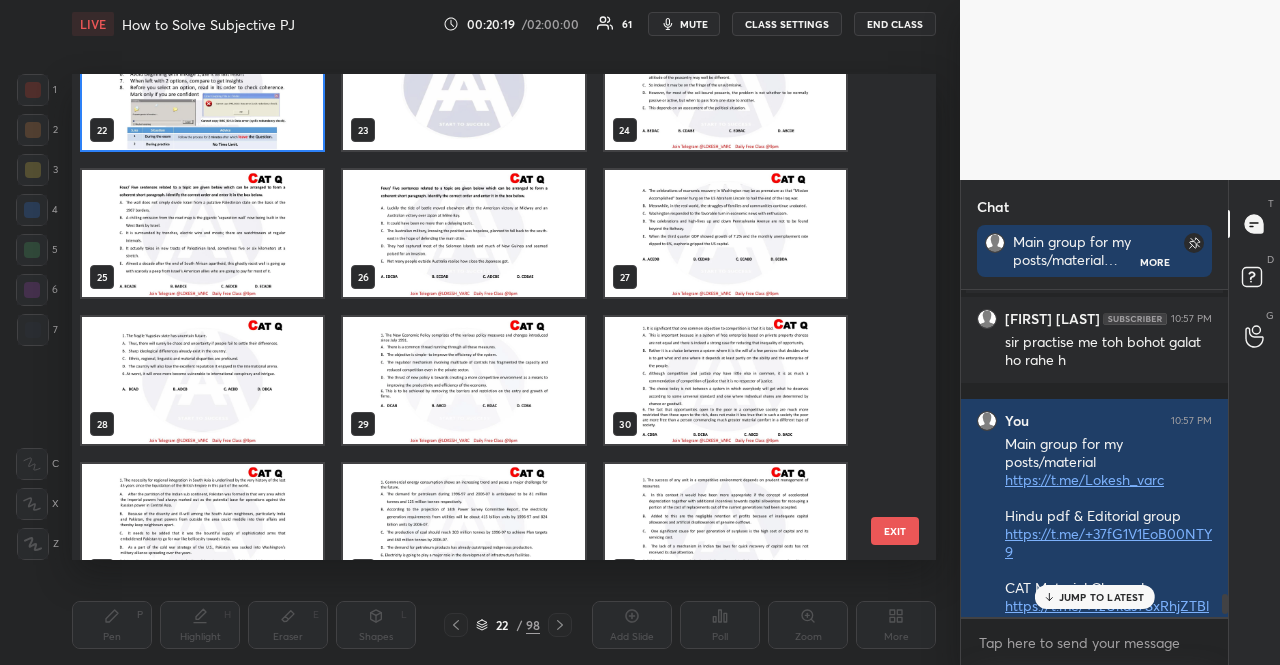 click on "EXIT" at bounding box center [895, 531] 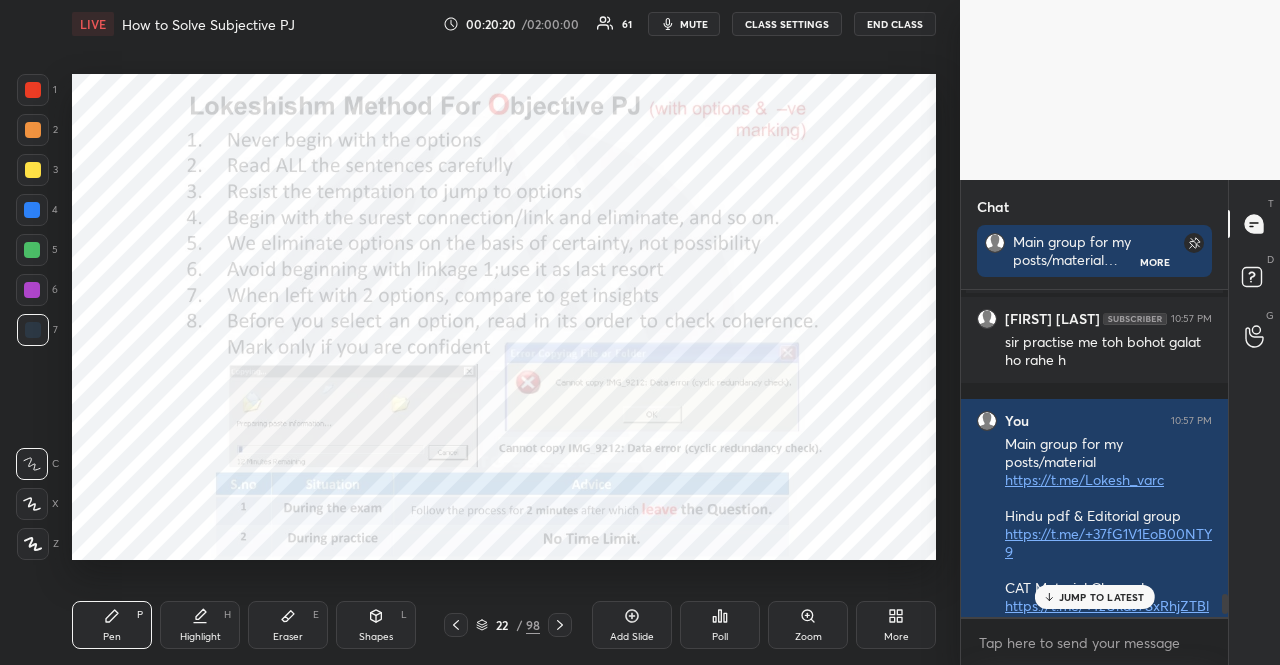 click 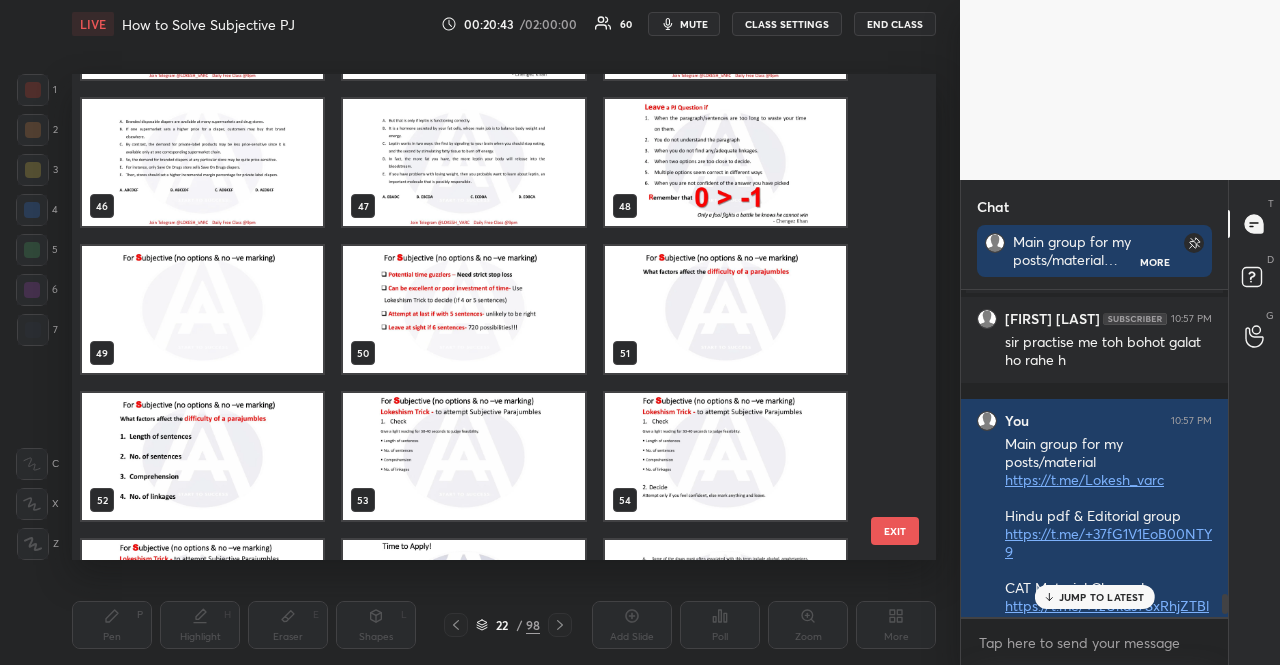 click at bounding box center [202, 309] 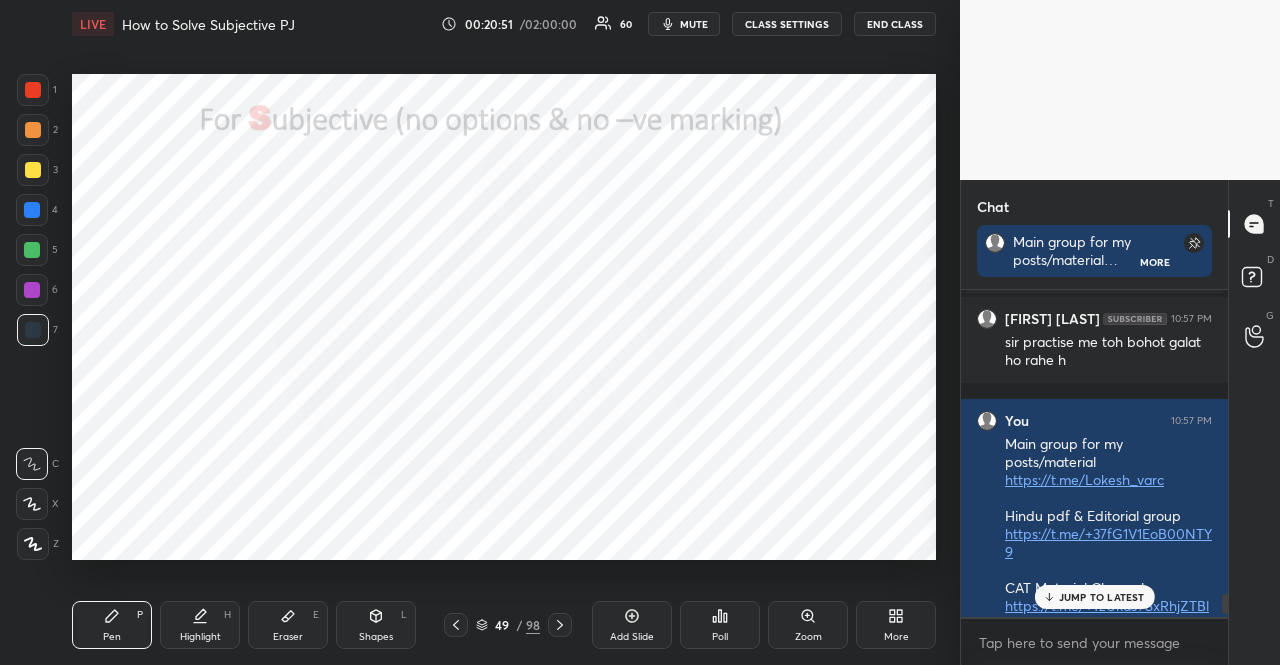 click at bounding box center [32, 210] 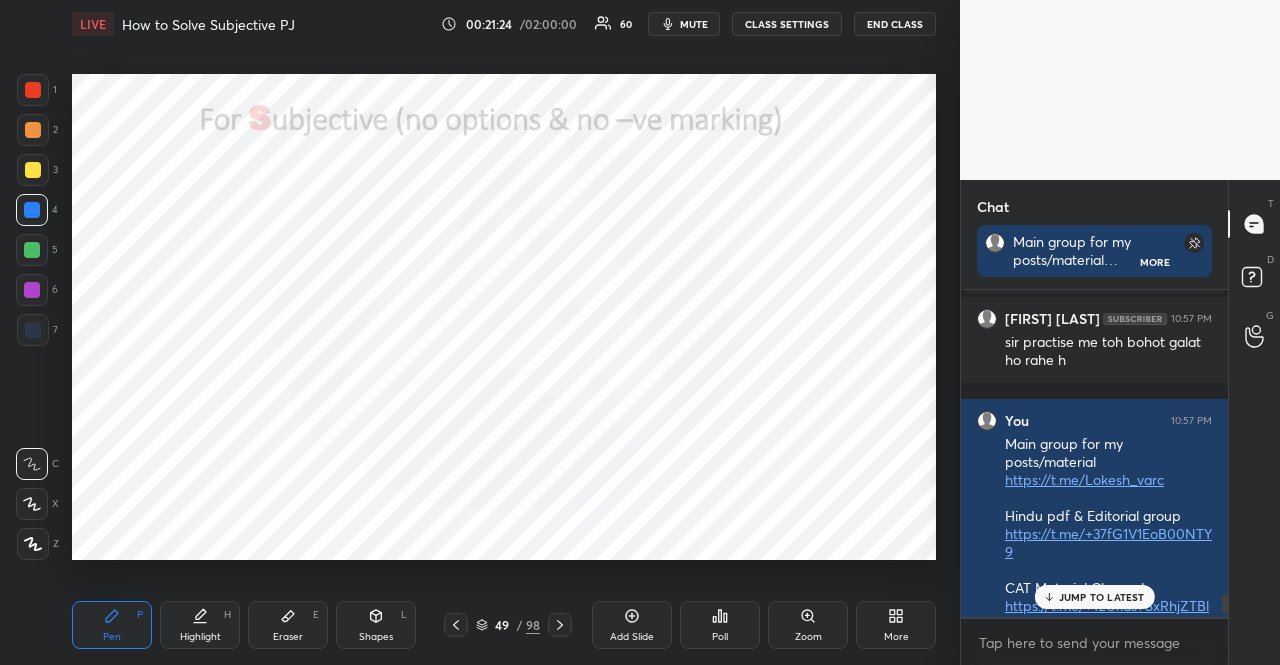 click at bounding box center (32, 210) 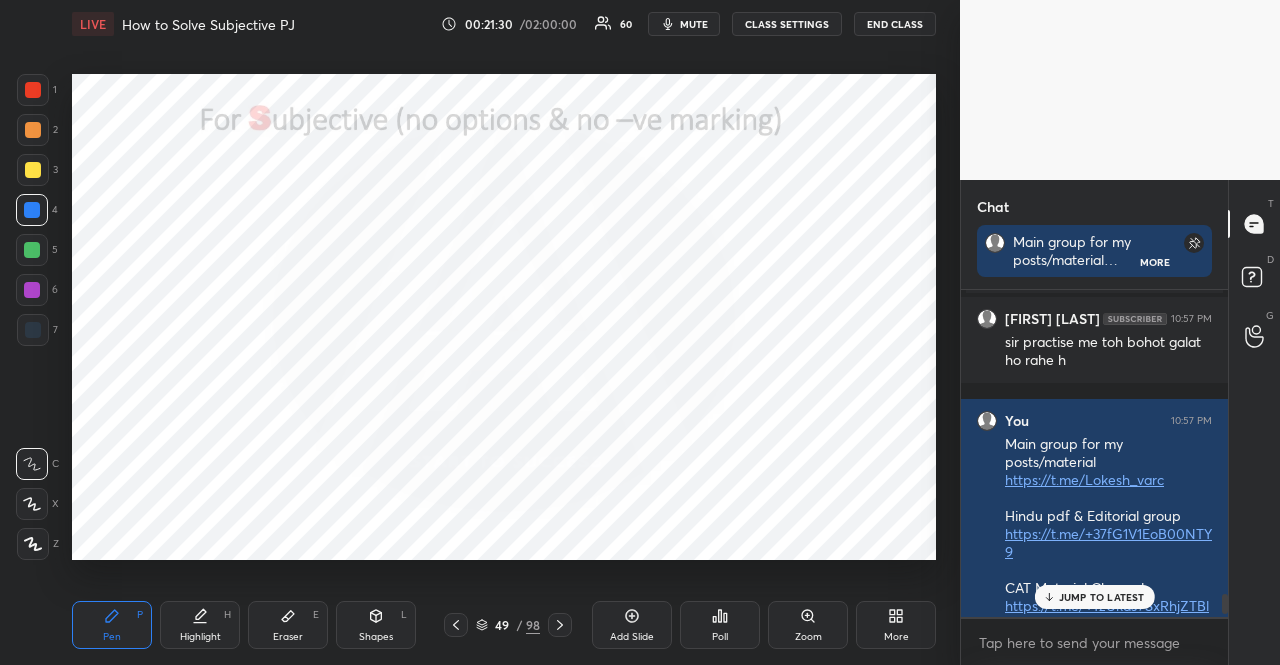drag, startPoint x: 37, startPoint y: 239, endPoint x: 39, endPoint y: 250, distance: 11.18034 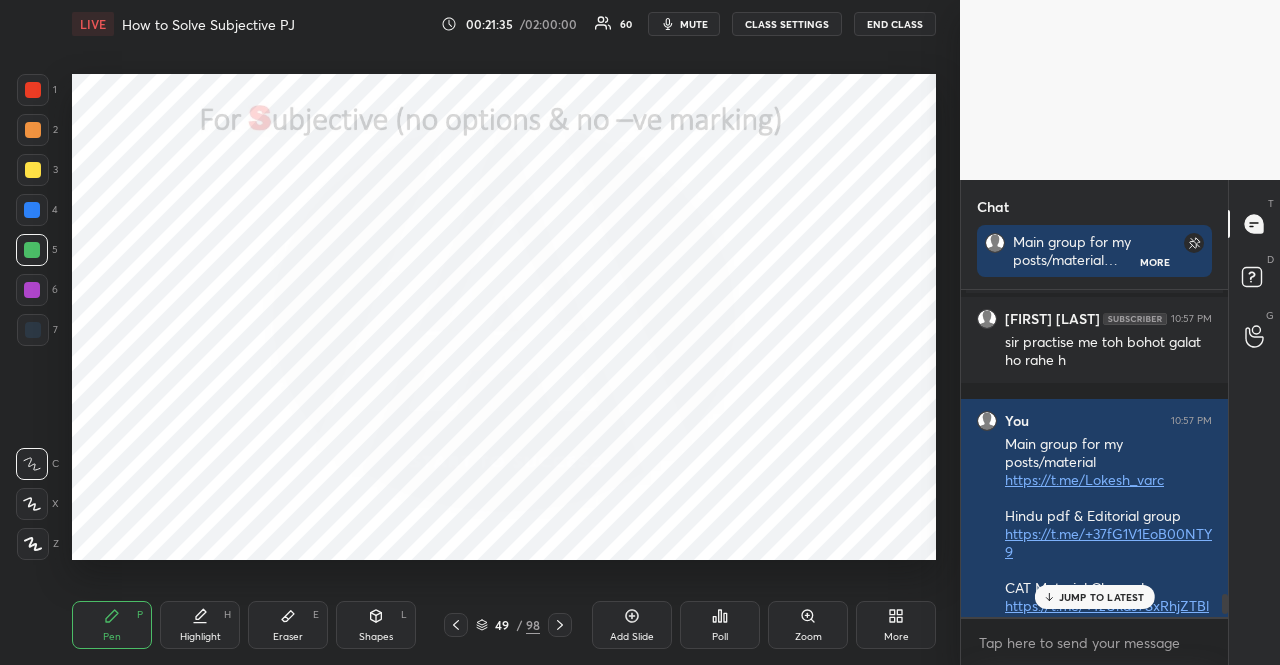 click on "JUMP TO LATEST" at bounding box center (1102, 597) 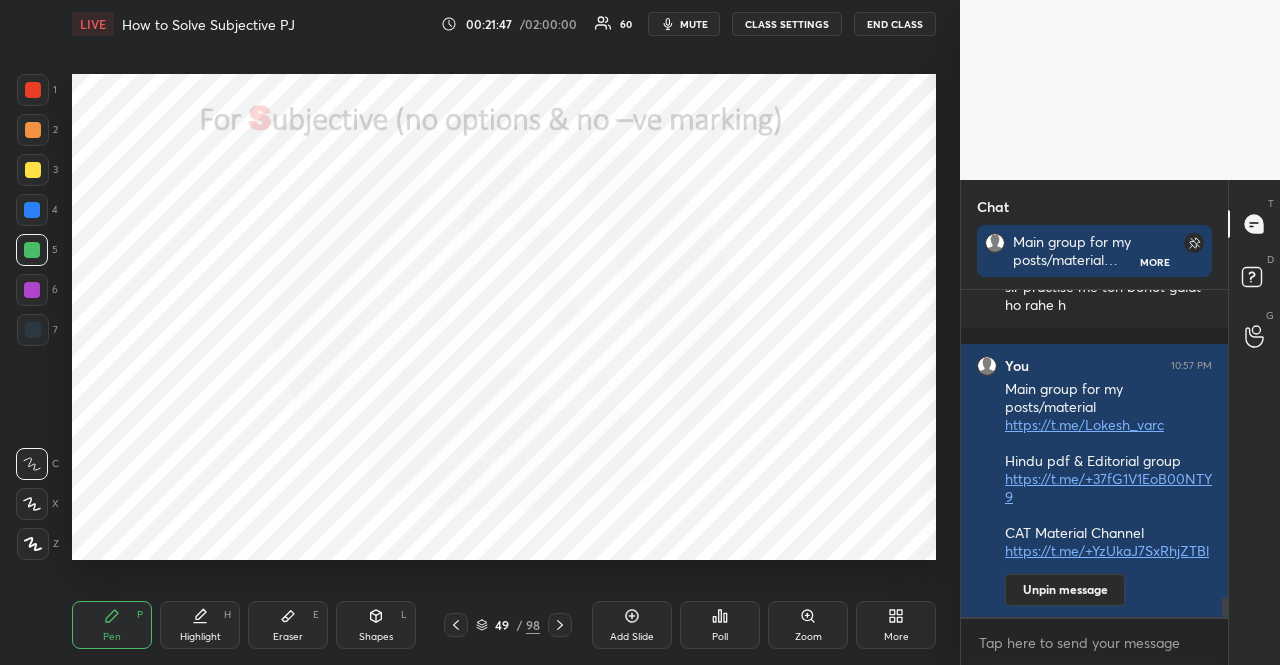 click at bounding box center [32, 290] 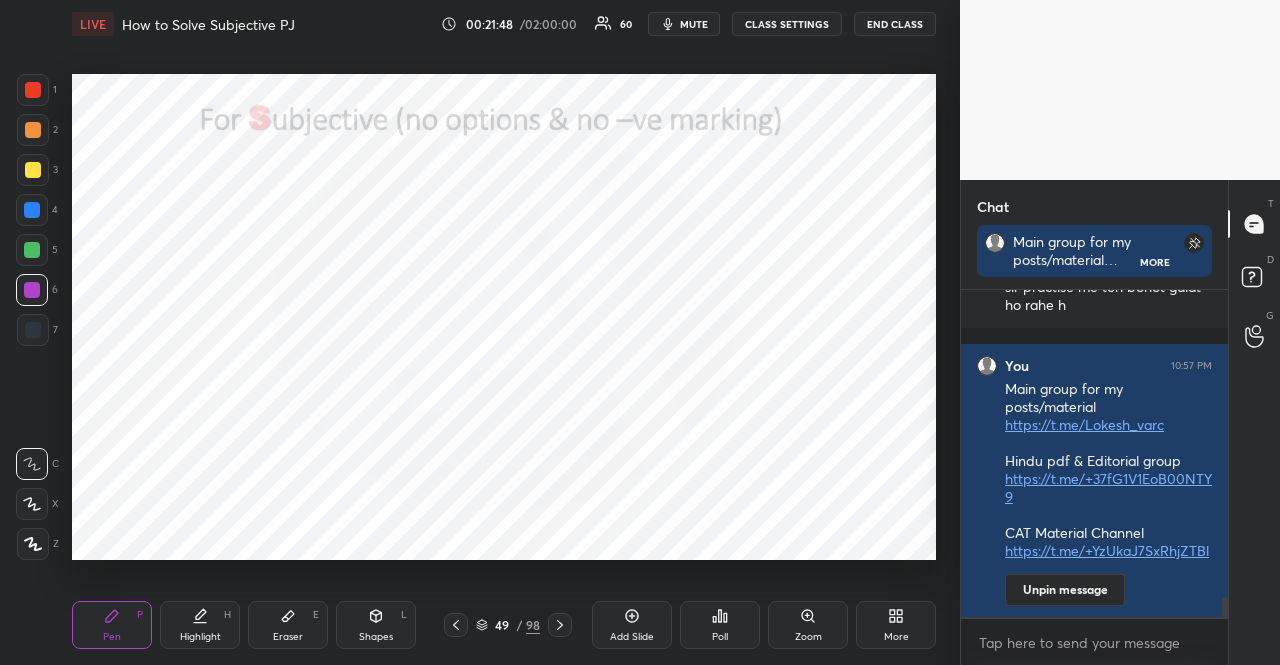 click 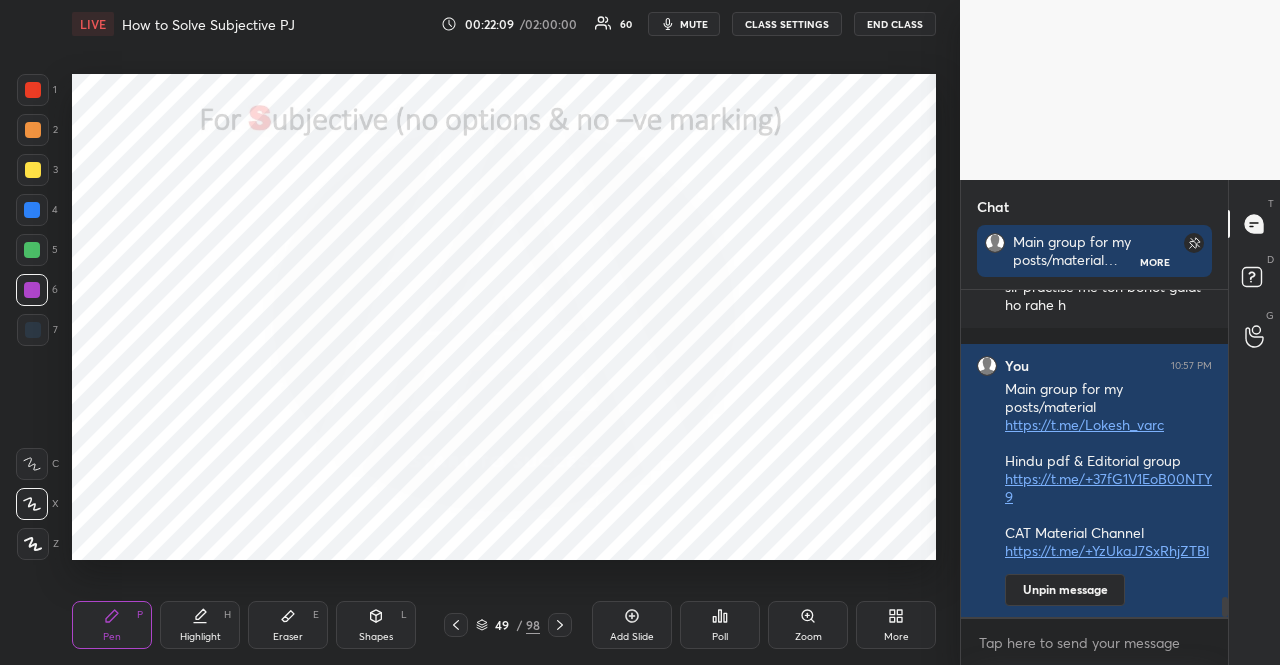 drag, startPoint x: 37, startPoint y: 83, endPoint x: 56, endPoint y: 149, distance: 68.68042 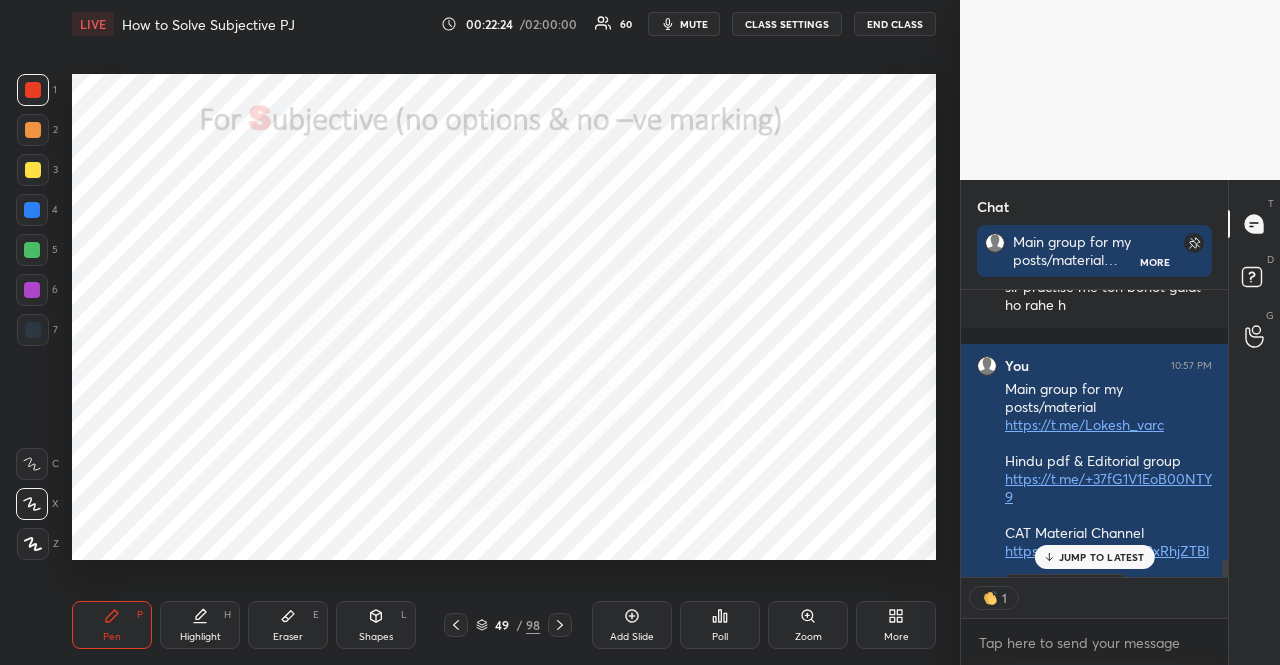 scroll, scrollTop: 281, scrollLeft: 261, axis: both 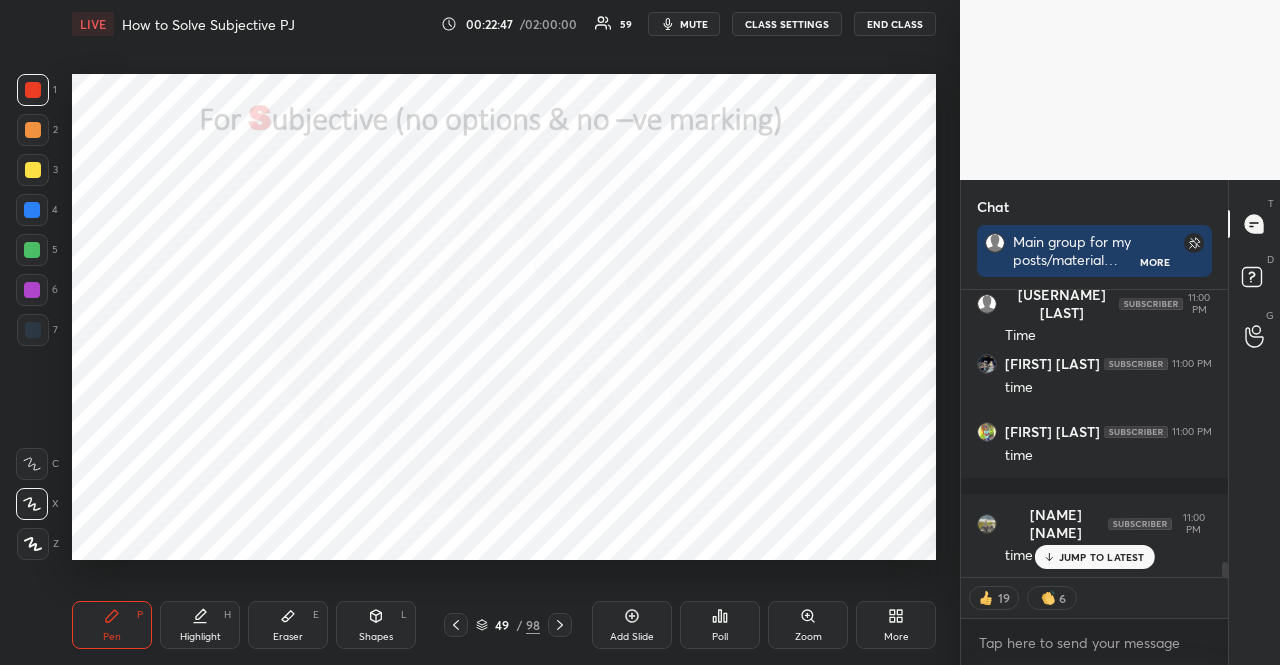 click at bounding box center [32, 210] 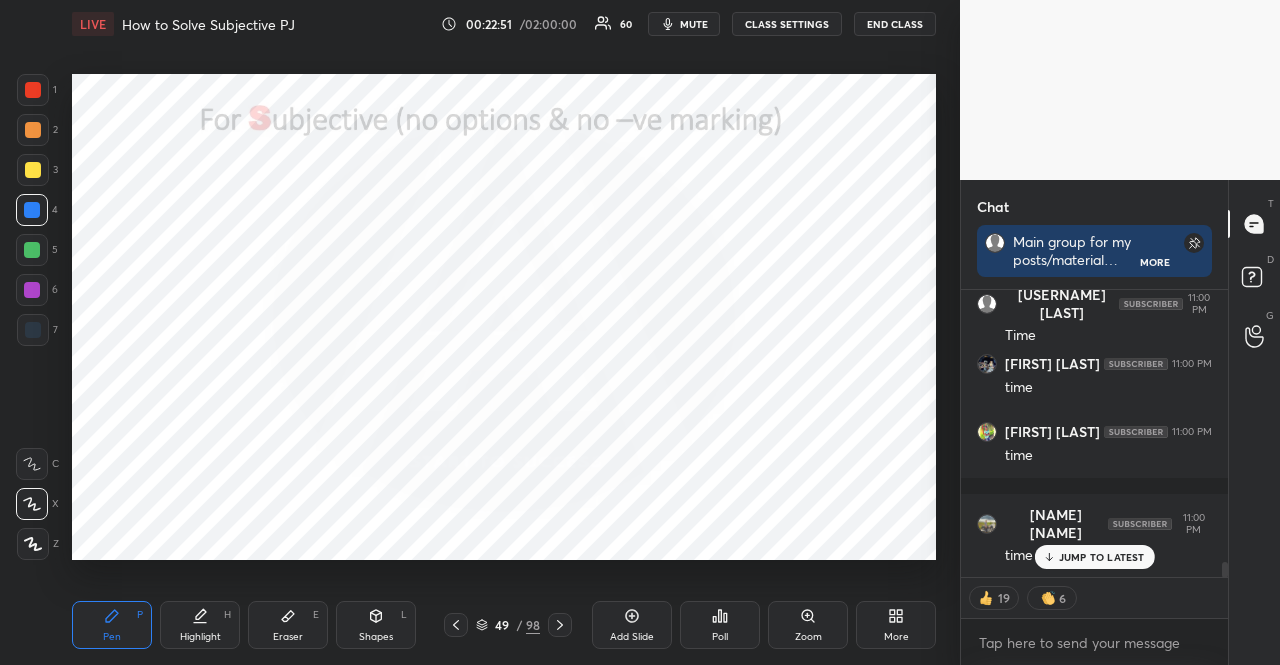 scroll, scrollTop: 6, scrollLeft: 6, axis: both 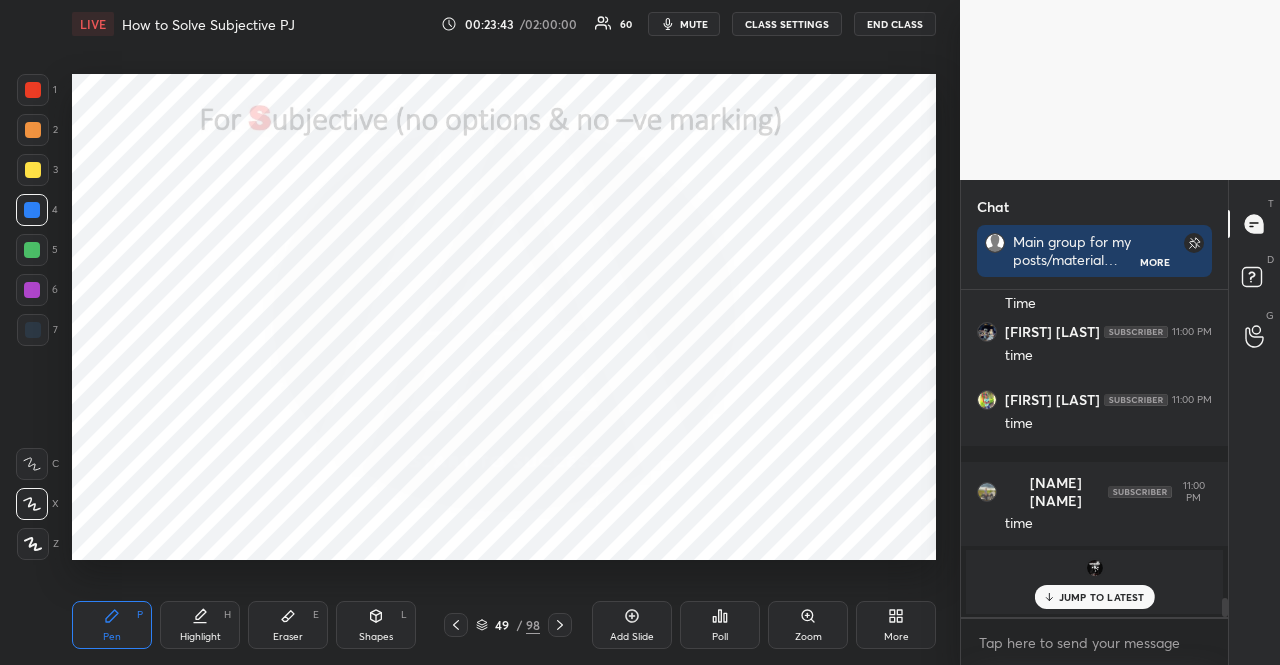 click 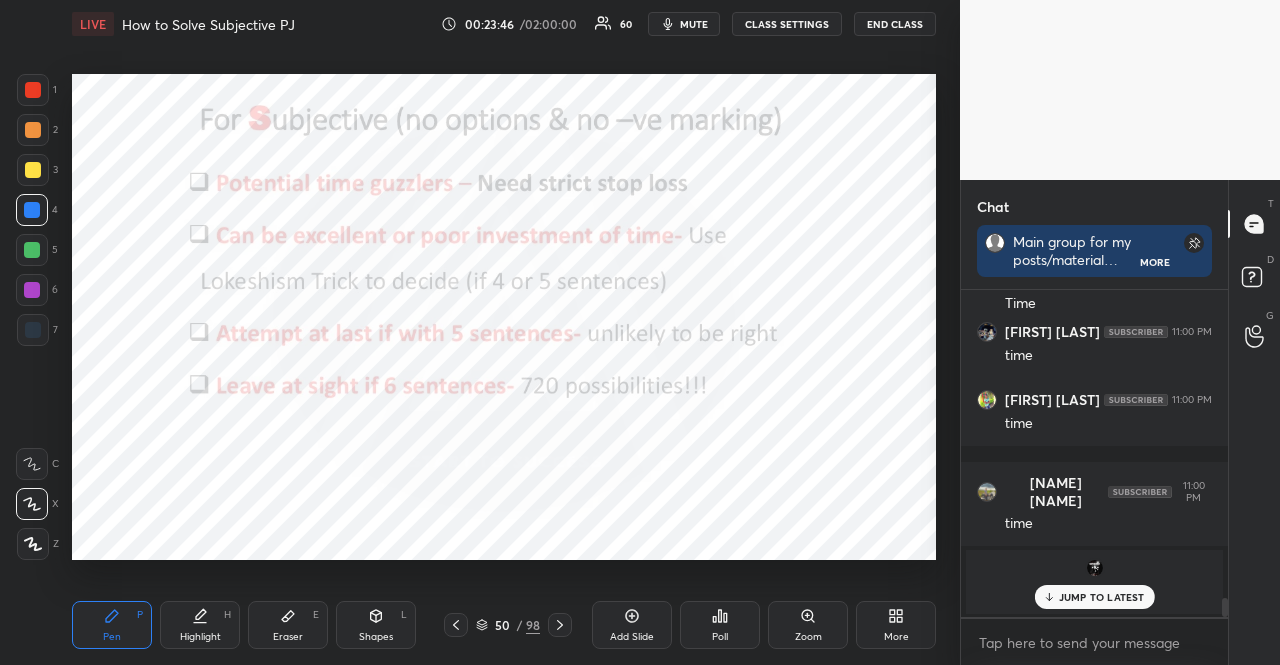 click at bounding box center [33, 170] 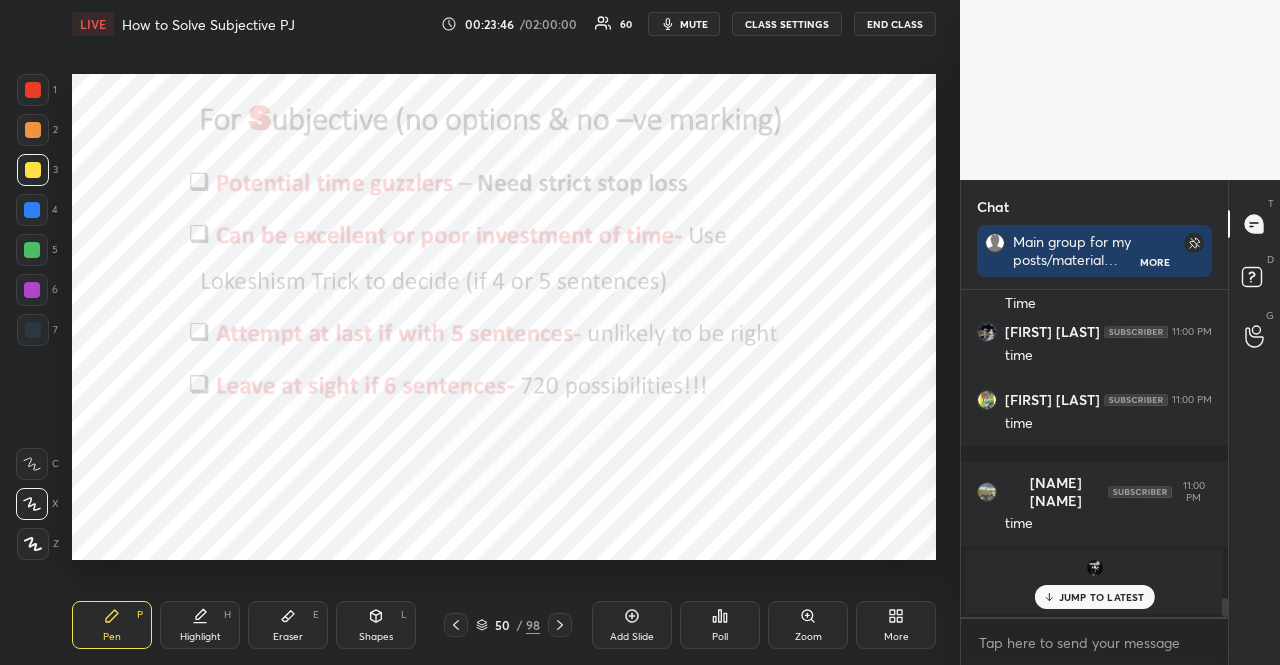 click at bounding box center (32, 290) 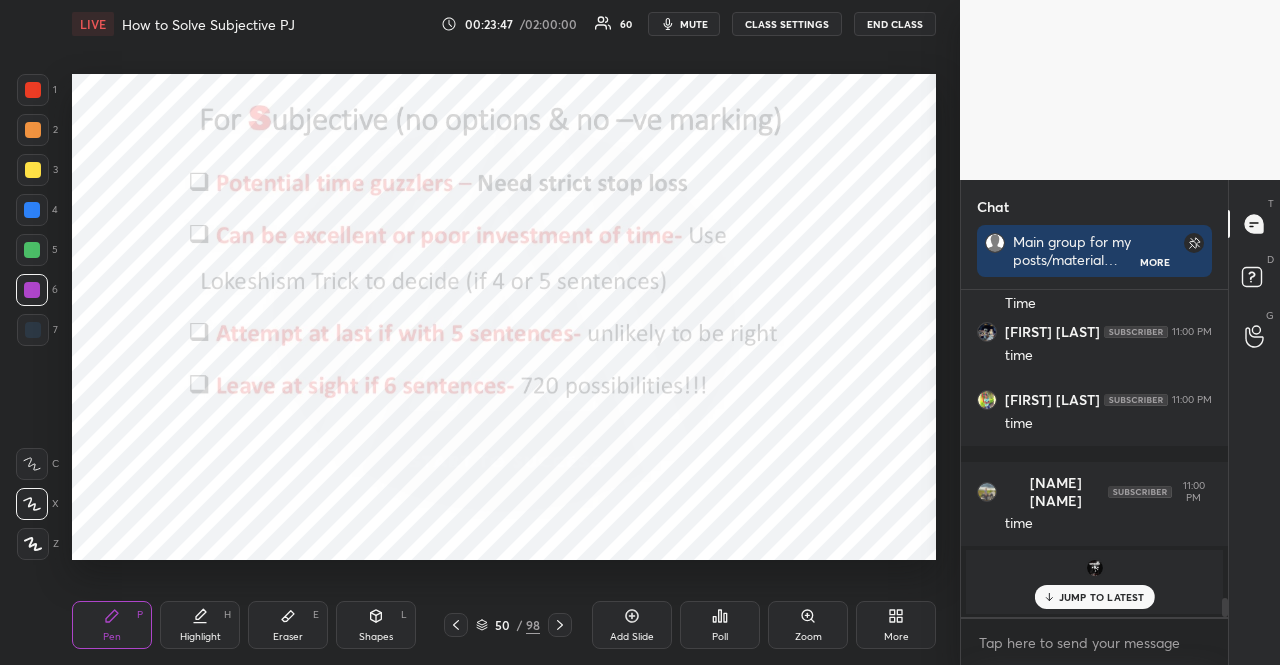click at bounding box center (32, 290) 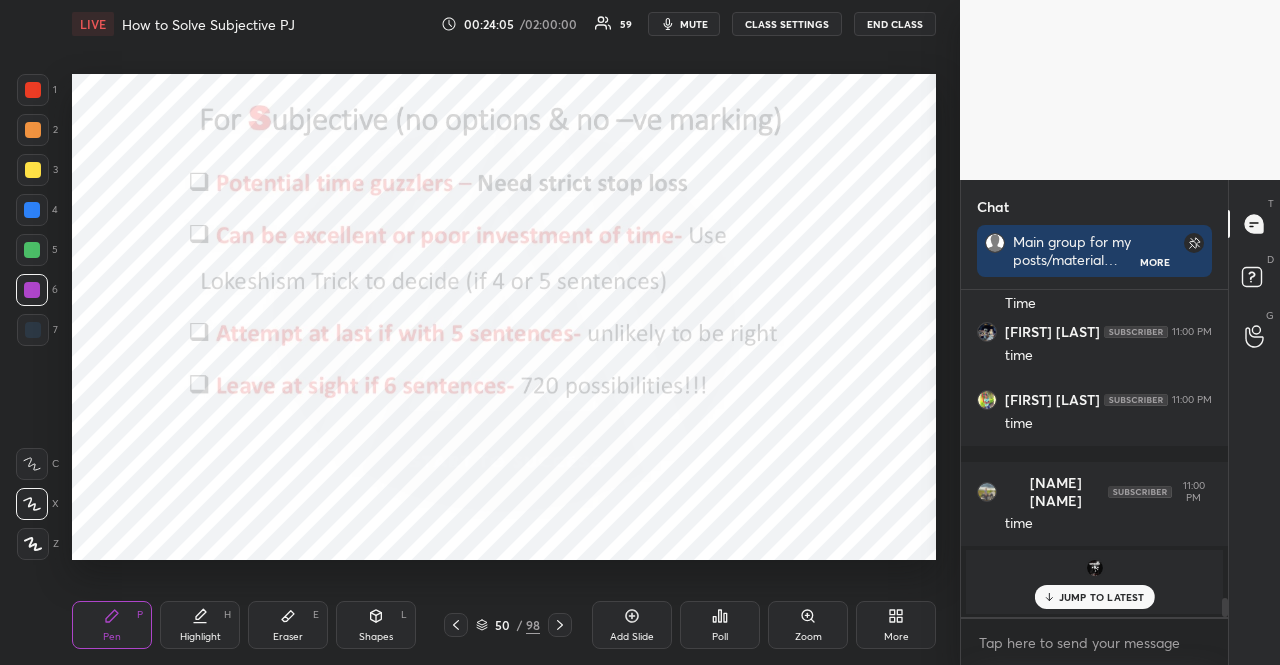 drag, startPoint x: 32, startPoint y: 195, endPoint x: 30, endPoint y: 205, distance: 10.198039 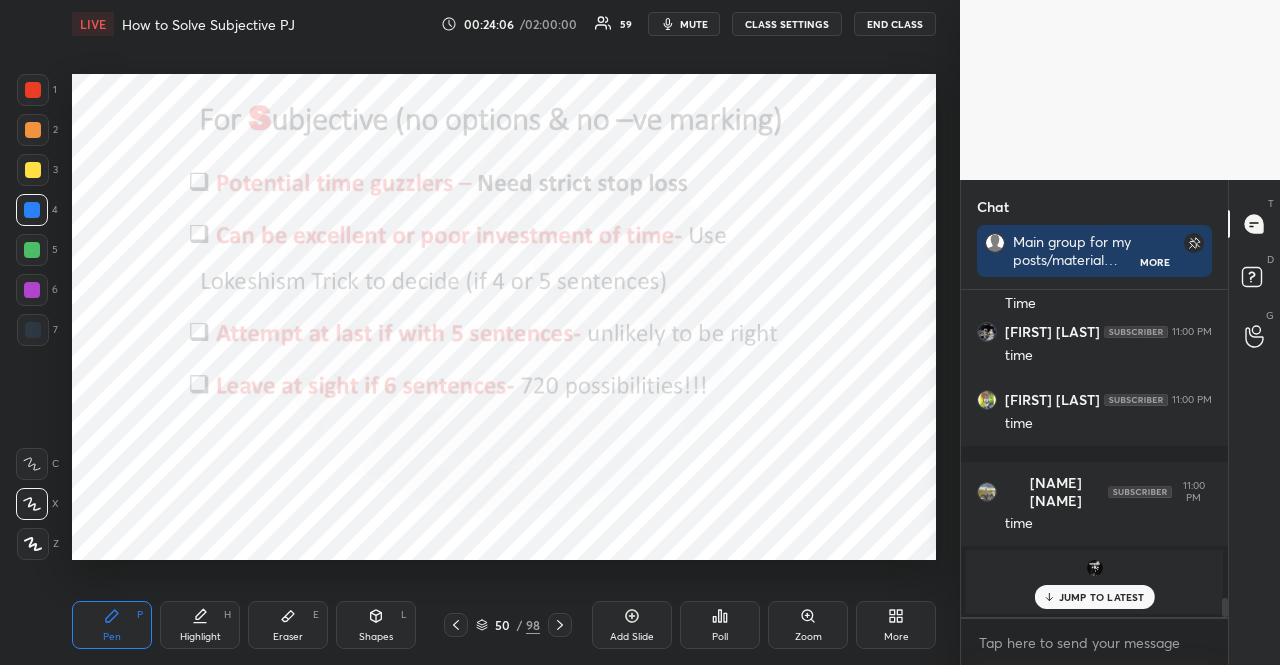 click at bounding box center [32, 210] 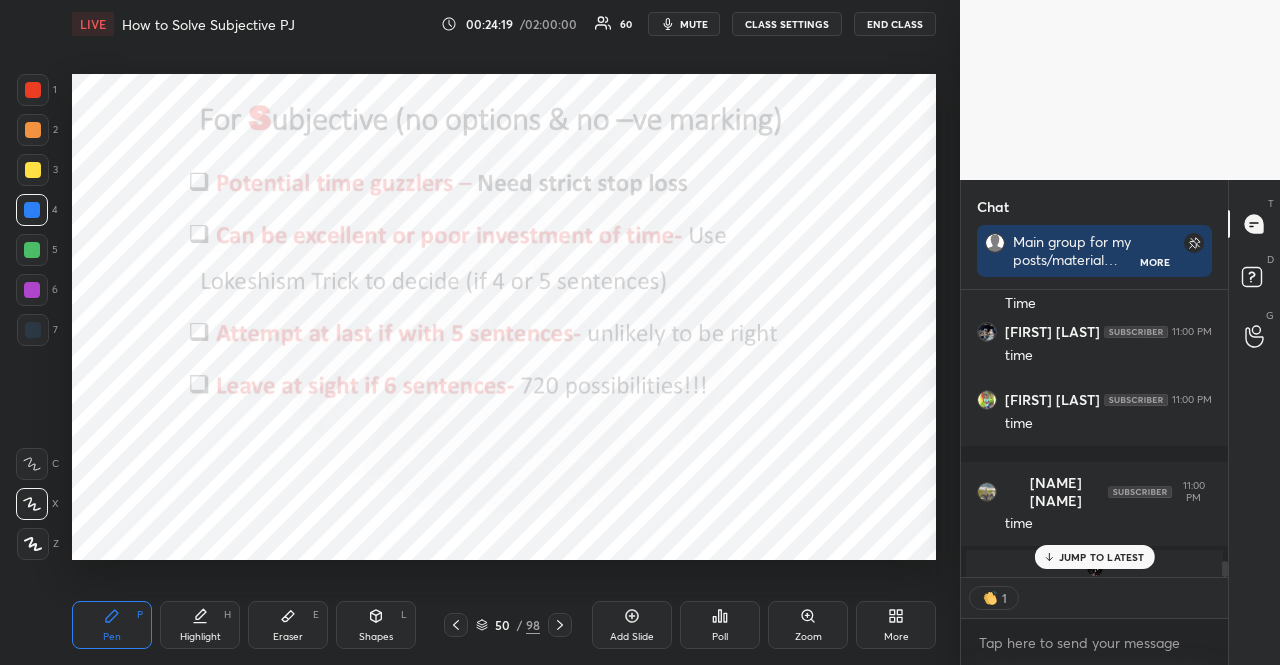 scroll, scrollTop: 281, scrollLeft: 261, axis: both 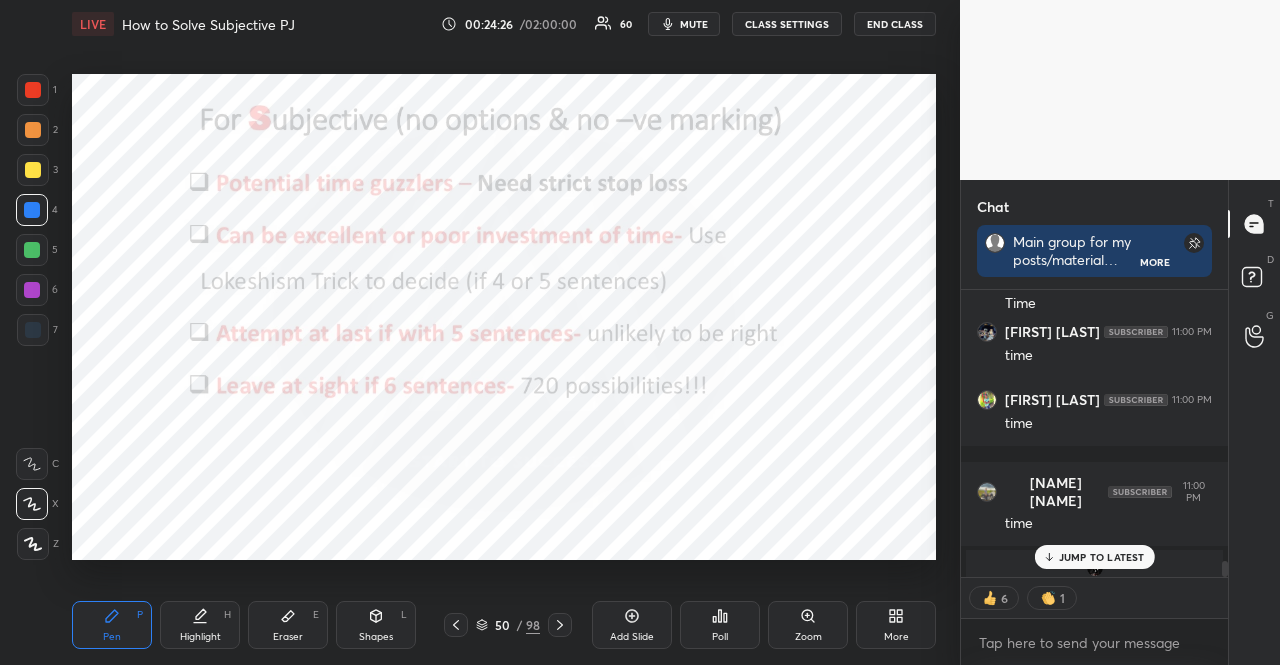 click at bounding box center [32, 290] 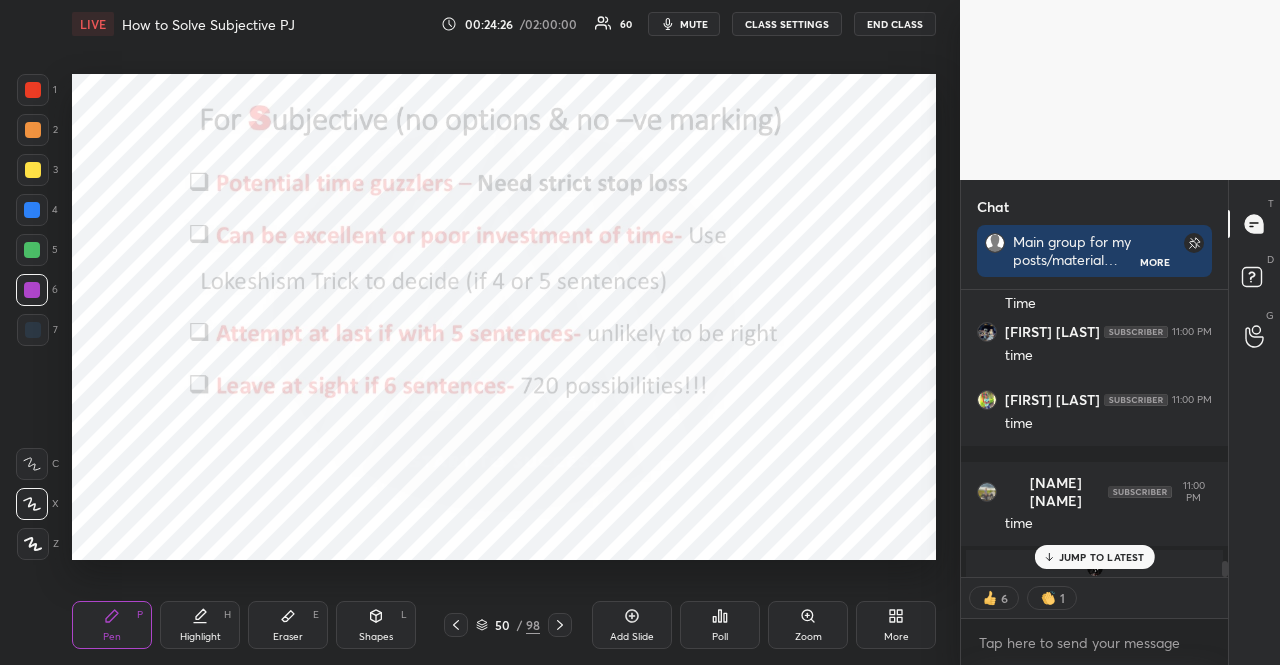 drag, startPoint x: 26, startPoint y: 286, endPoint x: 42, endPoint y: 243, distance: 45.88028 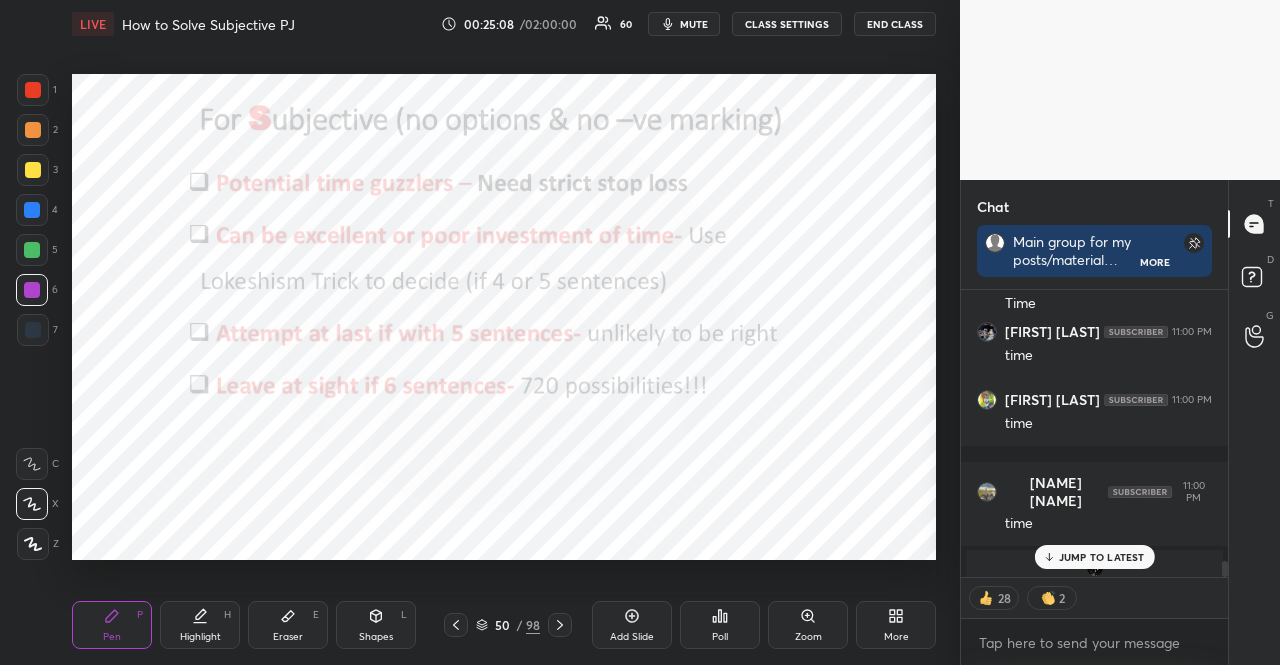 click at bounding box center (33, 130) 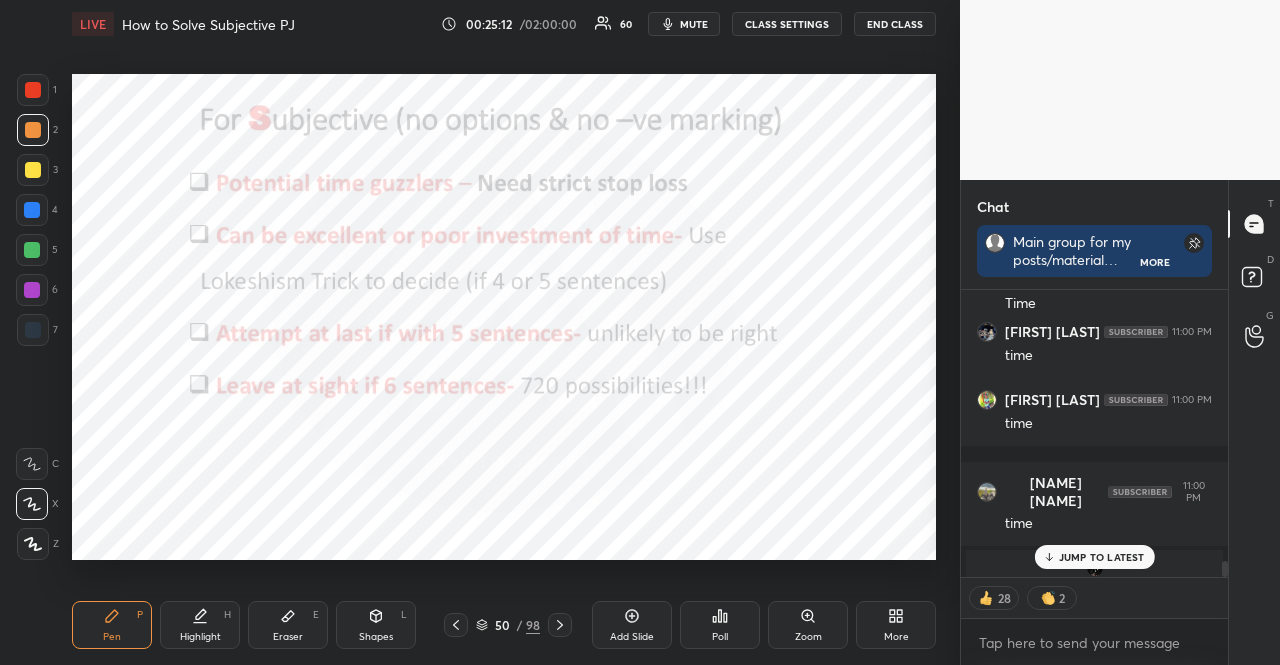 scroll, scrollTop: 6, scrollLeft: 6, axis: both 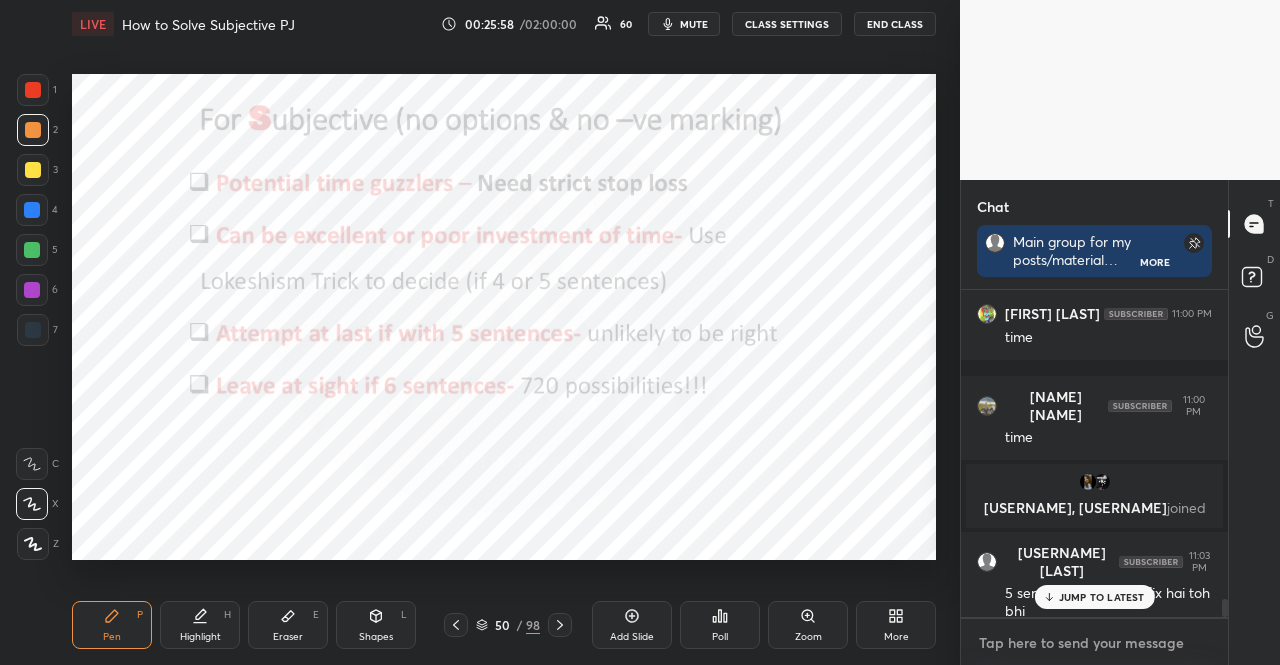 type on "x" 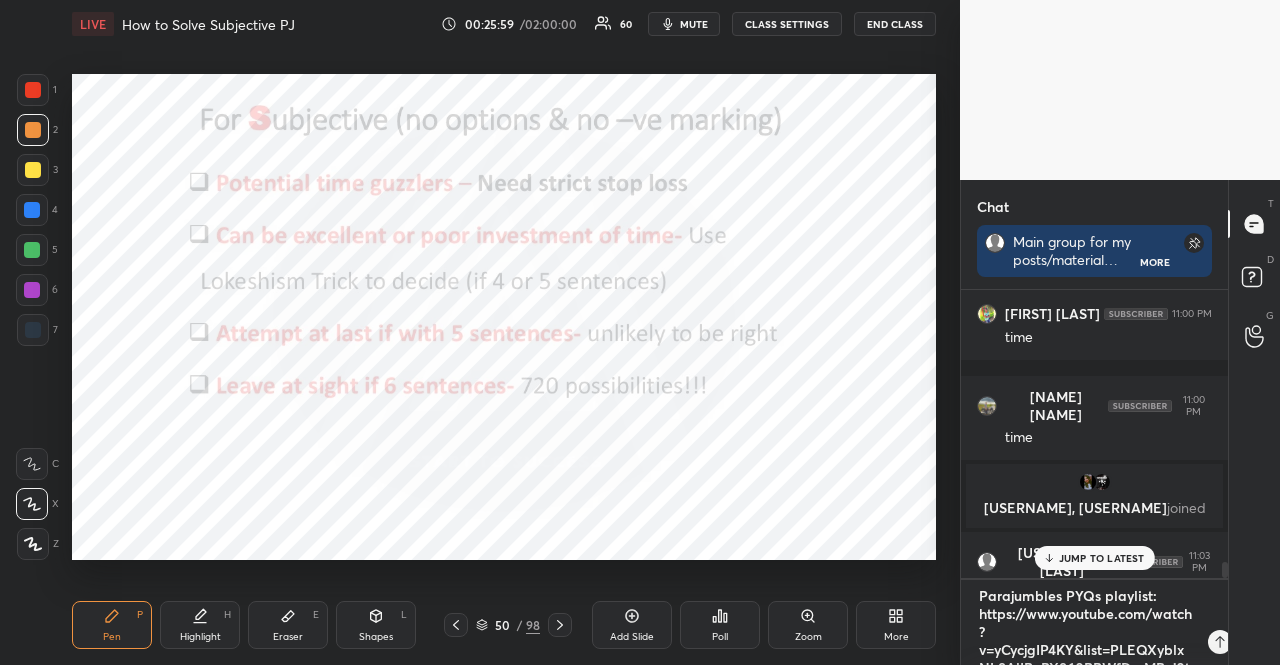 scroll, scrollTop: 10, scrollLeft: 0, axis: vertical 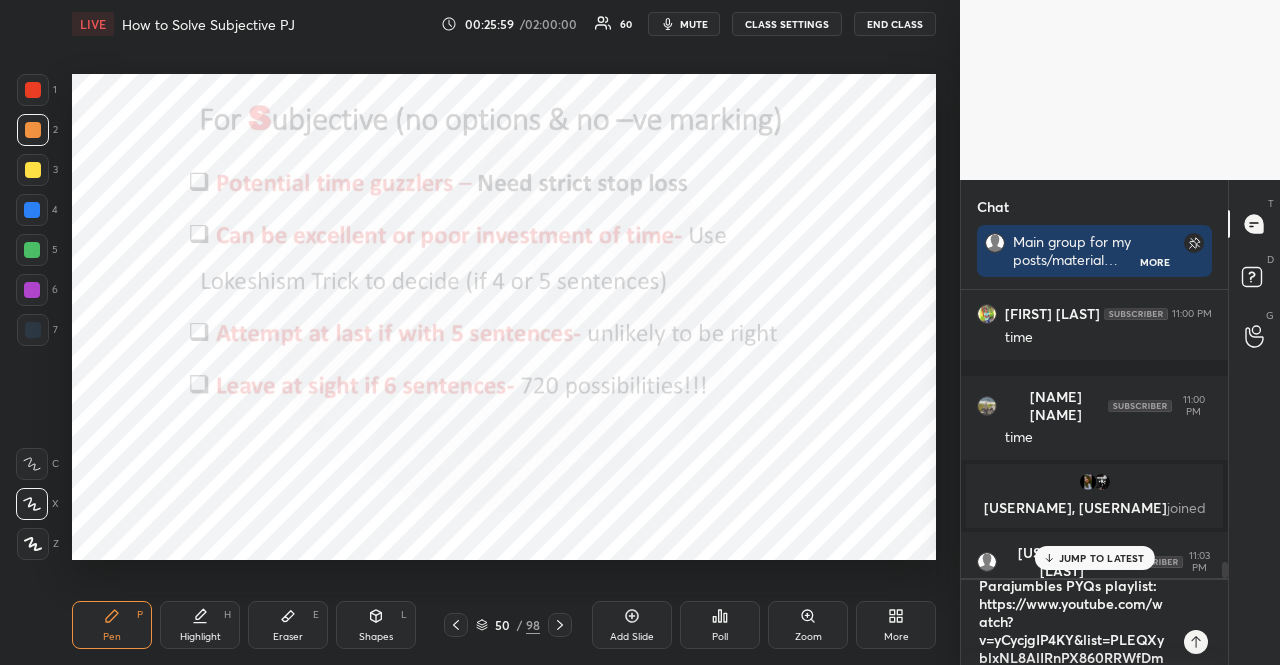 type 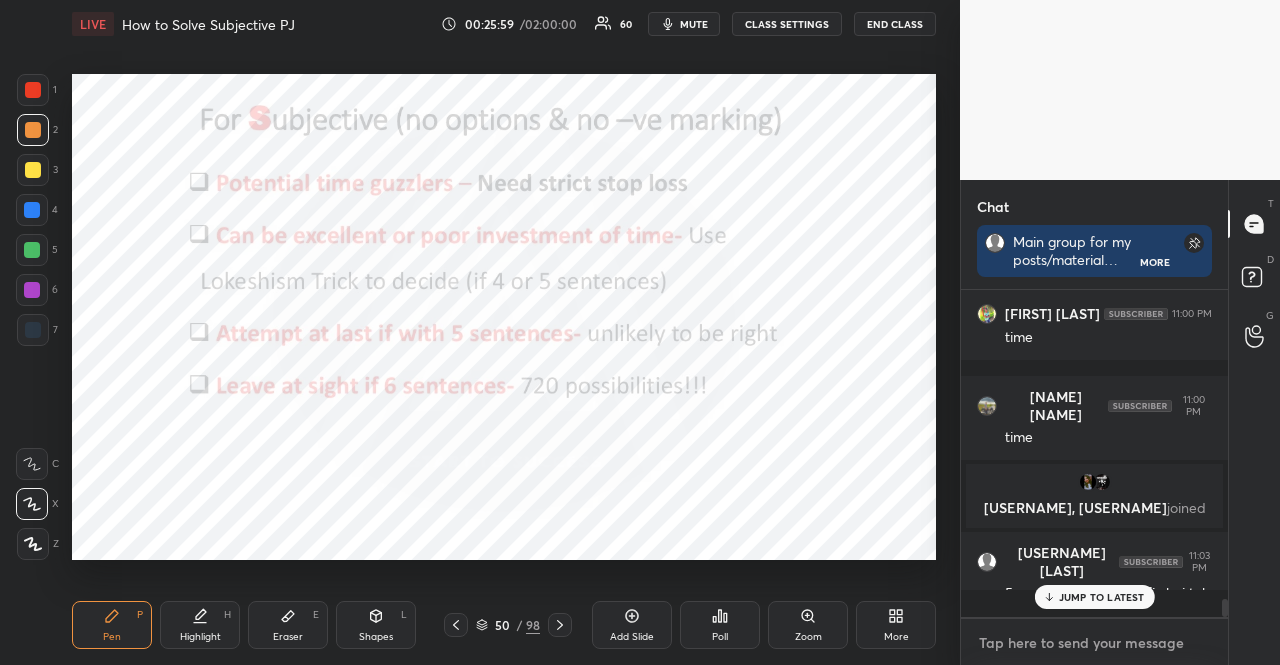 scroll, scrollTop: 0, scrollLeft: 0, axis: both 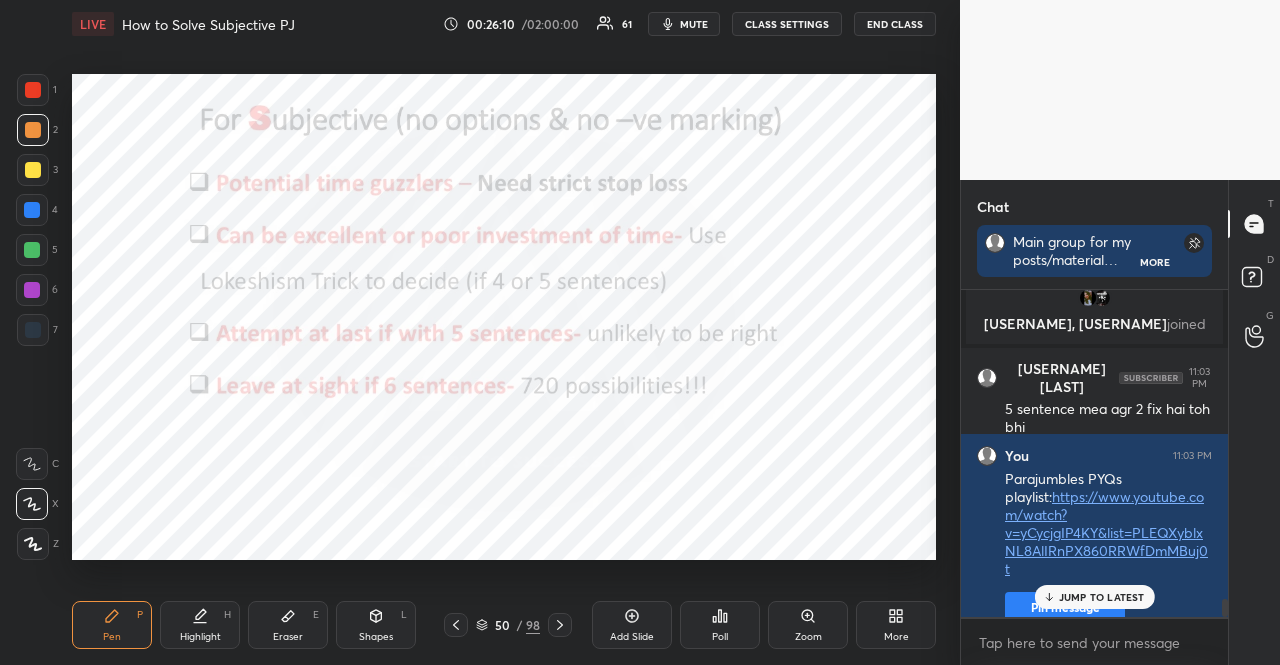 drag, startPoint x: 28, startPoint y: 213, endPoint x: 24, endPoint y: 202, distance: 11.7046995 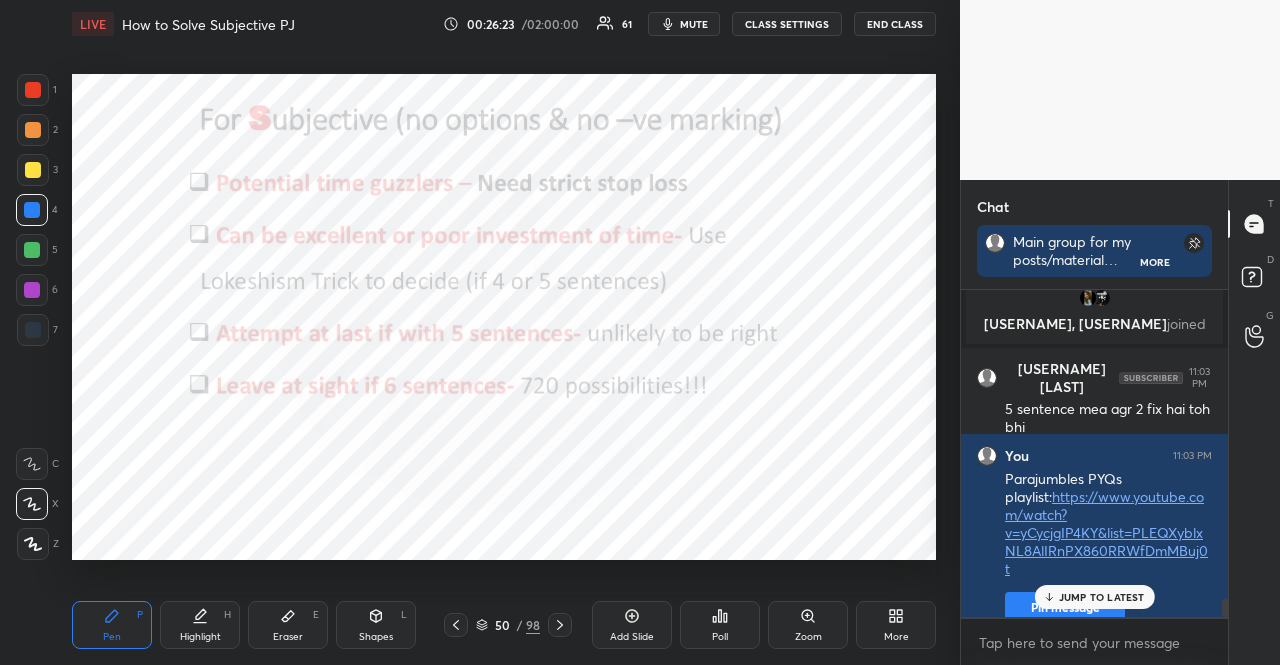 click at bounding box center [32, 290] 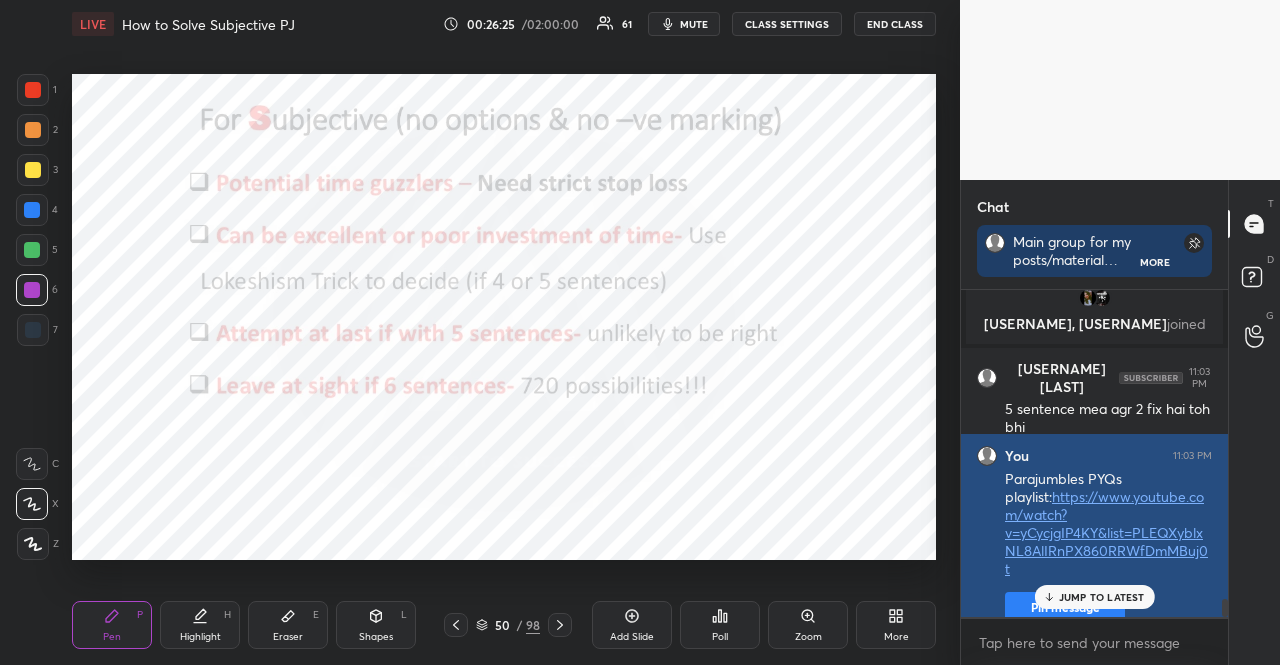 drag, startPoint x: 1126, startPoint y: 591, endPoint x: 1106, endPoint y: 589, distance: 20.09975 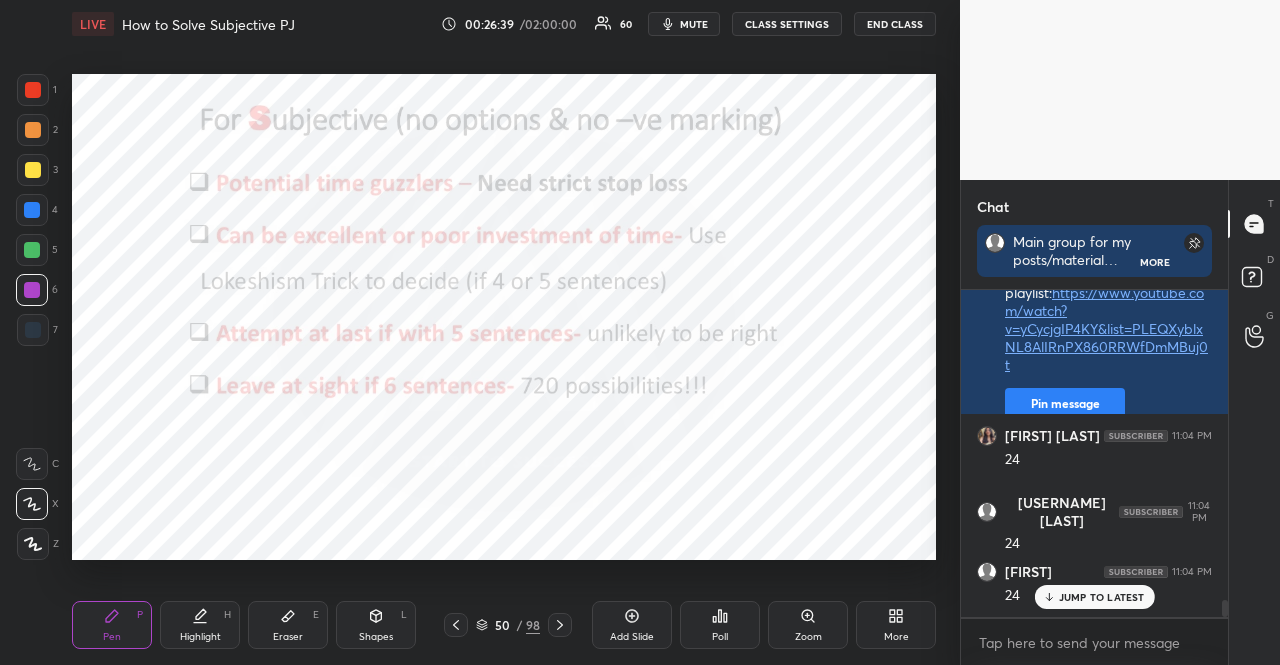 scroll, scrollTop: 5956, scrollLeft: 0, axis: vertical 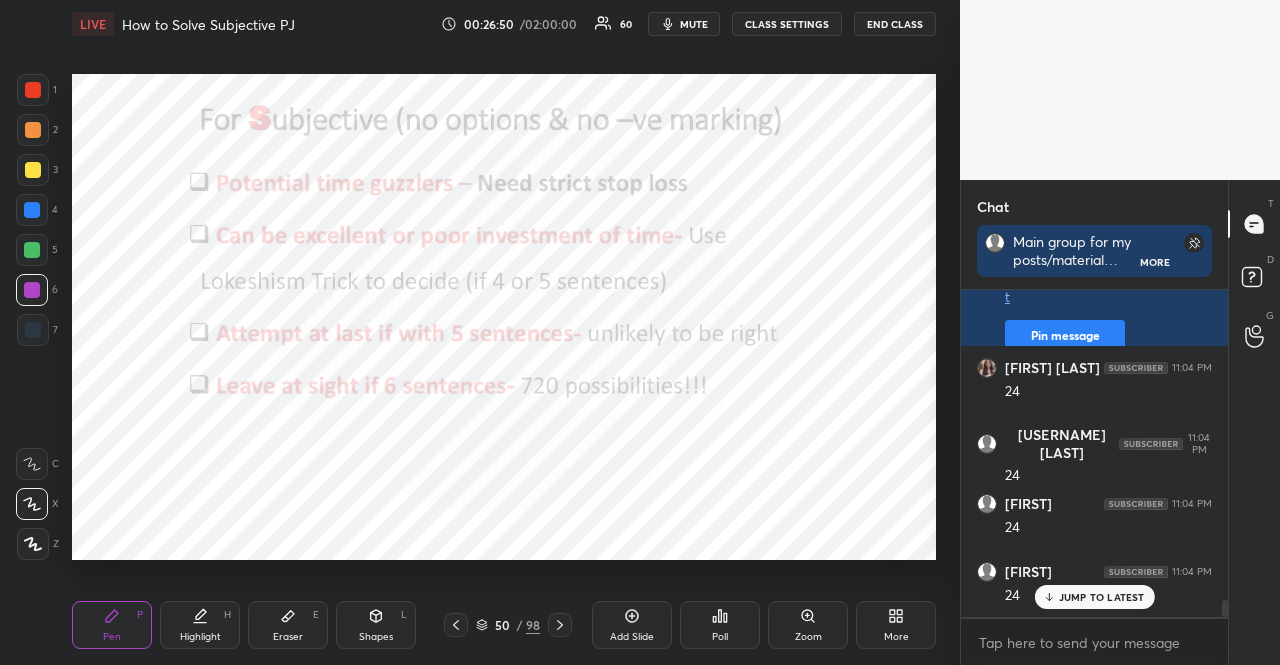 click at bounding box center [32, 210] 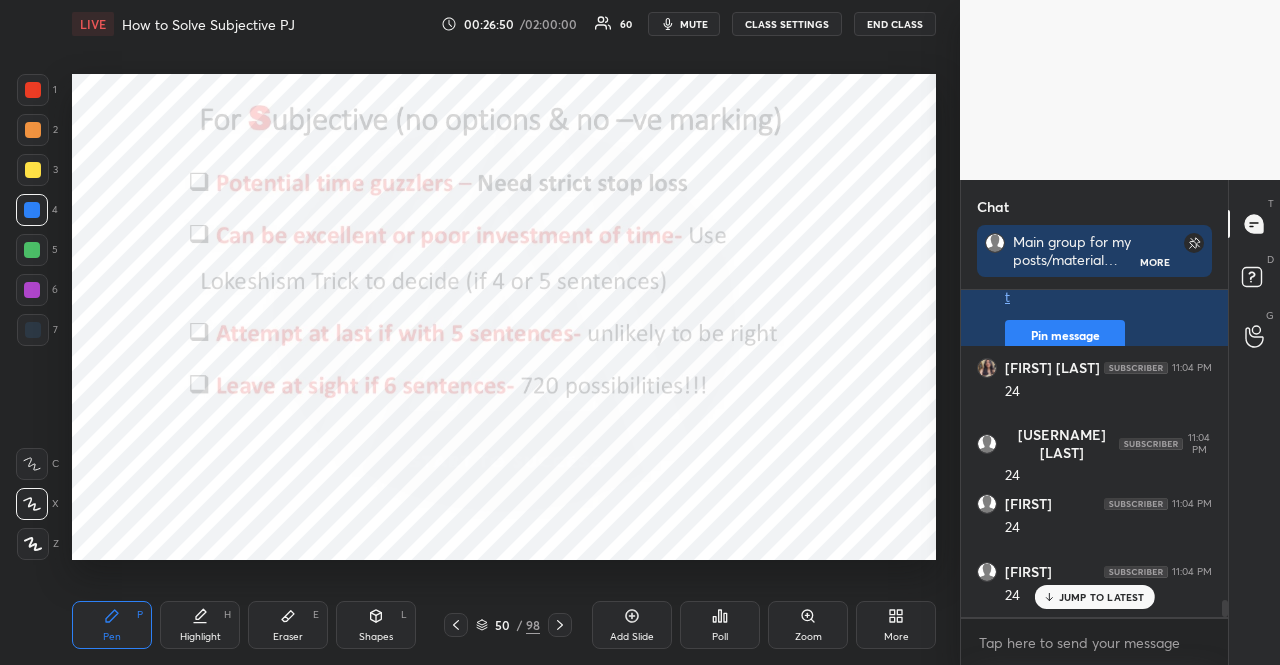 click at bounding box center [32, 210] 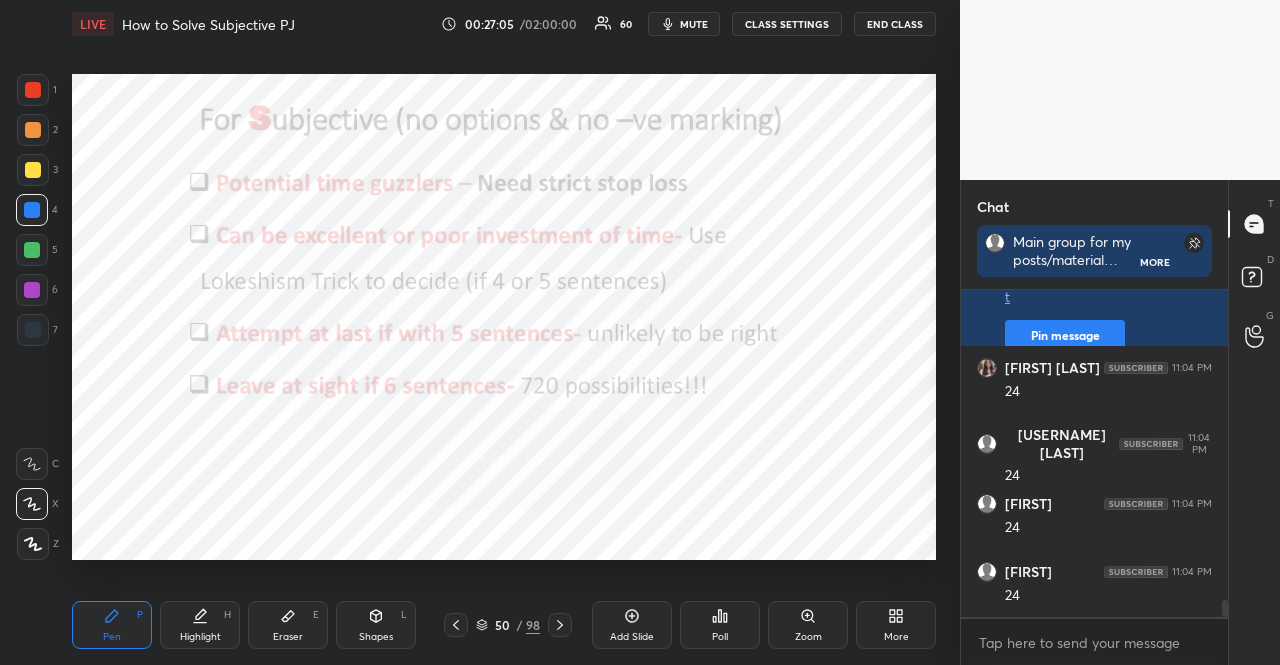 scroll, scrollTop: 6024, scrollLeft: 0, axis: vertical 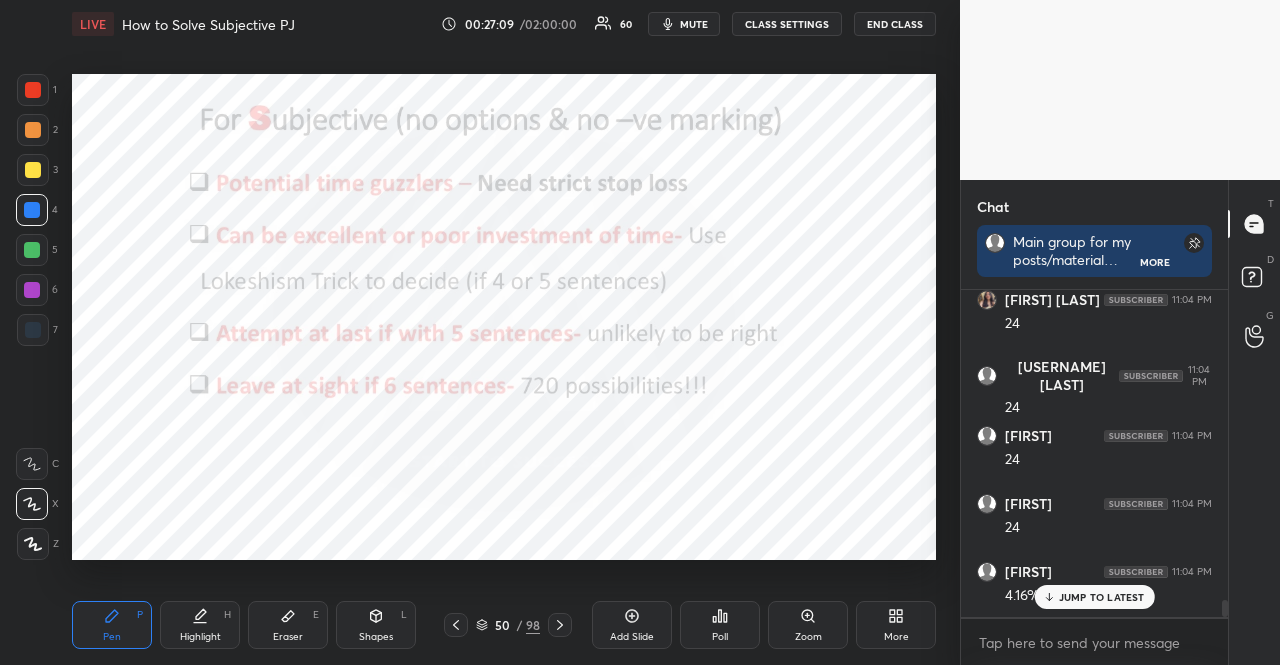 click at bounding box center (32, 210) 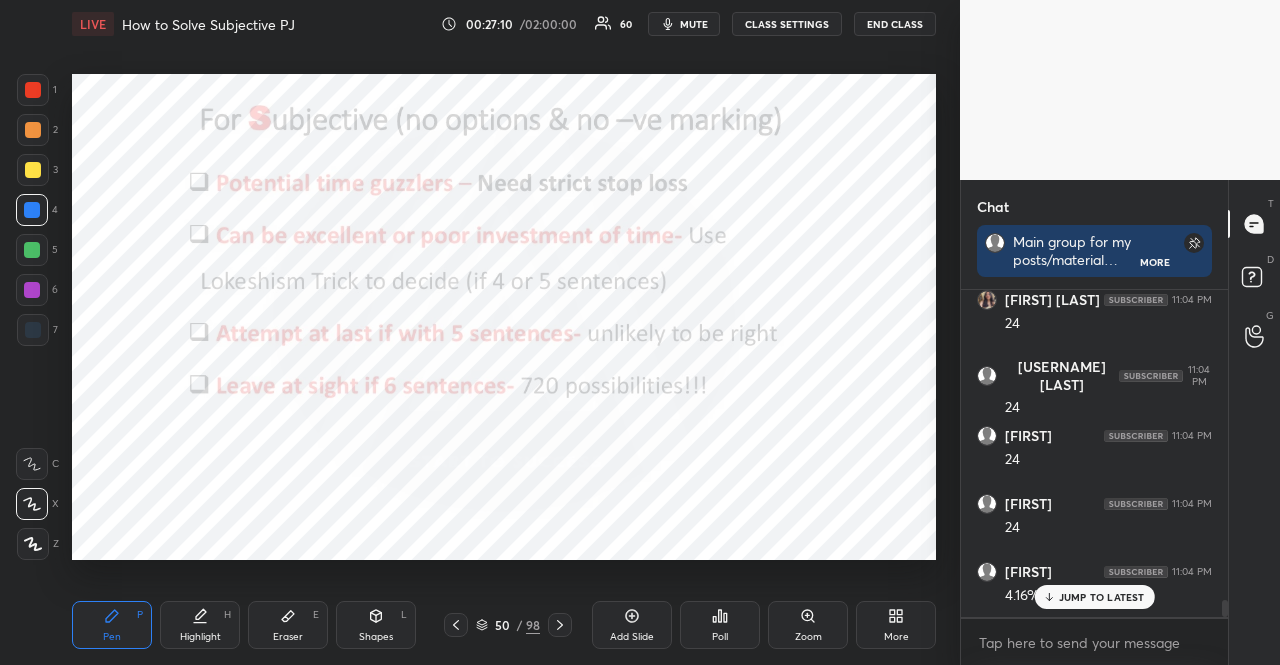 click at bounding box center [32, 210] 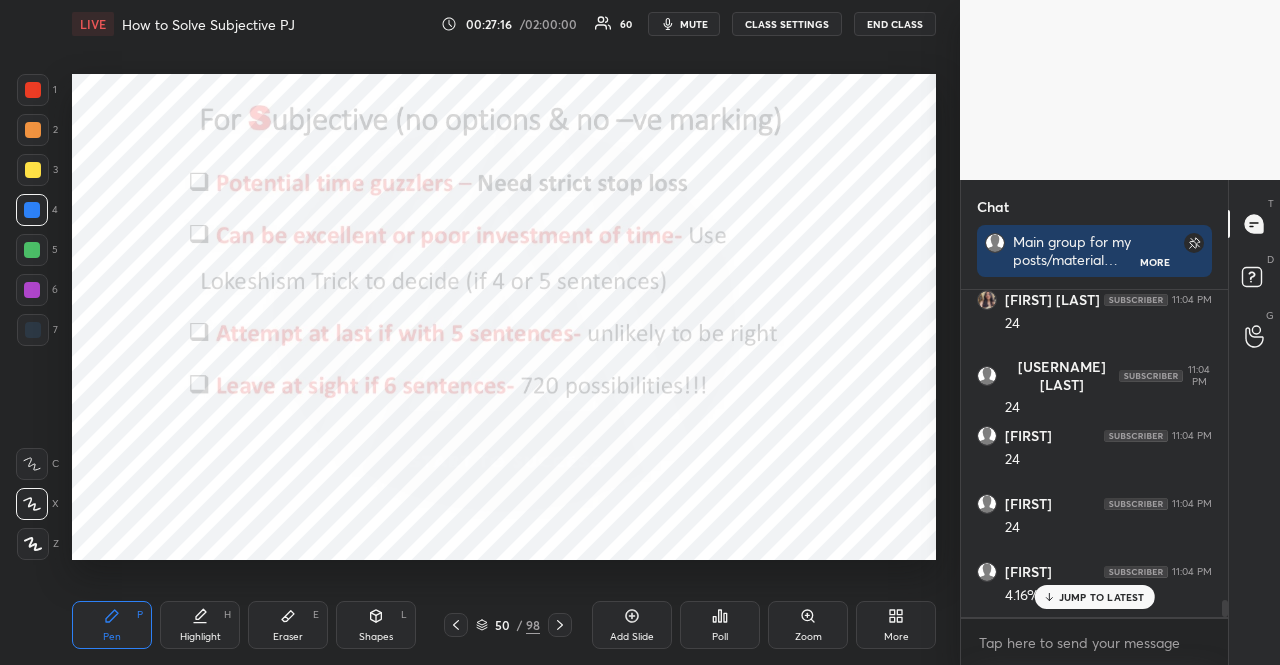 click at bounding box center [33, 330] 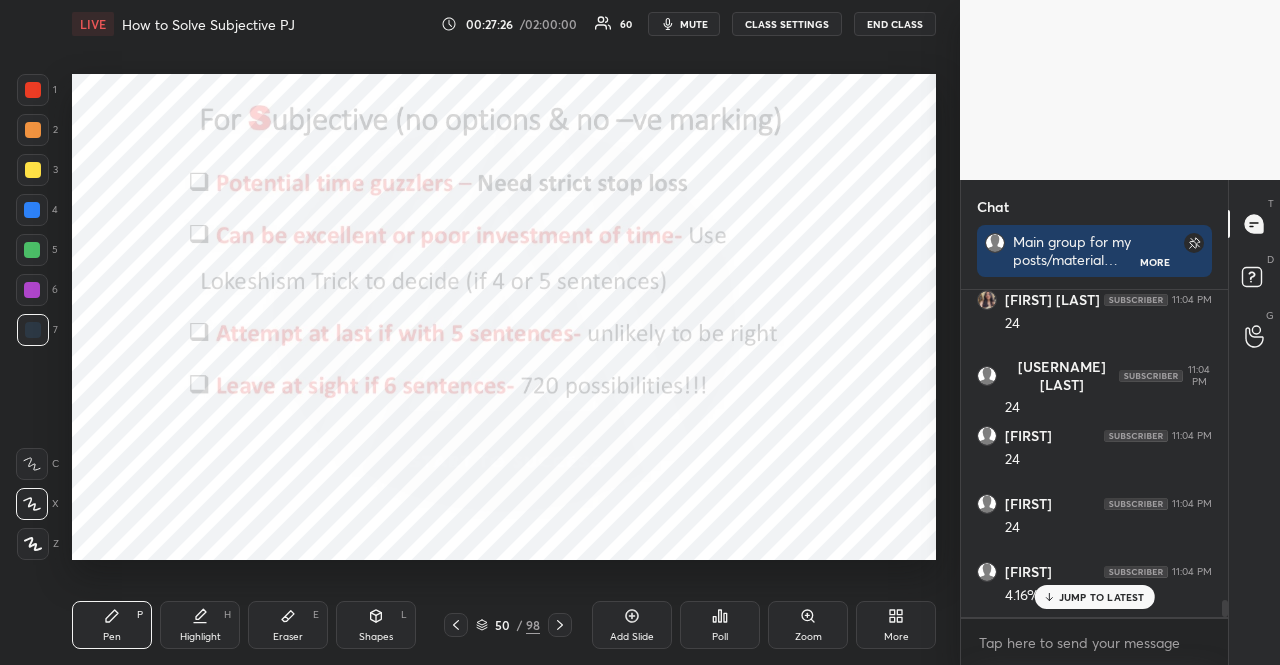 click at bounding box center [32, 290] 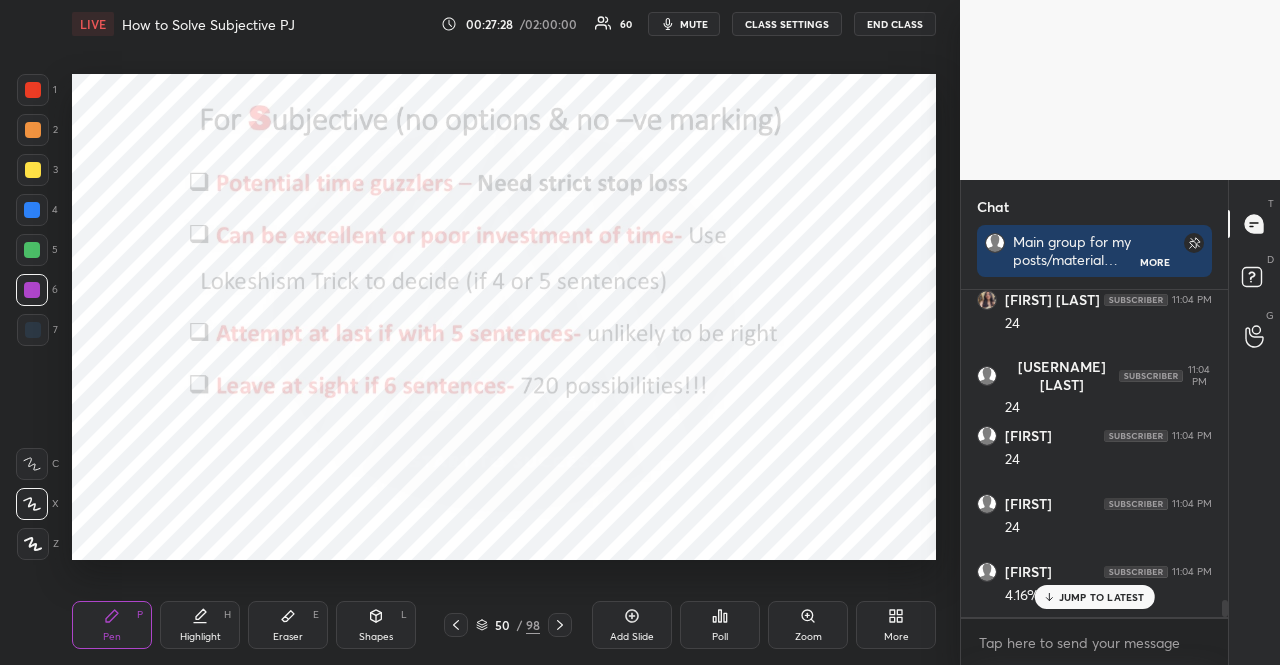 click at bounding box center [32, 290] 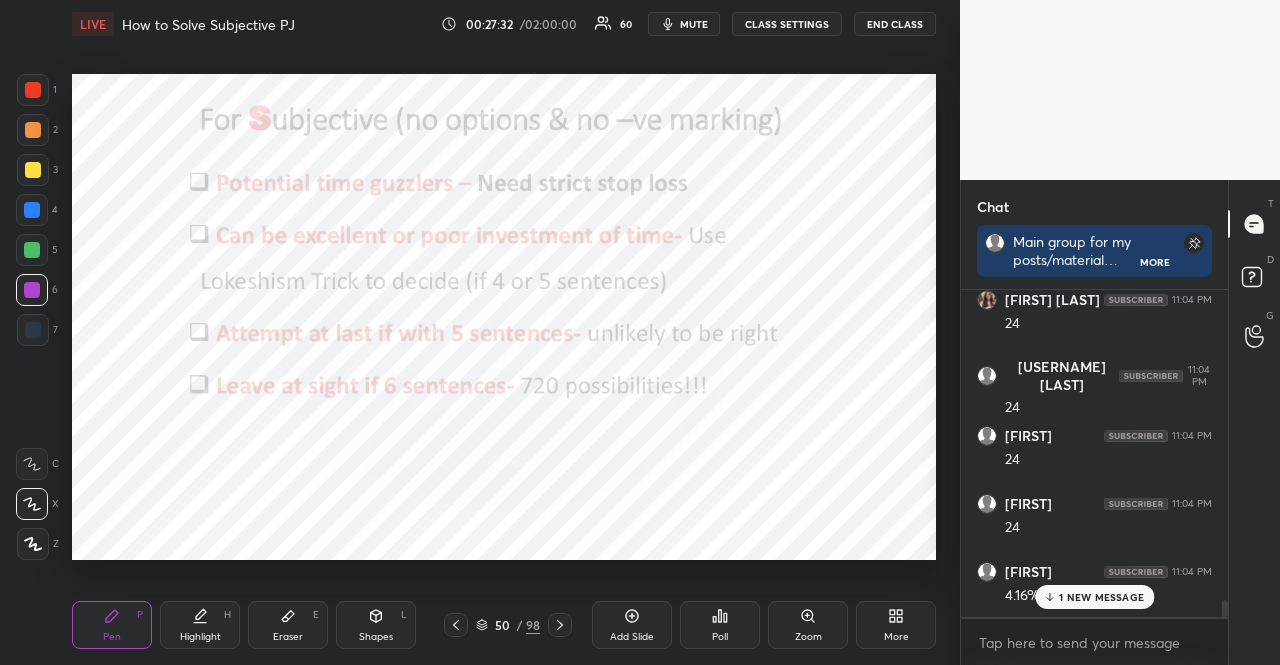 scroll, scrollTop: 6092, scrollLeft: 0, axis: vertical 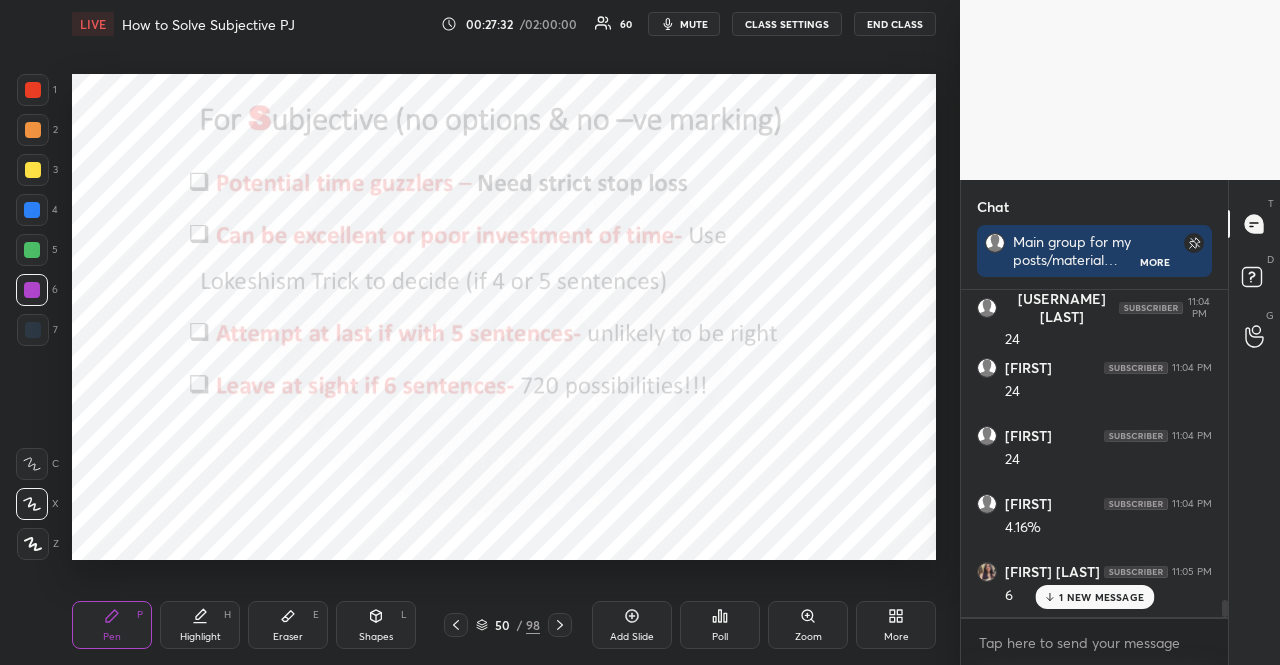 click at bounding box center [32, 210] 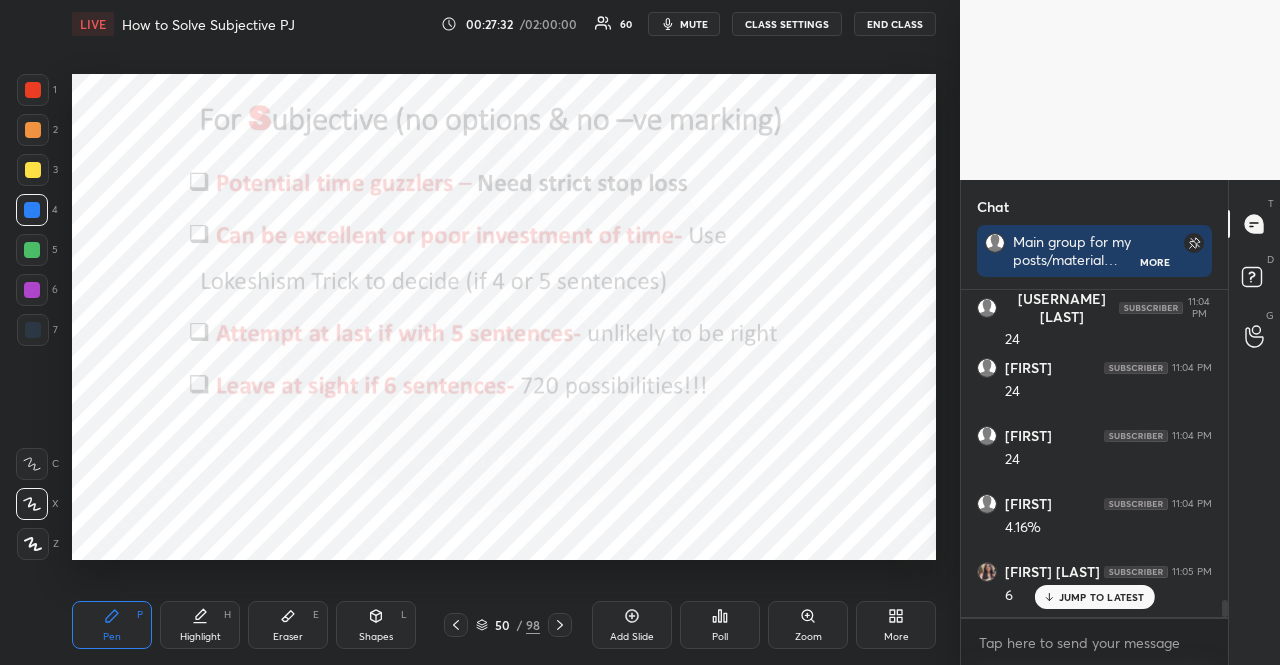 click at bounding box center [32, 210] 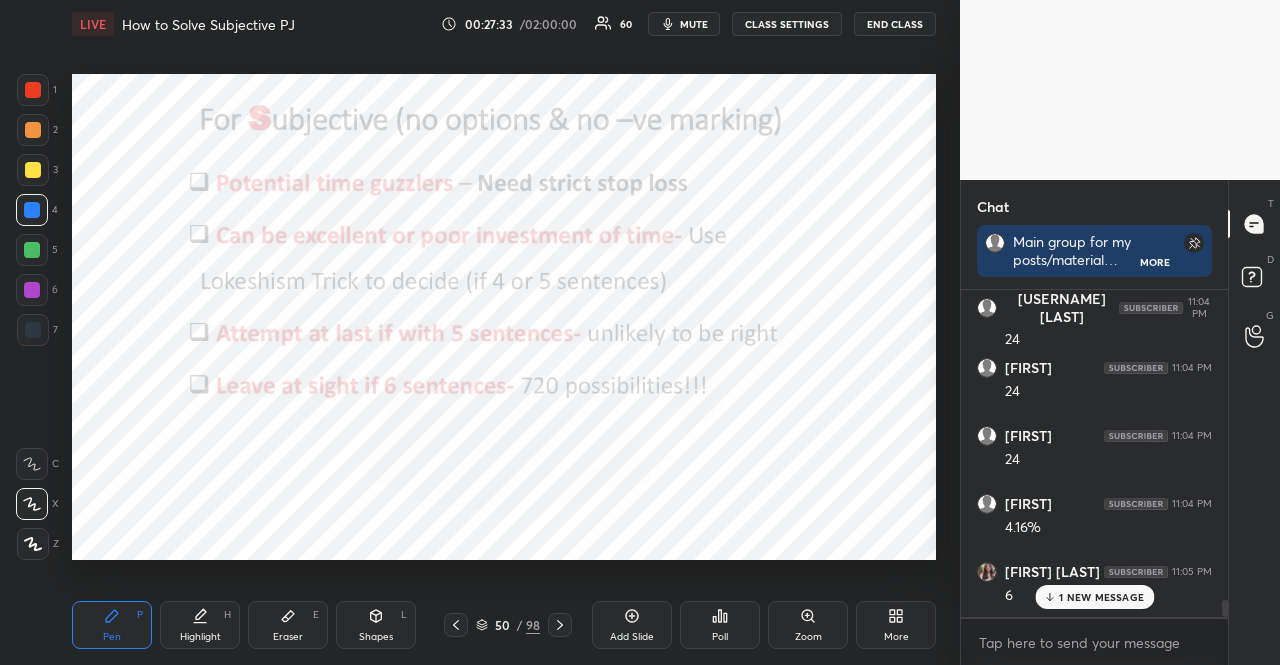scroll, scrollTop: 6160, scrollLeft: 0, axis: vertical 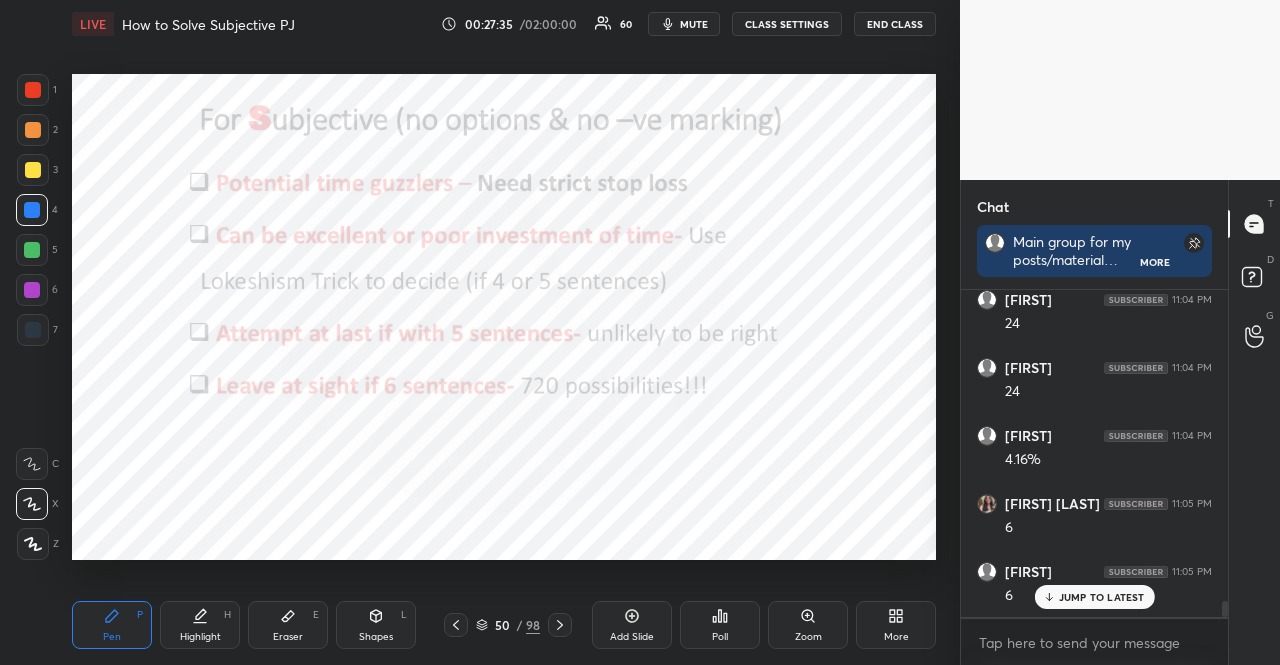 click at bounding box center (32, 250) 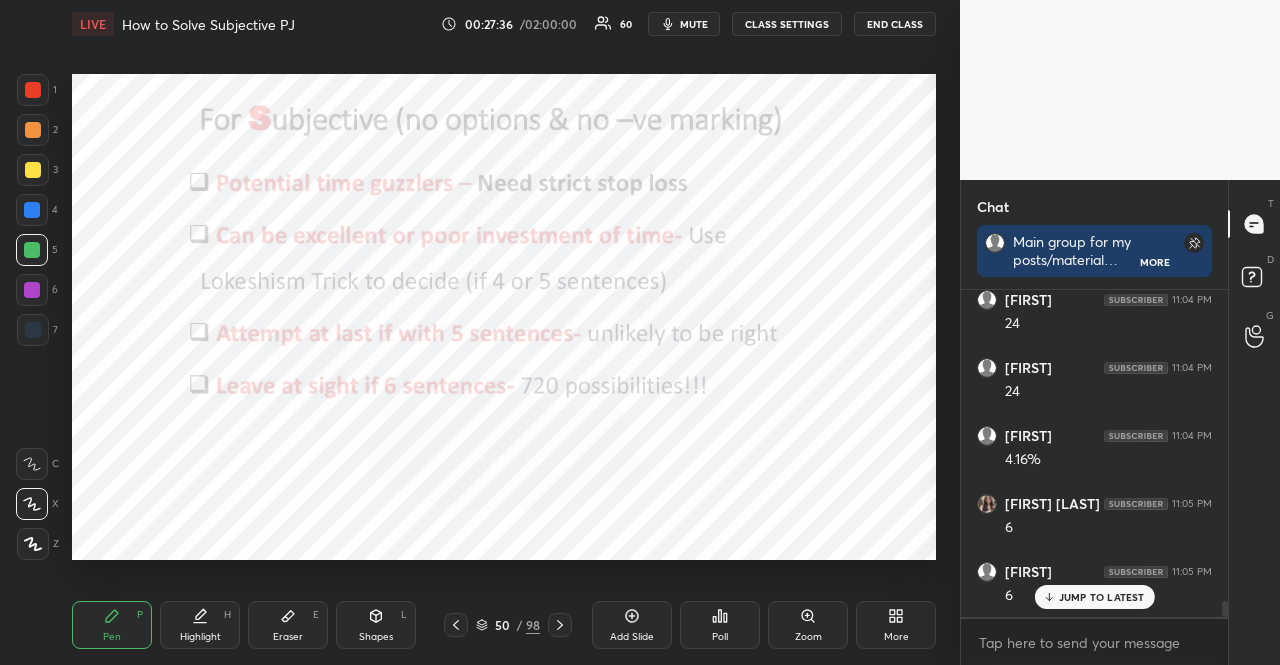 scroll, scrollTop: 6228, scrollLeft: 0, axis: vertical 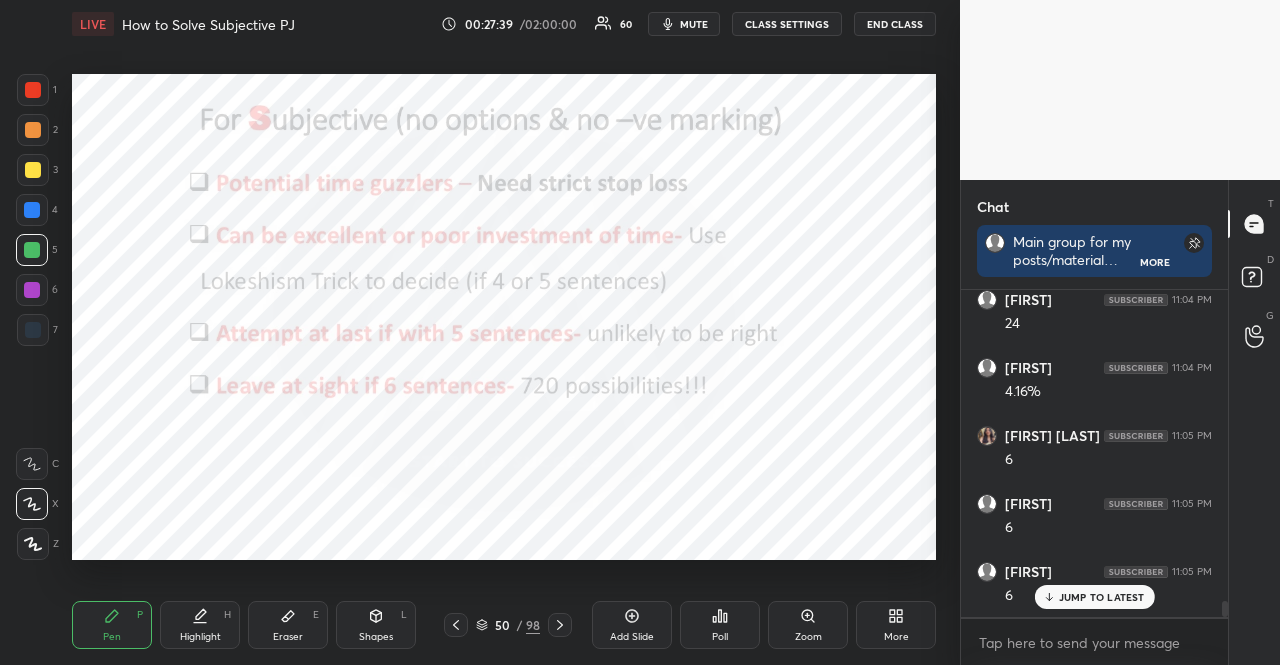 click at bounding box center [32, 210] 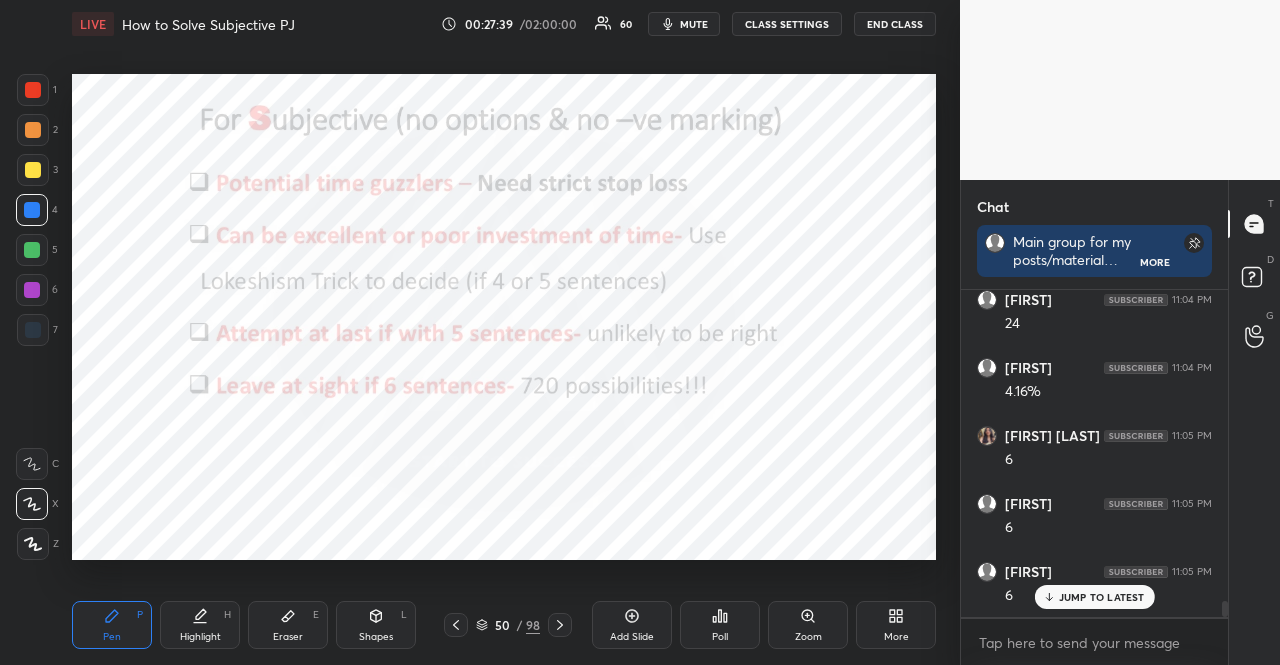scroll, scrollTop: 6312, scrollLeft: 0, axis: vertical 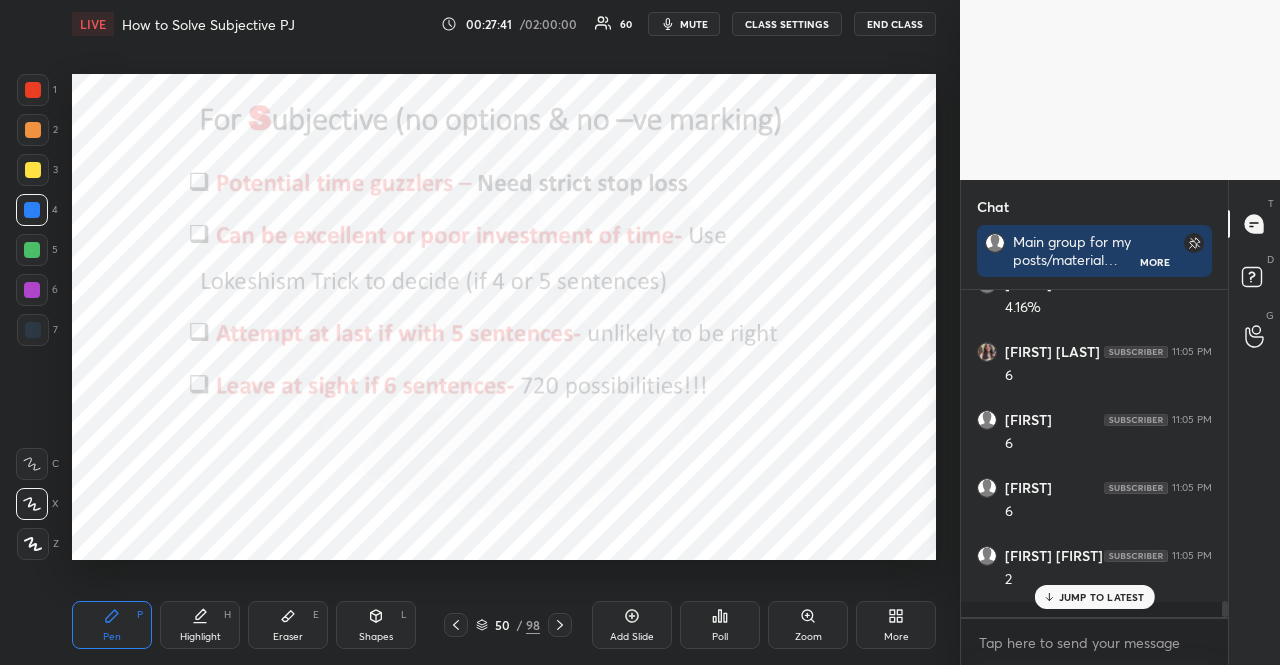 click at bounding box center (32, 250) 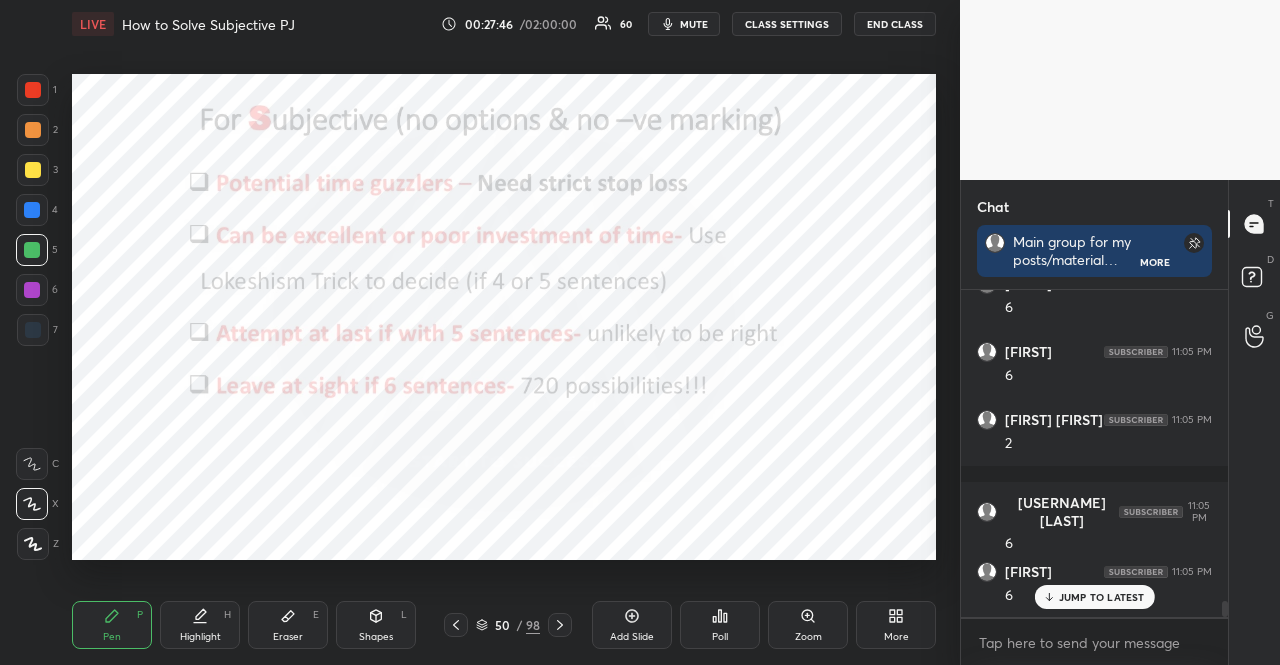 scroll, scrollTop: 6516, scrollLeft: 0, axis: vertical 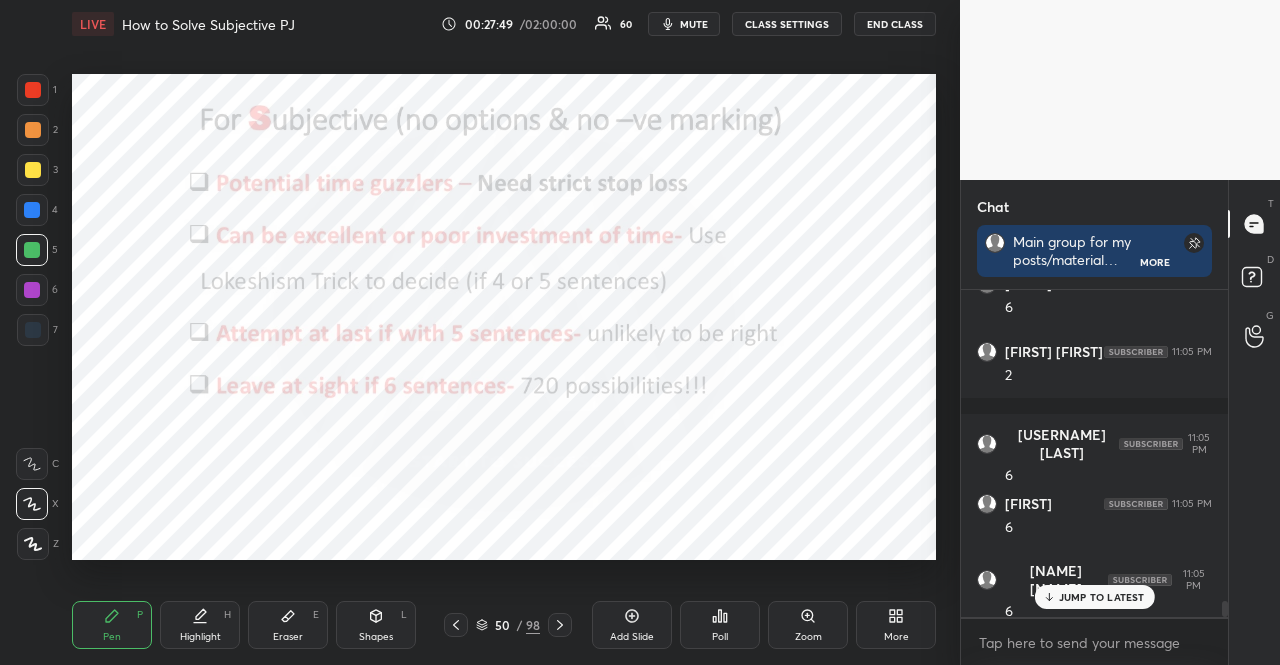 click on "1 2 3 4 5 6 7 R O A L C X Z Erase all   C X Z" at bounding box center (32, 317) 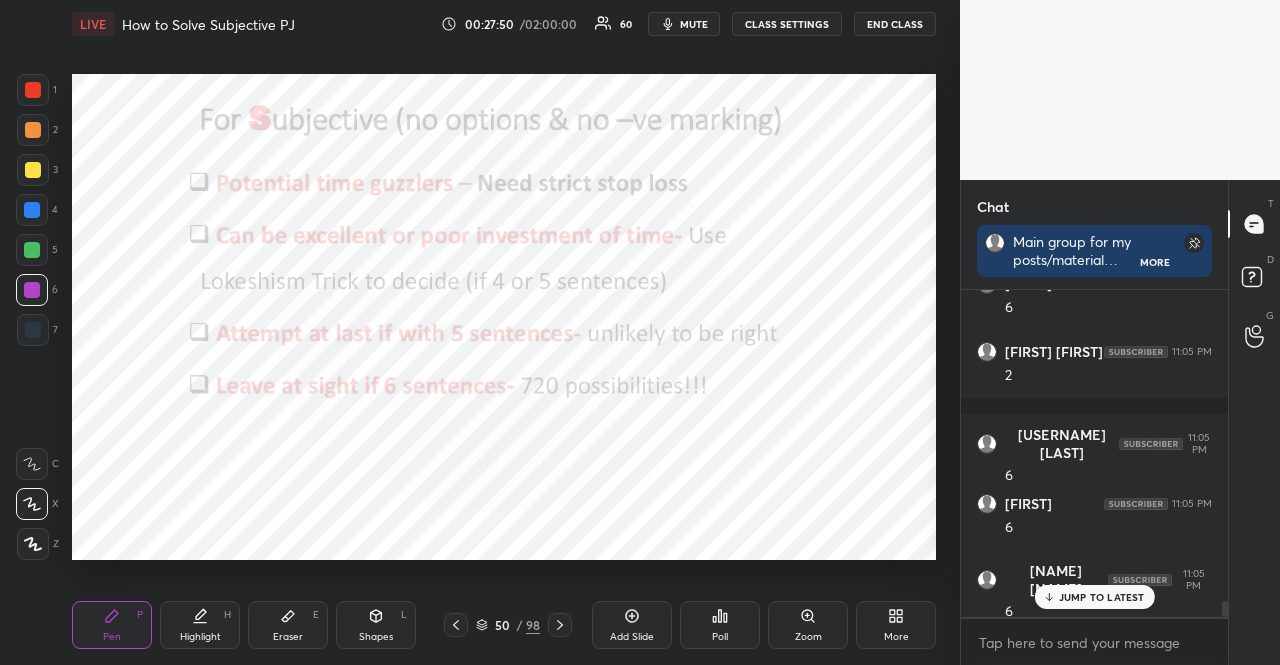 click at bounding box center [33, 330] 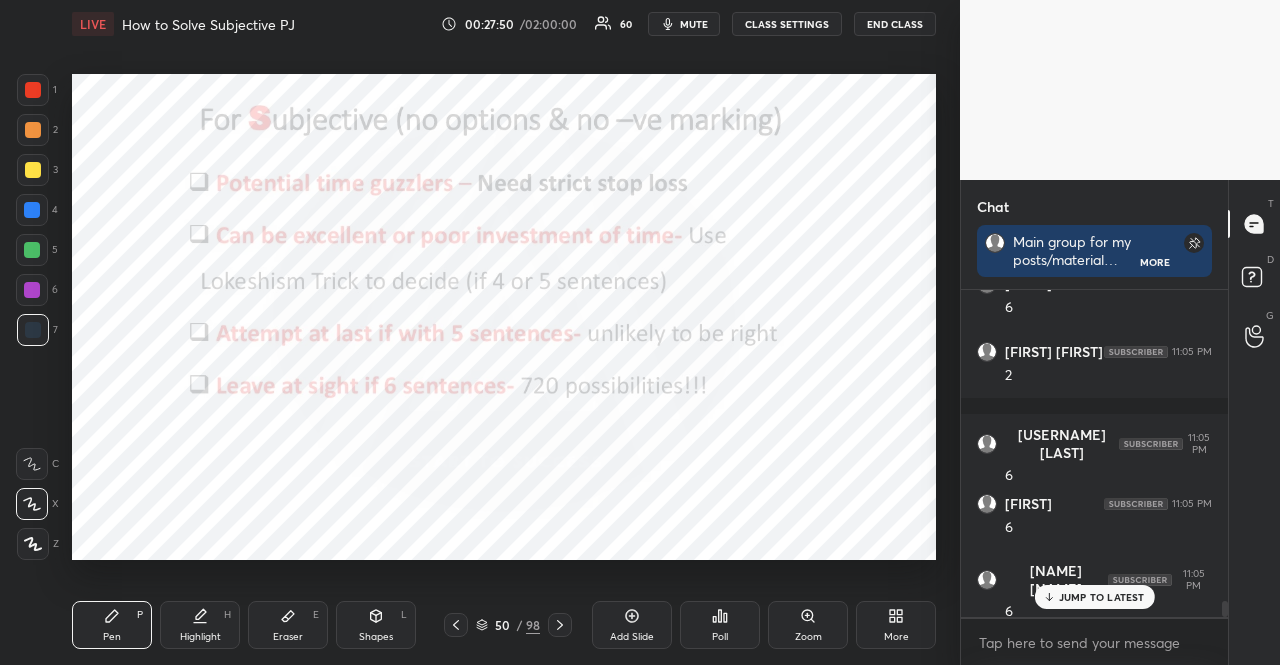 click at bounding box center (33, 330) 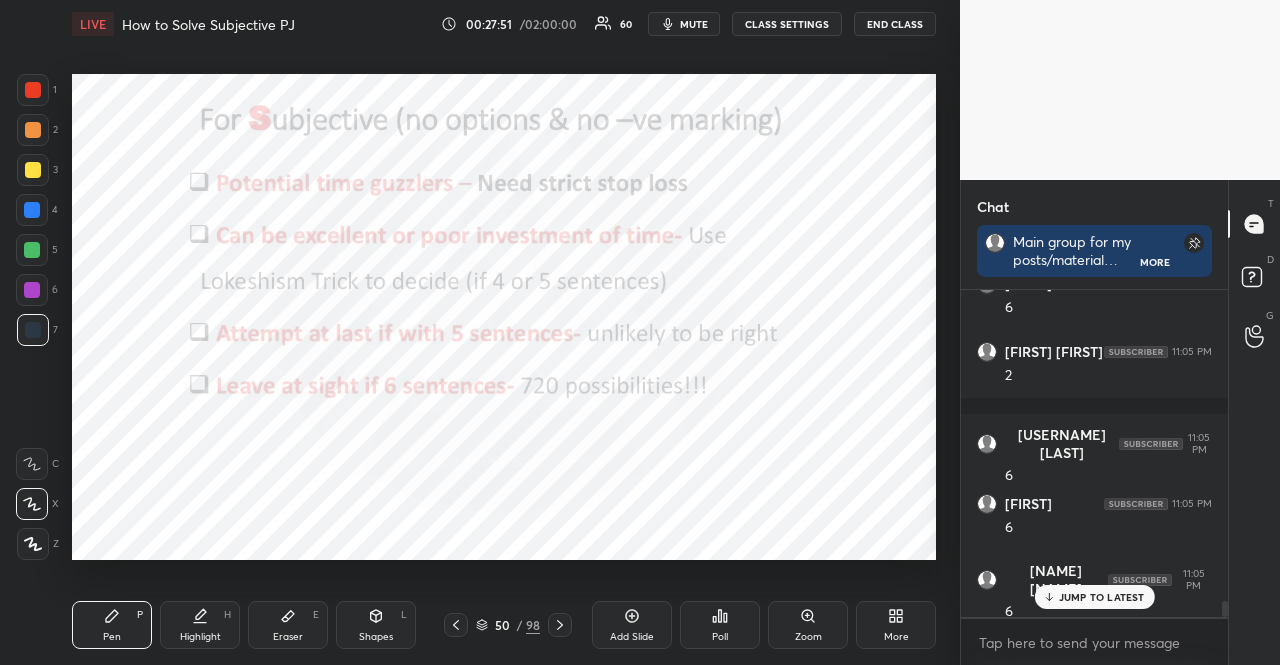 scroll, scrollTop: 6600, scrollLeft: 0, axis: vertical 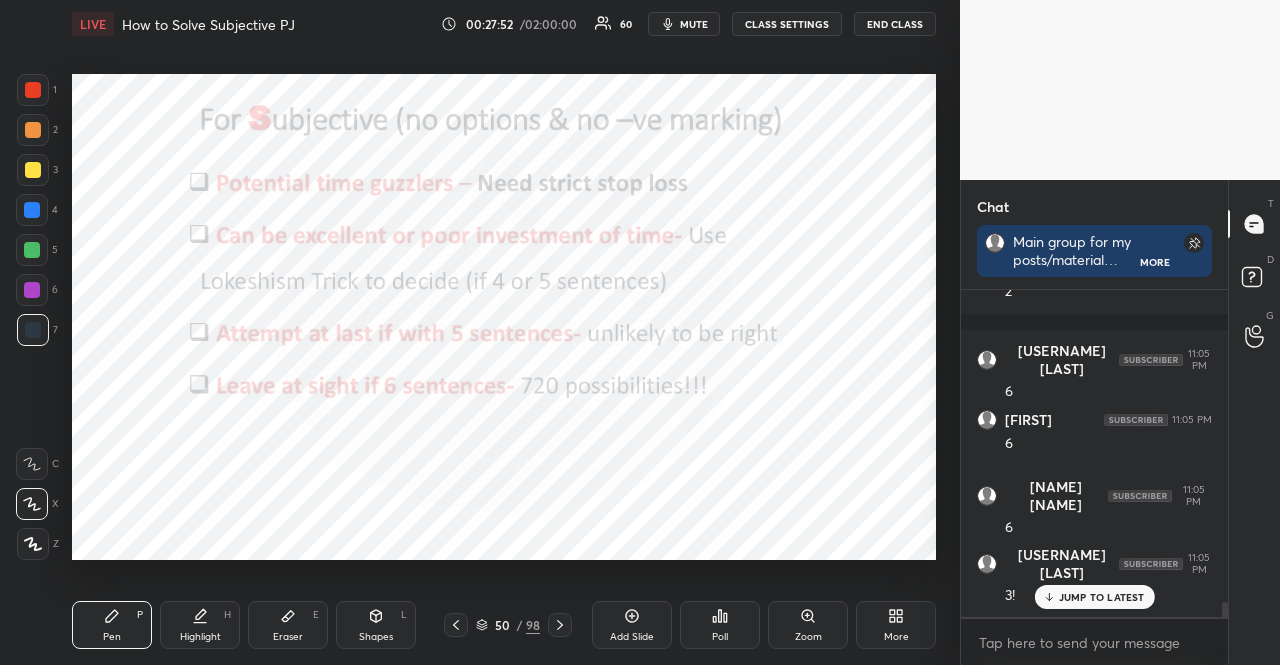 drag, startPoint x: 24, startPoint y: 272, endPoint x: 30, endPoint y: 281, distance: 10.816654 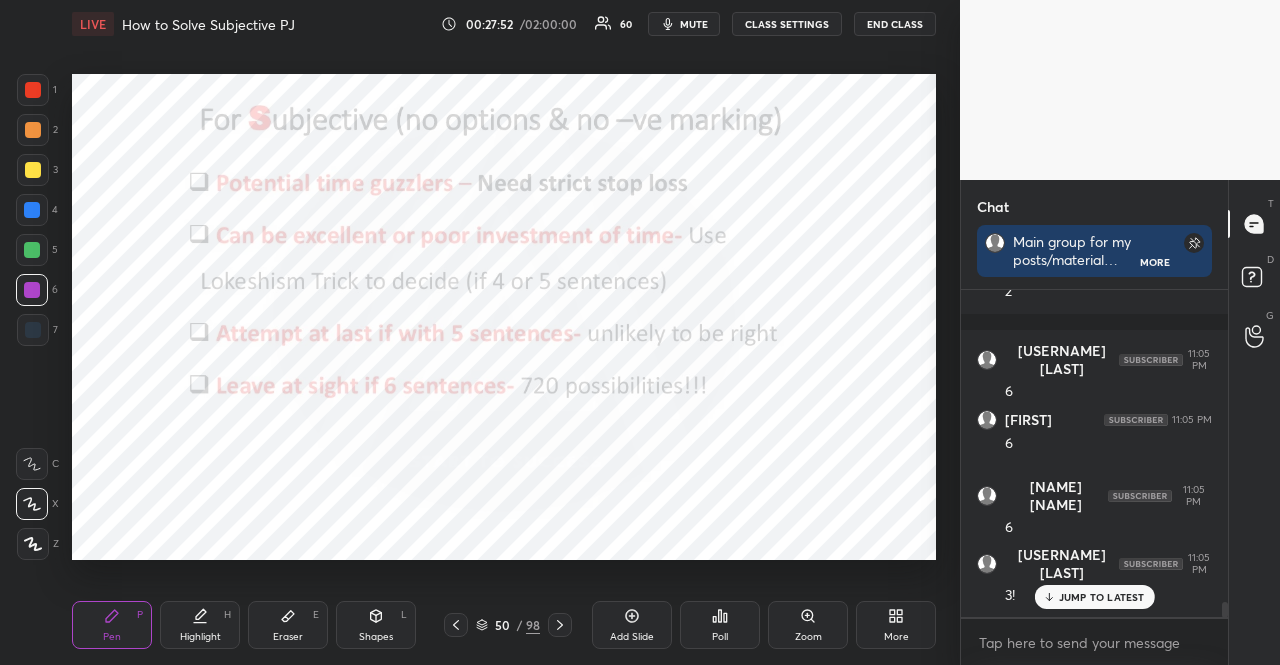 click at bounding box center (32, 290) 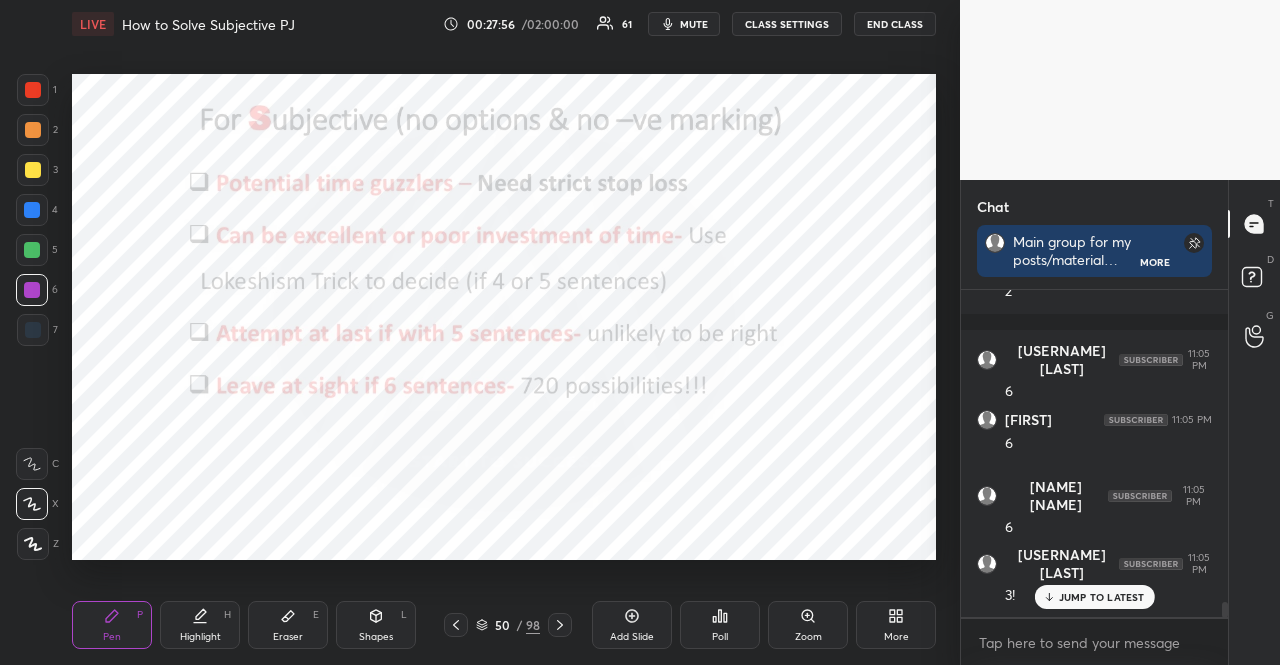 click at bounding box center (33, 330) 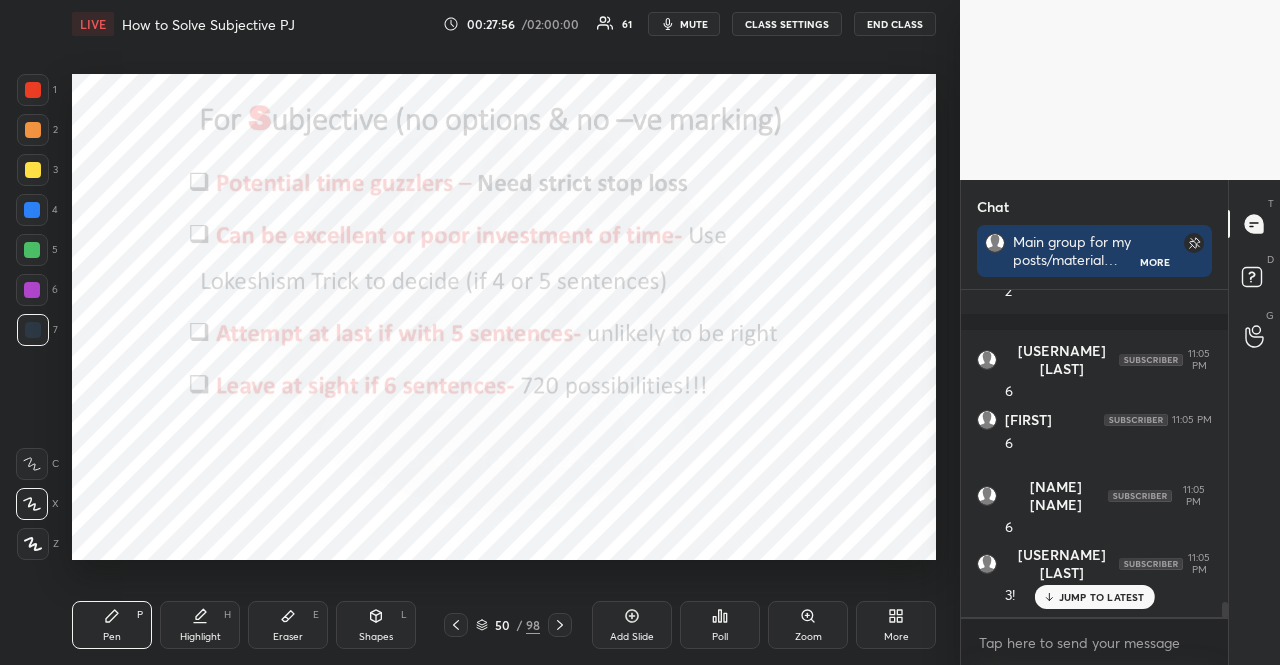 click at bounding box center [33, 330] 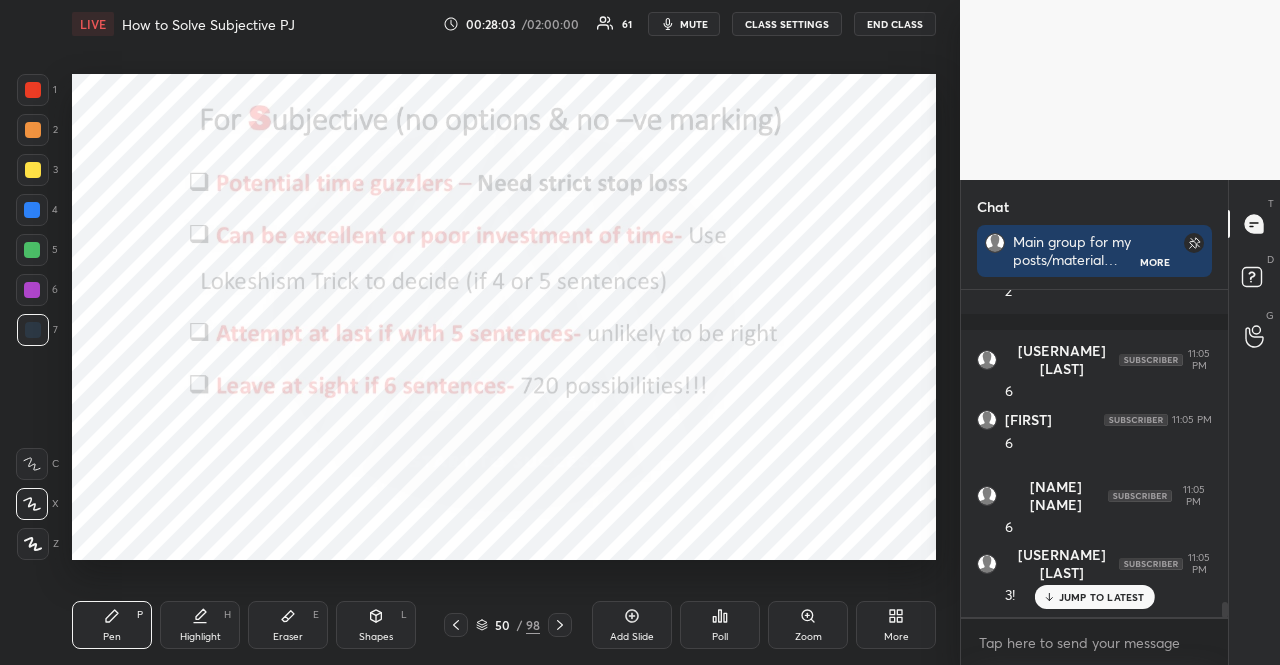 click at bounding box center [32, 290] 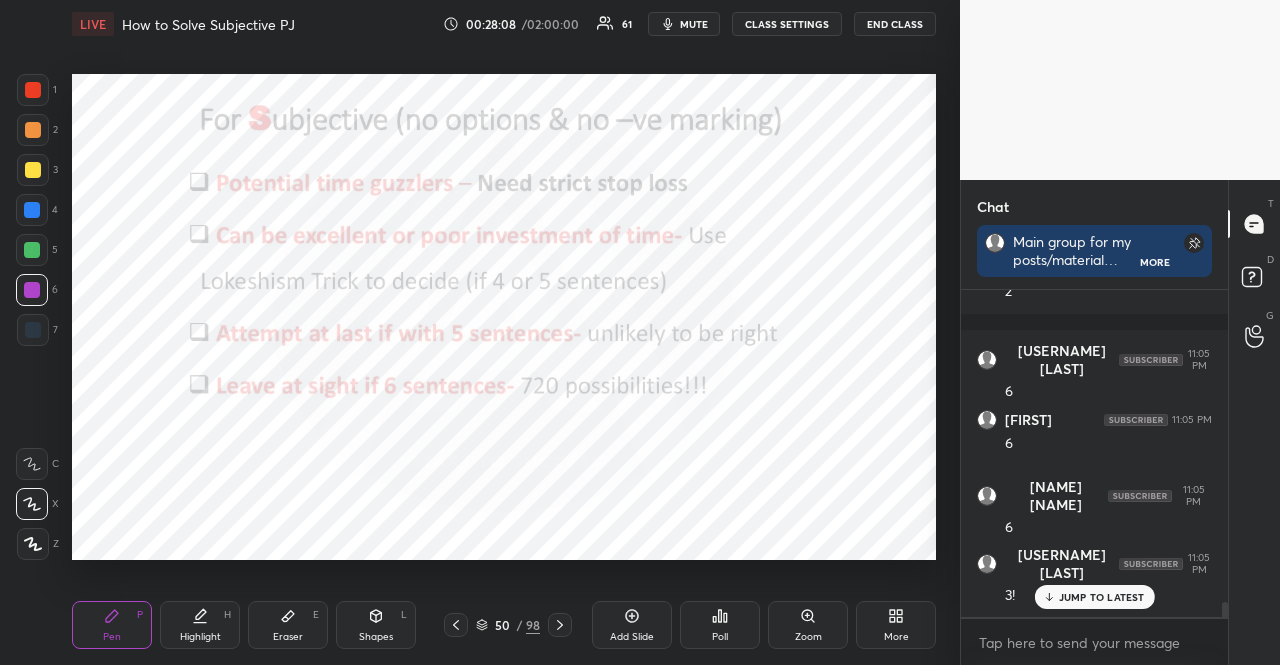 click at bounding box center (32, 210) 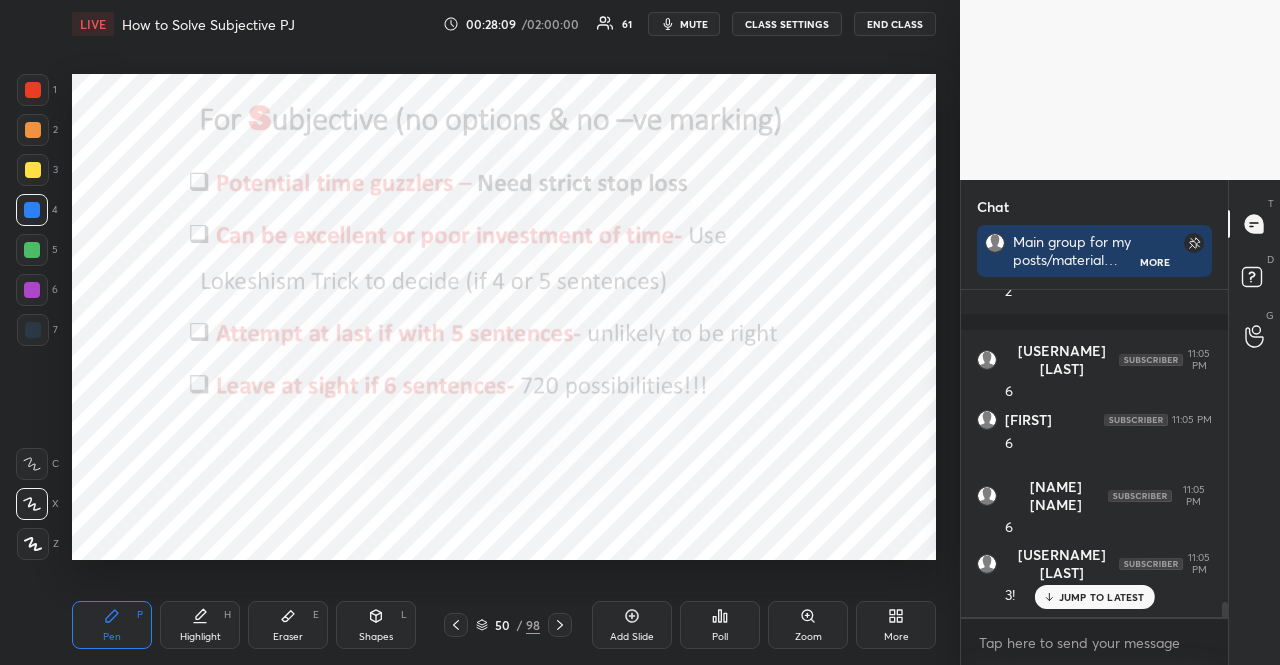 drag, startPoint x: 34, startPoint y: 216, endPoint x: 70, endPoint y: 255, distance: 53.075417 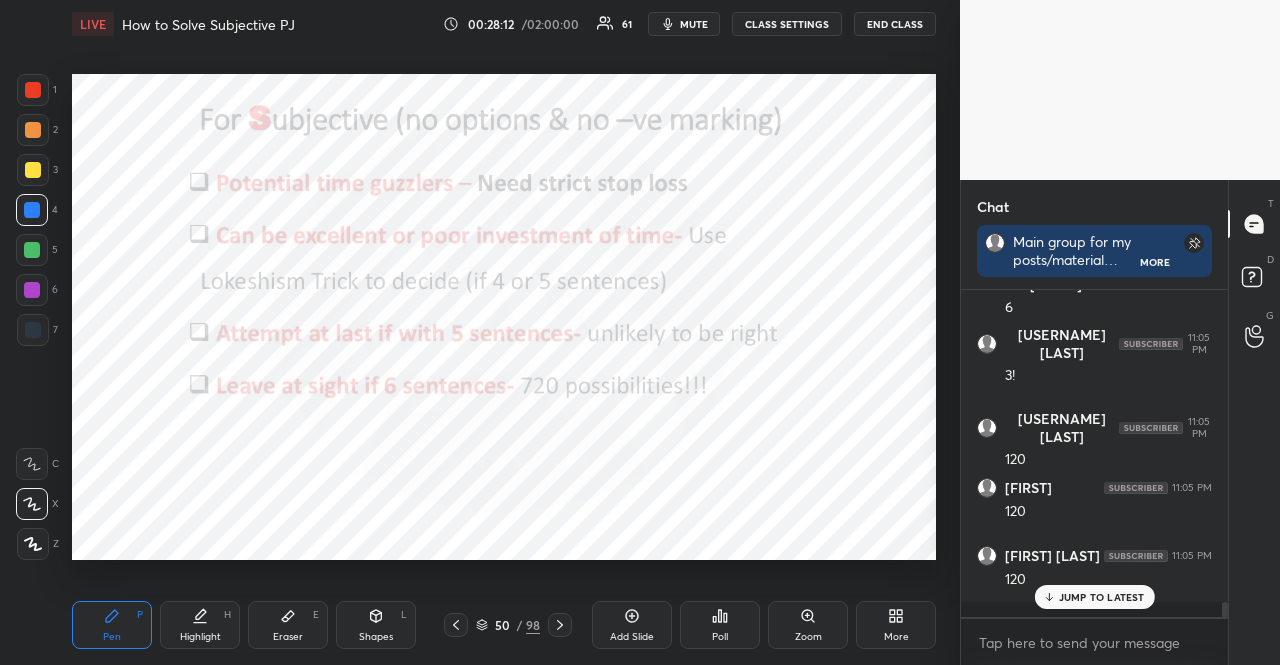 scroll, scrollTop: 6888, scrollLeft: 0, axis: vertical 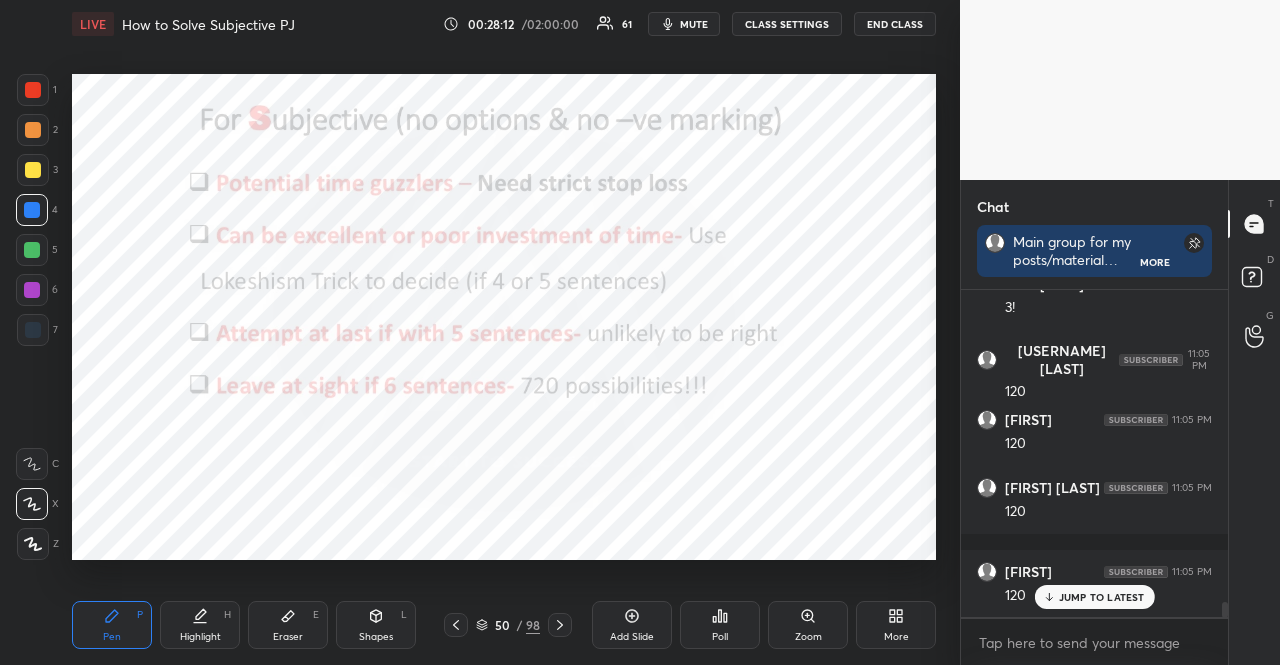click at bounding box center [32, 290] 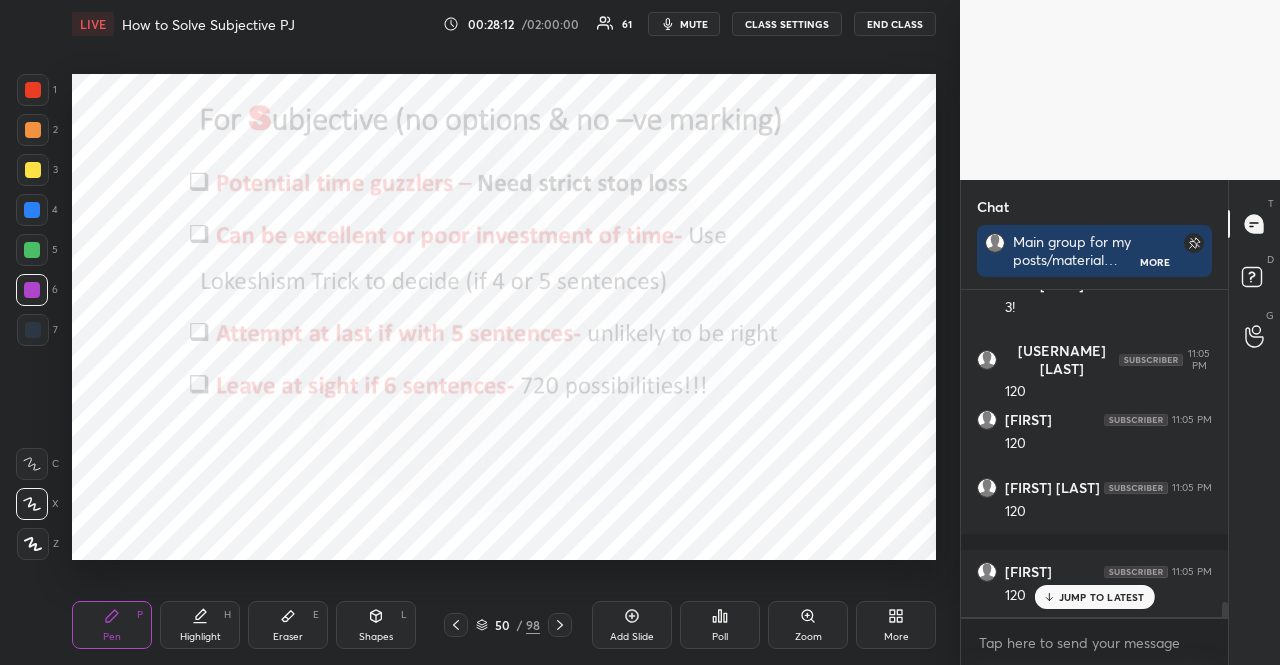 click at bounding box center [32, 290] 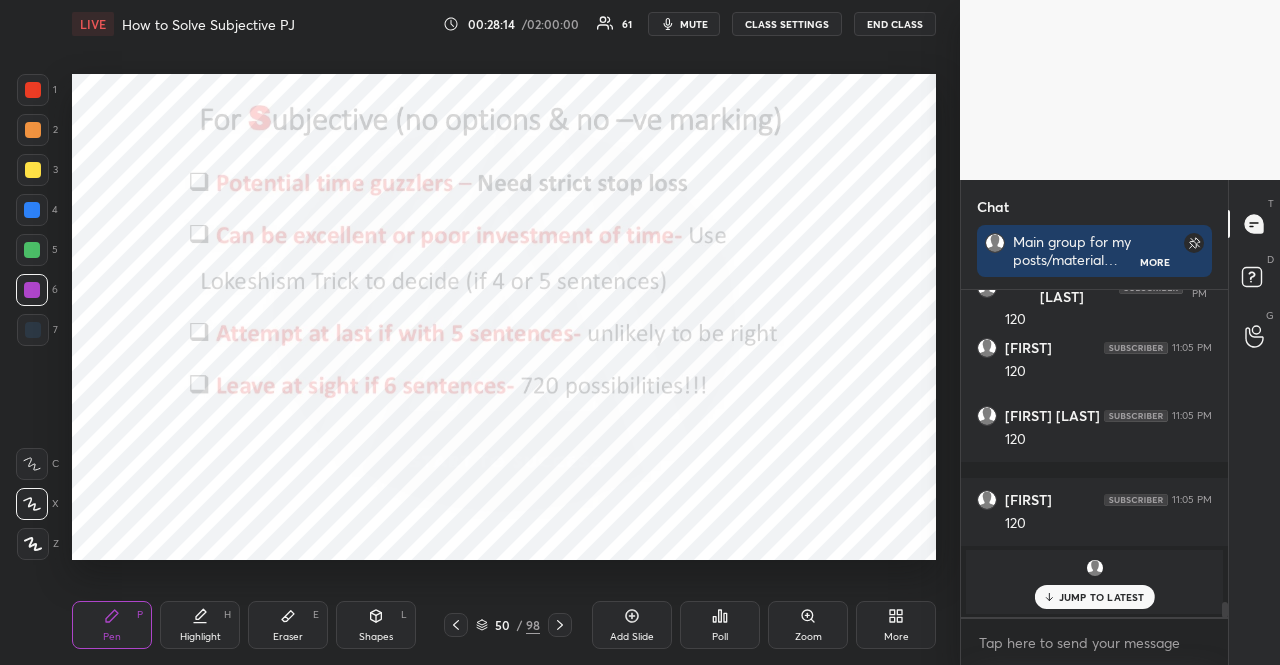 scroll, scrollTop: 7028, scrollLeft: 0, axis: vertical 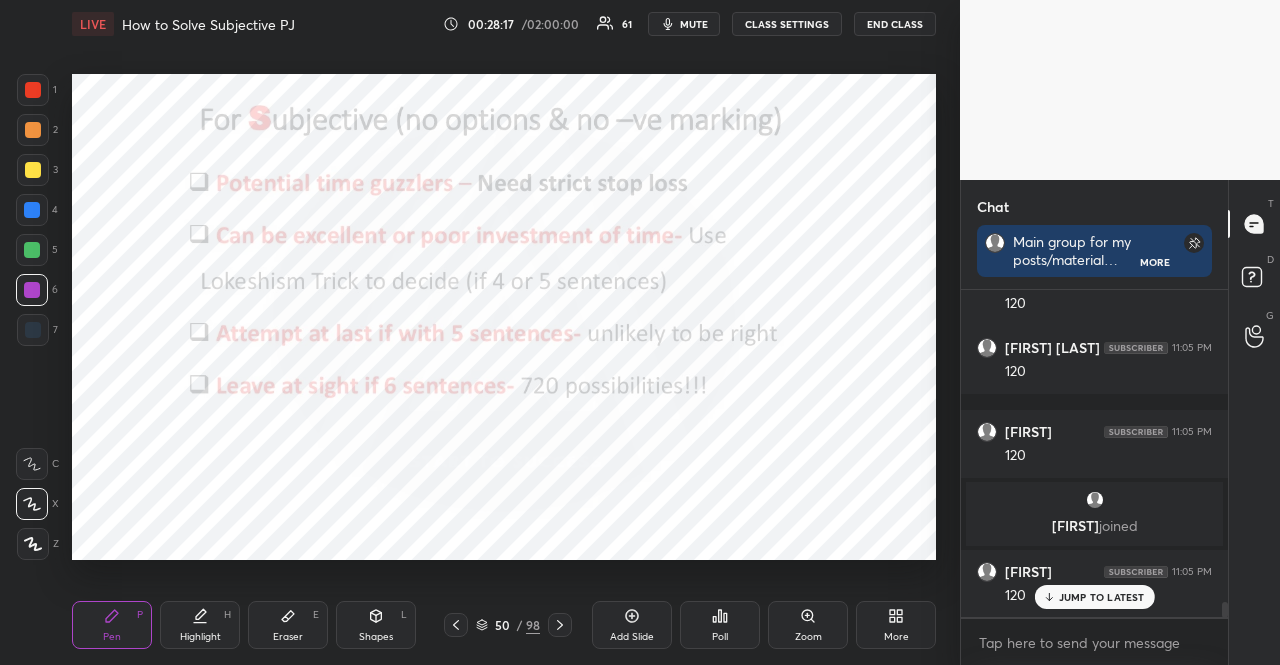 click at bounding box center [32, 210] 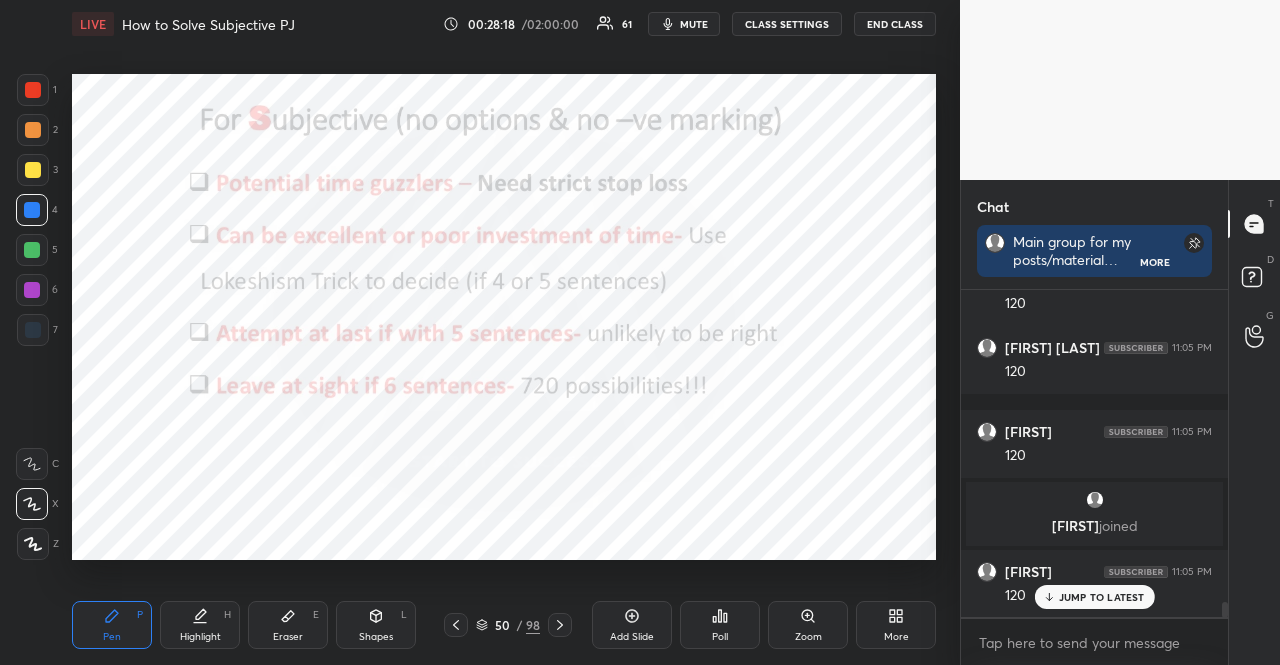 scroll, scrollTop: 7096, scrollLeft: 0, axis: vertical 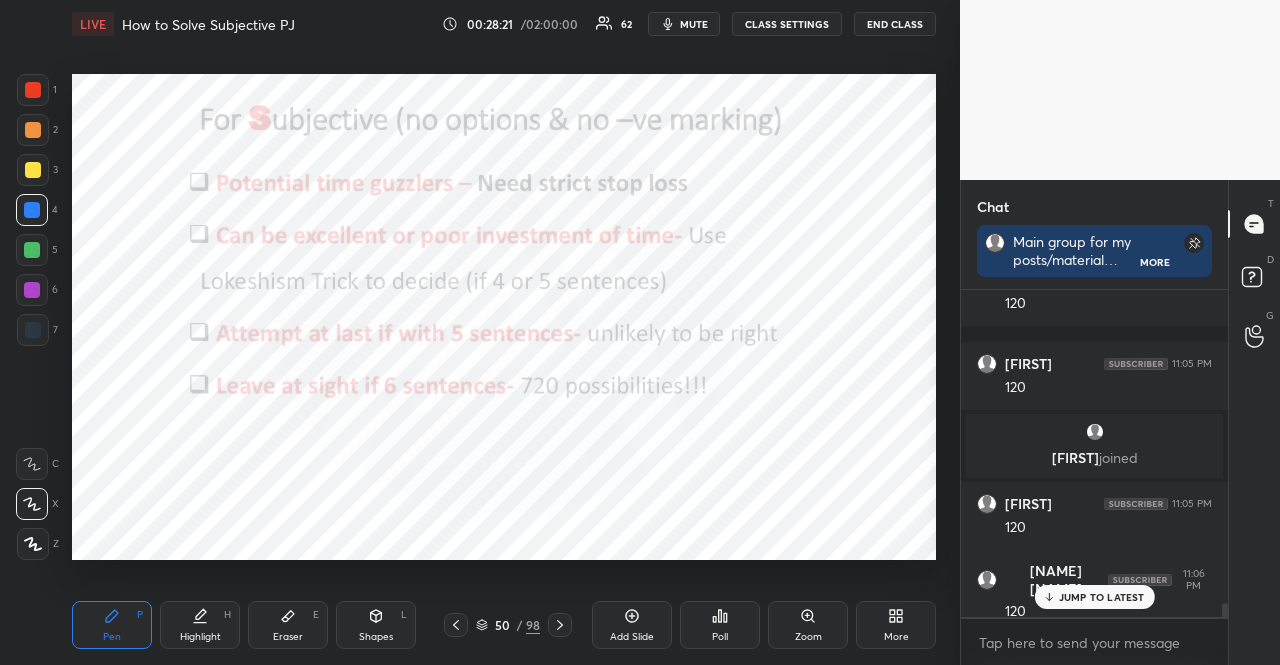 click at bounding box center (33, 330) 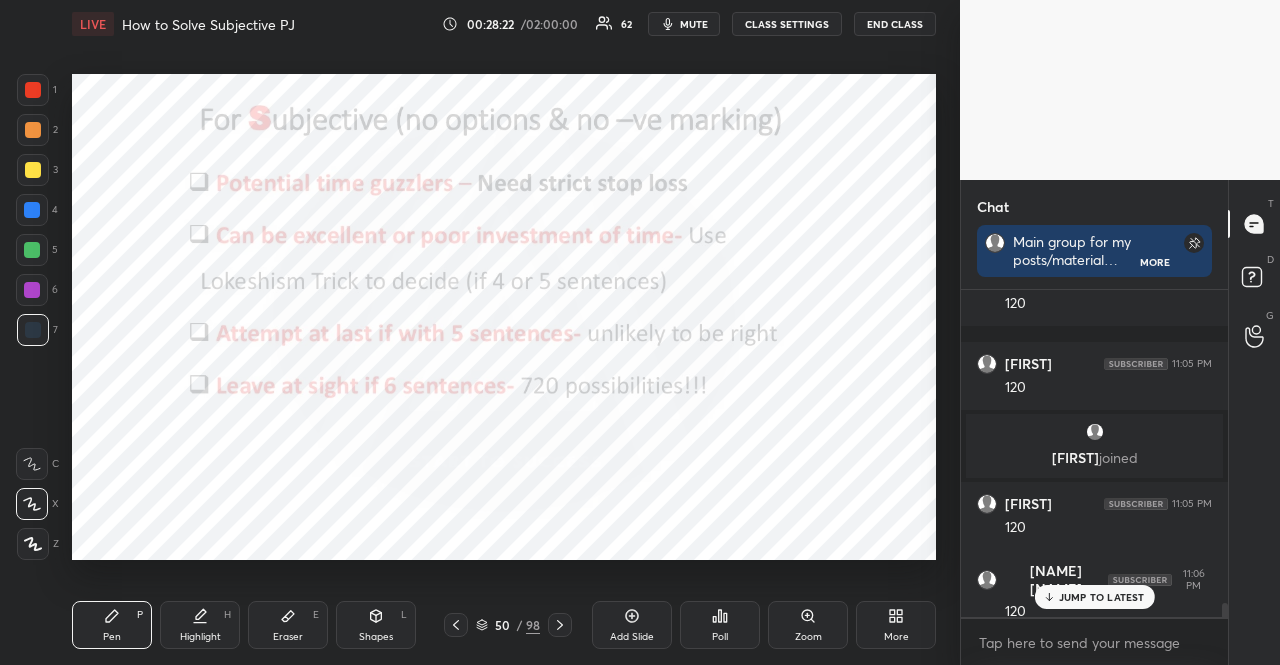 click at bounding box center [33, 330] 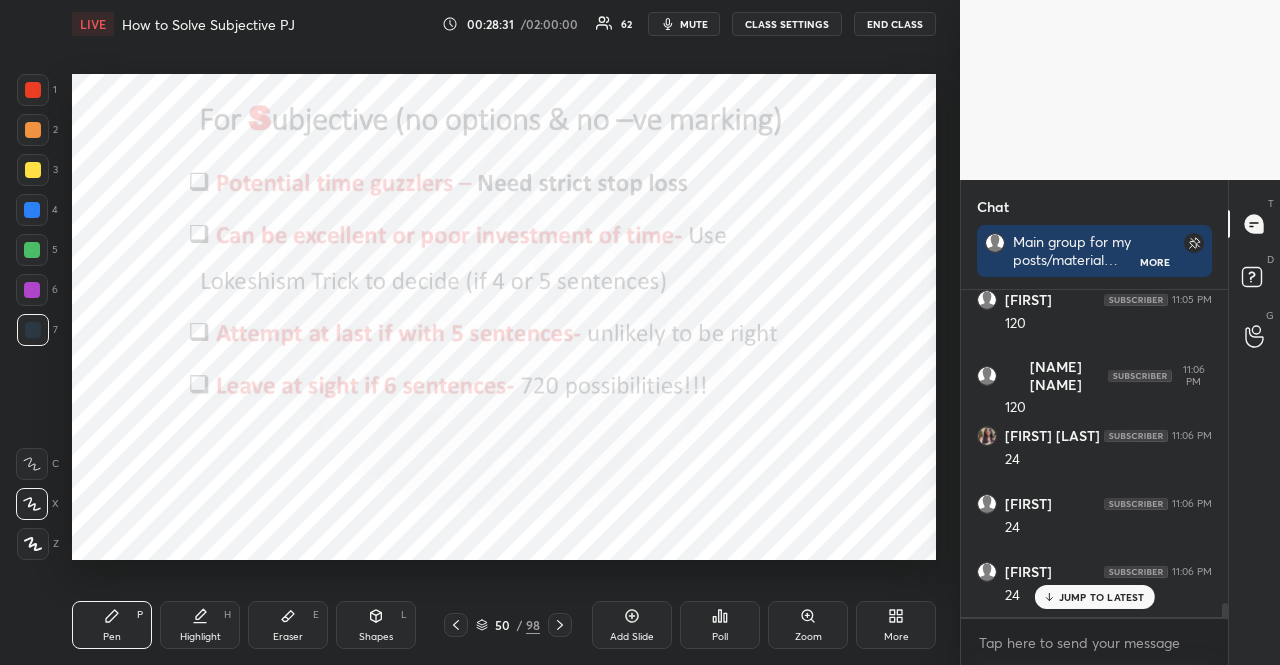 scroll, scrollTop: 7368, scrollLeft: 0, axis: vertical 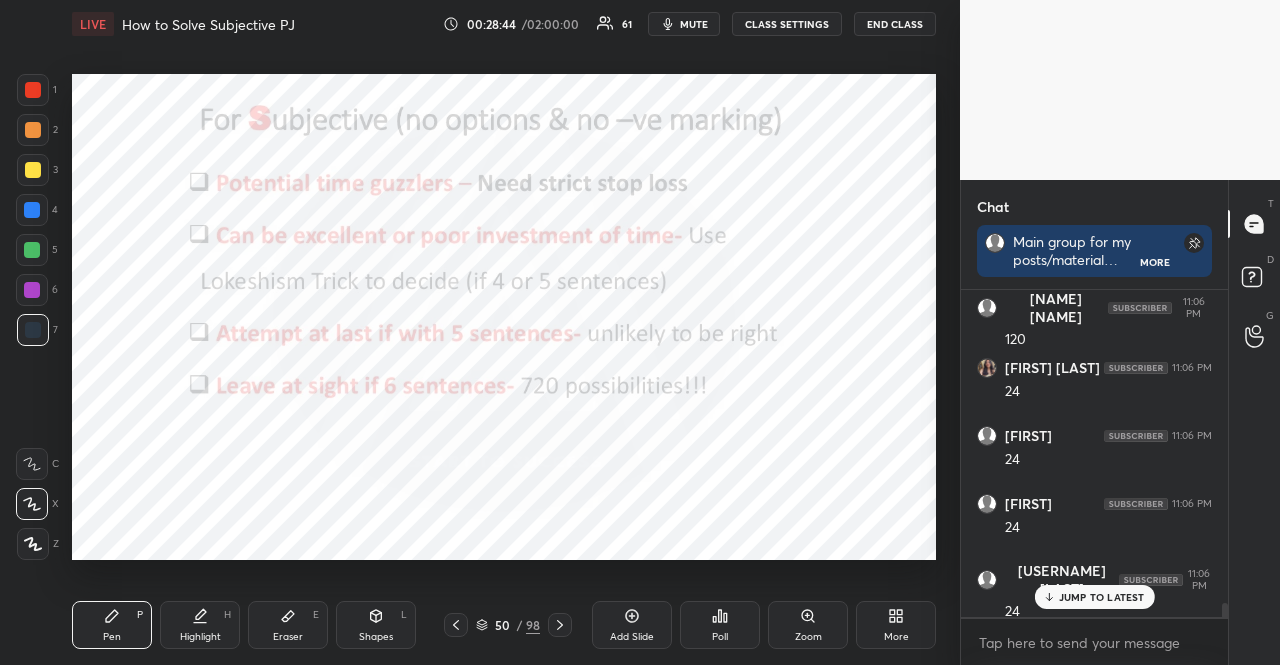 click at bounding box center [32, 290] 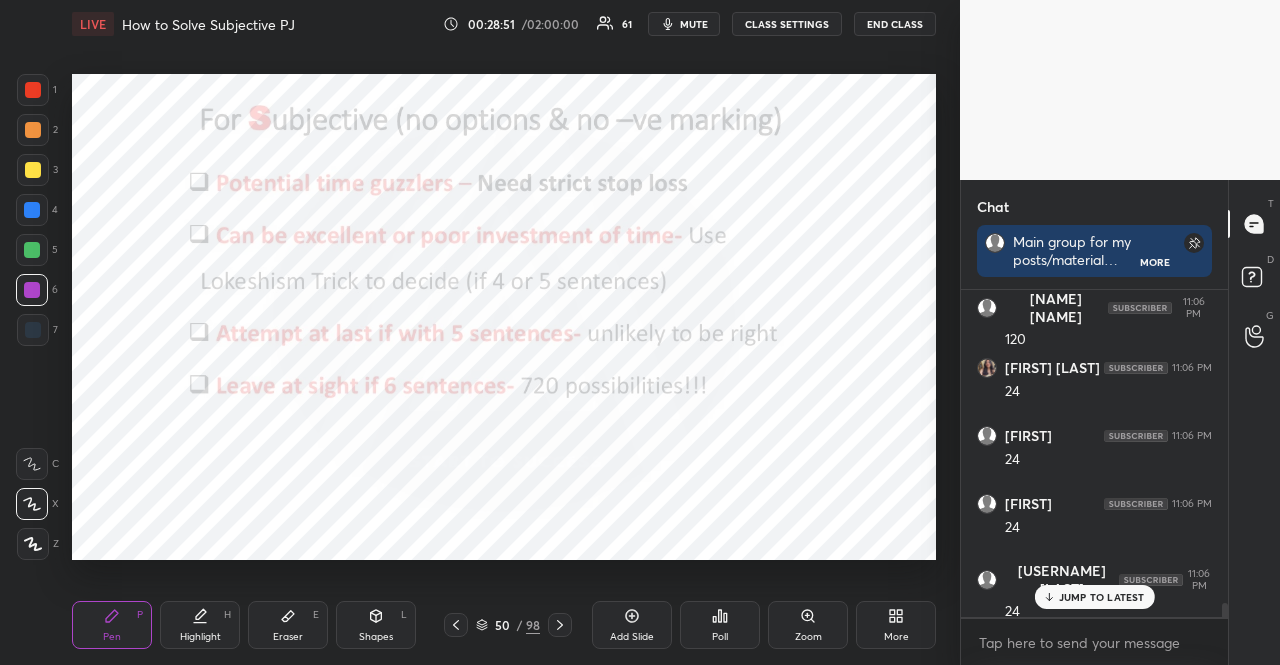 click at bounding box center (32, 210) 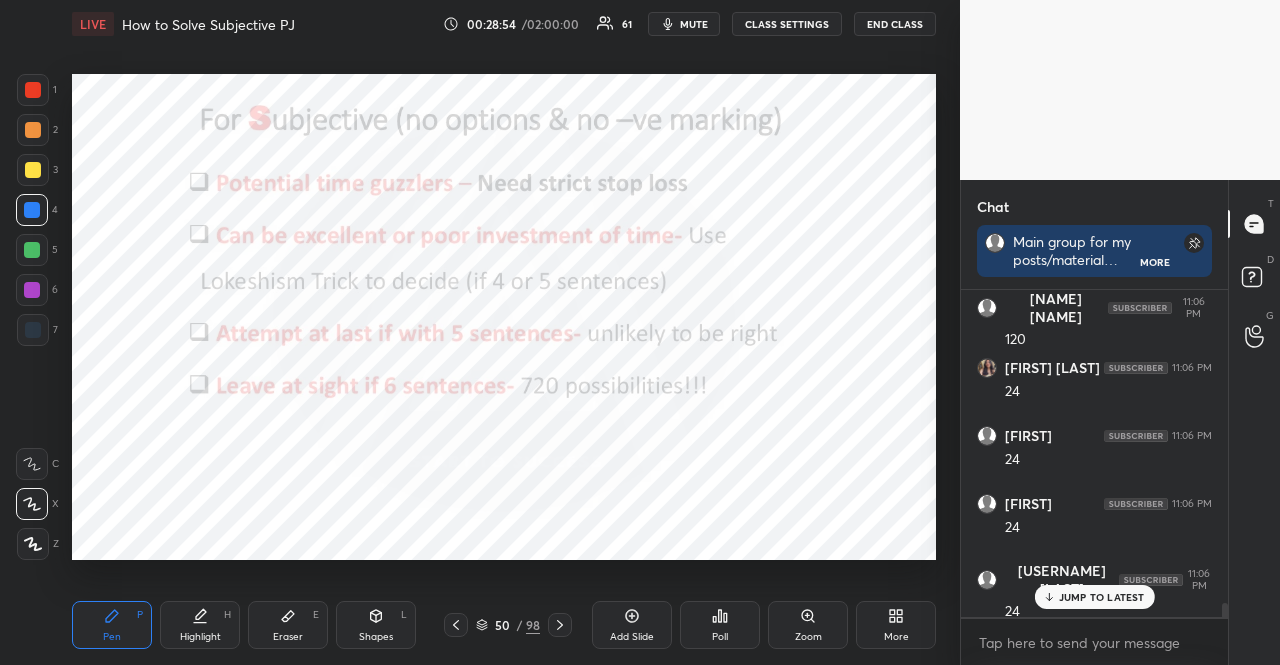 click at bounding box center (32, 290) 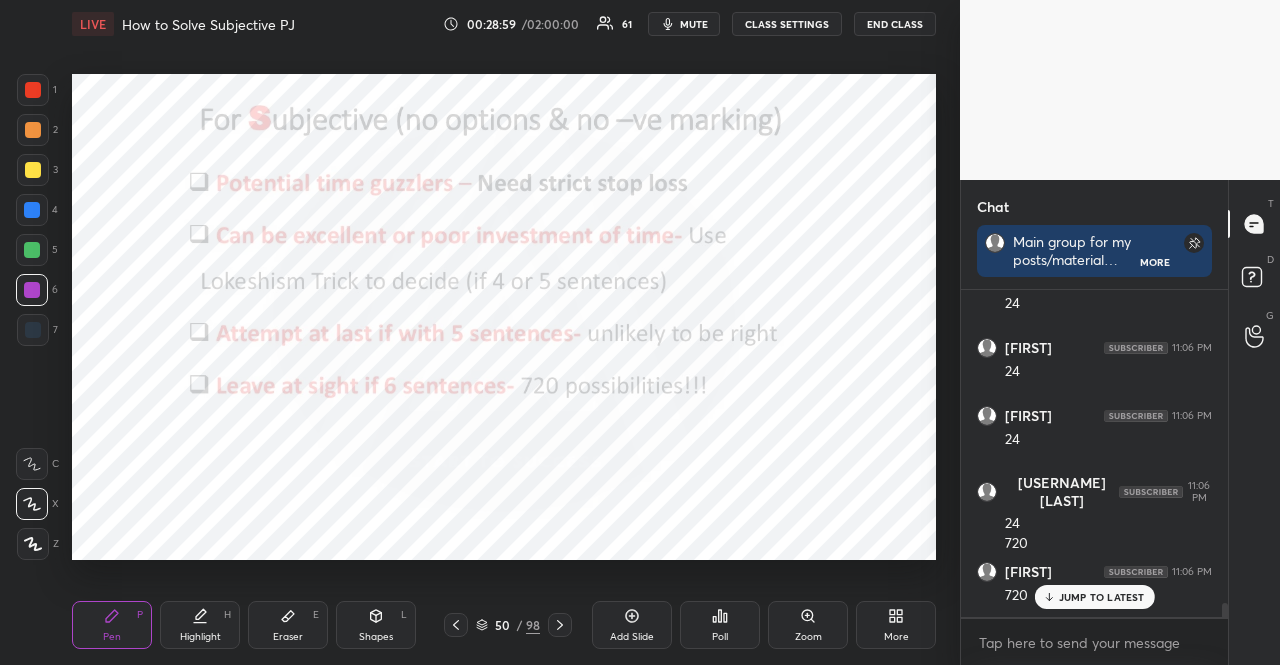 scroll, scrollTop: 7524, scrollLeft: 0, axis: vertical 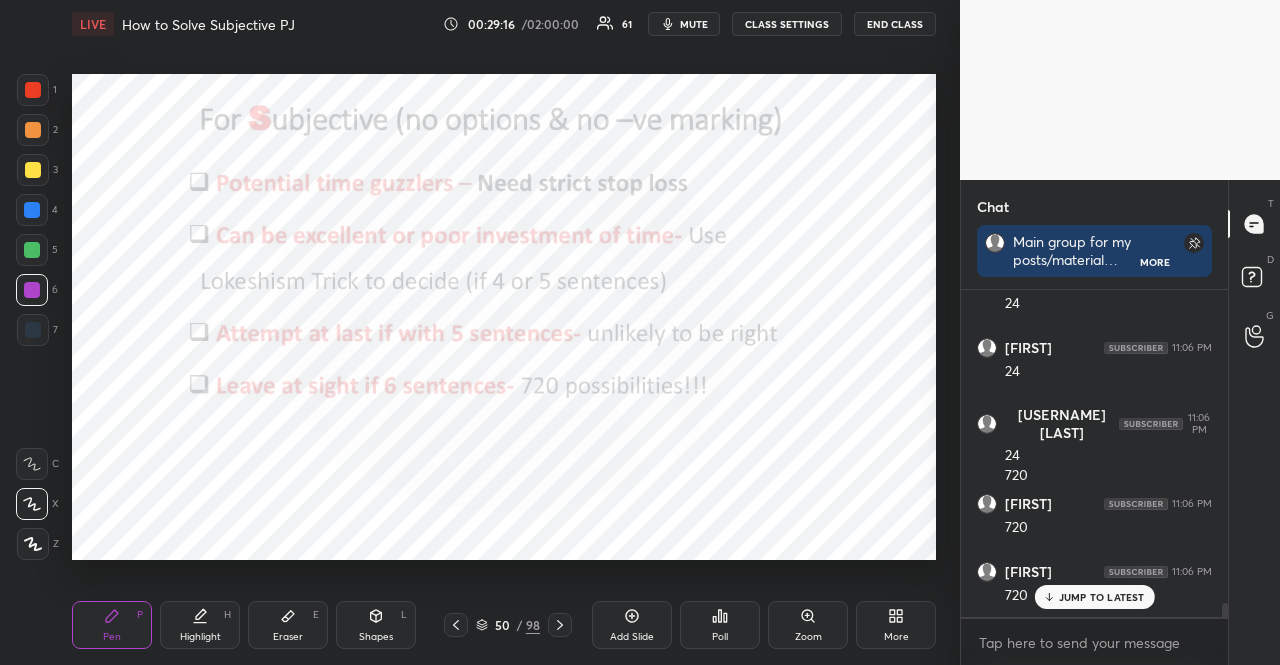 click at bounding box center [32, 210] 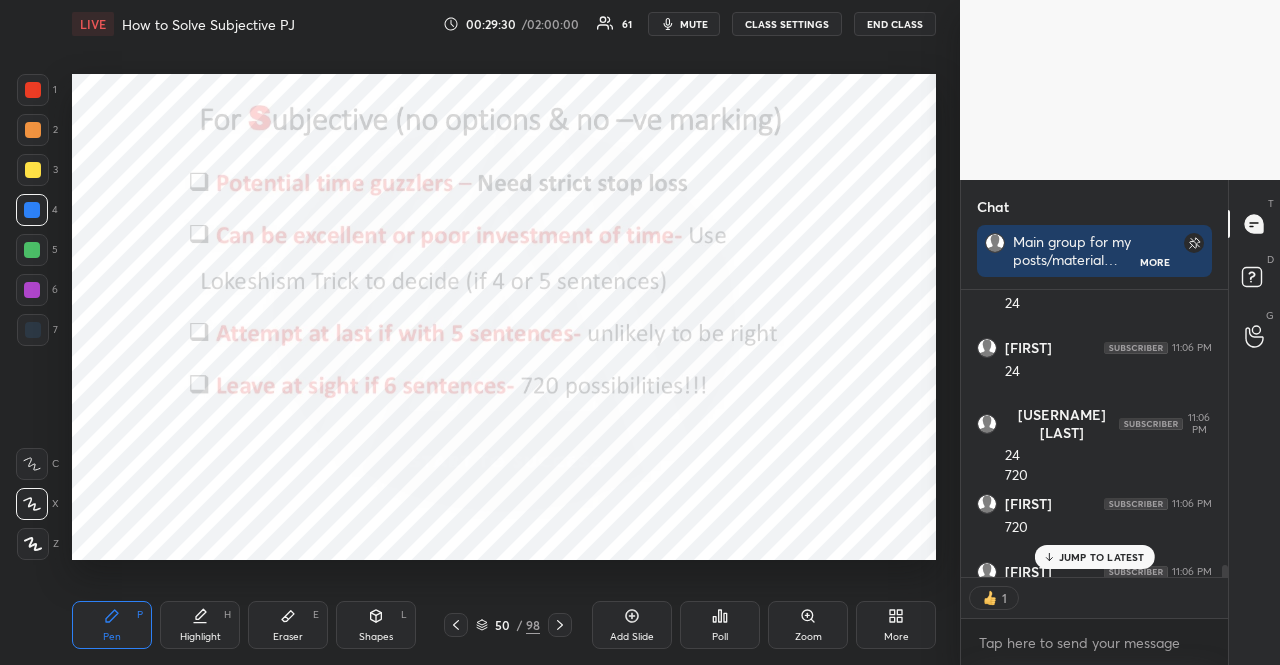 scroll, scrollTop: 281, scrollLeft: 261, axis: both 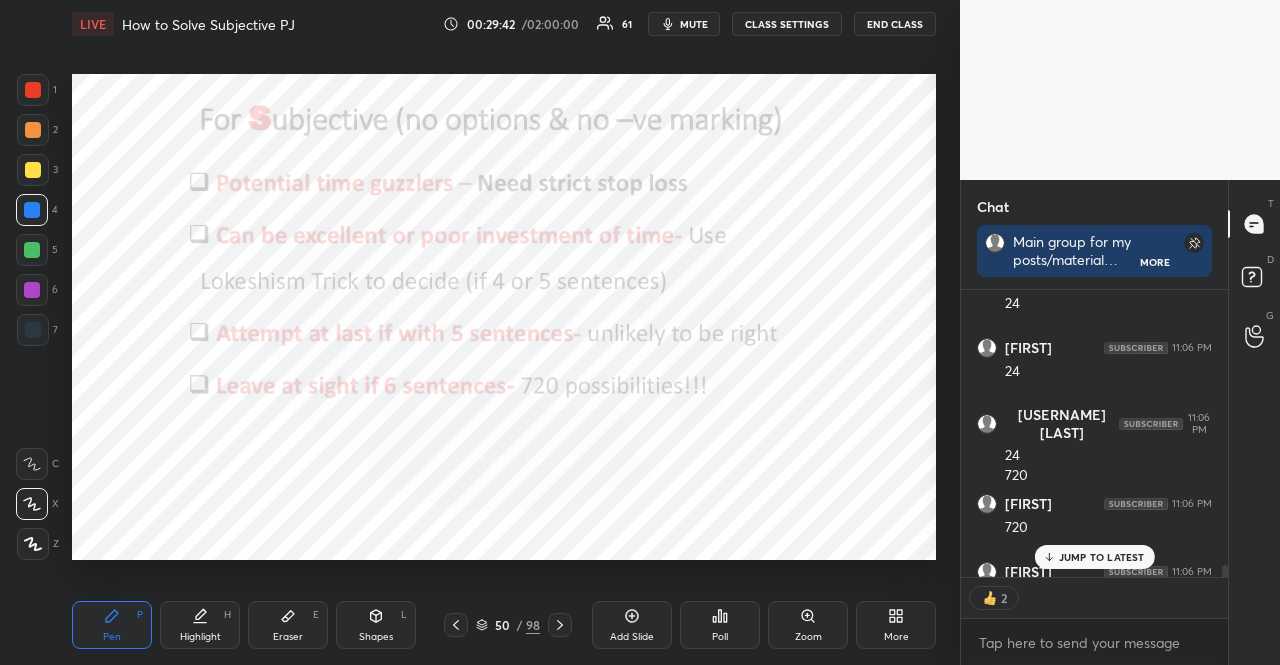 drag, startPoint x: 44, startPoint y: 75, endPoint x: 40, endPoint y: 65, distance: 10.770329 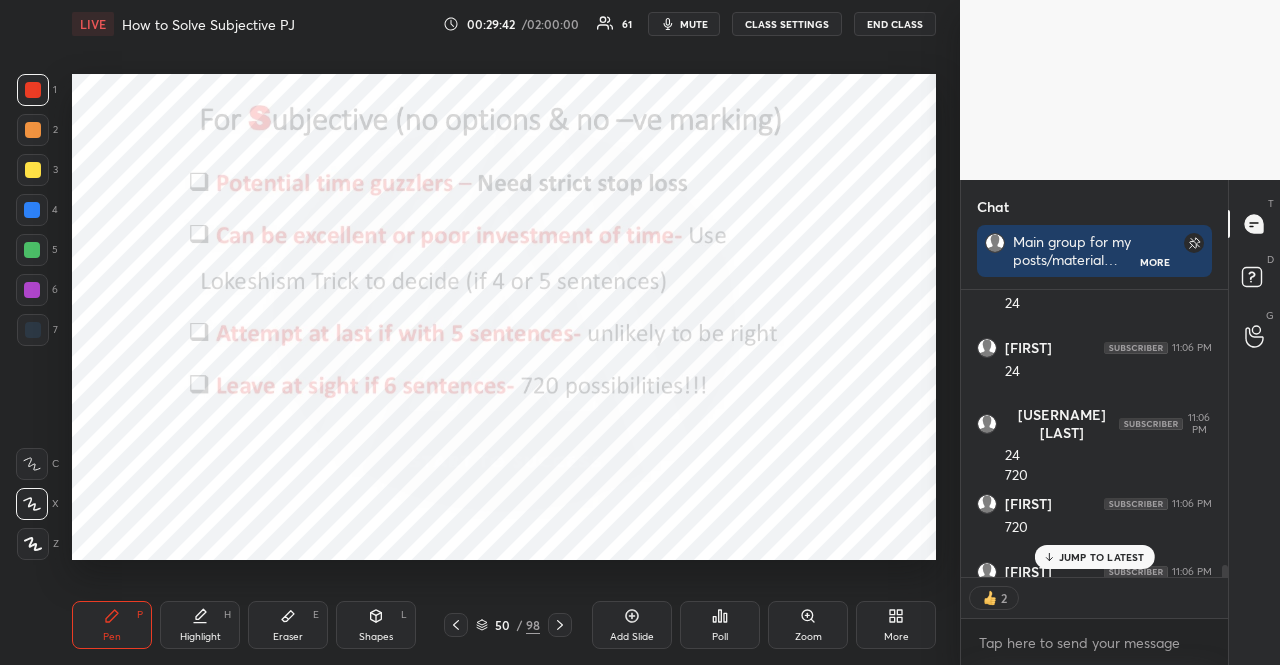 click at bounding box center (33, 90) 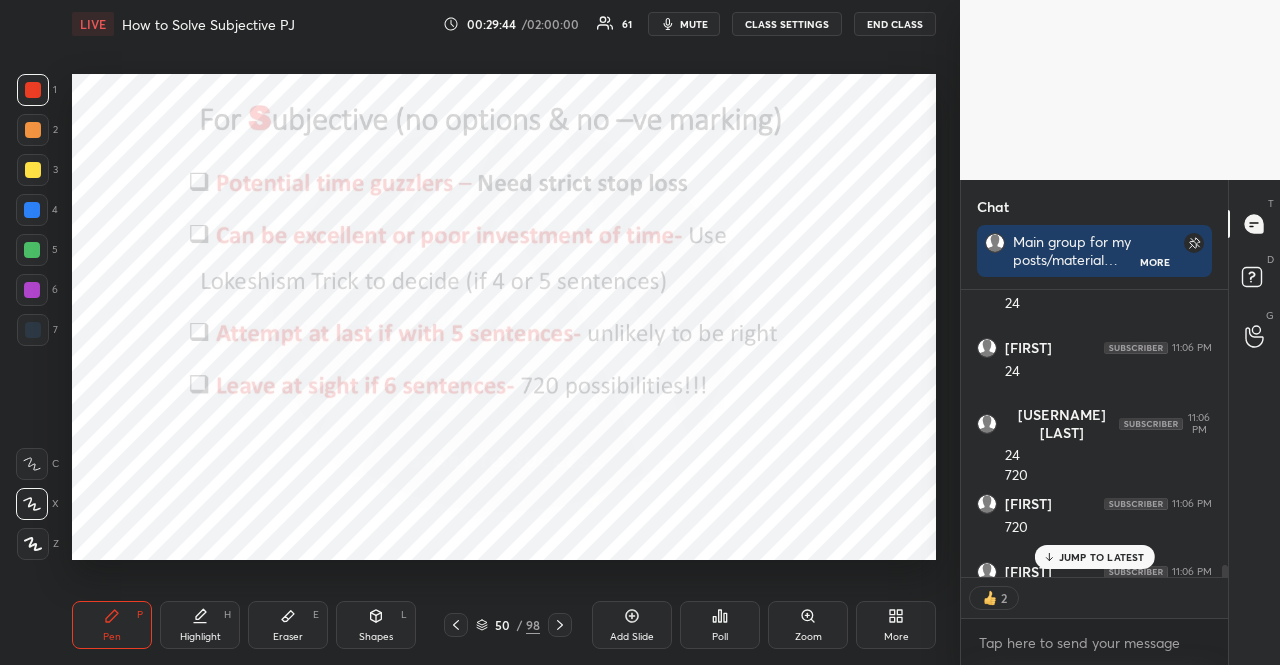 scroll, scrollTop: 6, scrollLeft: 6, axis: both 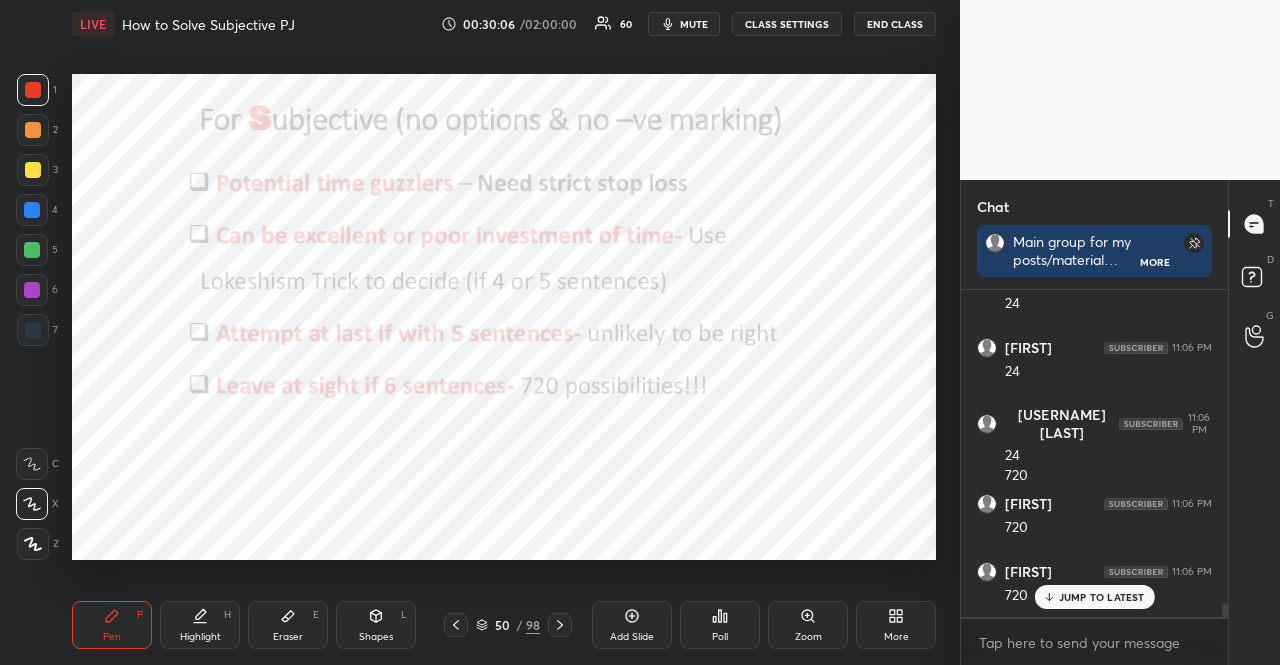 click at bounding box center (32, 210) 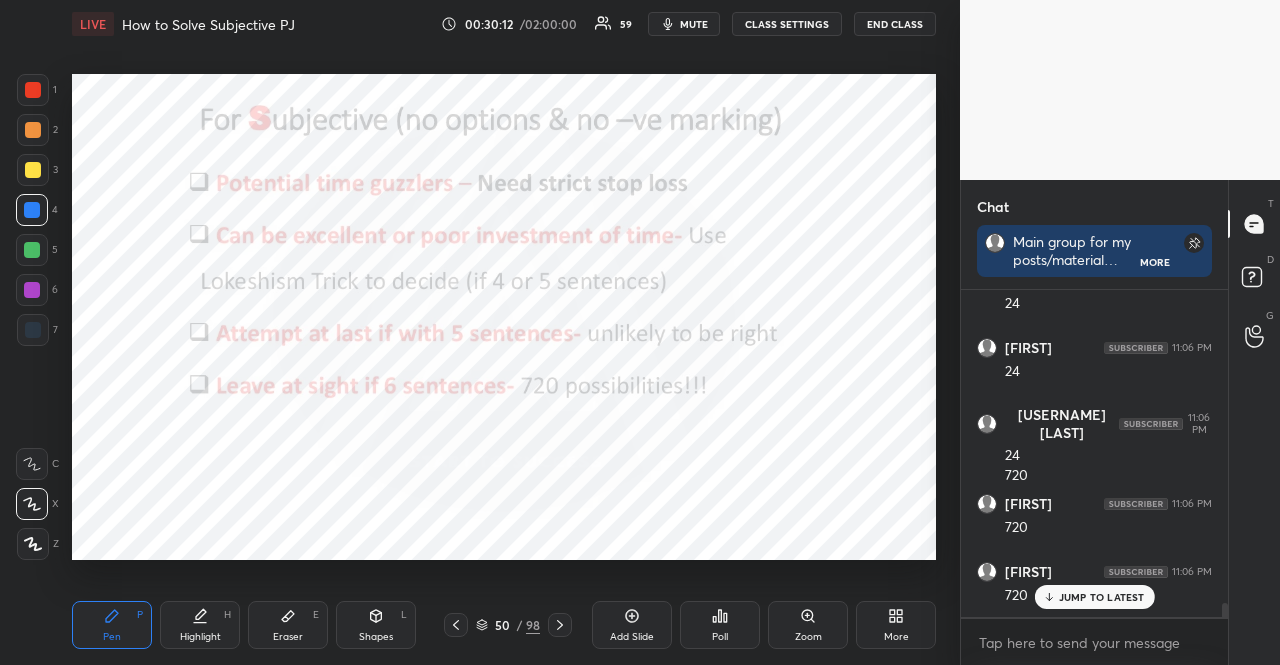 scroll, scrollTop: 7596, scrollLeft: 0, axis: vertical 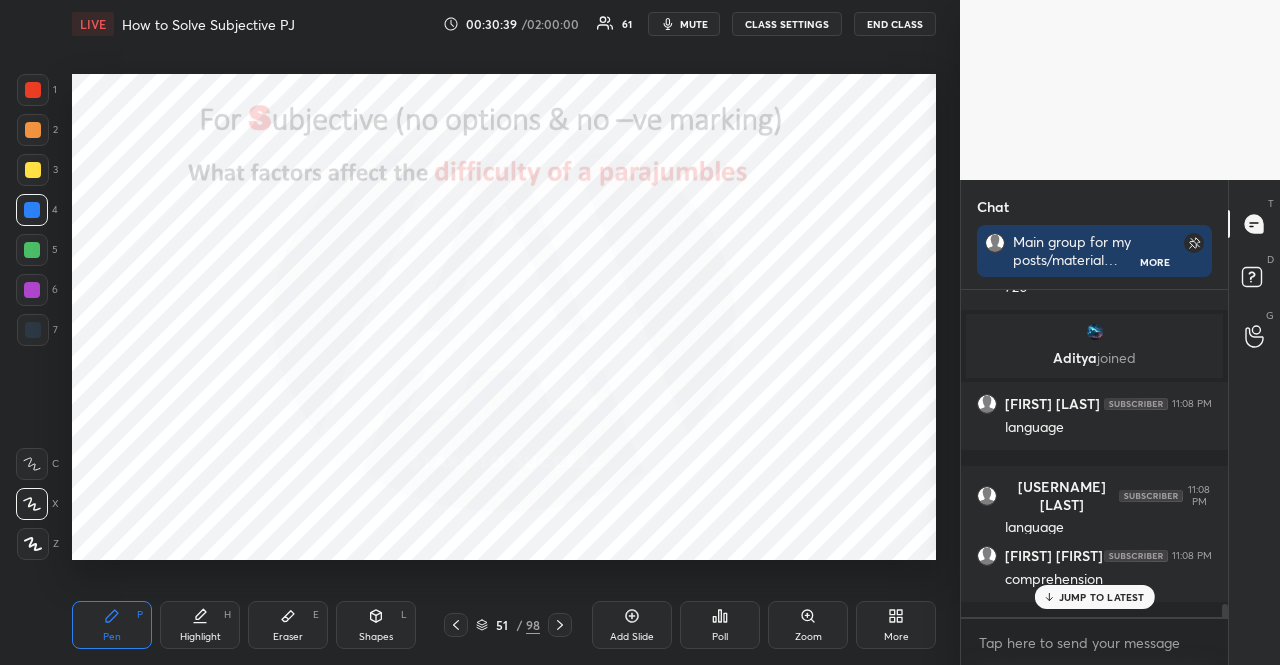 click at bounding box center [32, 290] 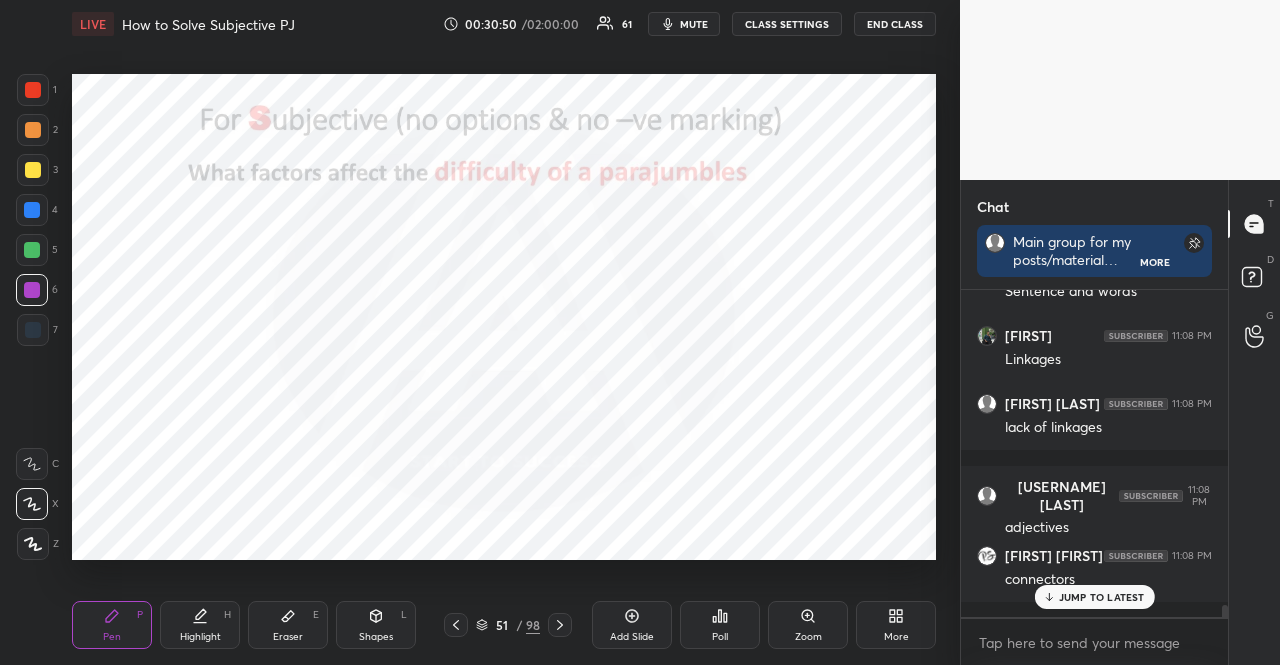 scroll, scrollTop: 8272, scrollLeft: 0, axis: vertical 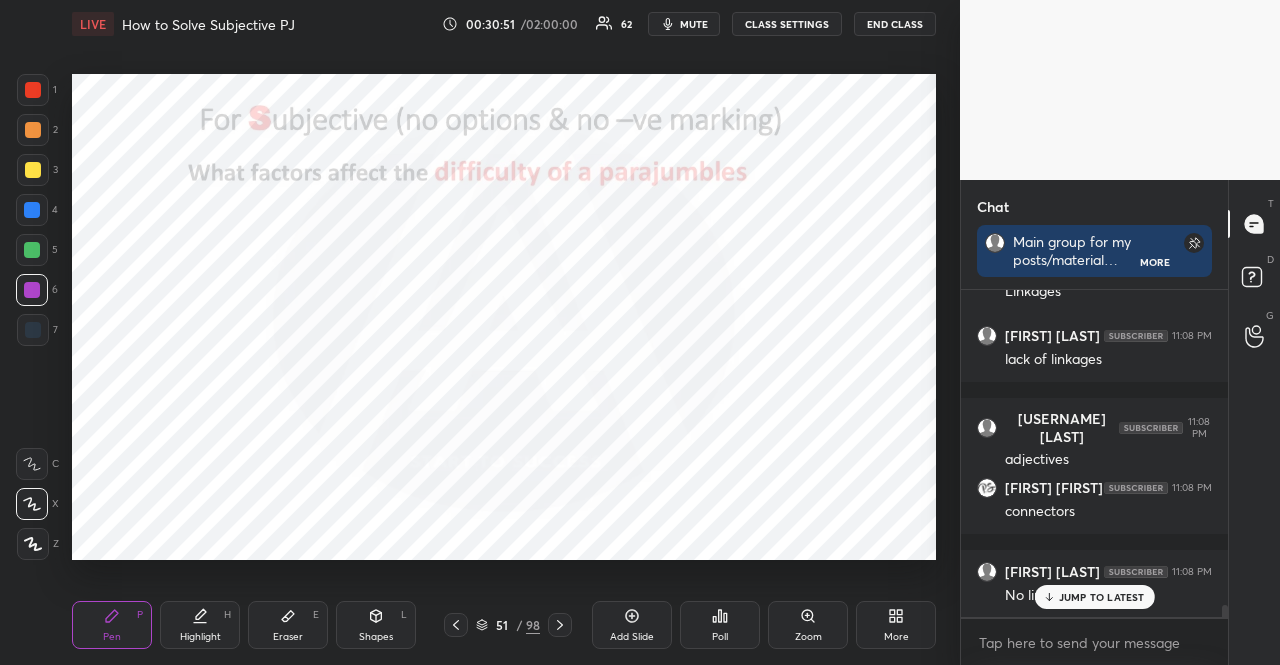 click at bounding box center (32, 210) 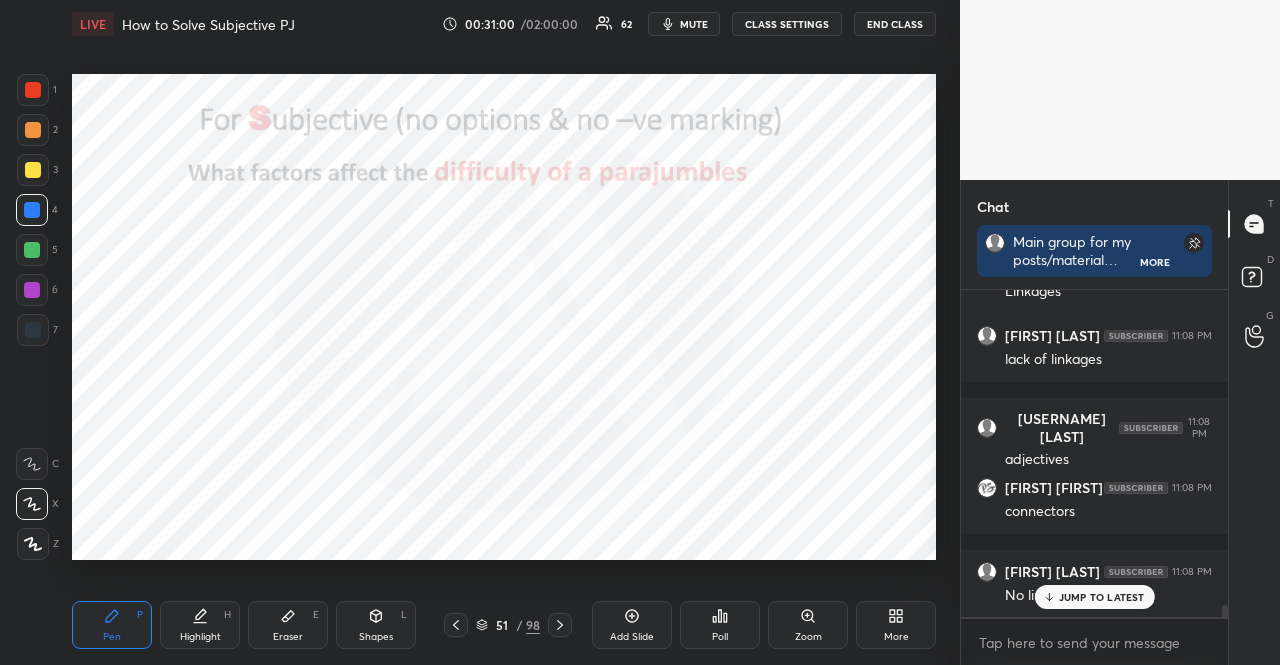 click at bounding box center [32, 290] 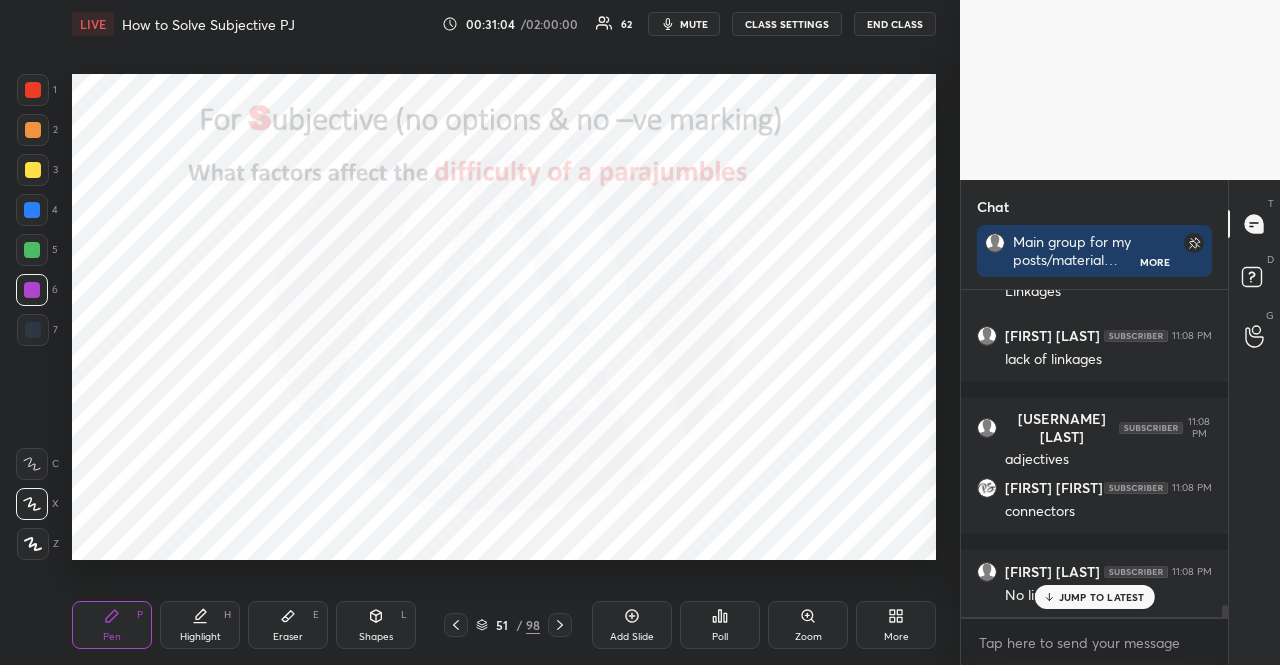 scroll, scrollTop: 8356, scrollLeft: 0, axis: vertical 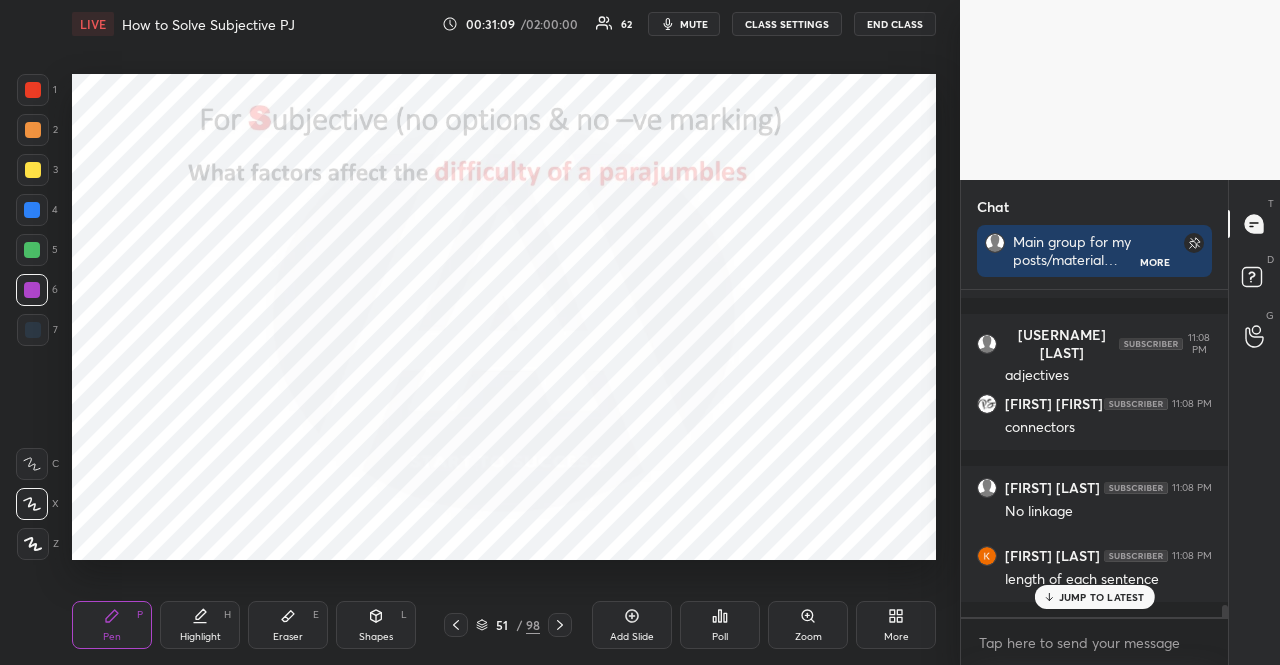 drag, startPoint x: 28, startPoint y: 203, endPoint x: 33, endPoint y: 177, distance: 26.476404 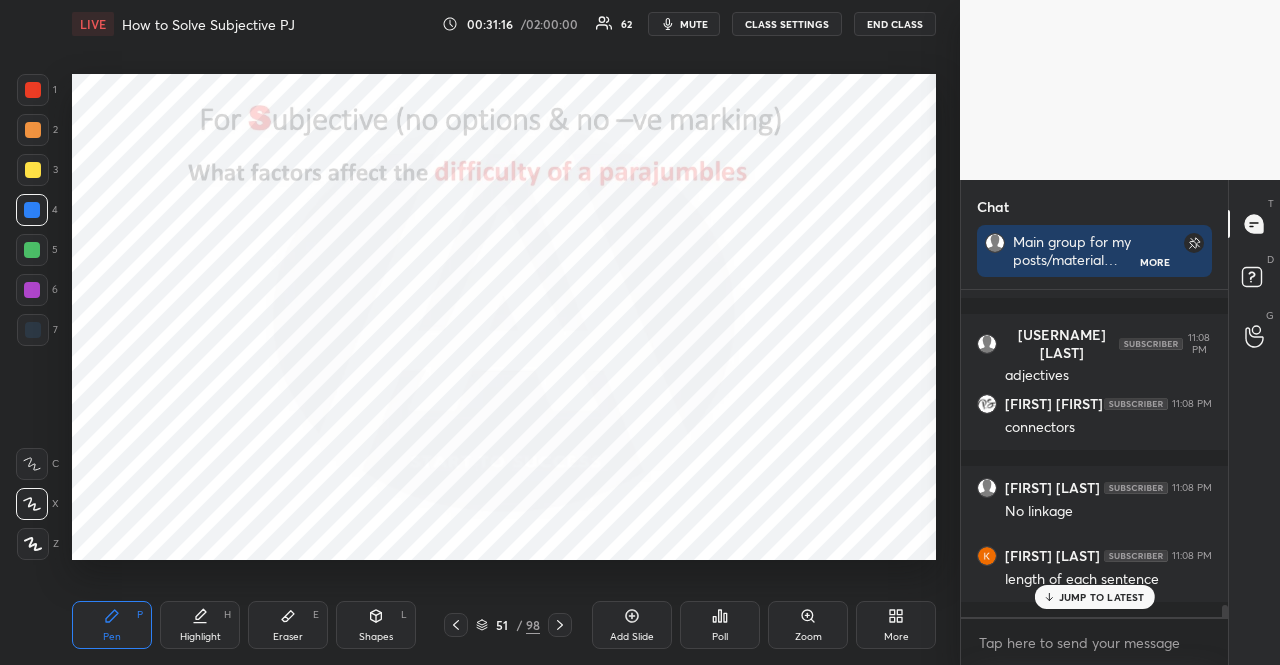 click at bounding box center [32, 290] 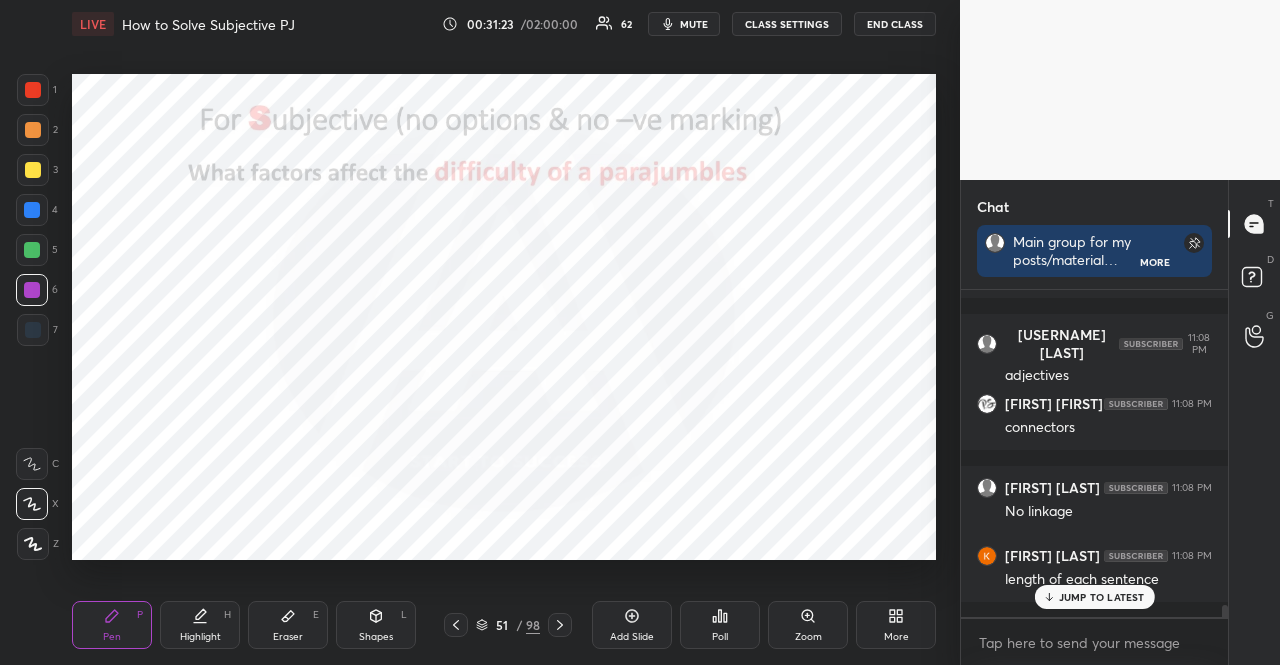 click at bounding box center (33, 90) 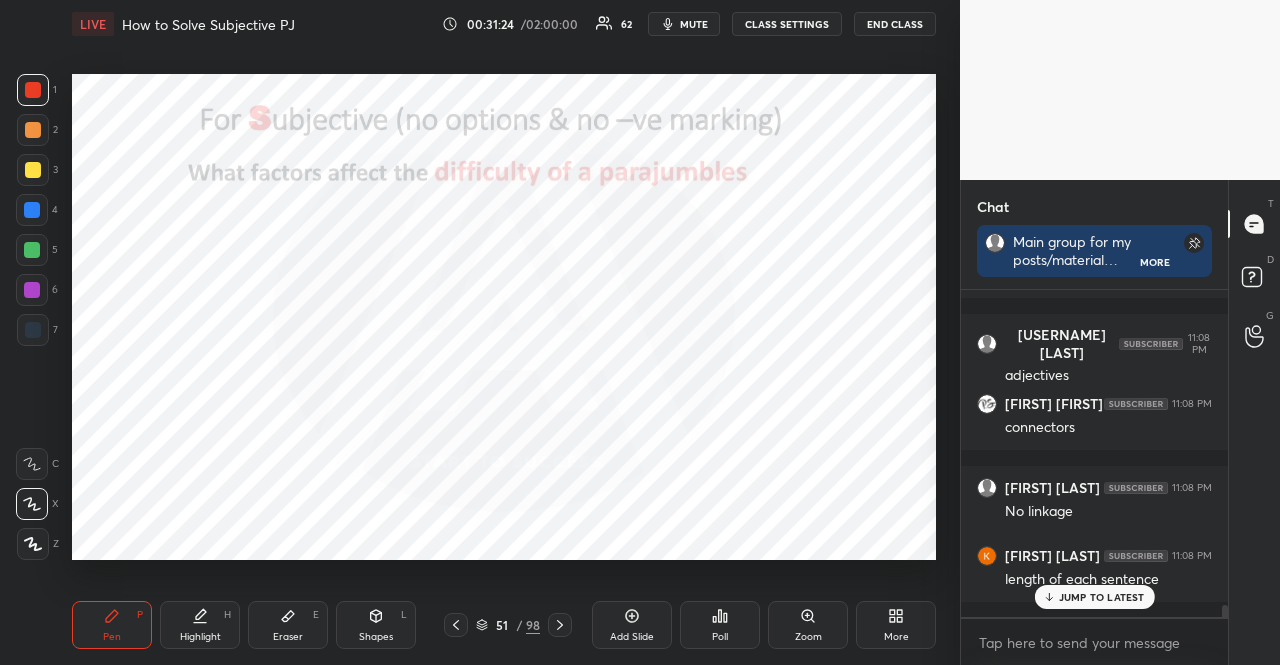 scroll, scrollTop: 8424, scrollLeft: 0, axis: vertical 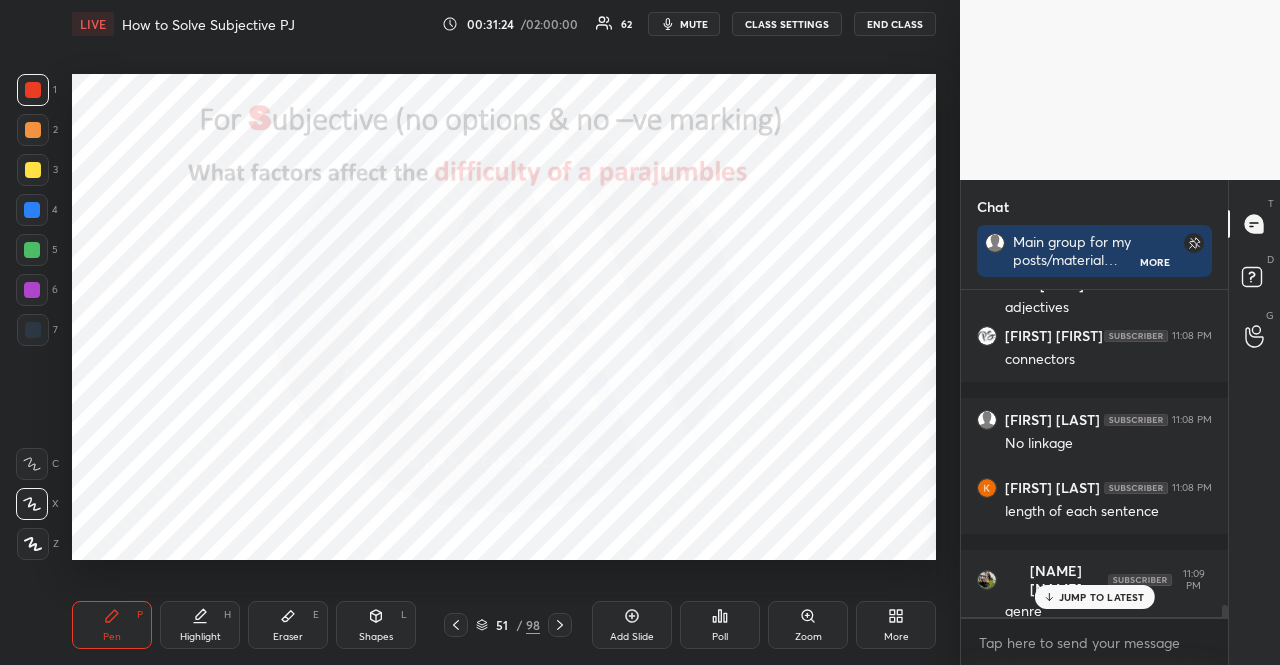 click at bounding box center (32, 210) 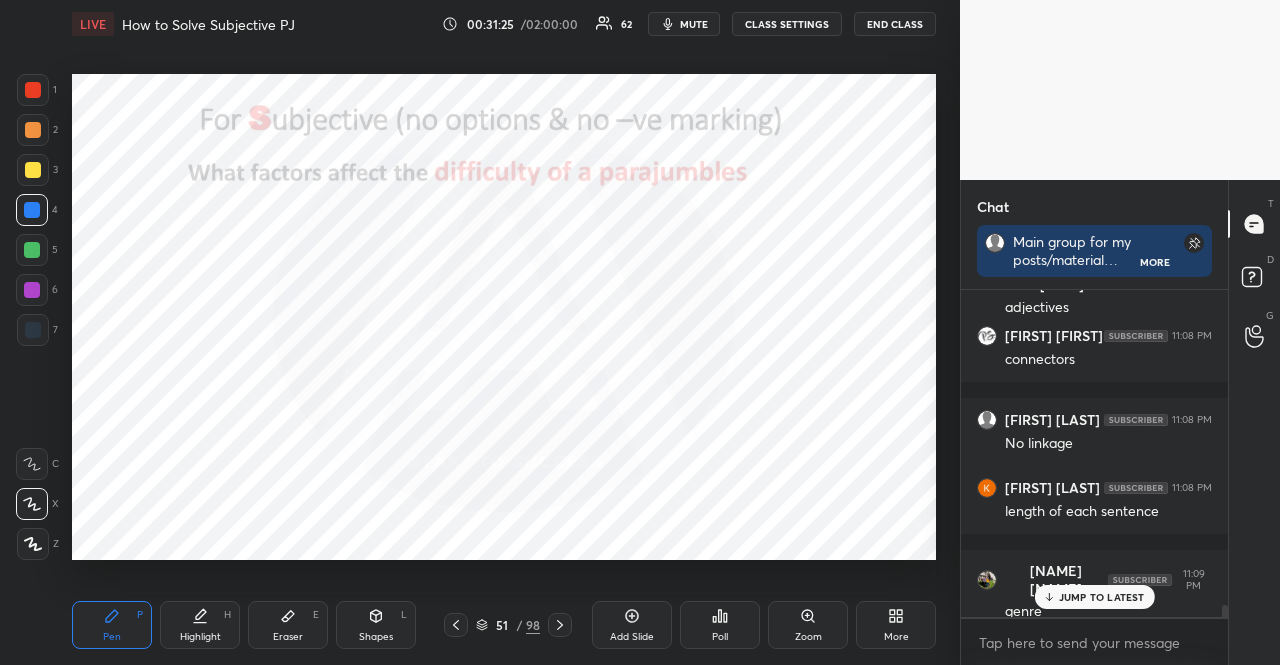 click at bounding box center (32, 210) 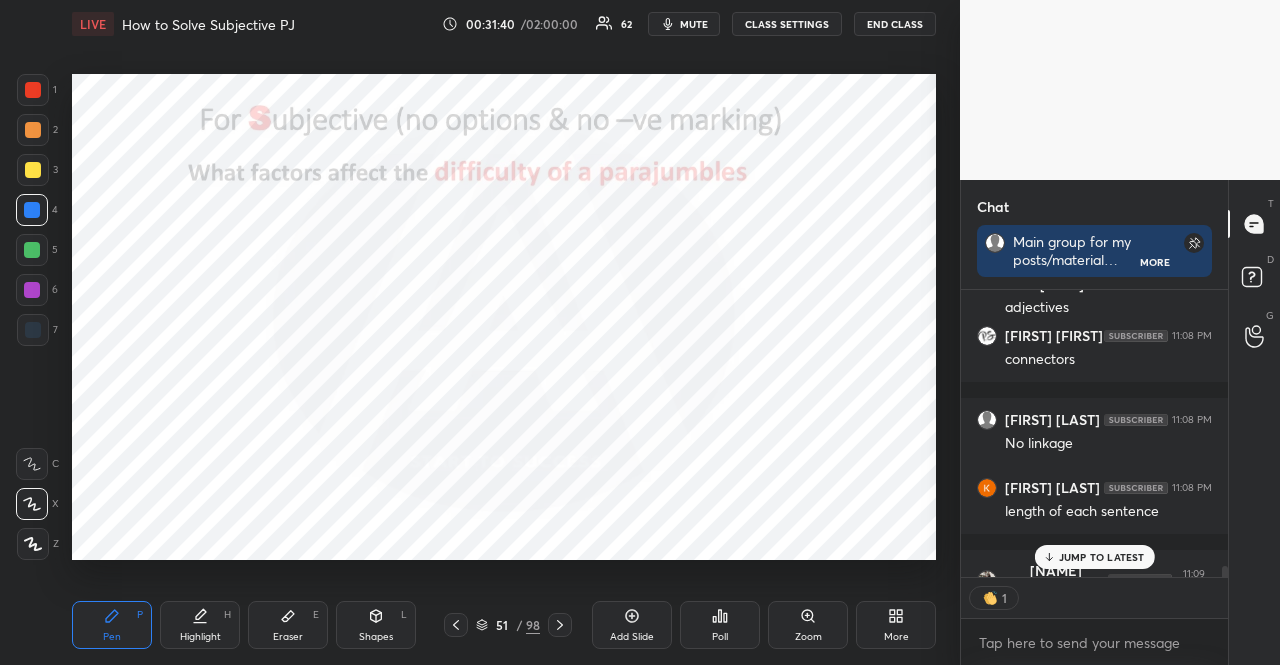 scroll, scrollTop: 281, scrollLeft: 261, axis: both 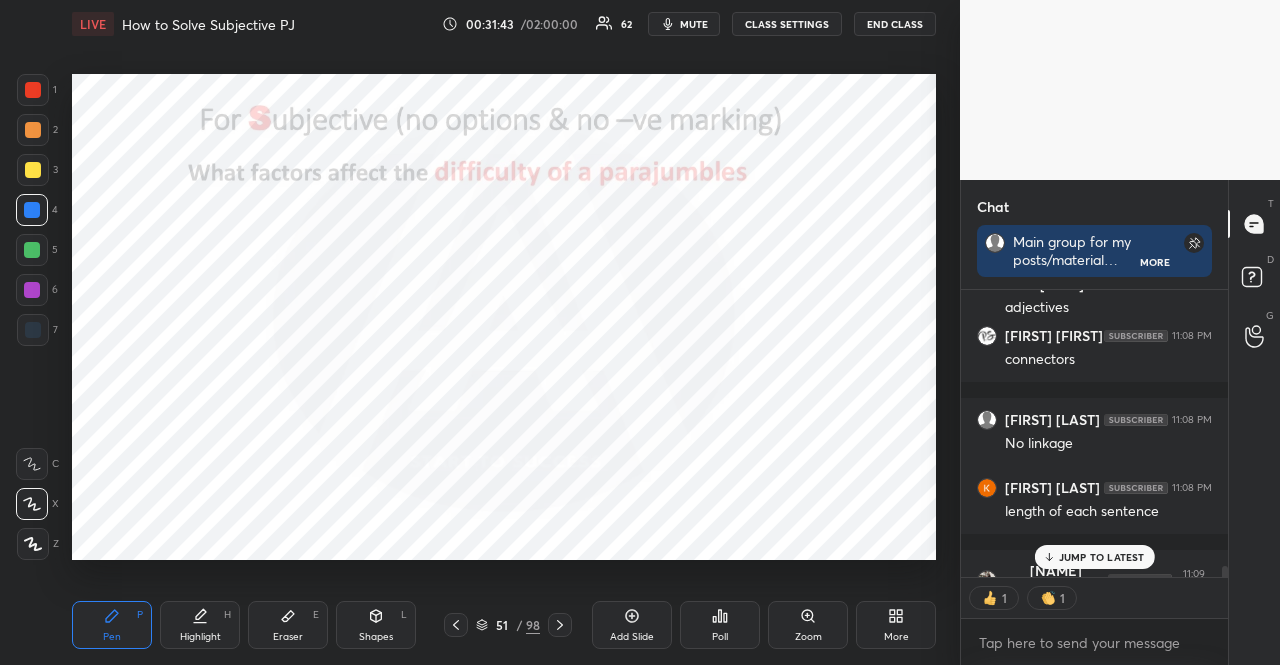 drag, startPoint x: 32, startPoint y: 290, endPoint x: 14, endPoint y: 270, distance: 26.907248 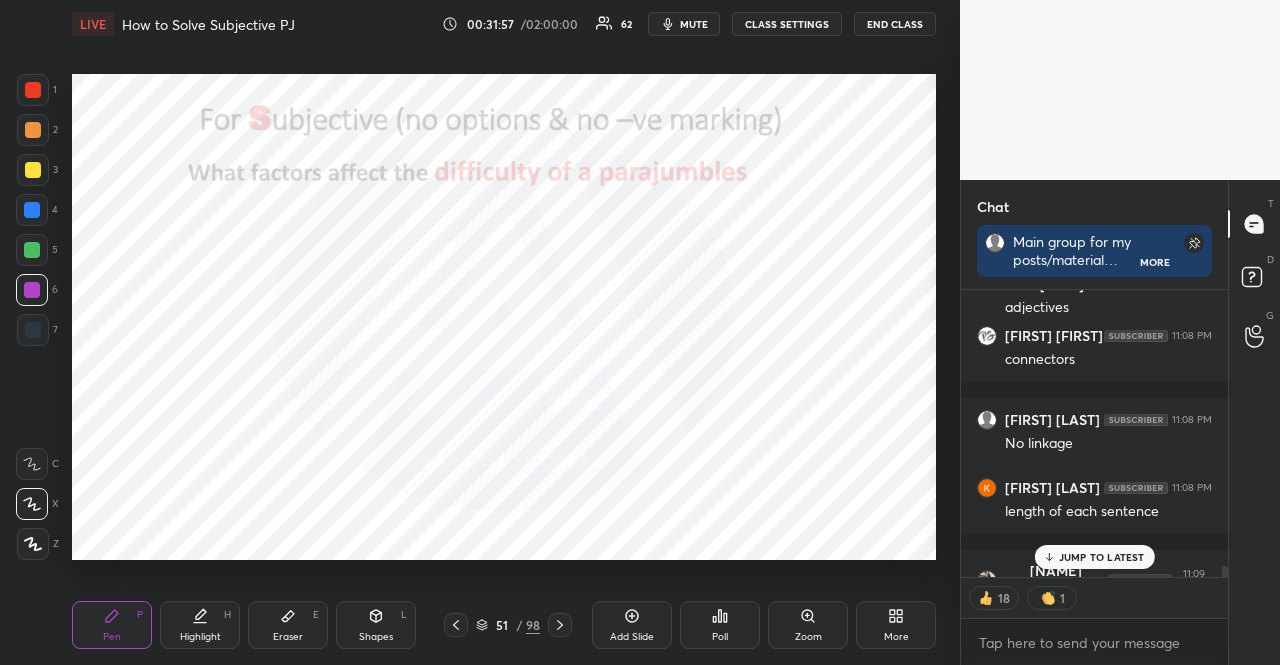 click on "Setting up your live class Poll for   secs No correct answer Start poll" at bounding box center (504, 316) 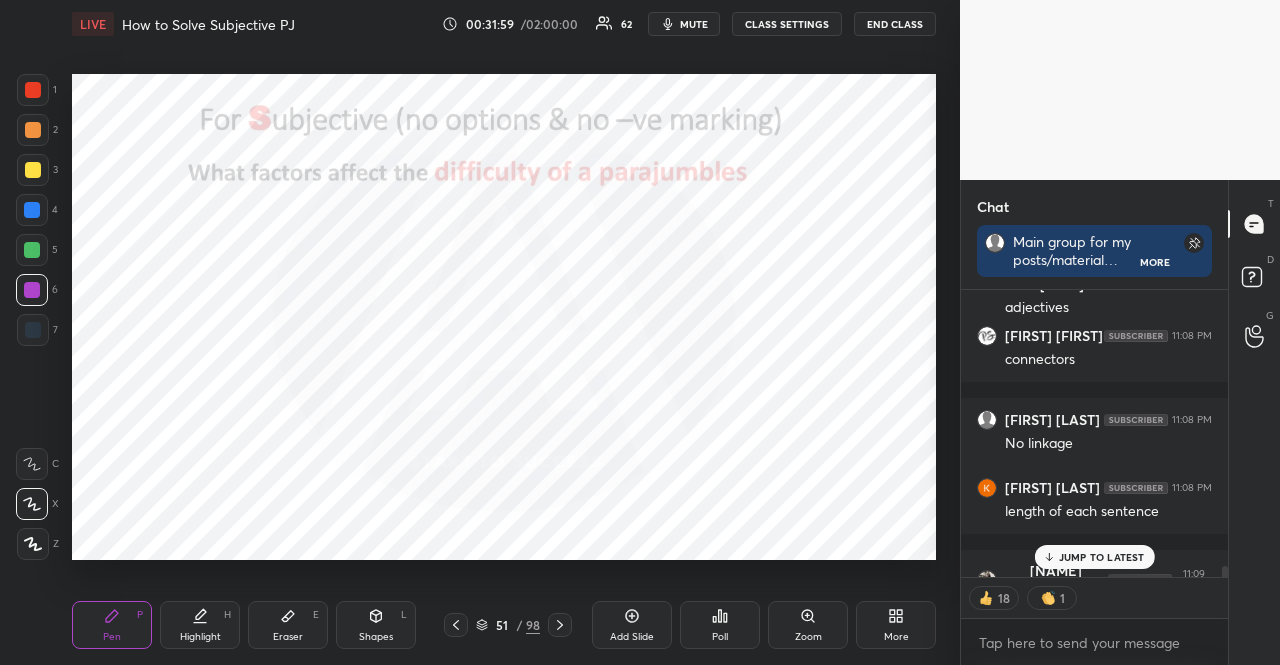 click at bounding box center (33, 90) 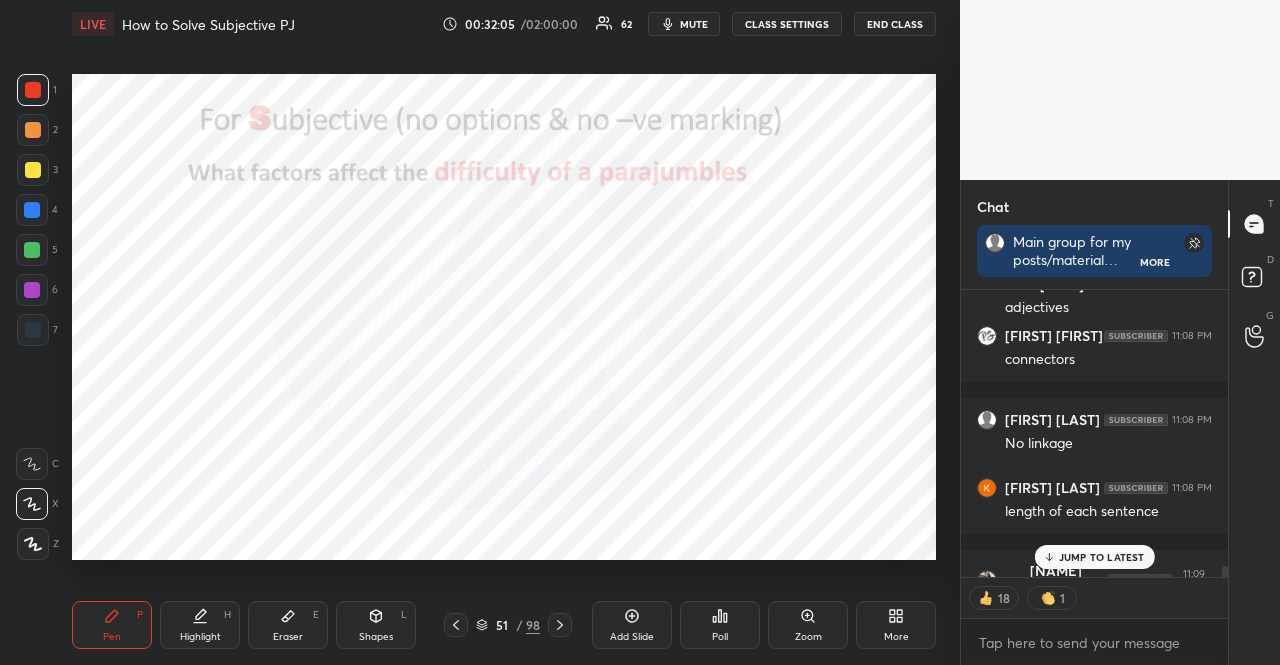 click on "JUMP TO LATEST" at bounding box center (1102, 557) 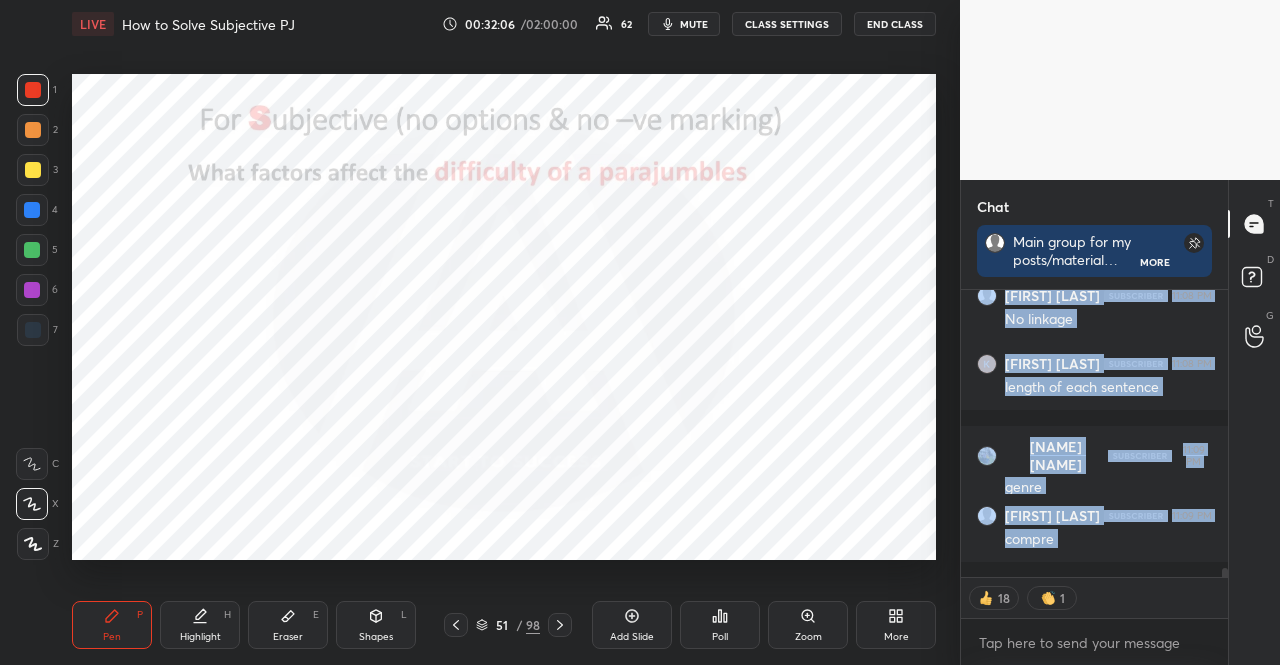 scroll, scrollTop: 8616, scrollLeft: 0, axis: vertical 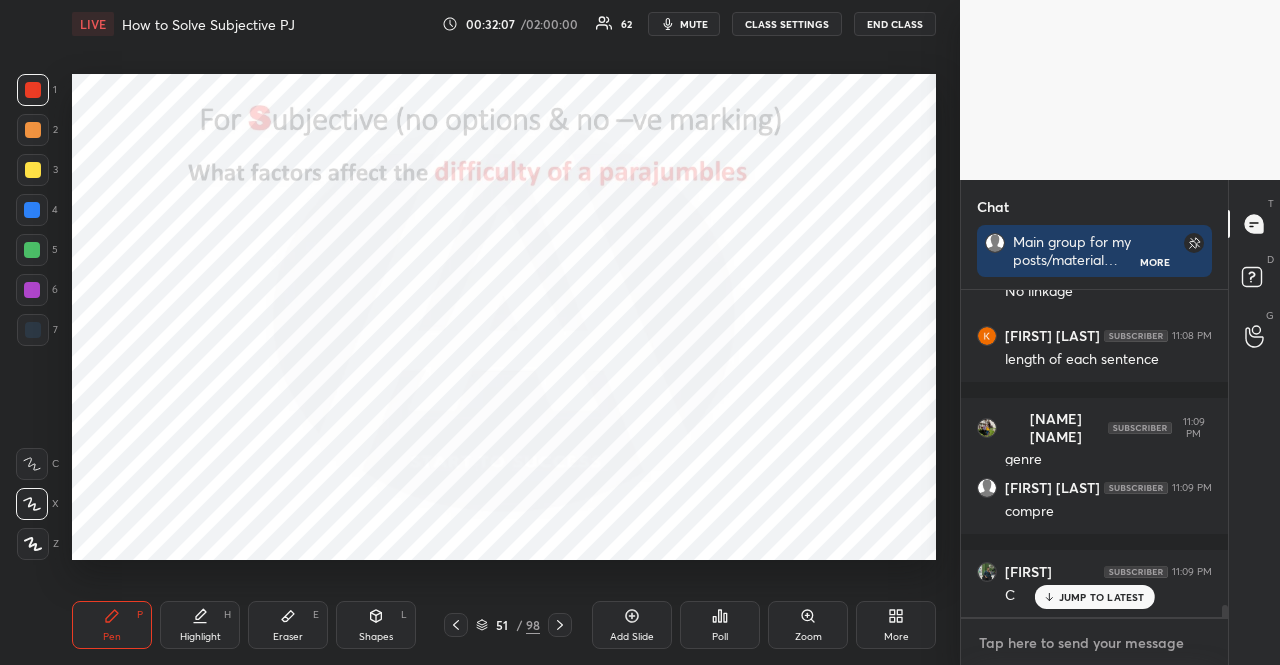 click at bounding box center (1094, 643) 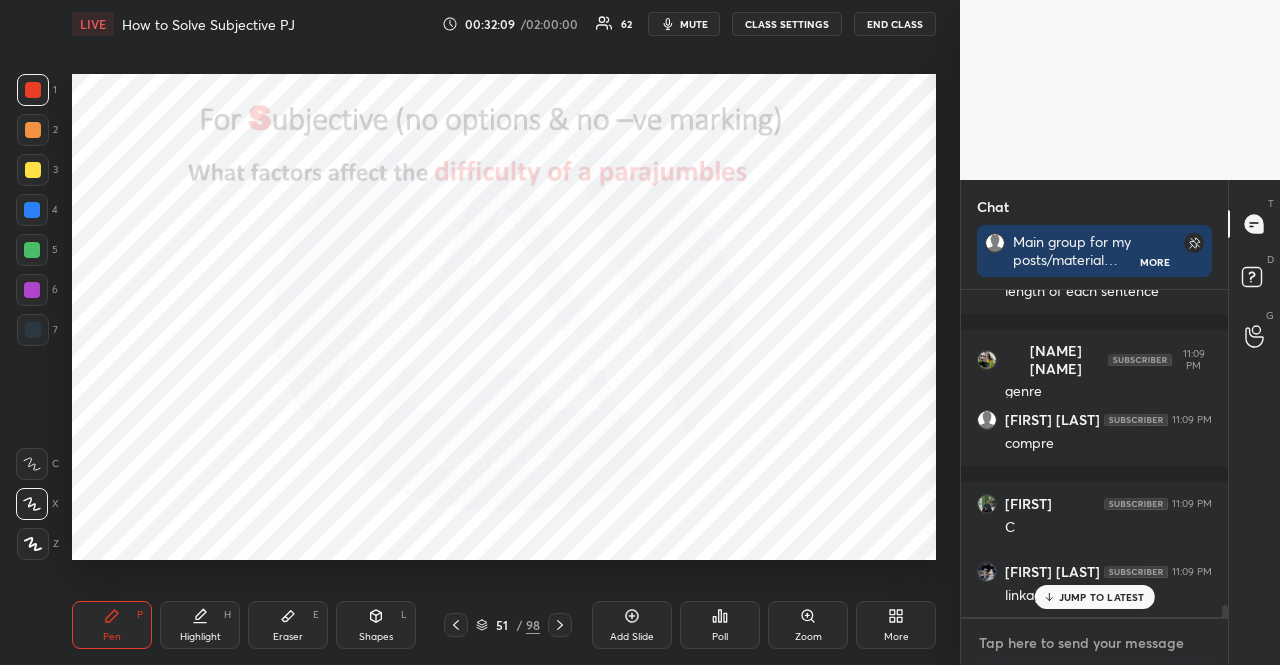 scroll, scrollTop: 8712, scrollLeft: 0, axis: vertical 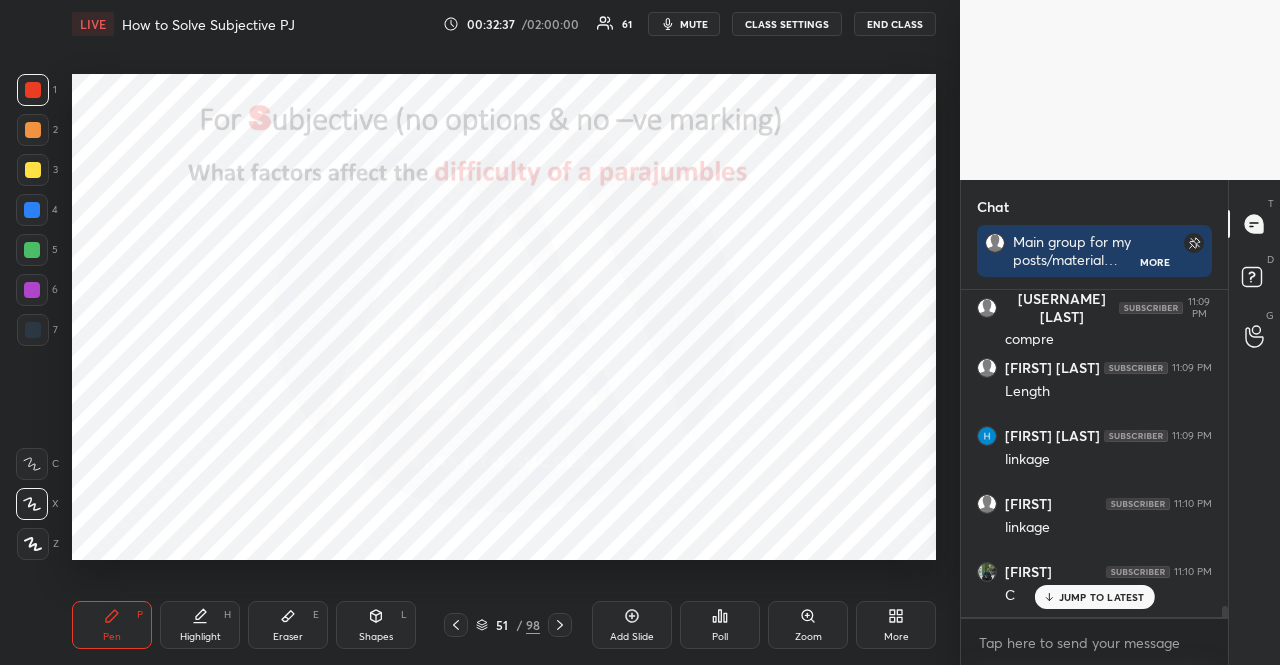 click on "51 / 98" at bounding box center (508, 625) 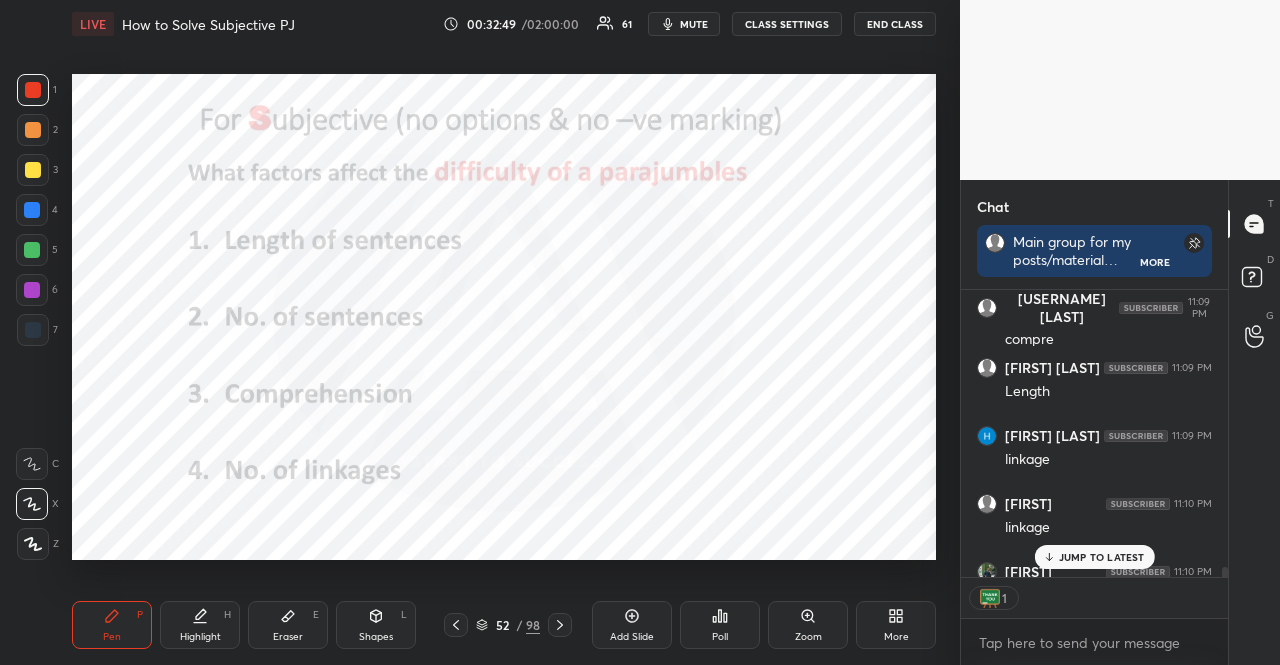 scroll, scrollTop: 281, scrollLeft: 261, axis: both 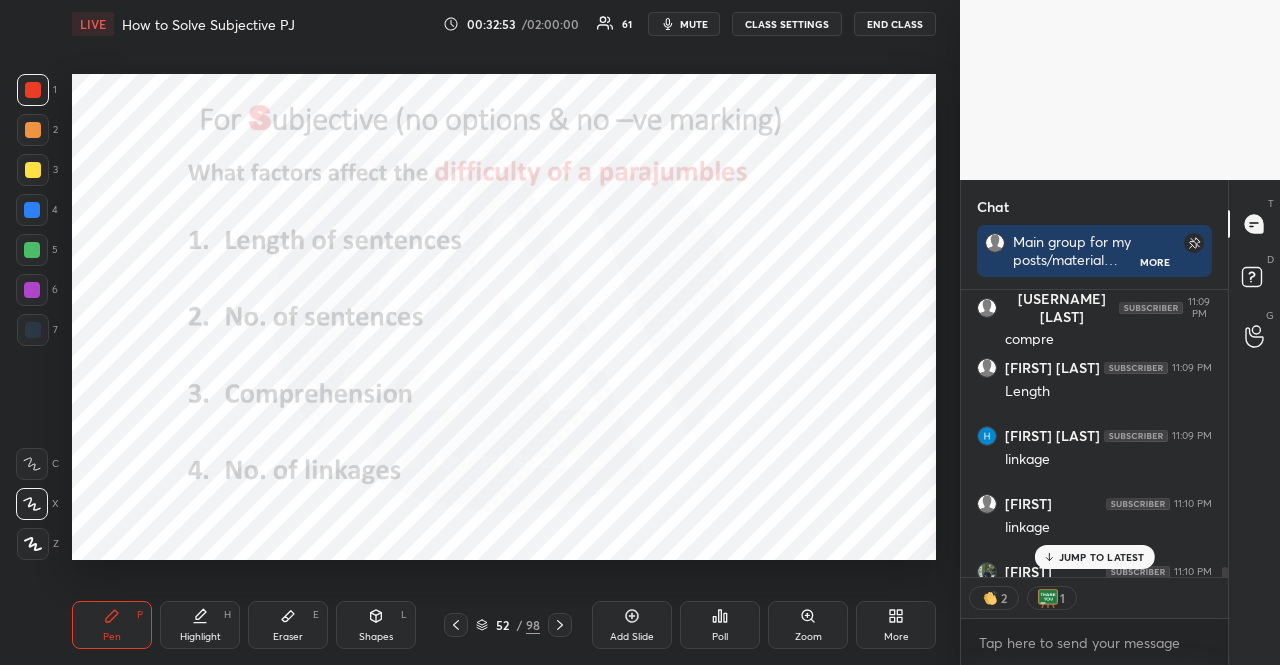 click at bounding box center [560, 625] 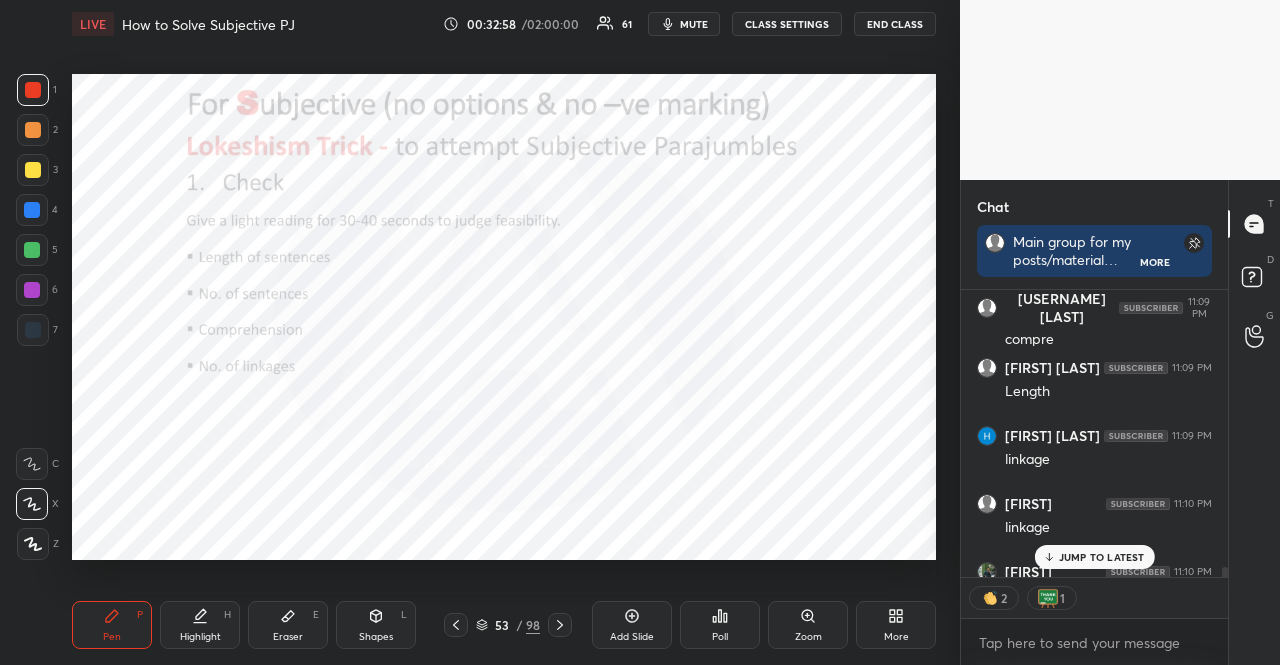 click at bounding box center (32, 210) 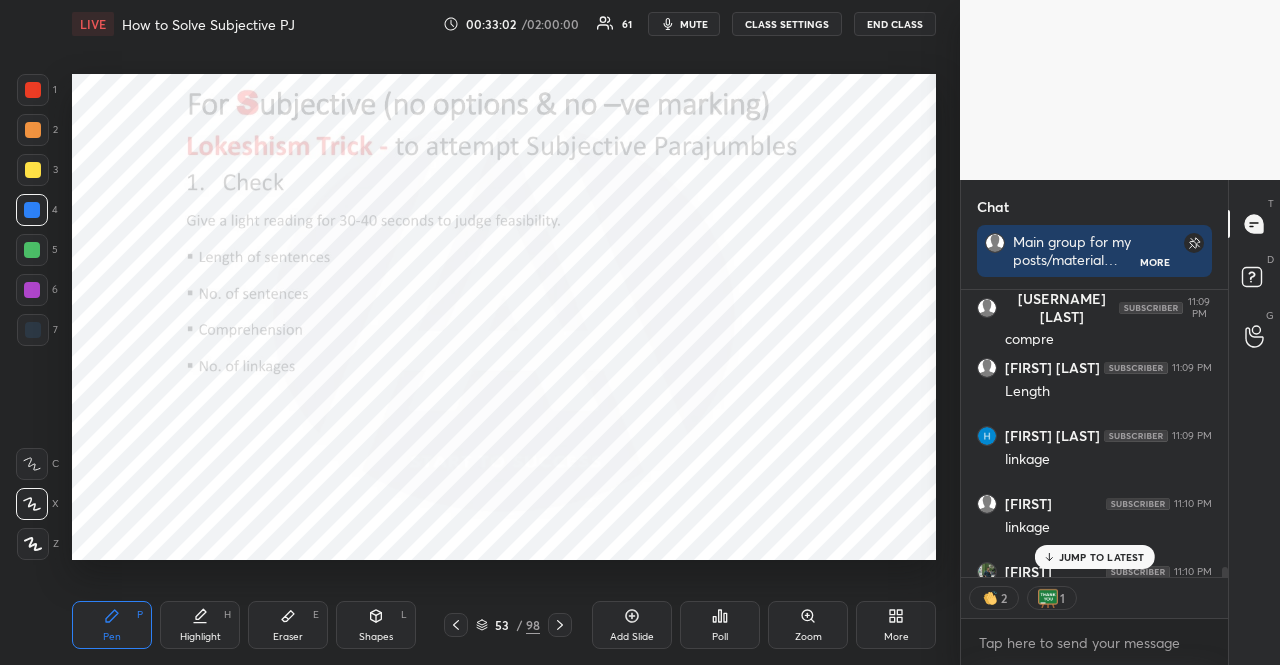 scroll, scrollTop: 6, scrollLeft: 6, axis: both 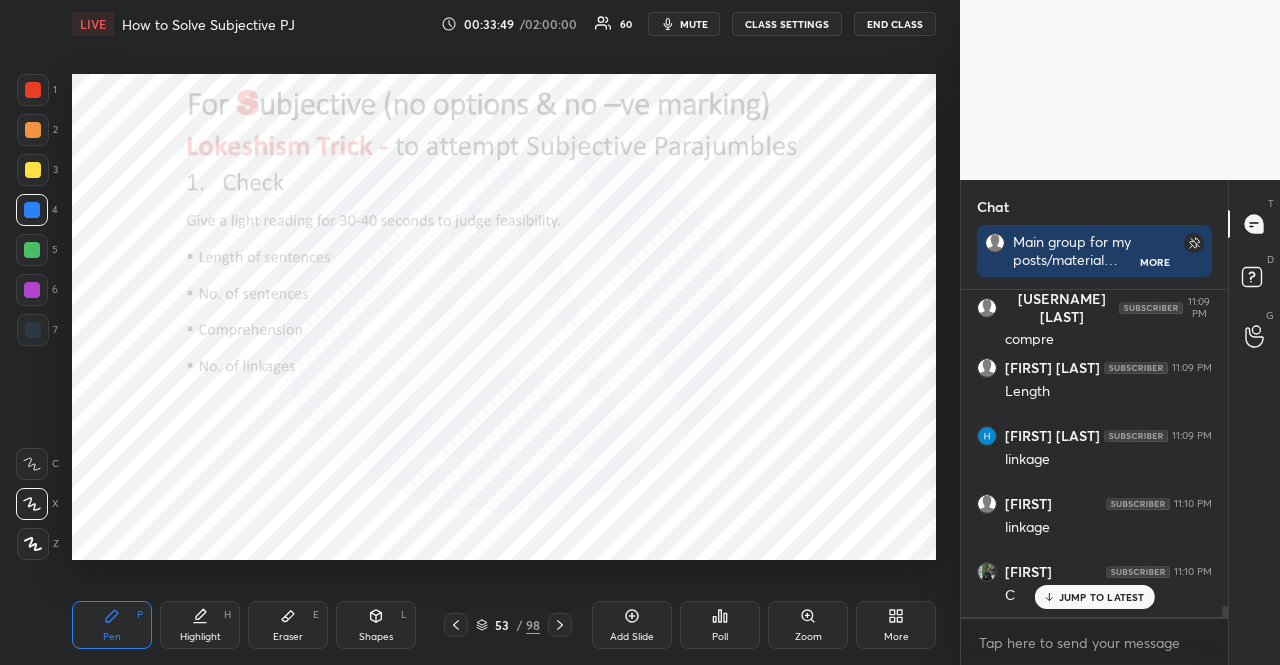click at bounding box center [33, 90] 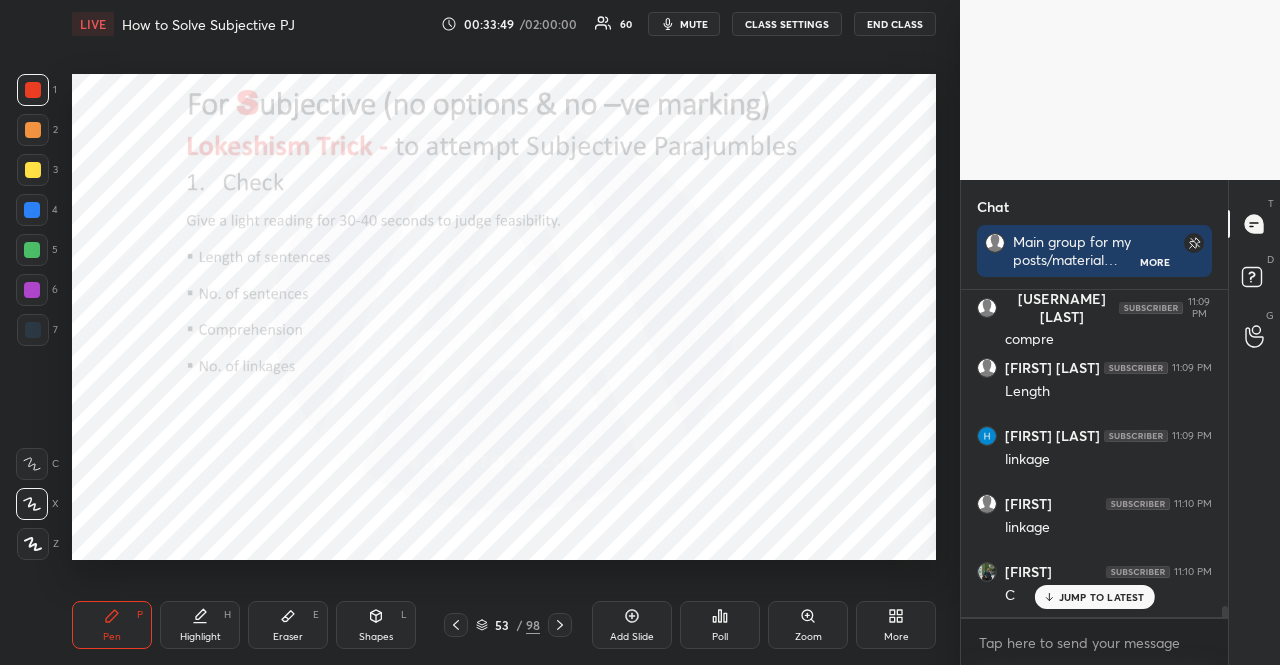 click at bounding box center (33, 90) 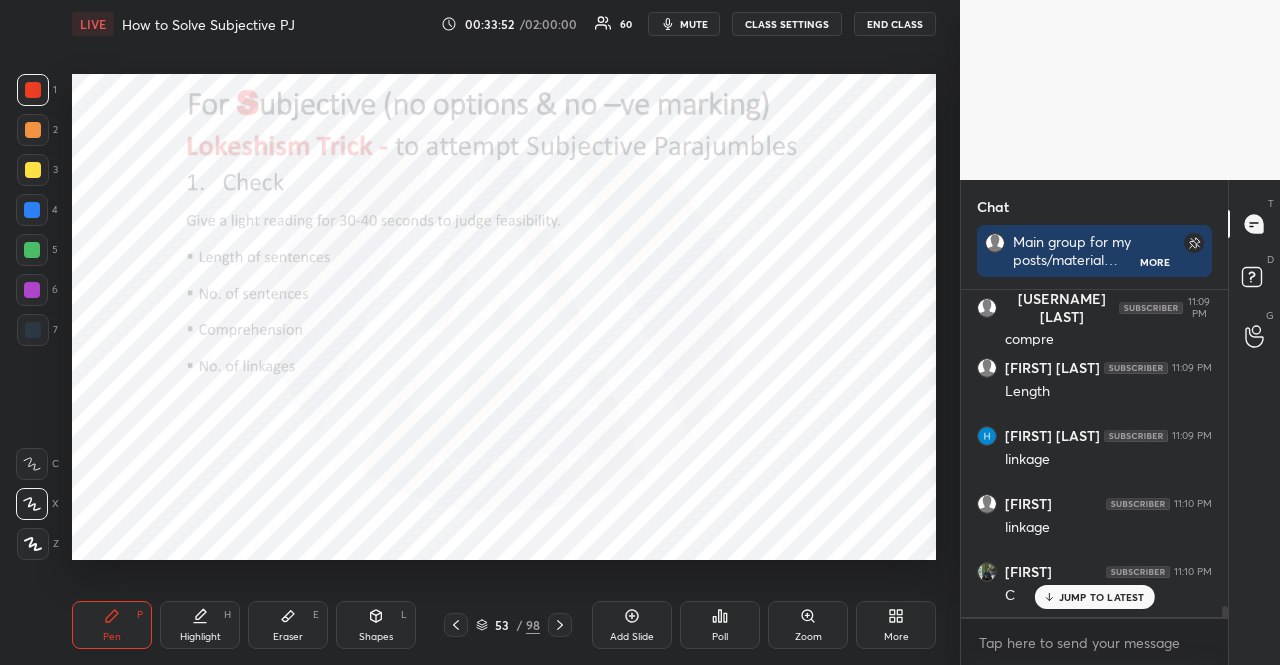 scroll, scrollTop: 9428, scrollLeft: 0, axis: vertical 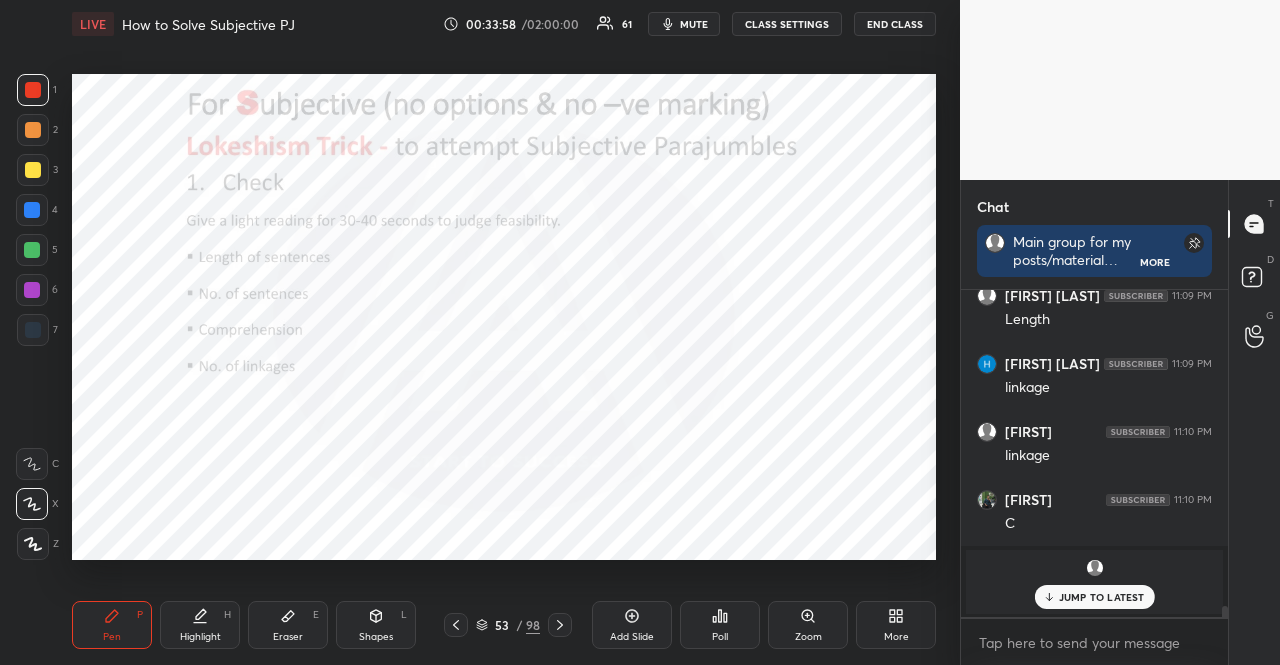 click at bounding box center [32, 250] 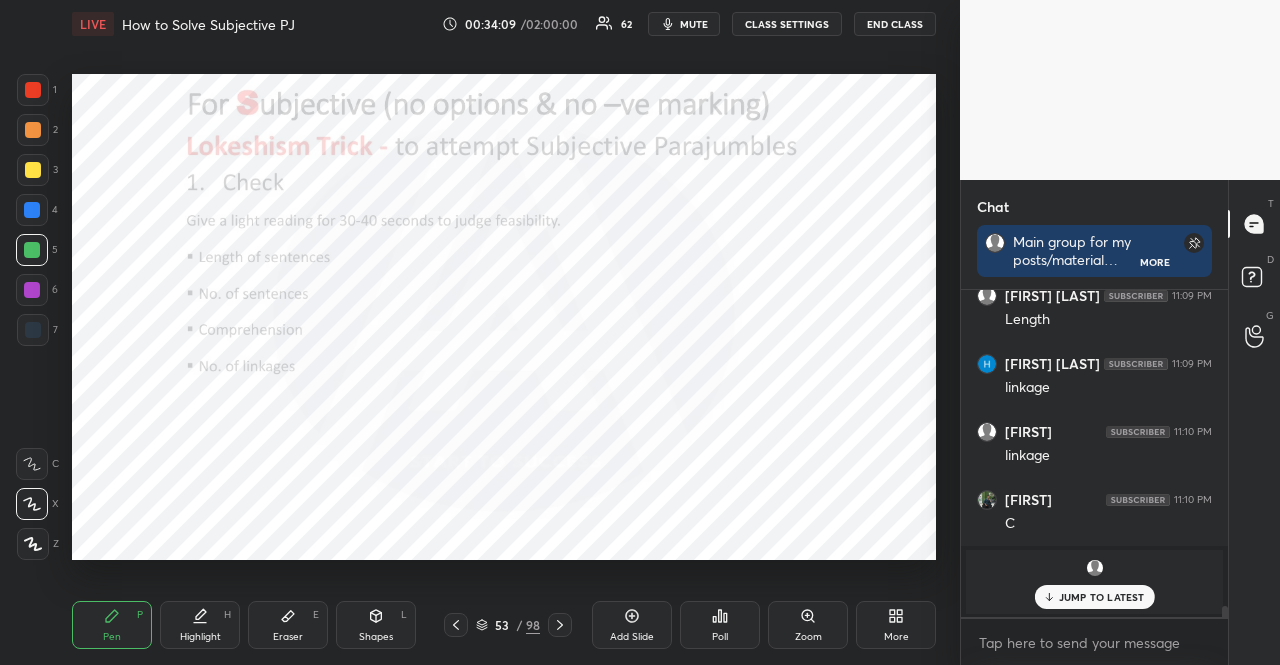 click at bounding box center [33, 330] 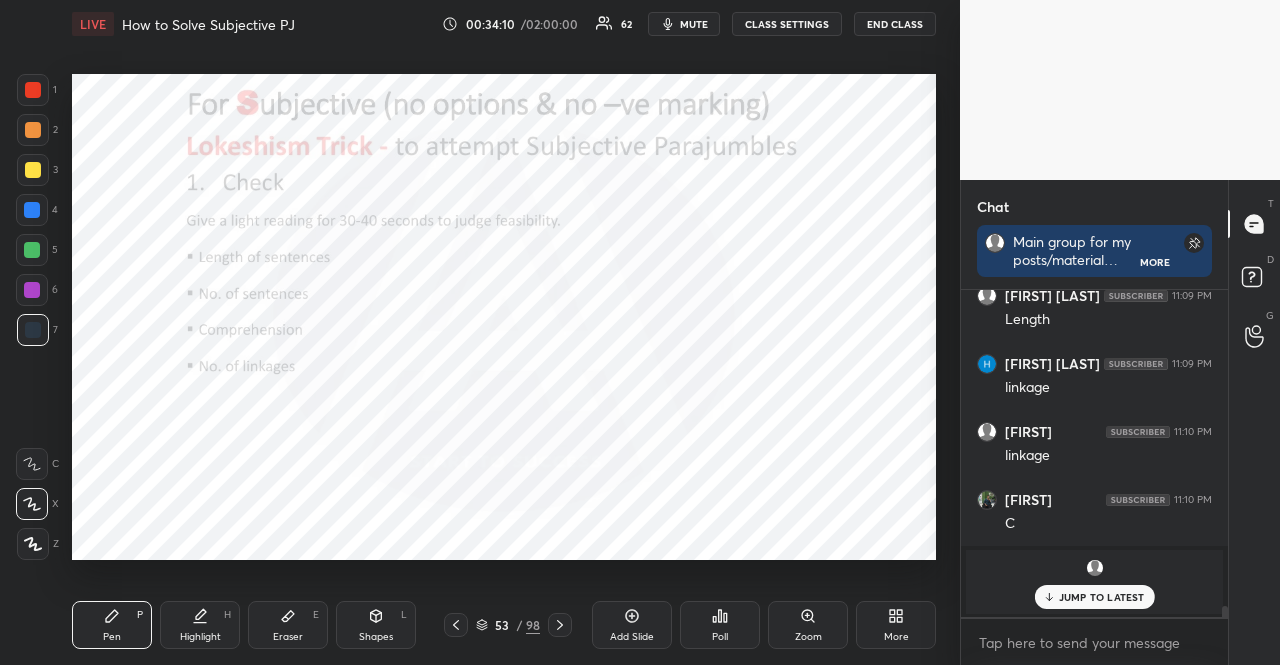 click at bounding box center (33, 330) 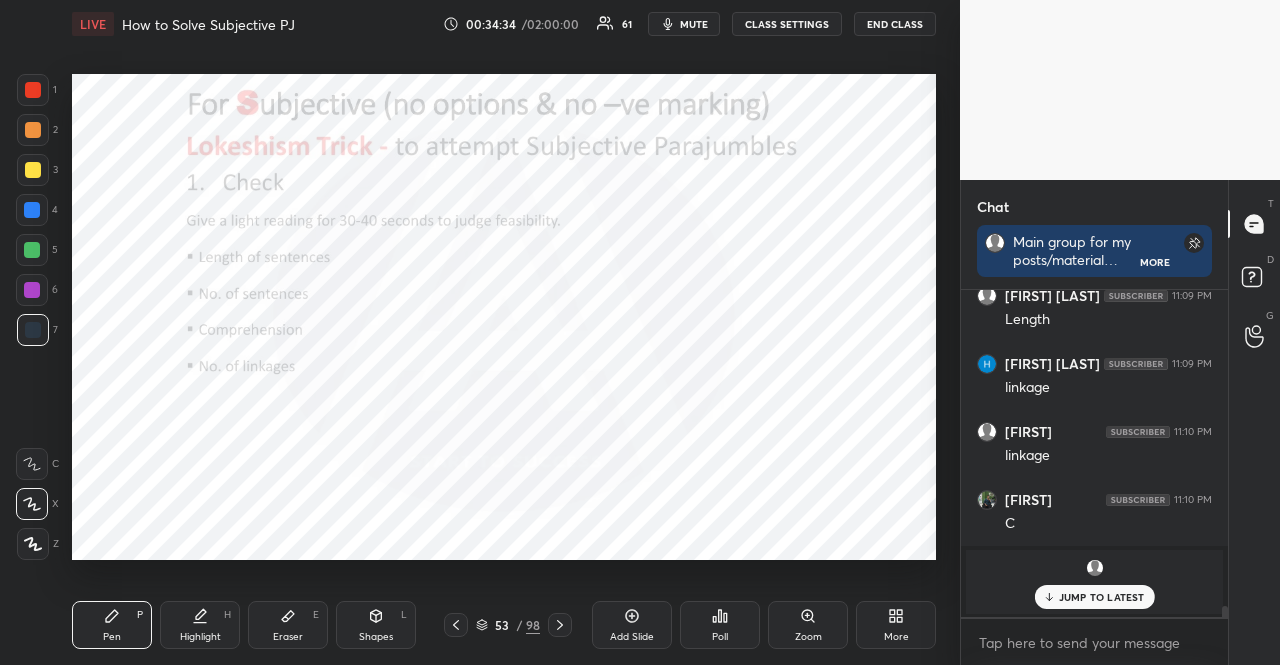 click at bounding box center [32, 250] 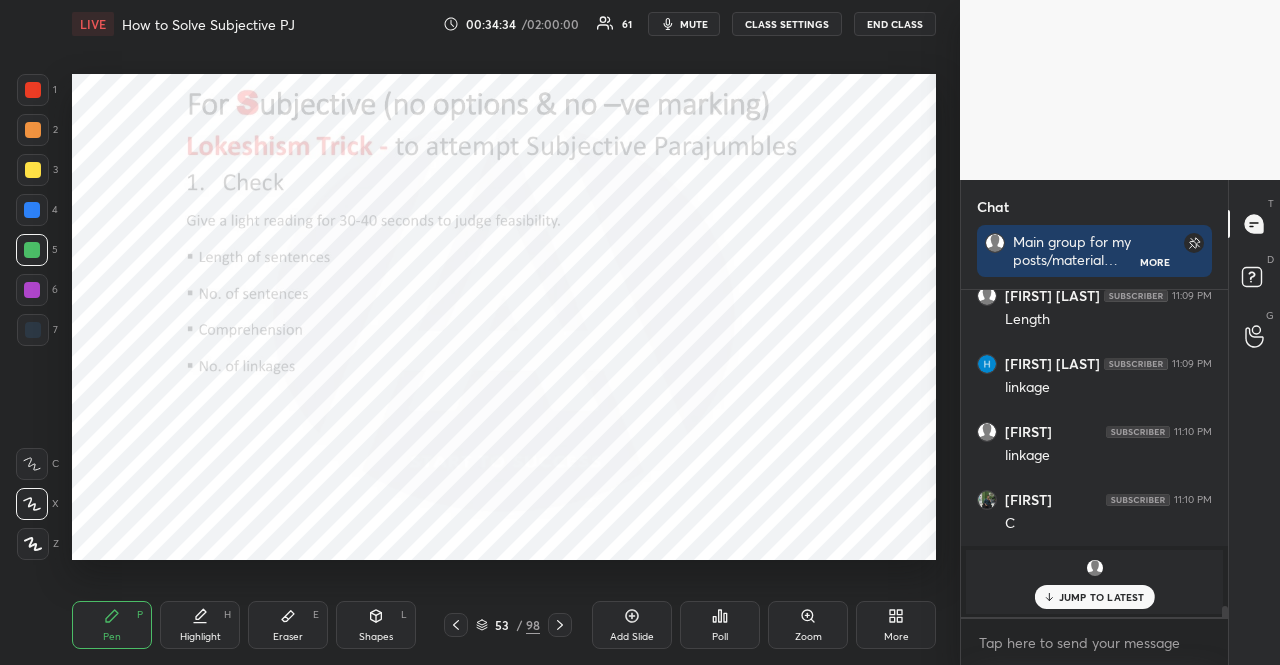 click at bounding box center [32, 250] 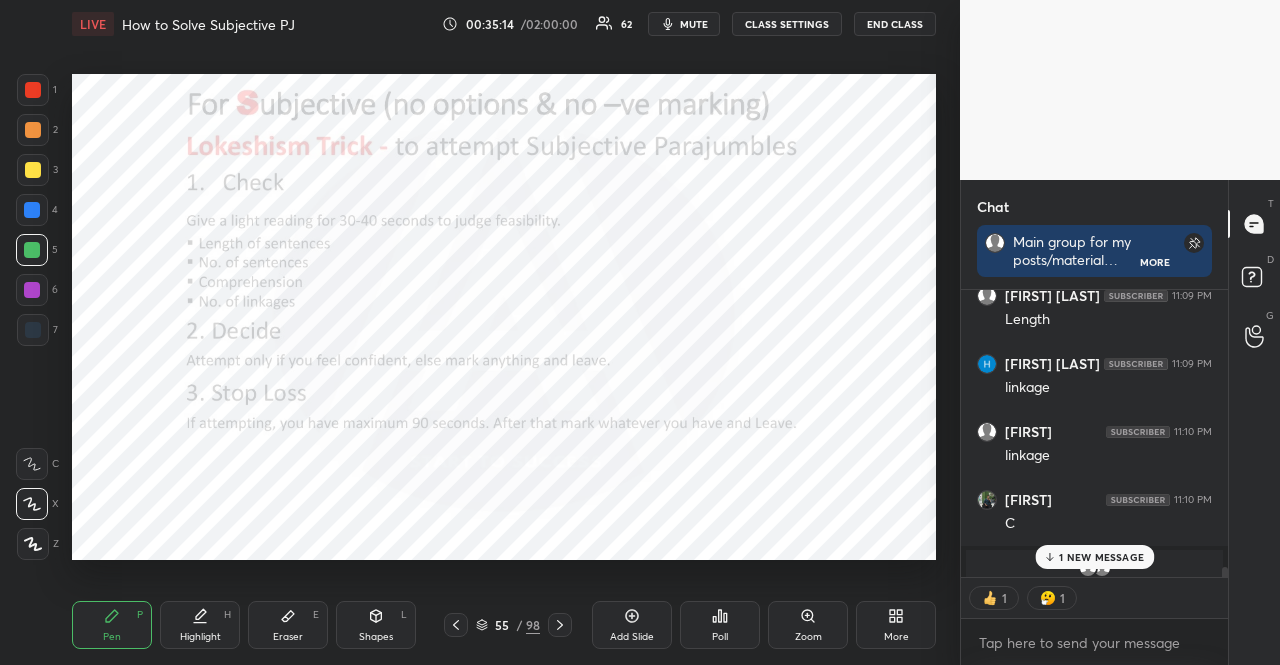scroll, scrollTop: 281, scrollLeft: 261, axis: both 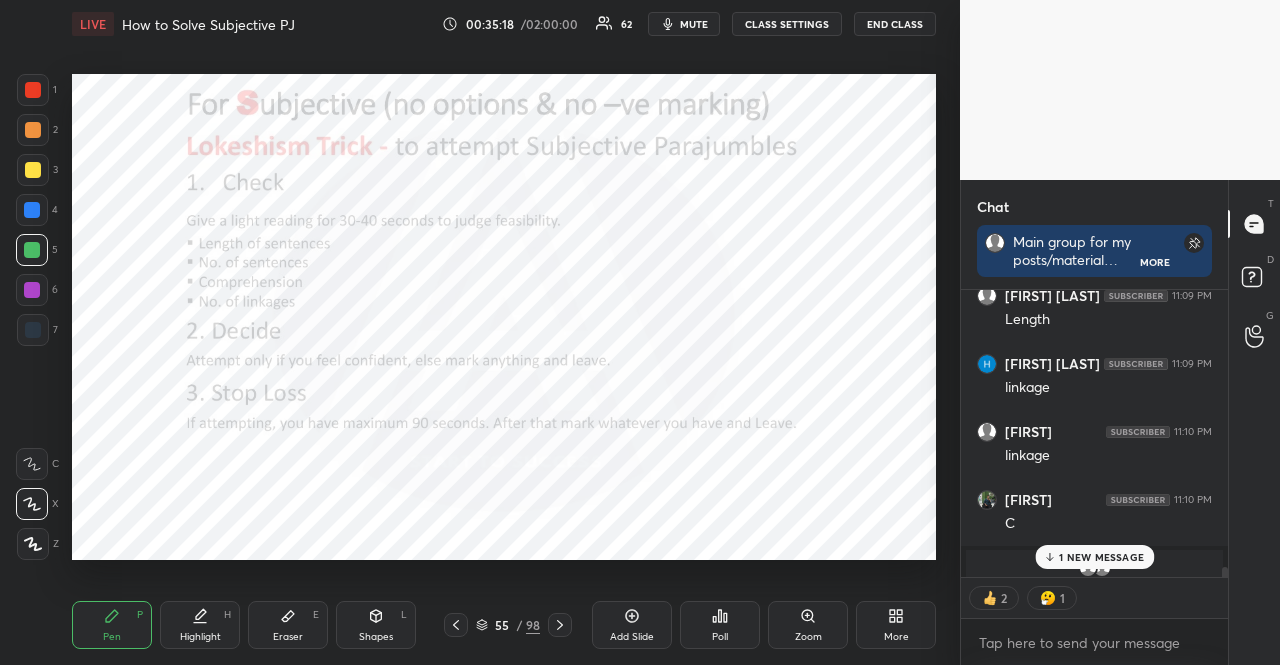 click at bounding box center (32, 210) 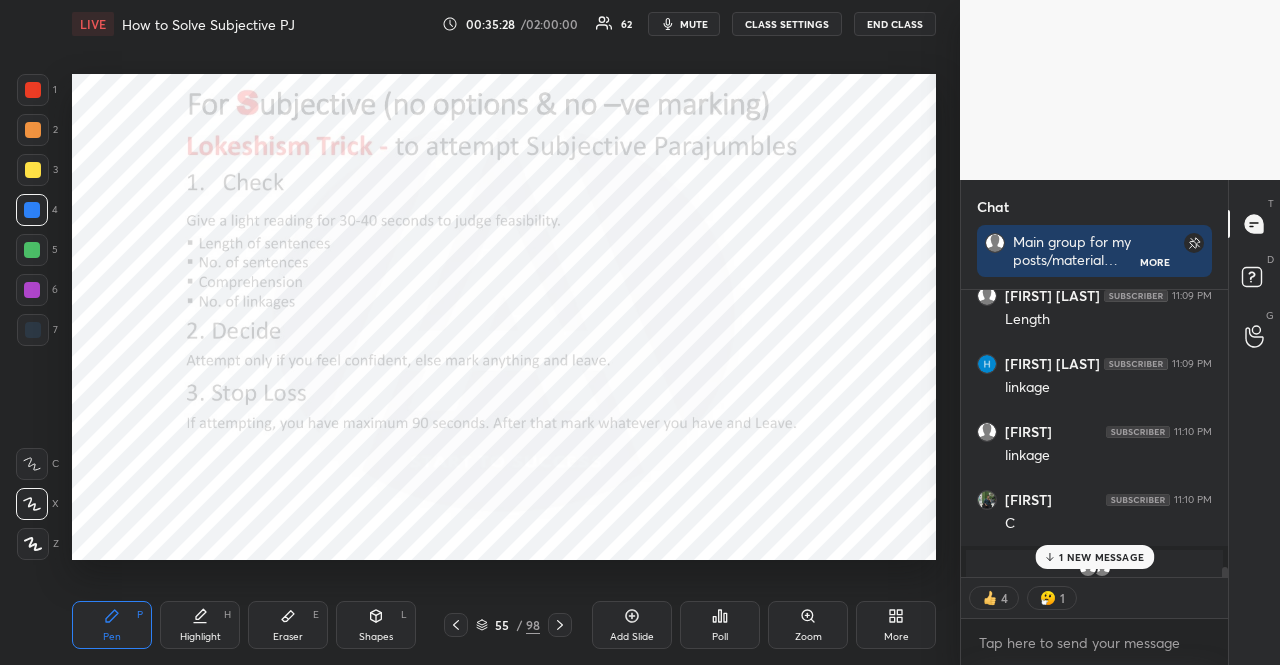 click at bounding box center [33, 330] 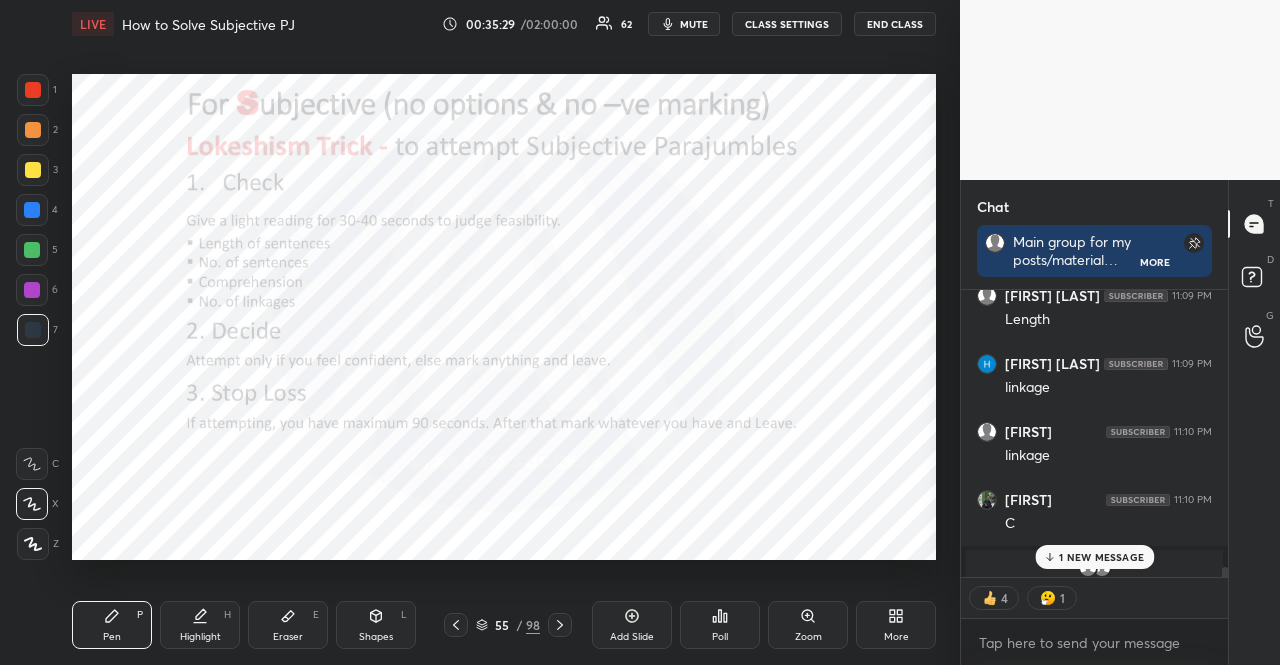drag, startPoint x: 34, startPoint y: 325, endPoint x: 33, endPoint y: 313, distance: 12.0415945 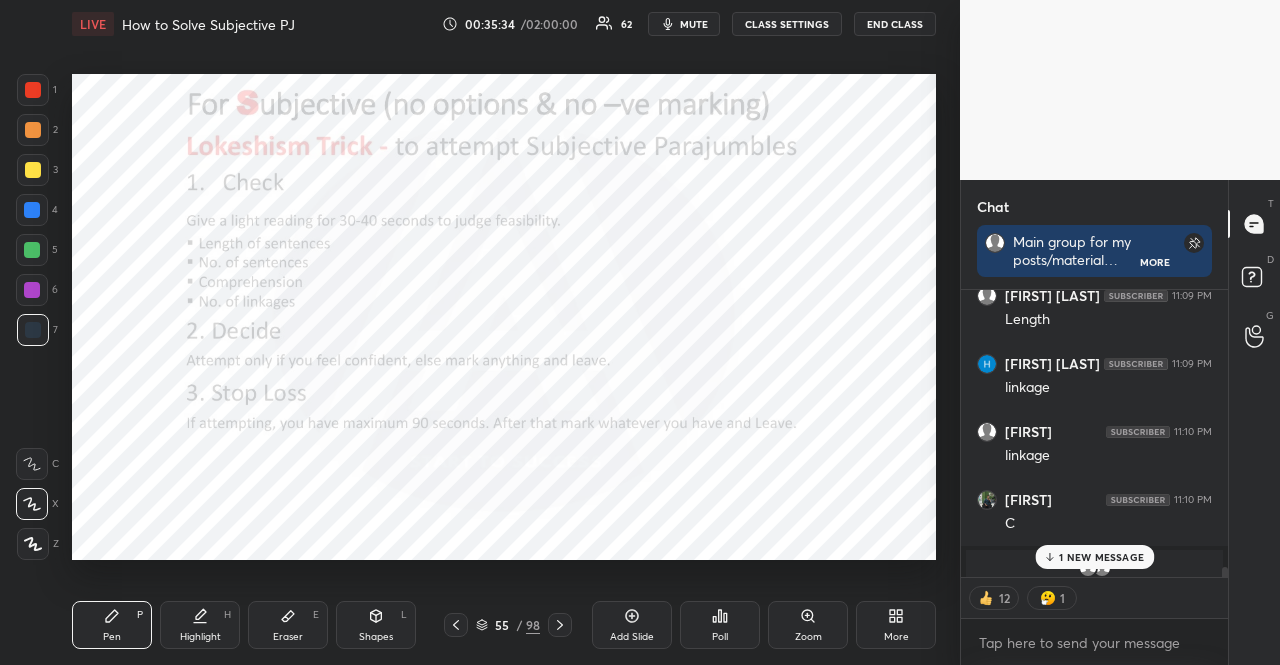 click at bounding box center (32, 250) 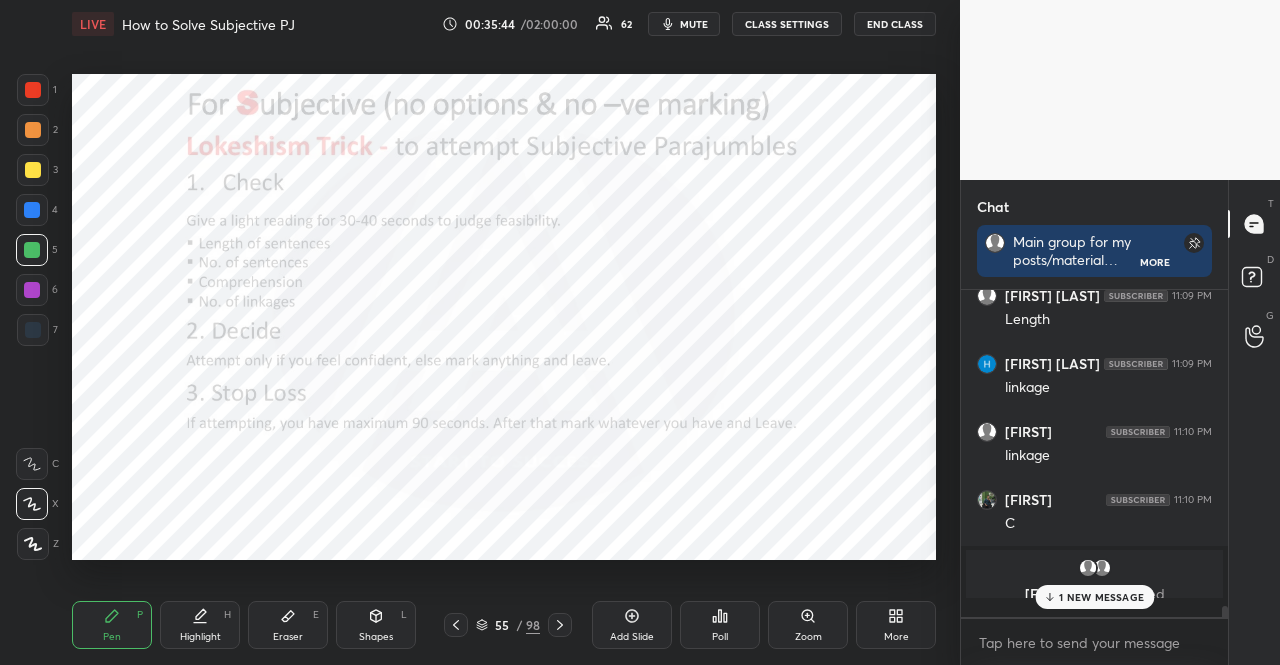 scroll, scrollTop: 6, scrollLeft: 6, axis: both 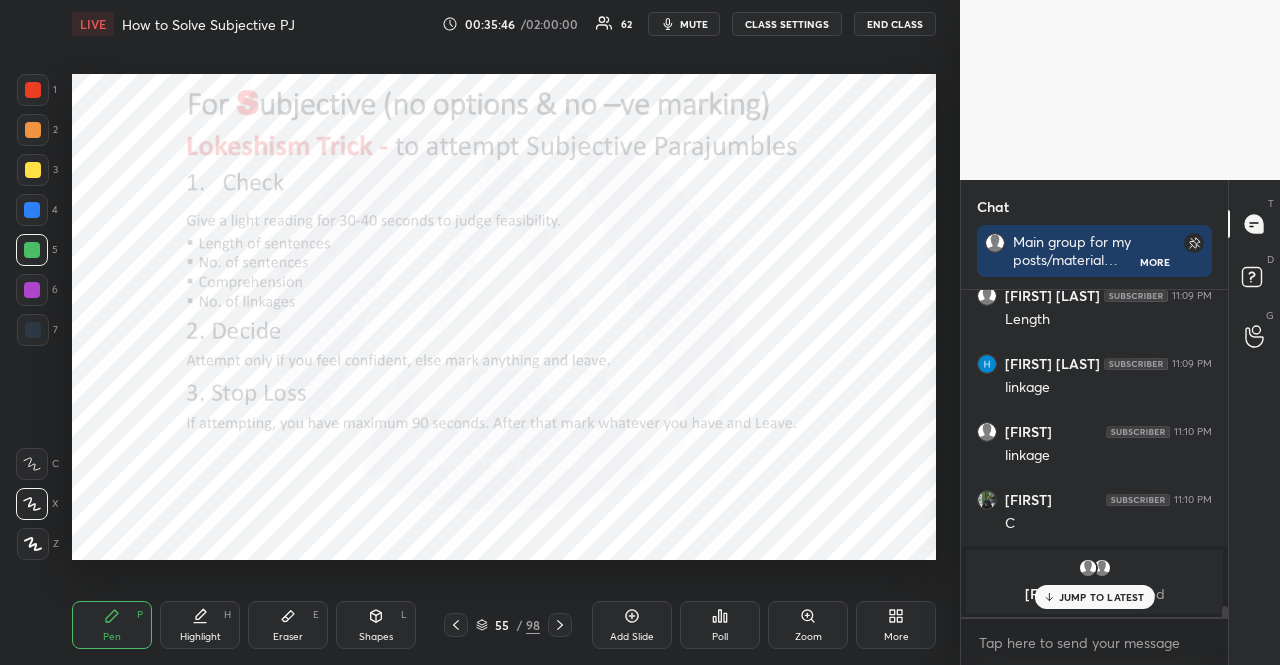 click at bounding box center [33, 130] 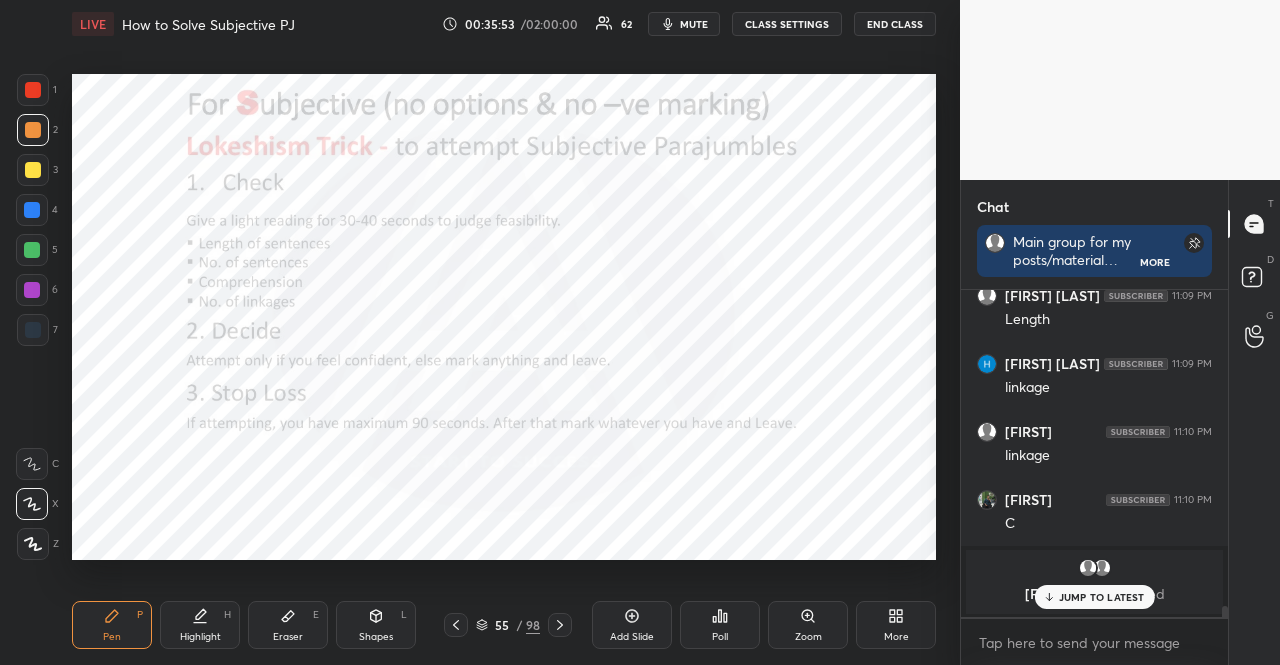 click at bounding box center (33, 330) 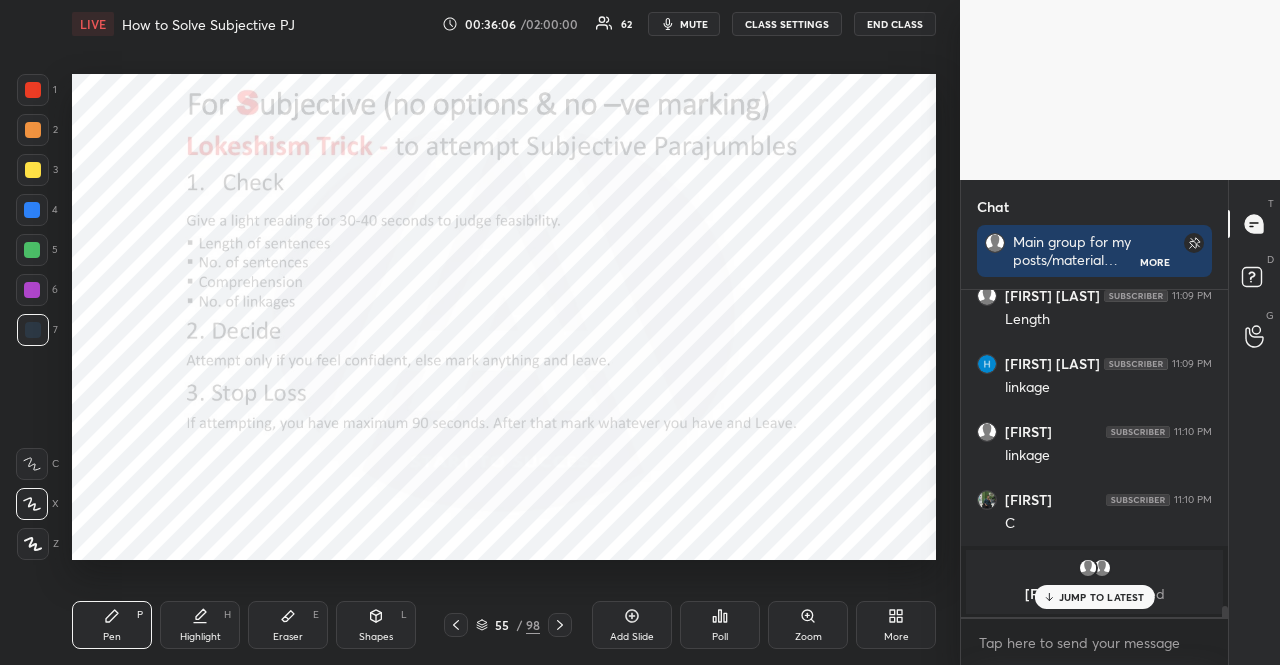 click at bounding box center [33, 90] 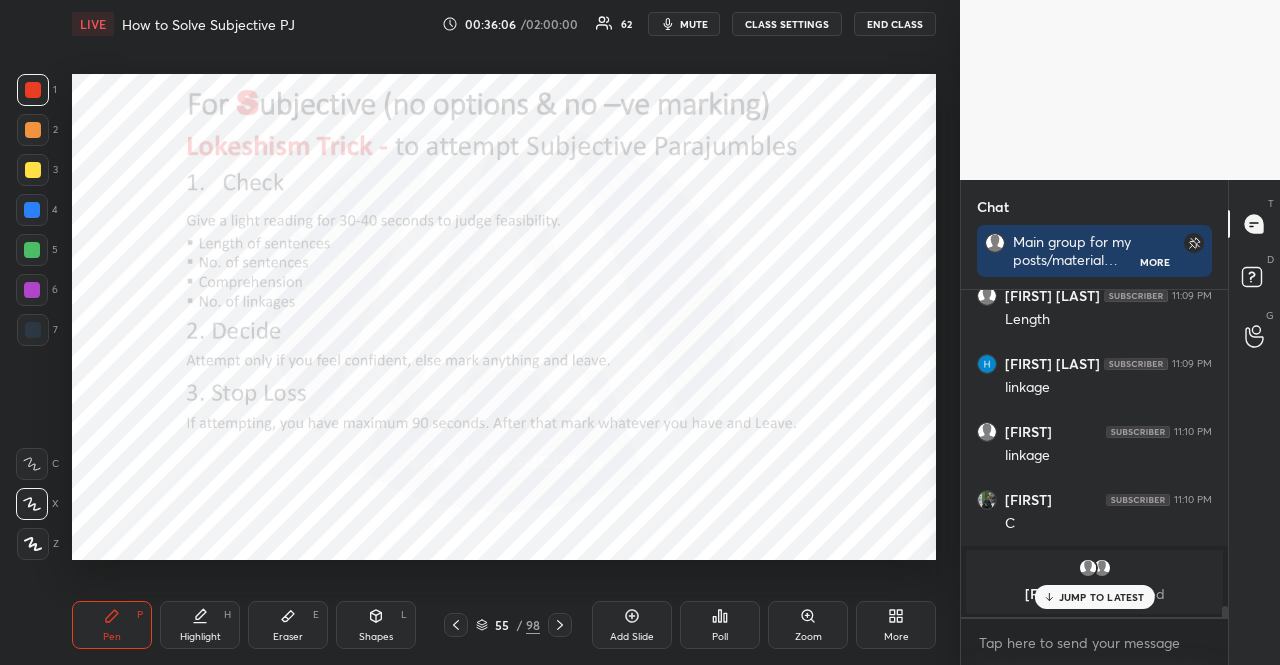 click at bounding box center [33, 90] 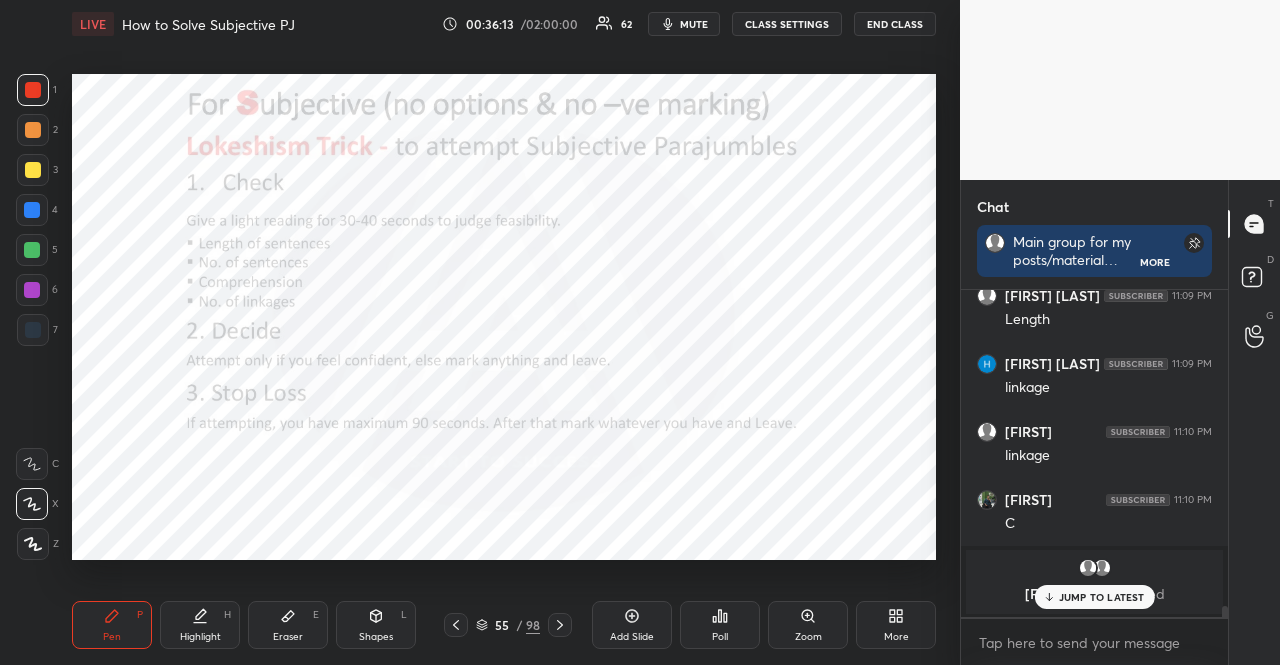 drag, startPoint x: 29, startPoint y: 341, endPoint x: 37, endPoint y: 333, distance: 11.313708 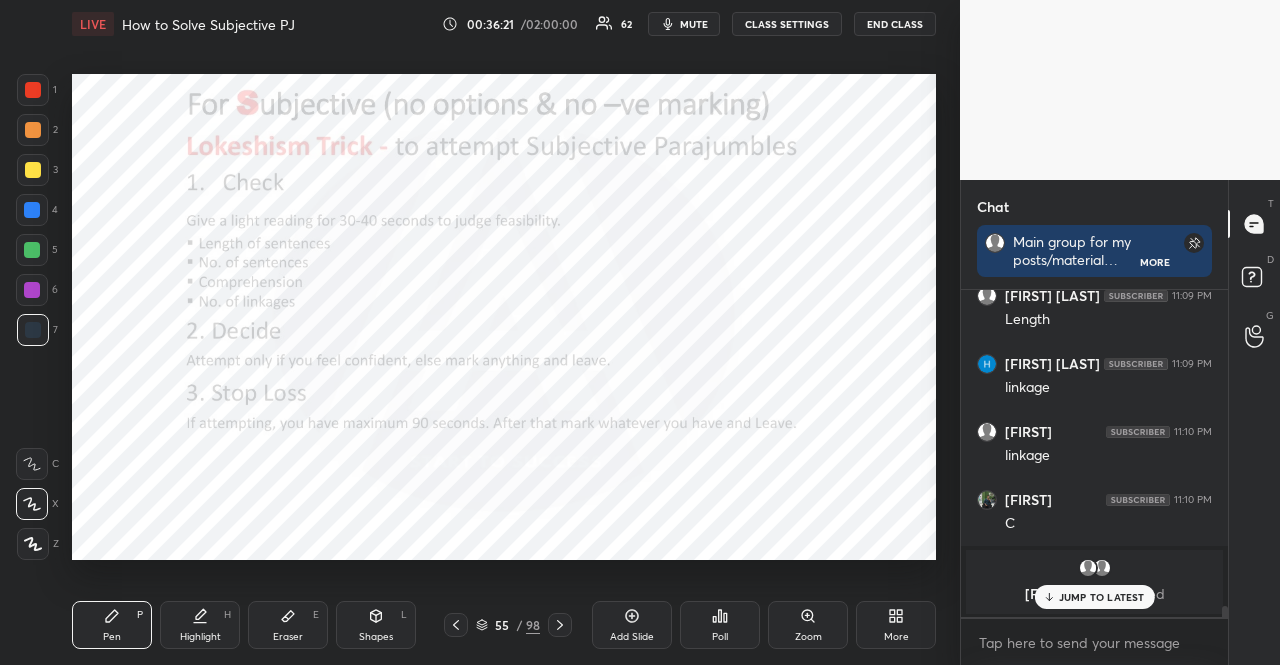 scroll, scrollTop: 9496, scrollLeft: 0, axis: vertical 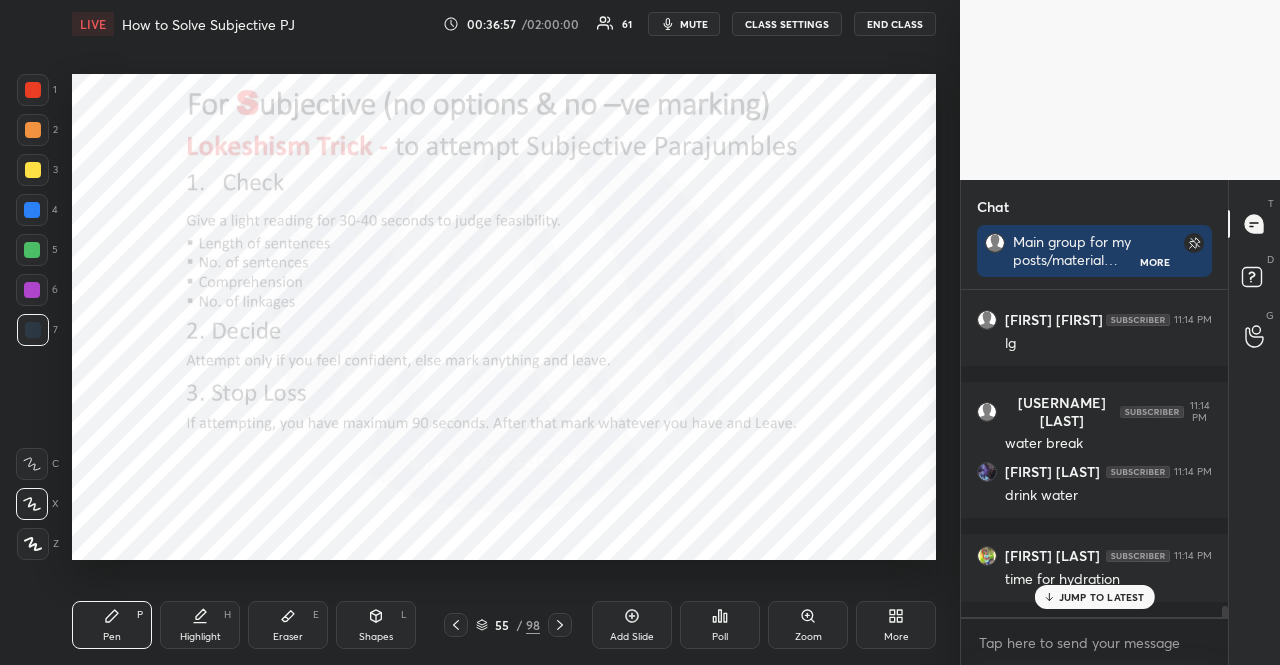 click on "JUMP TO LATEST" at bounding box center [1102, 597] 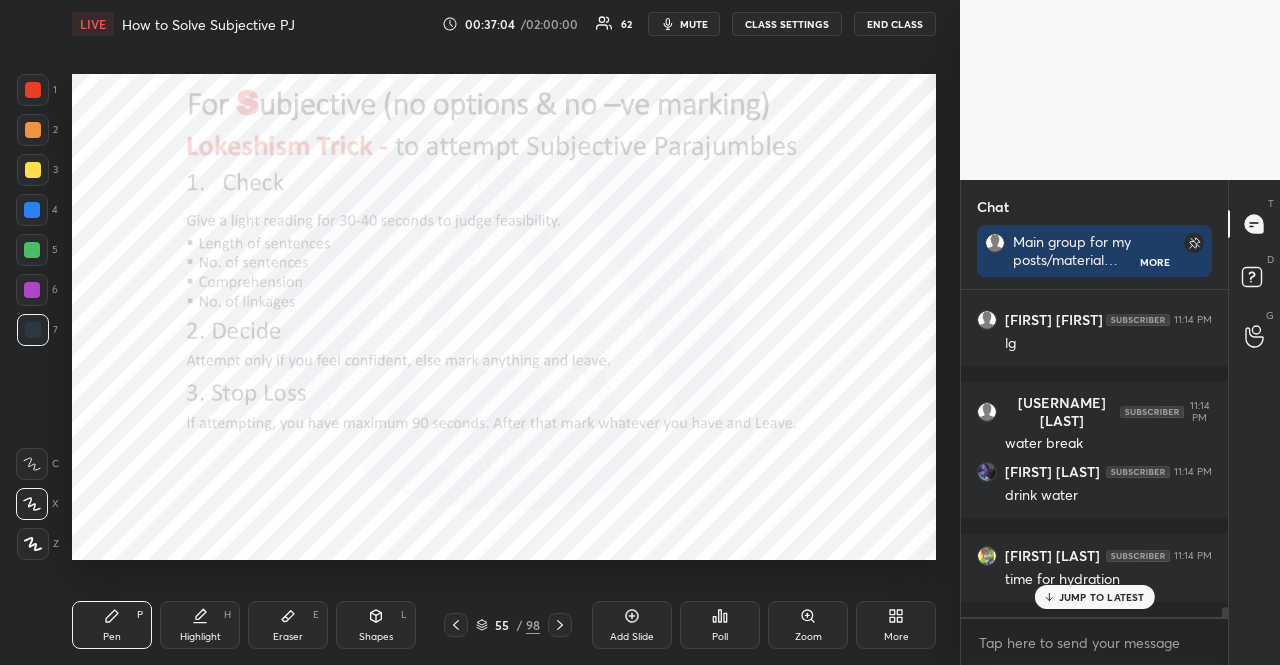 scroll, scrollTop: 9900, scrollLeft: 0, axis: vertical 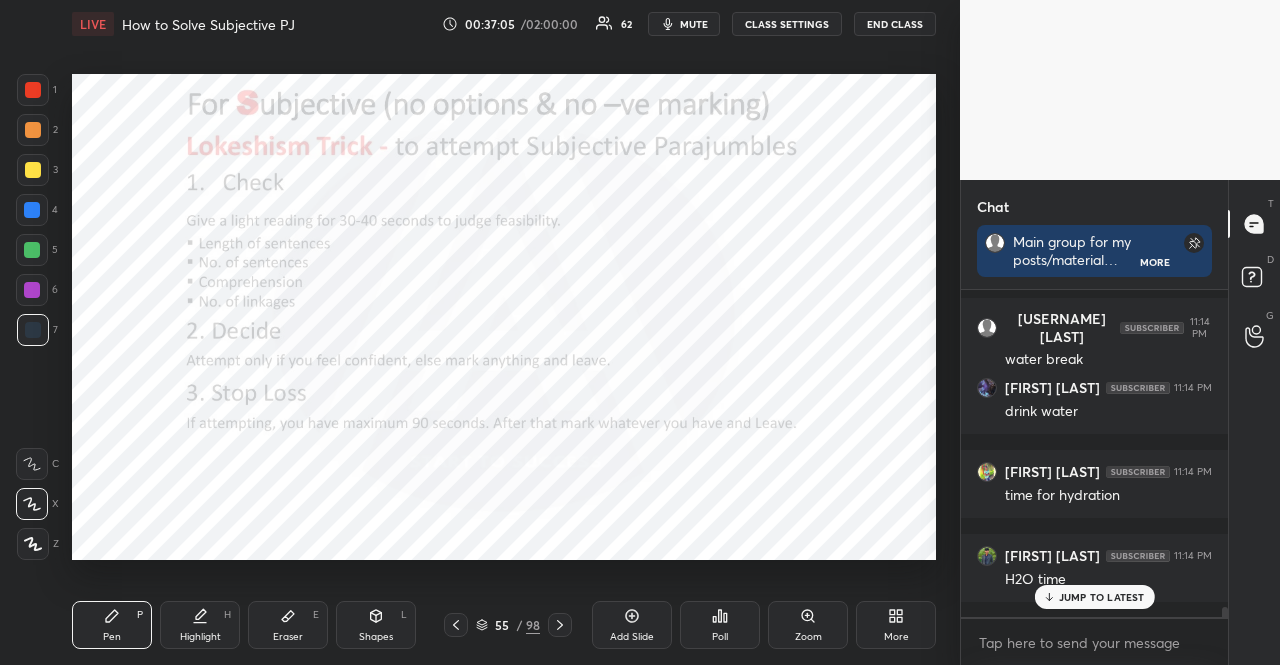 click on "JUMP TO LATEST" at bounding box center [1102, 597] 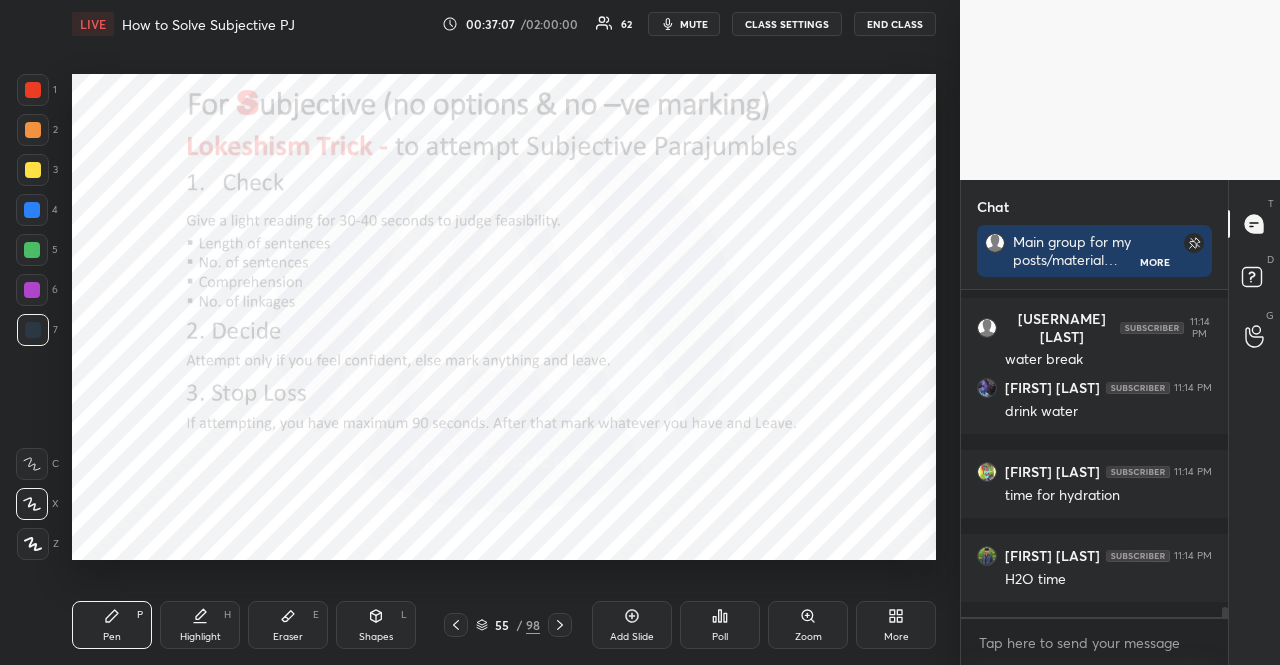 scroll, scrollTop: 9968, scrollLeft: 0, axis: vertical 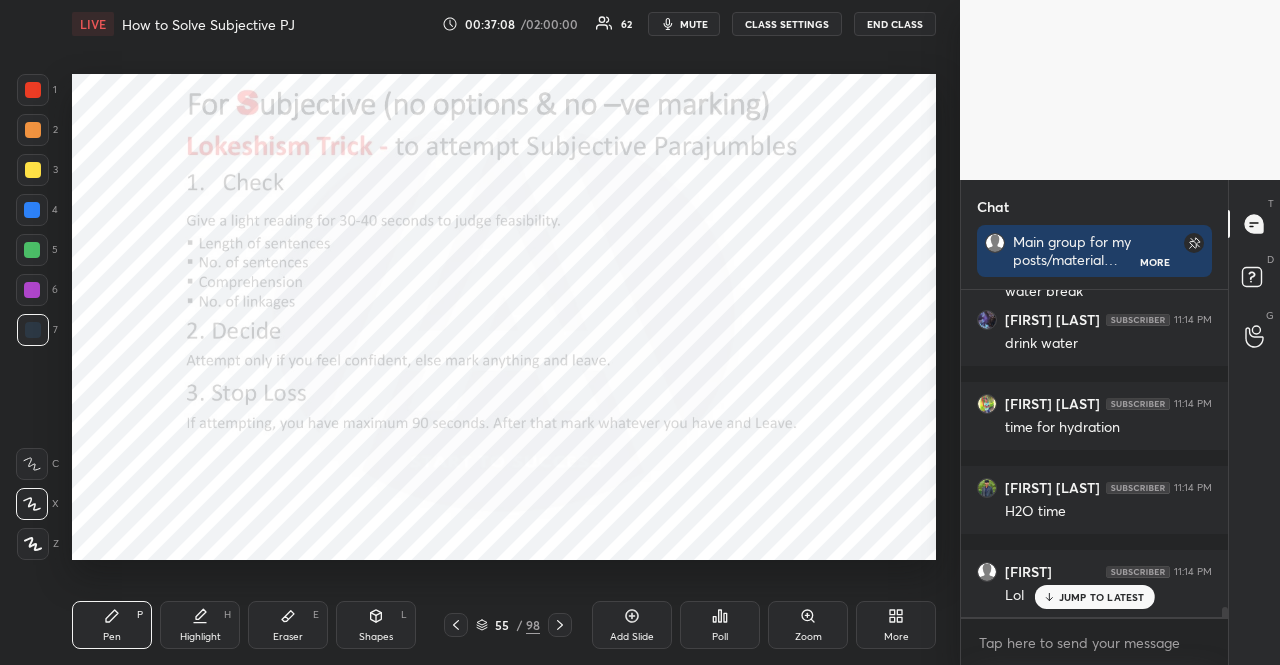 type on "x" 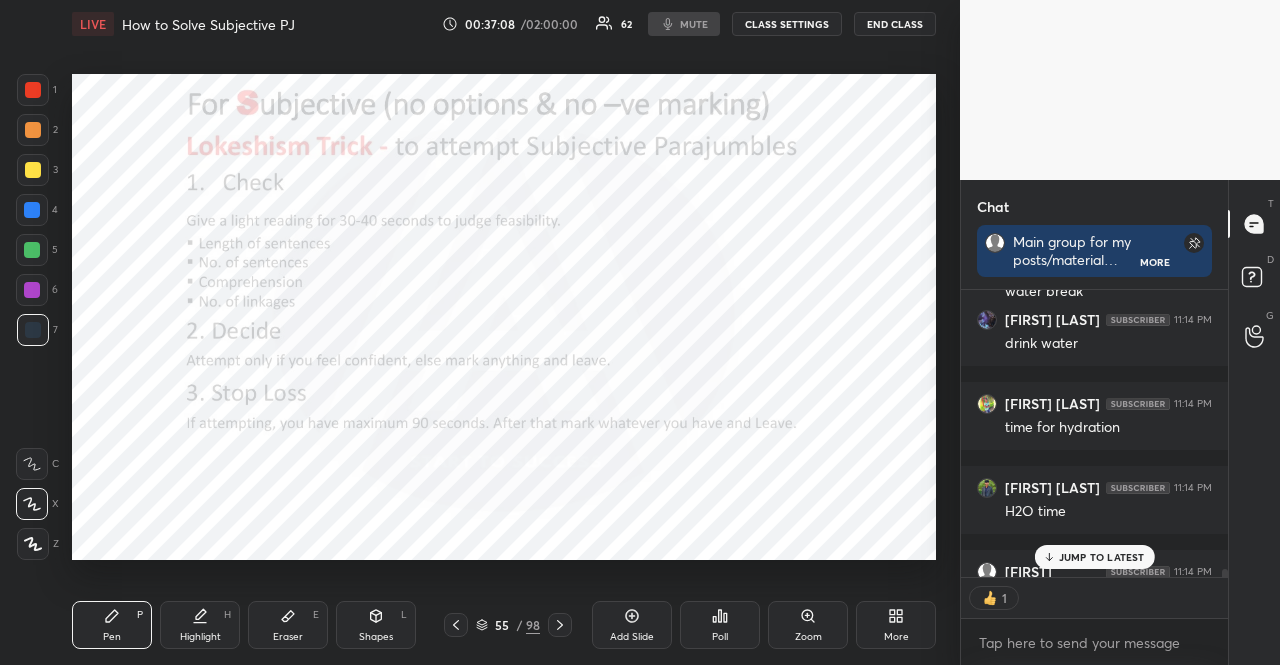 scroll, scrollTop: 10092, scrollLeft: 0, axis: vertical 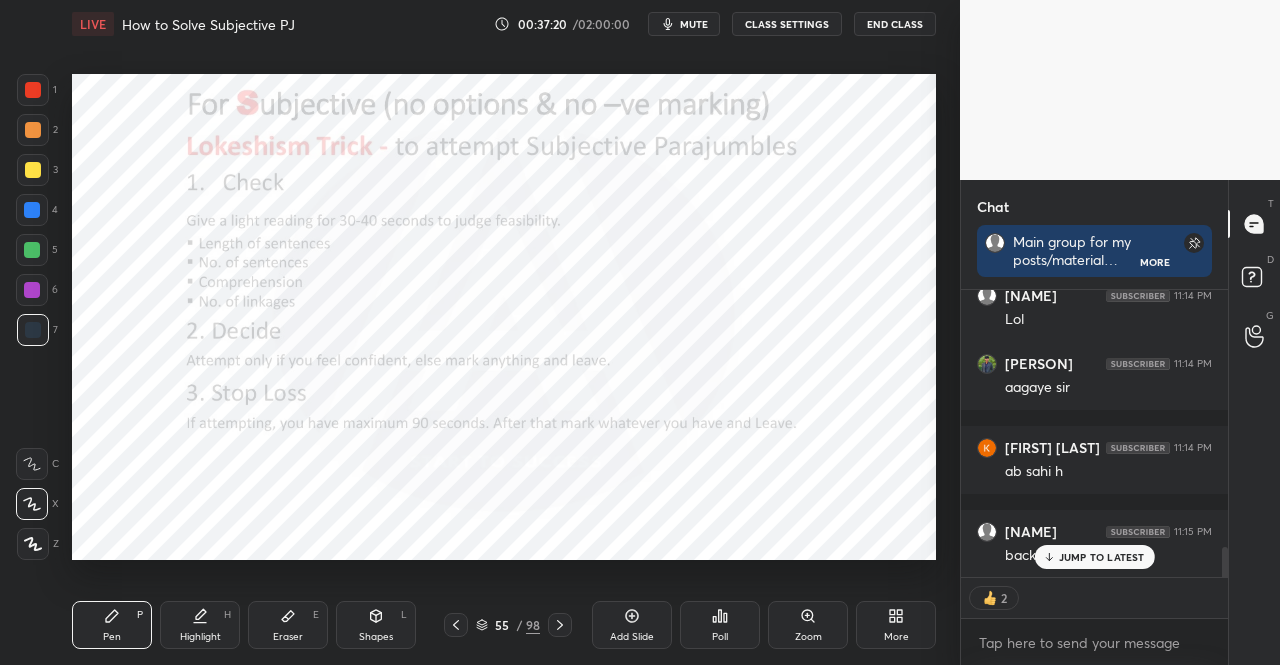 click on "JUMP TO LATEST" at bounding box center (1102, 557) 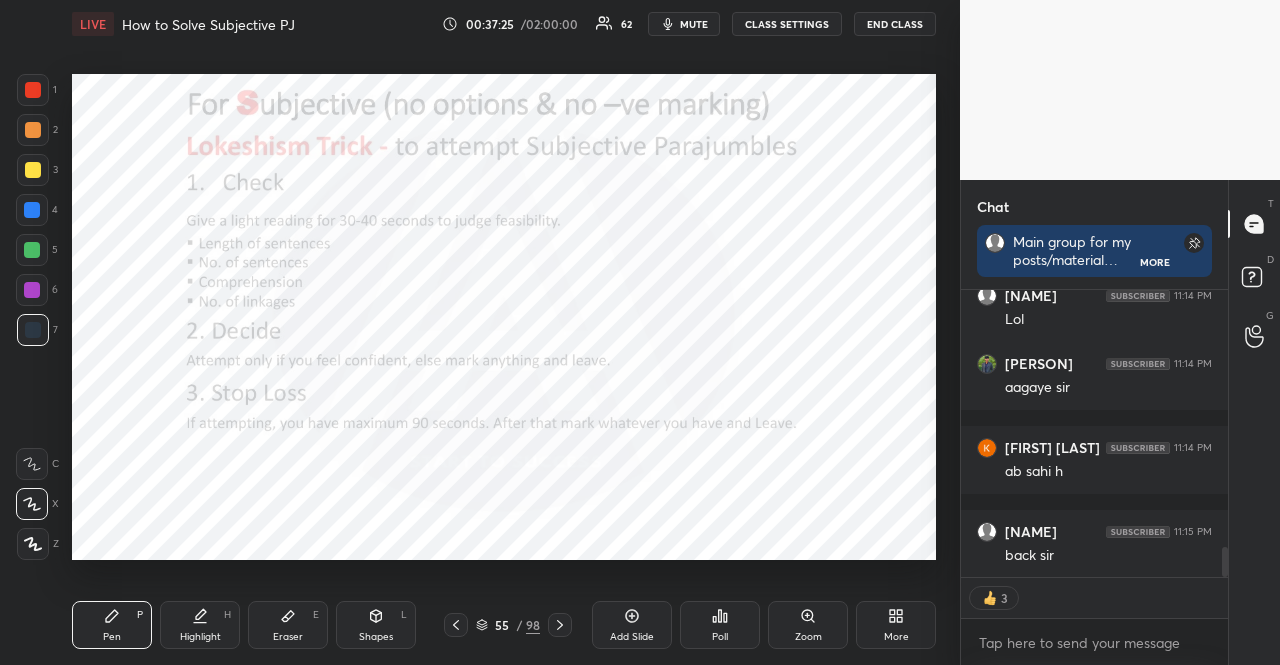 click on "1 2 3 4 5 6 7" at bounding box center (37, 214) 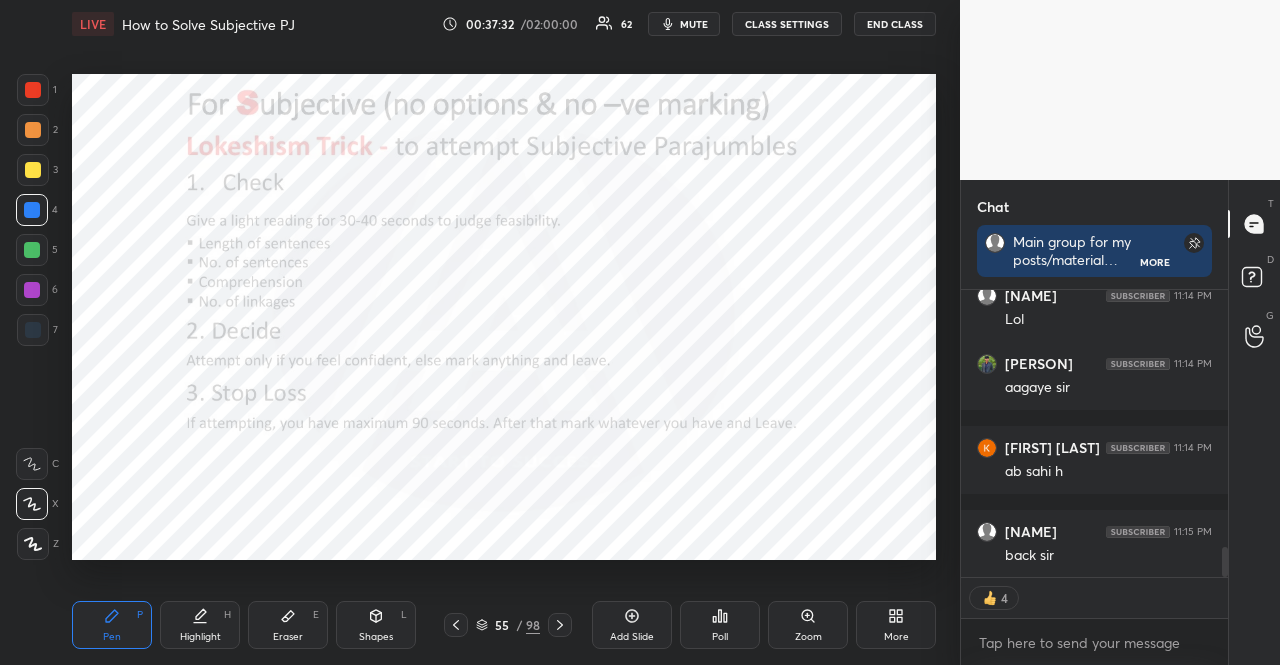 click at bounding box center [33, 330] 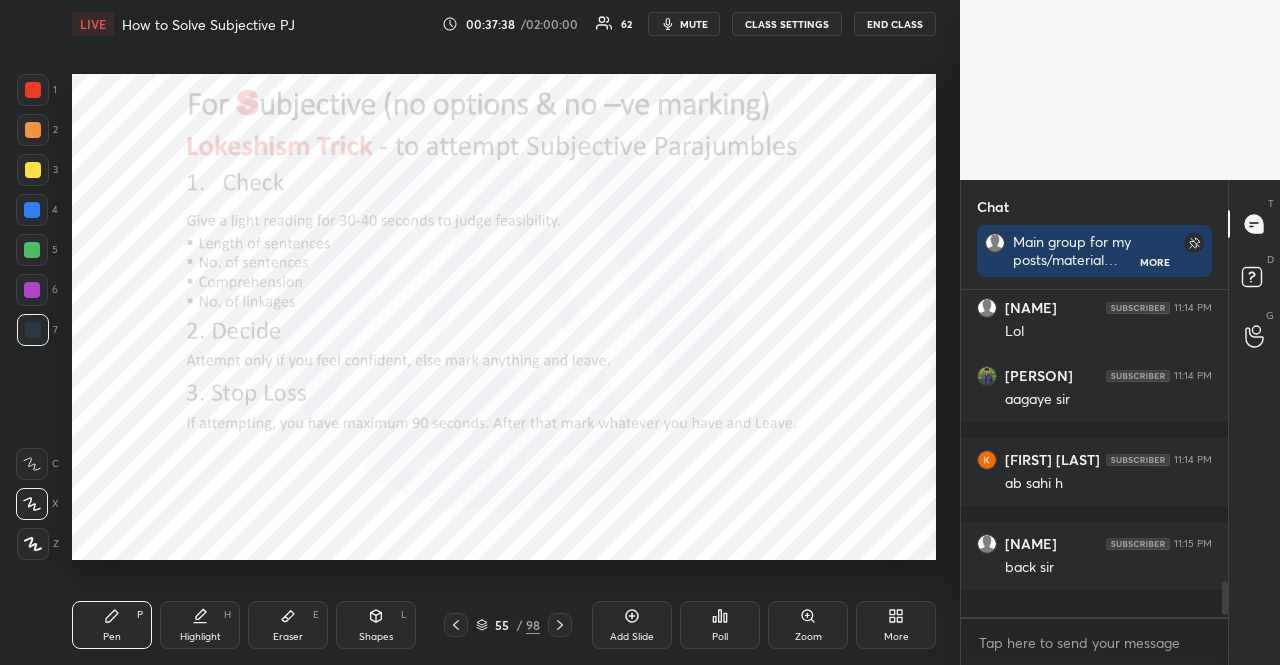 scroll, scrollTop: 6, scrollLeft: 6, axis: both 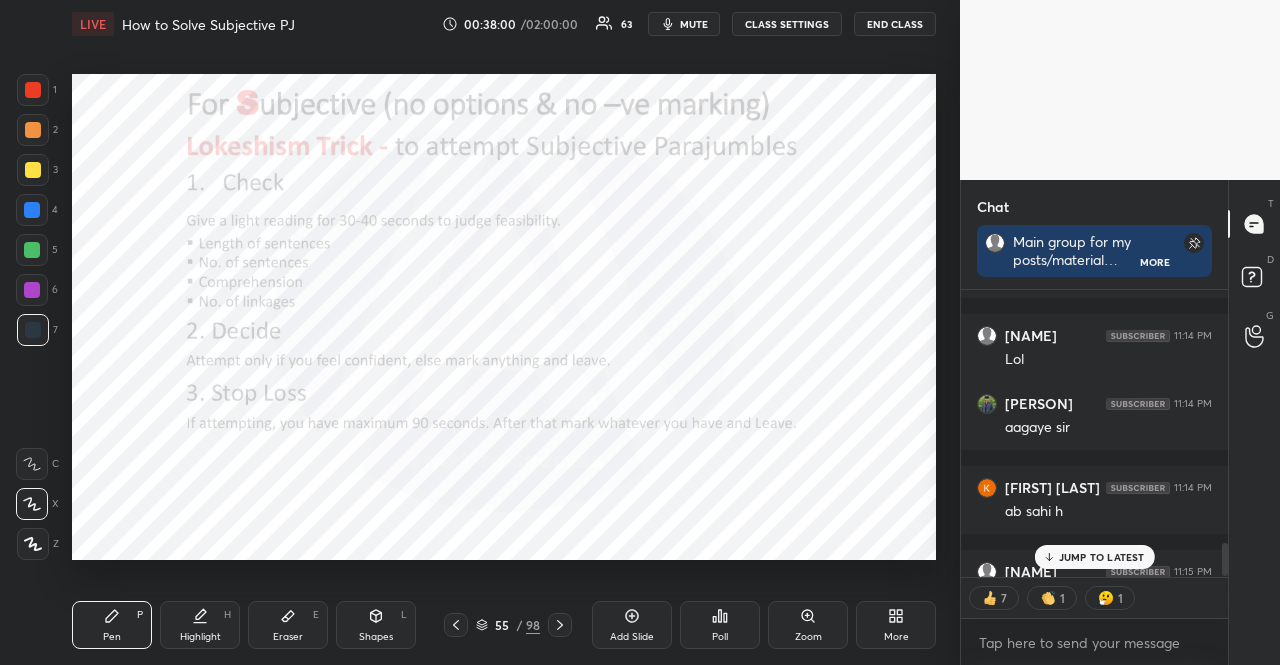 click on "1 2 3 4 5 6 7" at bounding box center (37, 214) 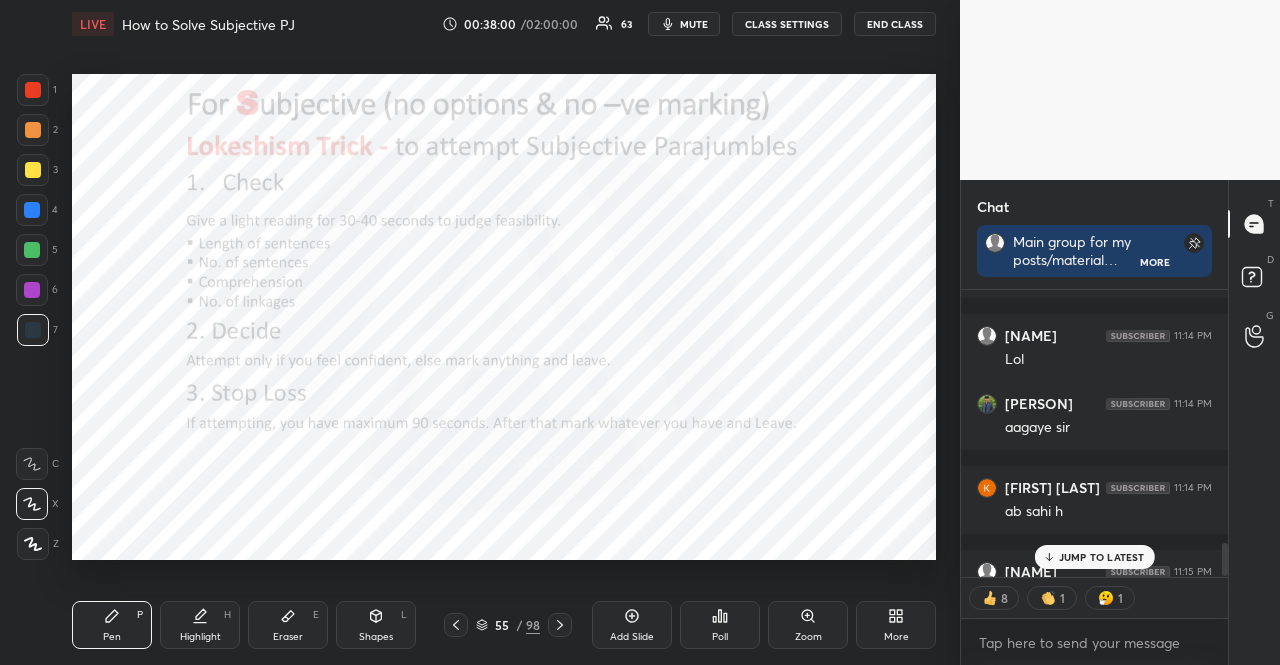 click on "1 2 3 4 5 6 7" at bounding box center (37, 214) 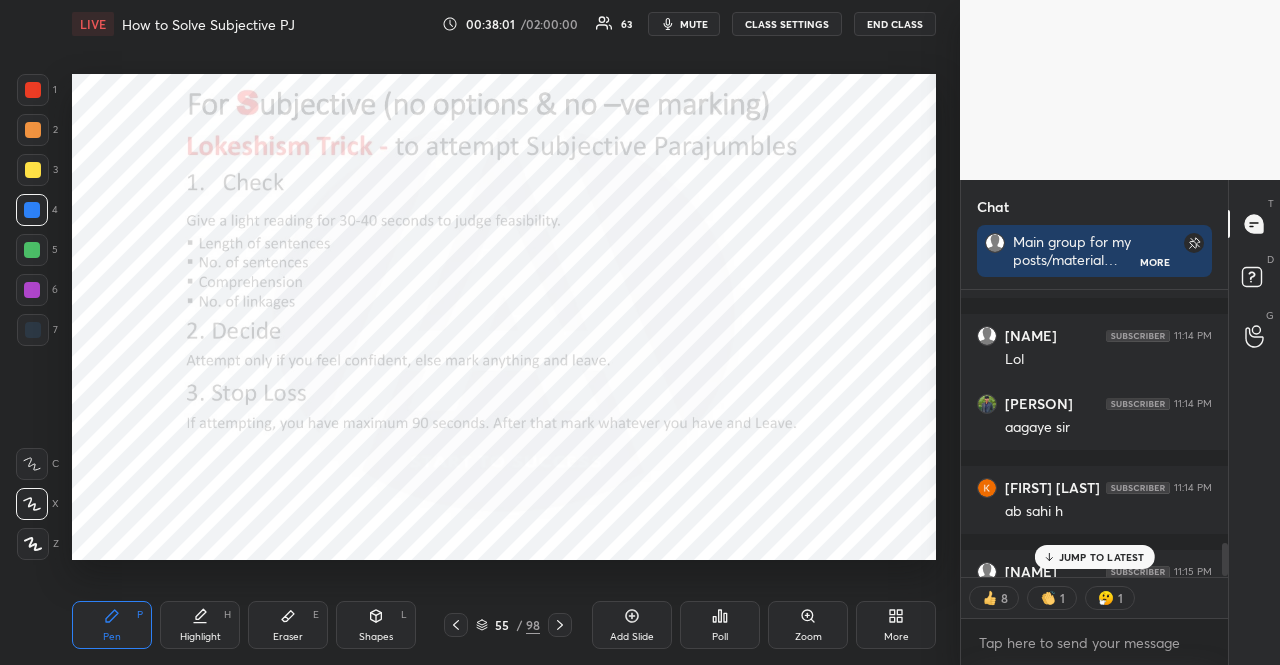 click at bounding box center (32, 210) 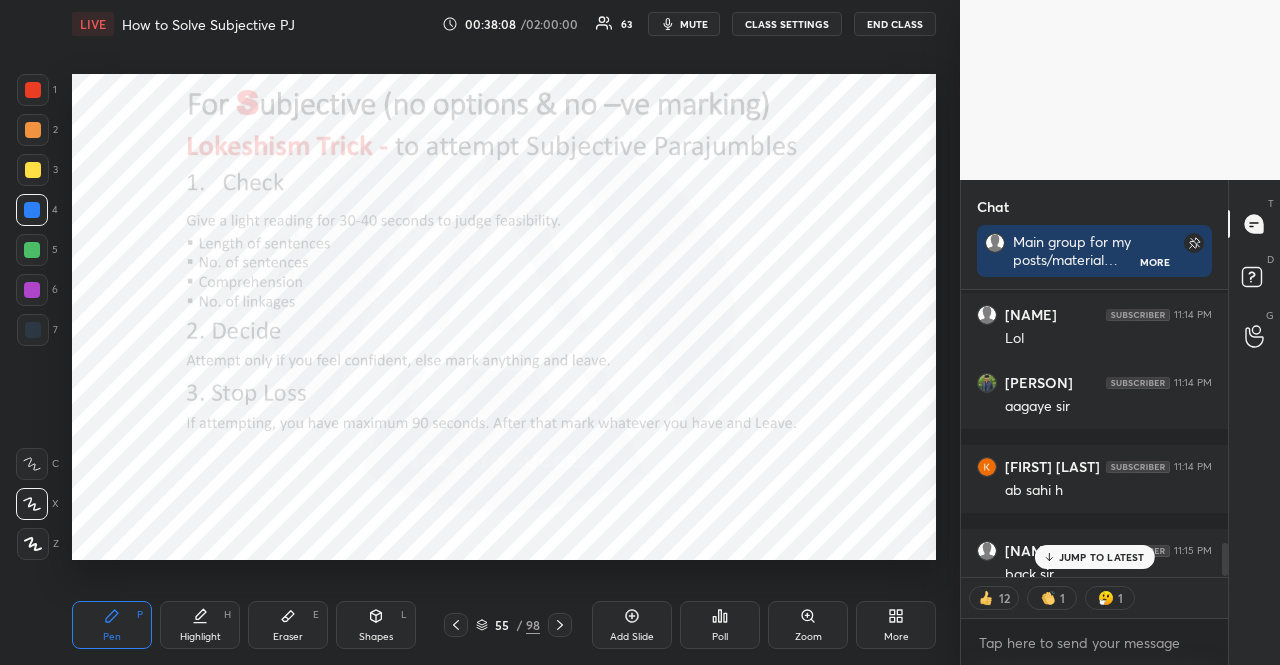 scroll, scrollTop: 2442, scrollLeft: 0, axis: vertical 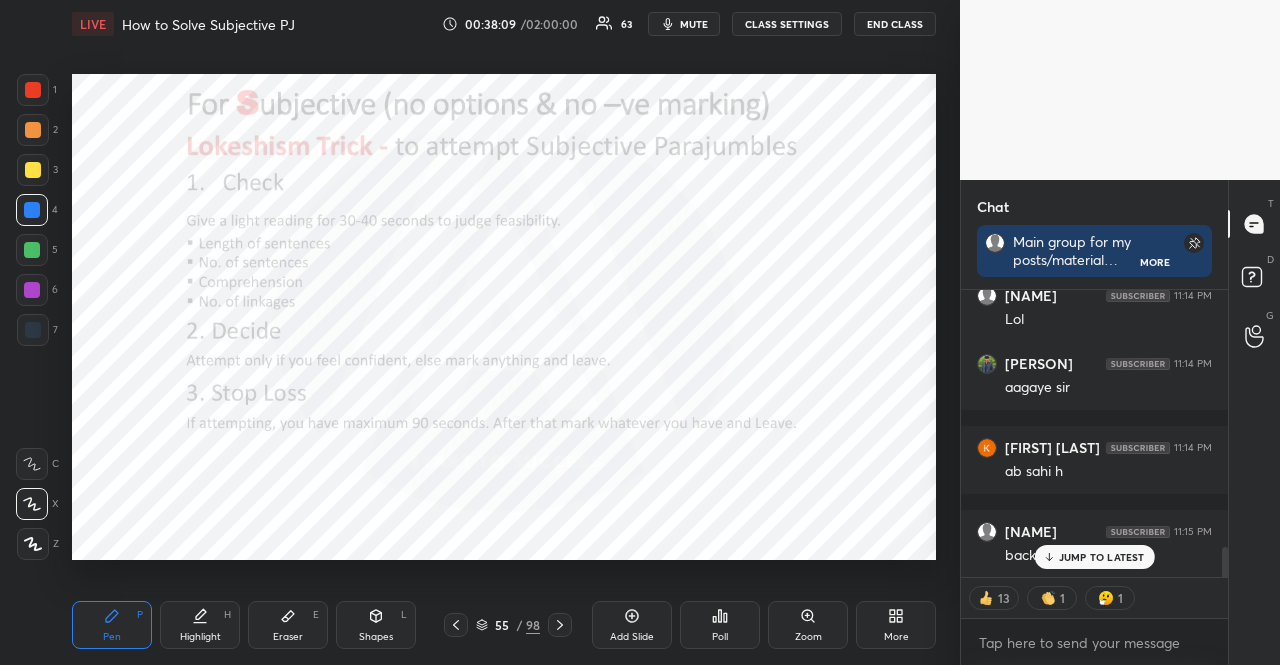 click on "JUMP TO LATEST" at bounding box center (1102, 557) 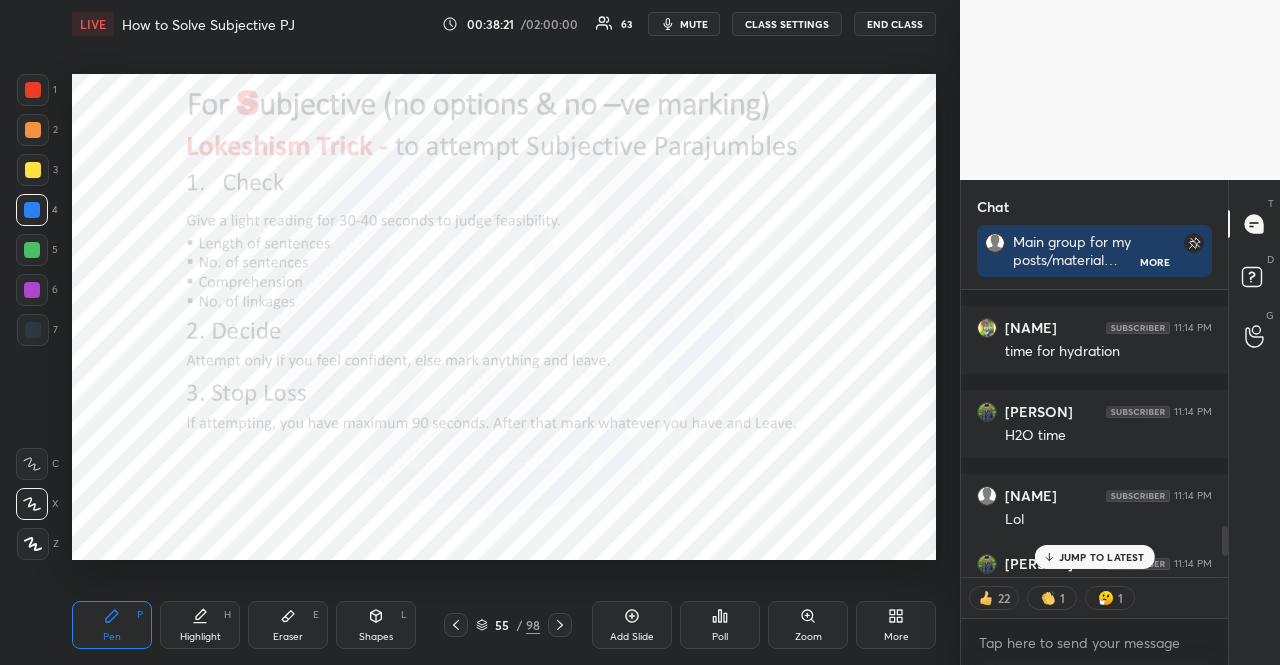 scroll, scrollTop: 2442, scrollLeft: 0, axis: vertical 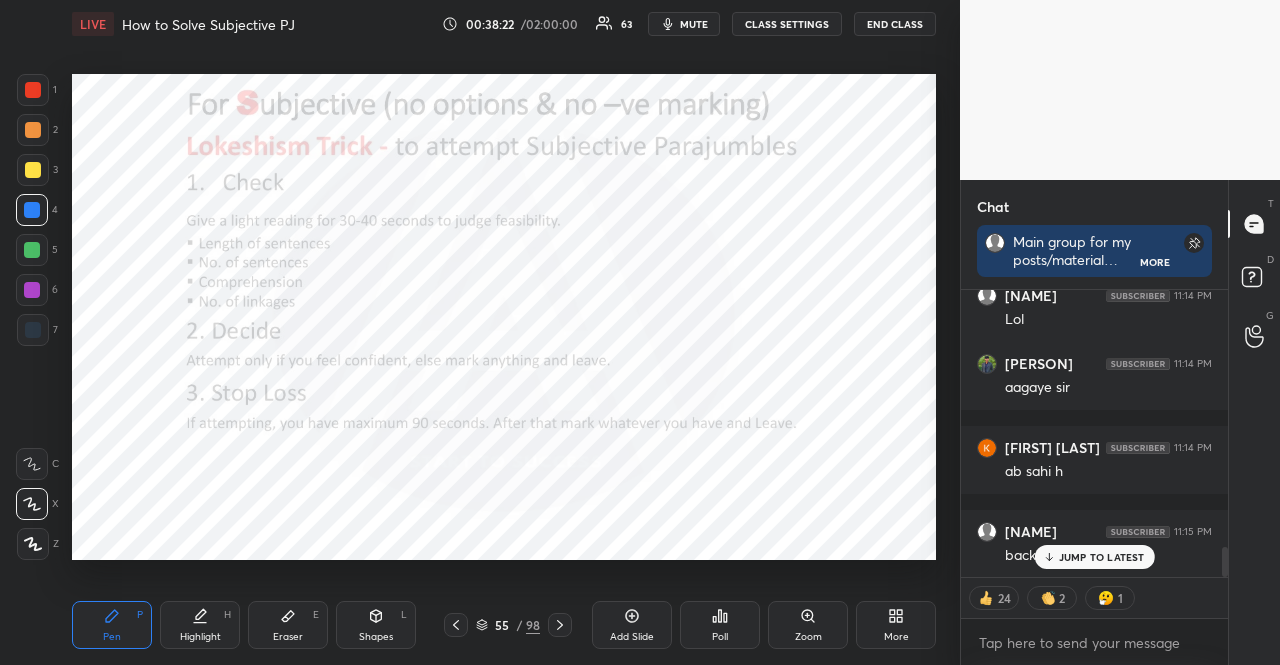 click on "JUMP TO LATEST" at bounding box center (1102, 557) 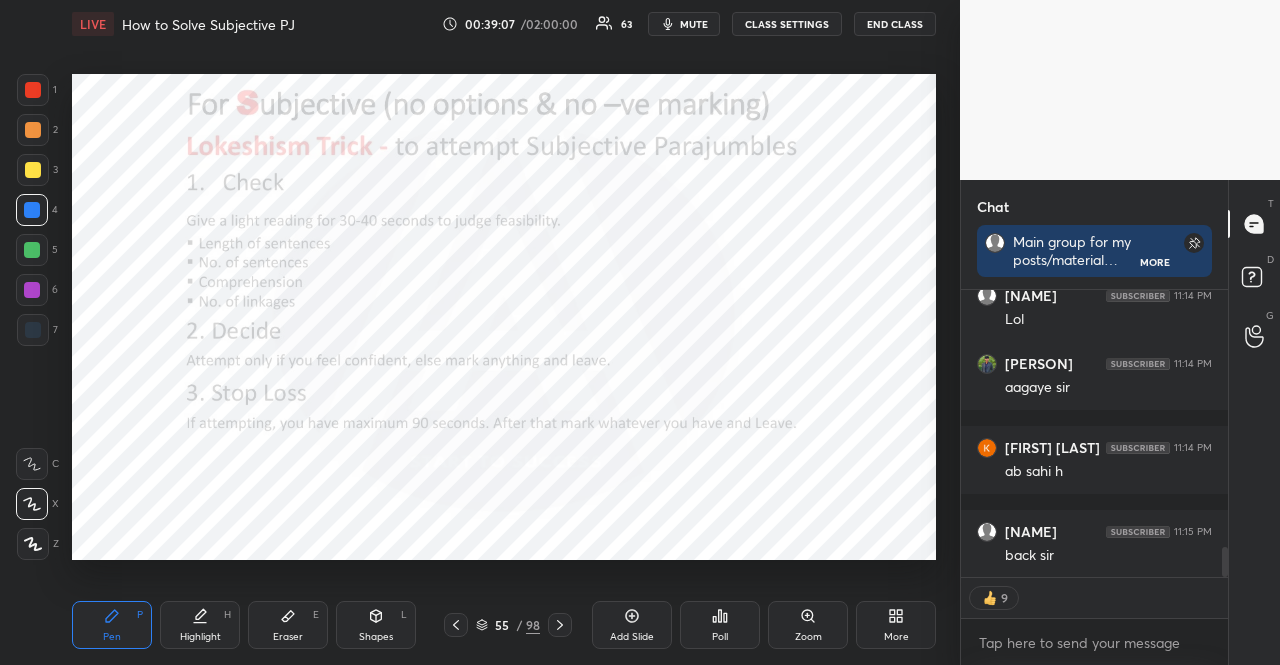 click at bounding box center [32, 290] 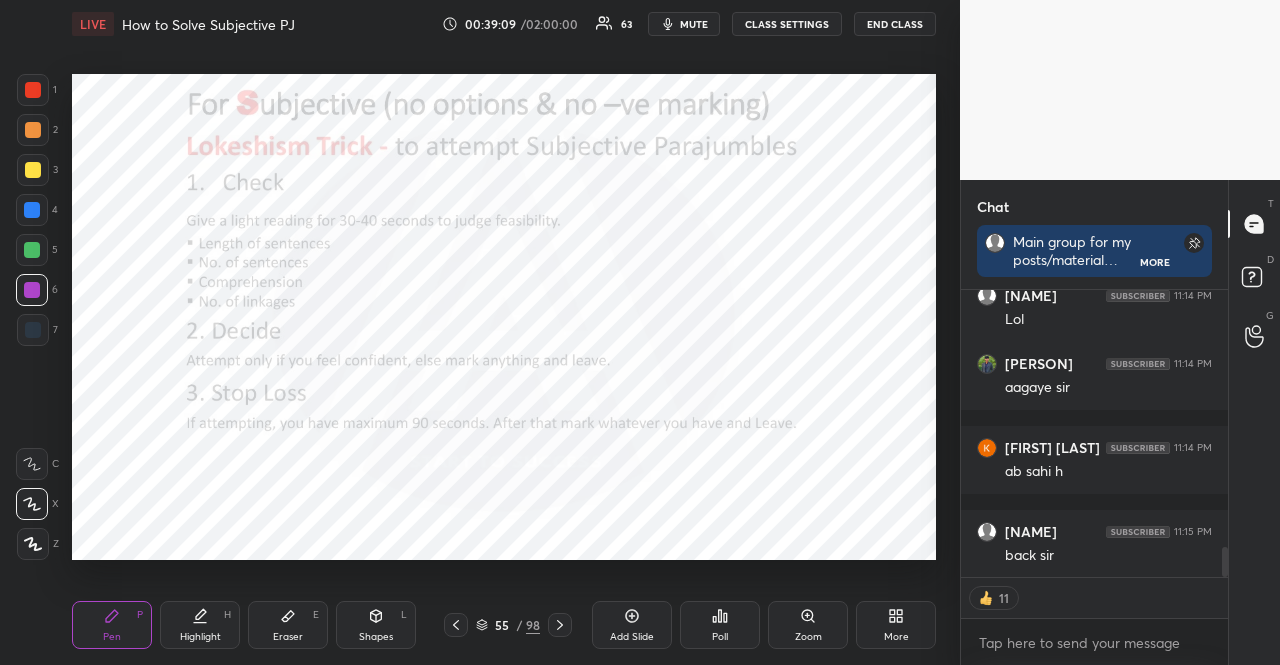 click at bounding box center [33, 170] 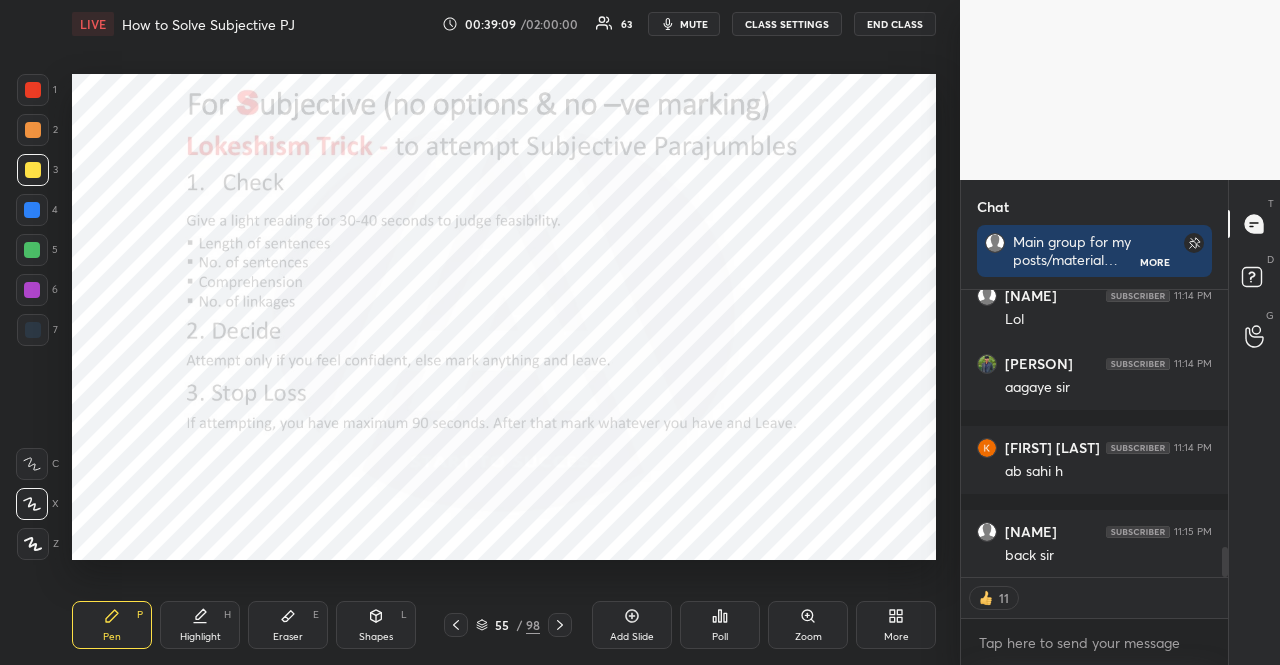 click at bounding box center (33, 170) 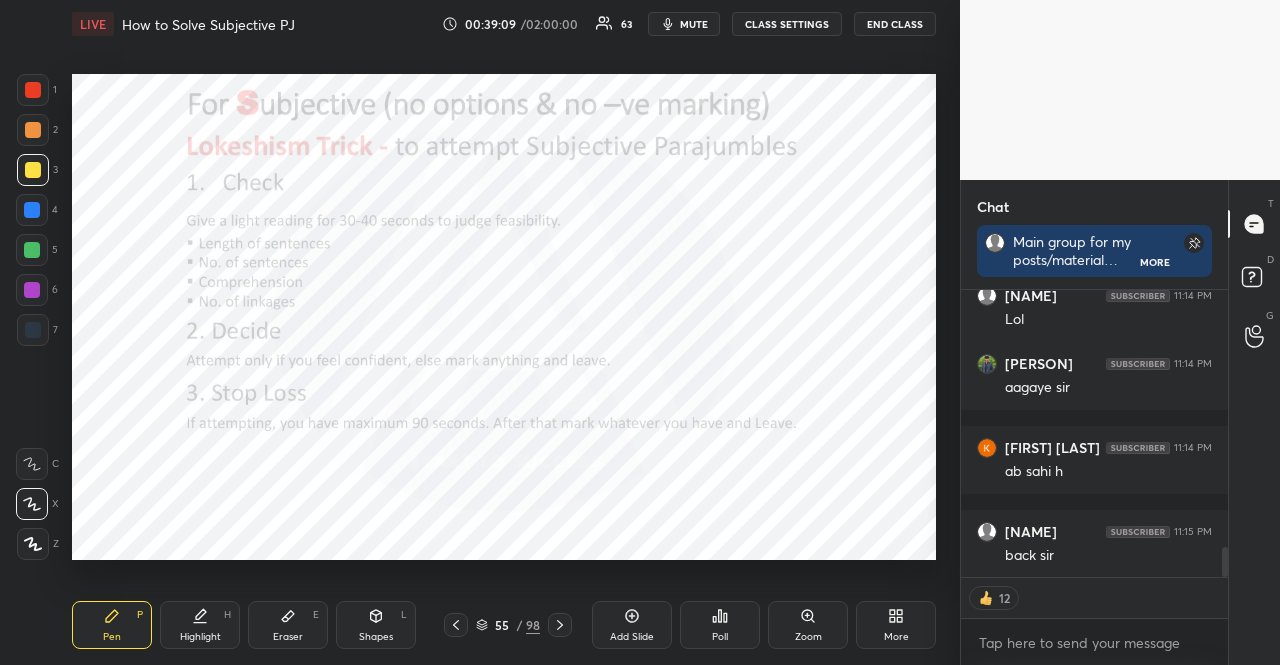 click at bounding box center [33, 130] 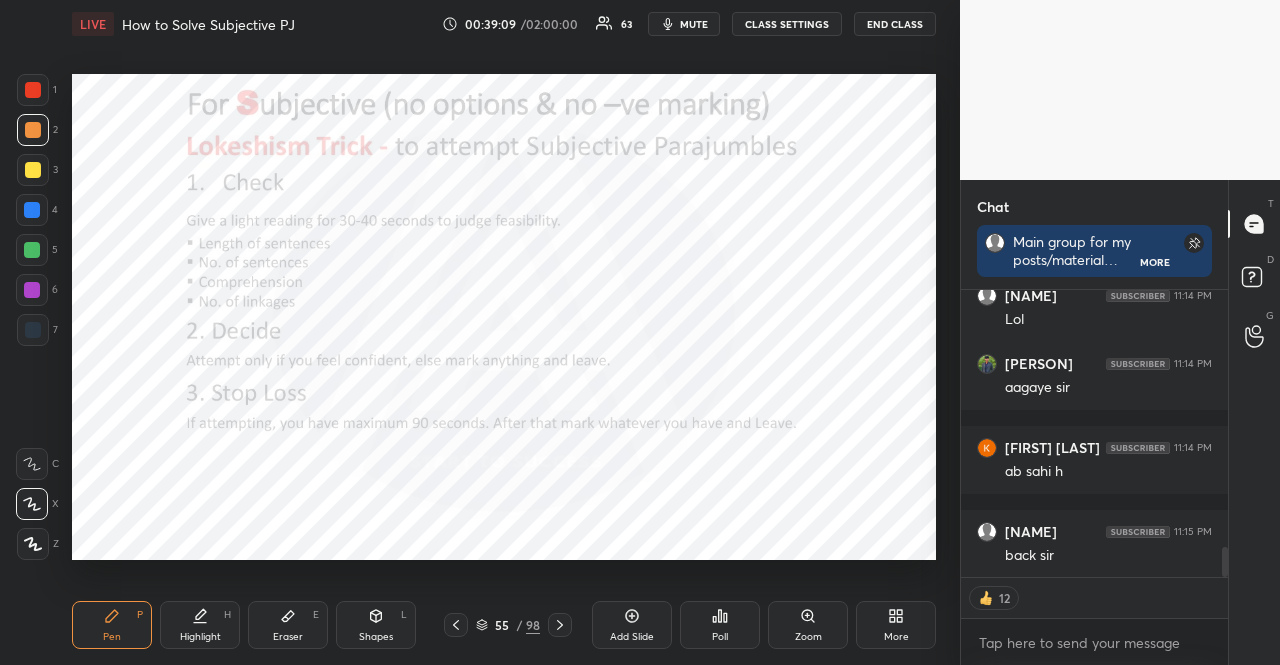 drag, startPoint x: 34, startPoint y: 137, endPoint x: 57, endPoint y: 137, distance: 23 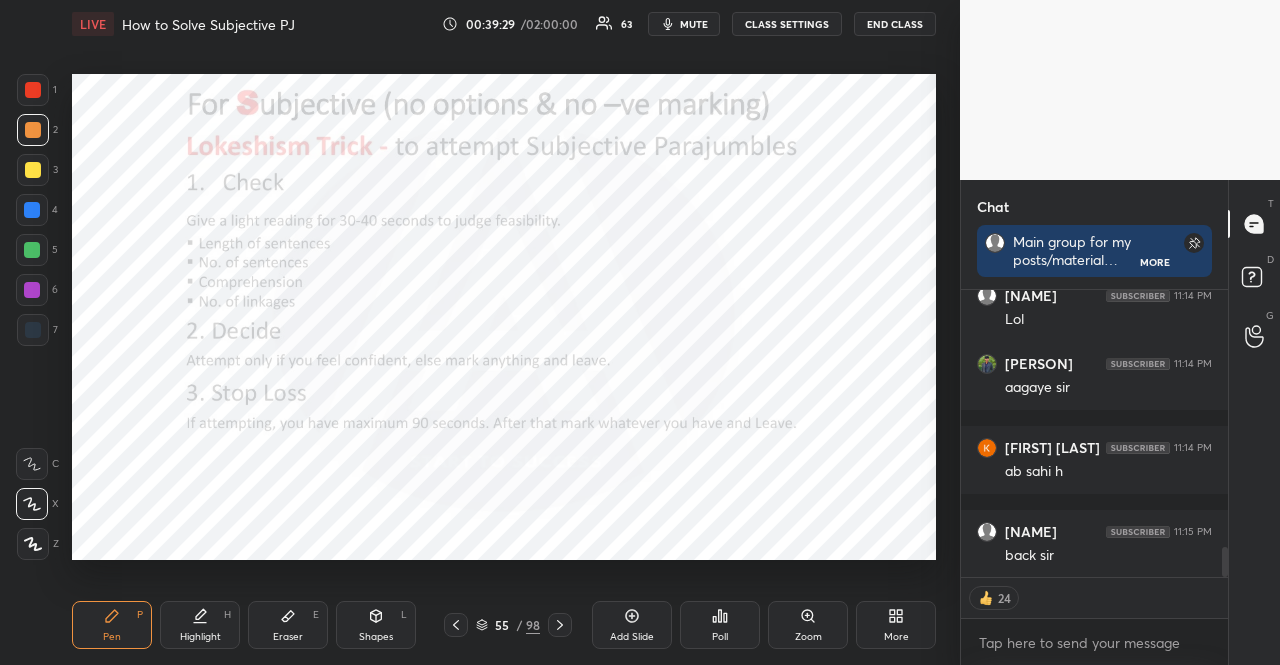 click at bounding box center [32, 210] 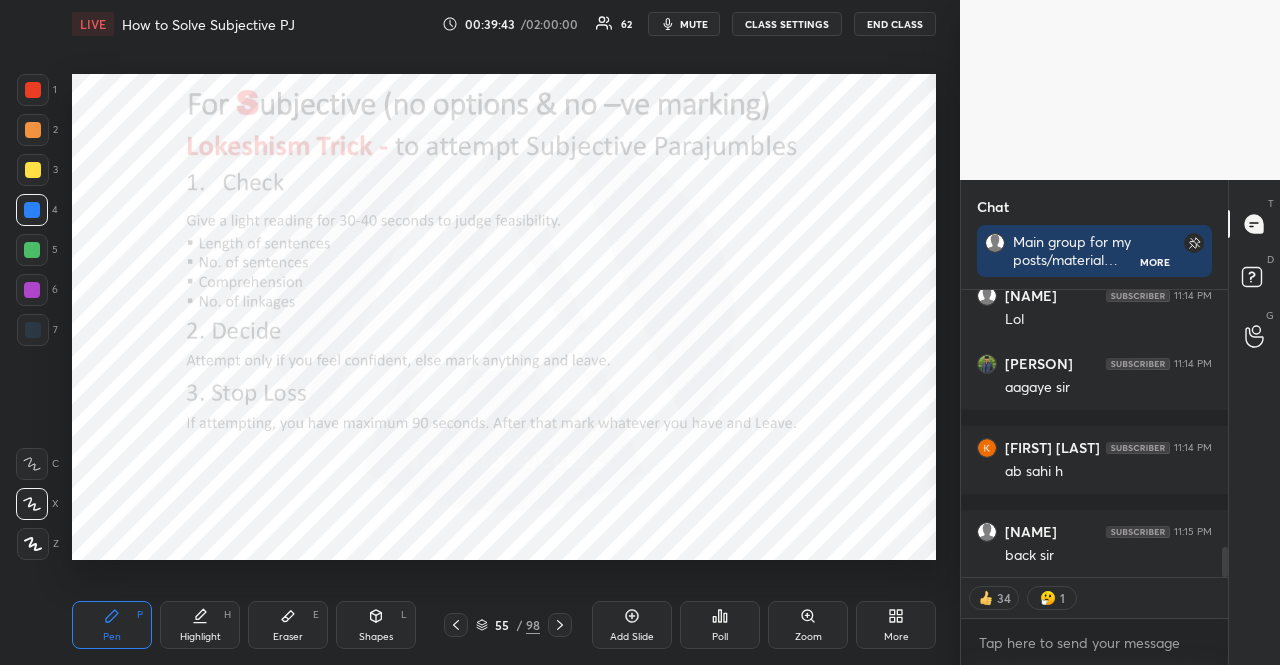 click 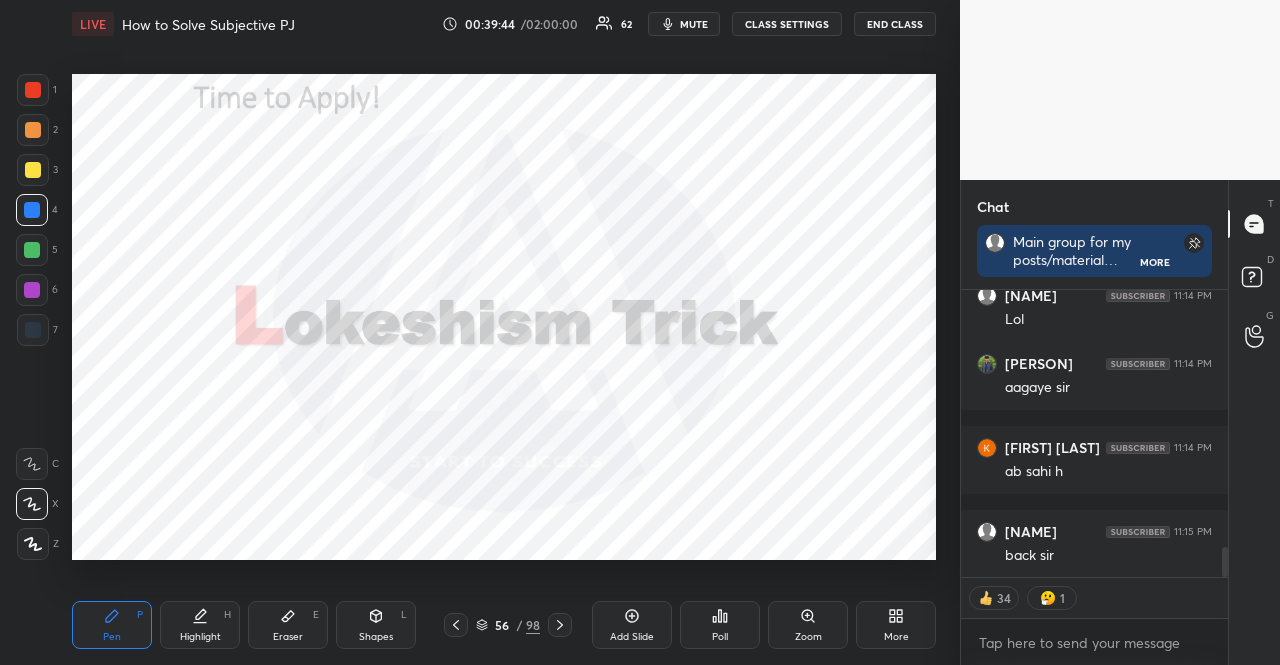 click at bounding box center [32, 250] 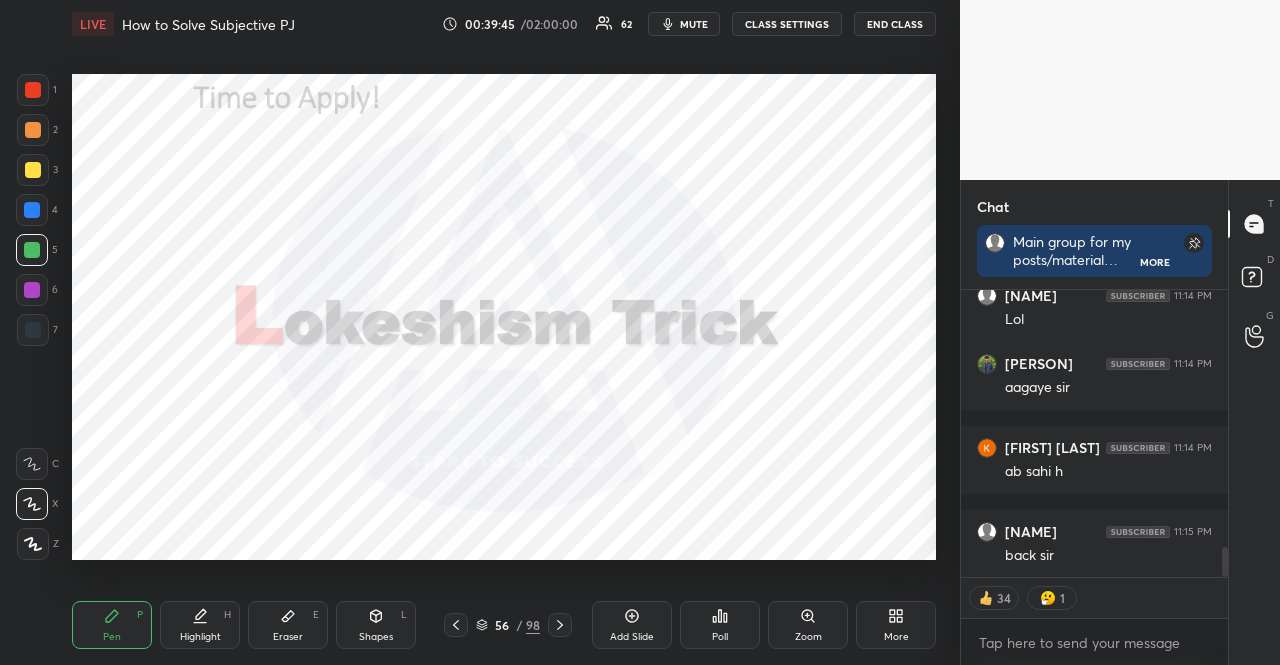 click at bounding box center (32, 290) 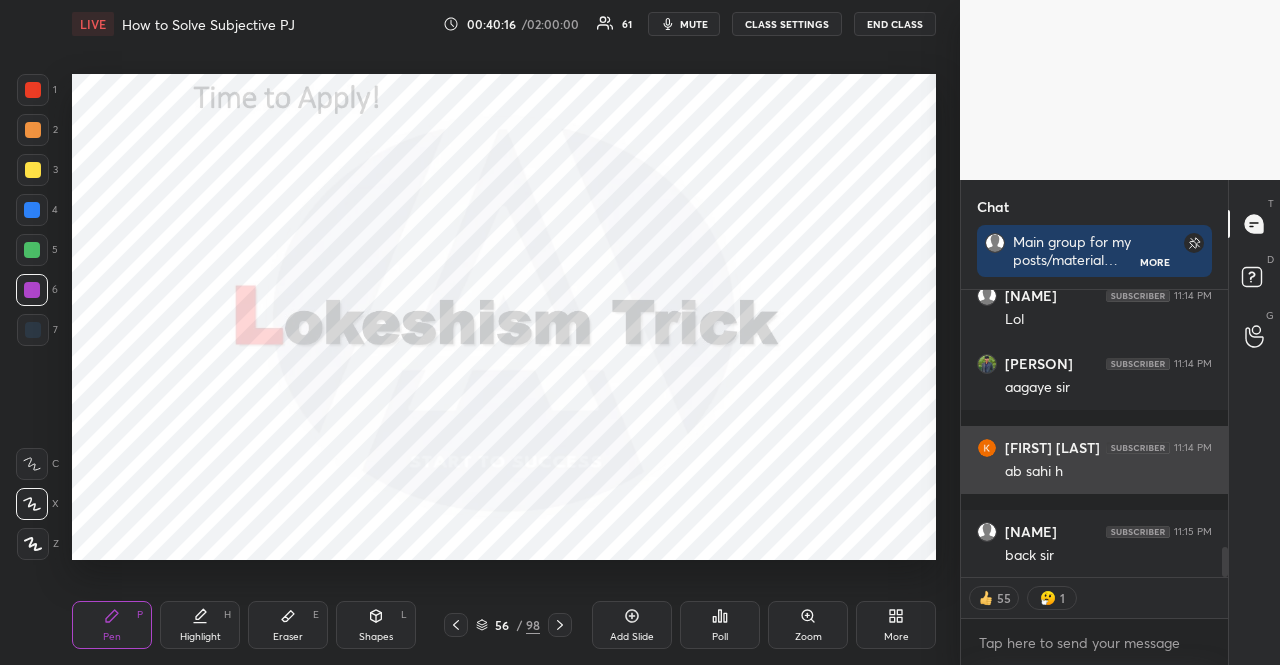 type on "x" 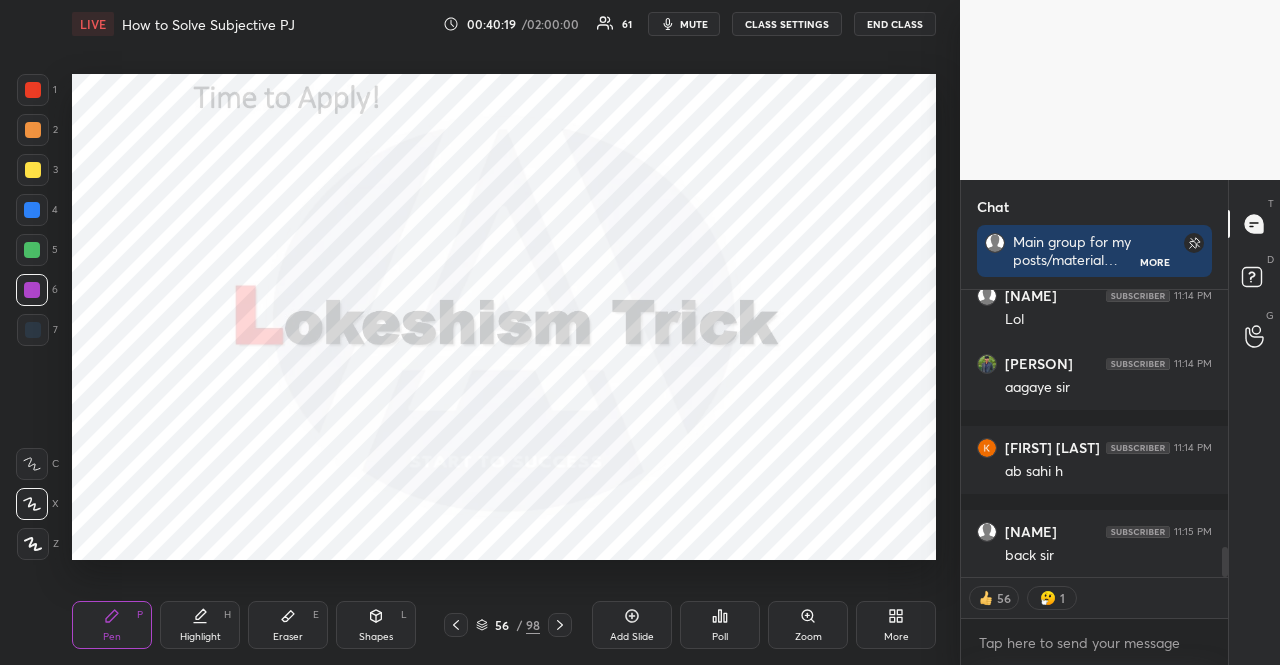 click at bounding box center (560, 625) 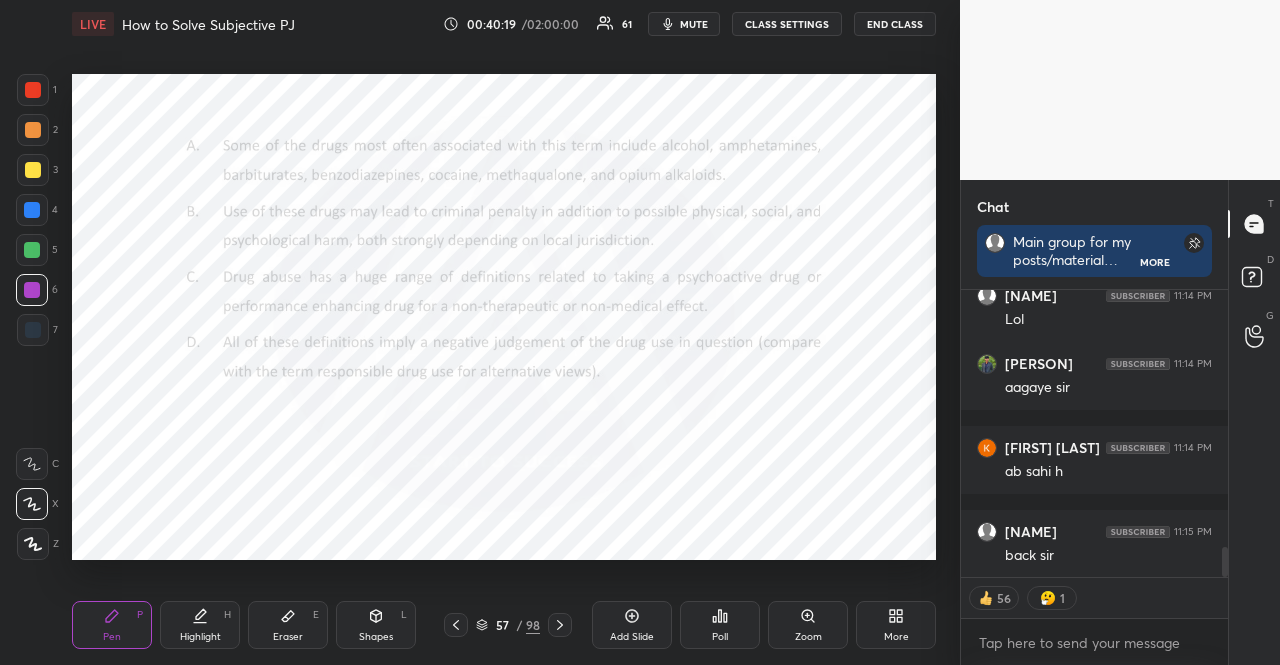click on "Poll" at bounding box center [720, 625] 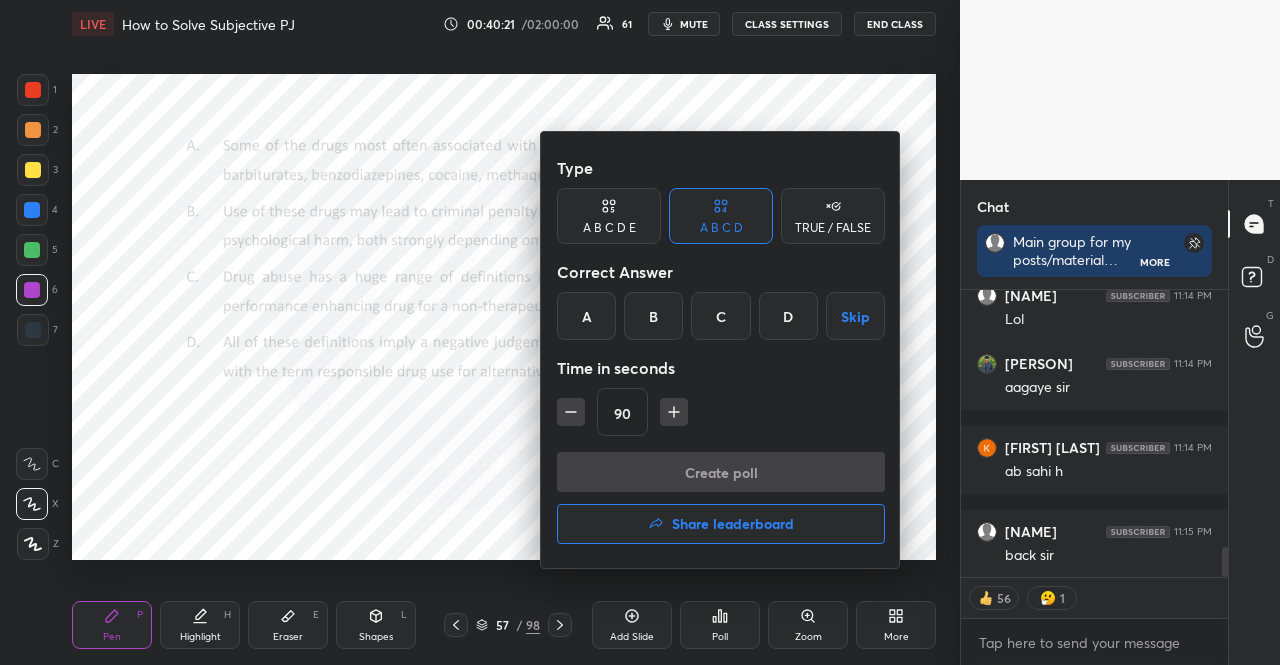 click 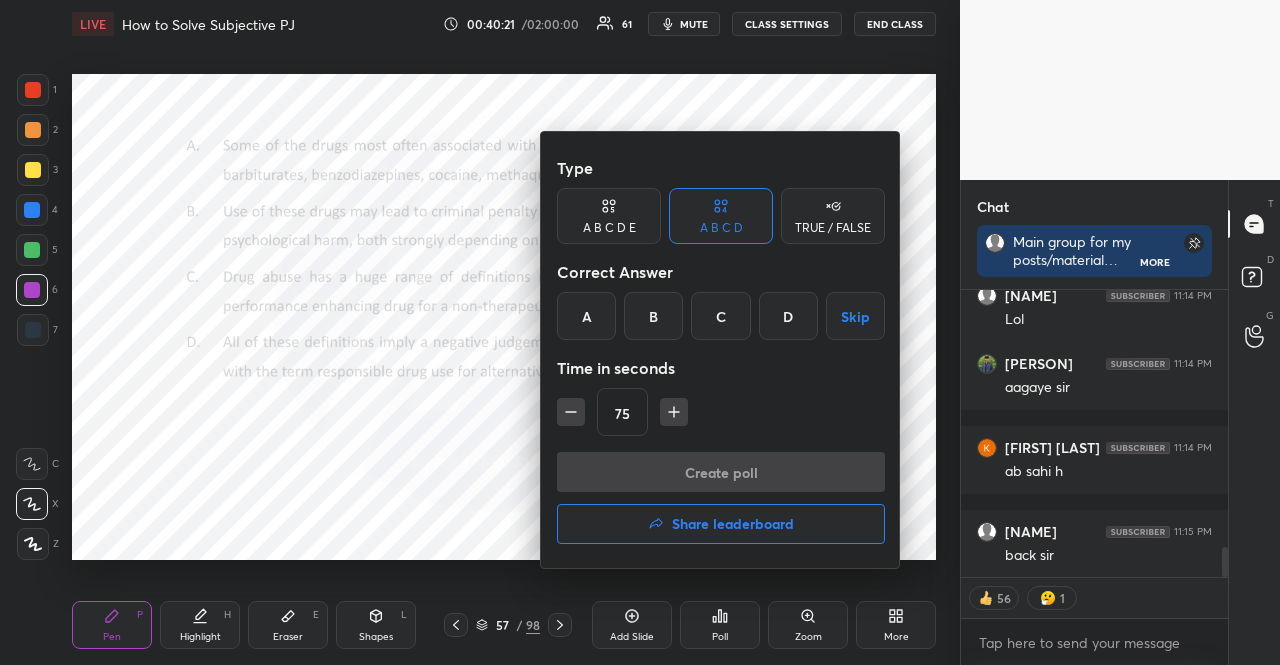 click 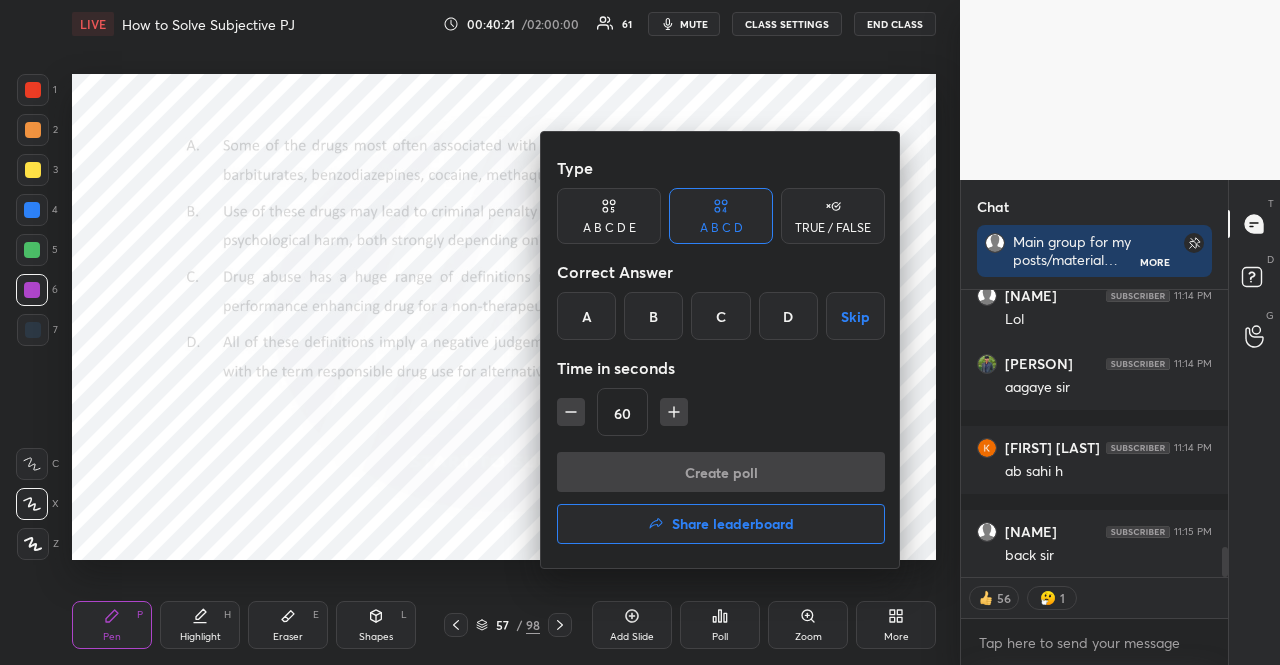 click 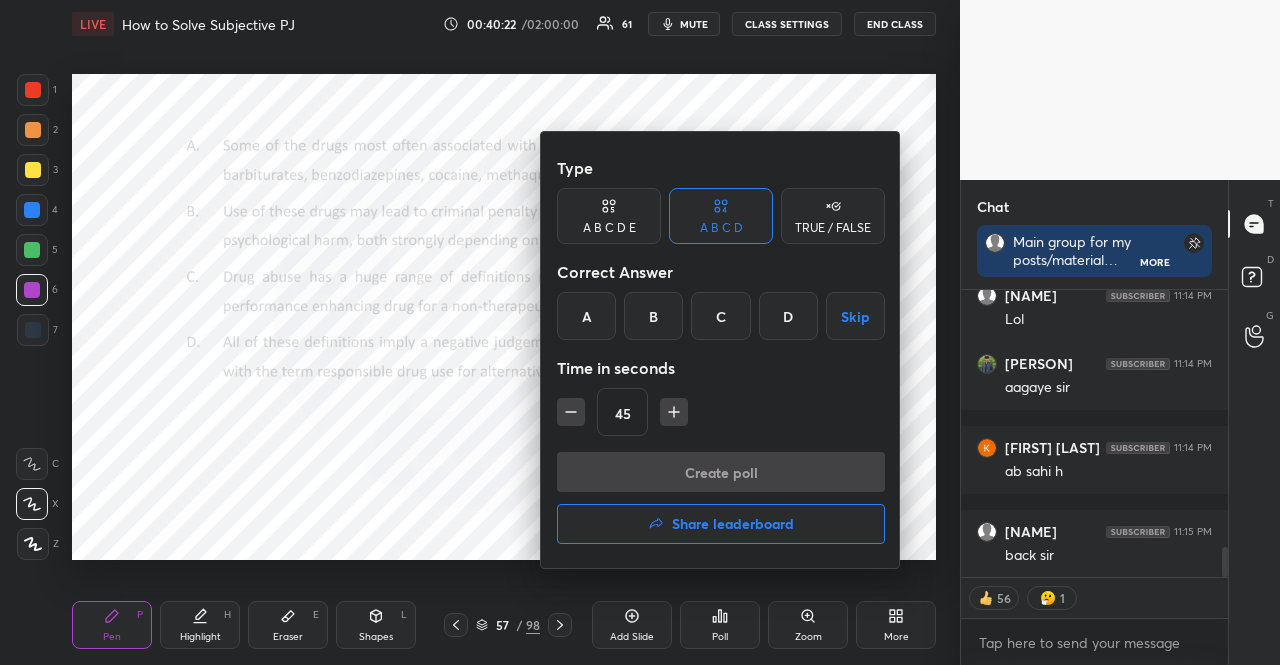drag, startPoint x: 572, startPoint y: 410, endPoint x: 594, endPoint y: 390, distance: 29.732138 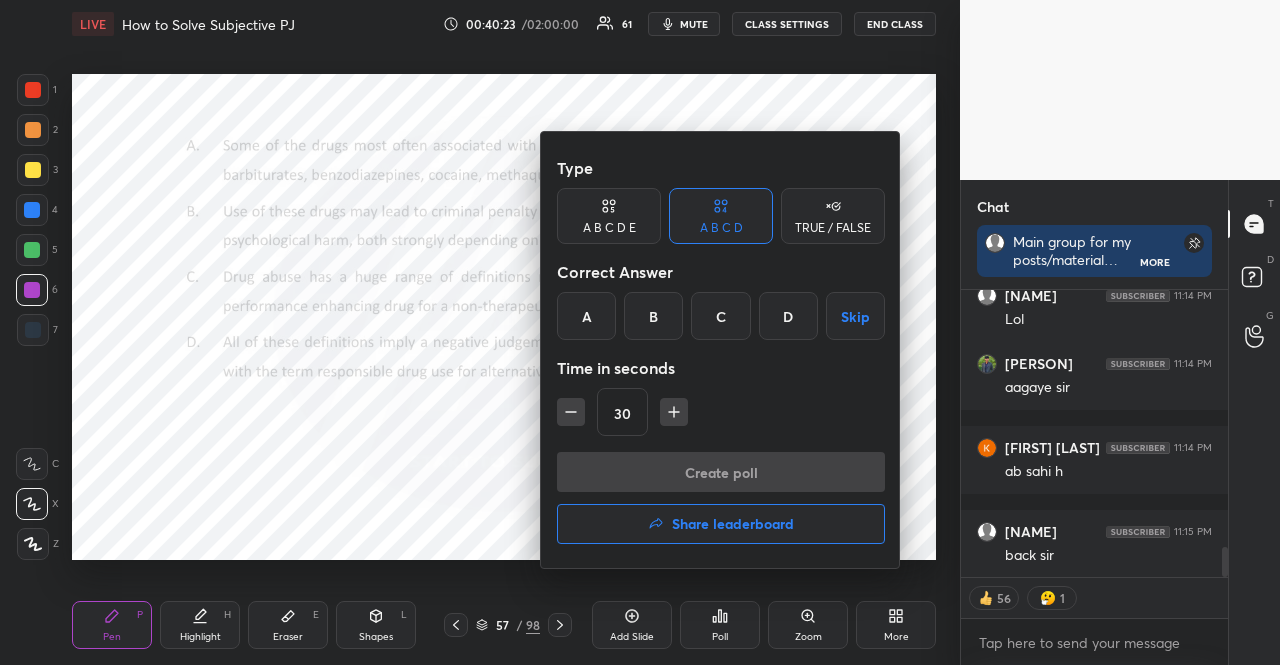 click on "TRUE / FALSE" at bounding box center (833, 216) 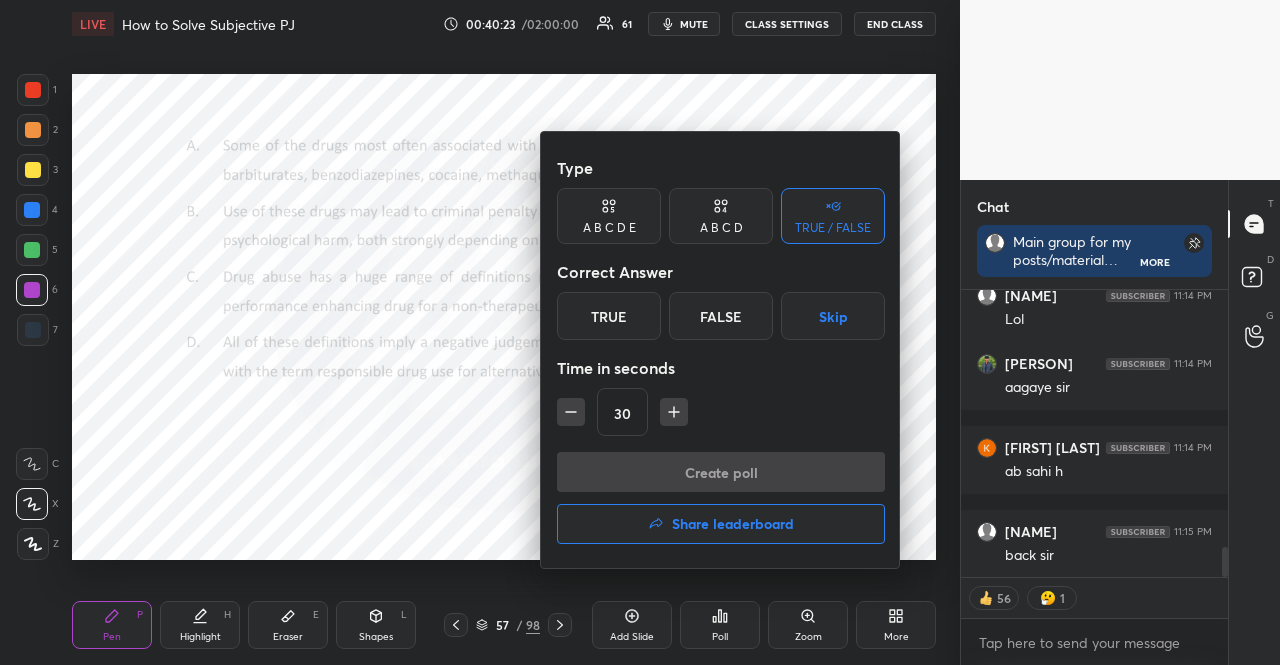 click on "Skip" at bounding box center (833, 316) 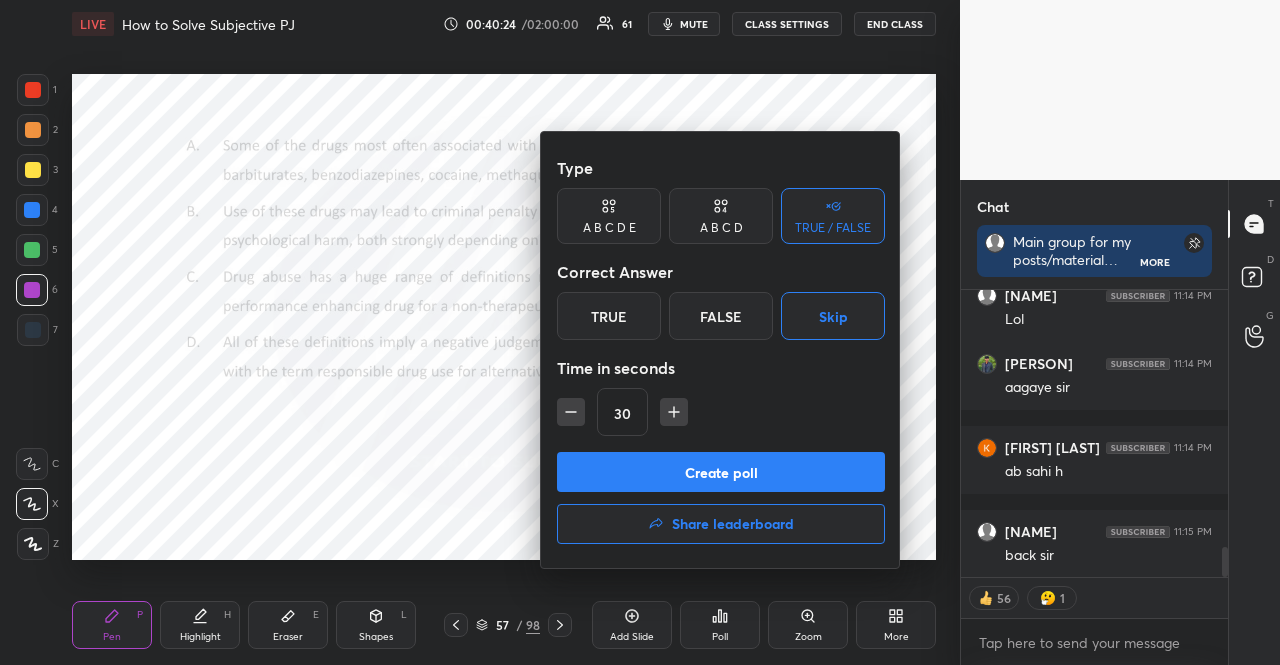 click on "Create poll" at bounding box center [721, 472] 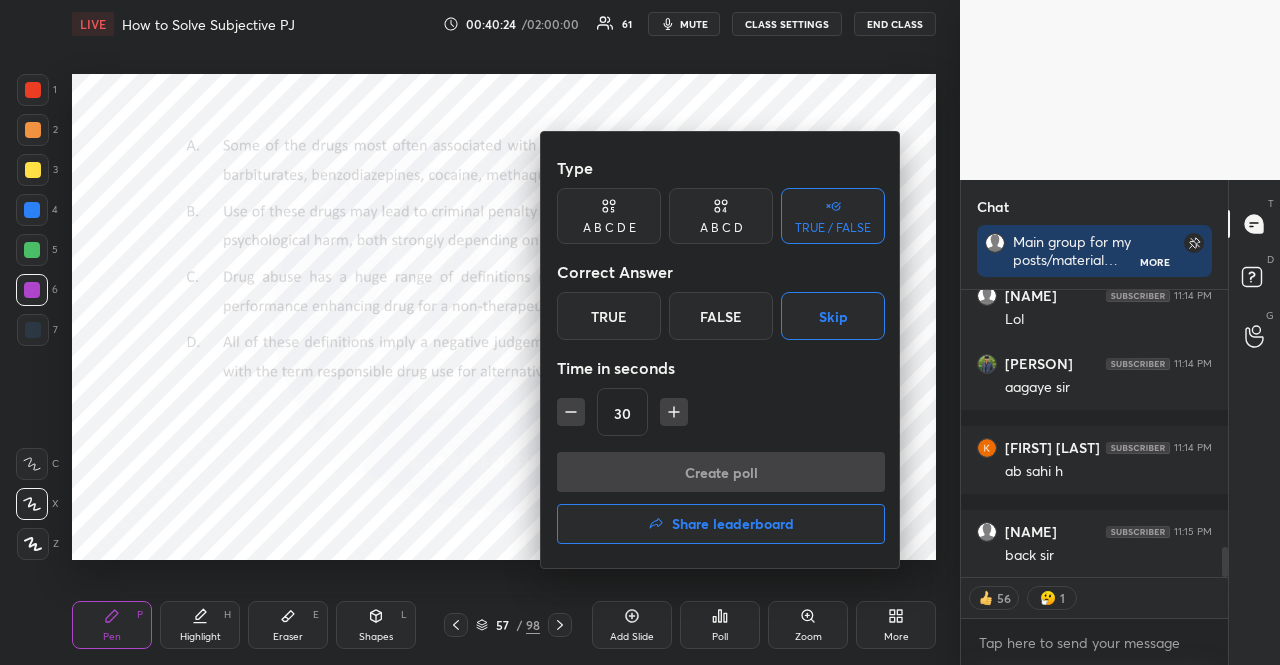scroll, scrollTop: 248, scrollLeft: 255, axis: both 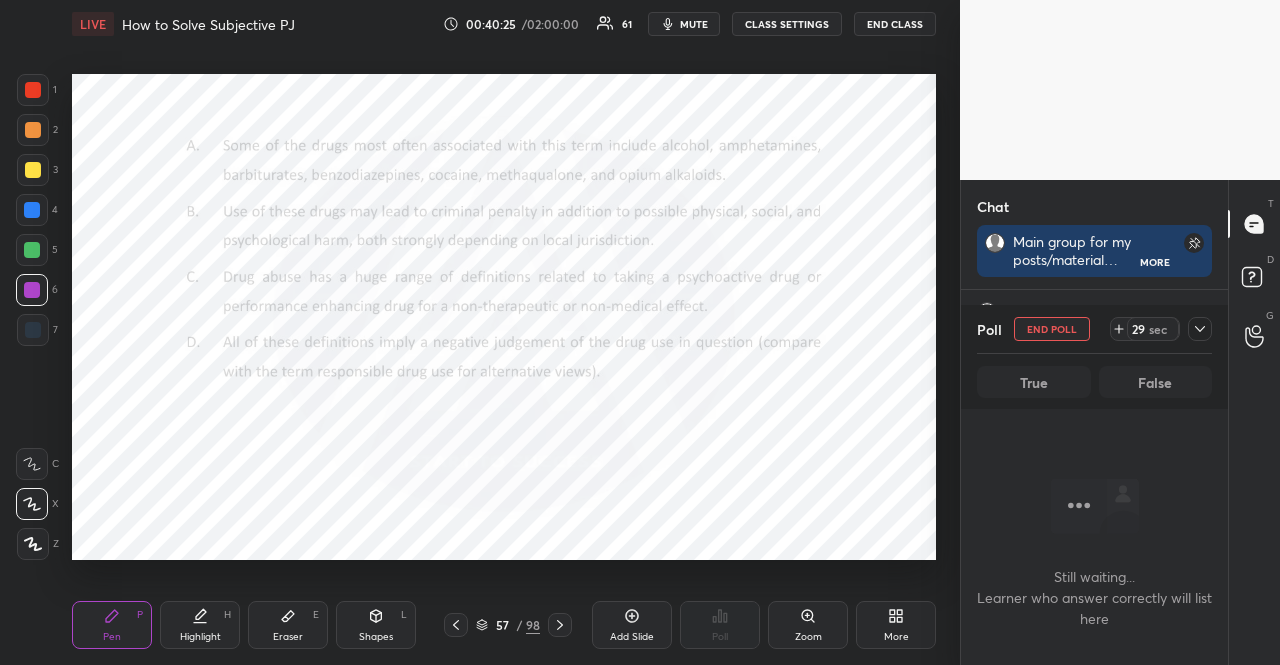 click on "mute" at bounding box center (694, 24) 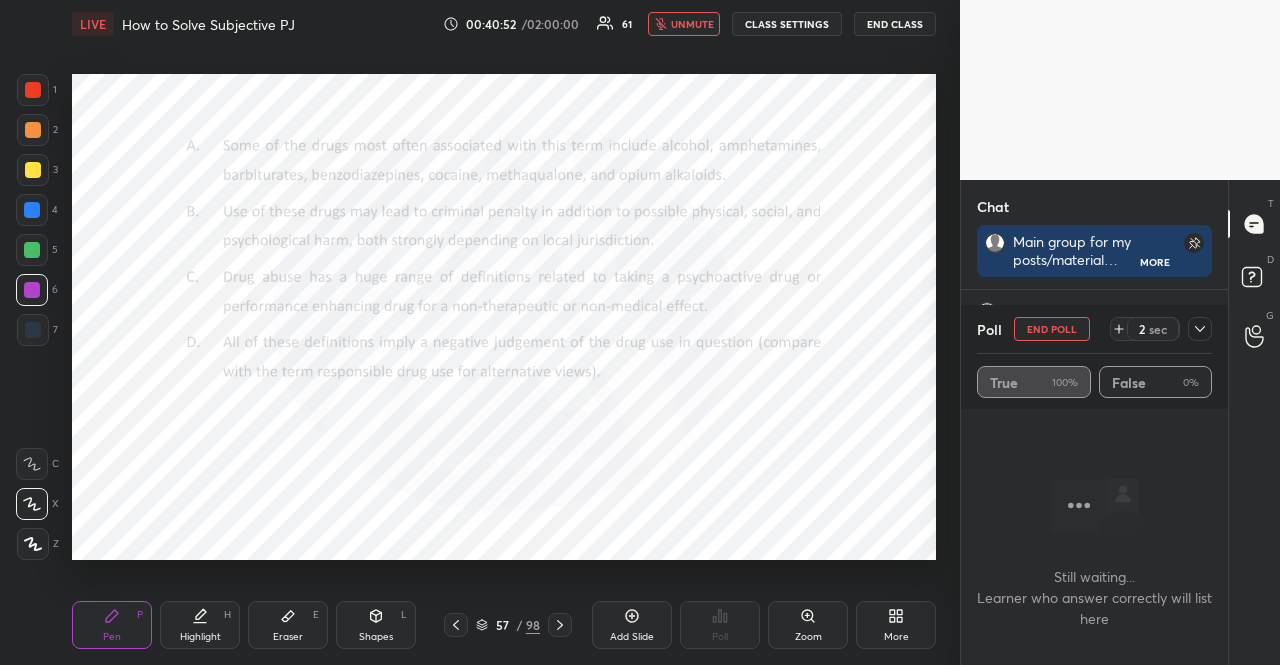 scroll, scrollTop: 6, scrollLeft: 6, axis: both 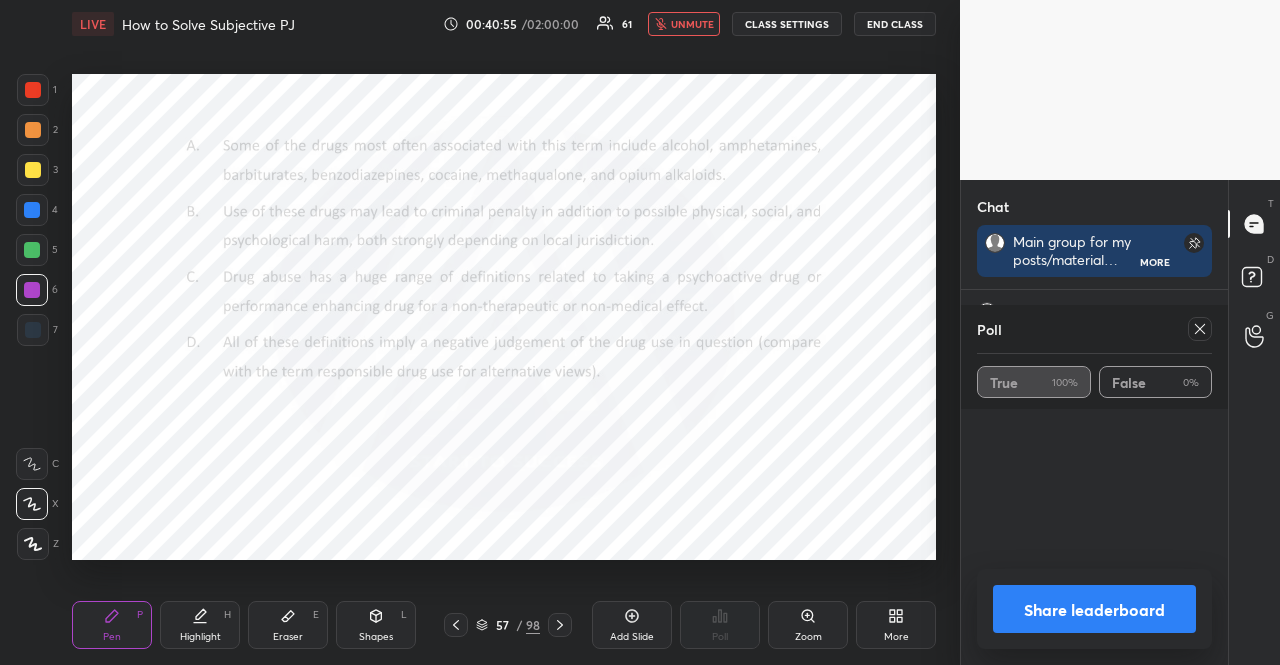 click 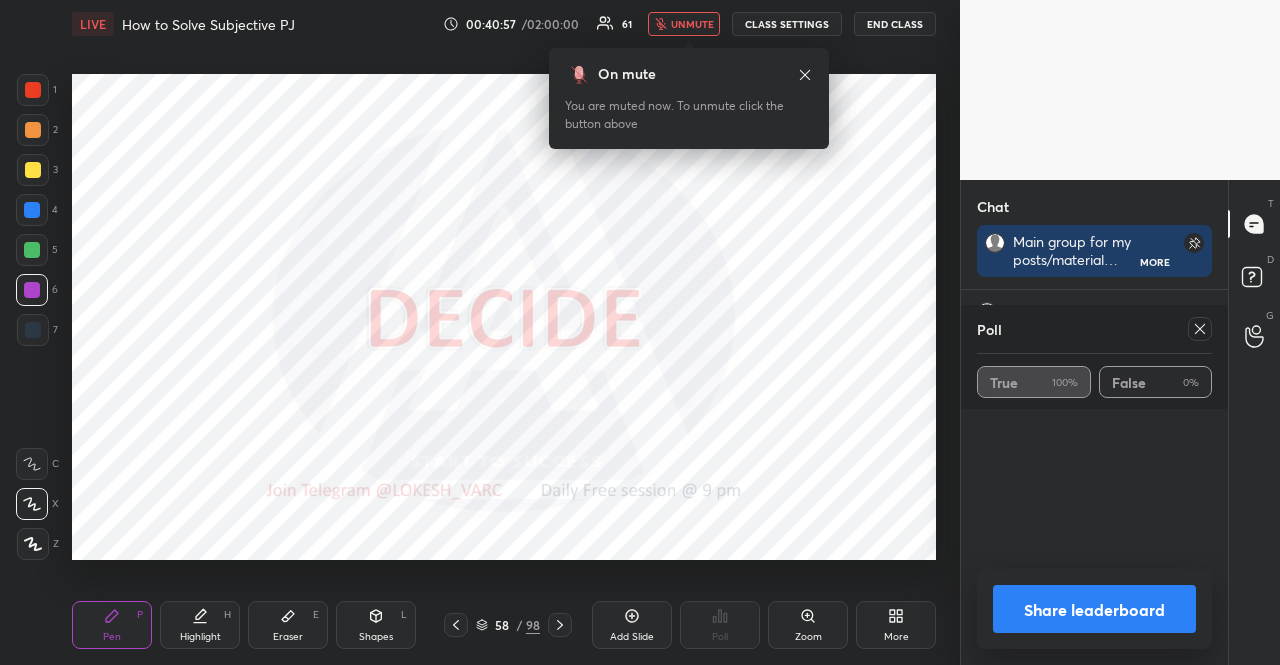 scroll, scrollTop: 217, scrollLeft: 261, axis: both 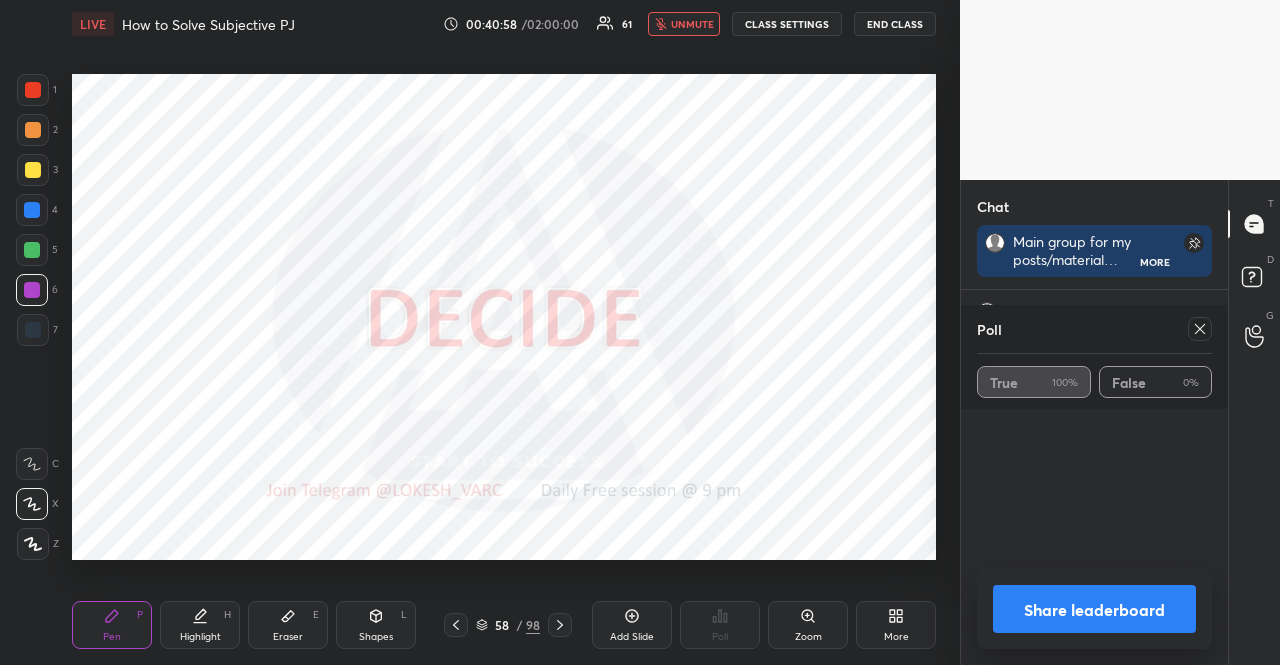 click on "unmute" at bounding box center (684, 24) 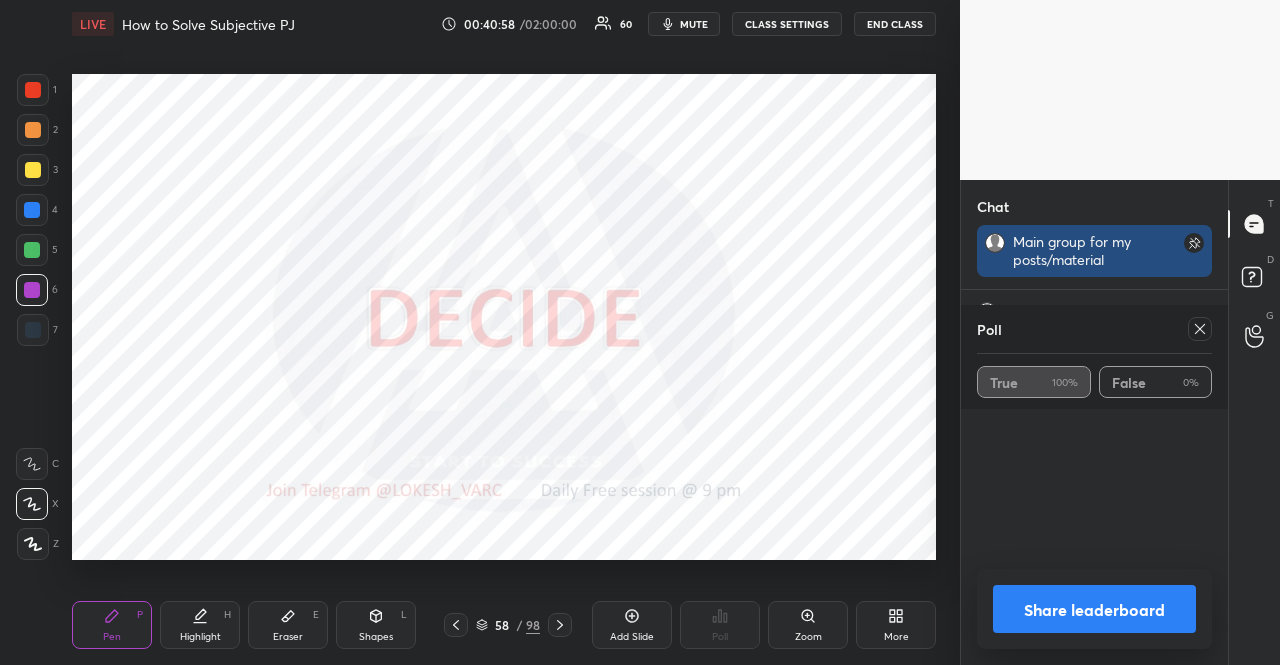 scroll, scrollTop: 125, scrollLeft: 261, axis: both 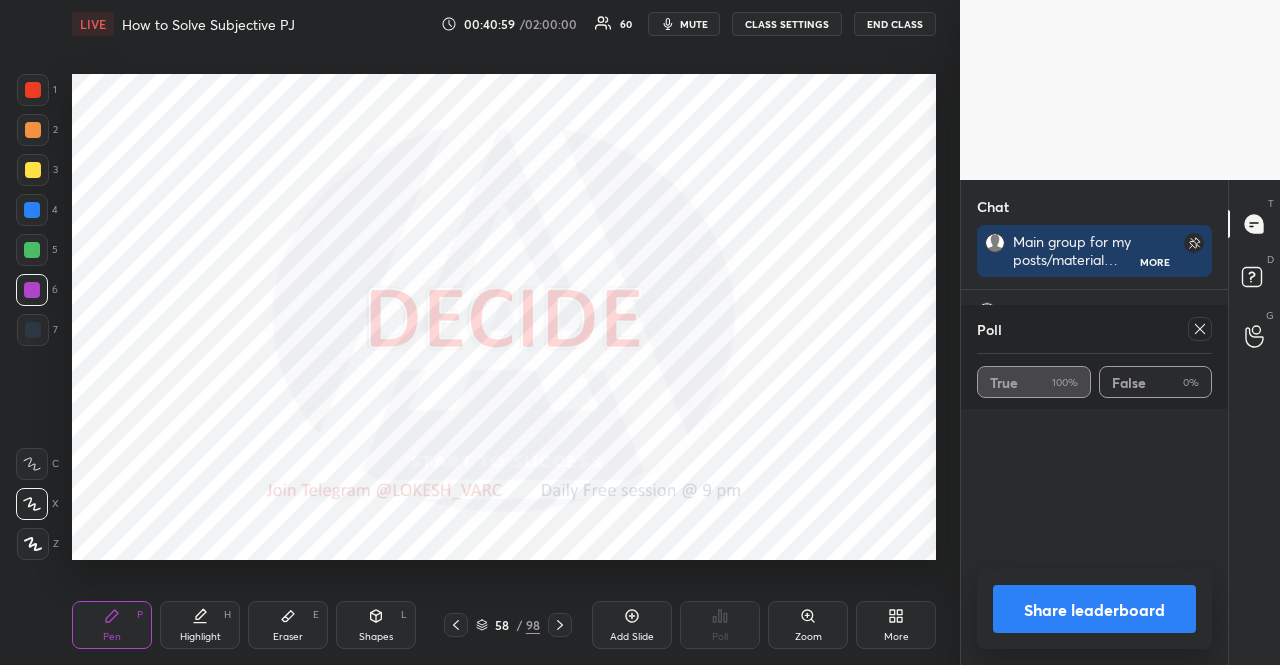 click 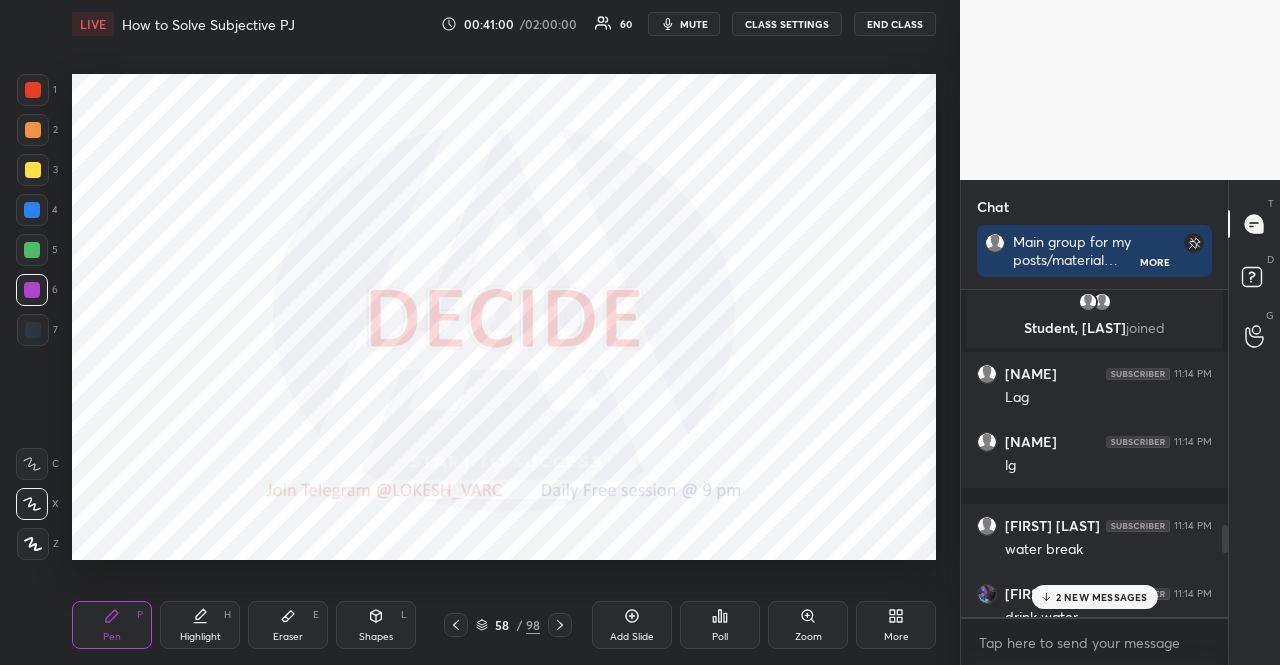 click on "Poll" at bounding box center [720, 625] 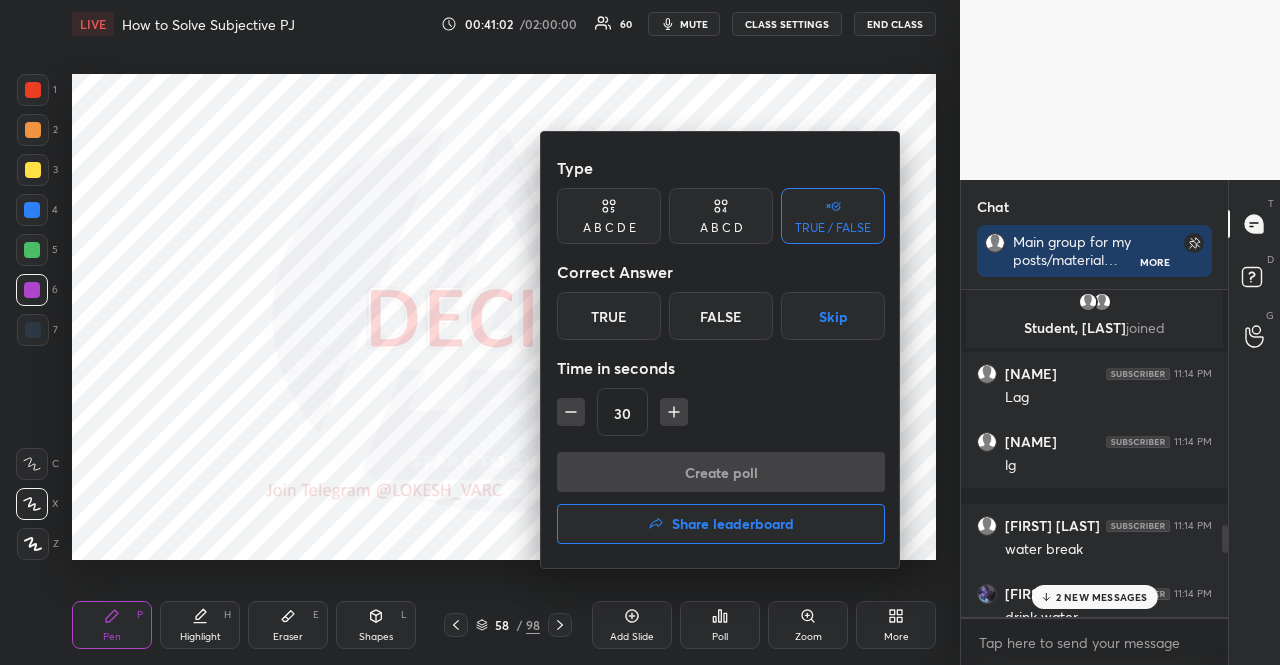 click at bounding box center (640, 332) 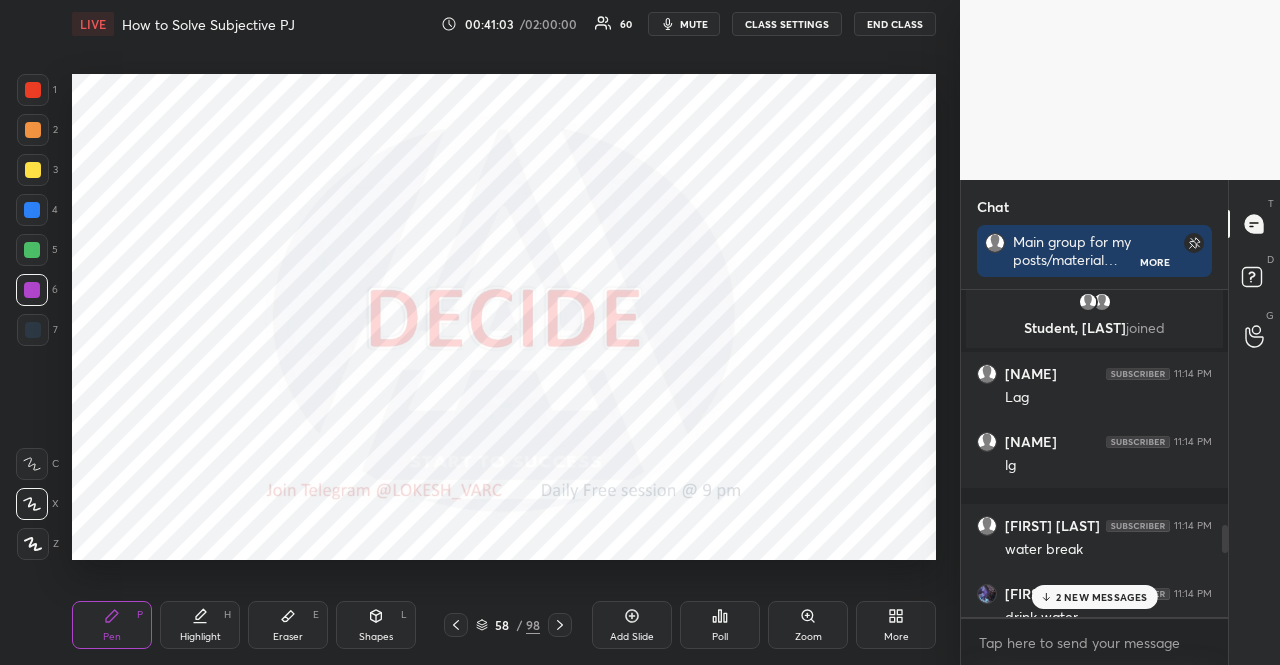 click on "2 NEW MESSAGES" at bounding box center (1094, 597) 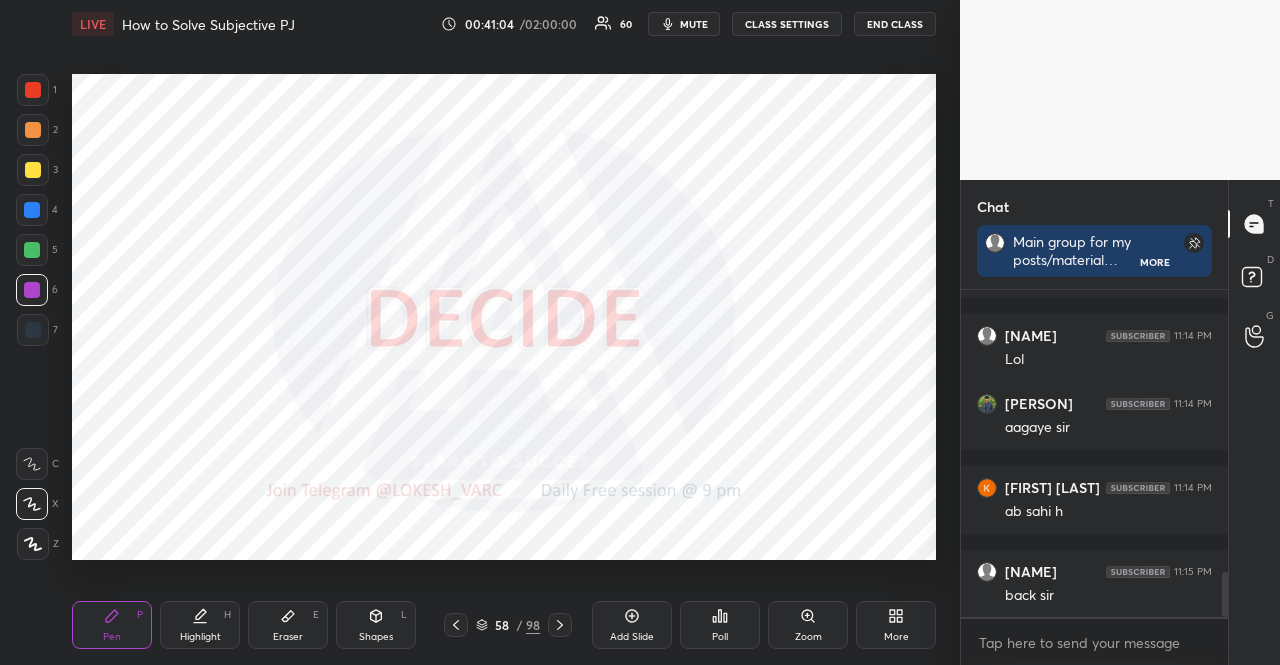 click on "Poll" at bounding box center (720, 625) 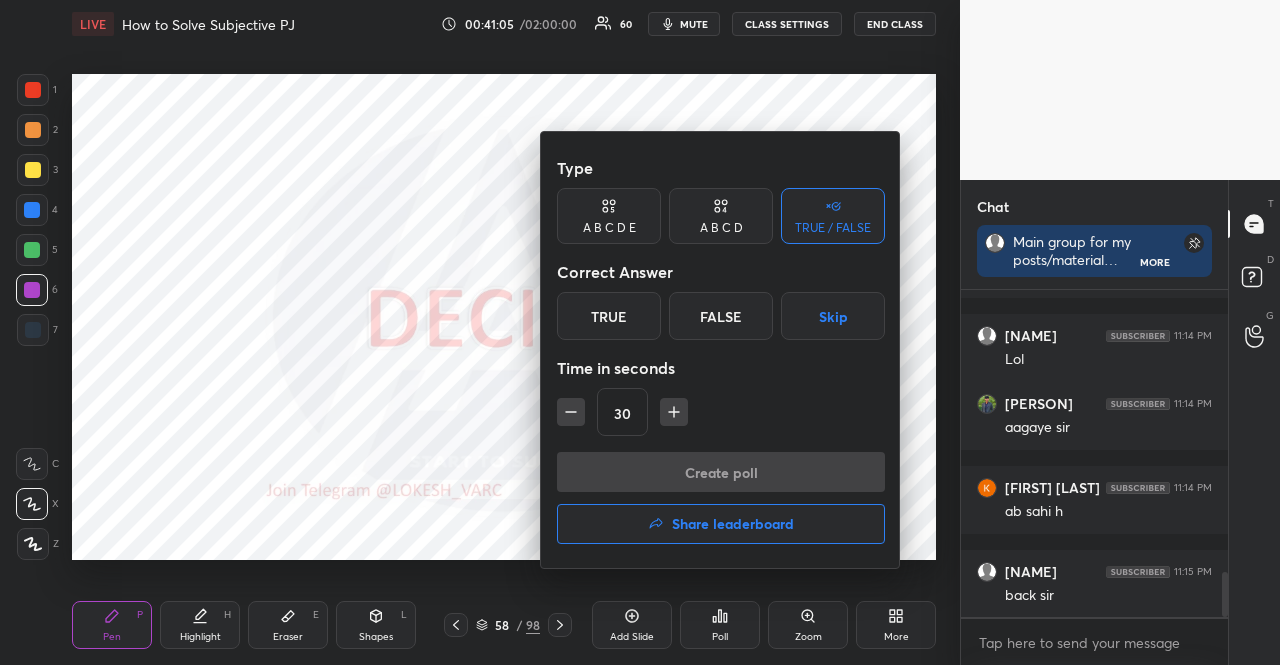 click on "Skip" at bounding box center [833, 316] 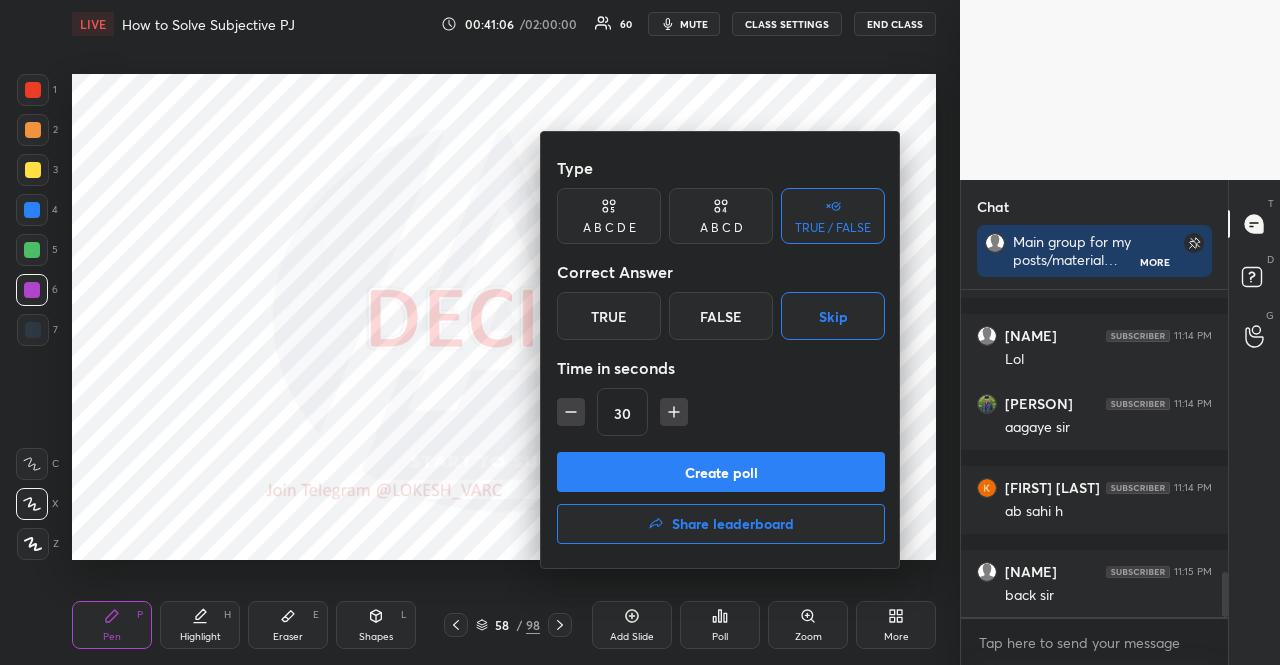click 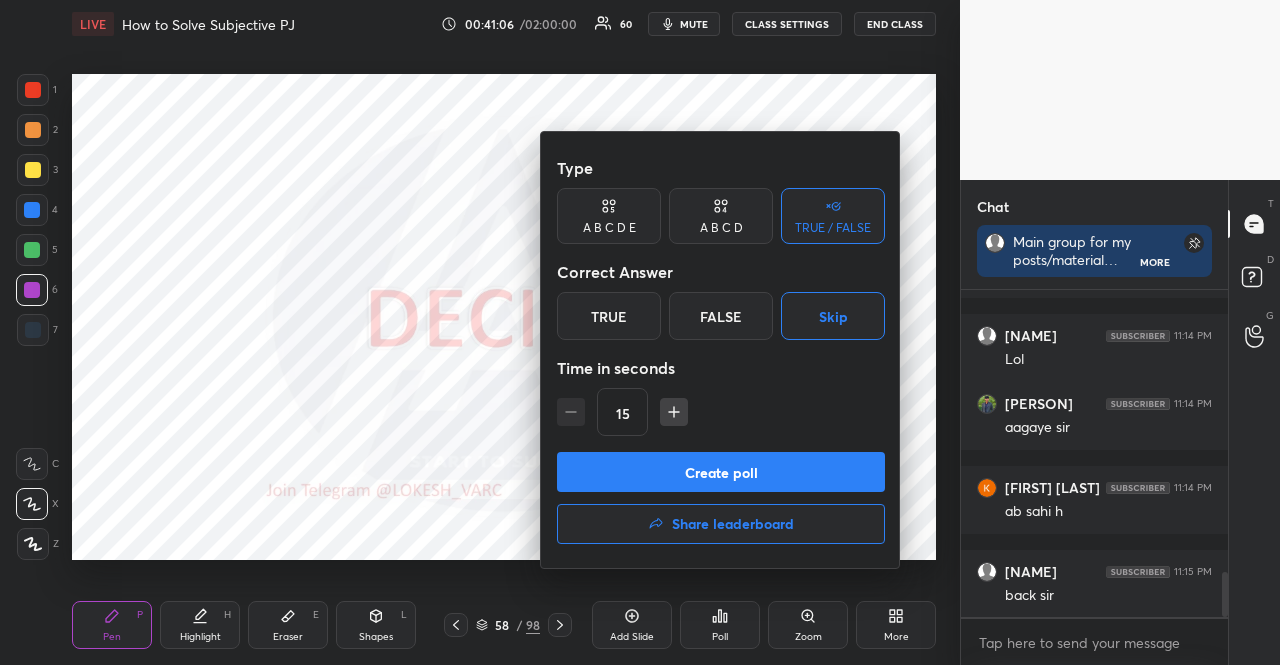 click on "Create poll" at bounding box center [721, 472] 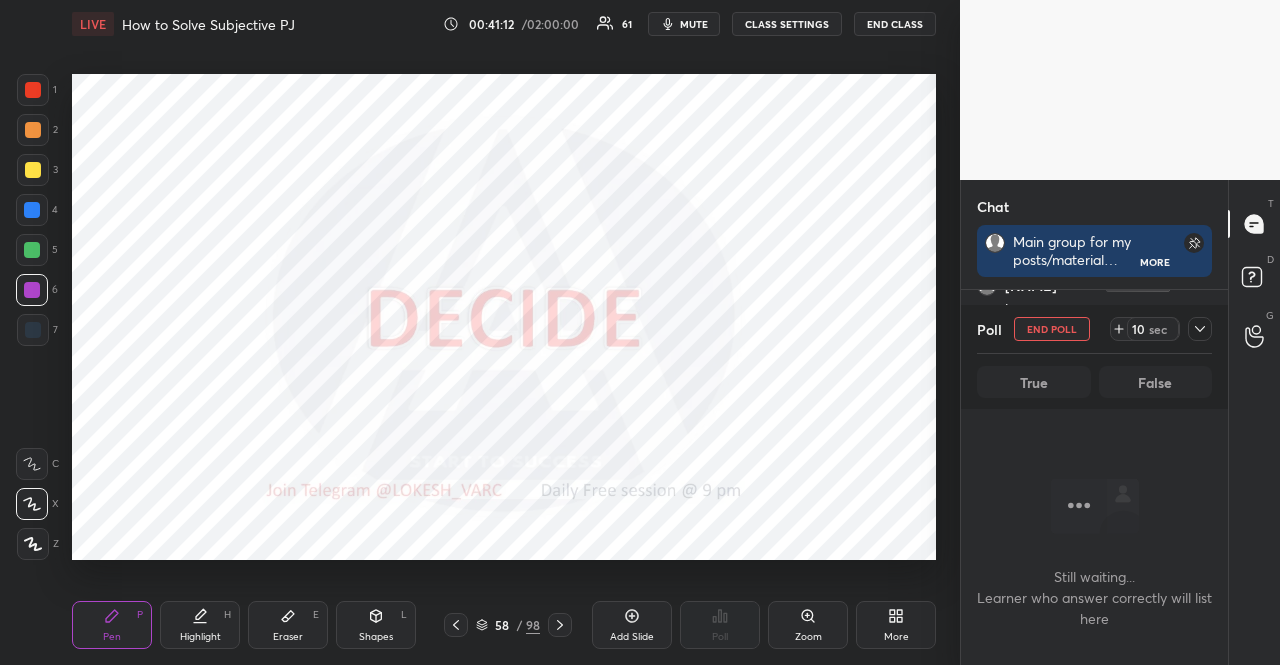 click on "1 2 3 4 5 6 7 R O A L C X Z Erase all   C X Z LIVE How to Solve Subjective PJ 00:41:12 /  02:00:00 61 mute CLASS SETTINGS END CLASS Setting up your live class Poll for   secs No correct answer Start poll Back How to Solve Subjective PJ Aarambh Academy Pen P Highlight H Eraser E Shapes L 58 / 98 Add Slide Poll Zoom More" at bounding box center [472, 332] 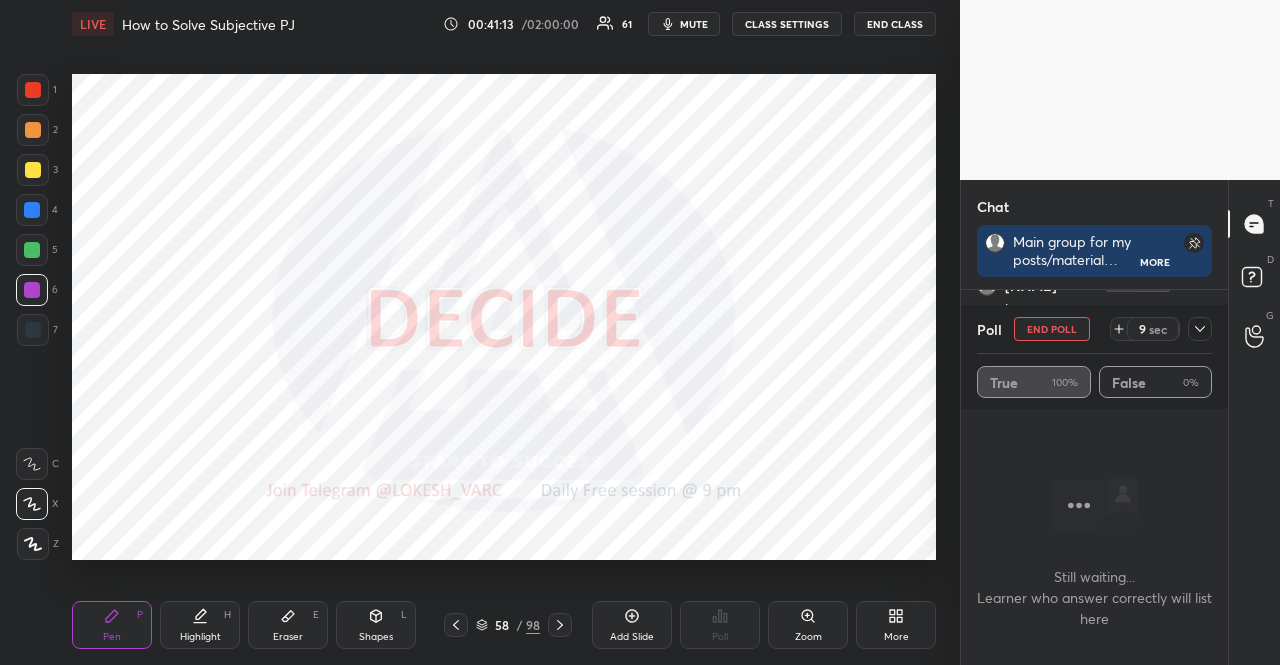 click at bounding box center [33, 90] 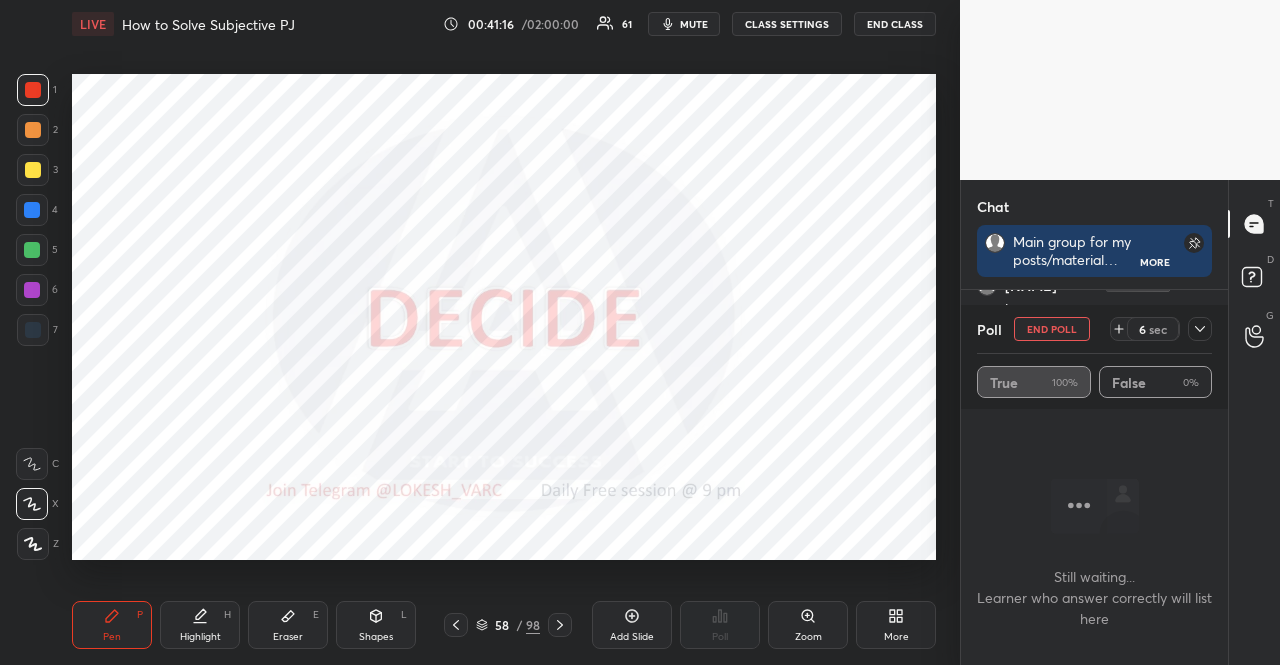 click at bounding box center (32, 210) 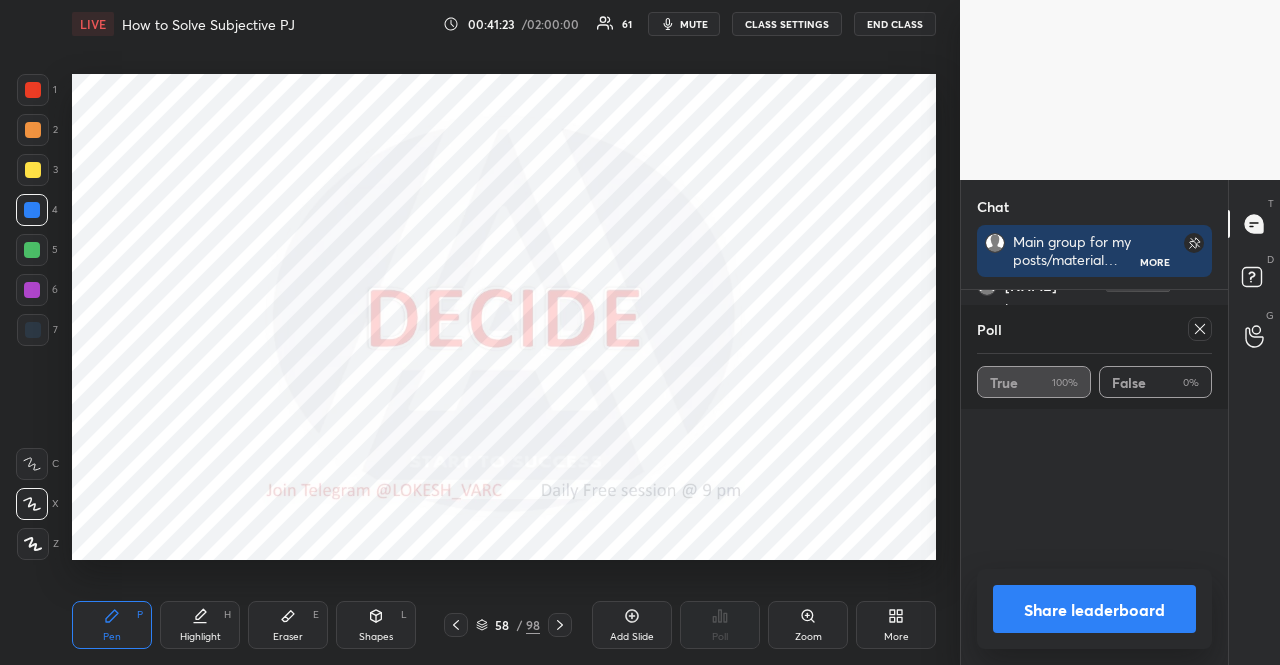 click 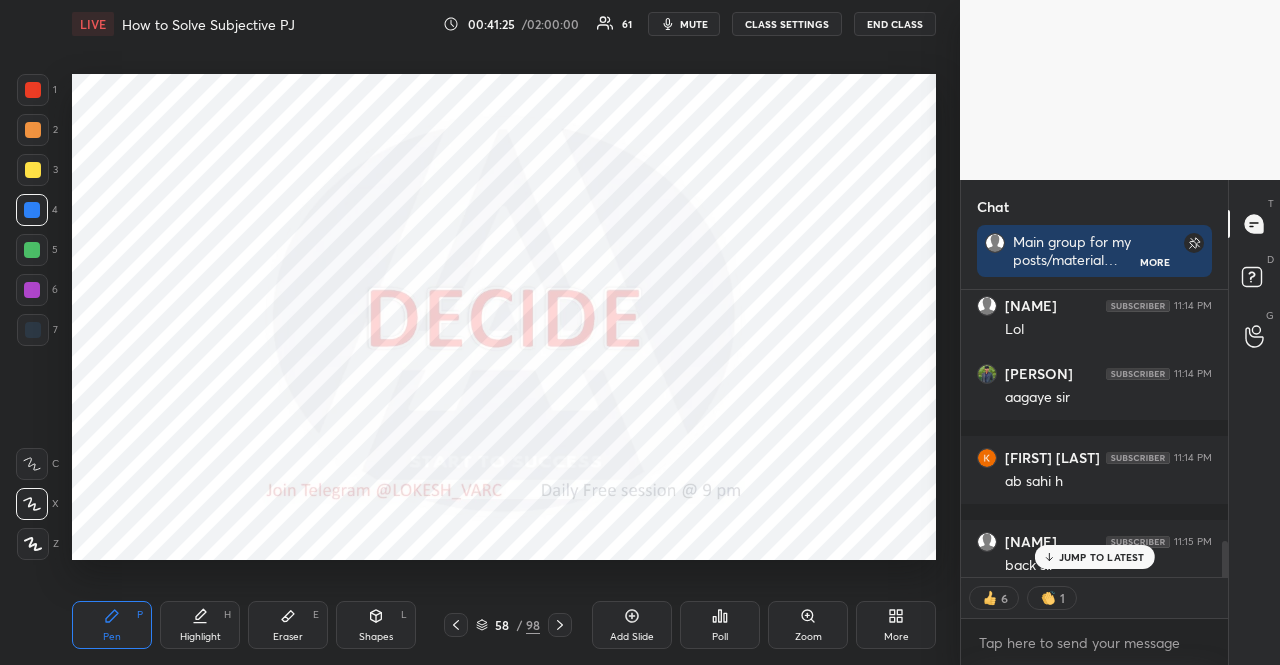 click on "JUMP TO LATEST" at bounding box center (1102, 557) 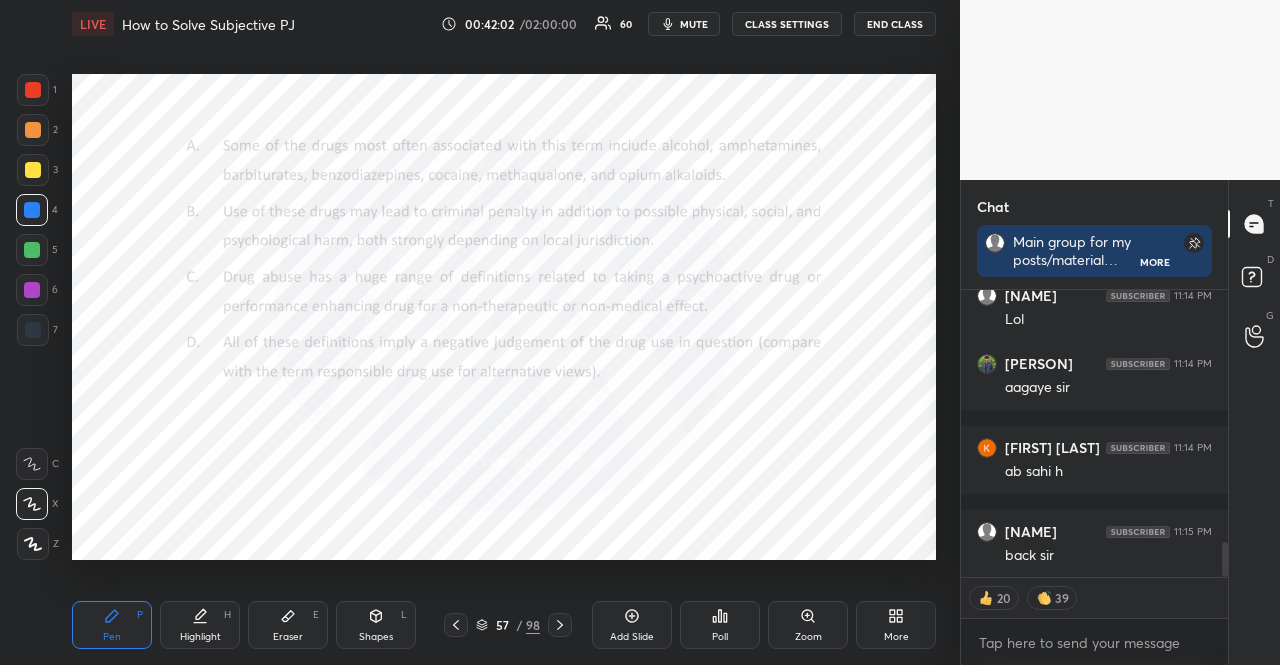 type on "x" 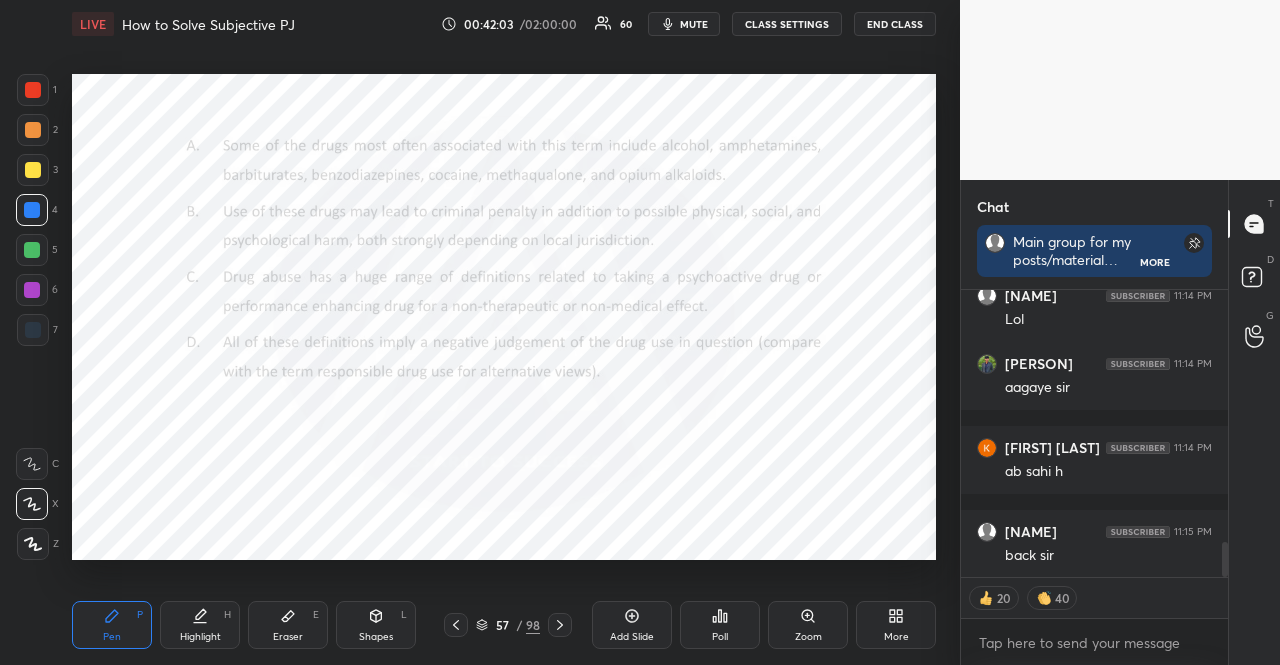 click on "Poll" at bounding box center [720, 637] 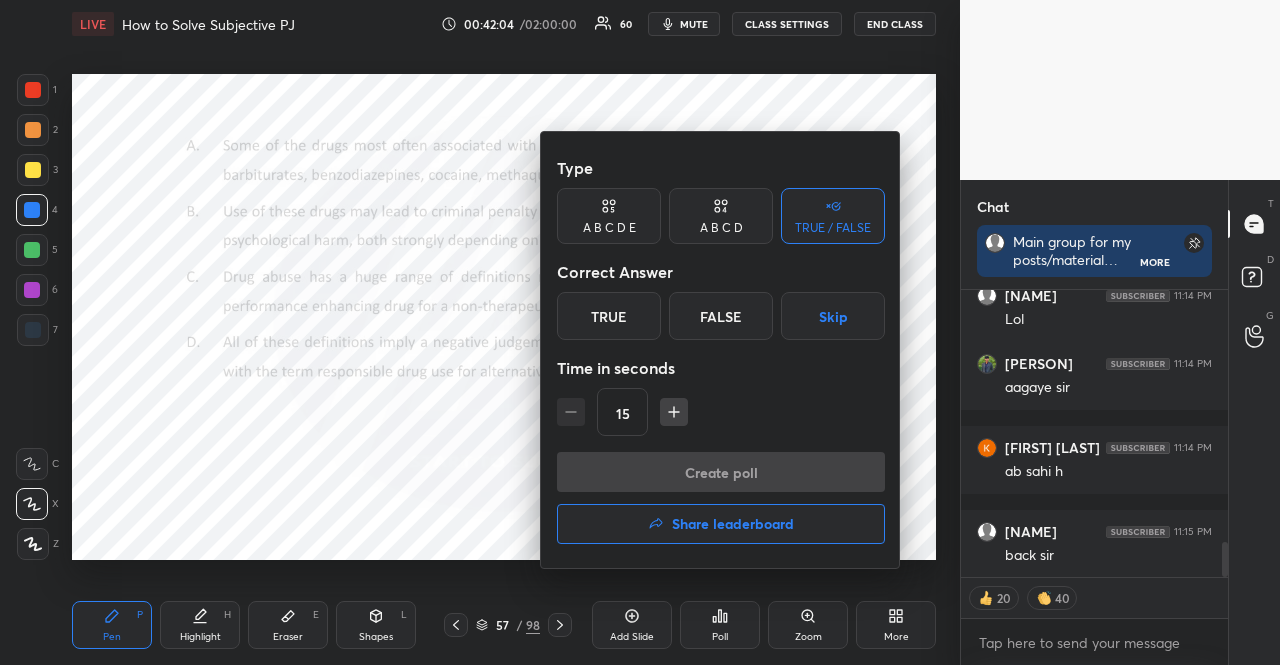 click at bounding box center [674, 412] 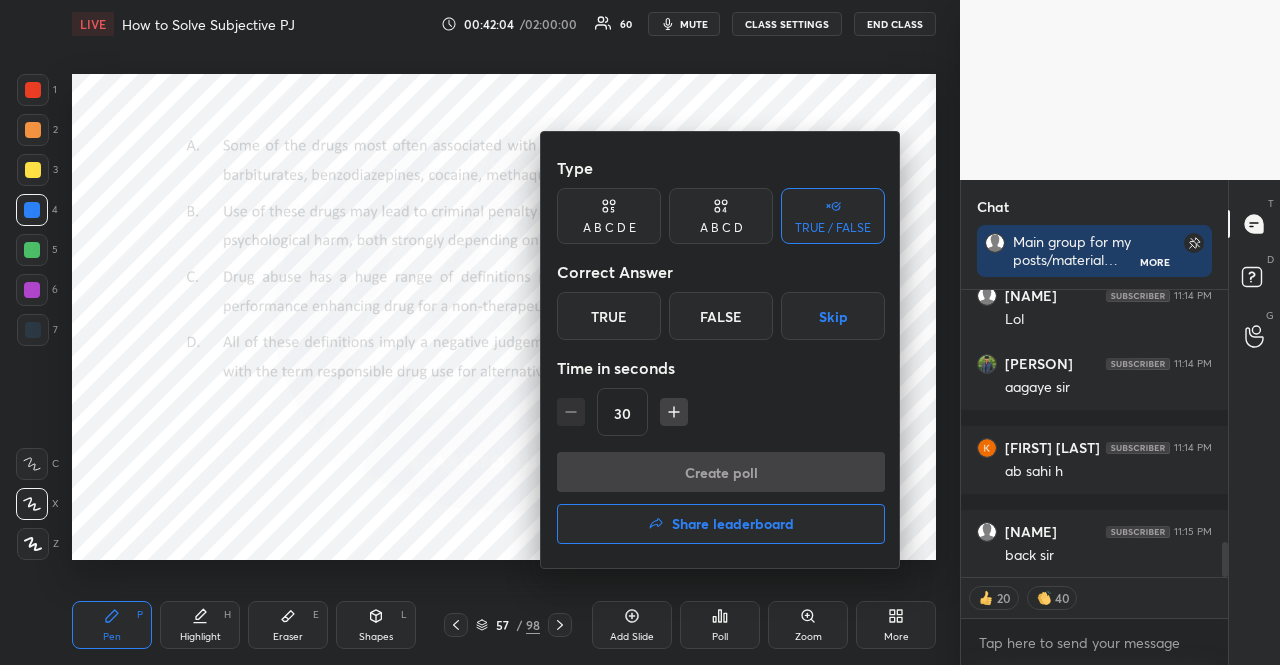 click at bounding box center [674, 412] 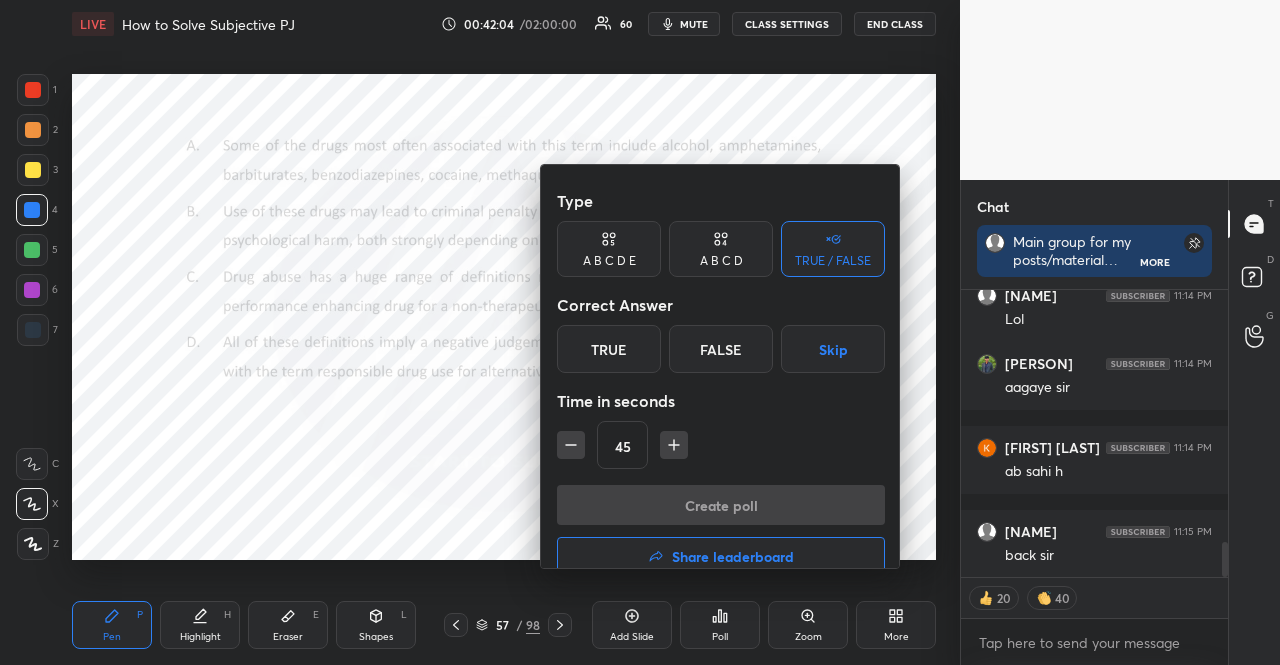 click at bounding box center (674, 445) 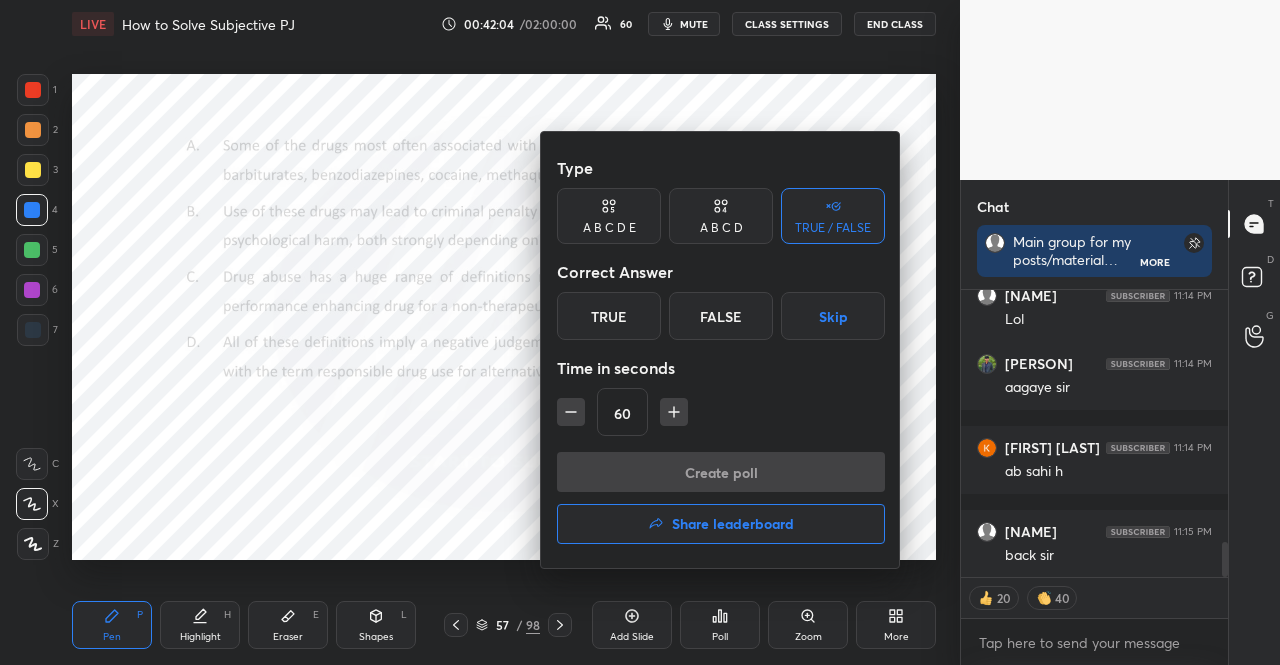 click at bounding box center [674, 412] 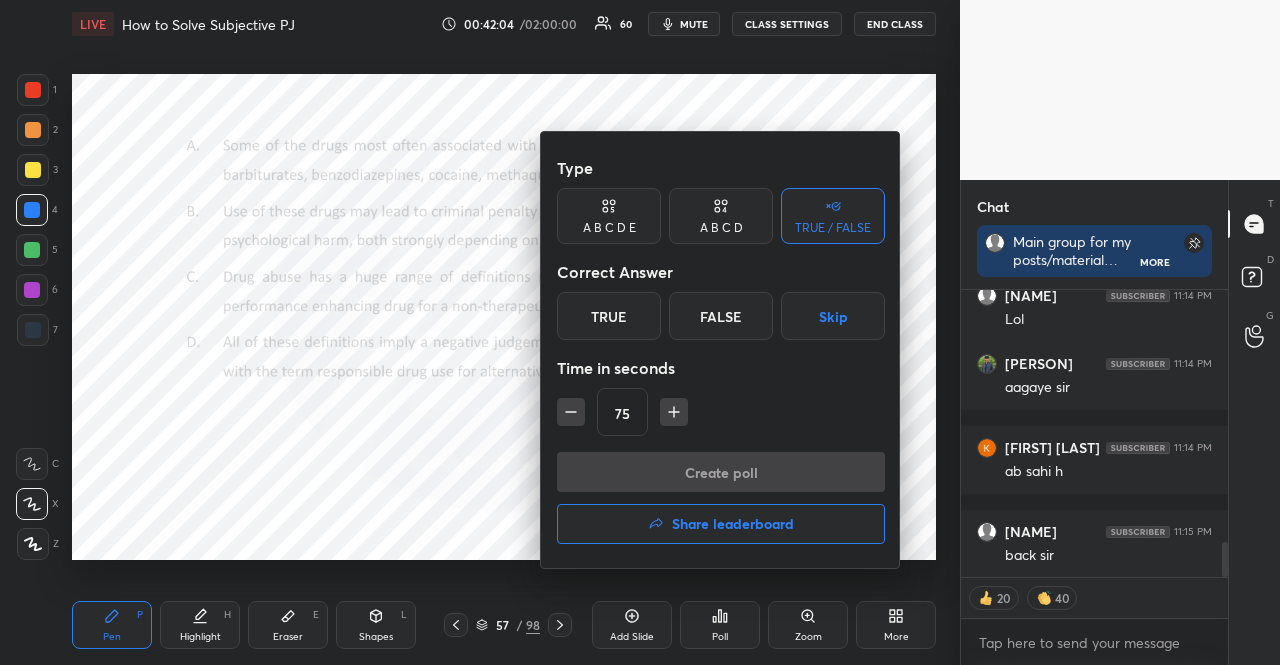 click at bounding box center (674, 412) 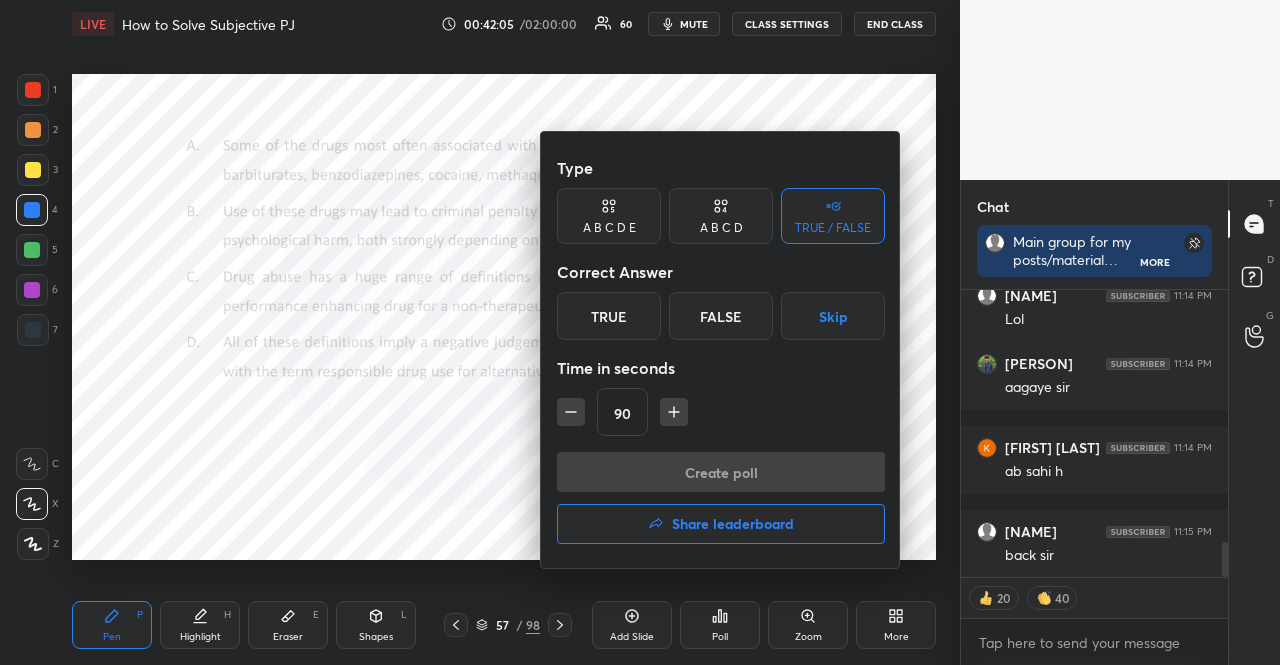 click on "Skip" at bounding box center [833, 316] 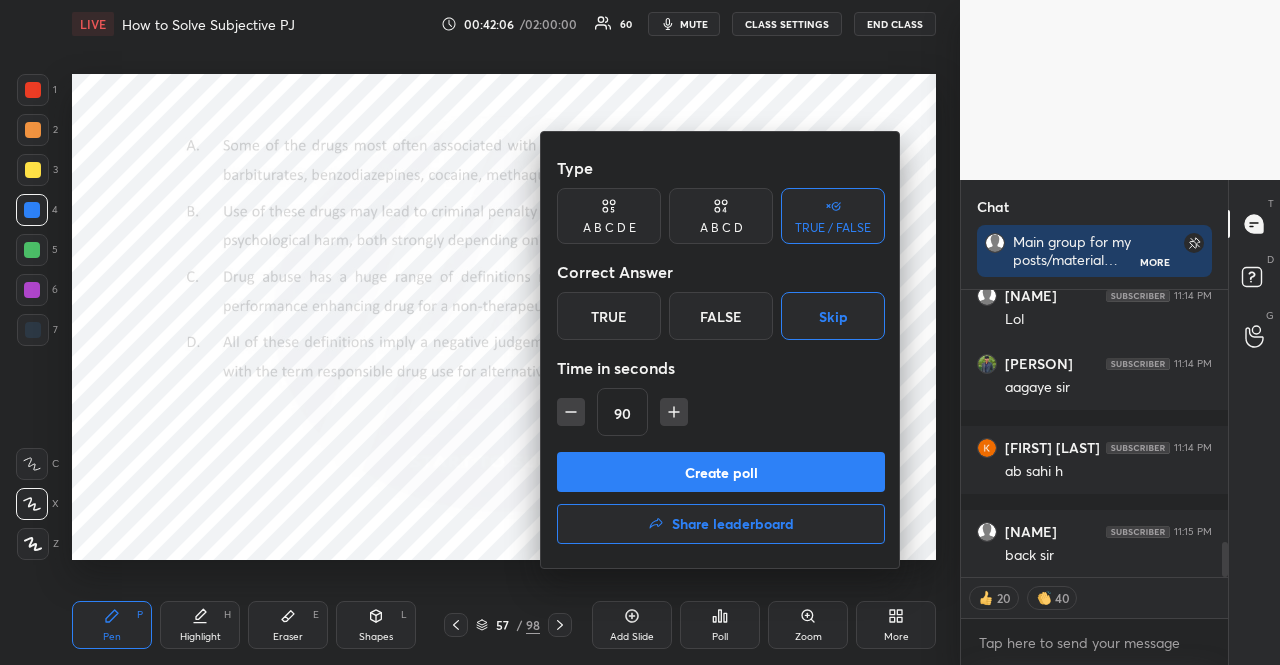 click on "Create poll" at bounding box center (721, 472) 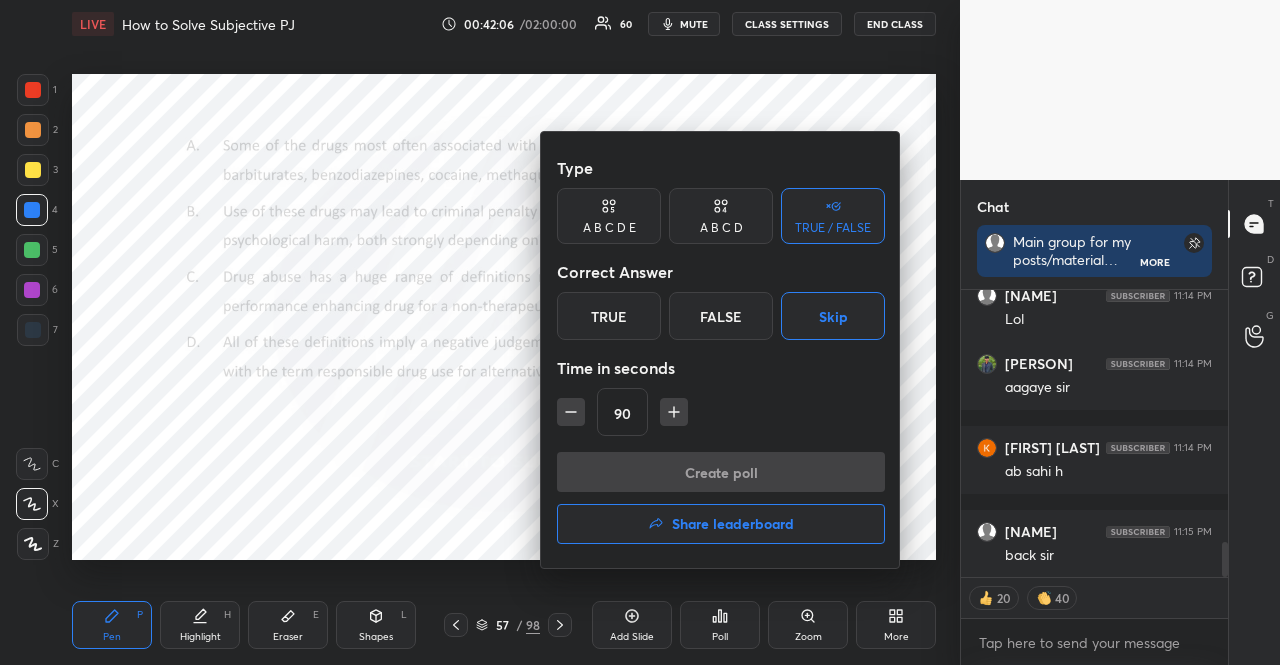scroll, scrollTop: 228, scrollLeft: 255, axis: both 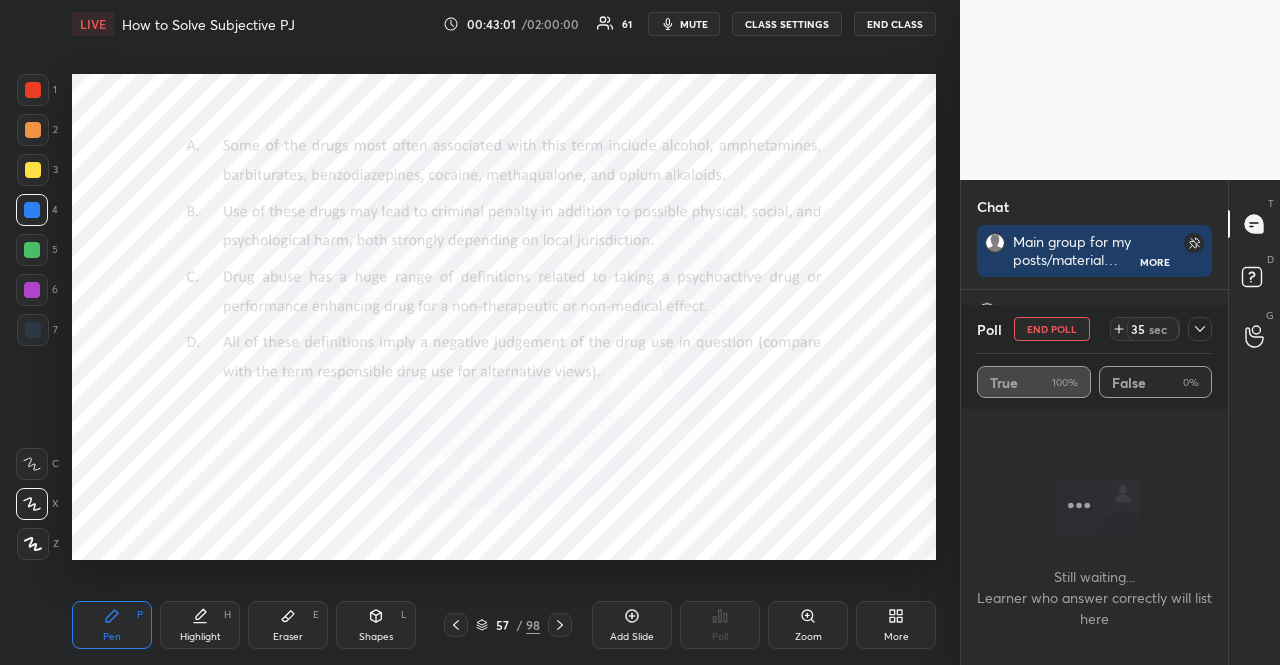 click on "Poll END POLL 35  sec True 100% False 0%" at bounding box center (1094, 357) 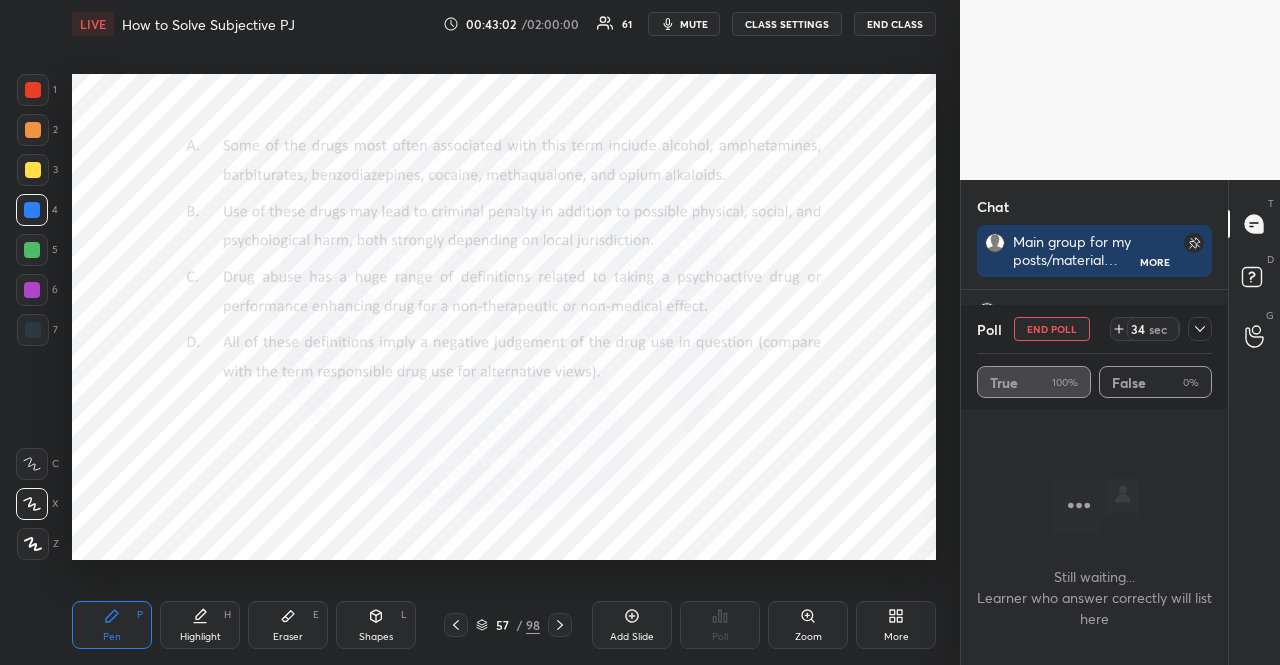 click 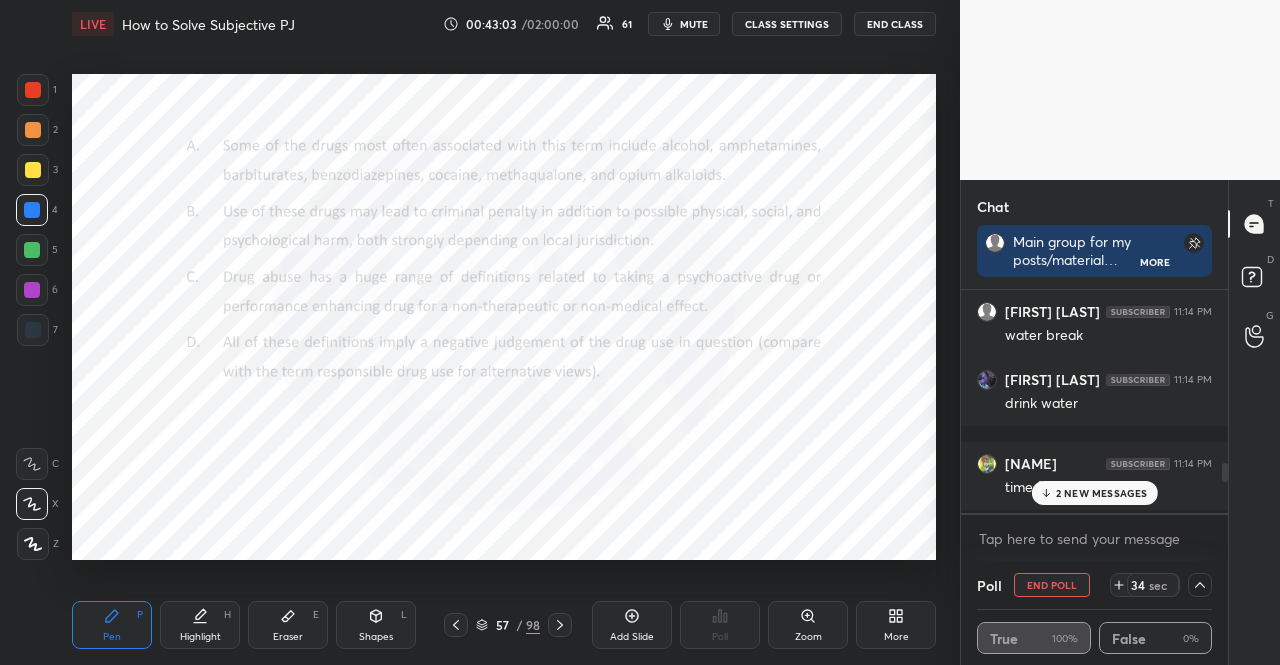 scroll, scrollTop: 217, scrollLeft: 255, axis: both 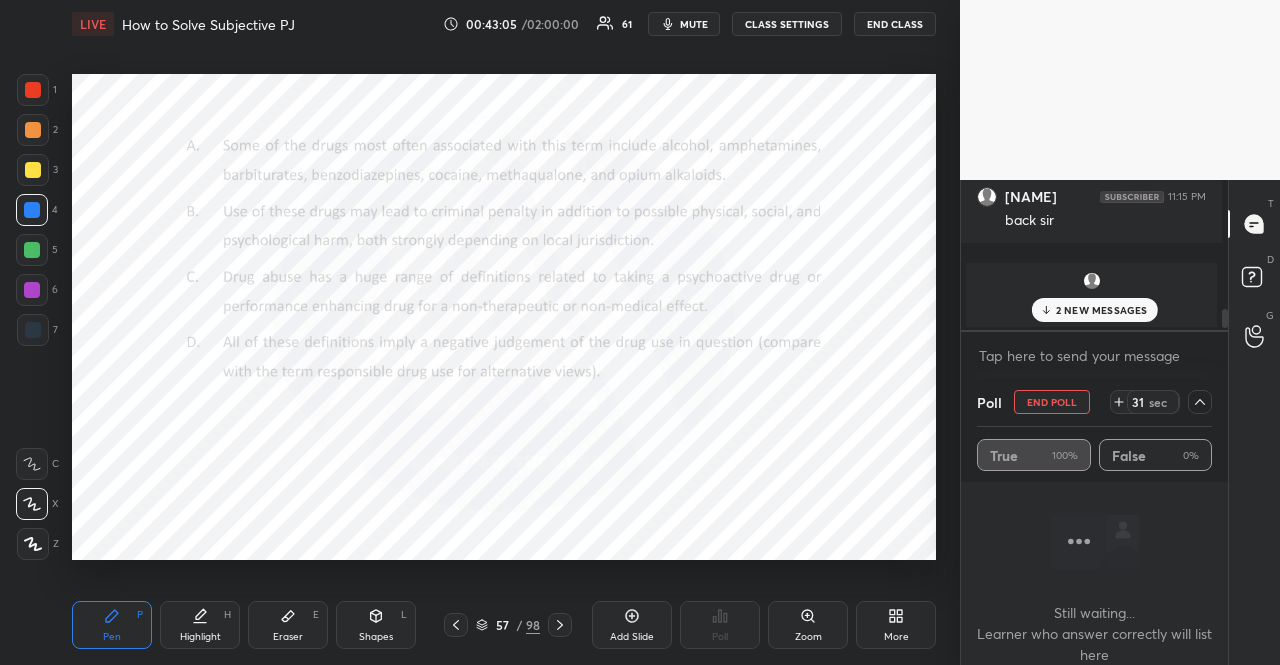 click on "2 NEW MESSAGES" at bounding box center (1094, 310) 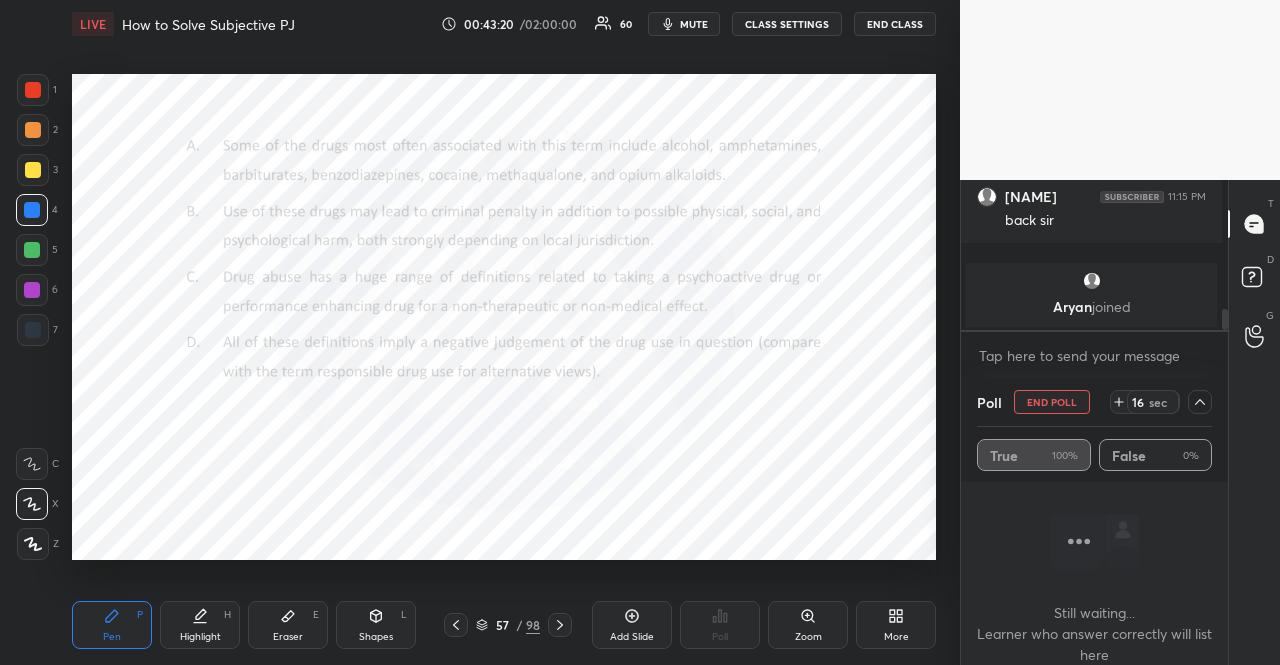 click at bounding box center [32, 290] 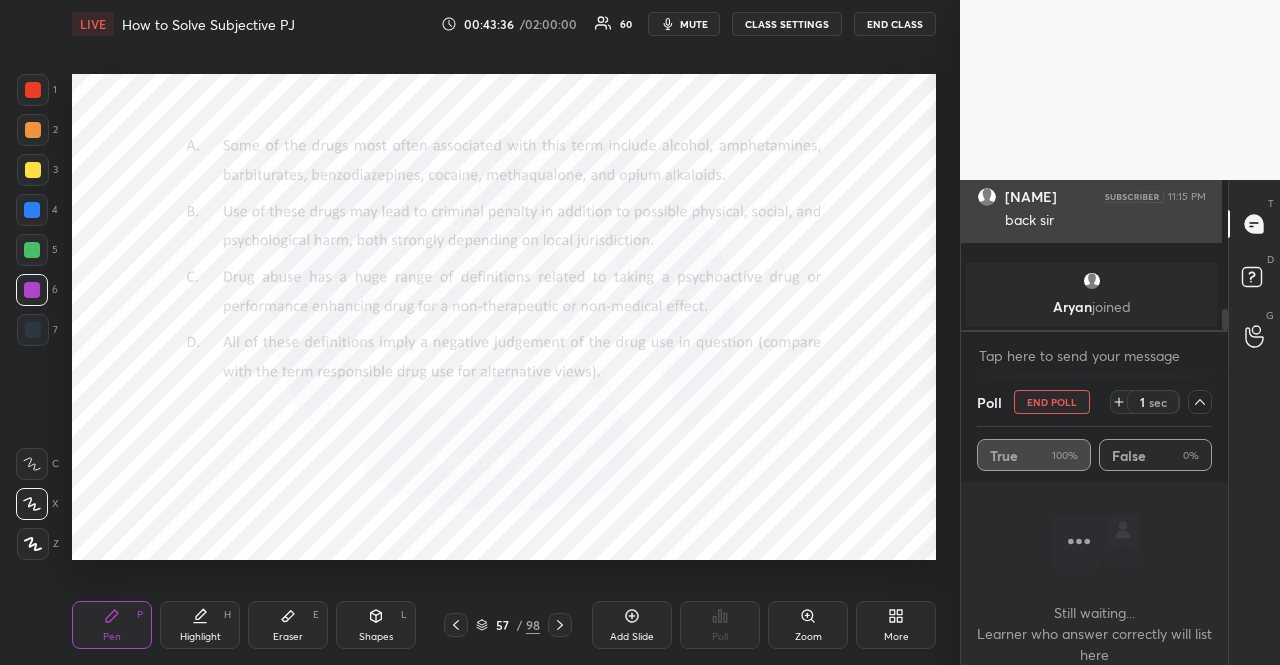 scroll, scrollTop: 0, scrollLeft: 0, axis: both 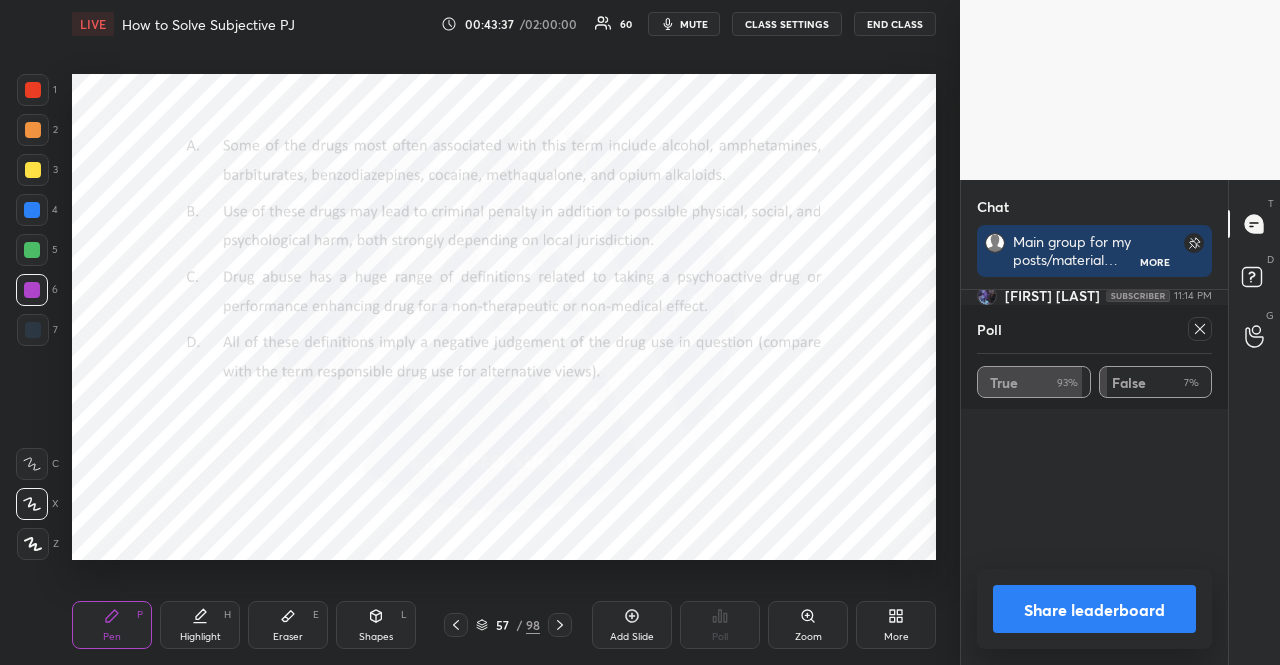 click at bounding box center [1200, 329] 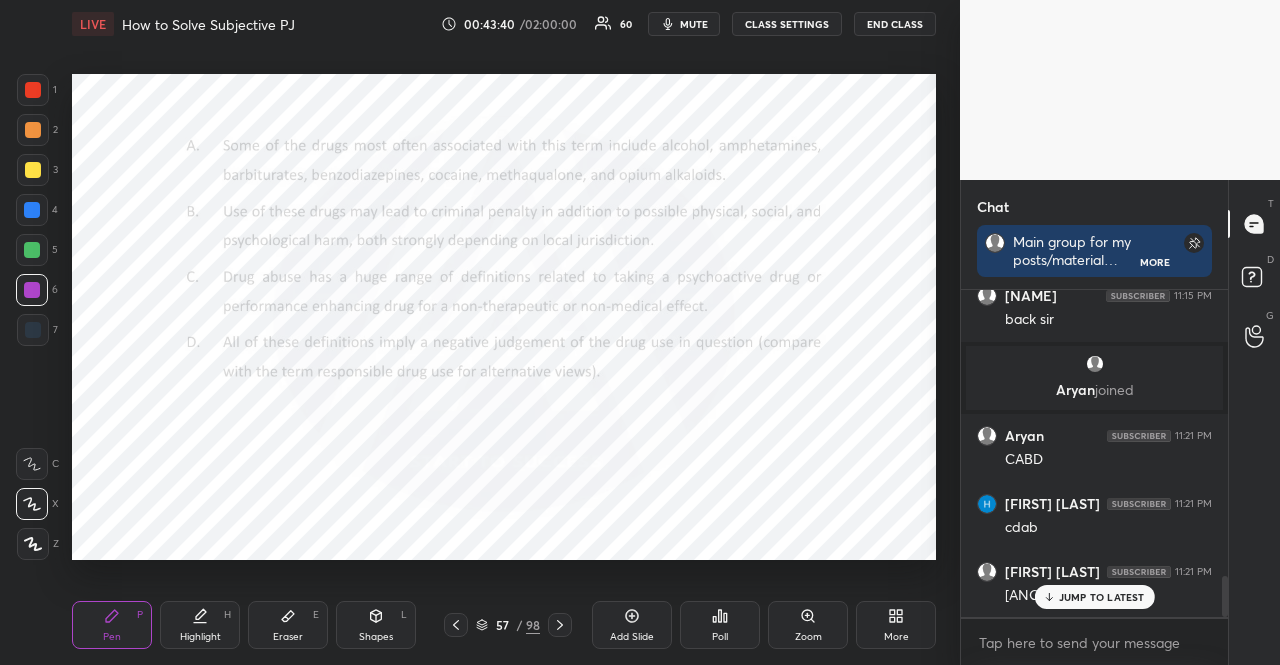 click on "JUMP TO LATEST" at bounding box center (1102, 597) 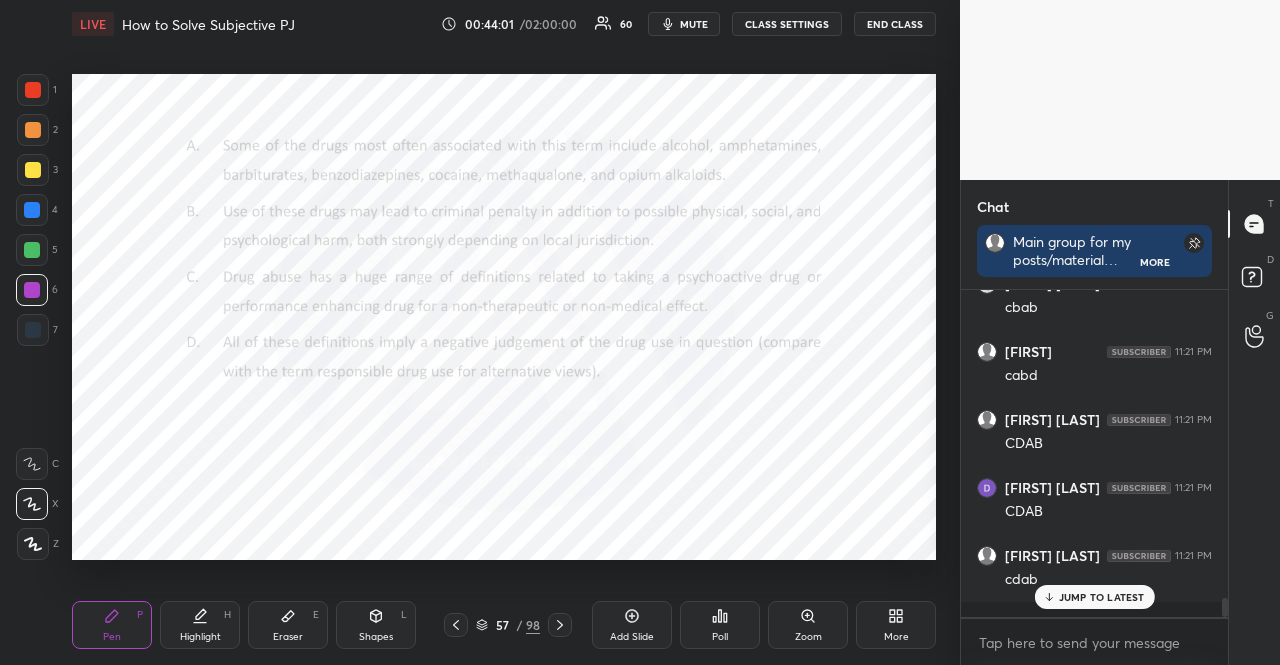 click on "CLASS SETTINGS" at bounding box center [787, 24] 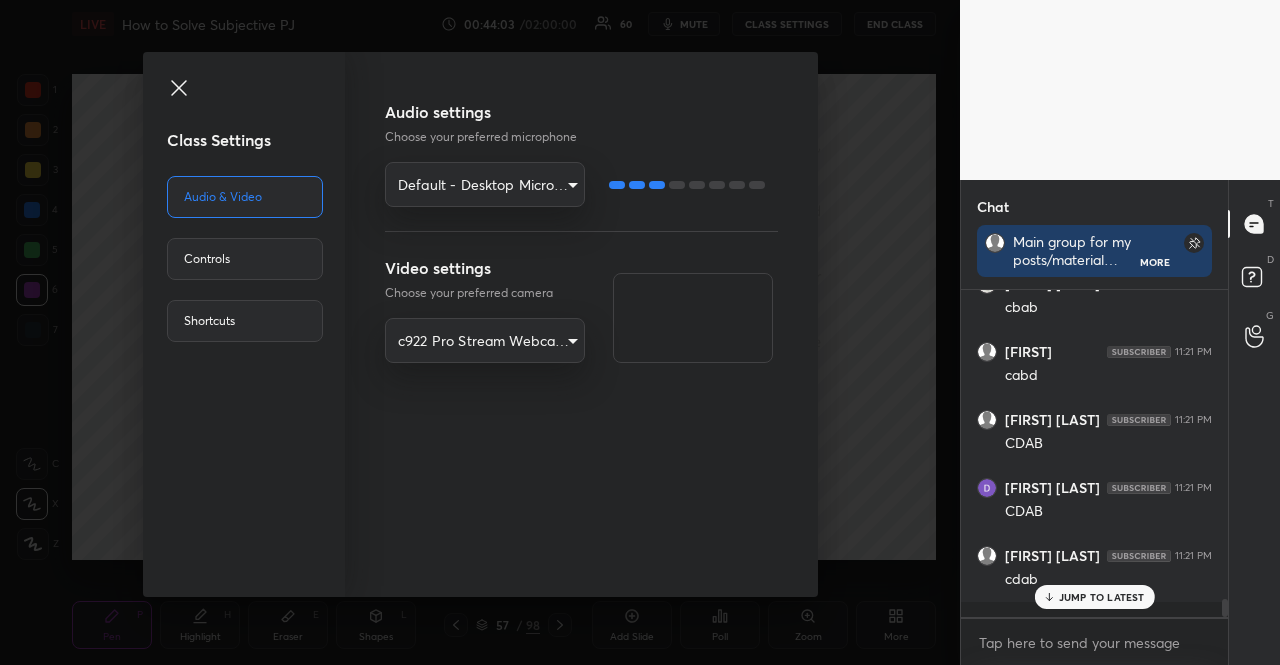 scroll, scrollTop: 5506, scrollLeft: 0, axis: vertical 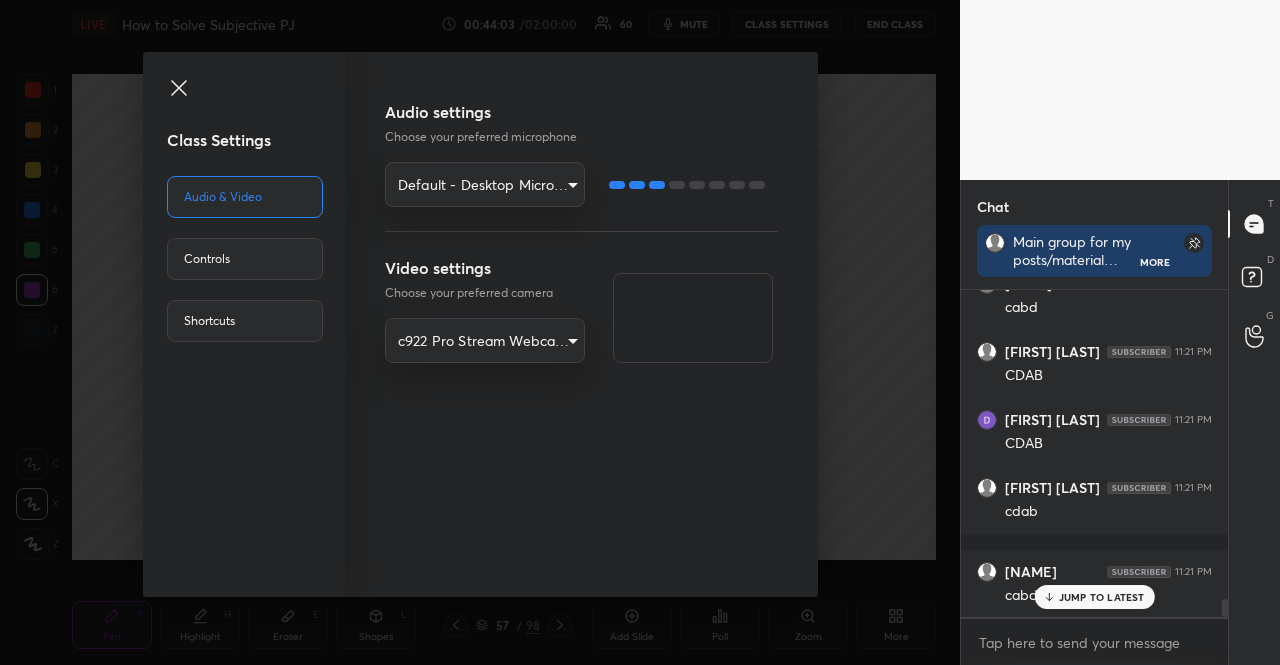 click on "Controls" at bounding box center (245, 259) 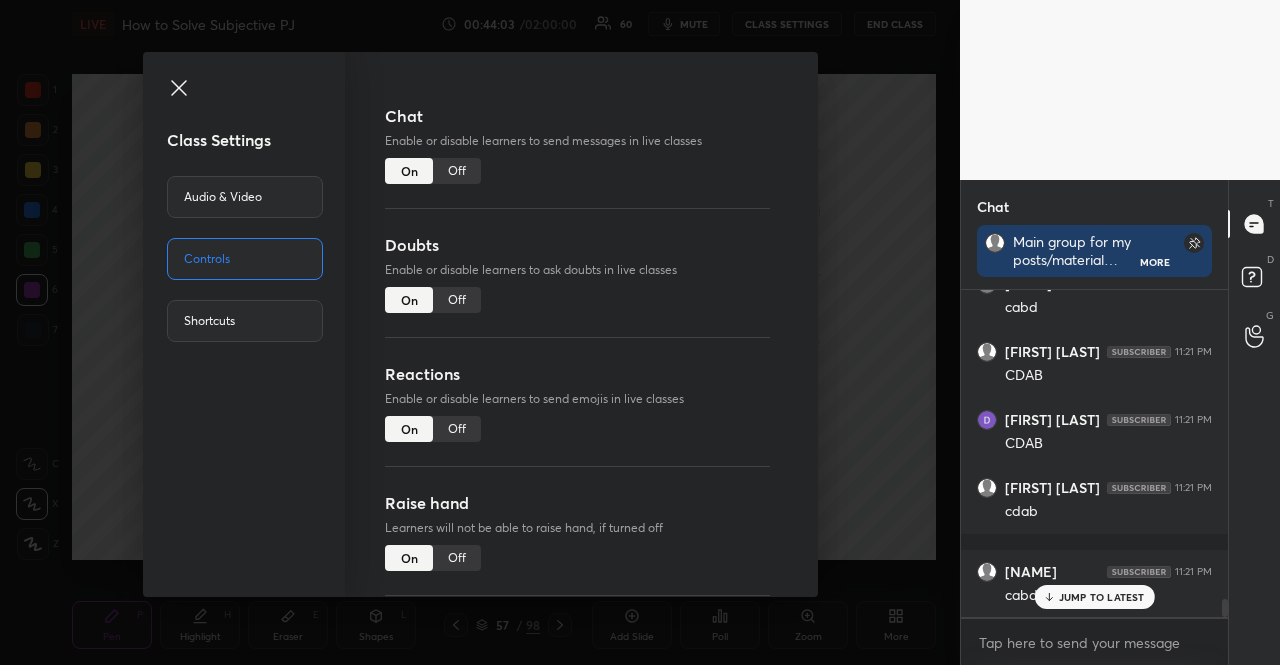 click on "Chat Enable or disable learners to send messages in live classes On Off" at bounding box center (577, 168) 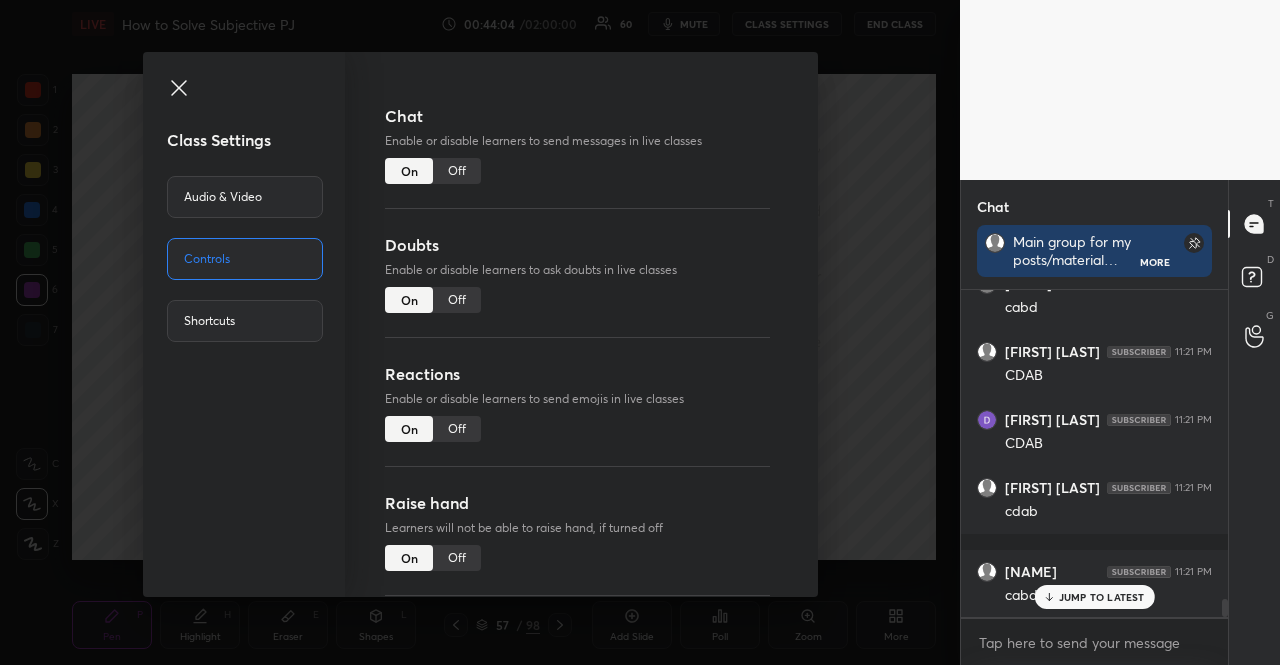 click on "Off" at bounding box center [457, 171] 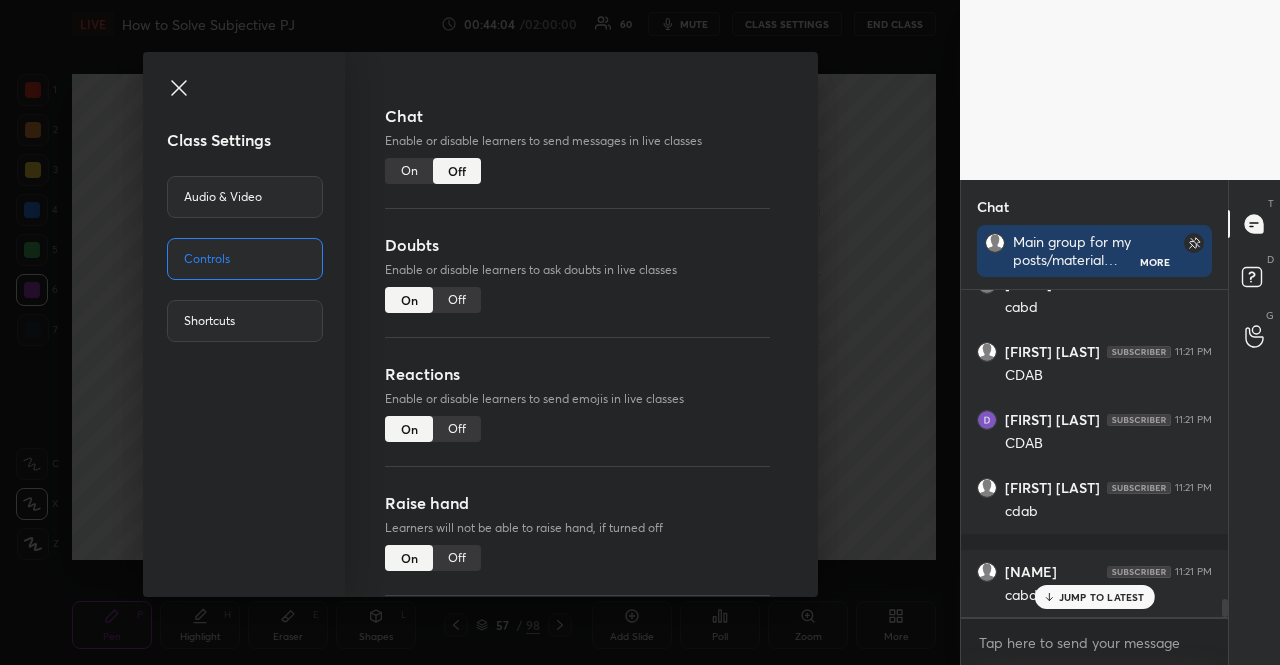 scroll, scrollTop: 3972, scrollLeft: 0, axis: vertical 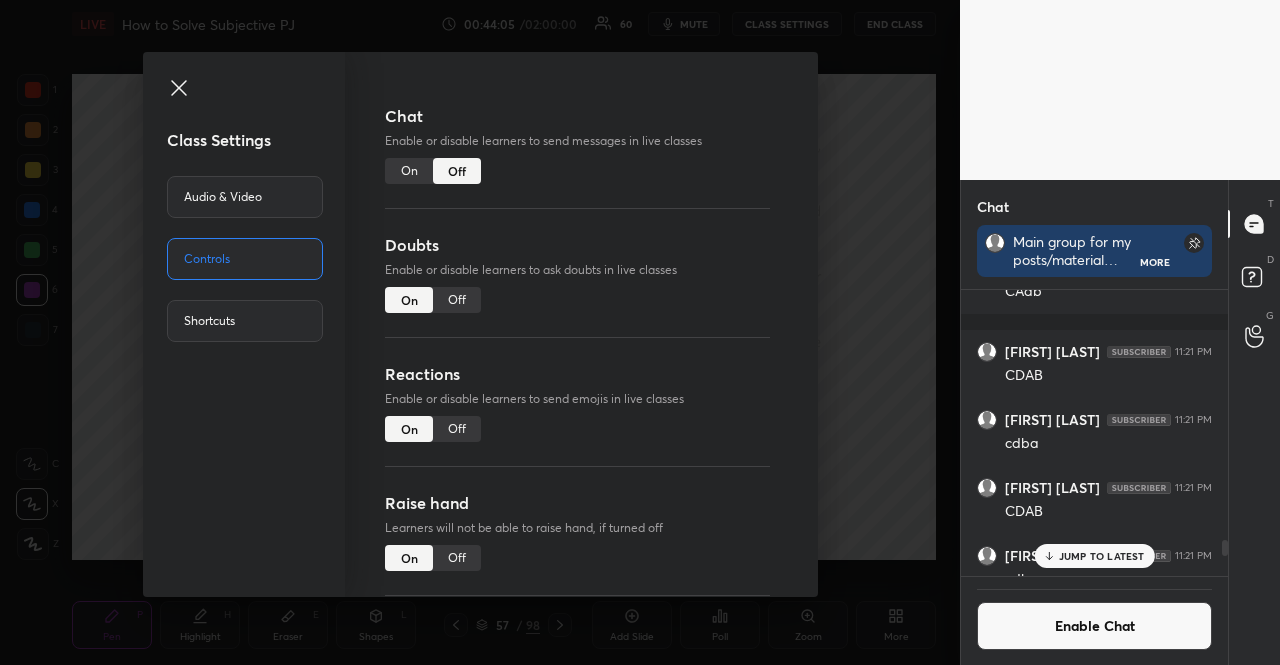 click 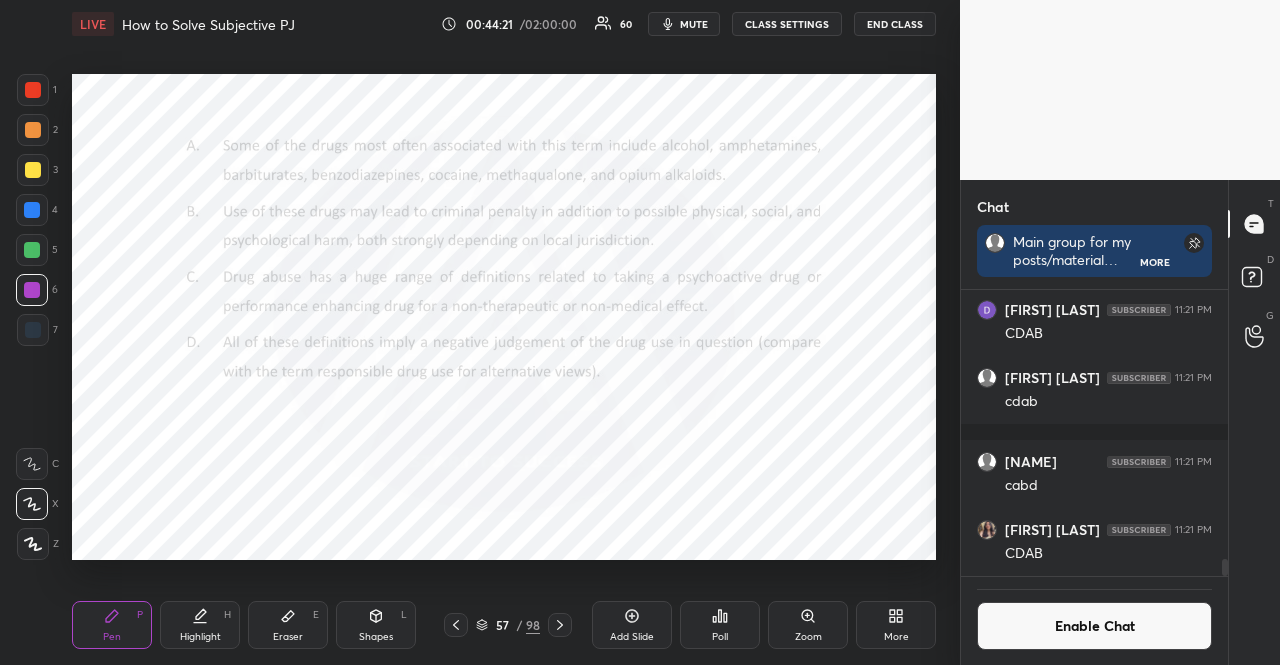 click at bounding box center [32, 210] 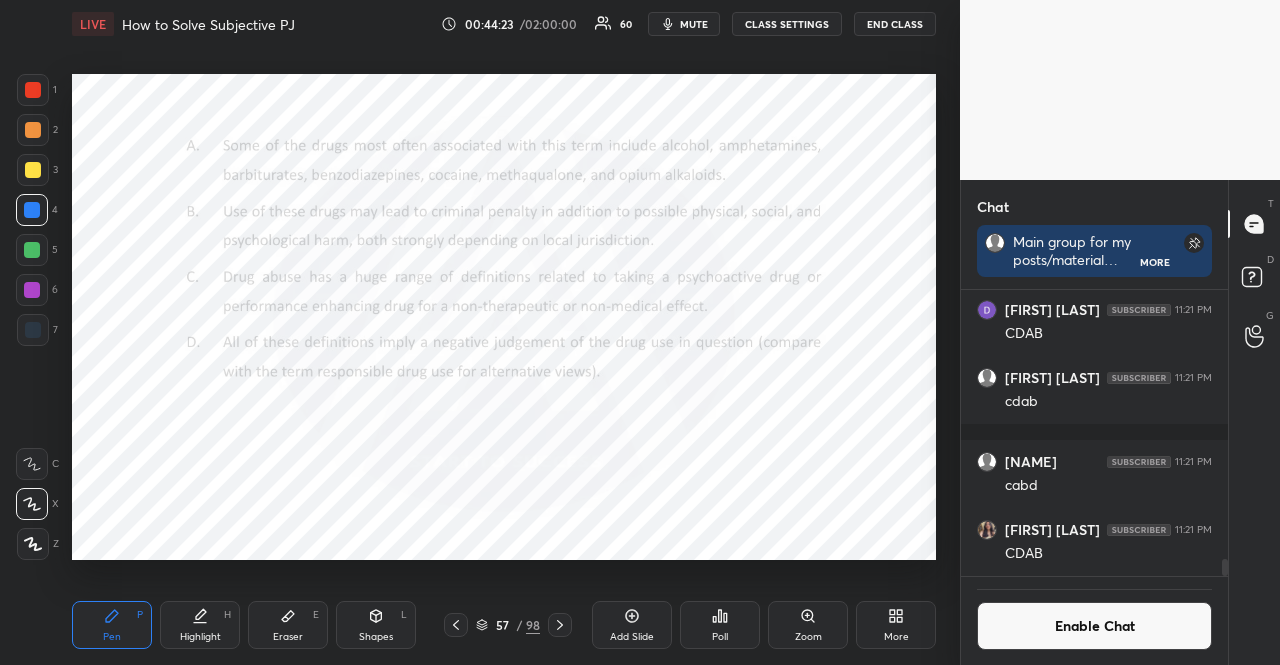 click 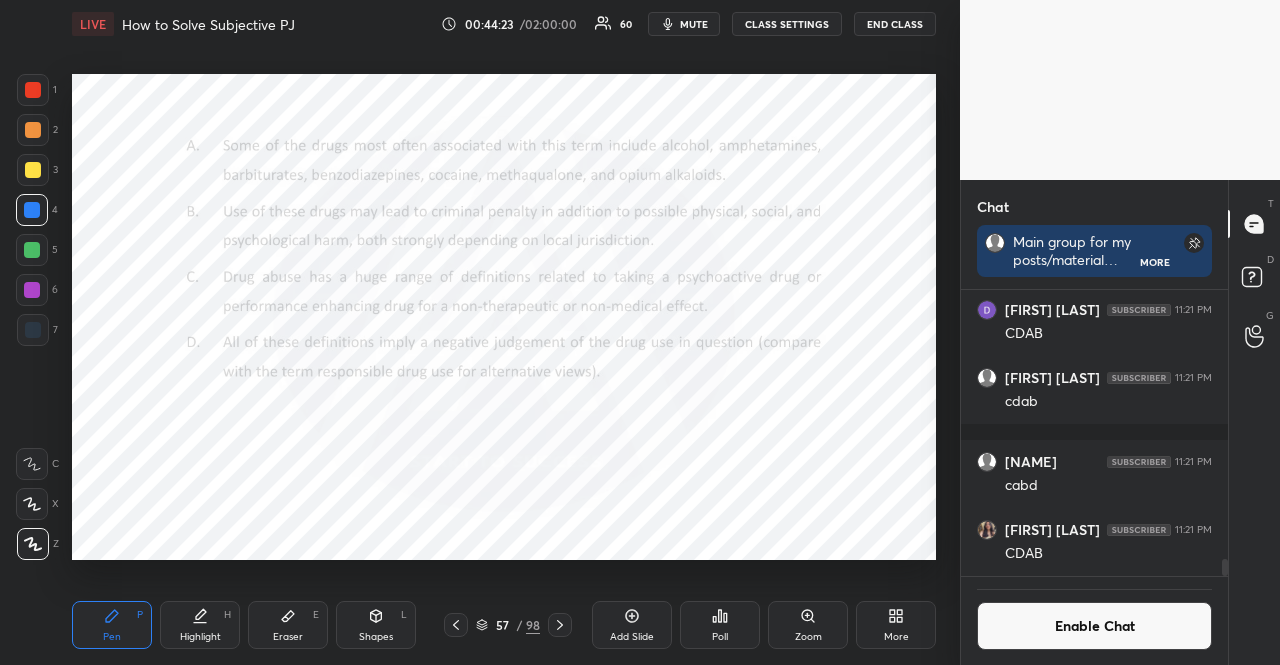click on "Shapes L" at bounding box center (376, 625) 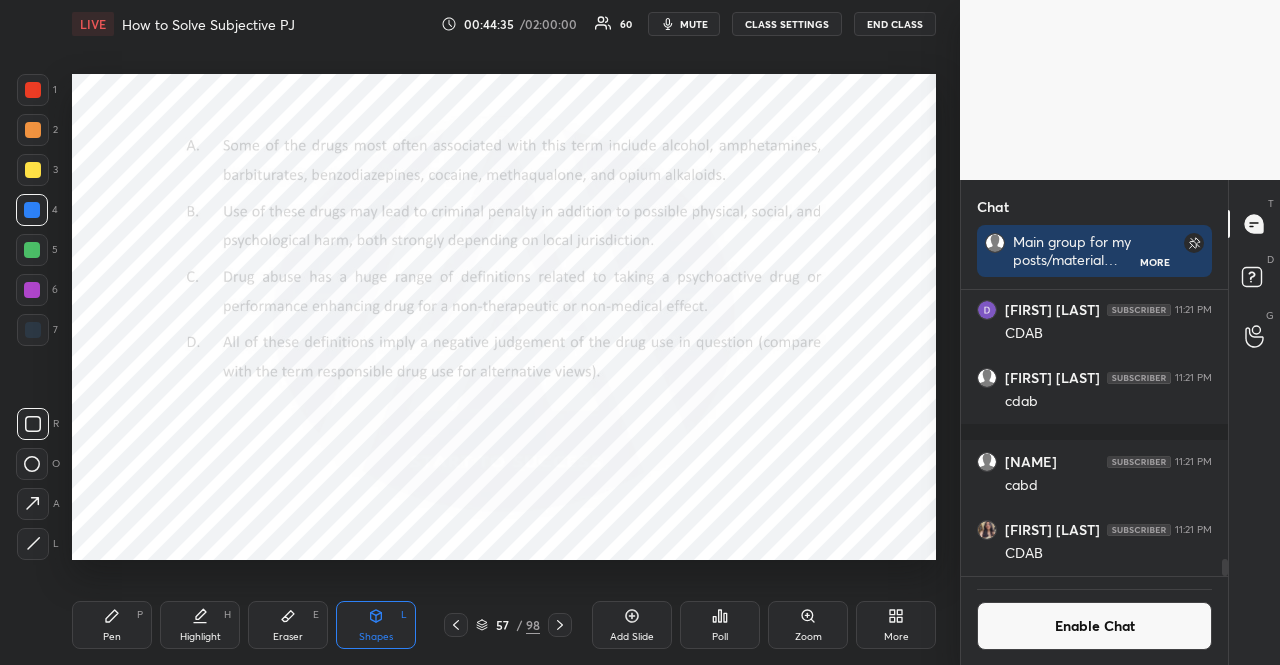 click on "Pen P Highlight H Eraser E Shapes L 57 / 98 Add Slide Poll Zoom More" at bounding box center (504, 625) 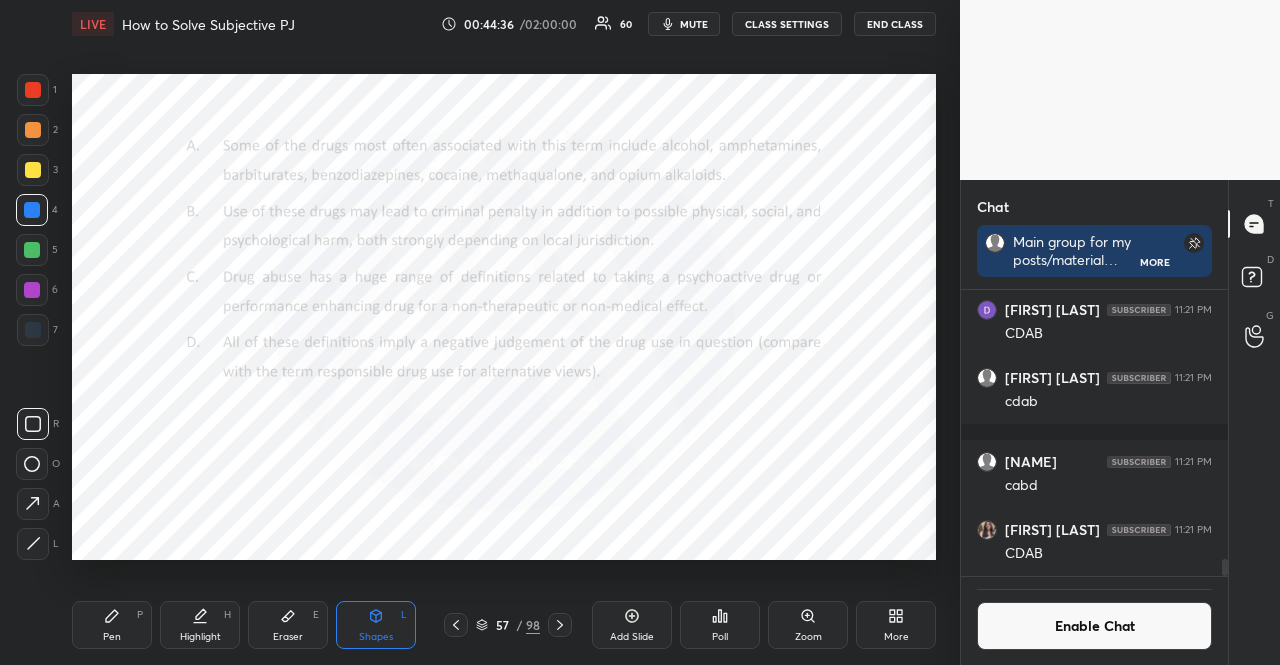 click on "Pen P" at bounding box center (112, 625) 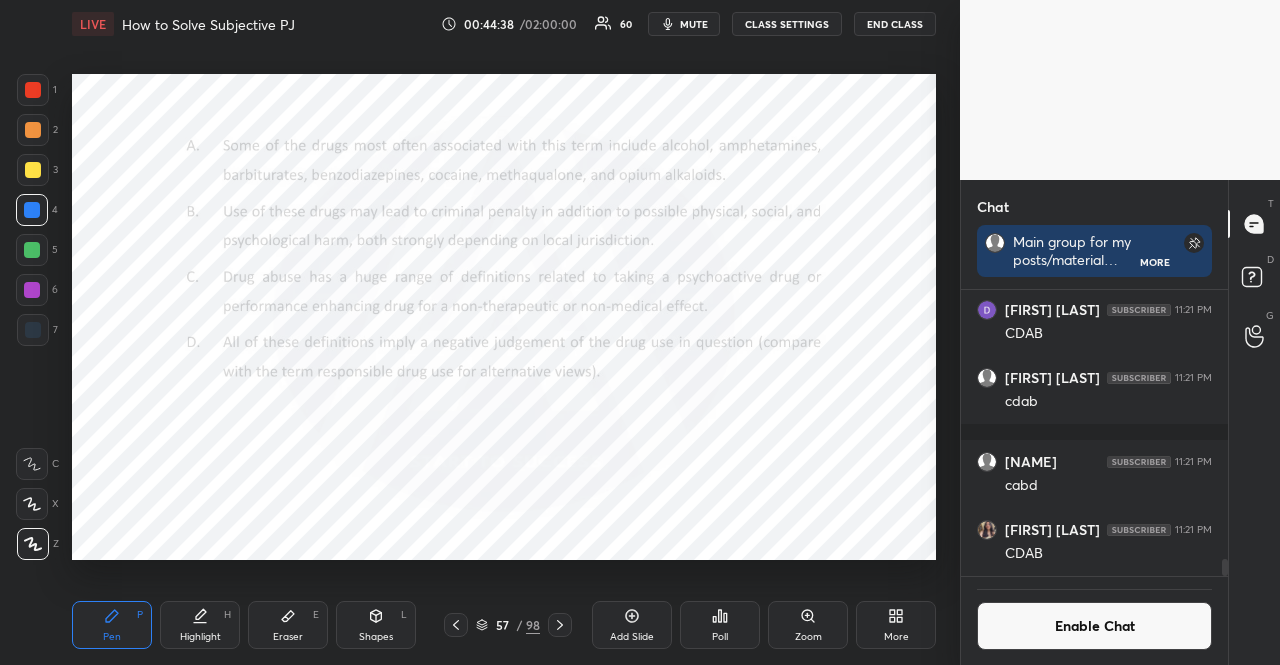 click at bounding box center (32, 504) 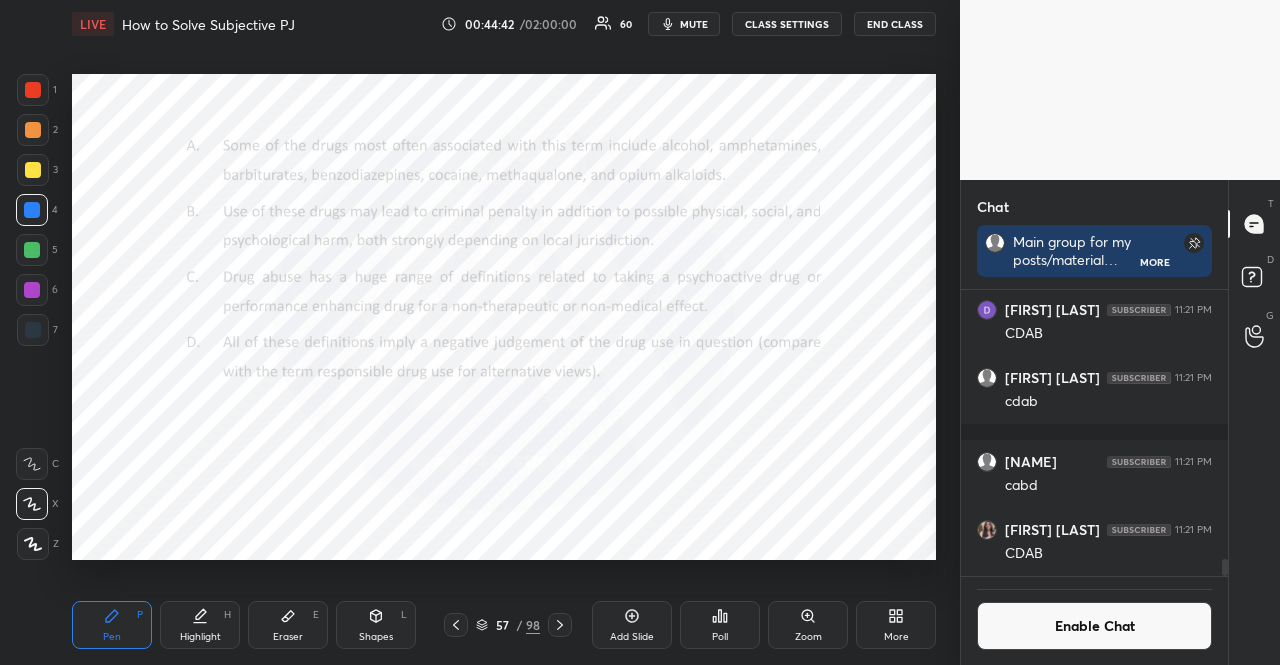drag, startPoint x: 26, startPoint y: 124, endPoint x: 32, endPoint y: 135, distance: 12.529964 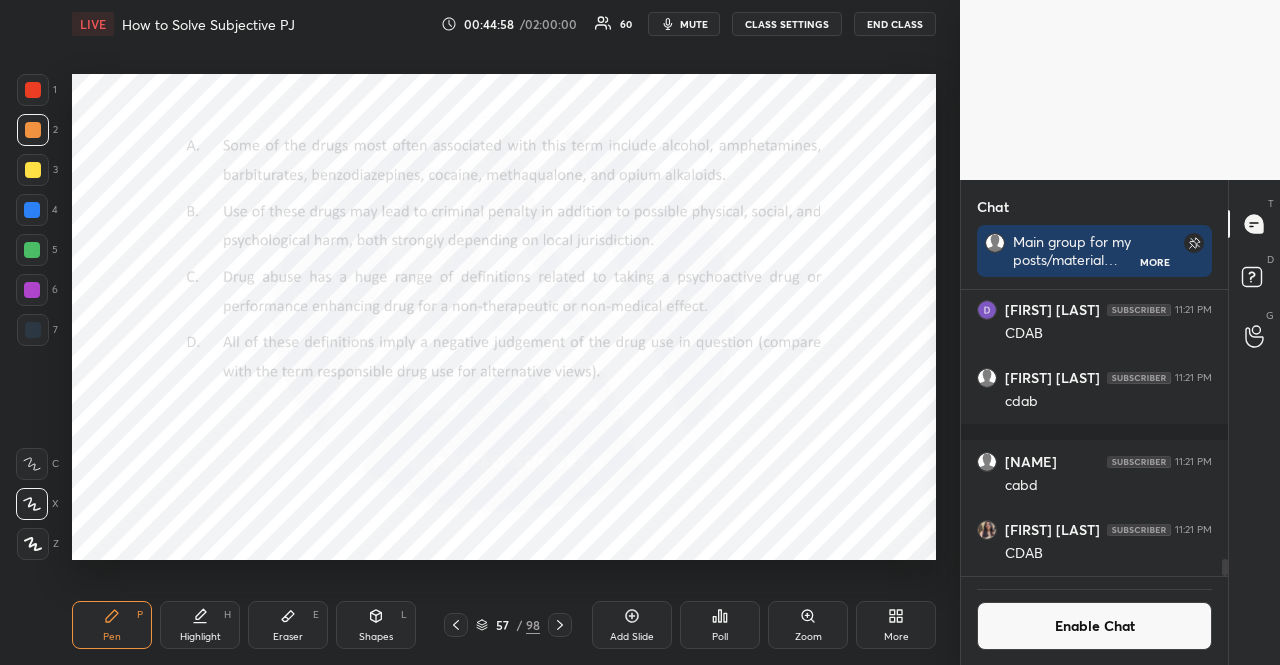 click at bounding box center [32, 250] 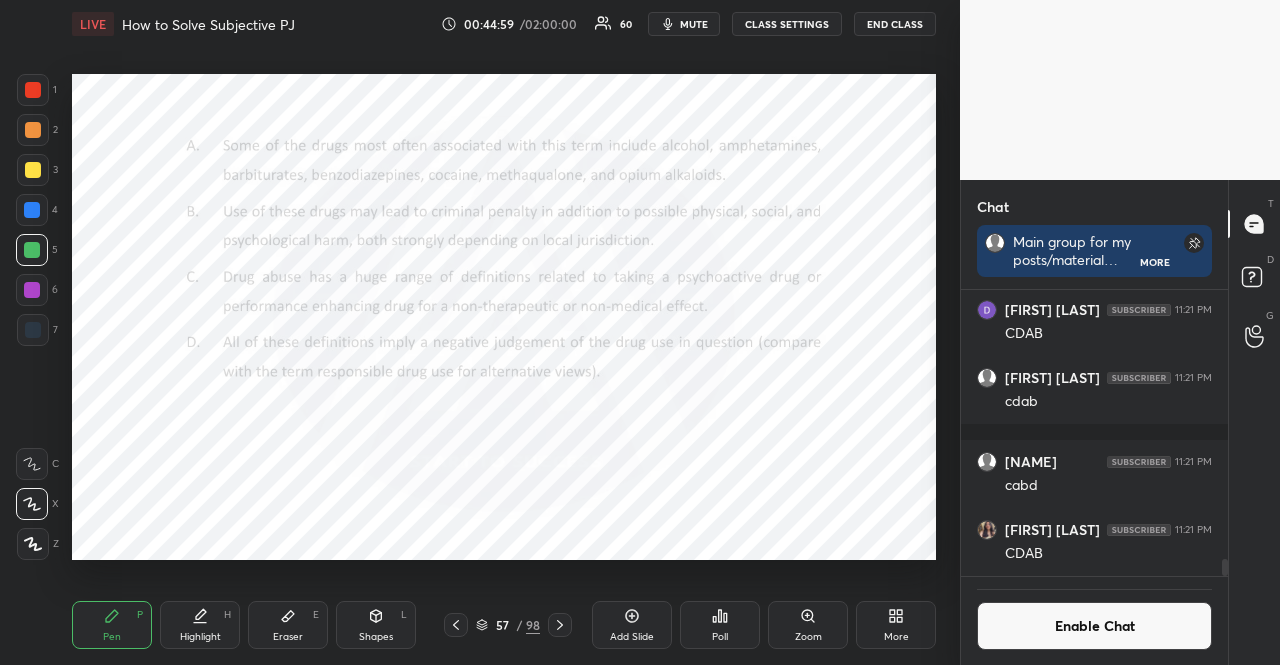 click at bounding box center (32, 250) 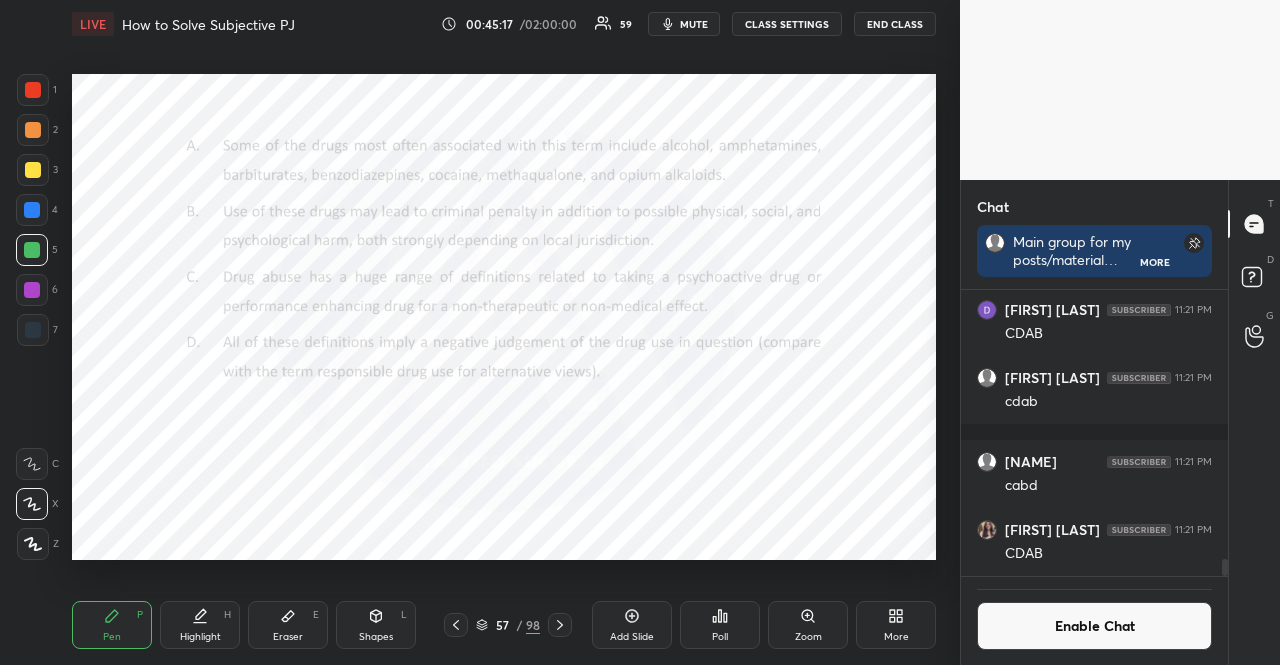 click at bounding box center [32, 290] 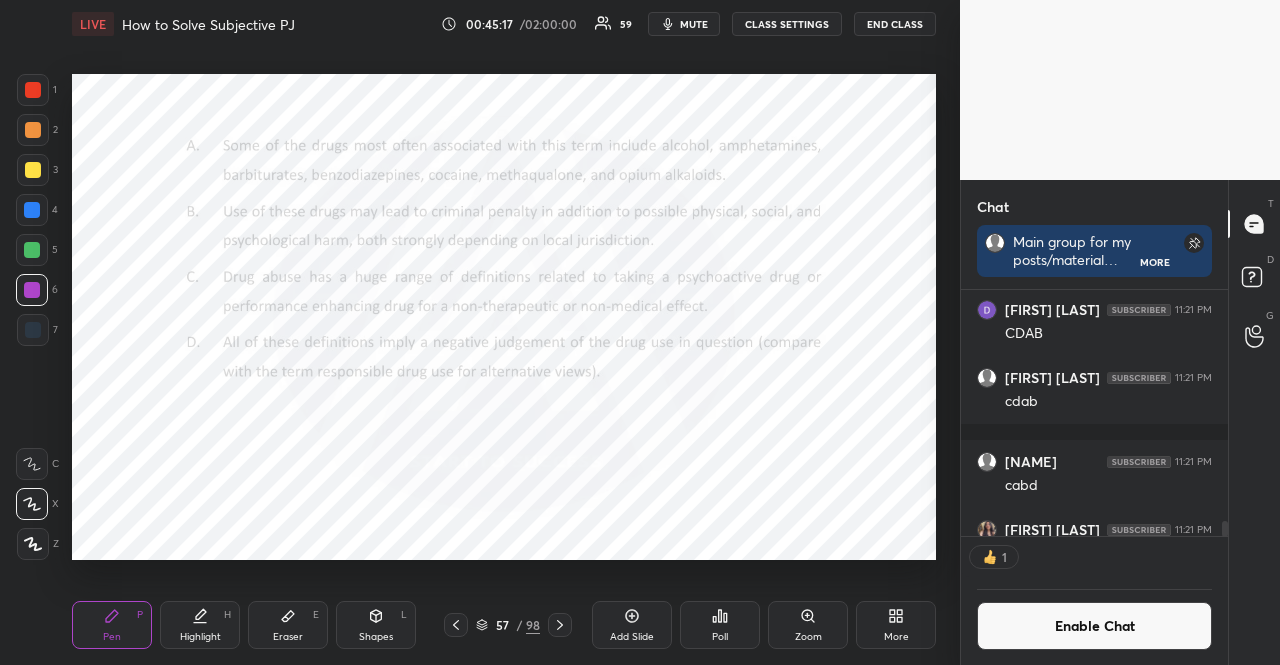 scroll, scrollTop: 240, scrollLeft: 261, axis: both 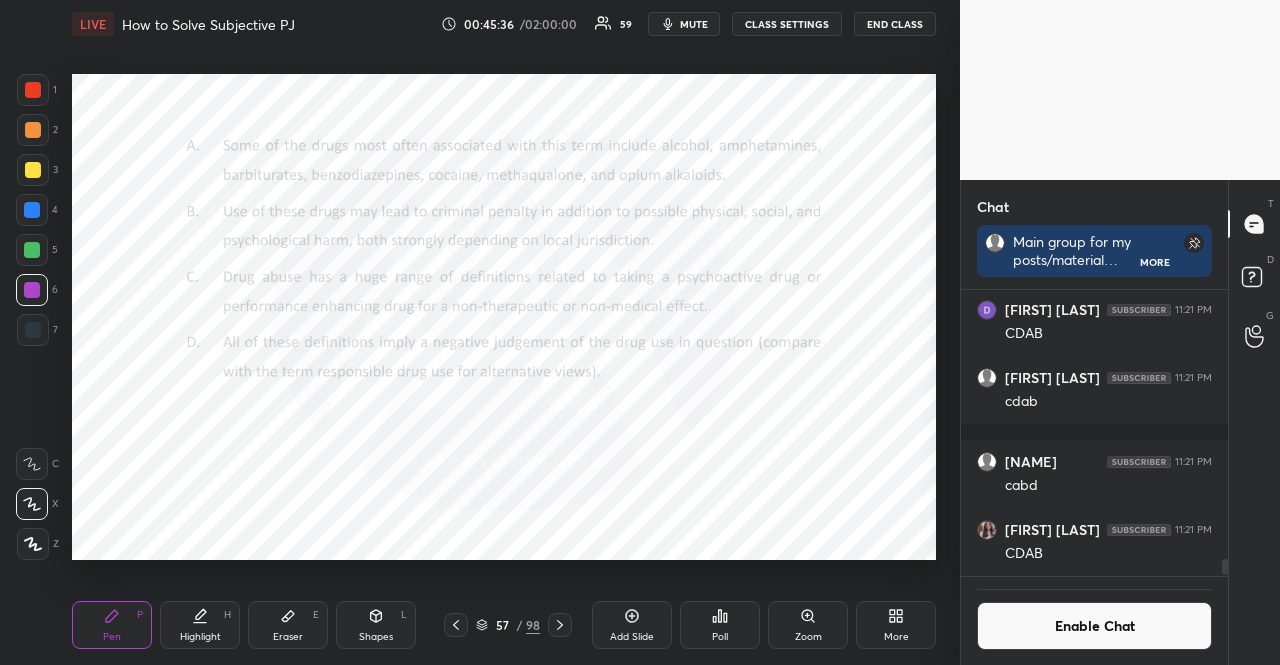 click on "1 2 3 4 5 6 7 R O A L C X Z Erase all   C X Z" at bounding box center (32, 317) 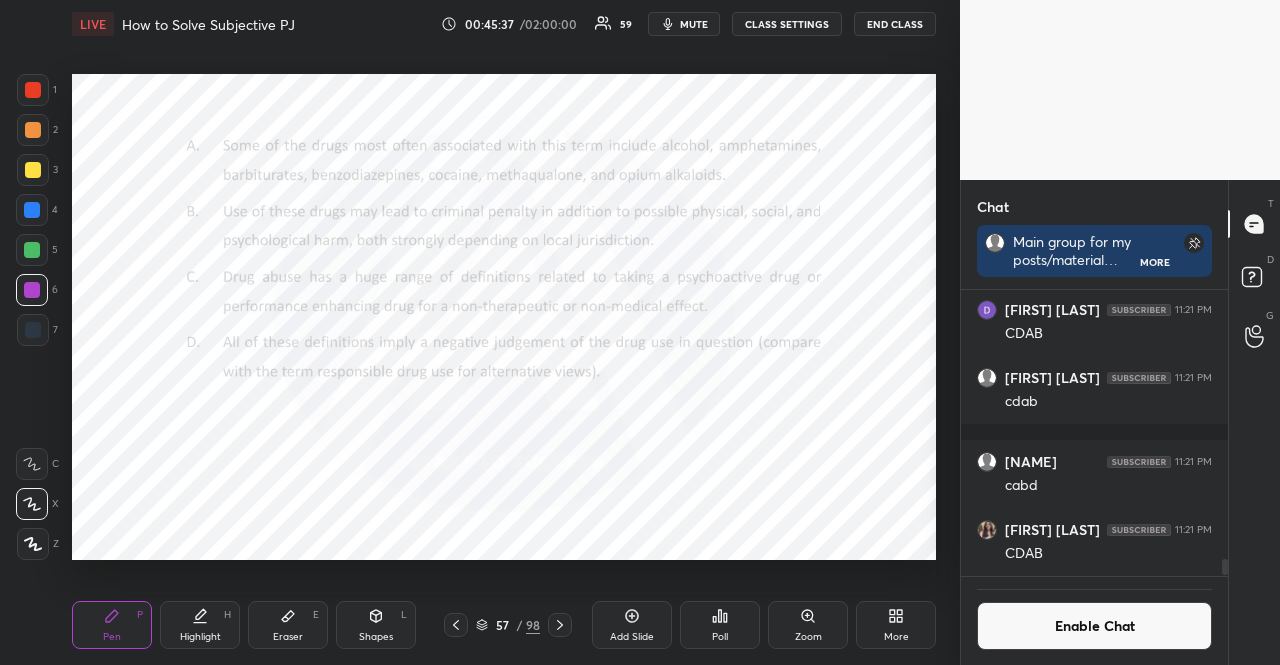 click at bounding box center [33, 330] 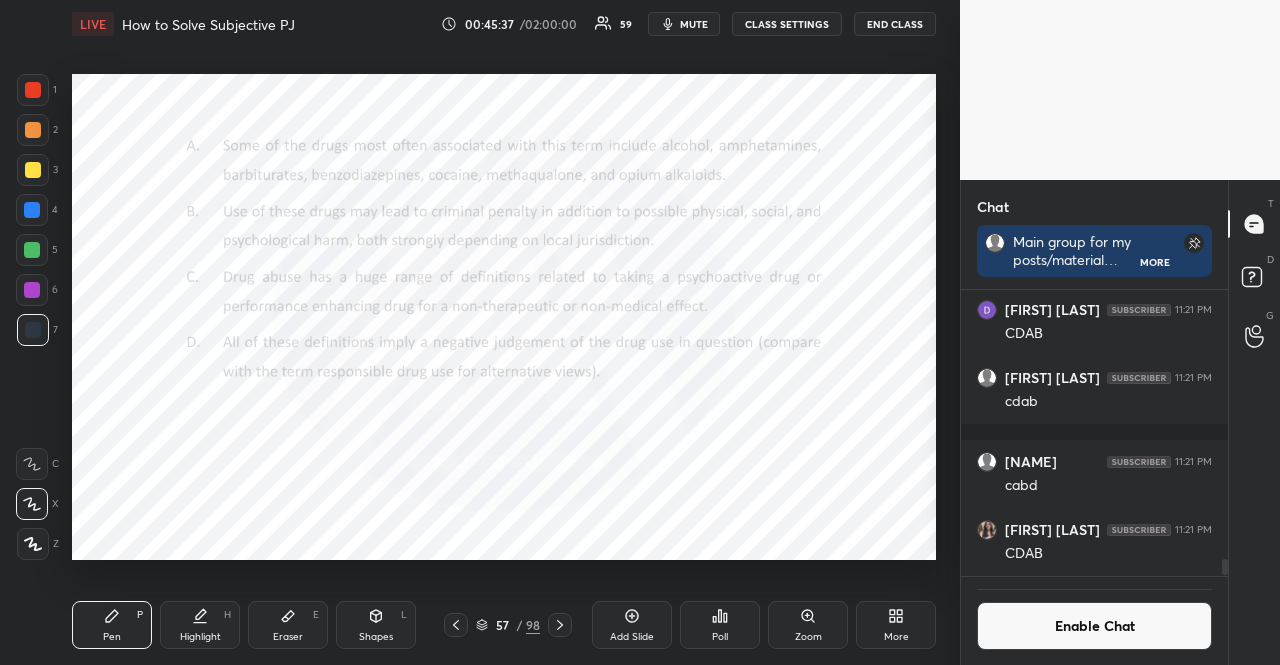 click at bounding box center (33, 330) 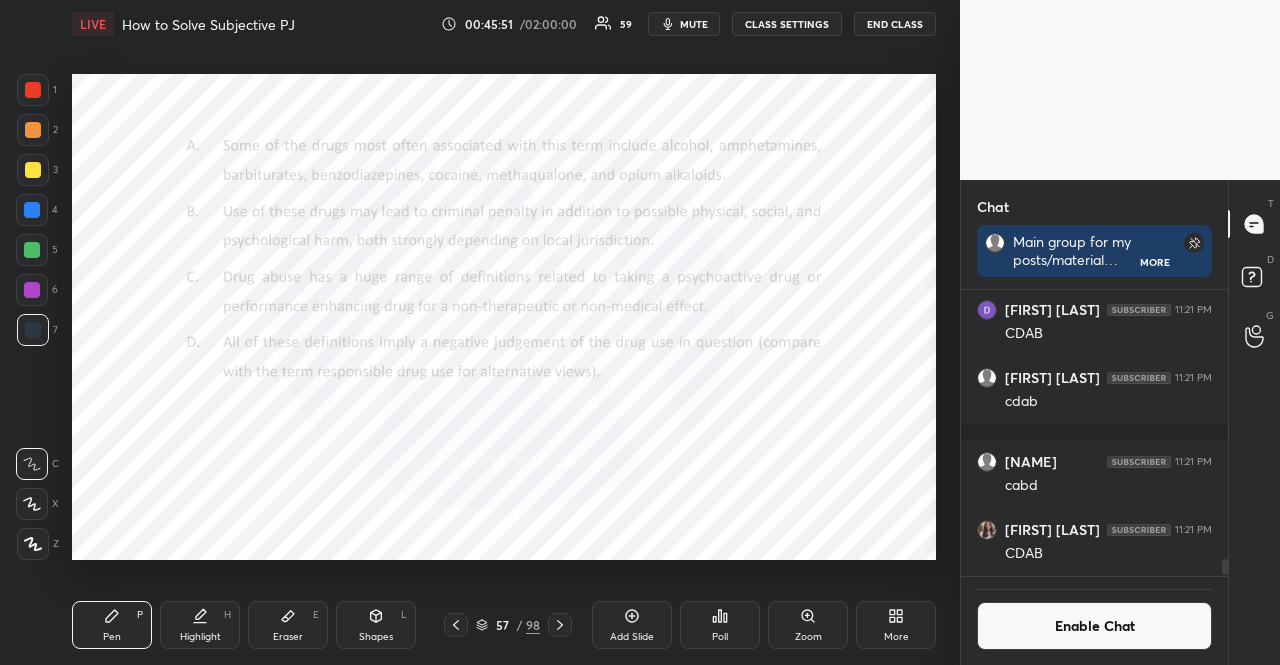 click at bounding box center [32, 250] 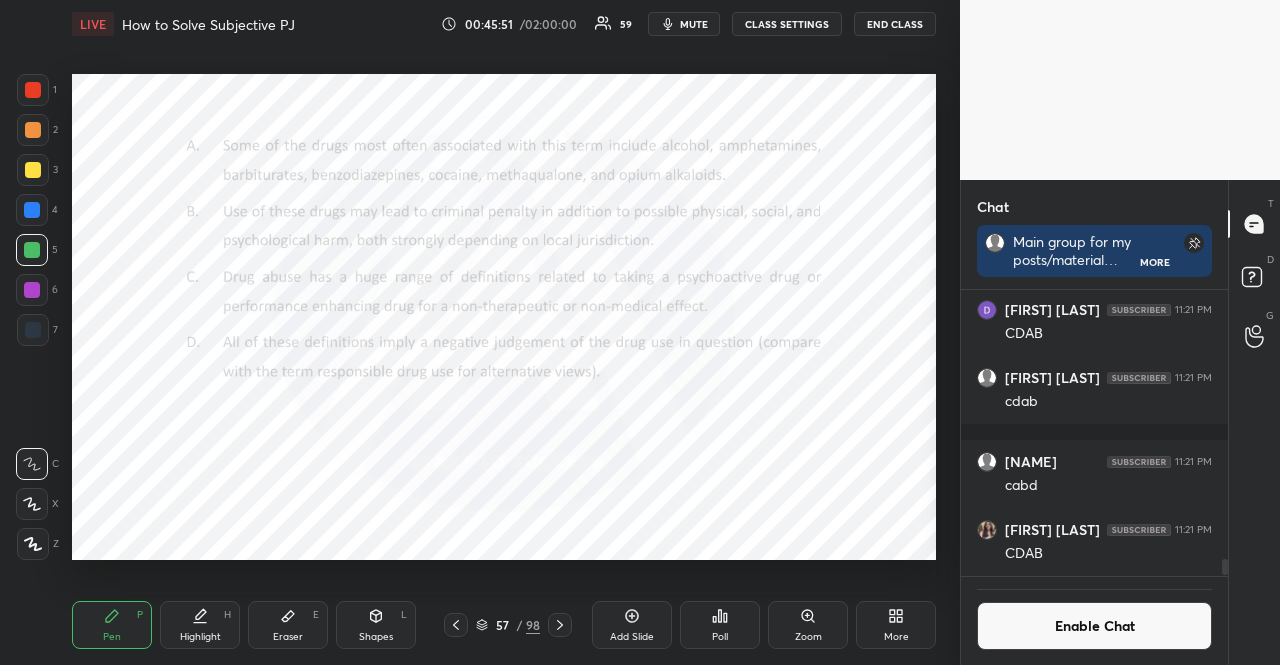drag, startPoint x: 33, startPoint y: 250, endPoint x: 32, endPoint y: 377, distance: 127.00394 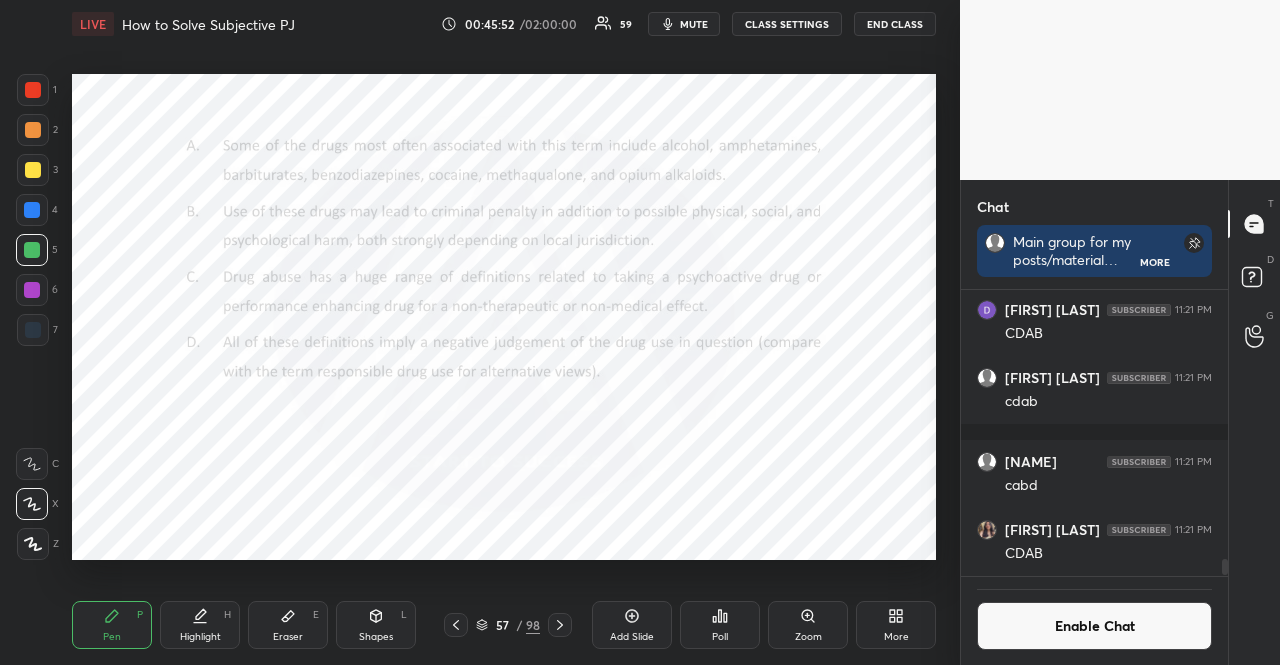 click 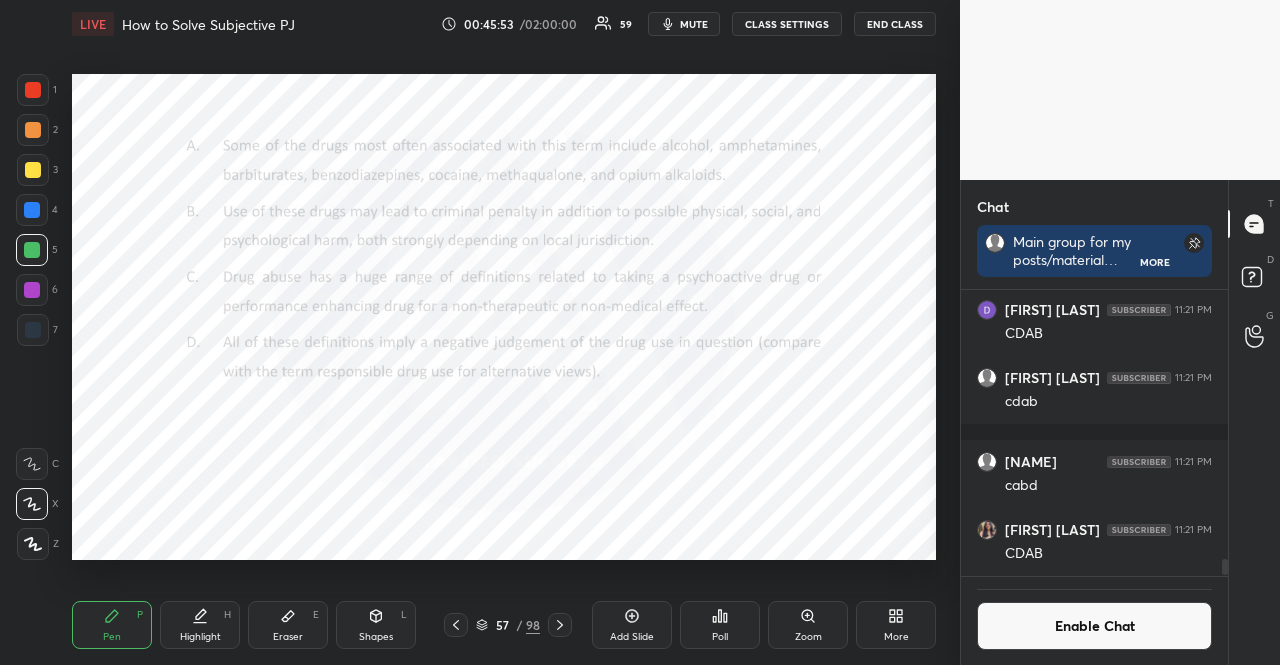 drag, startPoint x: 8, startPoint y: 288, endPoint x: 18, endPoint y: 281, distance: 12.206555 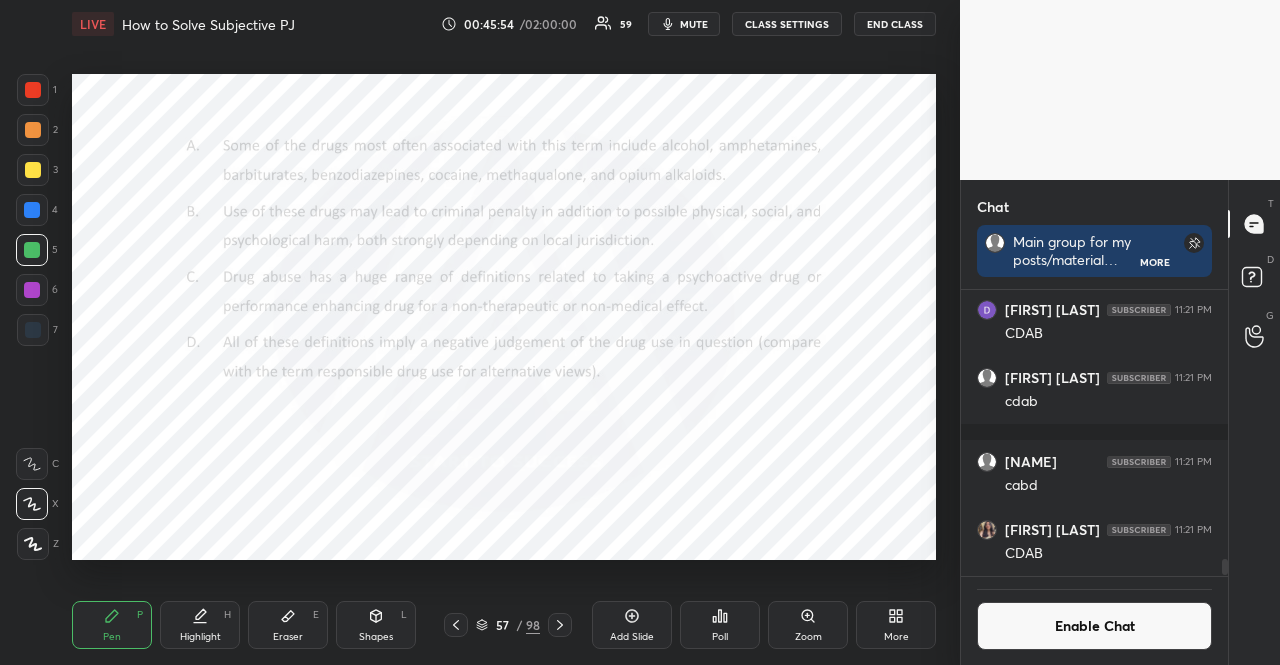 click at bounding box center [32, 290] 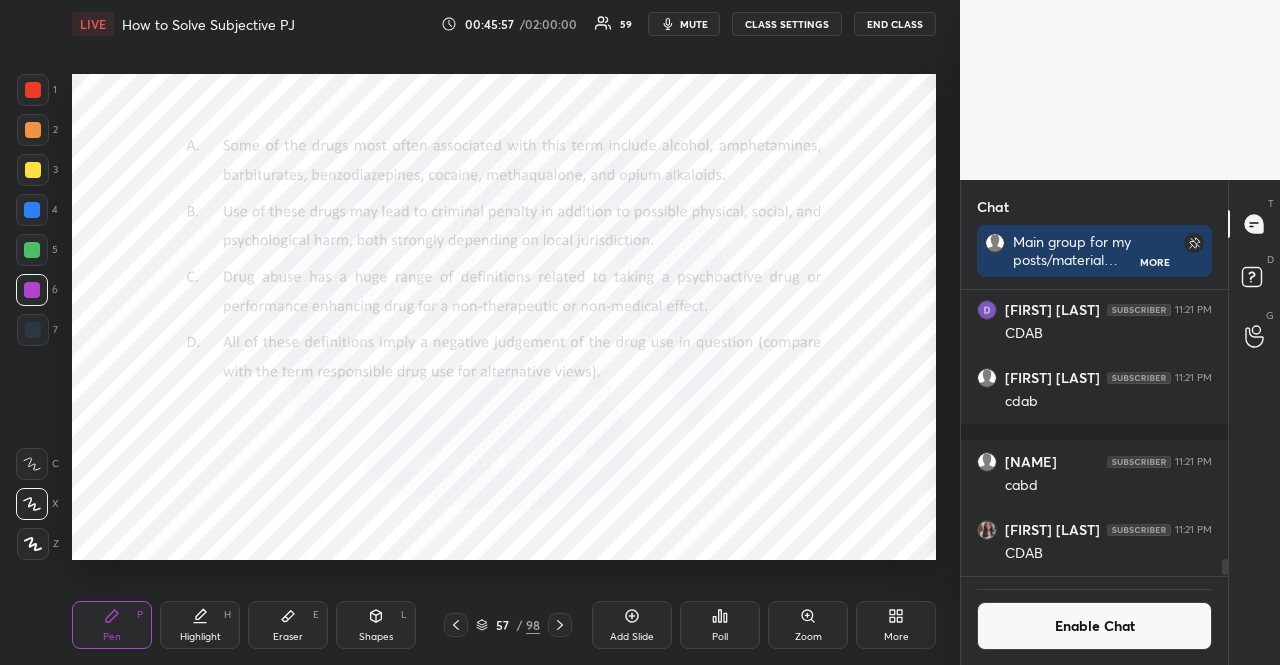 click at bounding box center [33, 330] 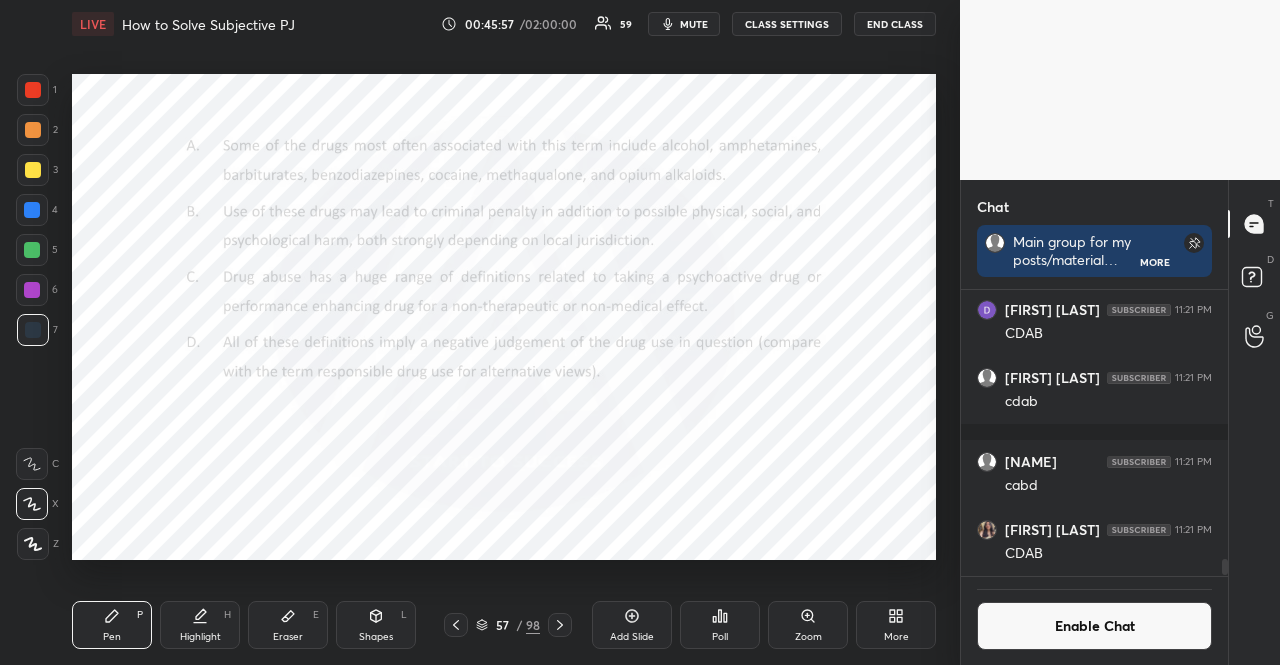 click at bounding box center (33, 330) 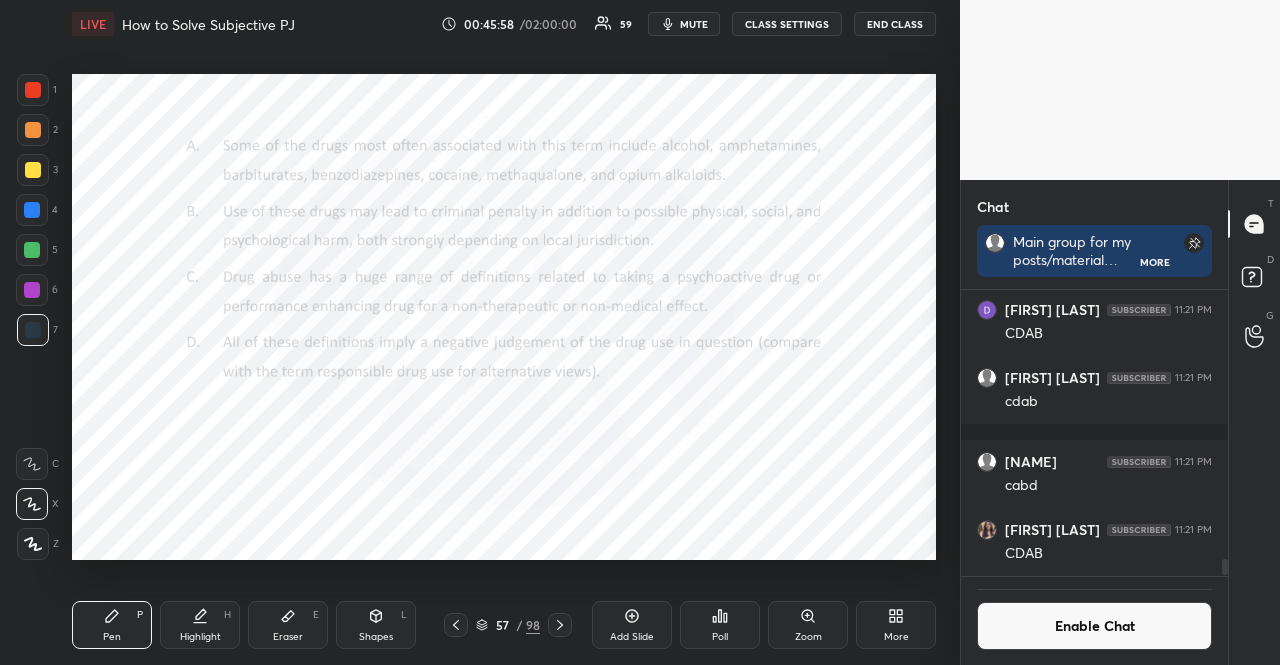 click on "C X Z" at bounding box center [37, 500] 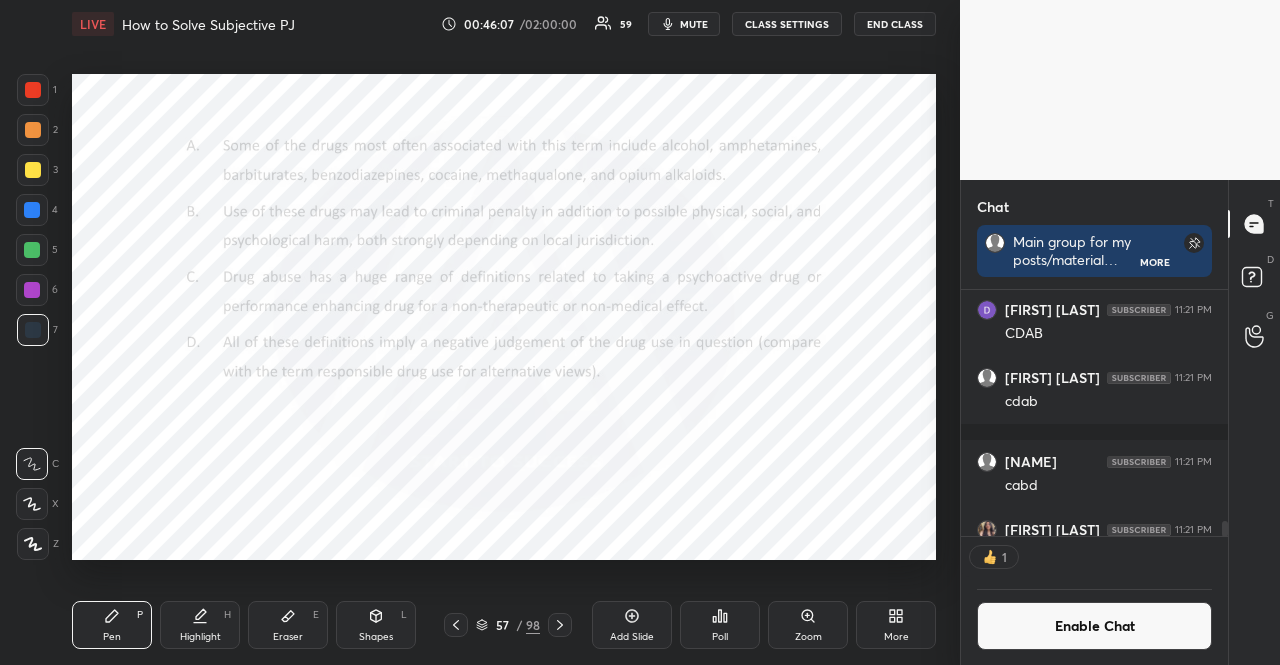 scroll, scrollTop: 240, scrollLeft: 261, axis: both 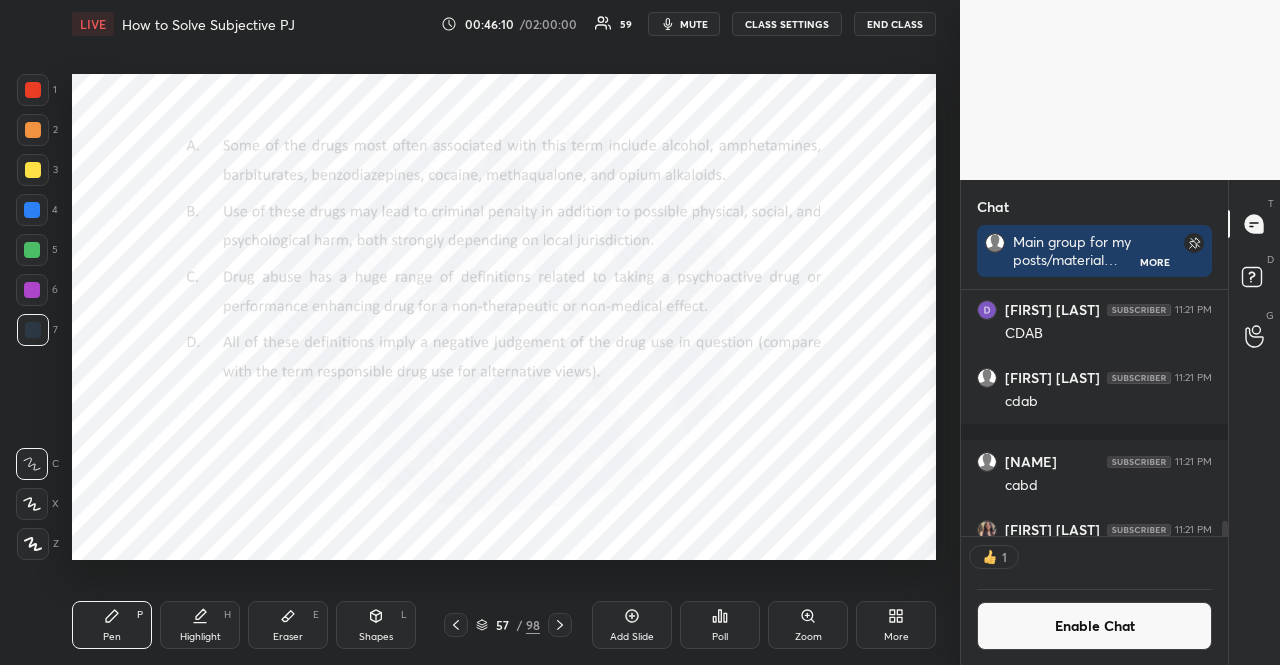 drag, startPoint x: 21, startPoint y: 81, endPoint x: 24, endPoint y: 91, distance: 10.440307 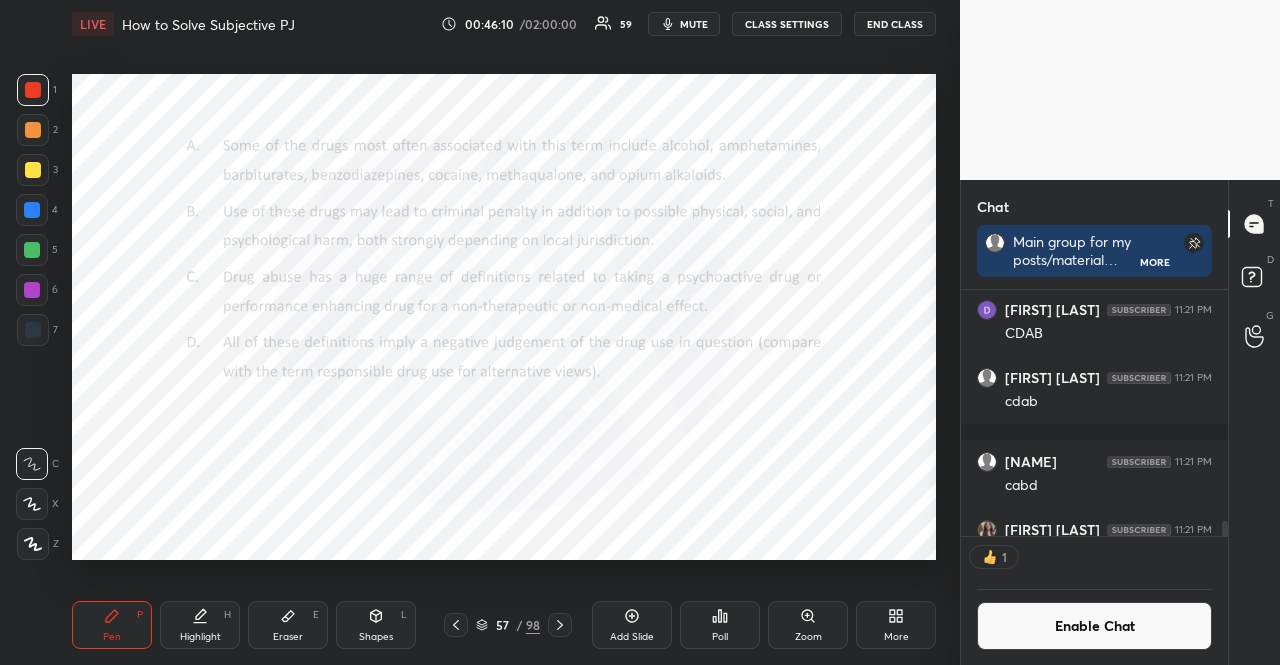 click at bounding box center [33, 90] 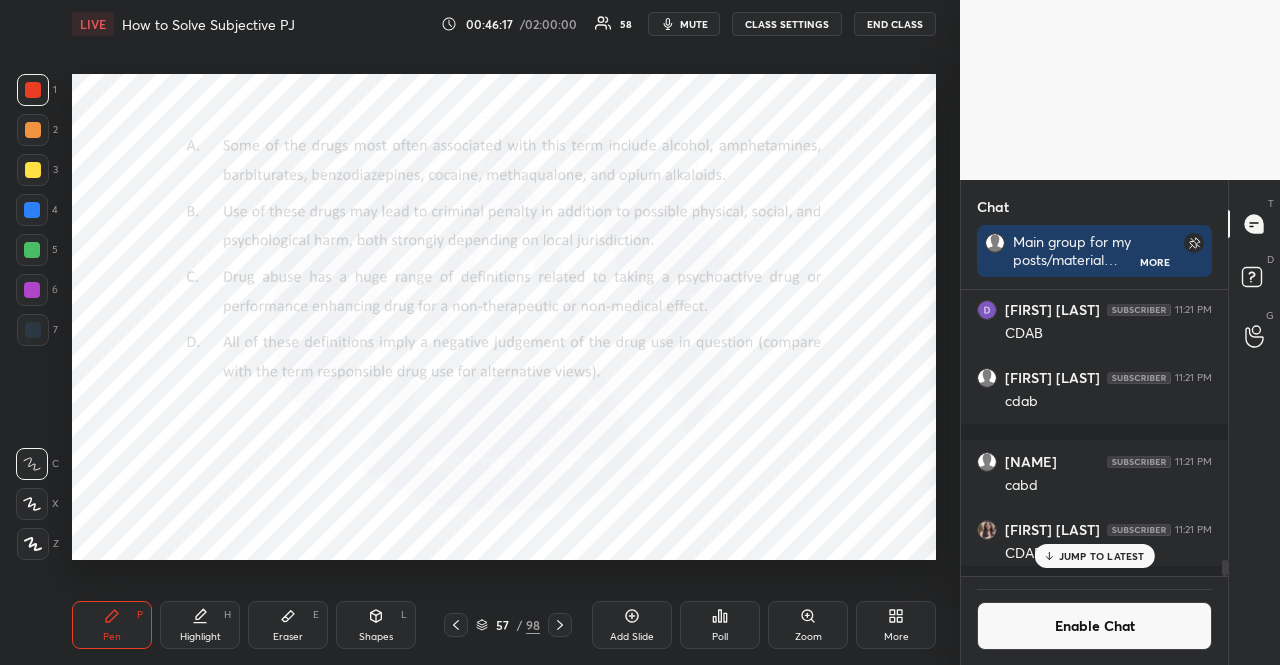 scroll, scrollTop: 6, scrollLeft: 6, axis: both 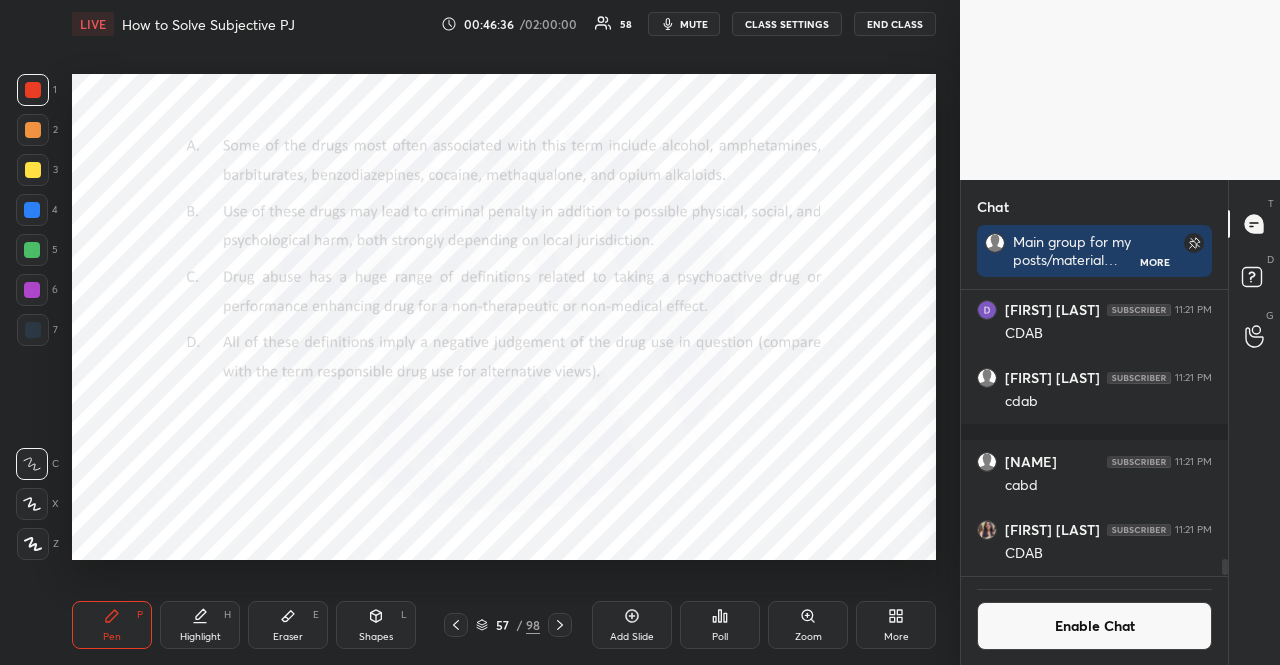 click at bounding box center [32, 250] 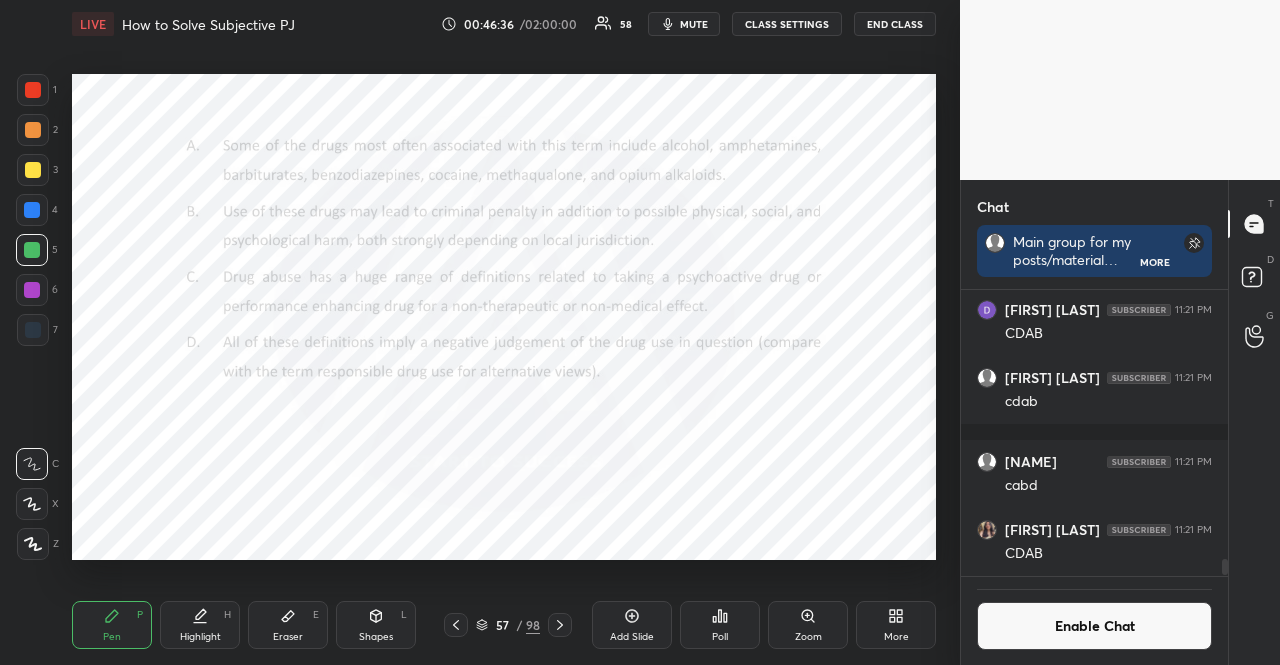 click at bounding box center (32, 250) 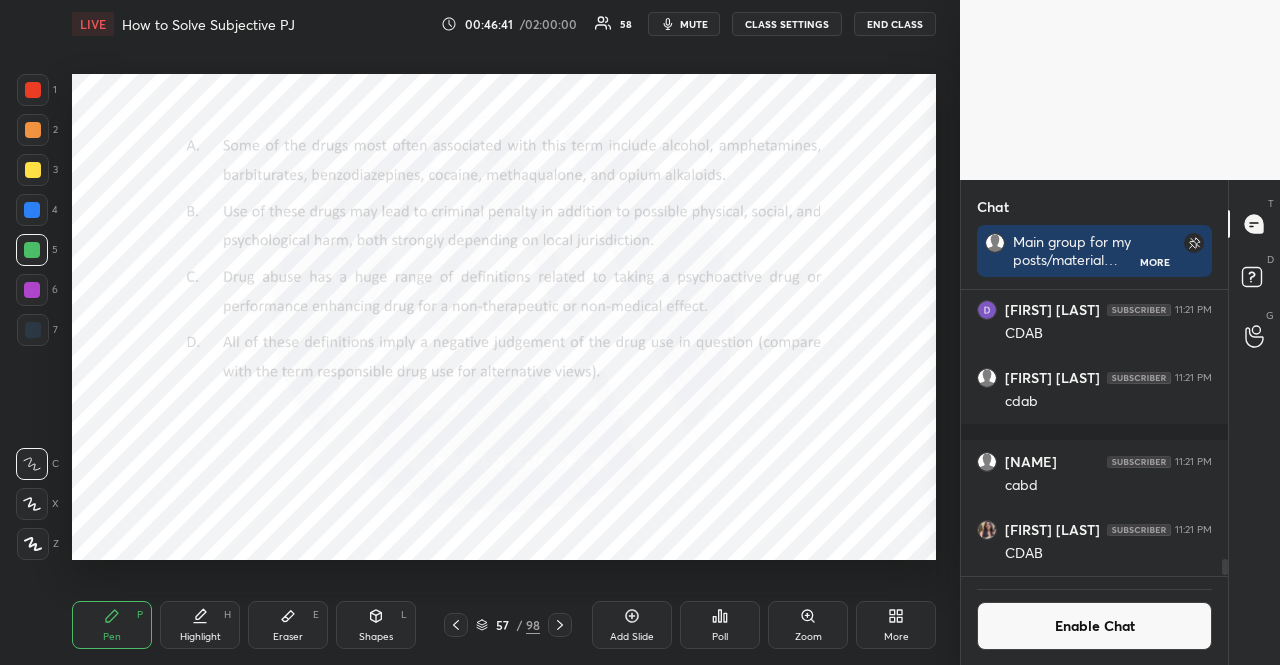 click at bounding box center [33, 330] 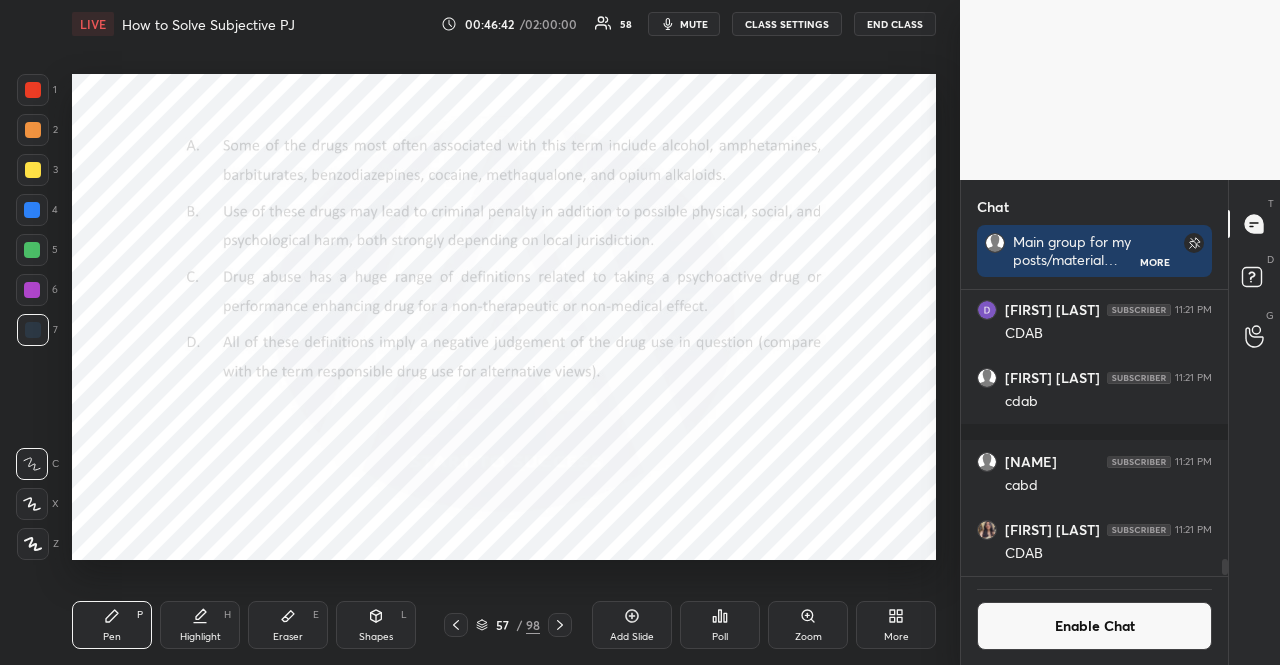 drag, startPoint x: 29, startPoint y: 316, endPoint x: 36, endPoint y: 361, distance: 45.54119 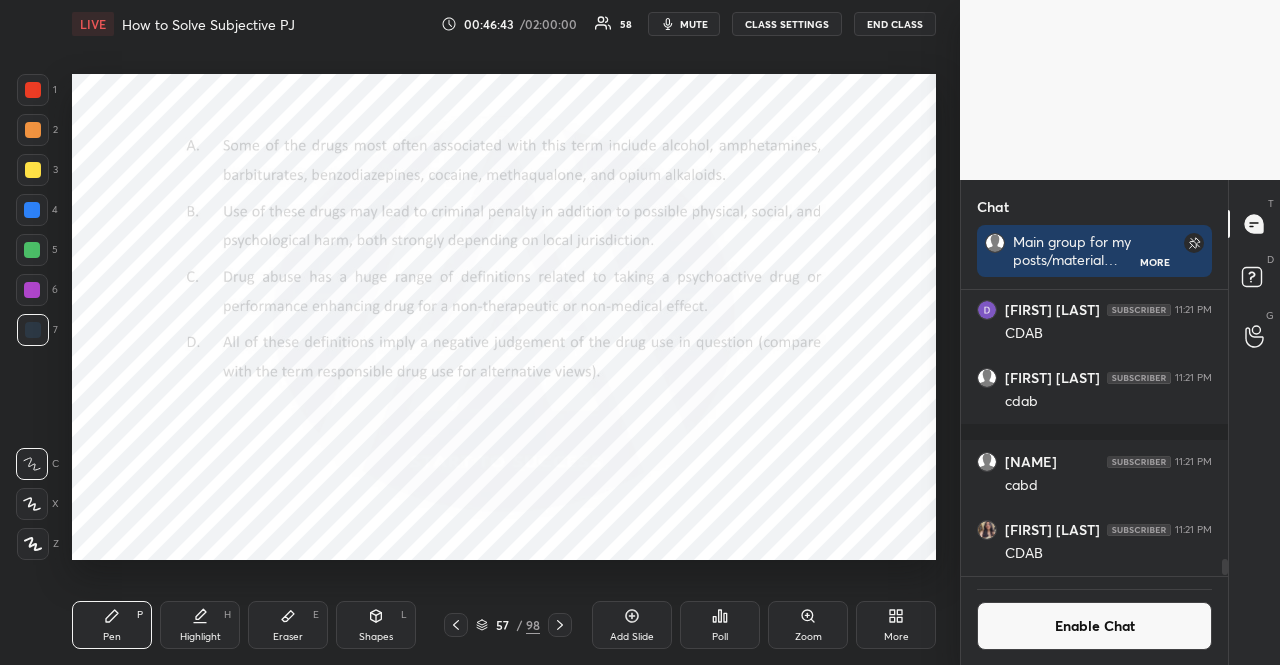 click at bounding box center (32, 210) 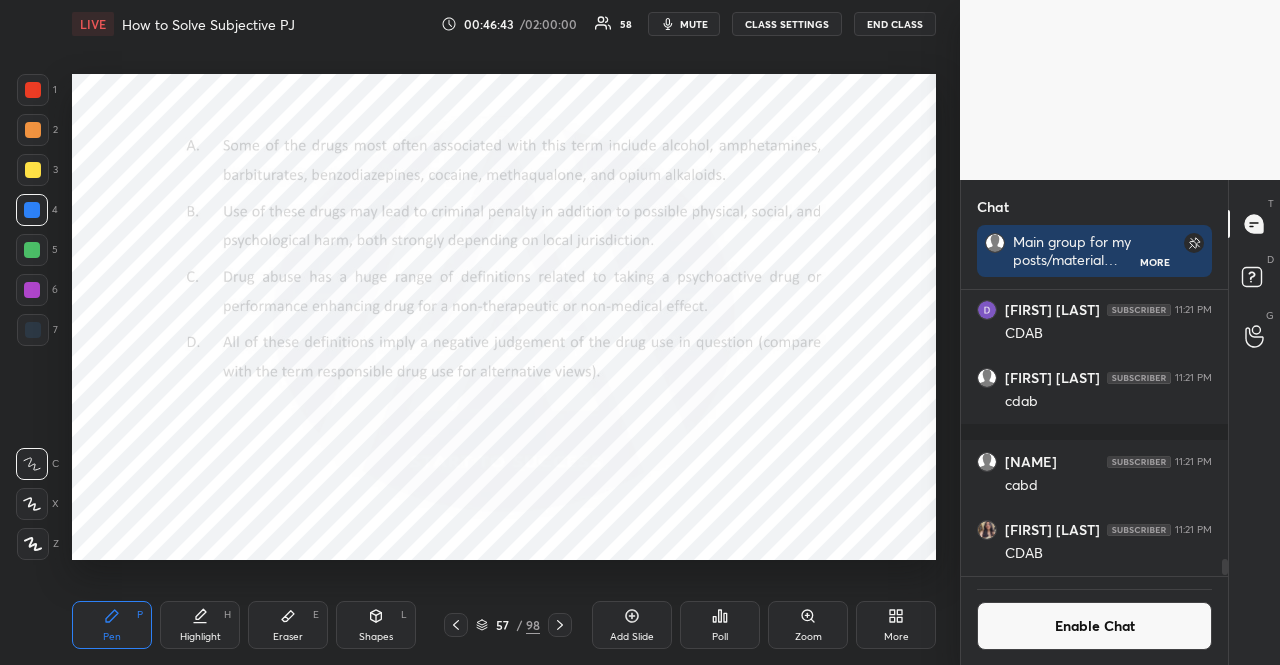 click at bounding box center (32, 210) 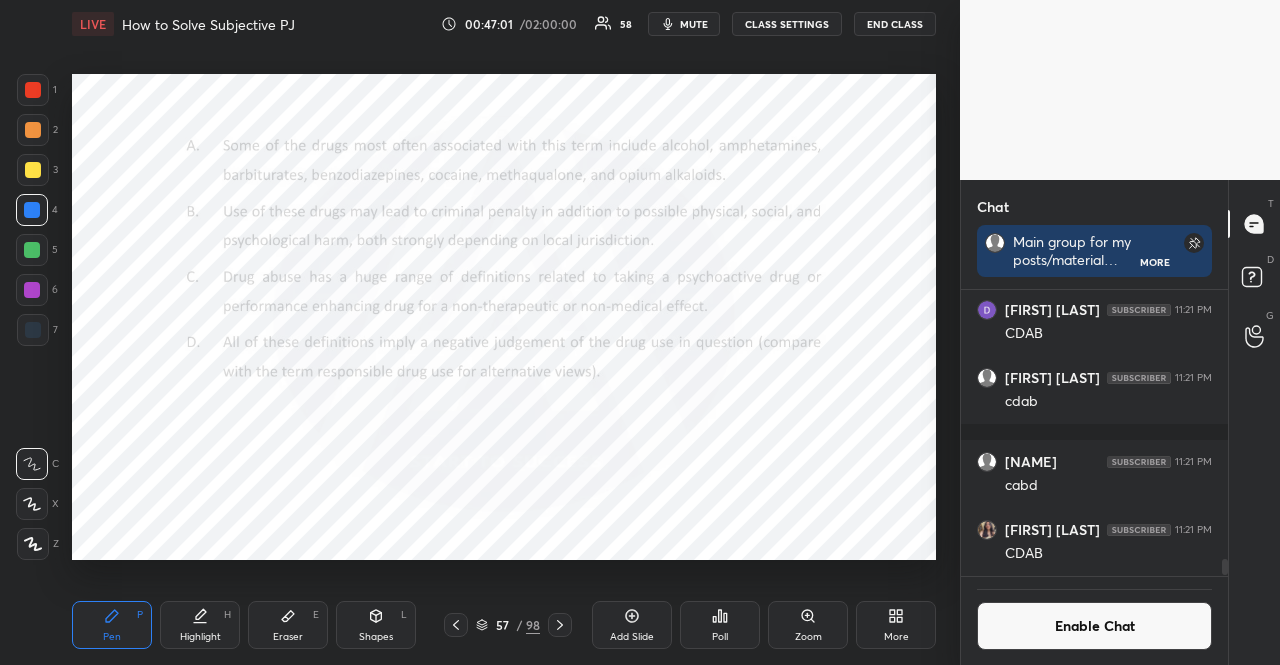 click at bounding box center [33, 330] 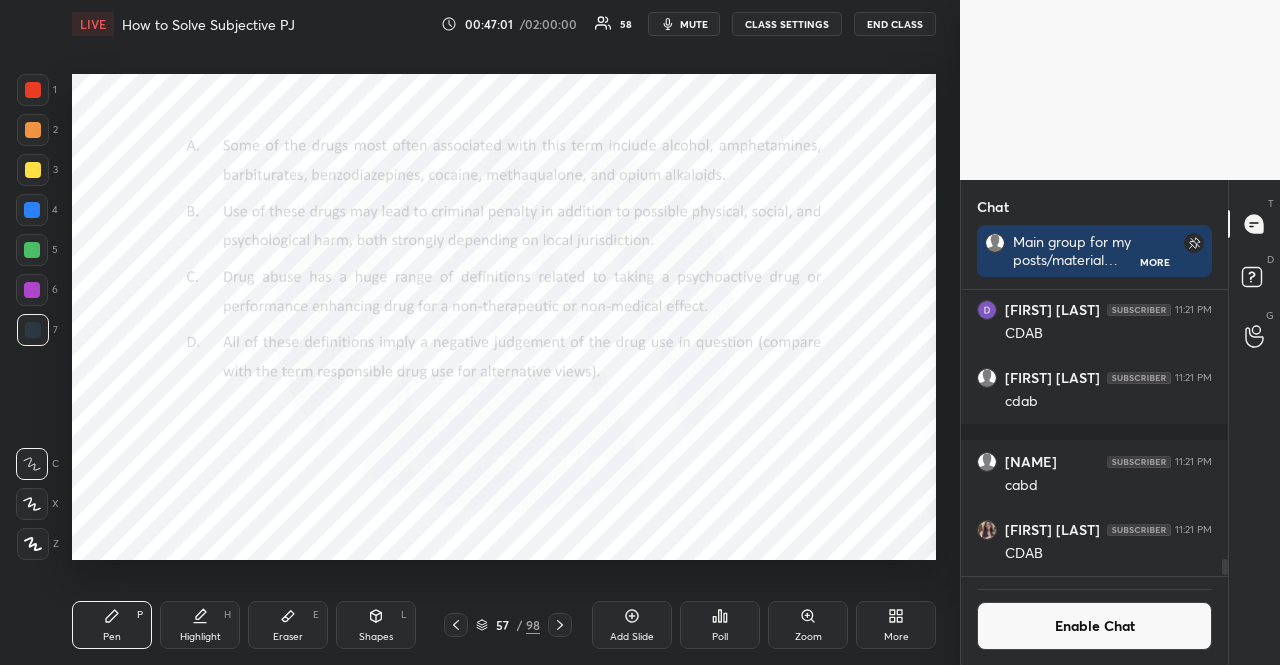 drag, startPoint x: 29, startPoint y: 324, endPoint x: 54, endPoint y: 329, distance: 25.495098 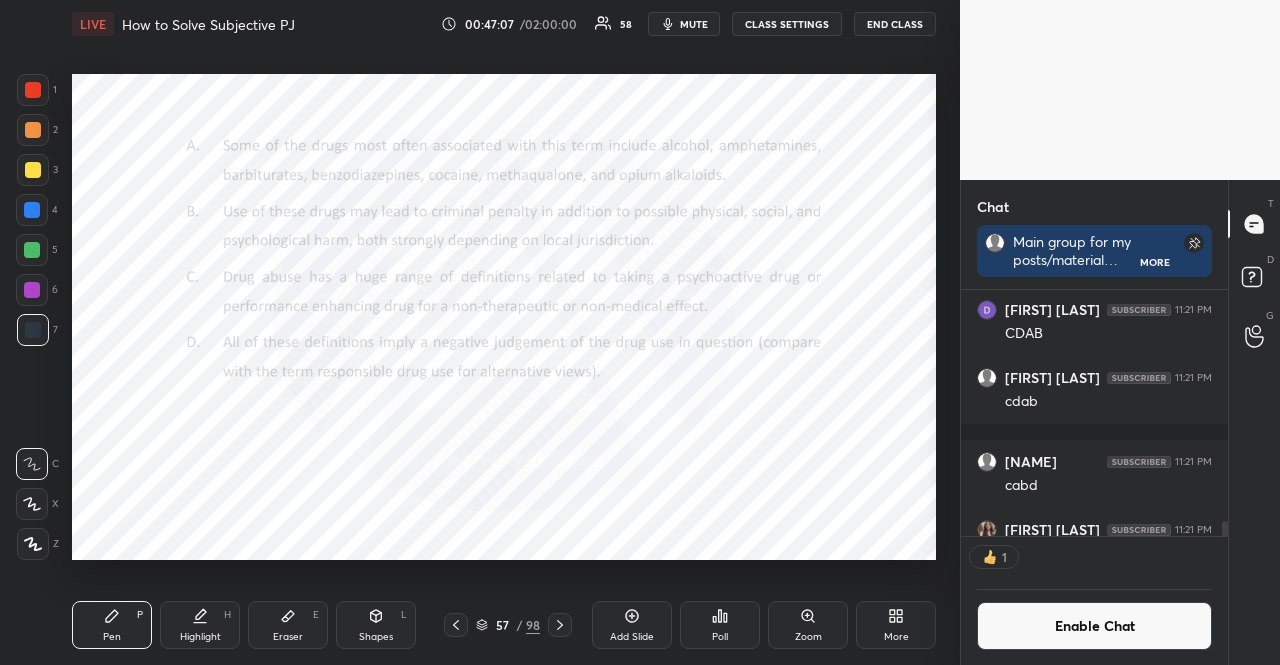 scroll, scrollTop: 240, scrollLeft: 261, axis: both 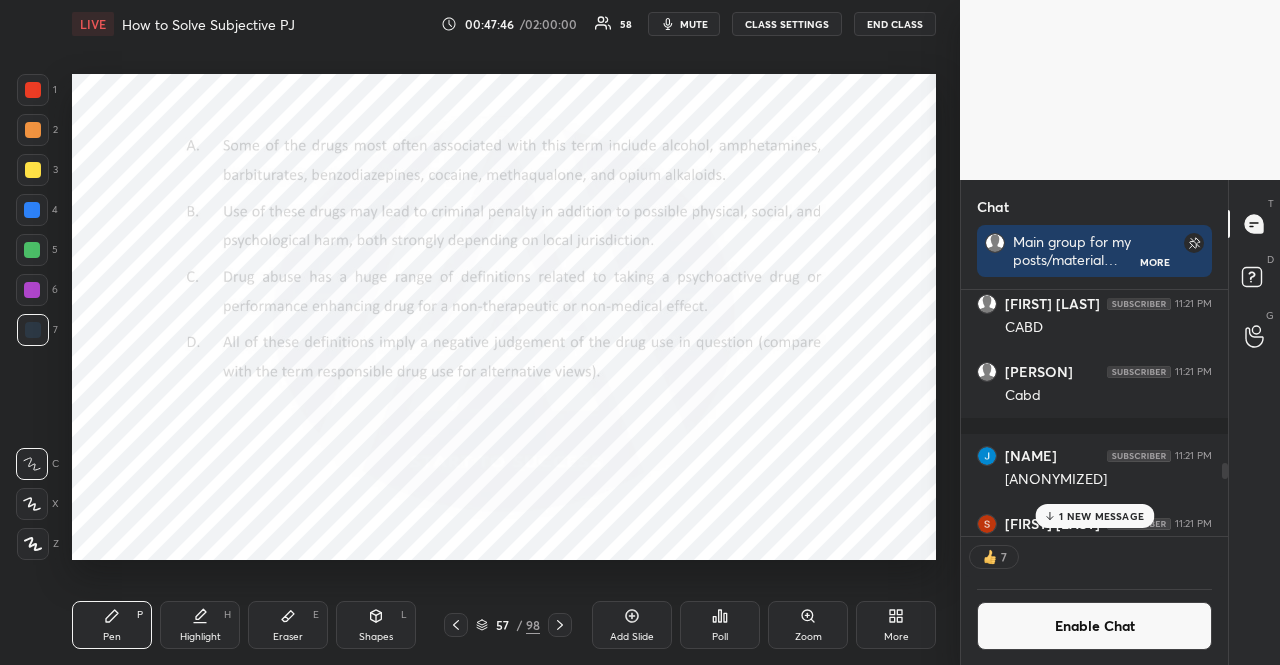 click on "Enable Chat" at bounding box center (1094, 626) 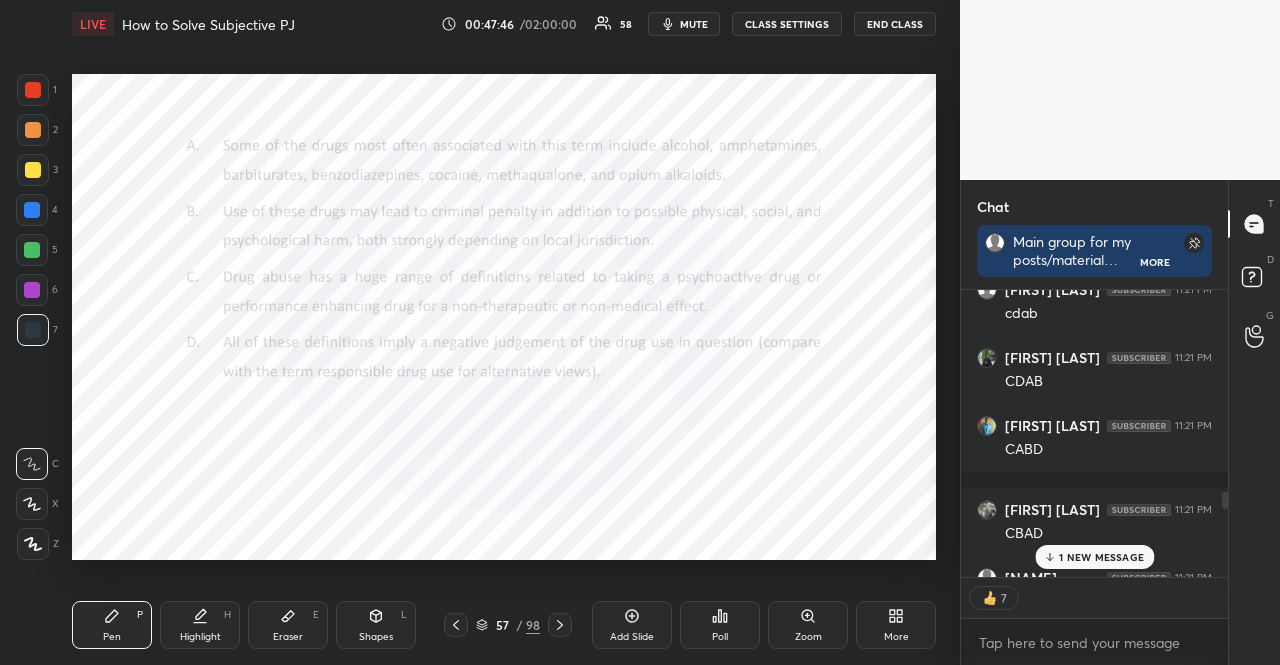 scroll, scrollTop: 6, scrollLeft: 6, axis: both 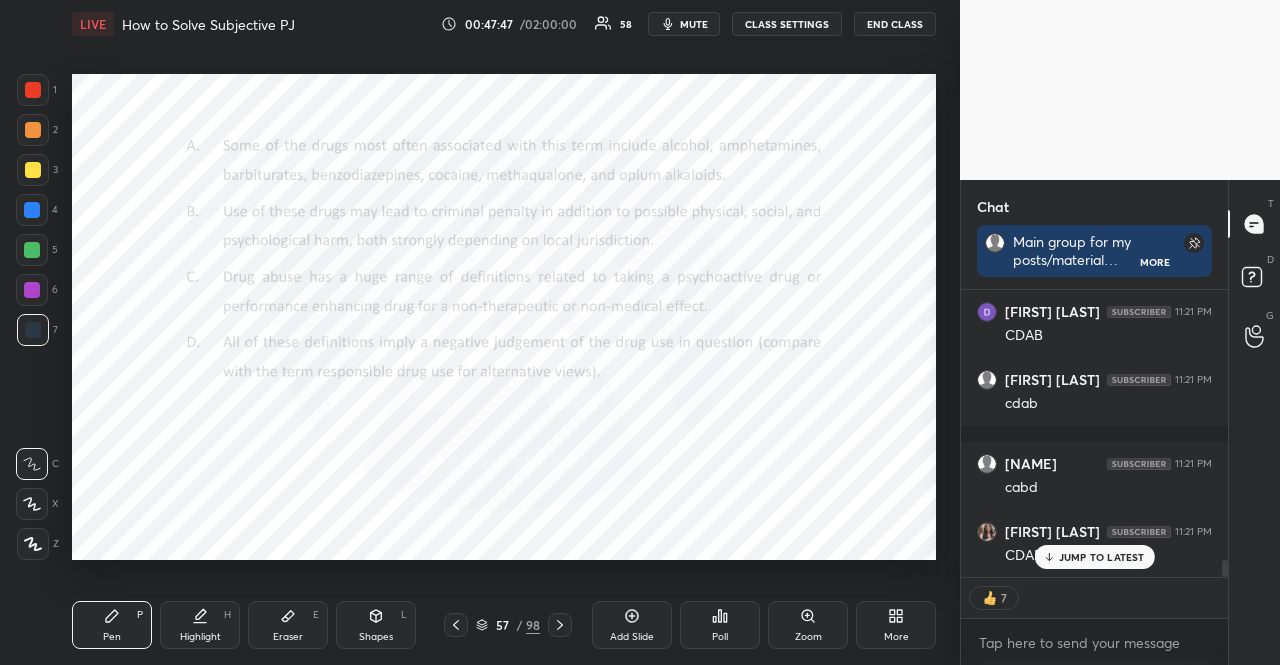 click on "JUMP TO LATEST" at bounding box center (1102, 557) 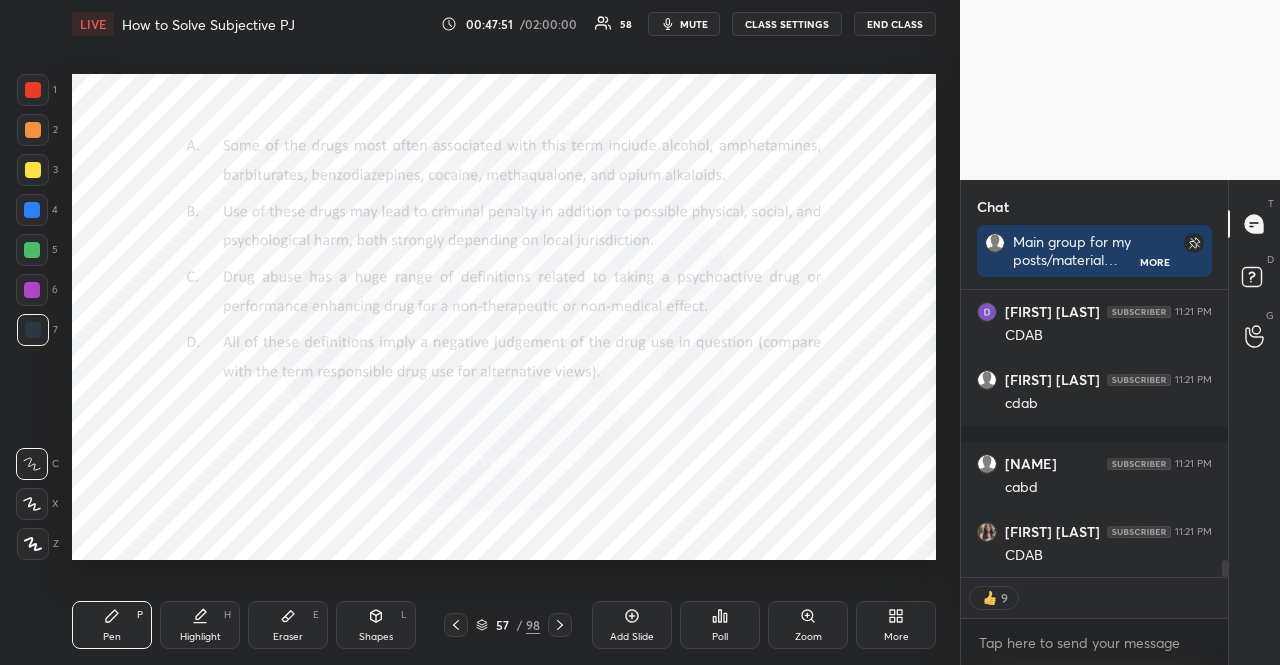 drag, startPoint x: 484, startPoint y: 618, endPoint x: 489, endPoint y: 607, distance: 12.083046 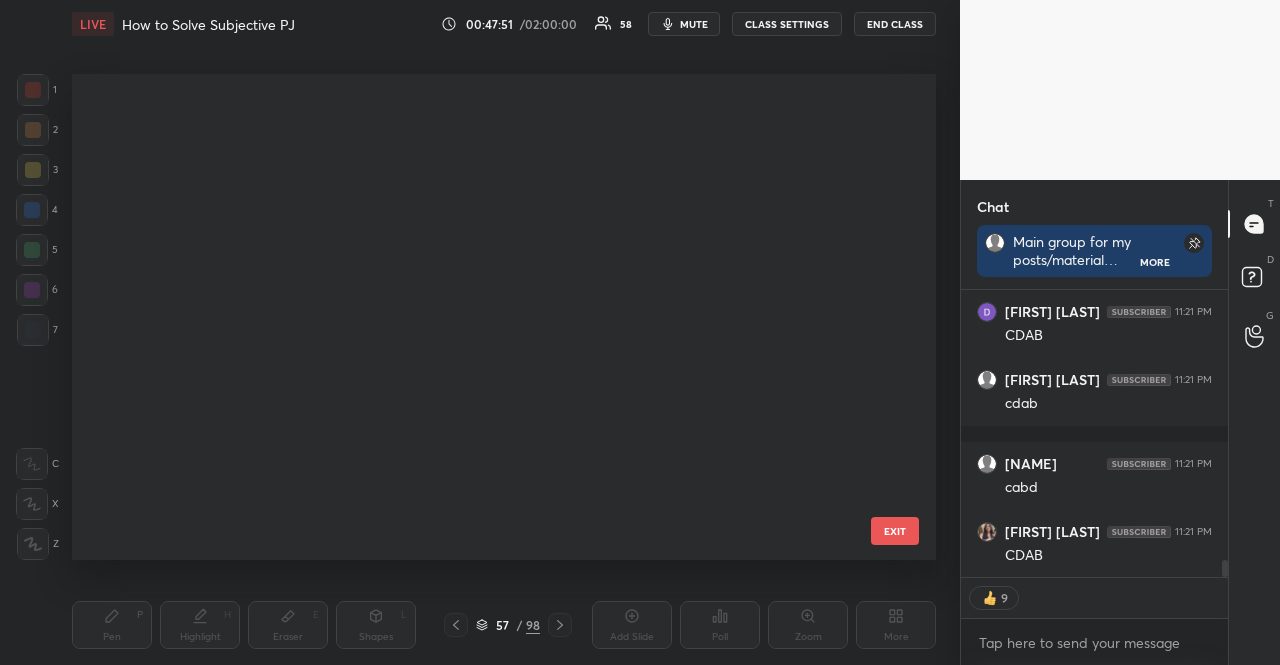 scroll, scrollTop: 2307, scrollLeft: 0, axis: vertical 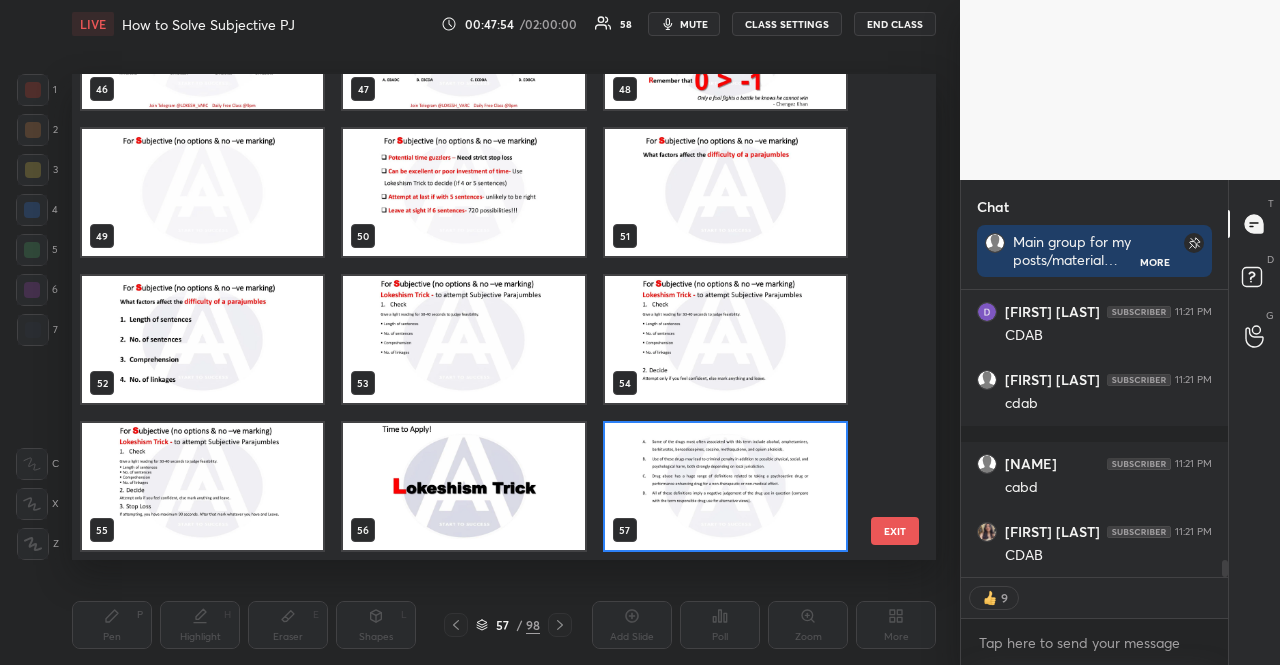 click at bounding box center [202, 486] 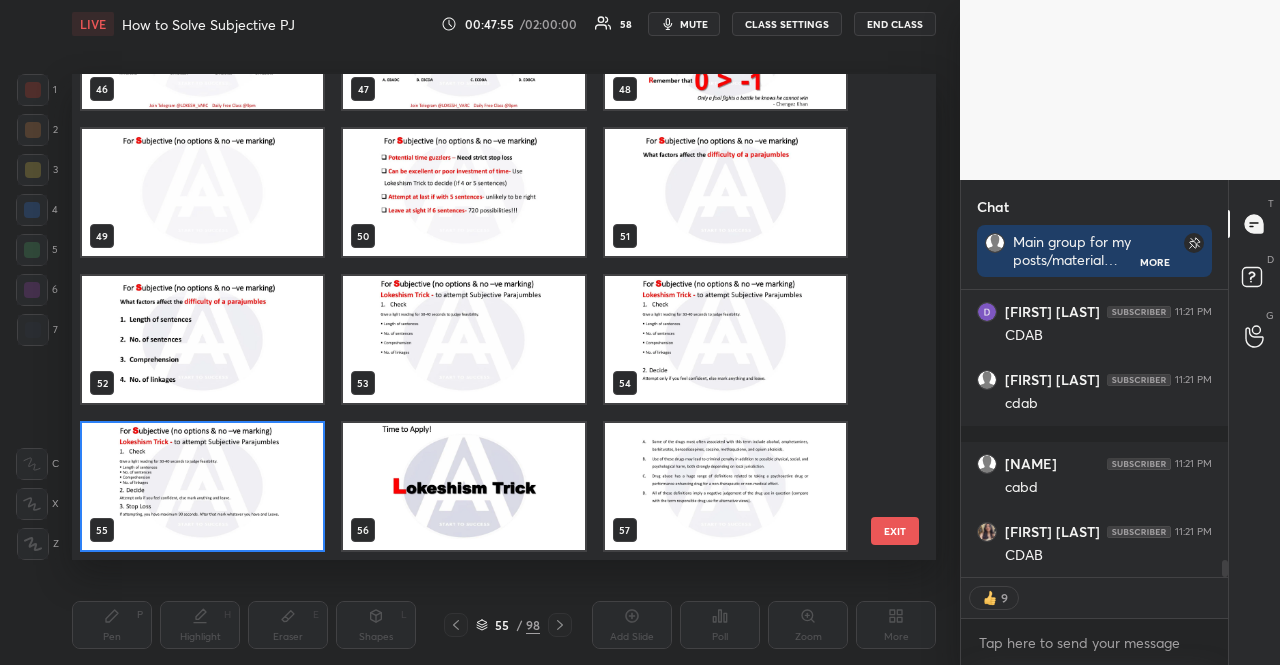 click at bounding box center [202, 486] 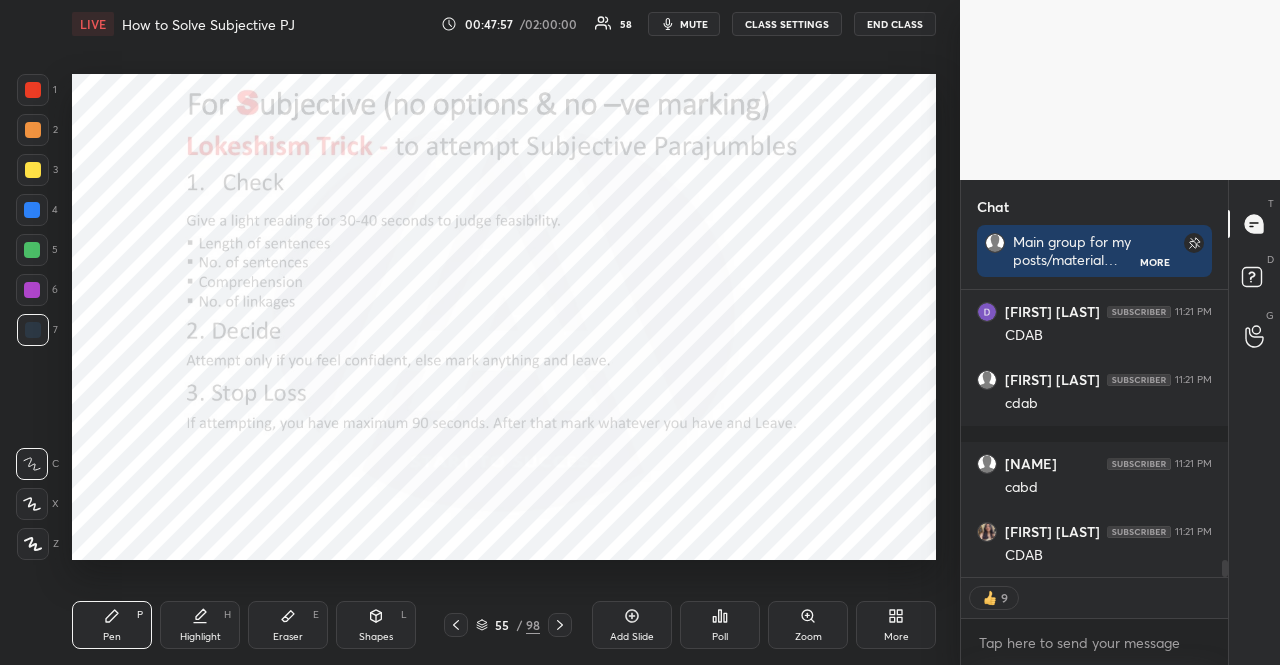 click at bounding box center [33, 90] 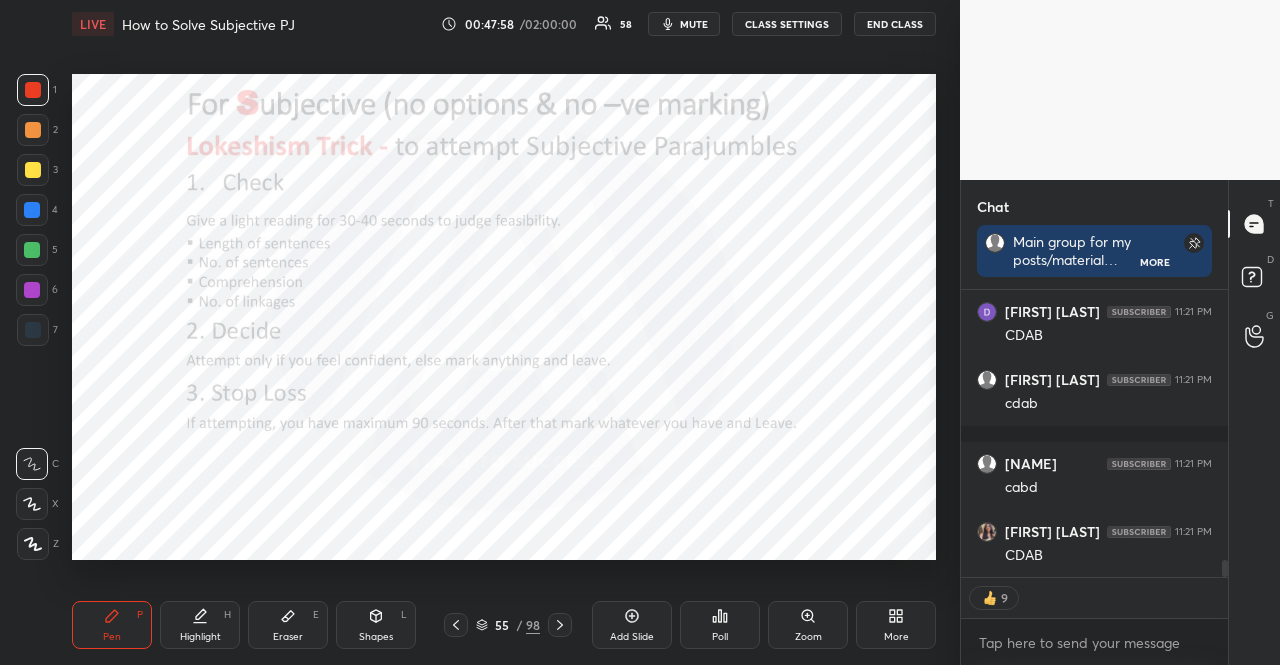 click at bounding box center (32, 504) 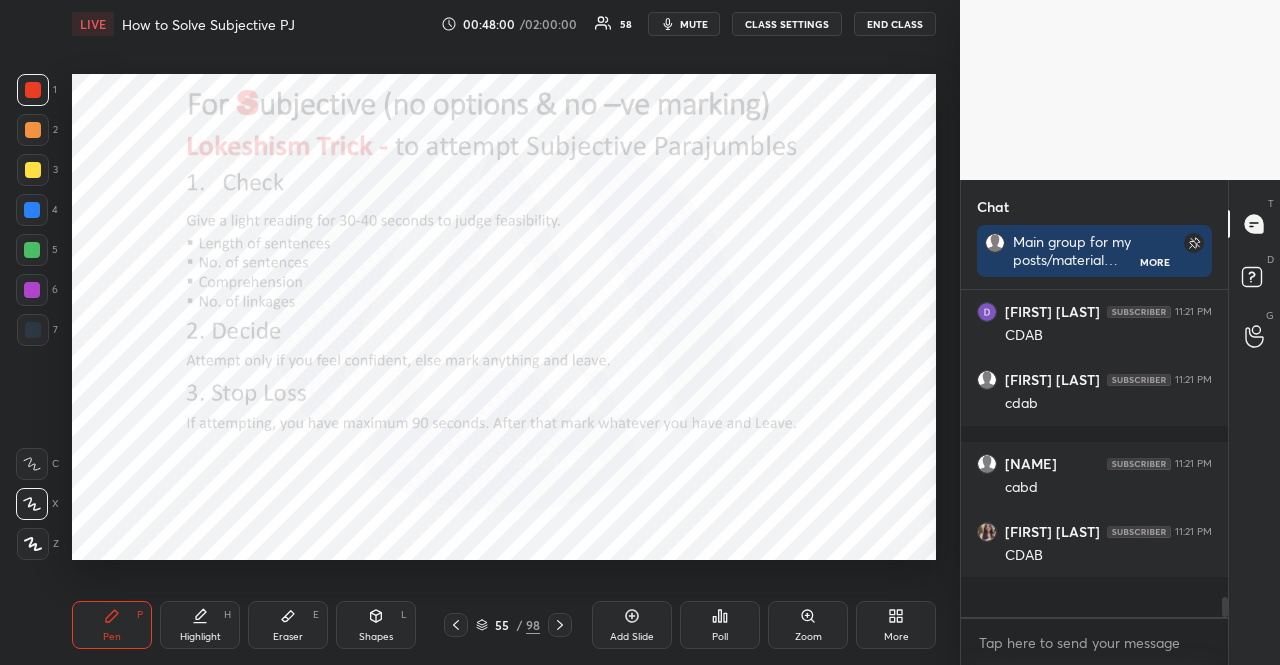 scroll, scrollTop: 6, scrollLeft: 6, axis: both 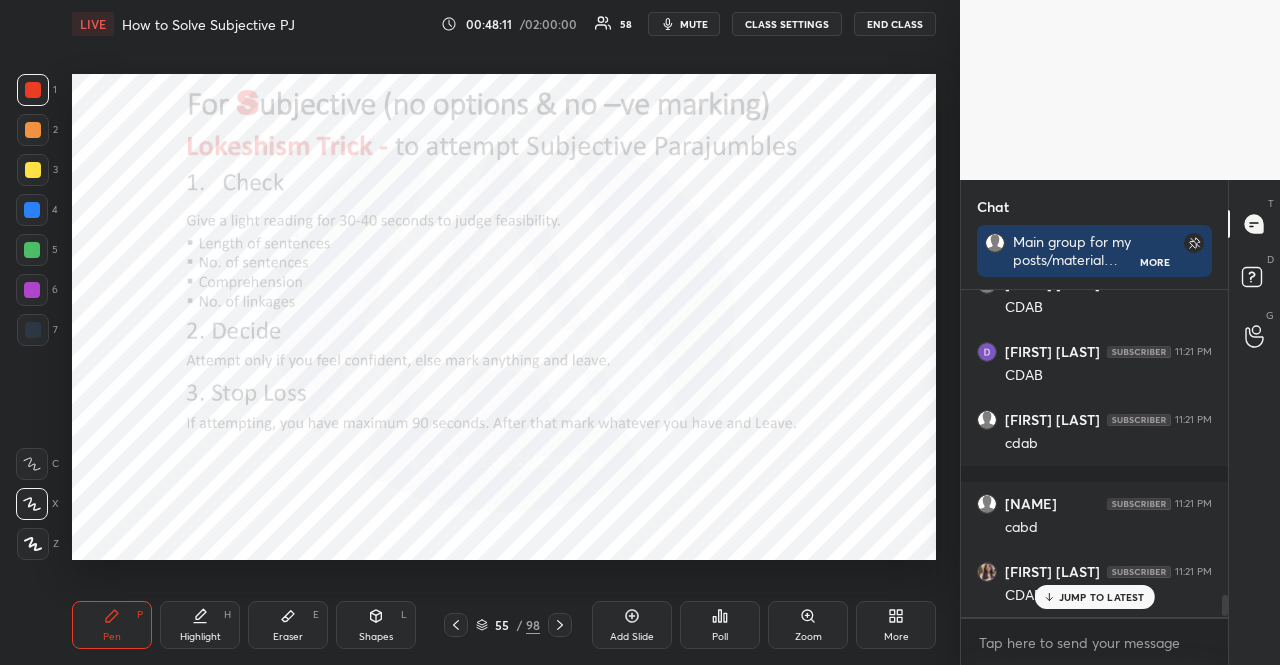 click on "55 / 98" at bounding box center (508, 625) 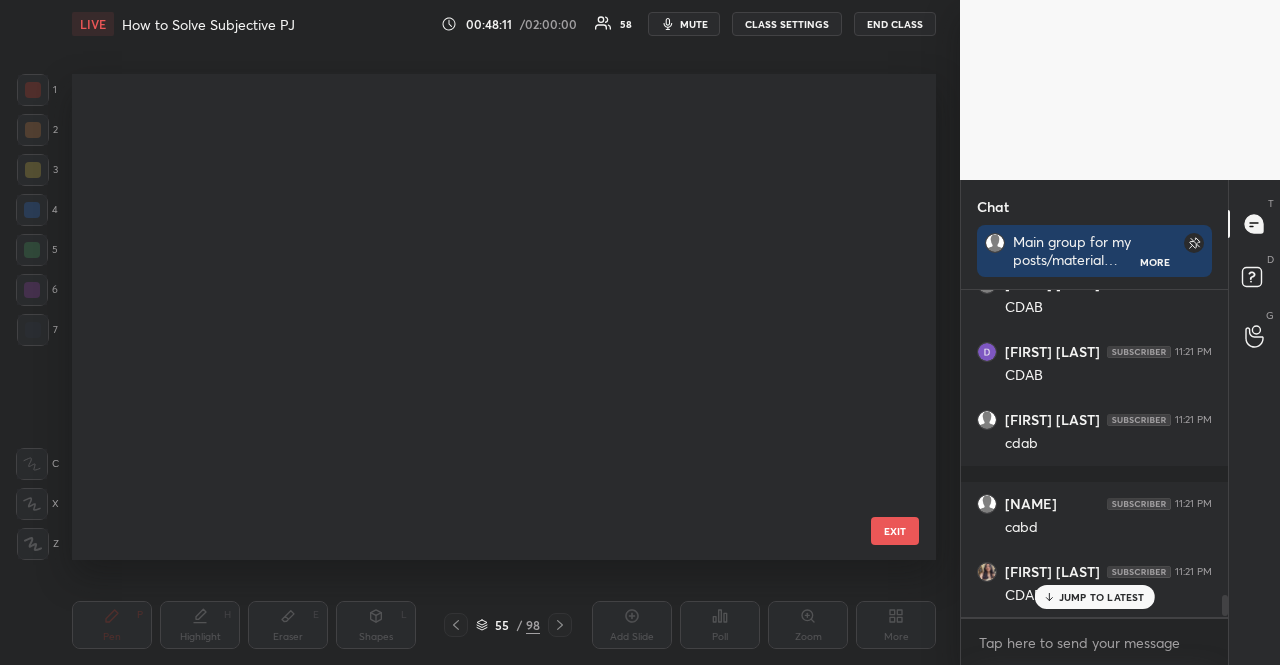 scroll, scrollTop: 2307, scrollLeft: 0, axis: vertical 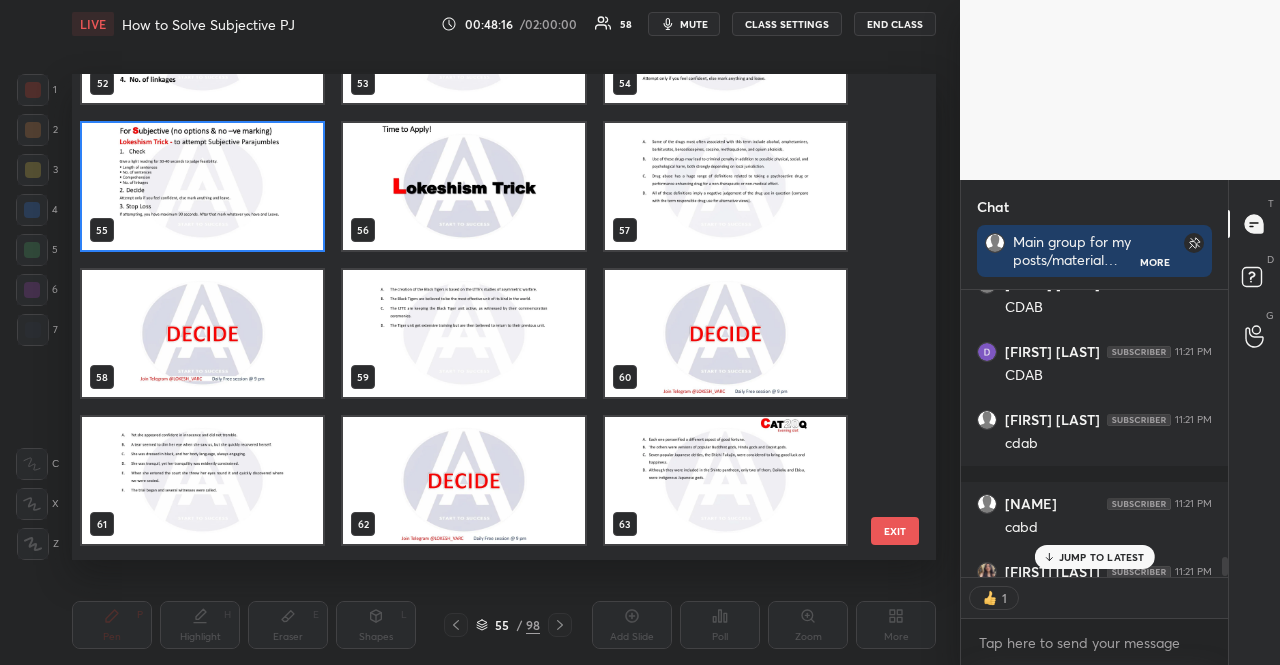 click at bounding box center [202, 333] 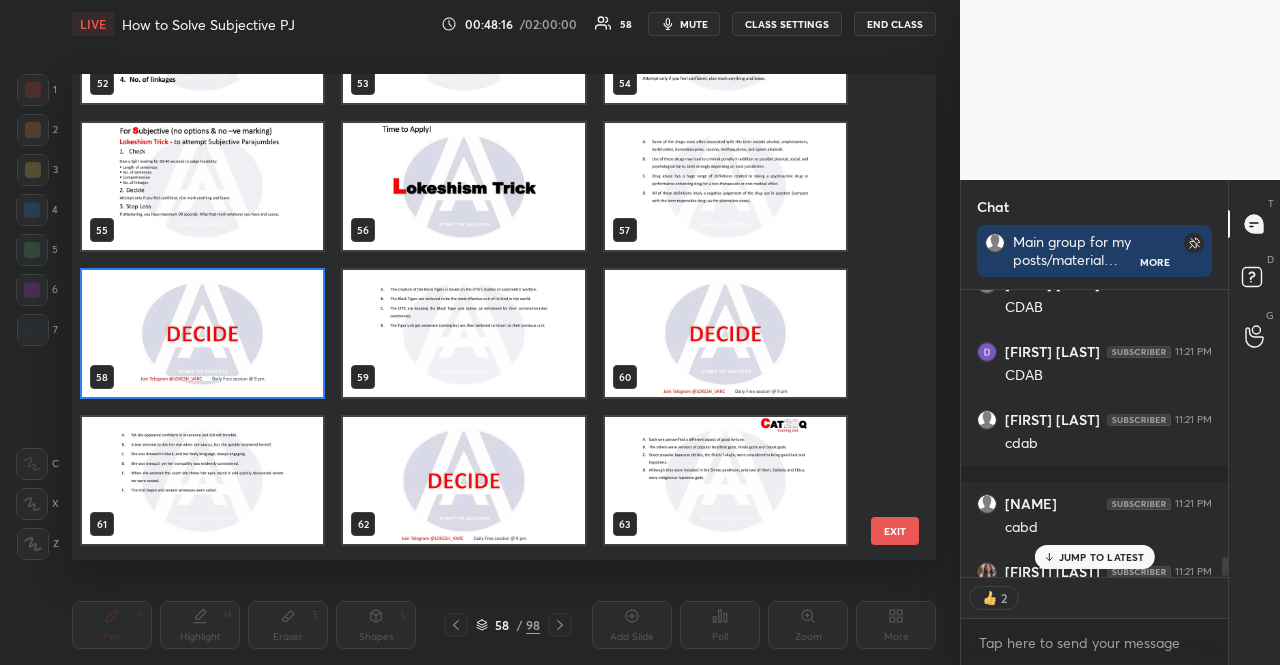 click at bounding box center (202, 333) 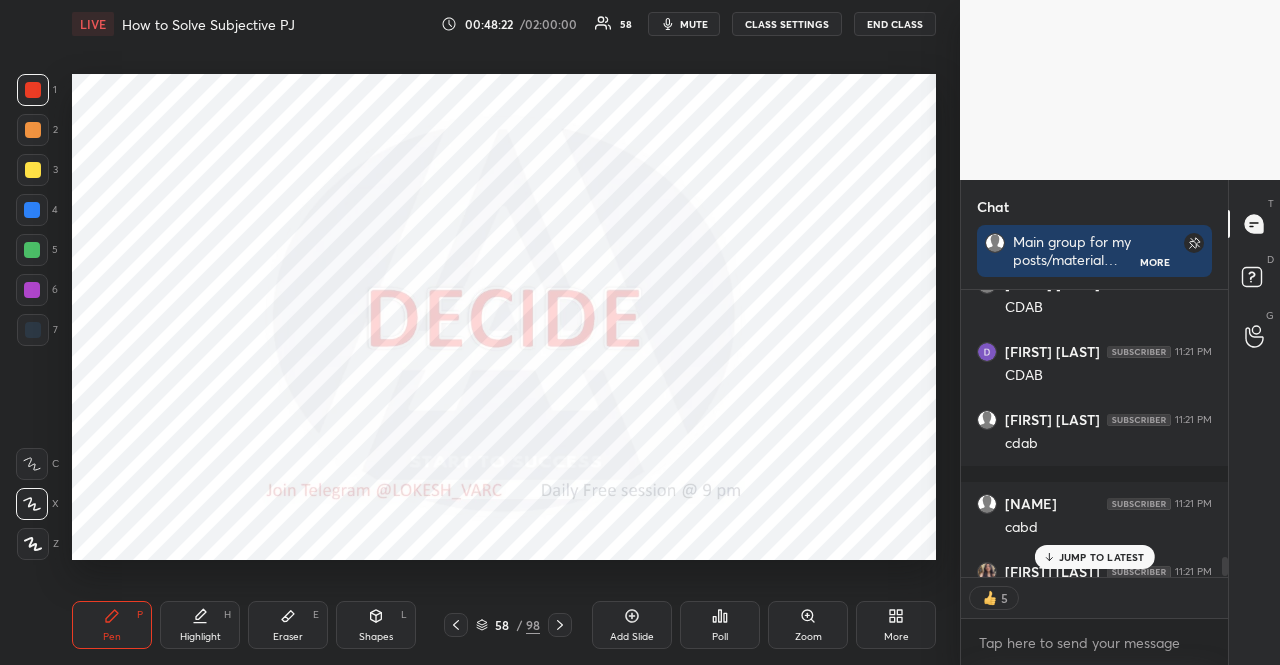 click on "Pen P Highlight H Eraser E Shapes L 58 / 98 Add Slide Poll Zoom More" at bounding box center [504, 625] 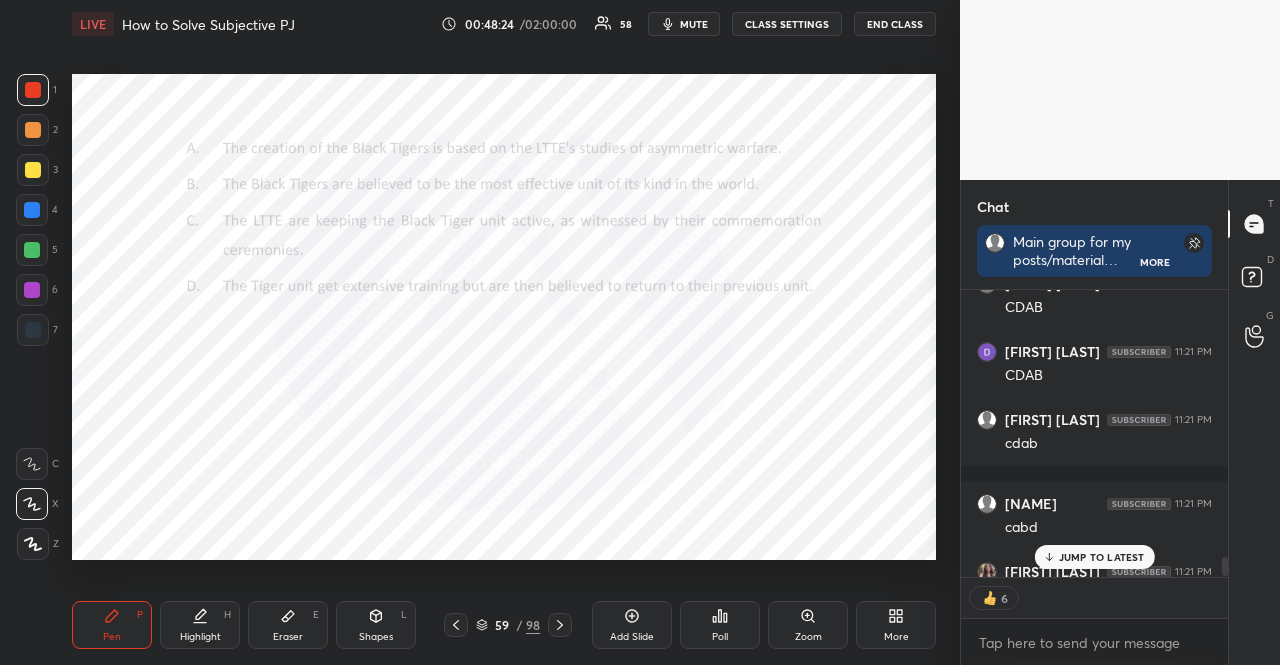 click 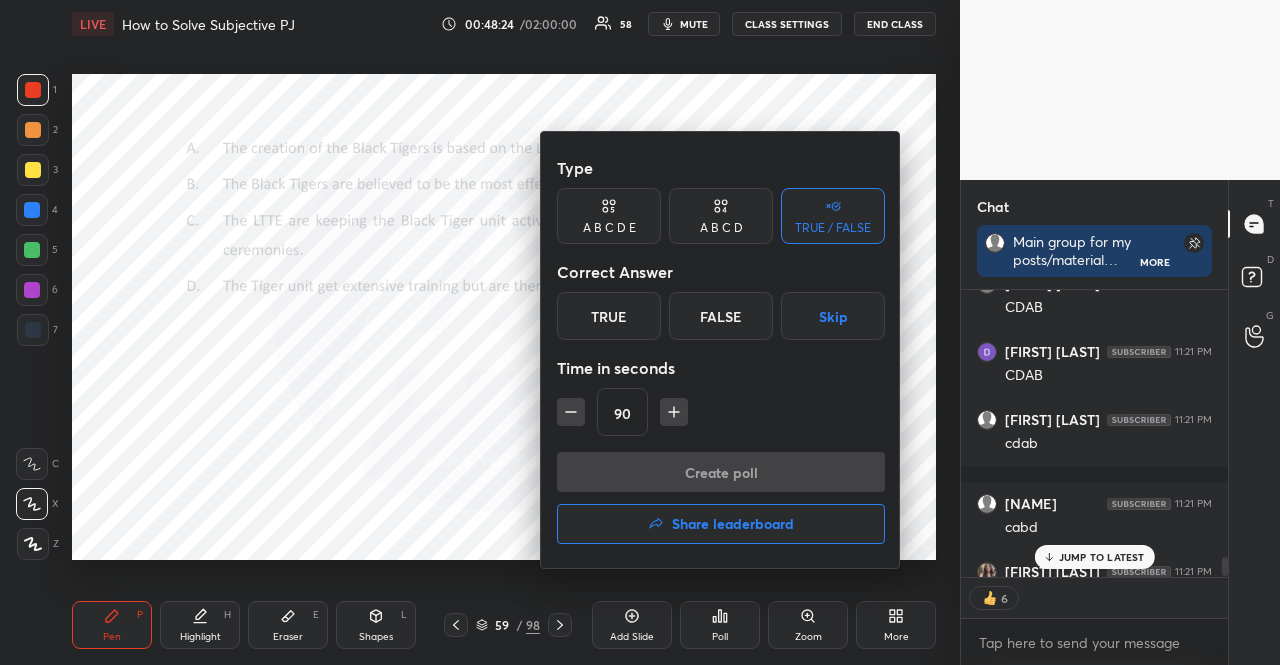 click on "Skip" at bounding box center (833, 316) 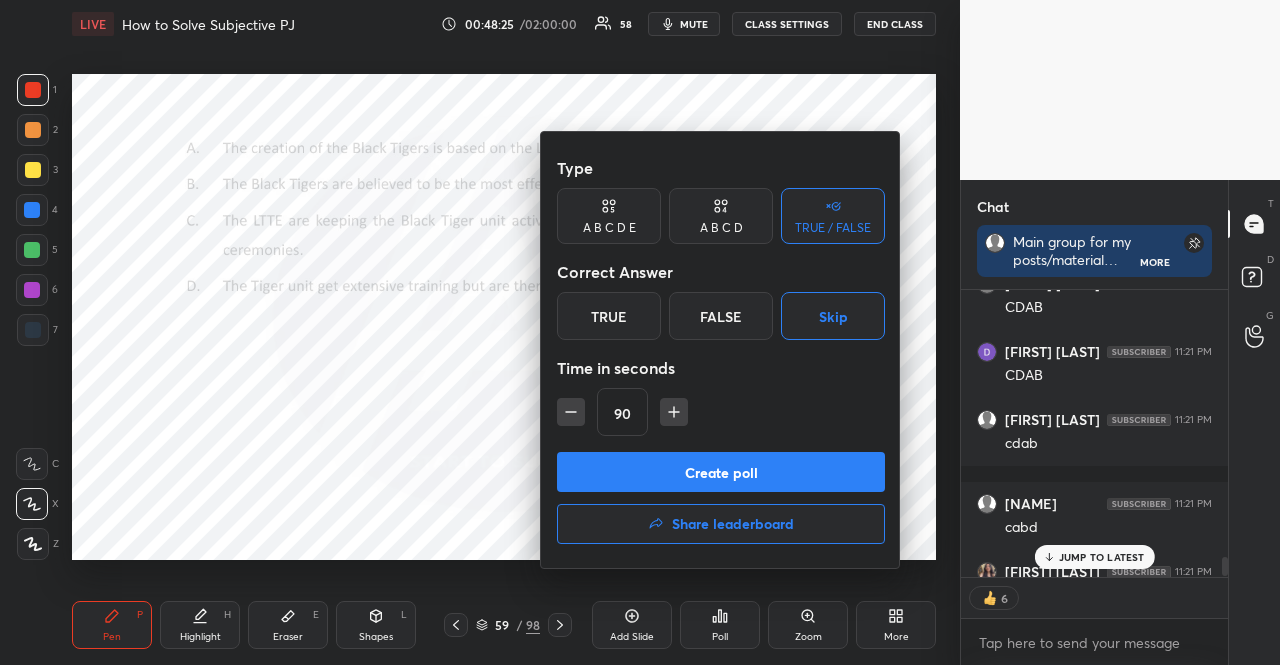 click 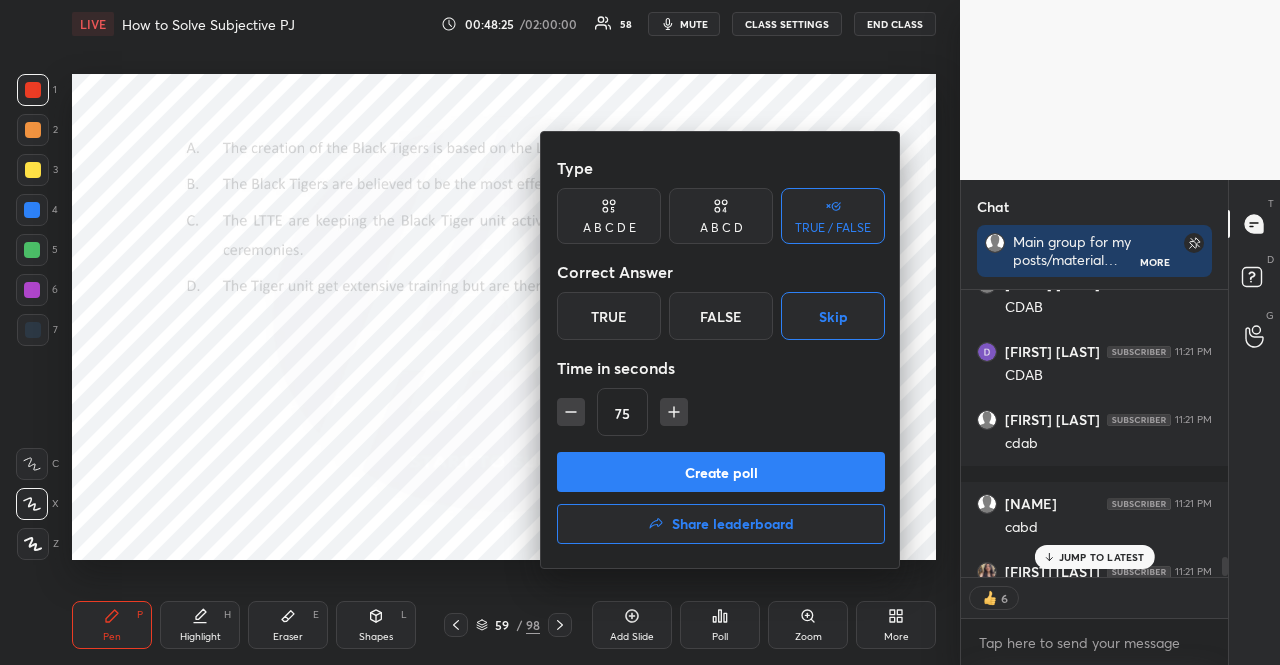 click 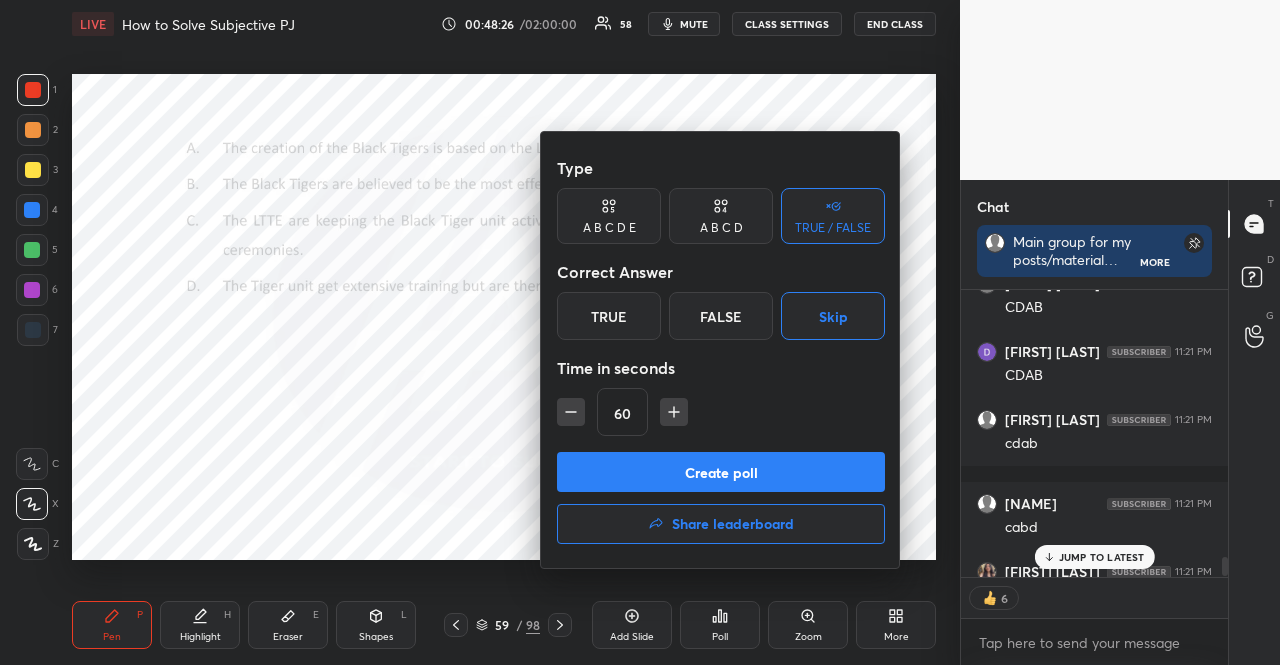 click 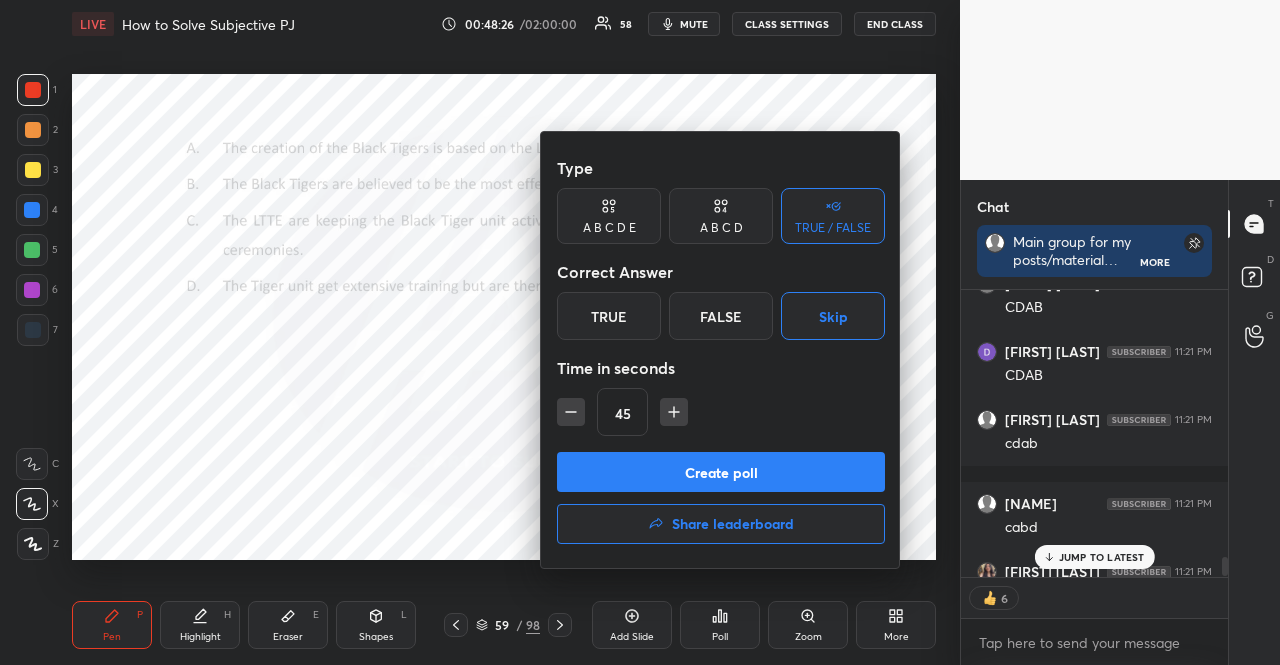 click 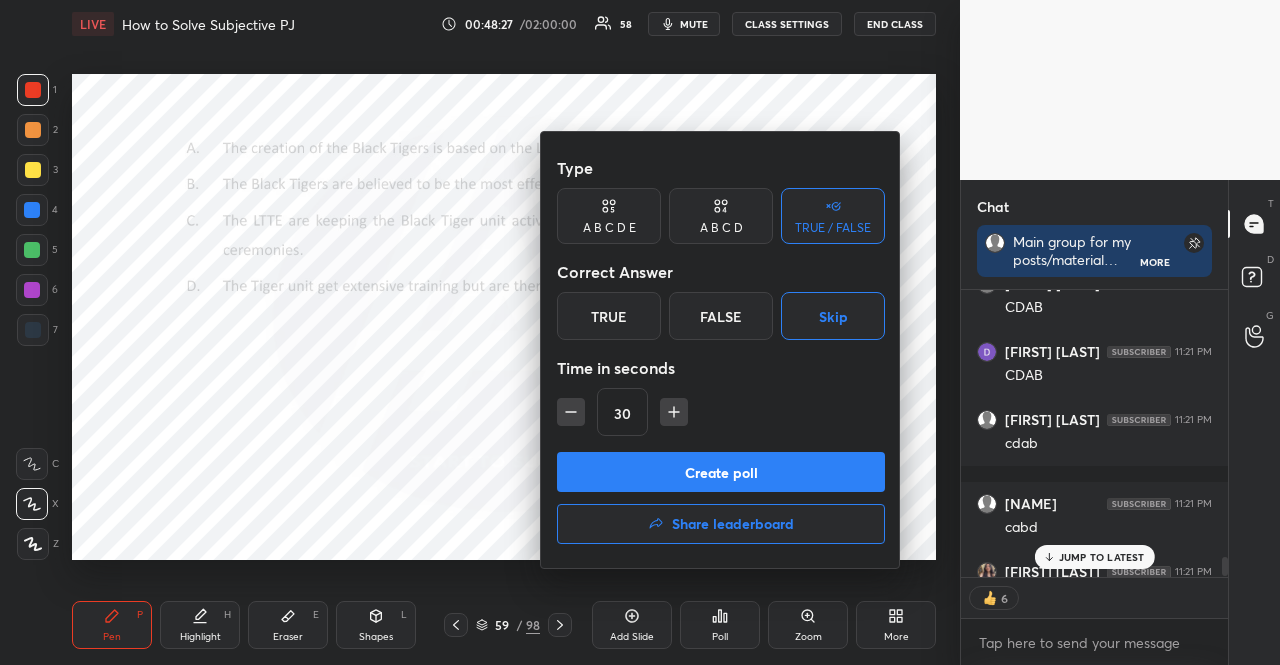 click on "Create poll" at bounding box center [721, 472] 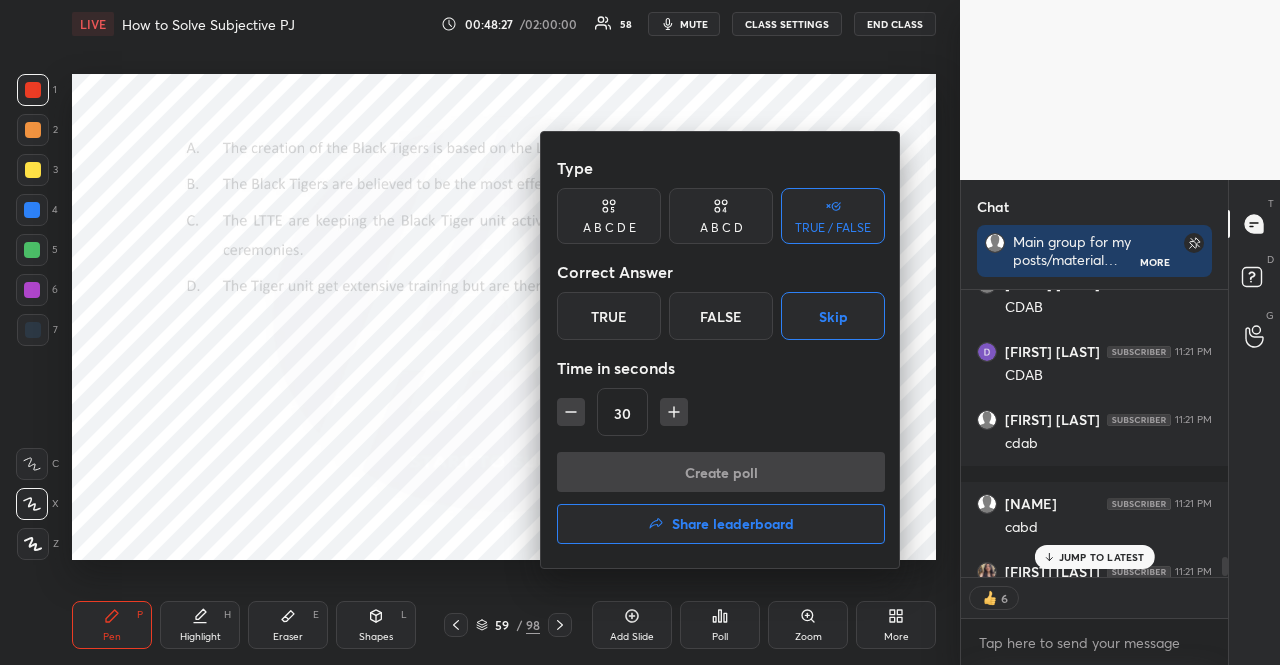 scroll, scrollTop: 256, scrollLeft: 255, axis: both 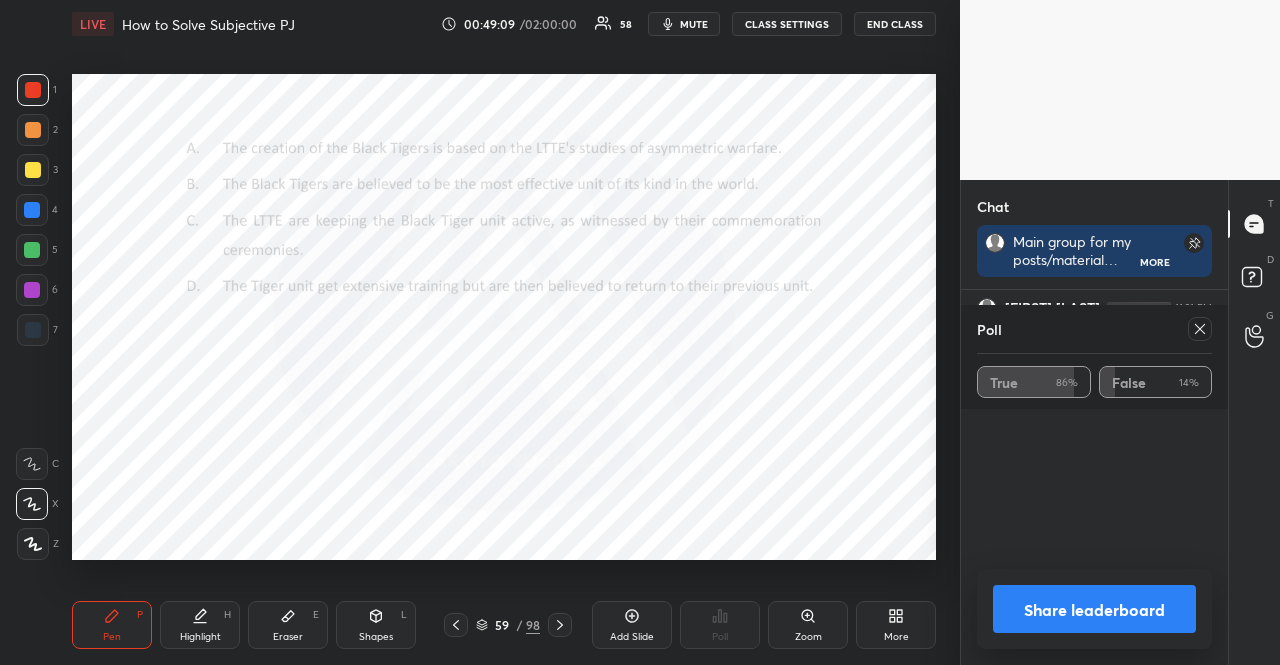 drag, startPoint x: 1204, startPoint y: 326, endPoint x: 1100, endPoint y: 390, distance: 122.1147 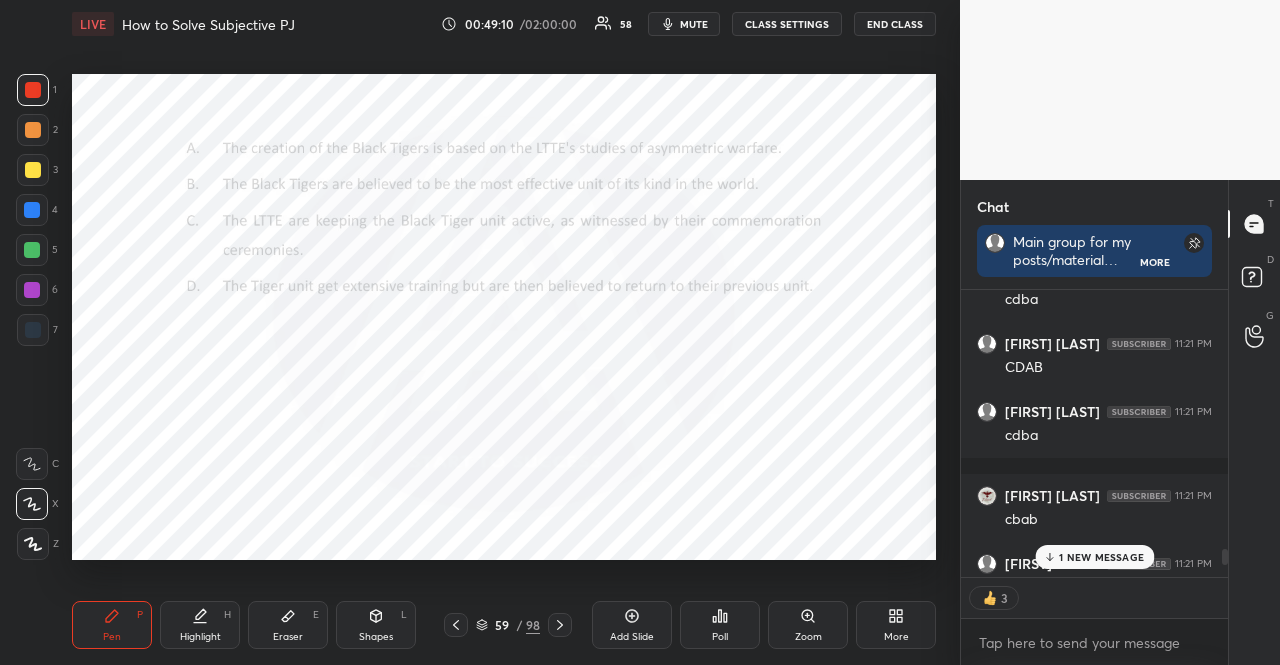click at bounding box center [560, 625] 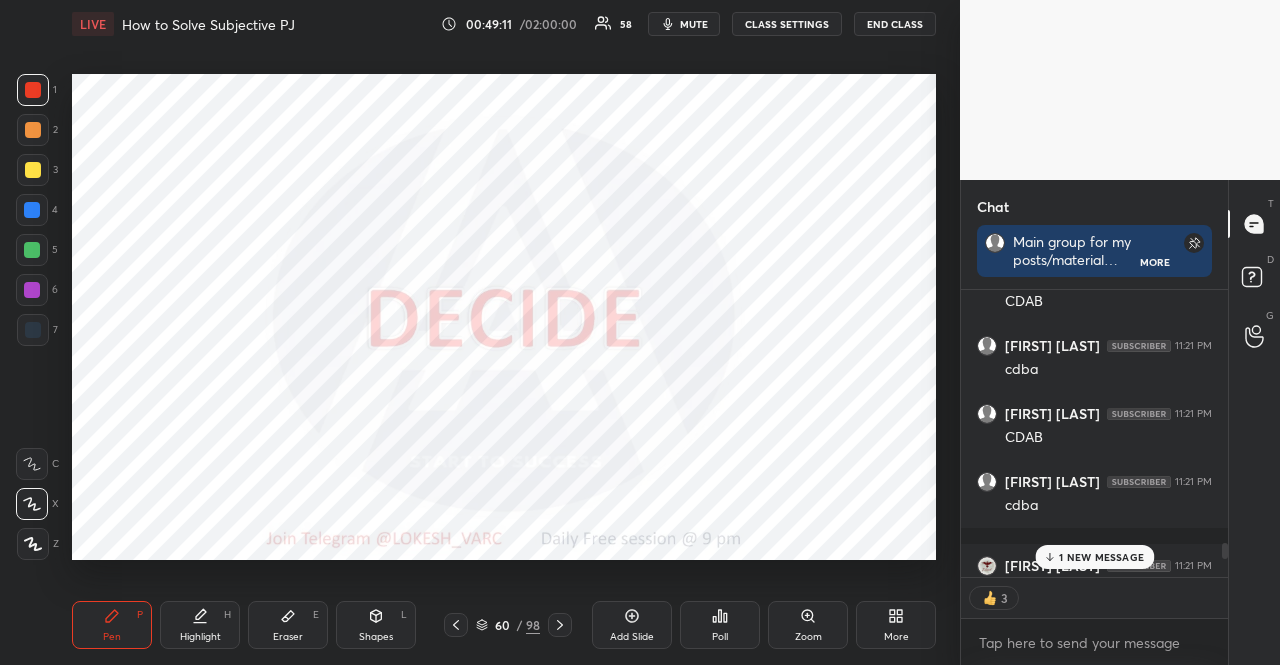 click on "Poll" at bounding box center (720, 625) 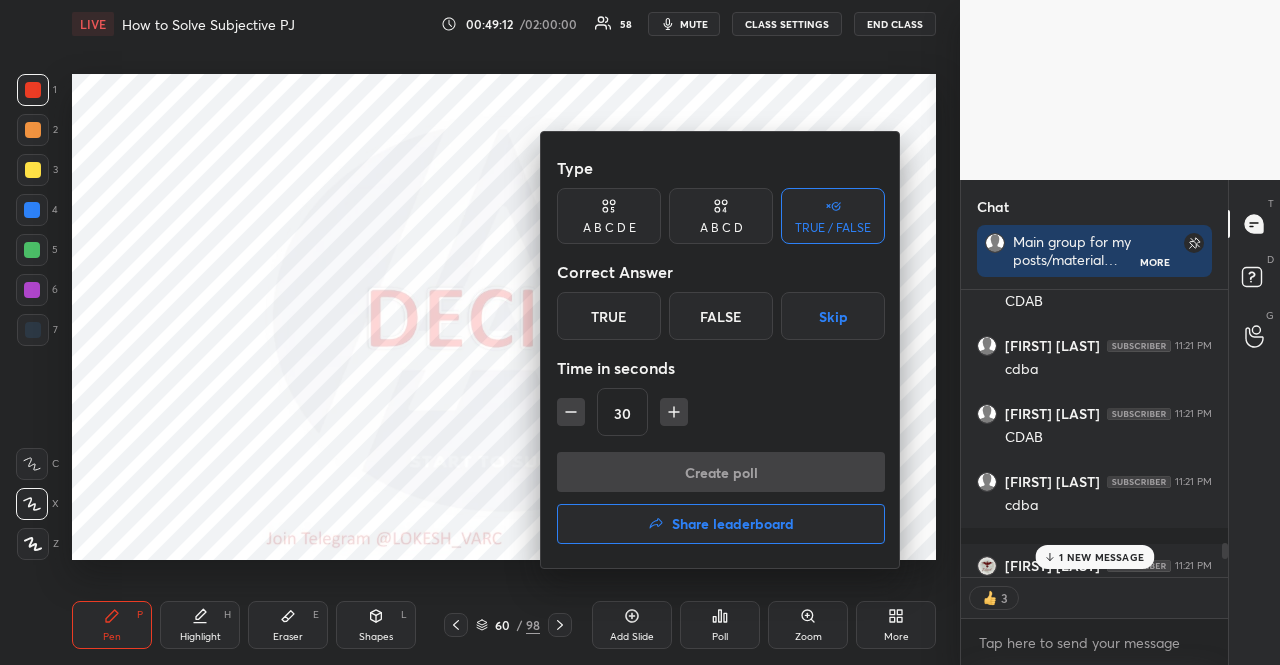 click on "Skip" at bounding box center [833, 316] 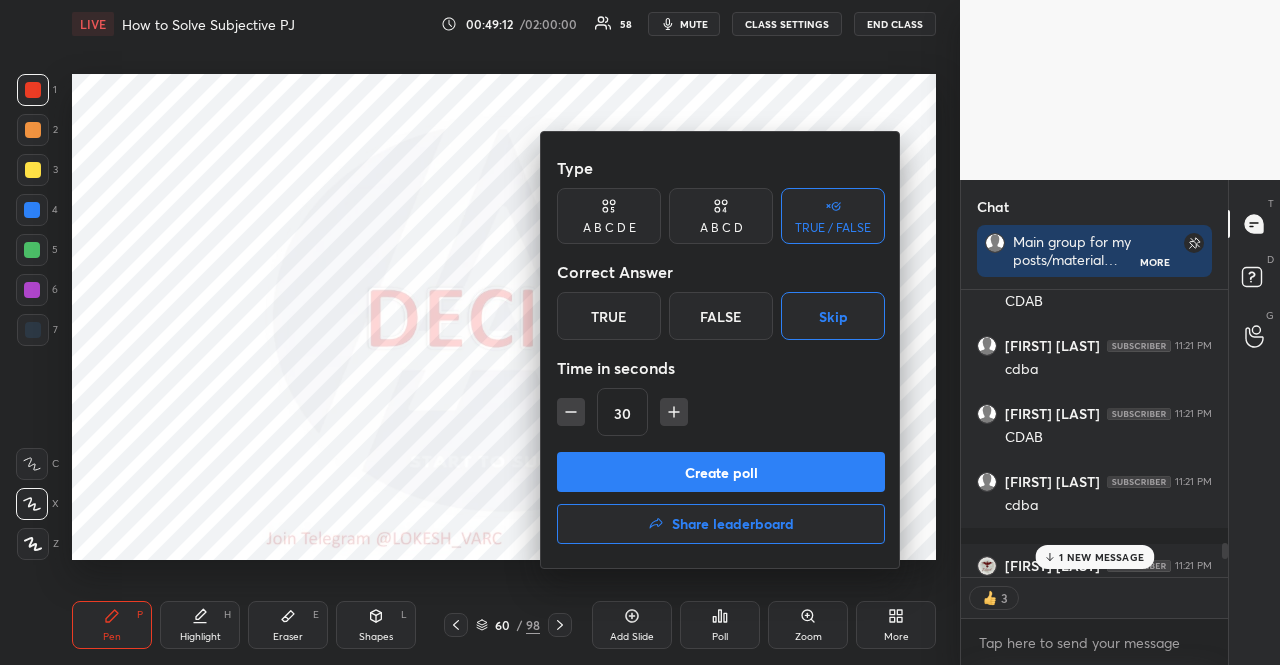 click on "Create poll" at bounding box center [721, 472] 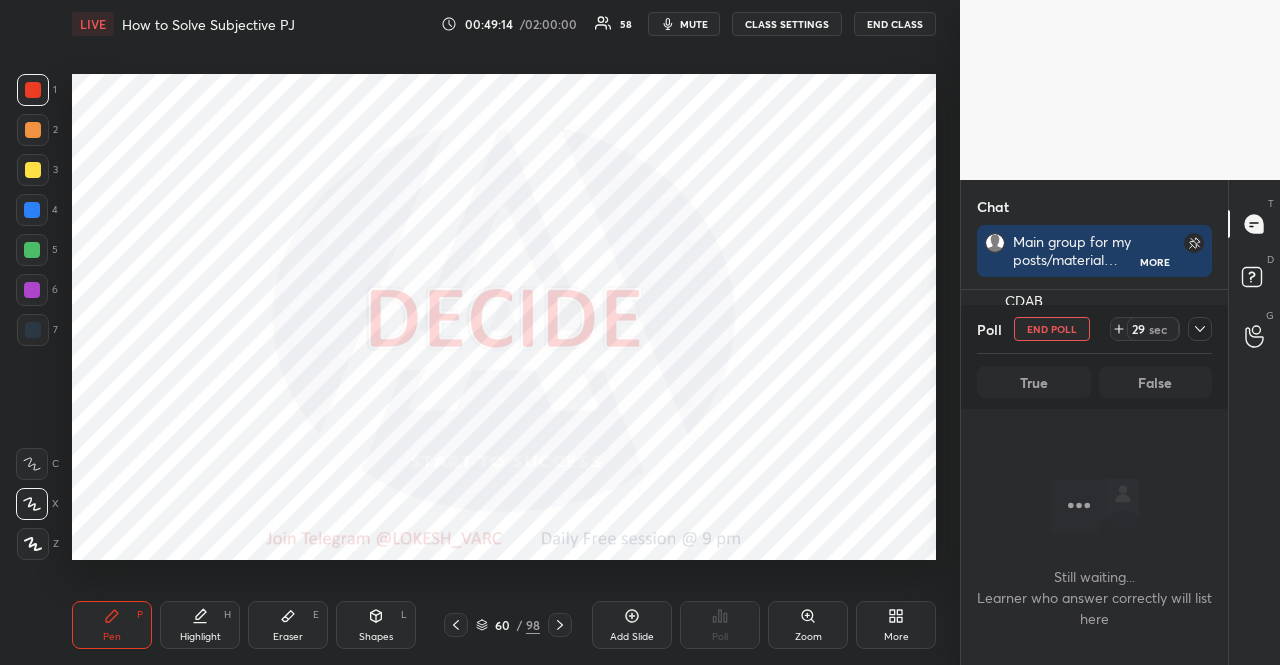 click 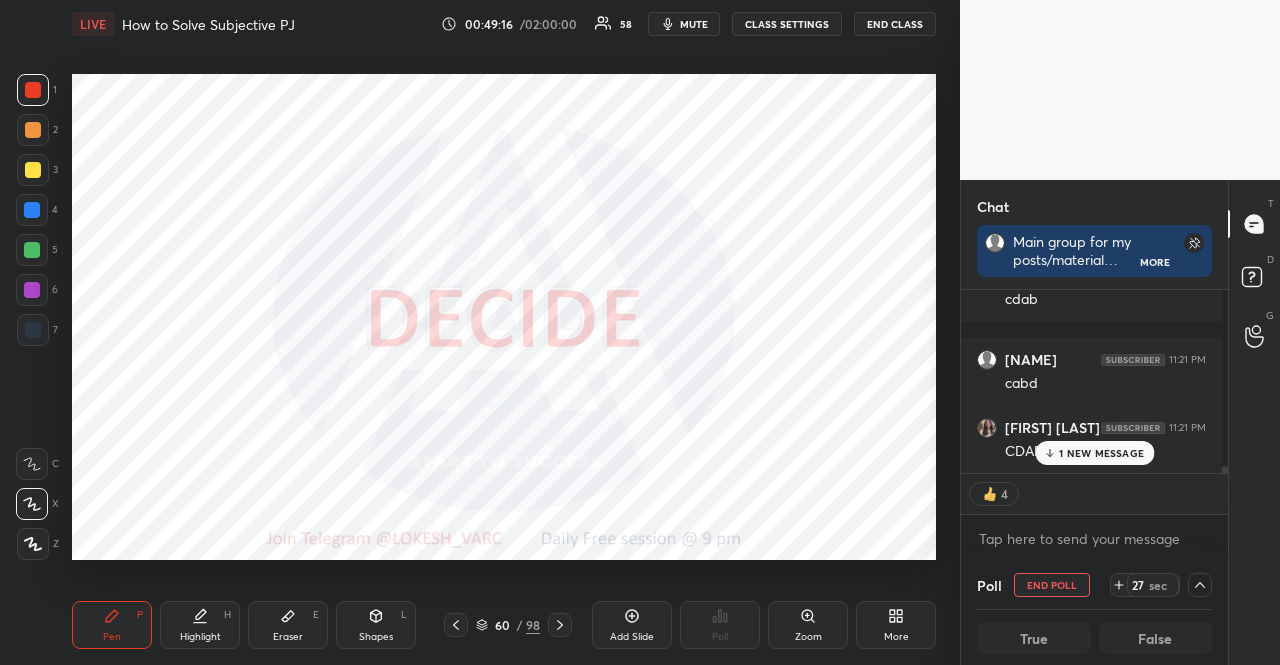 click on "1 NEW MESSAGE" at bounding box center [1101, 453] 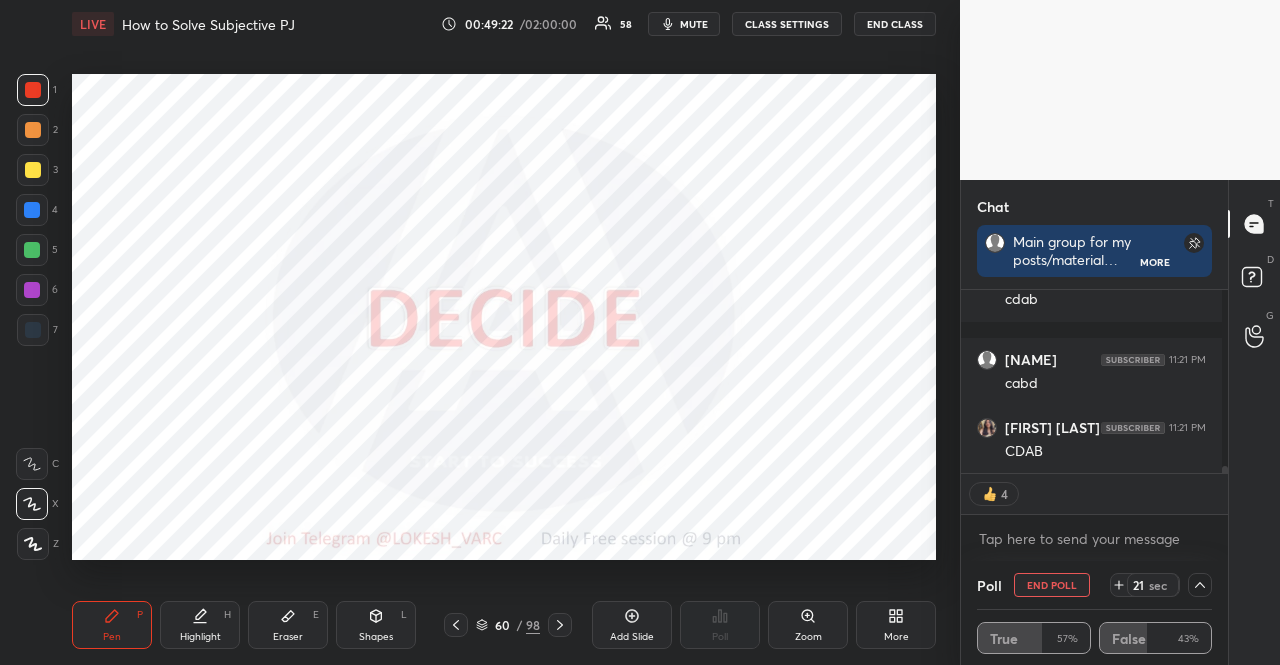 click at bounding box center [32, 210] 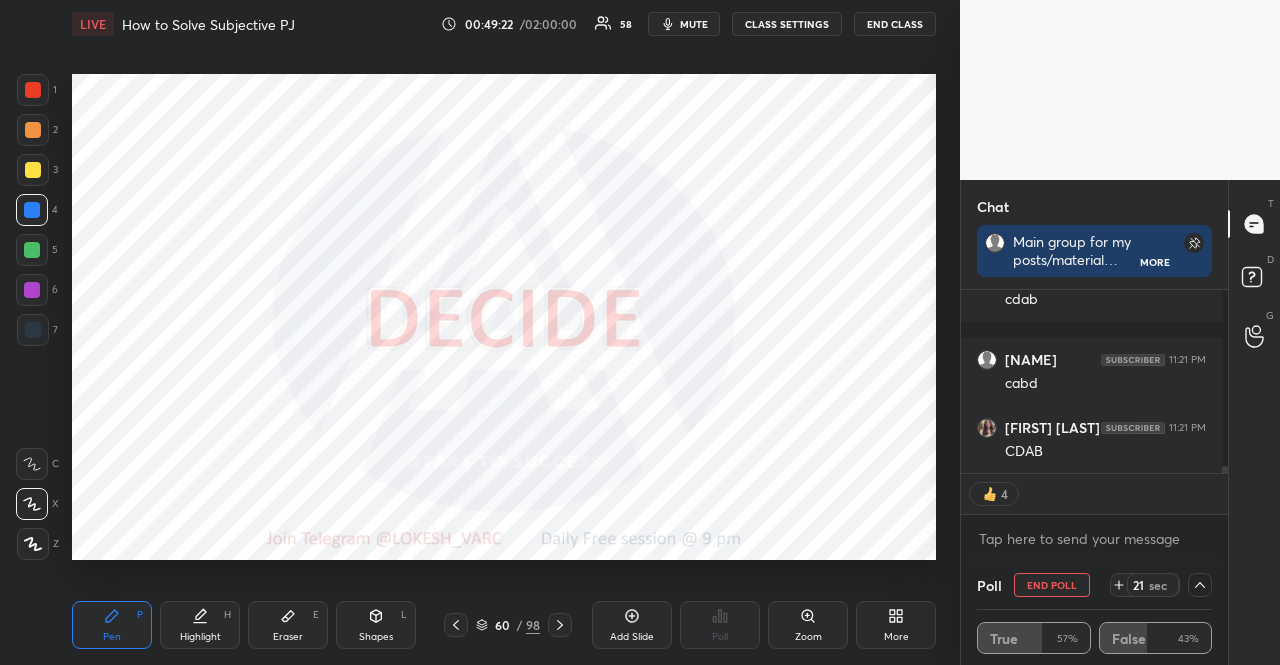 click at bounding box center [32, 210] 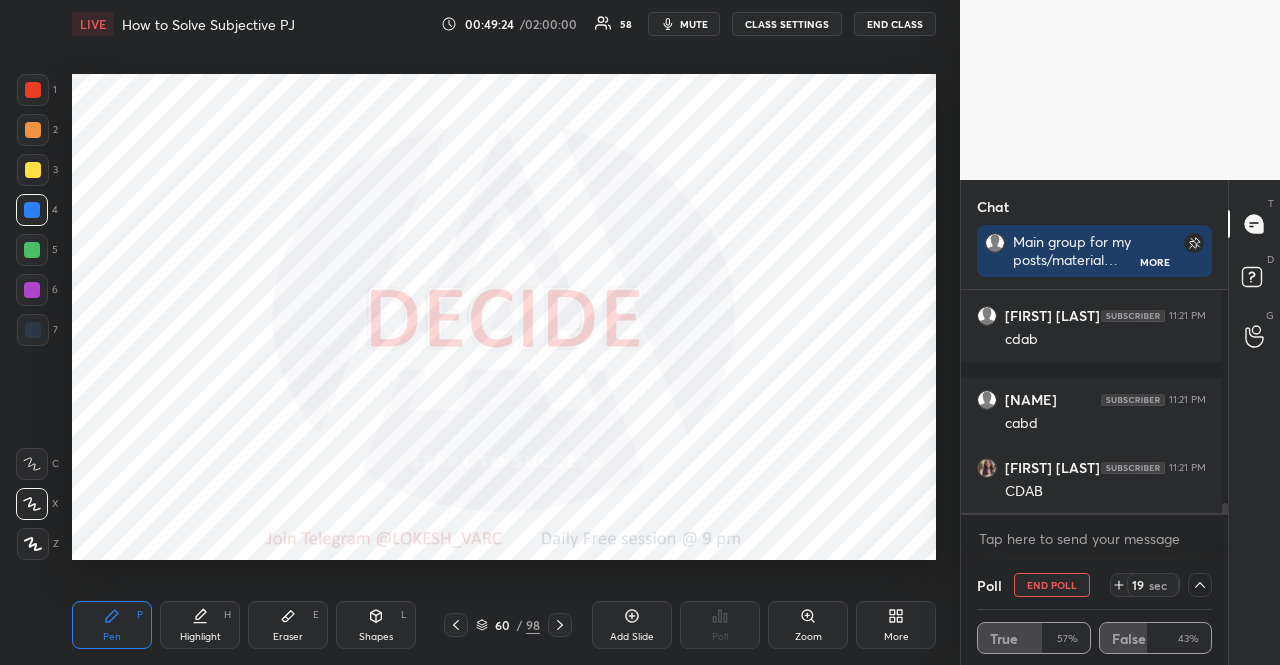 click at bounding box center [32, 290] 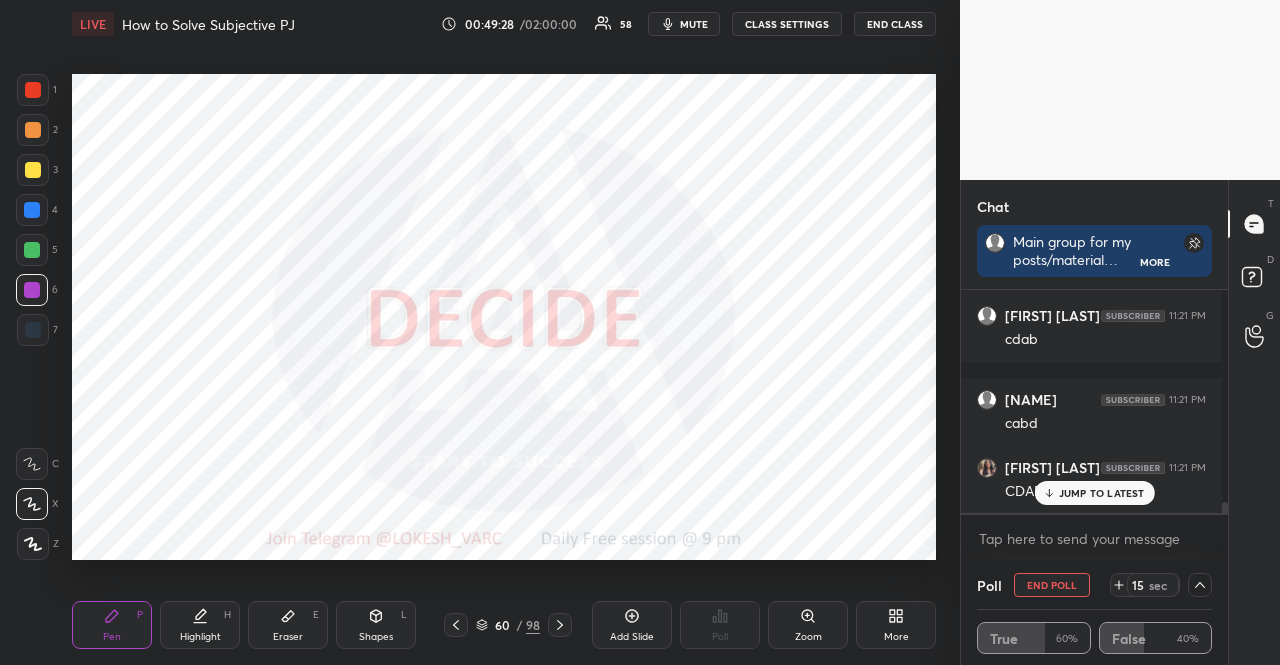 click on "END POLL" at bounding box center [1052, 585] 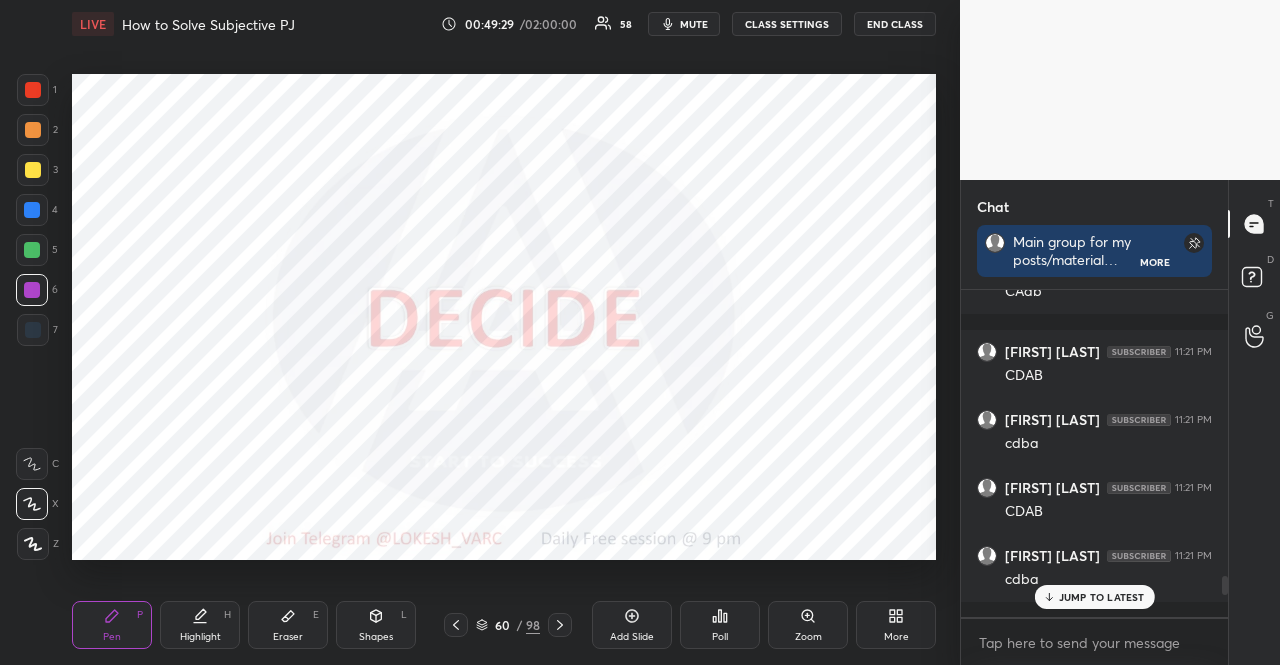 click 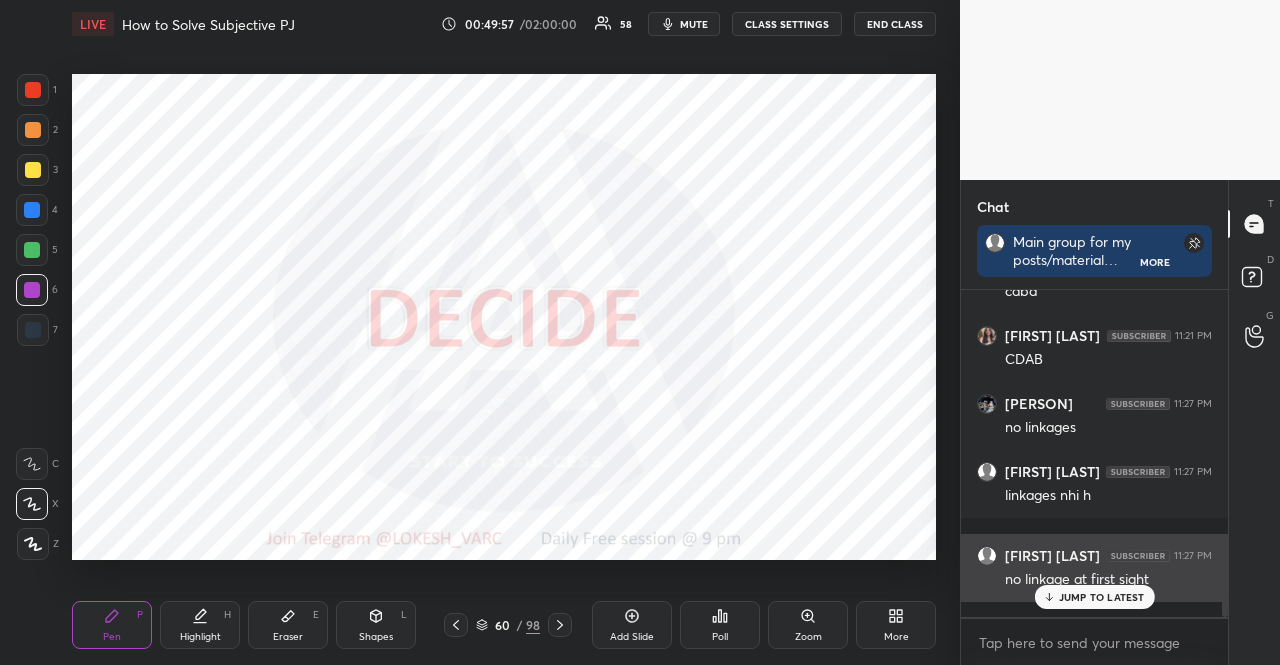 drag, startPoint x: 1110, startPoint y: 608, endPoint x: 1064, endPoint y: 595, distance: 47.801674 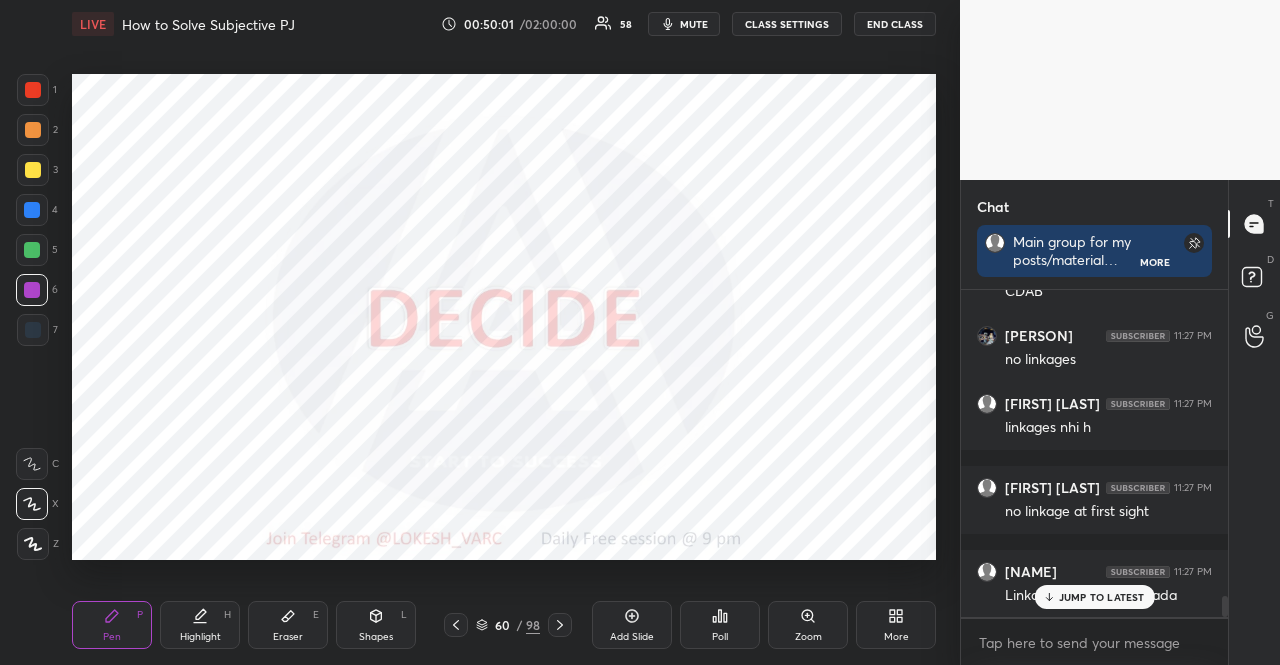 click 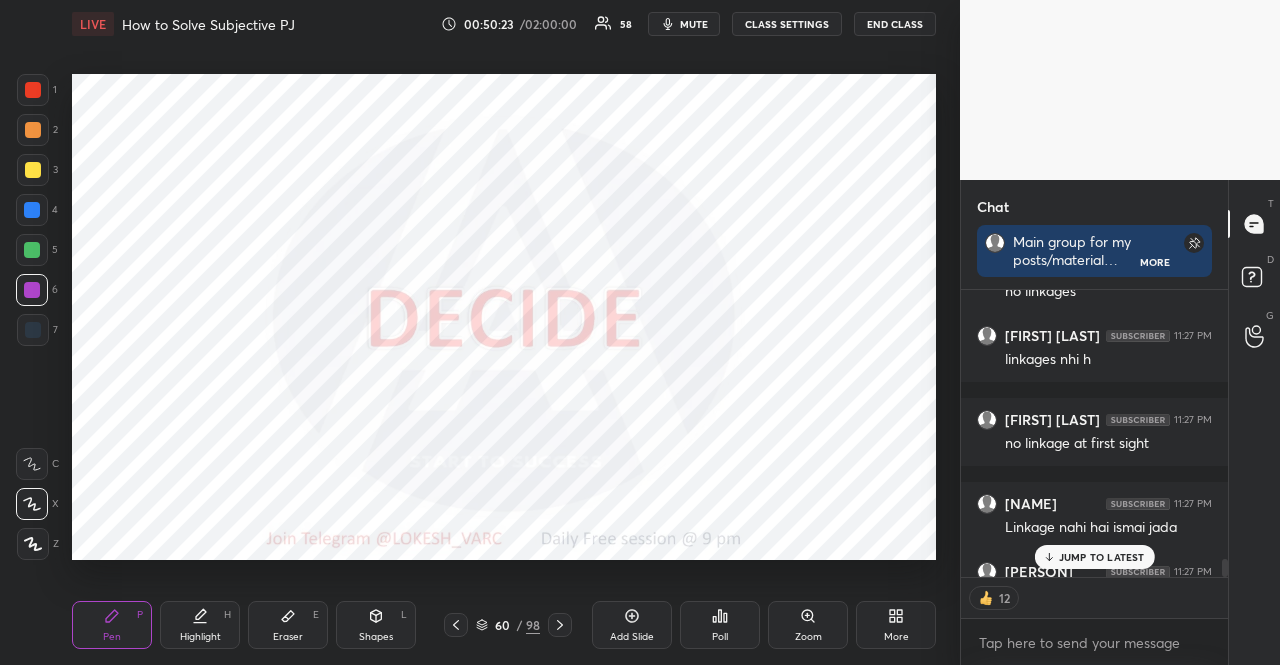 scroll, scrollTop: 4978, scrollLeft: 0, axis: vertical 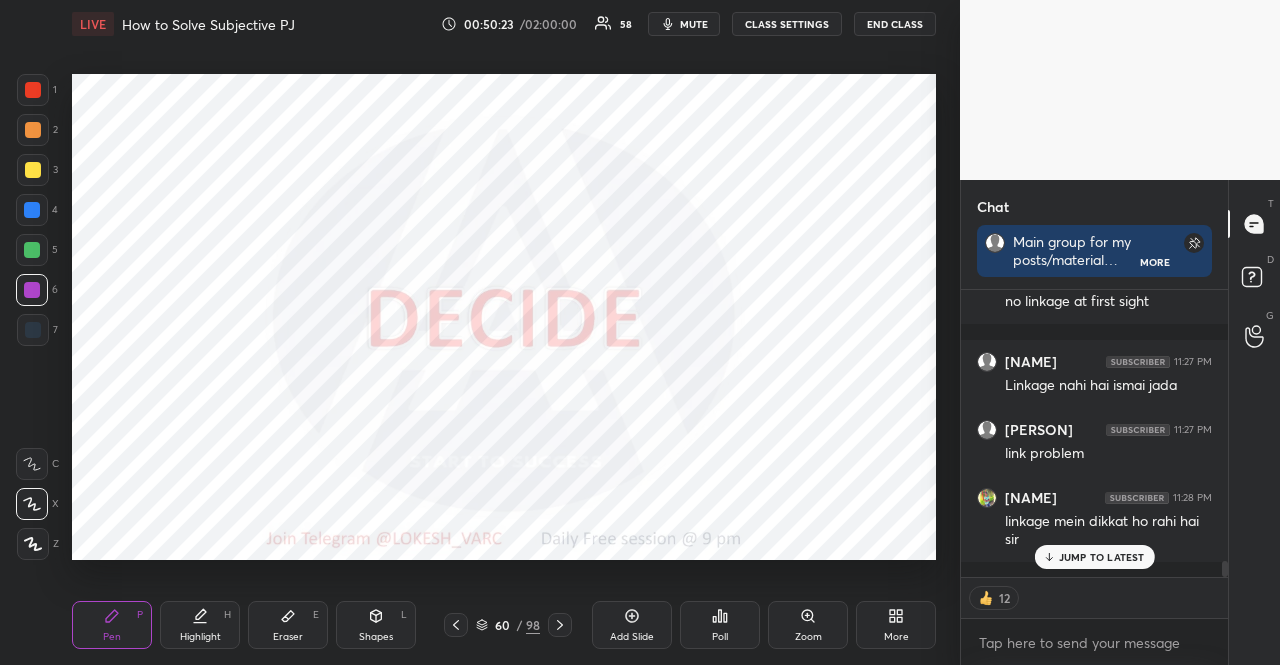 click on "JUMP TO LATEST" at bounding box center (1102, 557) 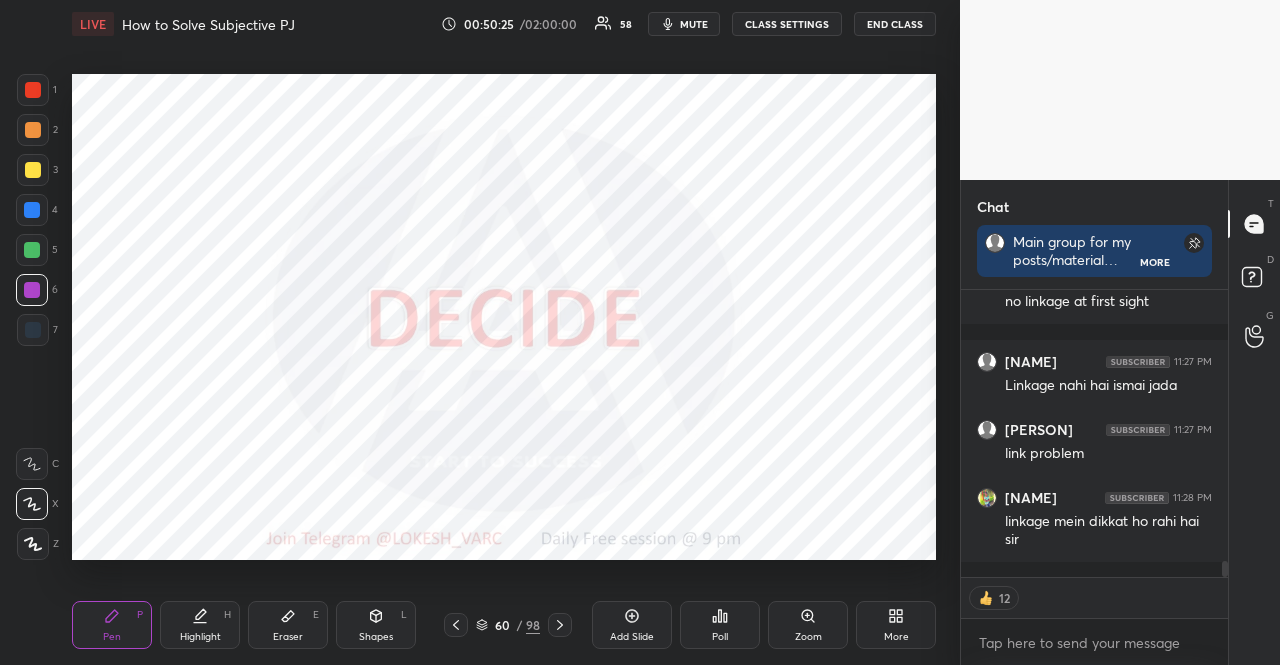 click 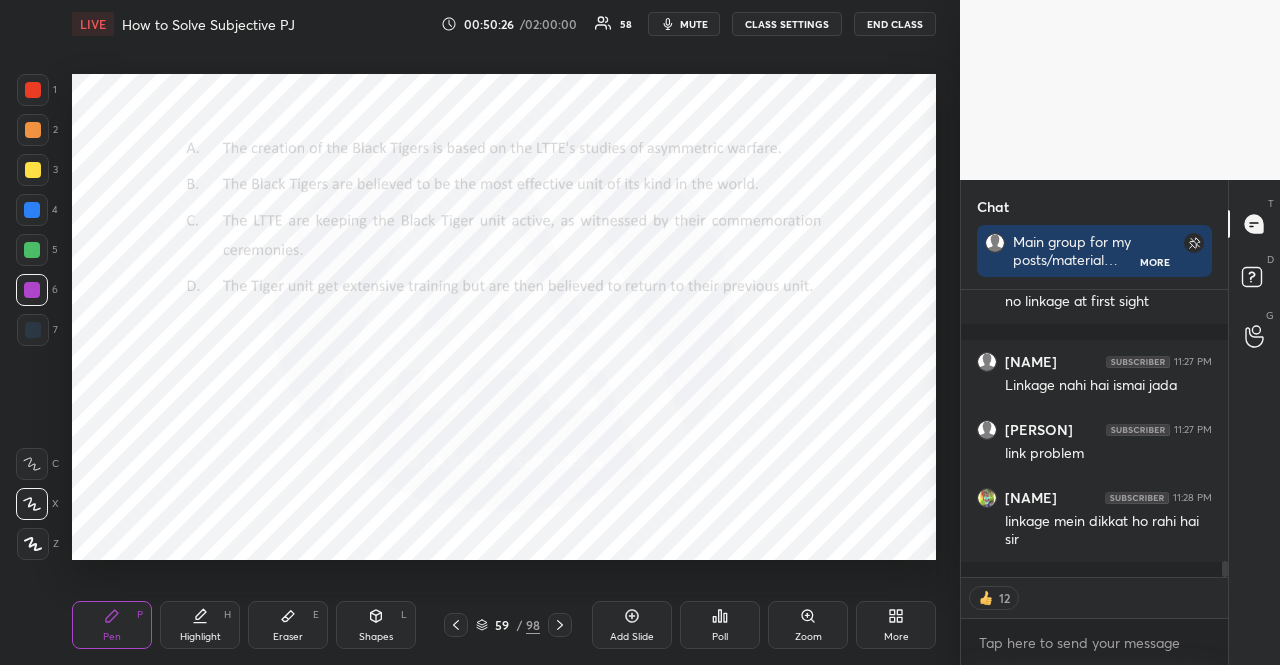 click on "Poll" at bounding box center [720, 625] 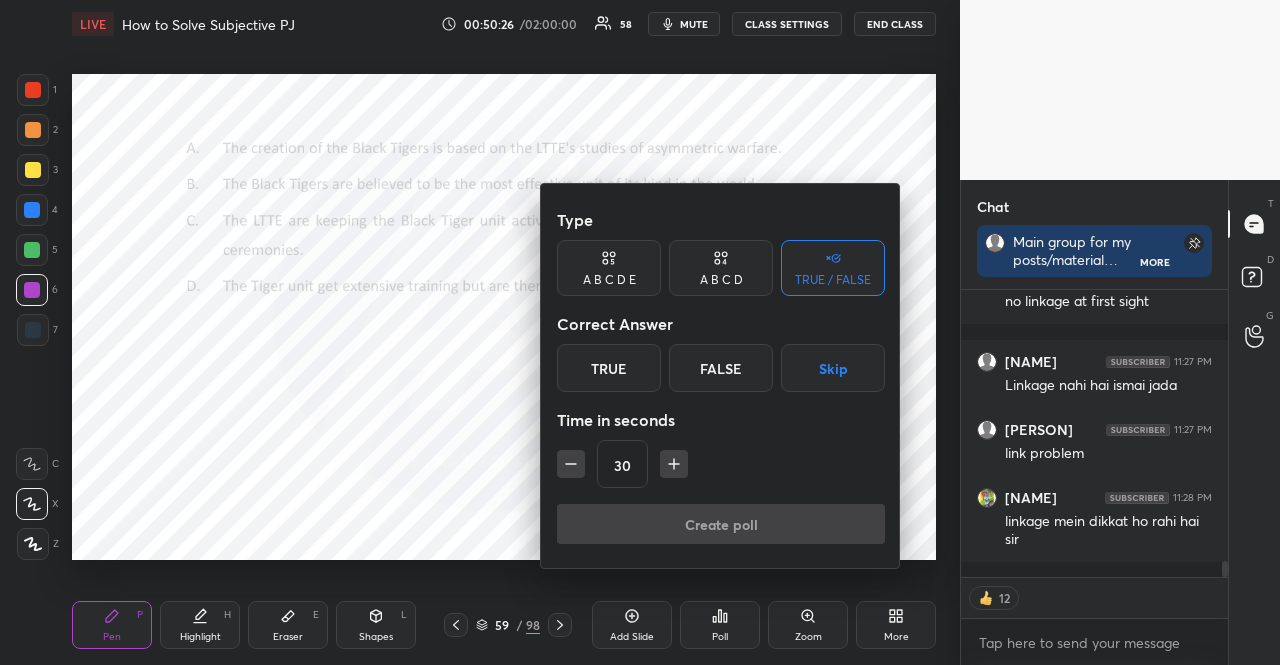 type on "x" 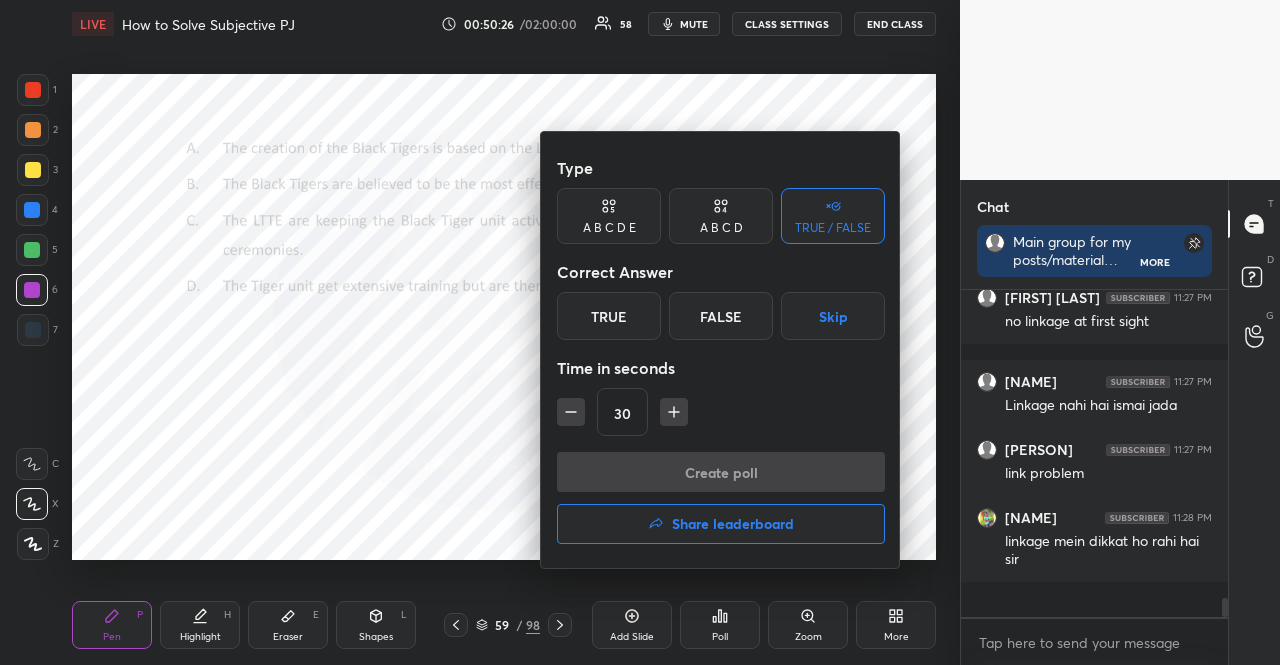 scroll, scrollTop: 6, scrollLeft: 6, axis: both 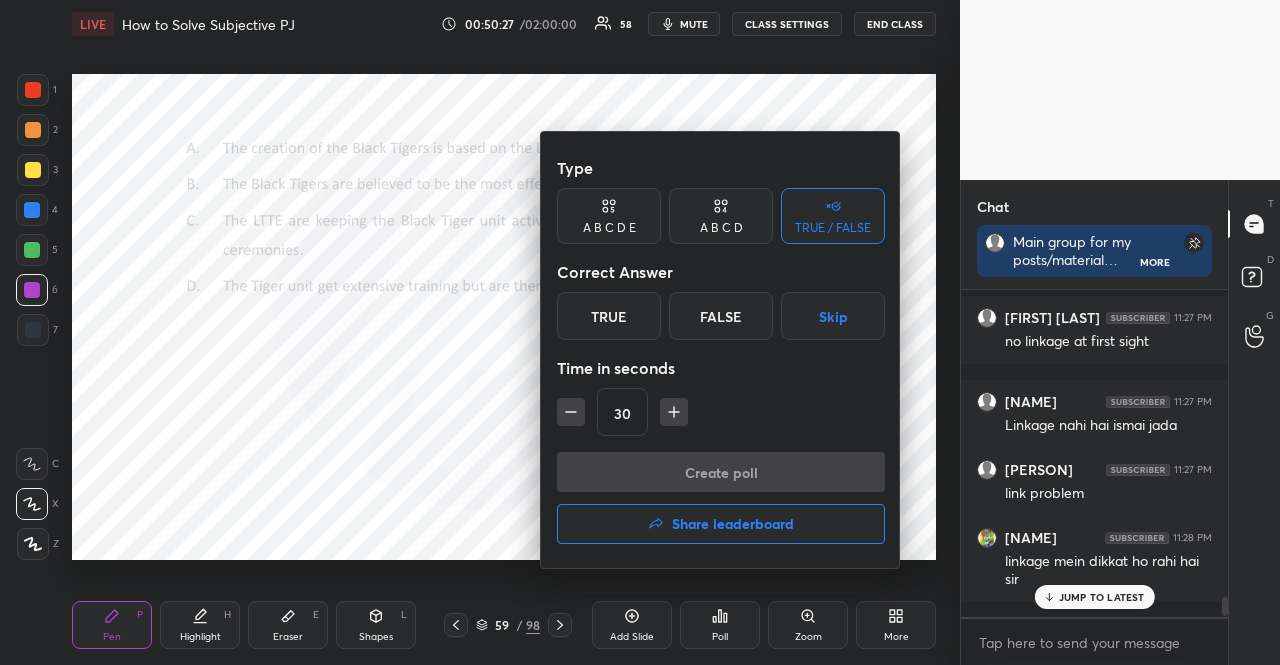 click 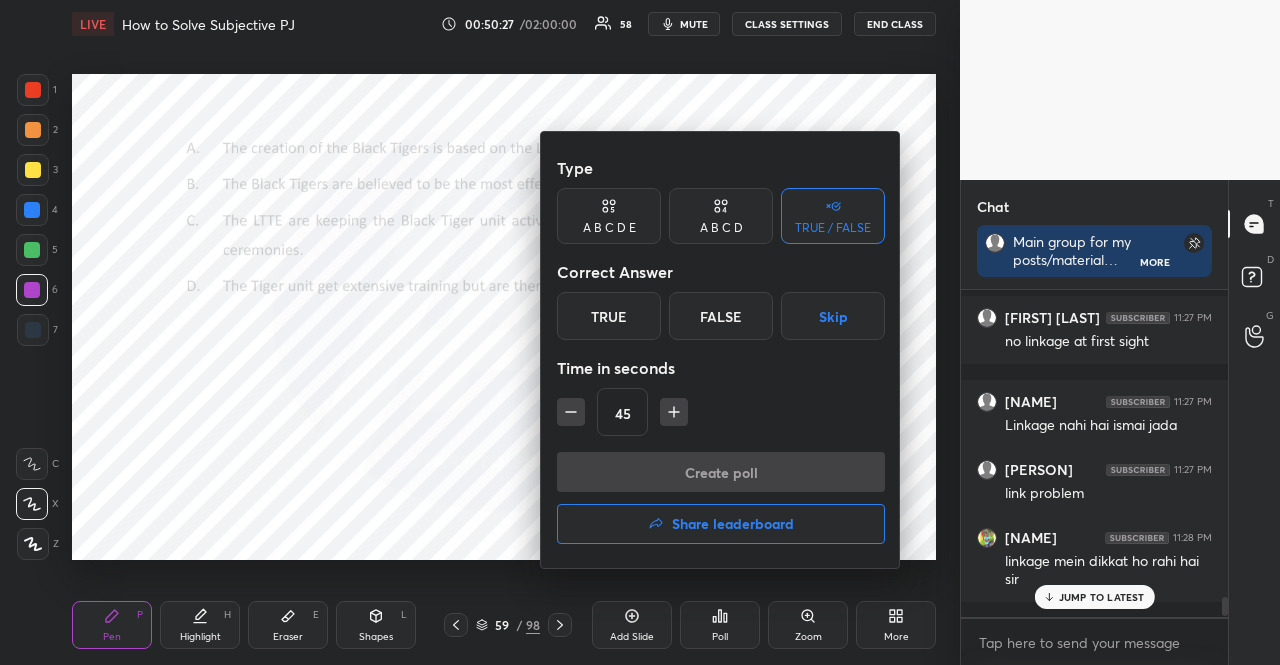 click 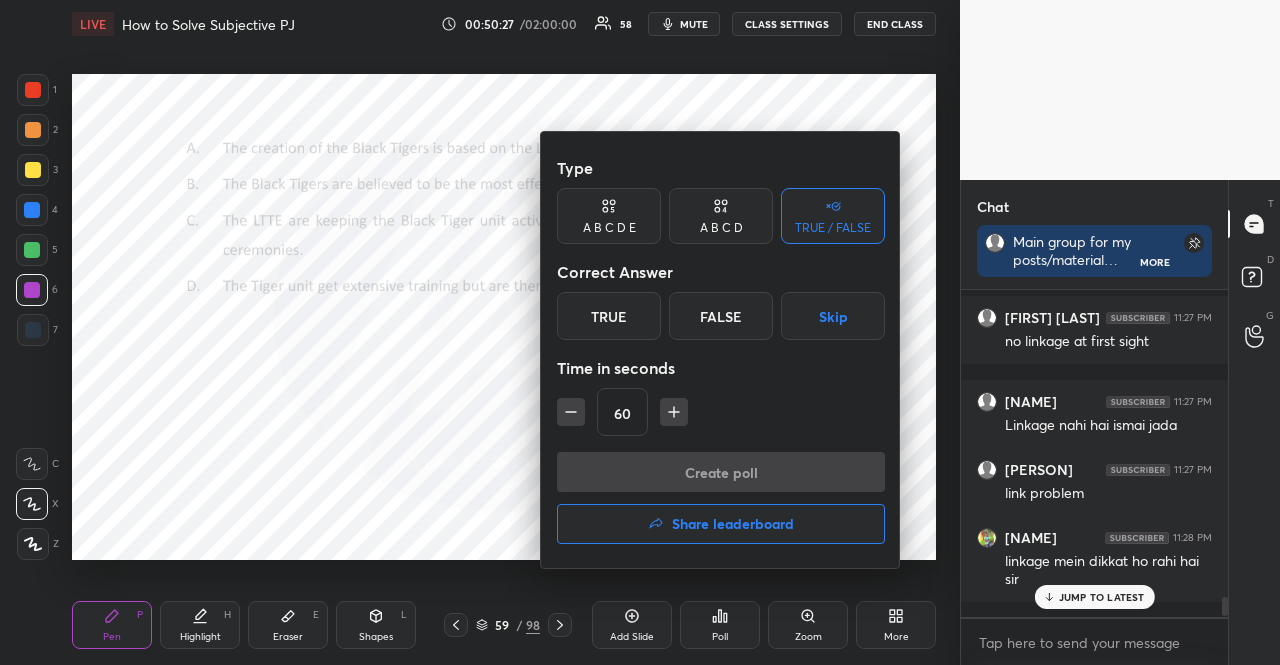 click 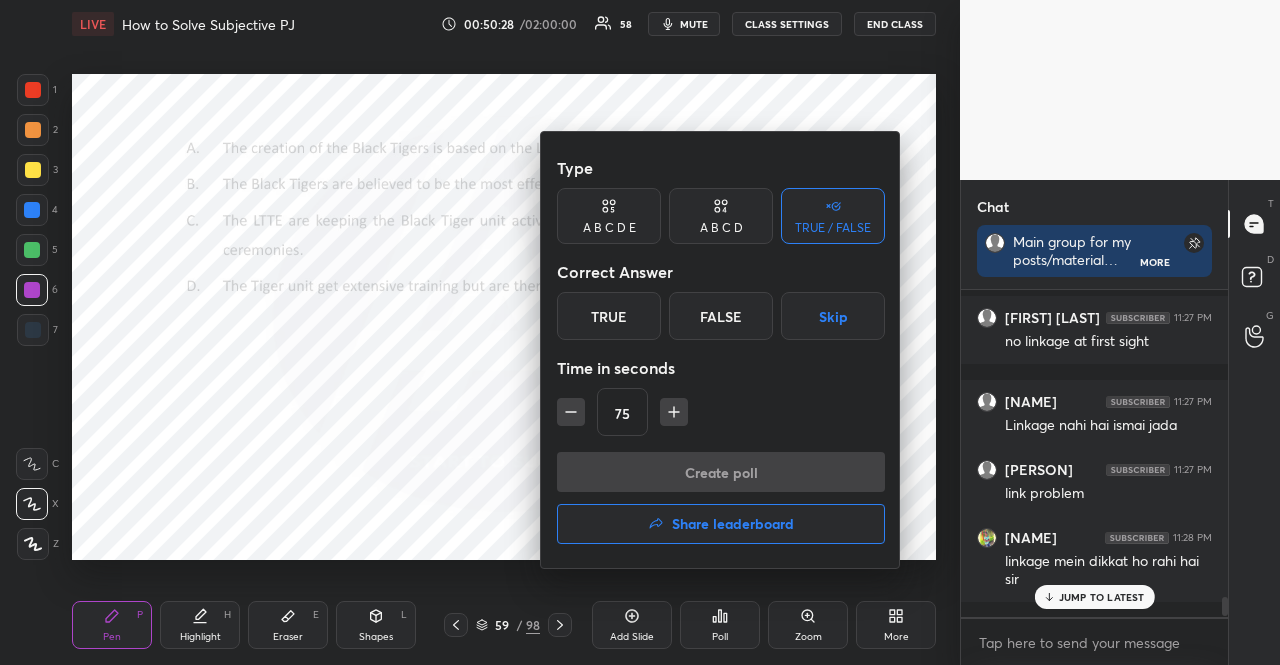 click 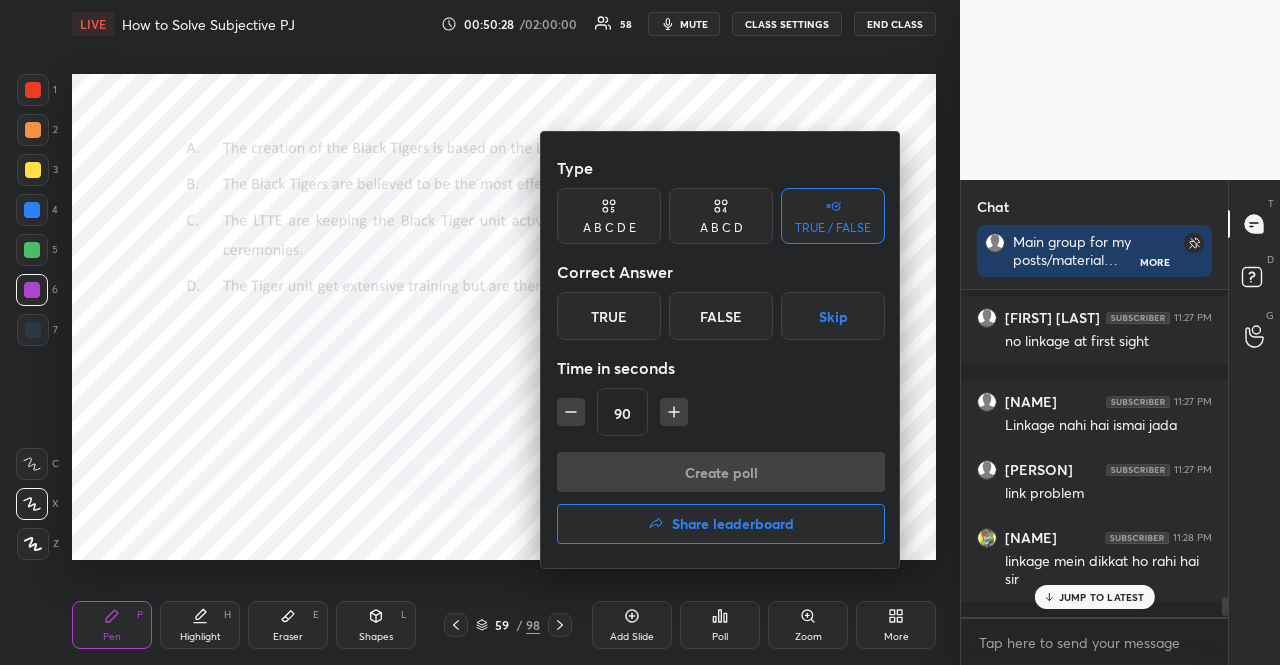 click on "Skip" at bounding box center (833, 316) 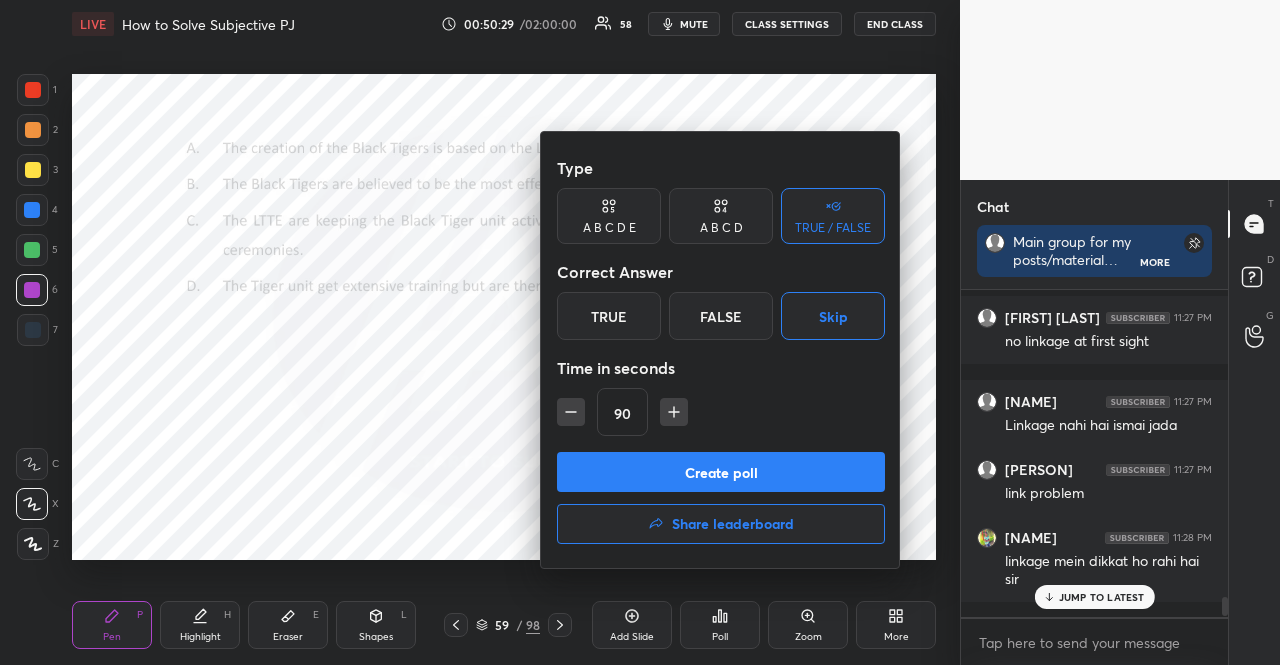 click on "Type A B C D E A B C D TRUE / FALSE Correct Answer True False Skip Time in seconds 90 Create poll Share leaderboard" at bounding box center [721, 350] 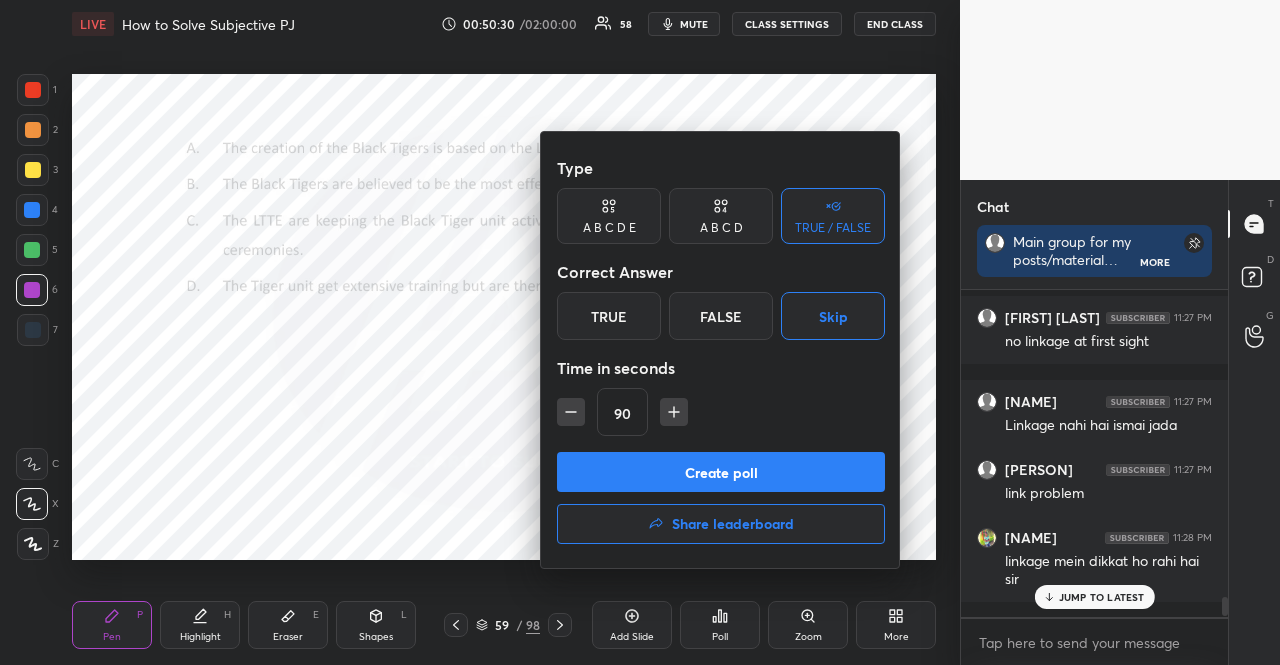 click on "Create poll" at bounding box center [721, 472] 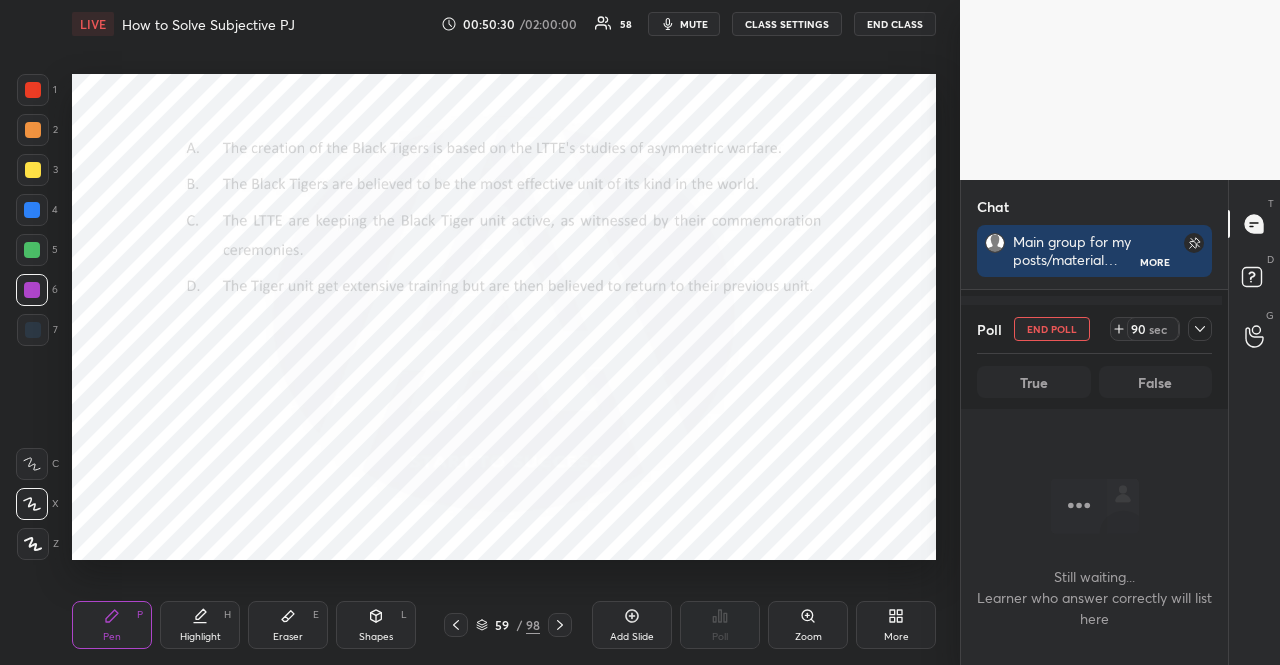 scroll, scrollTop: 7, scrollLeft: 6, axis: both 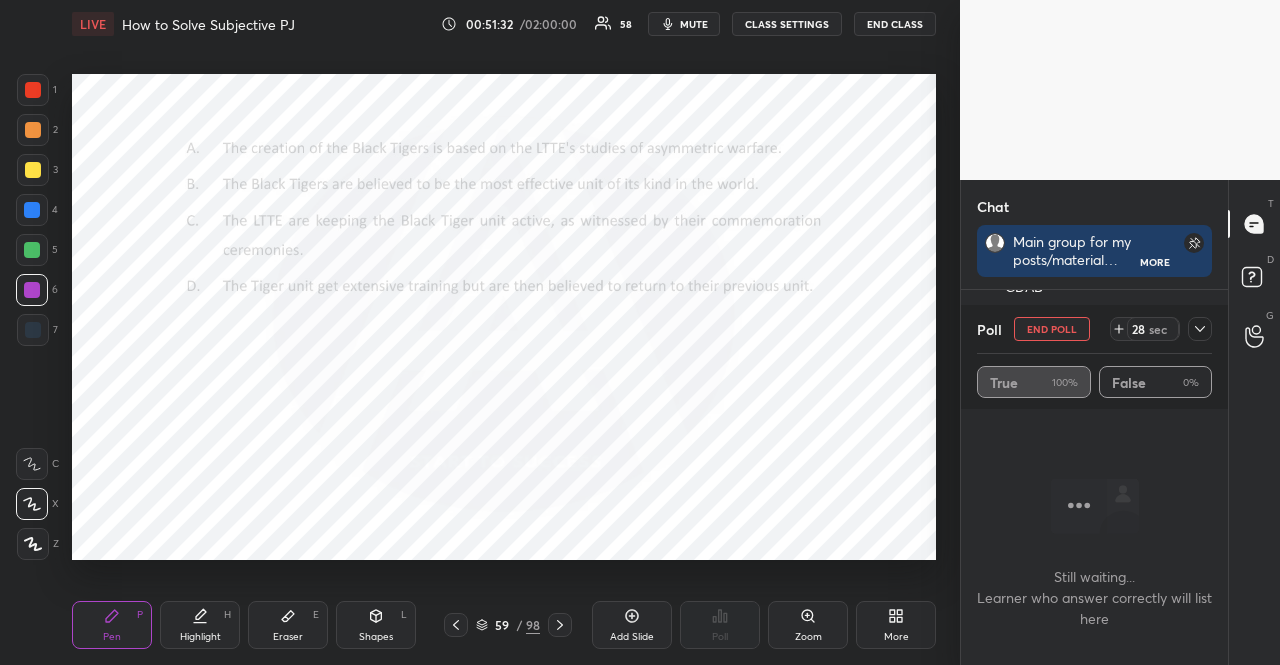 click 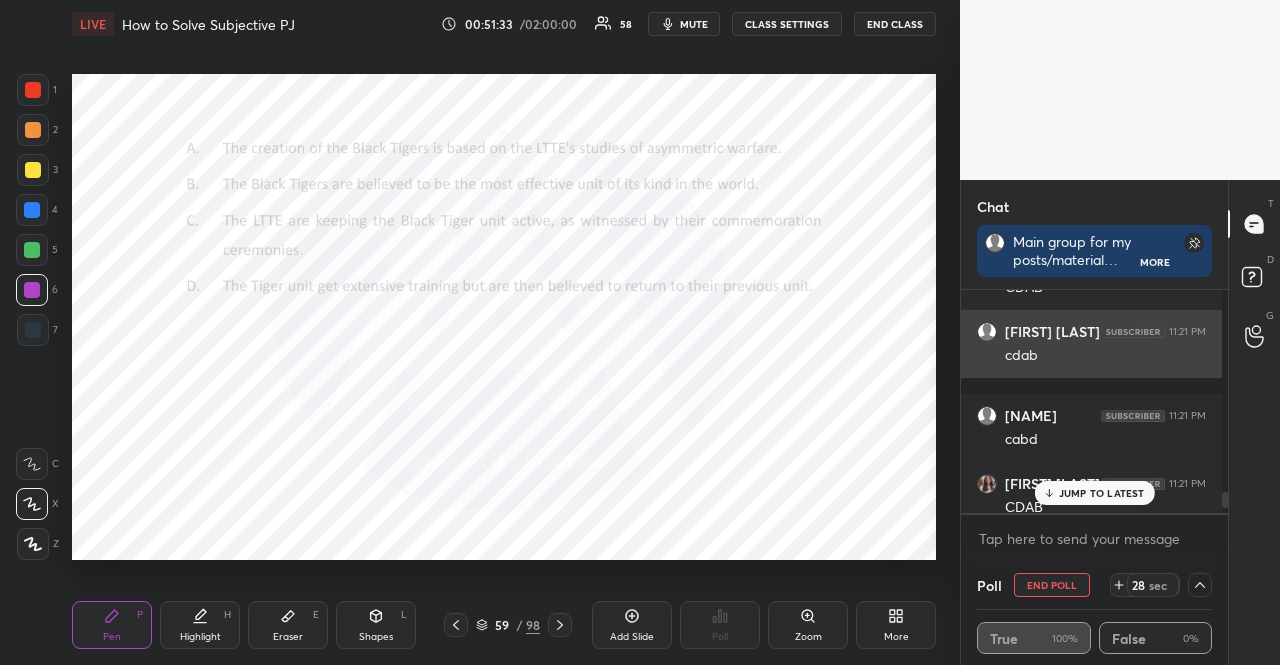 scroll, scrollTop: 217, scrollLeft: 255, axis: both 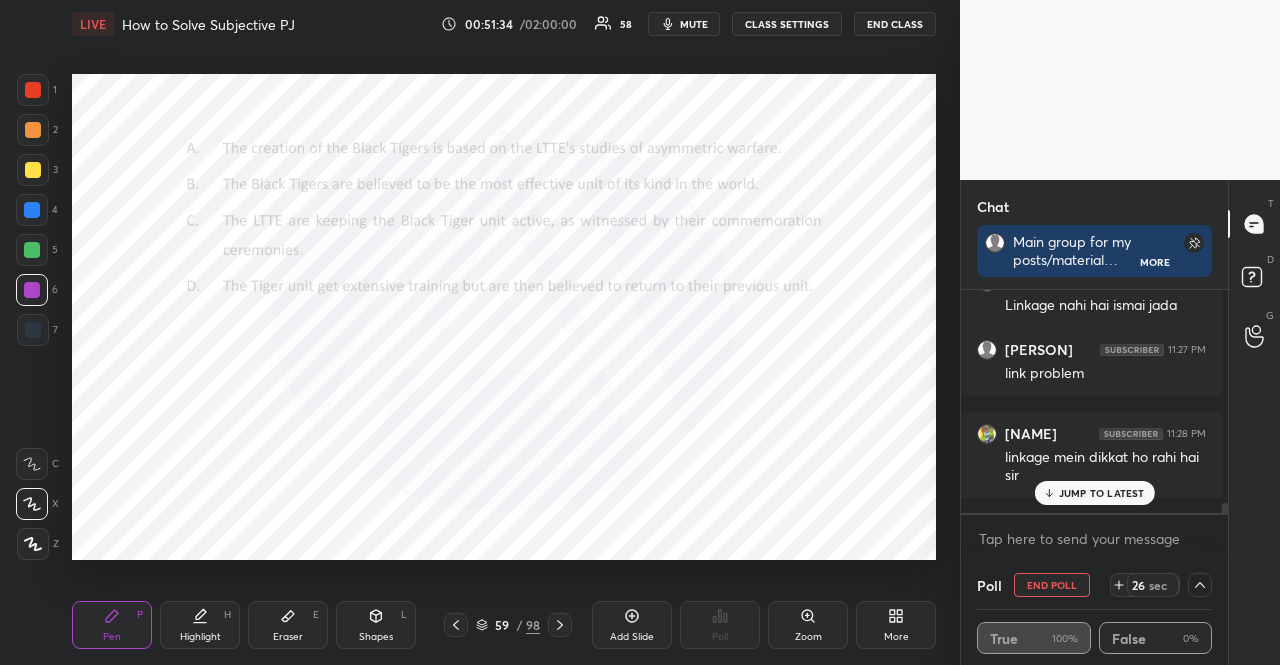 click on "JUMP TO LATEST" at bounding box center [1102, 493] 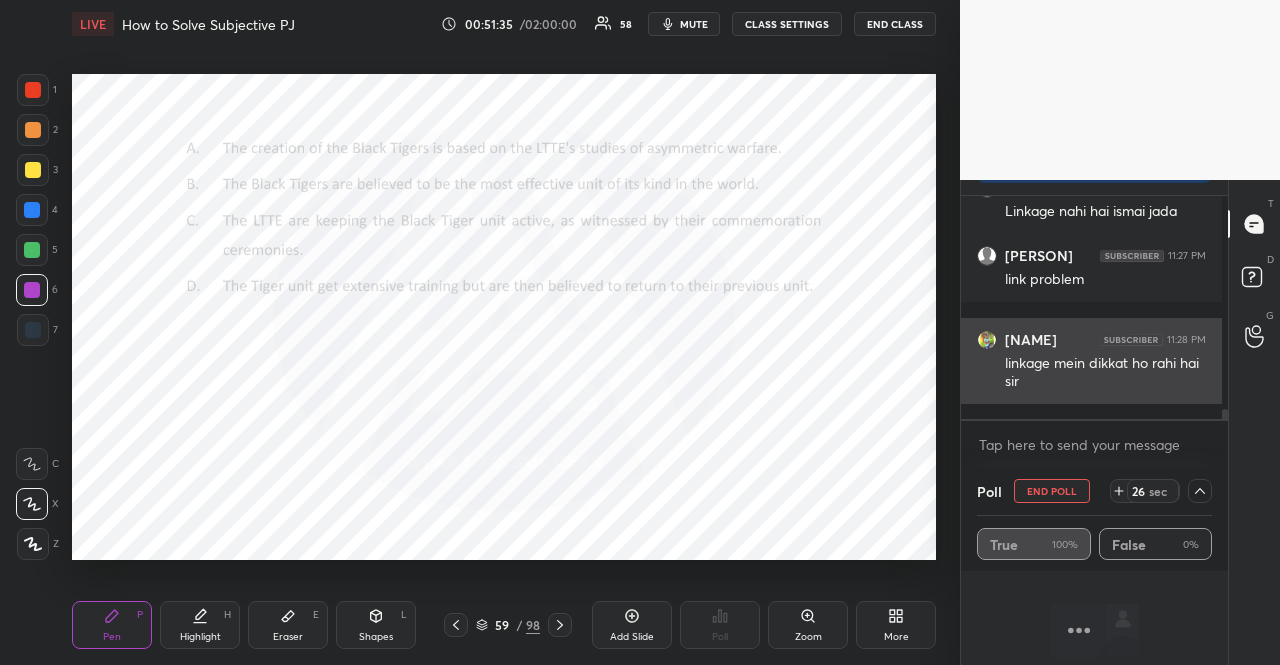 scroll, scrollTop: 183, scrollLeft: 0, axis: vertical 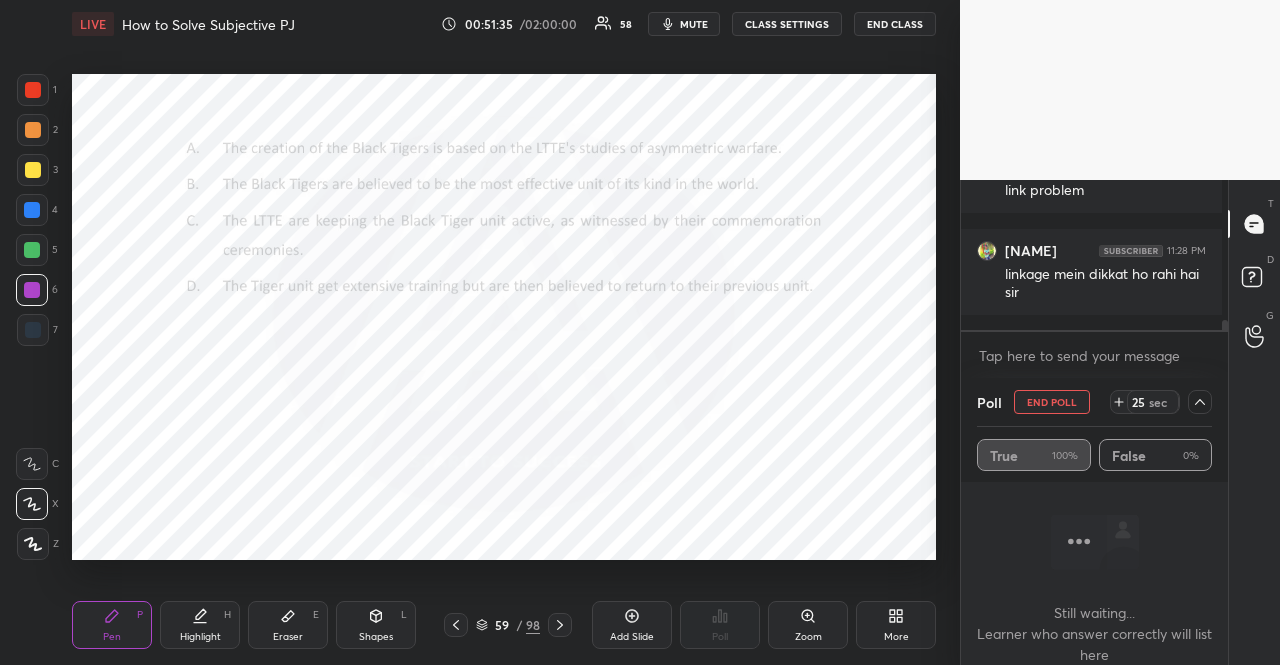 click at bounding box center [32, 210] 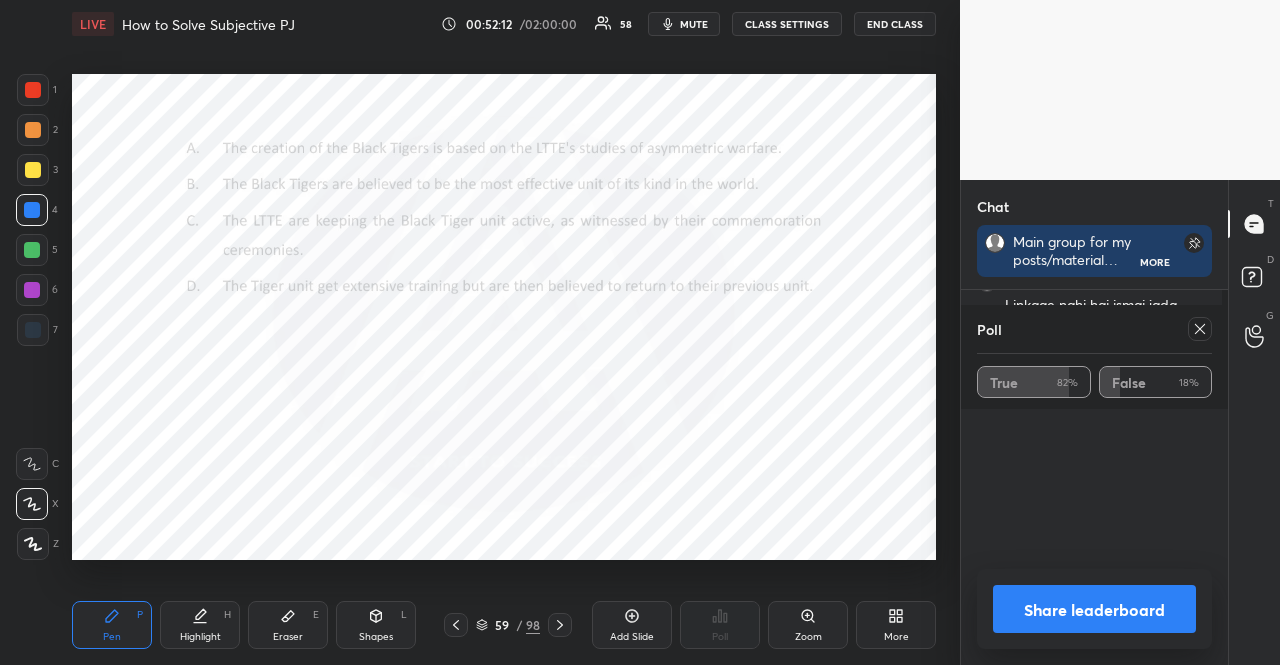 scroll, scrollTop: 4966, scrollLeft: 0, axis: vertical 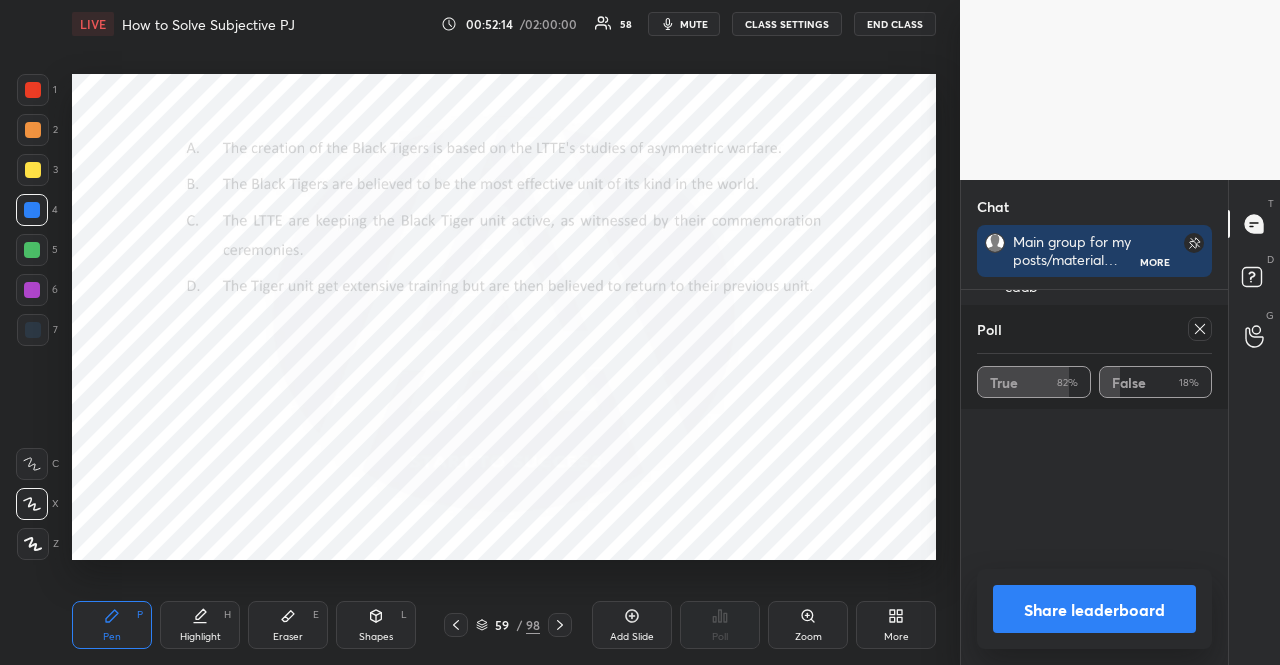click at bounding box center [1200, 329] 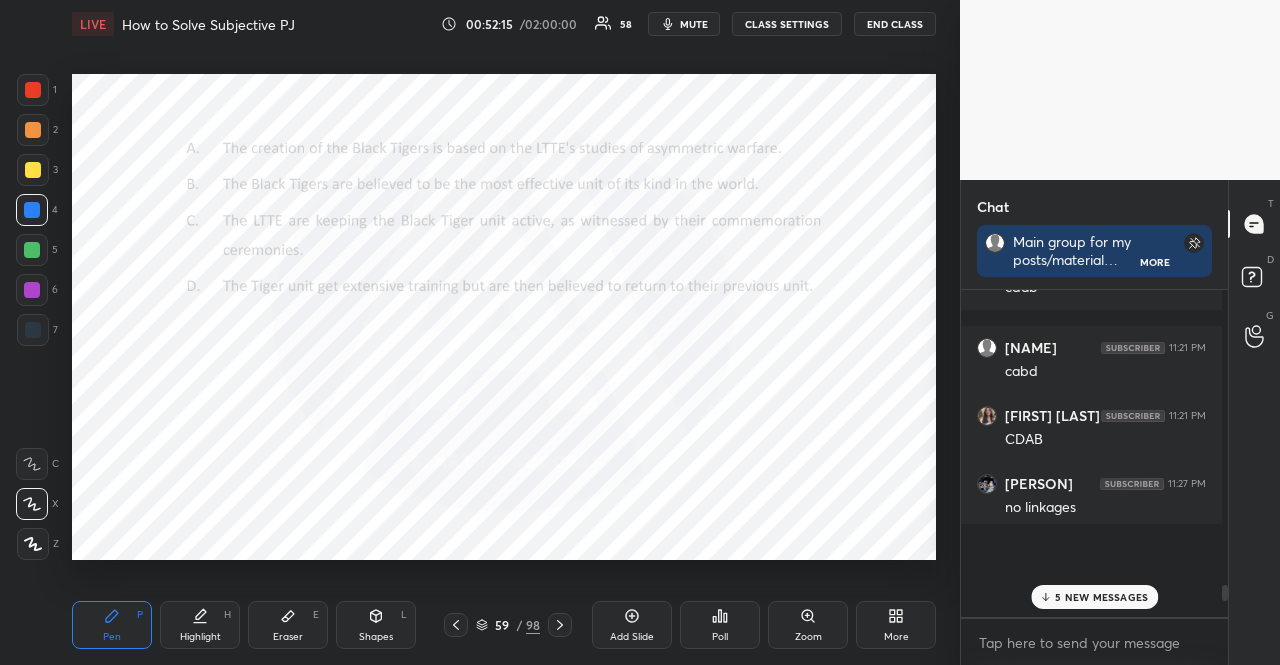 scroll, scrollTop: 310, scrollLeft: 255, axis: both 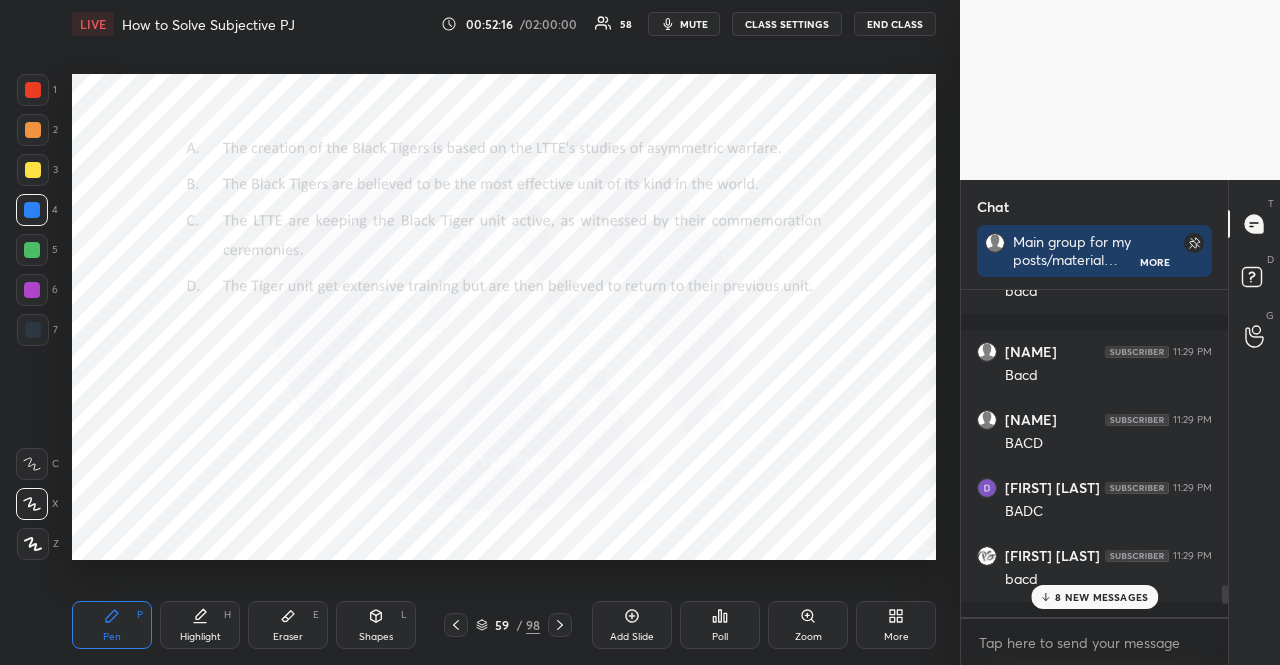 click on "8 NEW MESSAGES" at bounding box center [1101, 597] 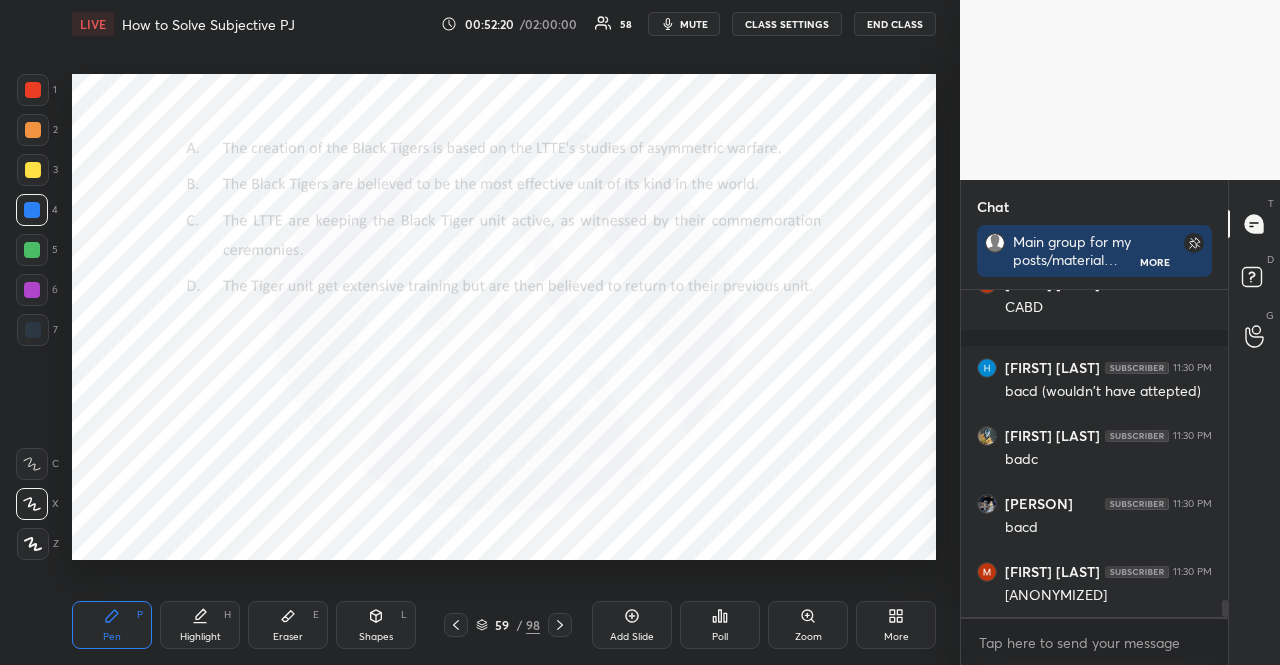 scroll, scrollTop: 5876, scrollLeft: 0, axis: vertical 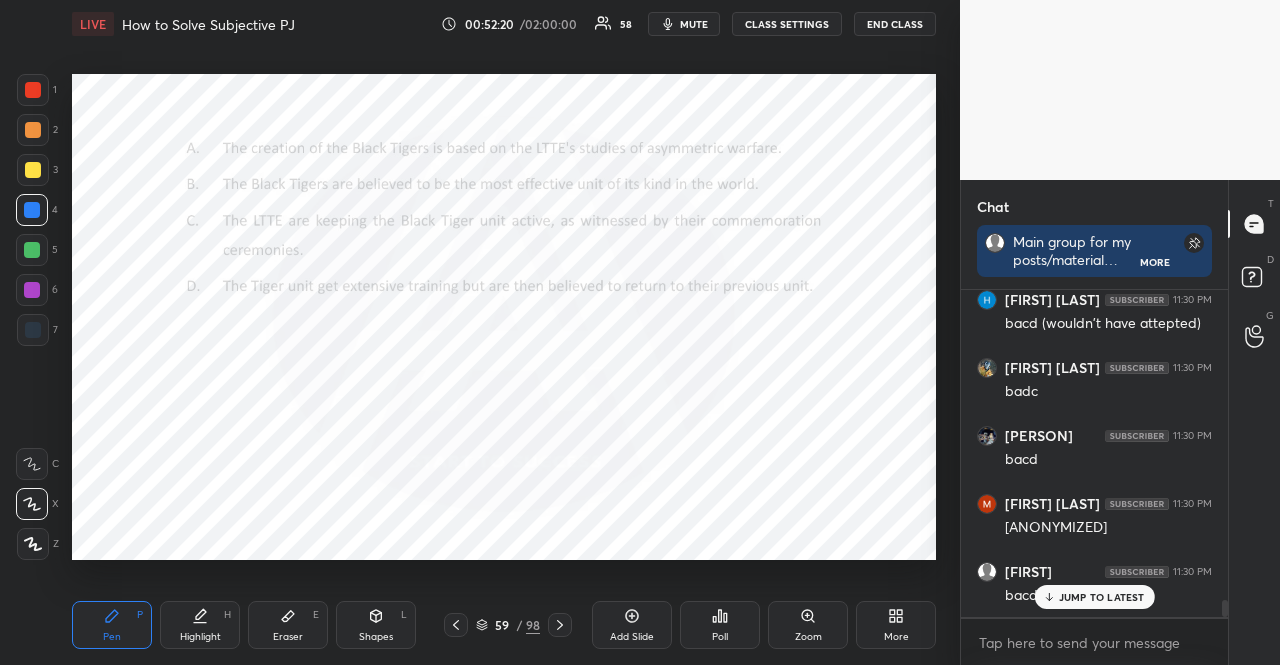 click on "mute" at bounding box center (694, 24) 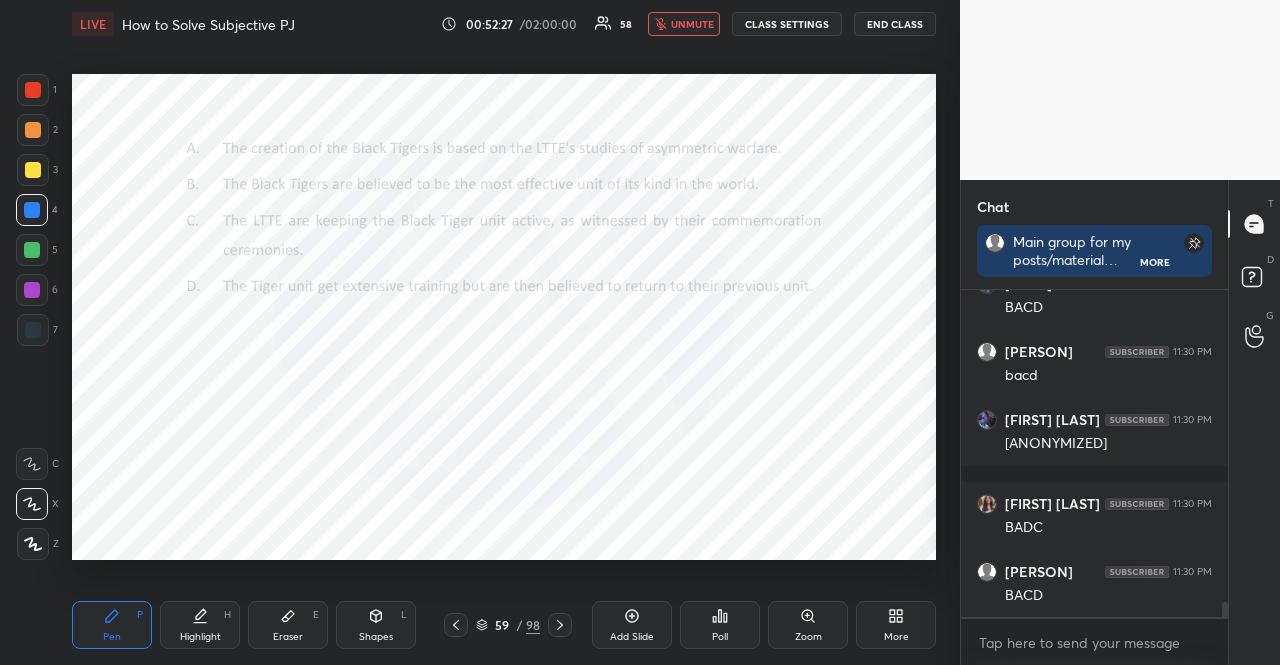 scroll, scrollTop: 7112, scrollLeft: 0, axis: vertical 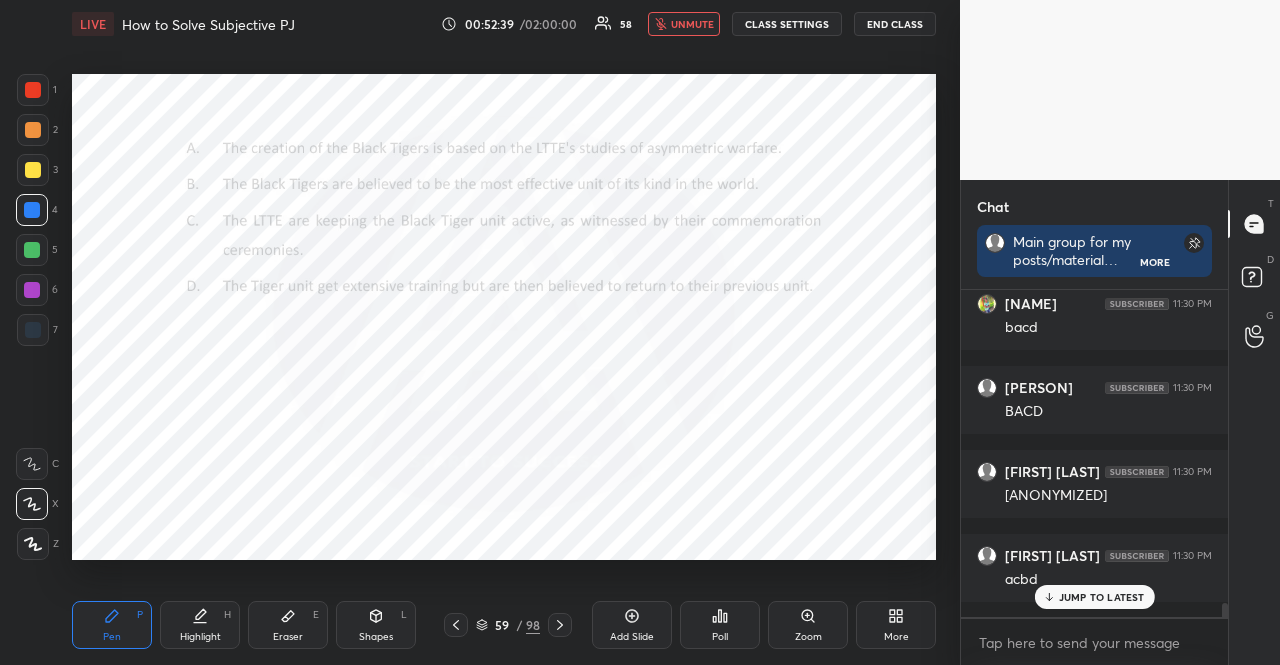 click on "unmute" at bounding box center (692, 24) 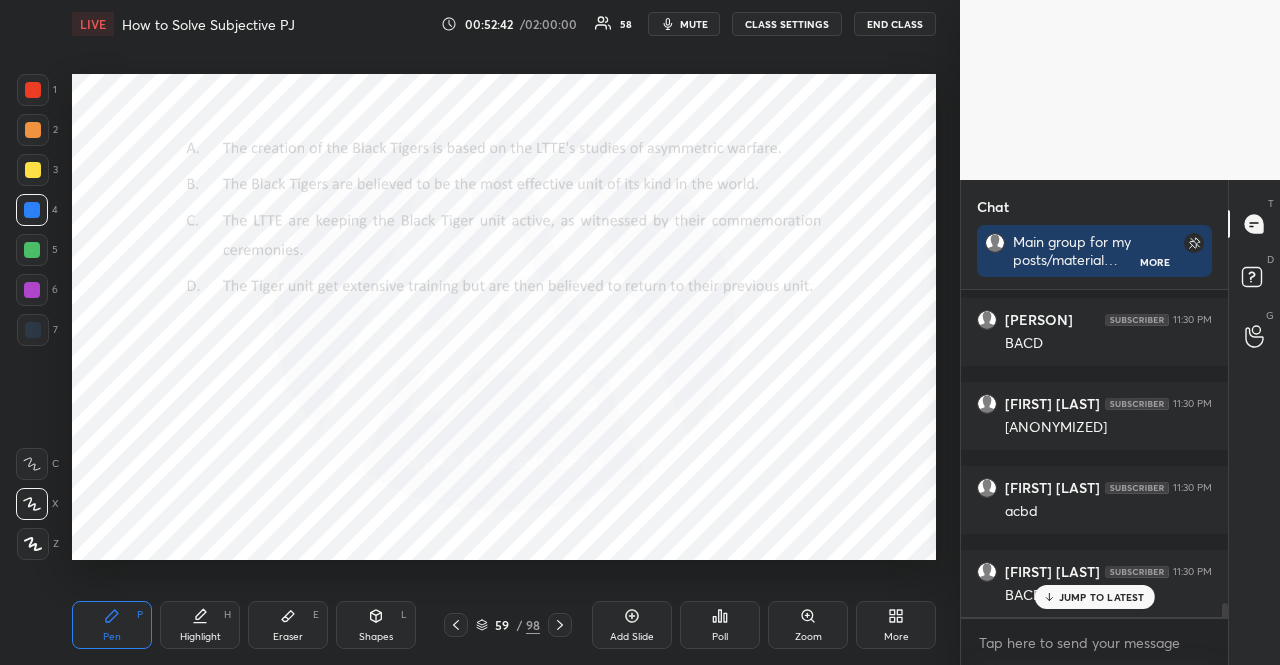 scroll, scrollTop: 7652, scrollLeft: 0, axis: vertical 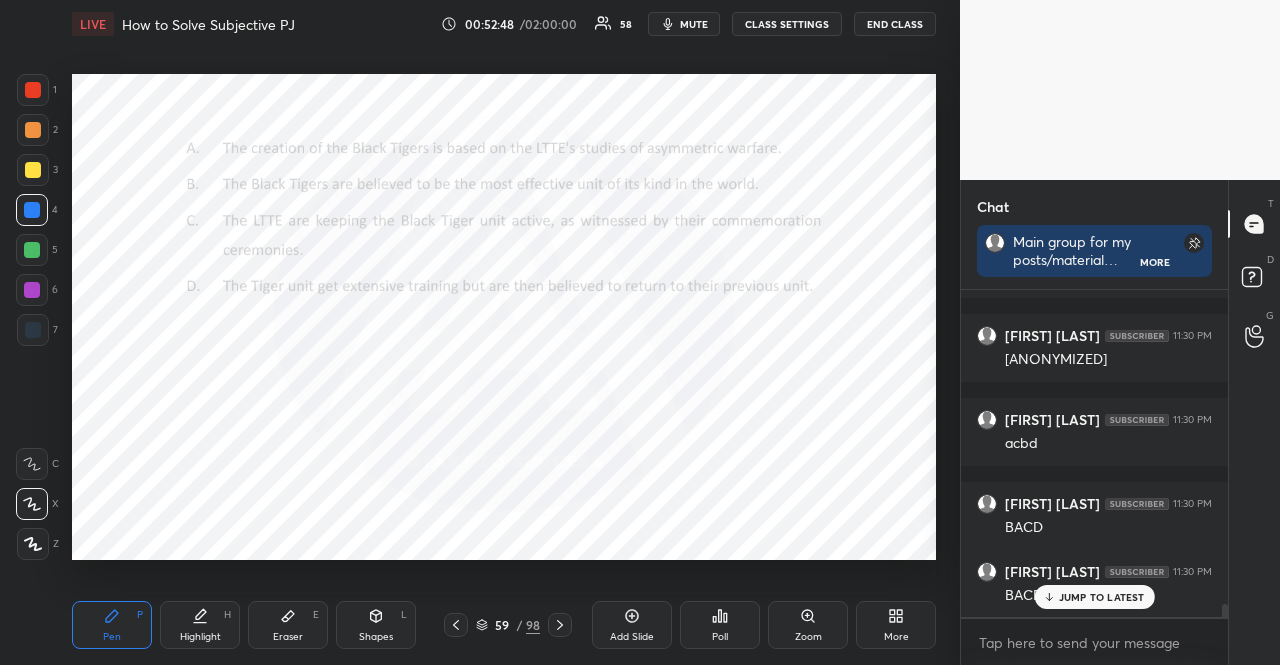 click at bounding box center [32, 290] 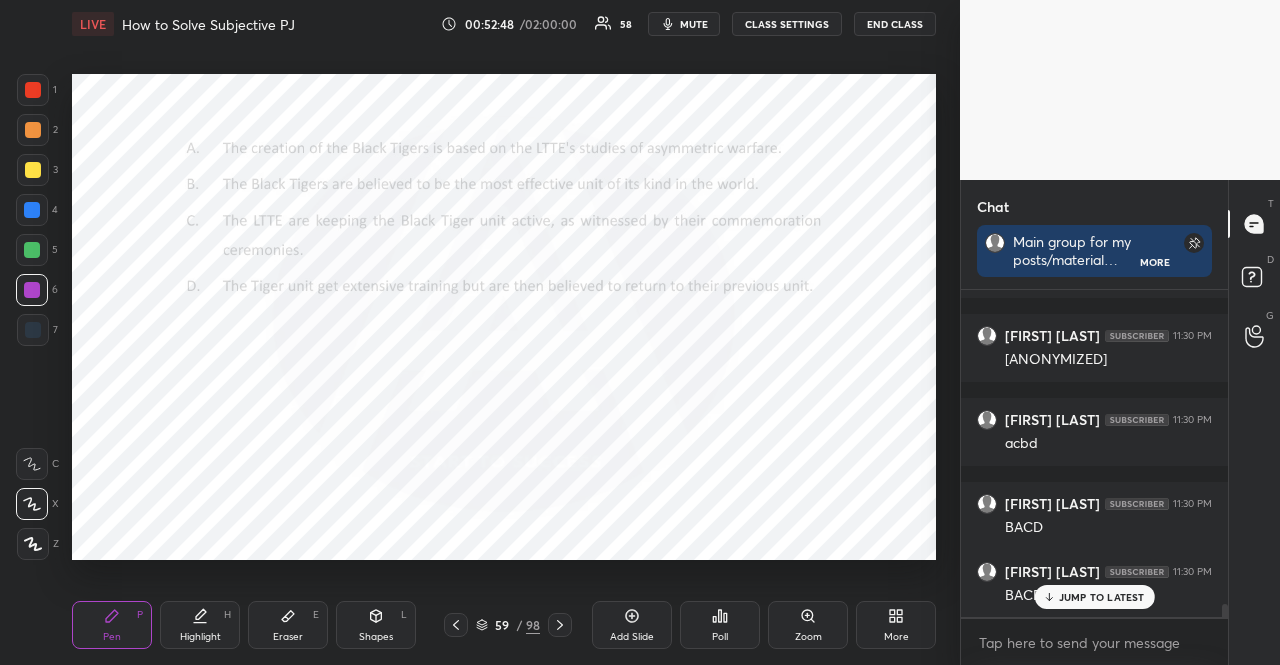 drag, startPoint x: 32, startPoint y: 295, endPoint x: 71, endPoint y: 327, distance: 50.447994 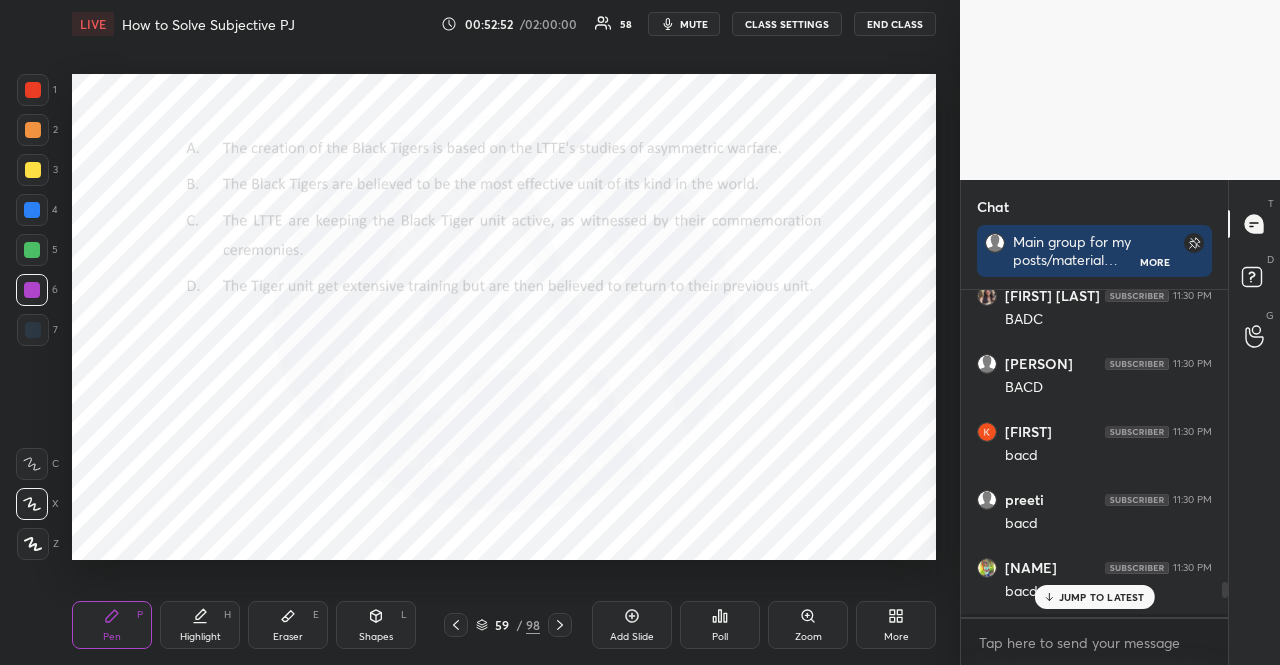 scroll, scrollTop: 6952, scrollLeft: 0, axis: vertical 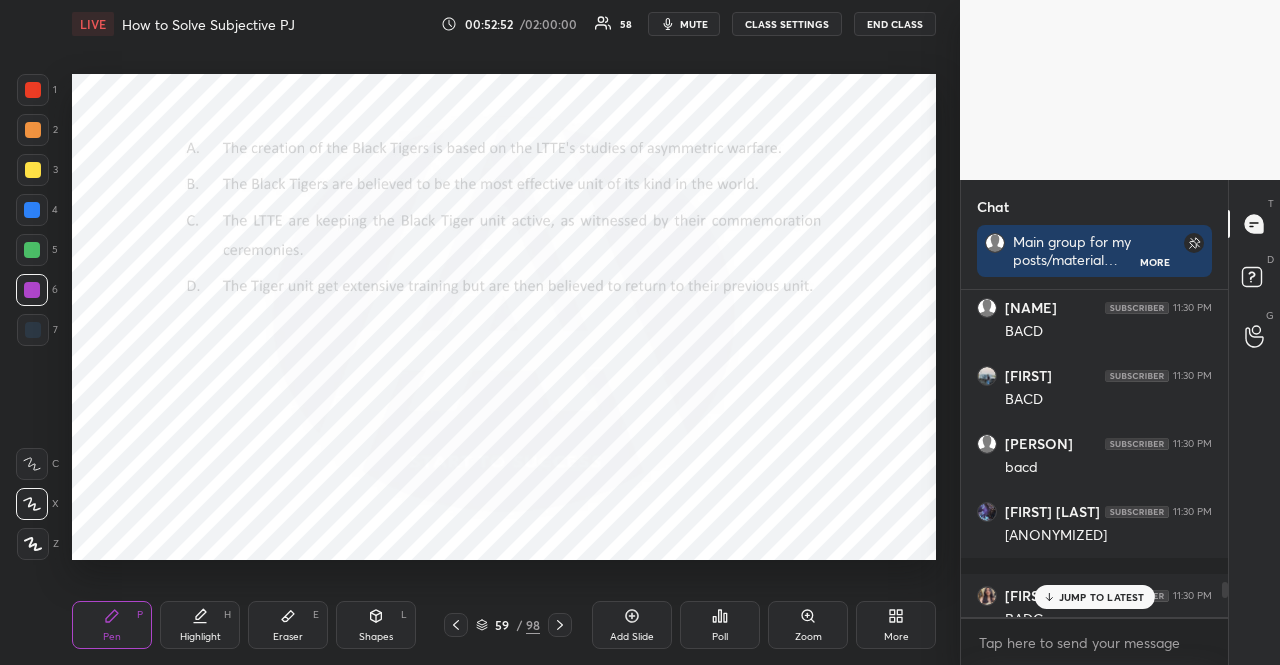 type on "x" 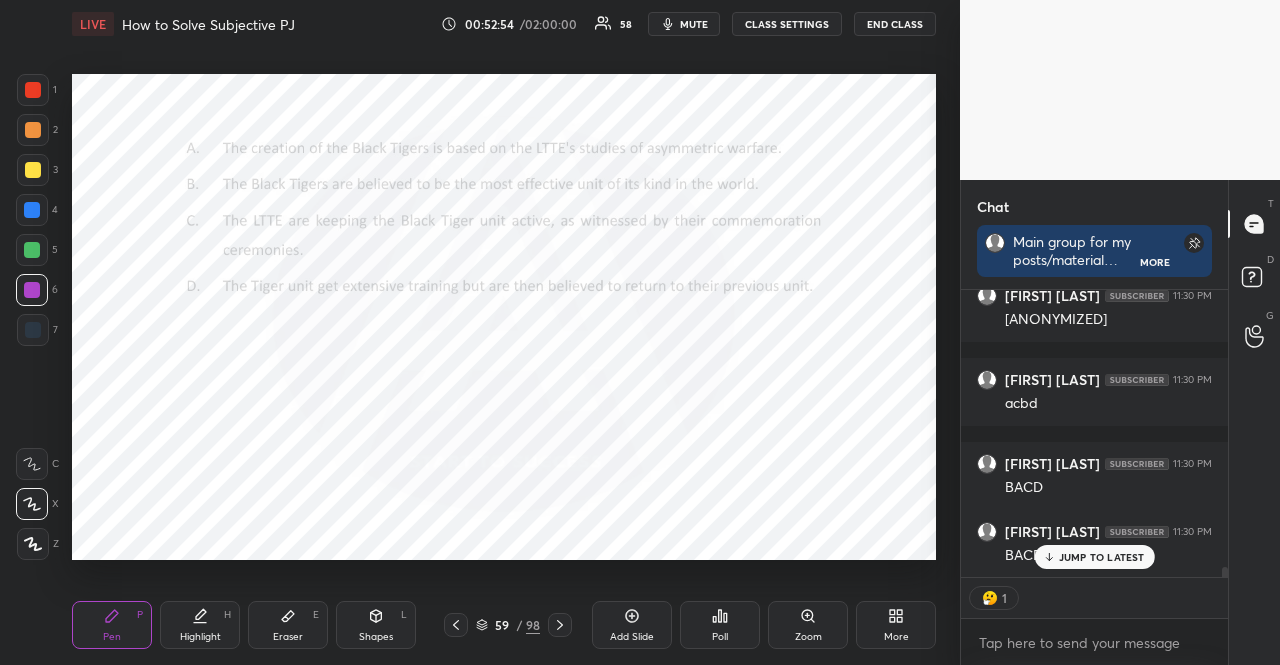 click on "Poll" at bounding box center [720, 637] 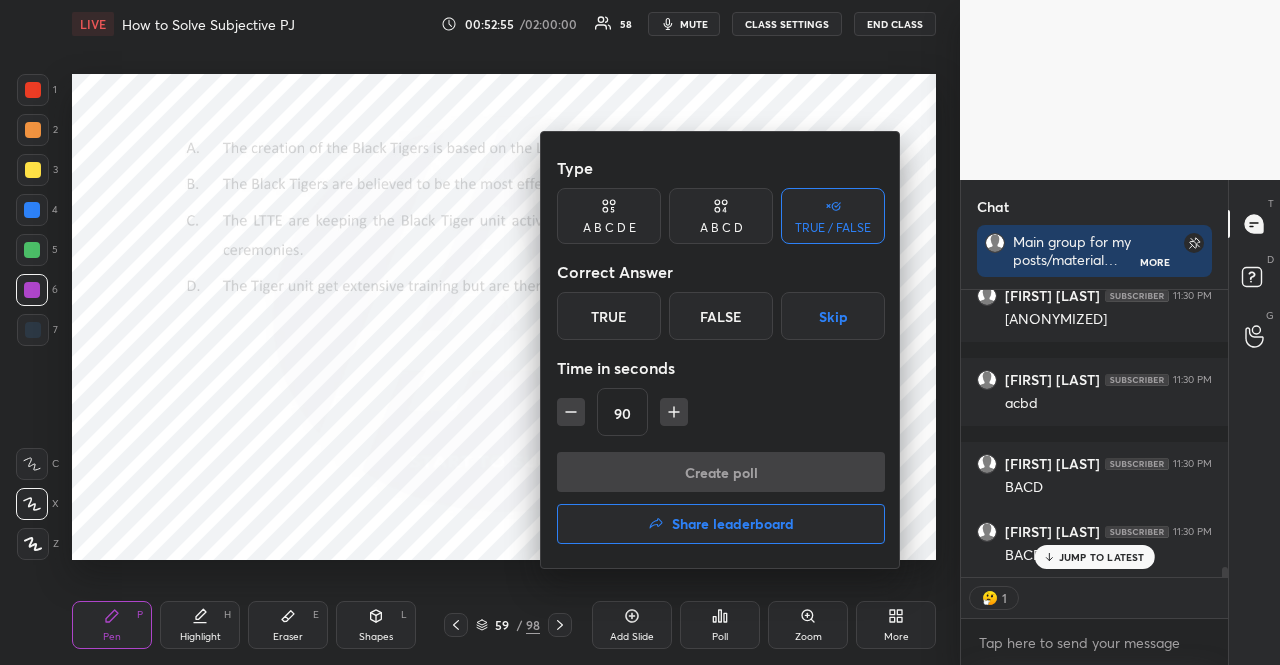click on "Skip" at bounding box center [833, 316] 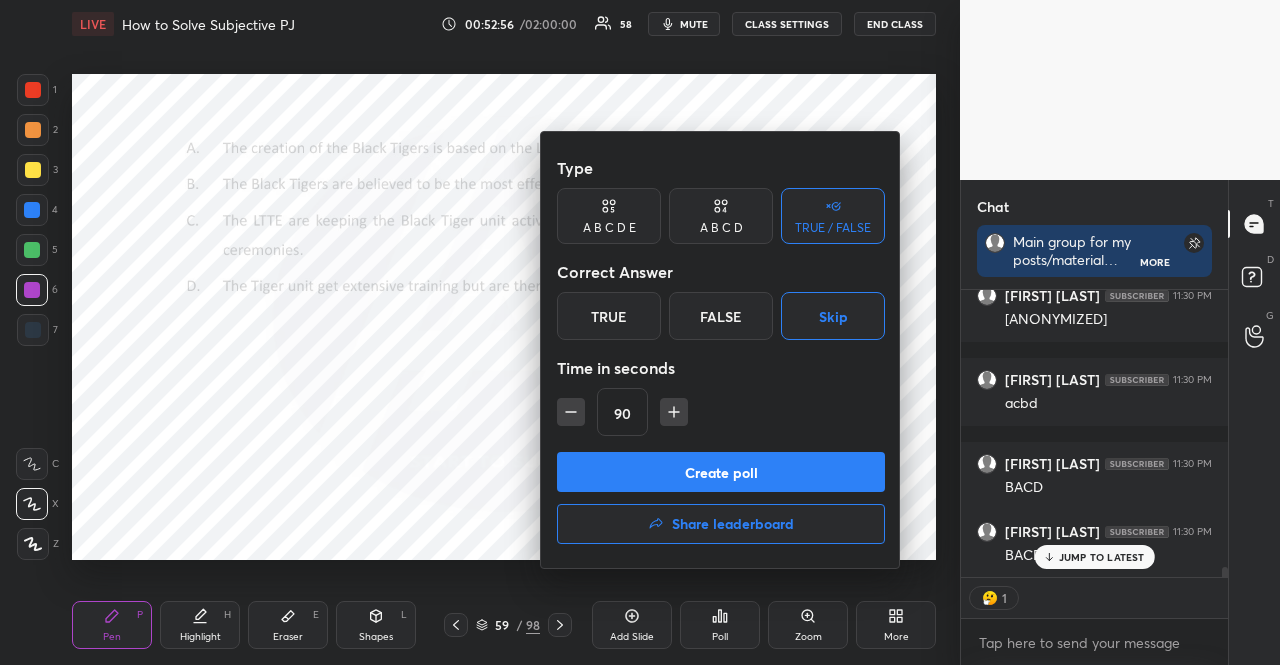 click 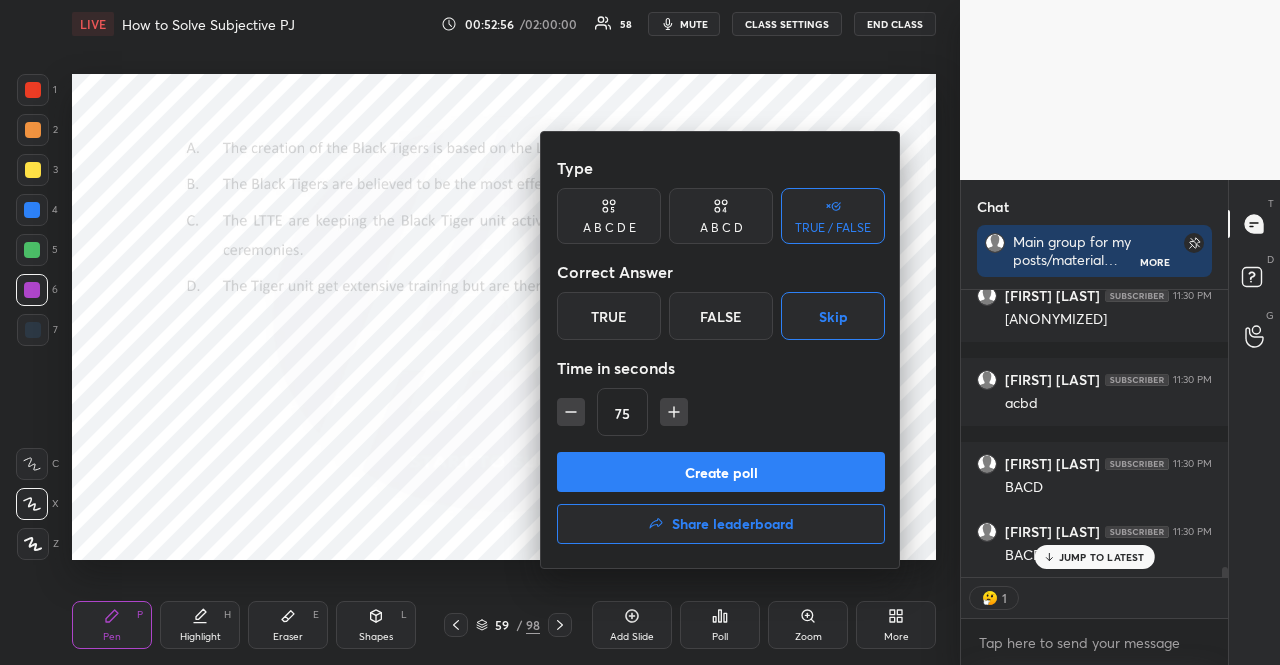 click 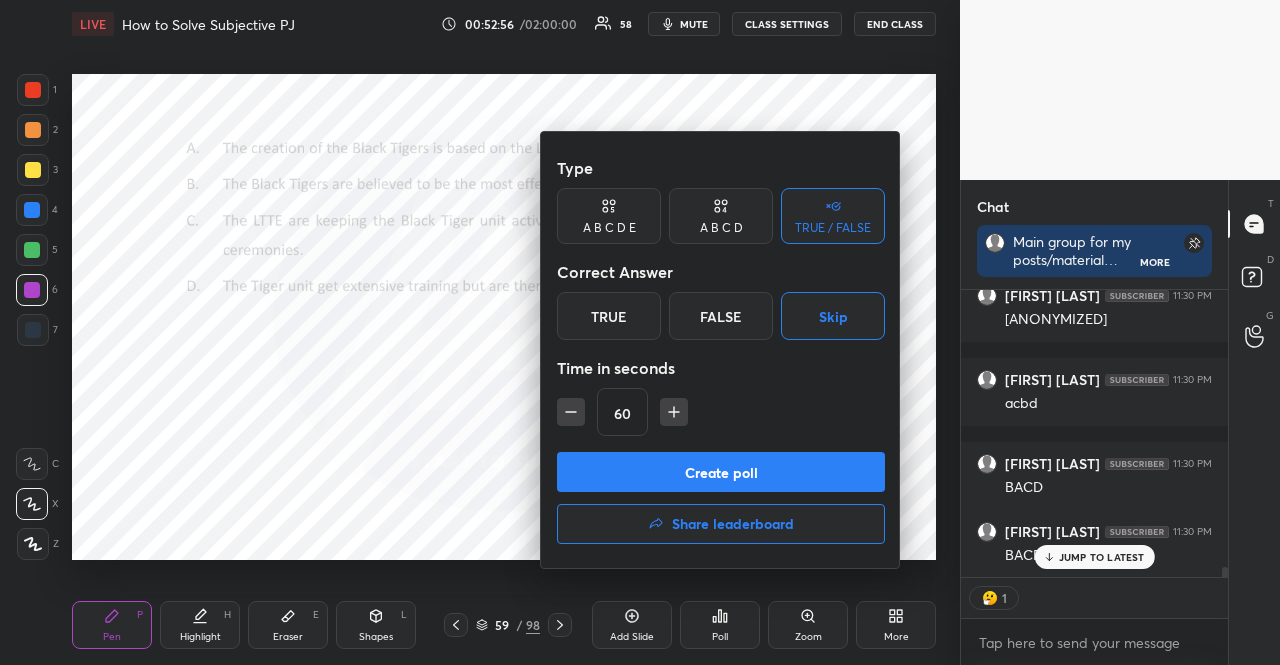 click 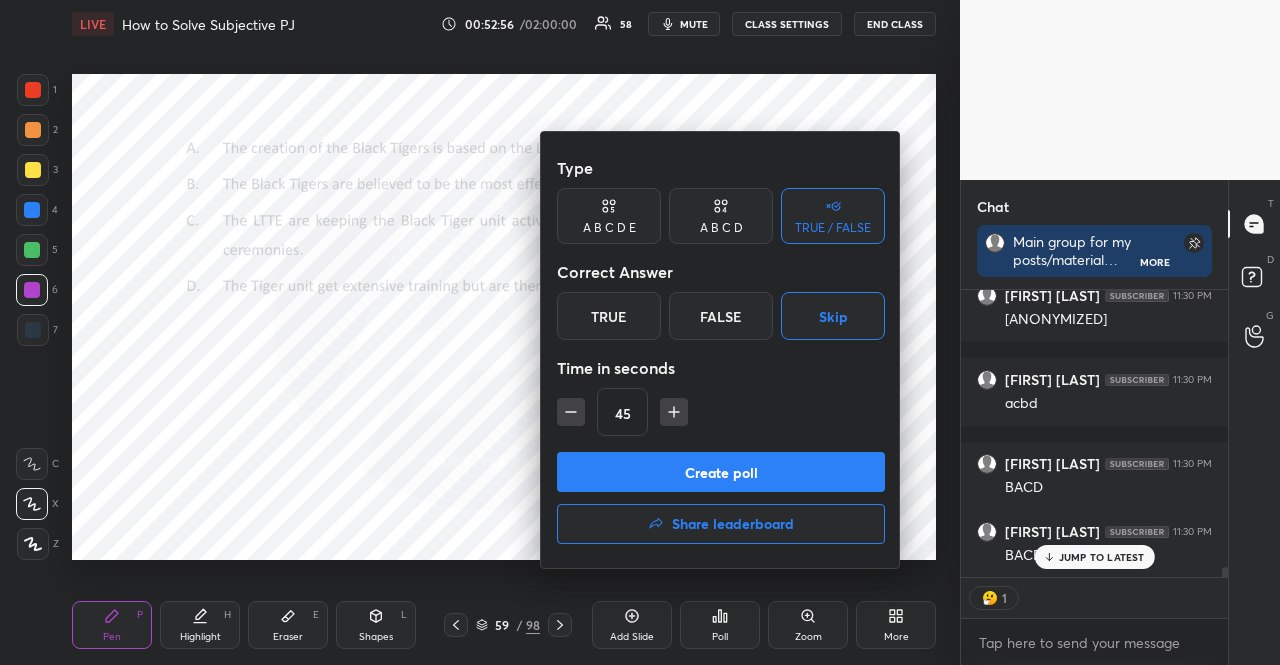 click 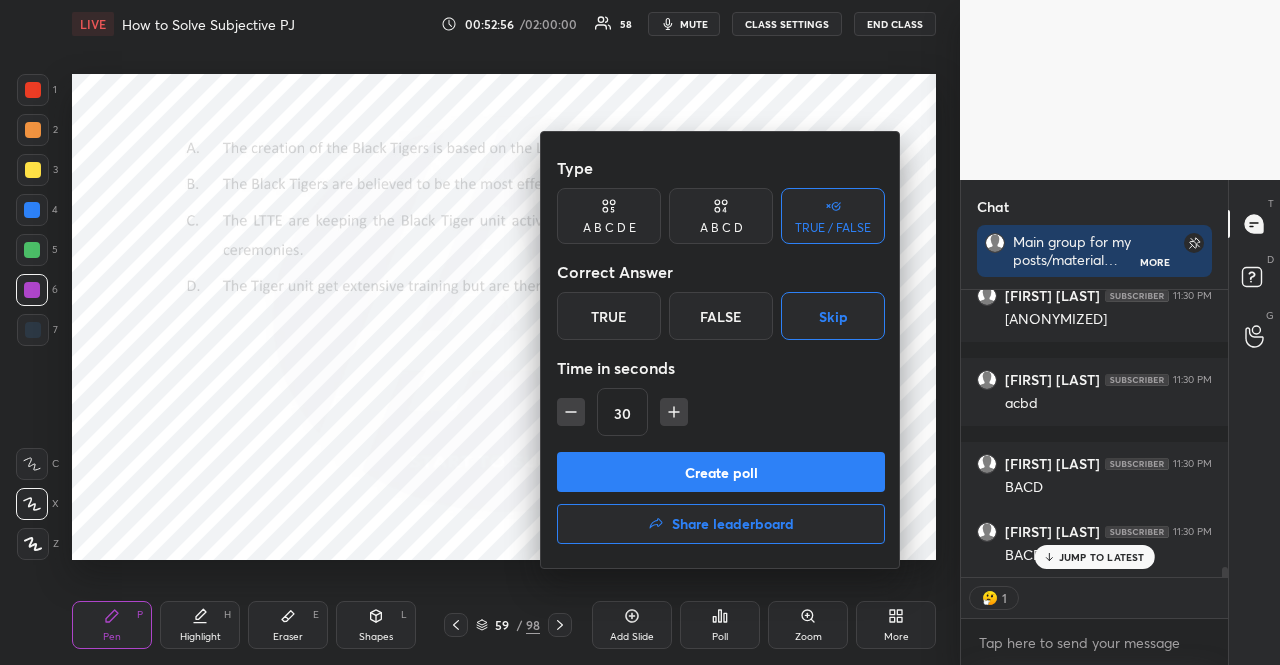 click 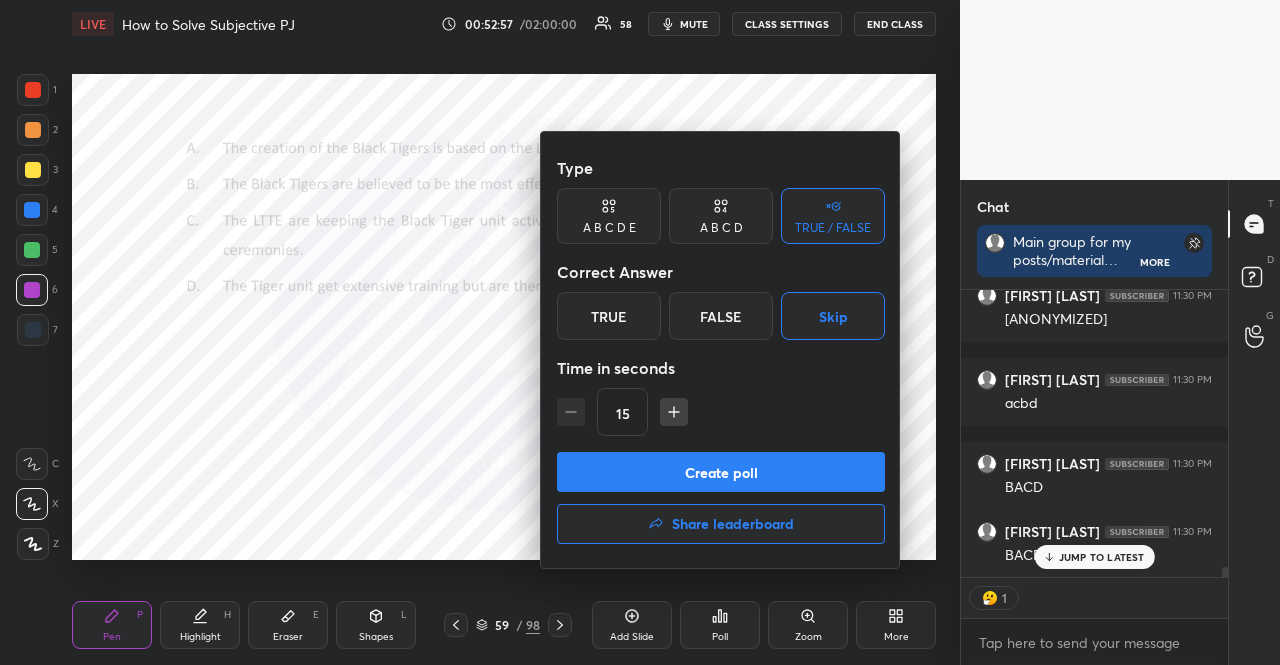 click on "15" at bounding box center (721, 412) 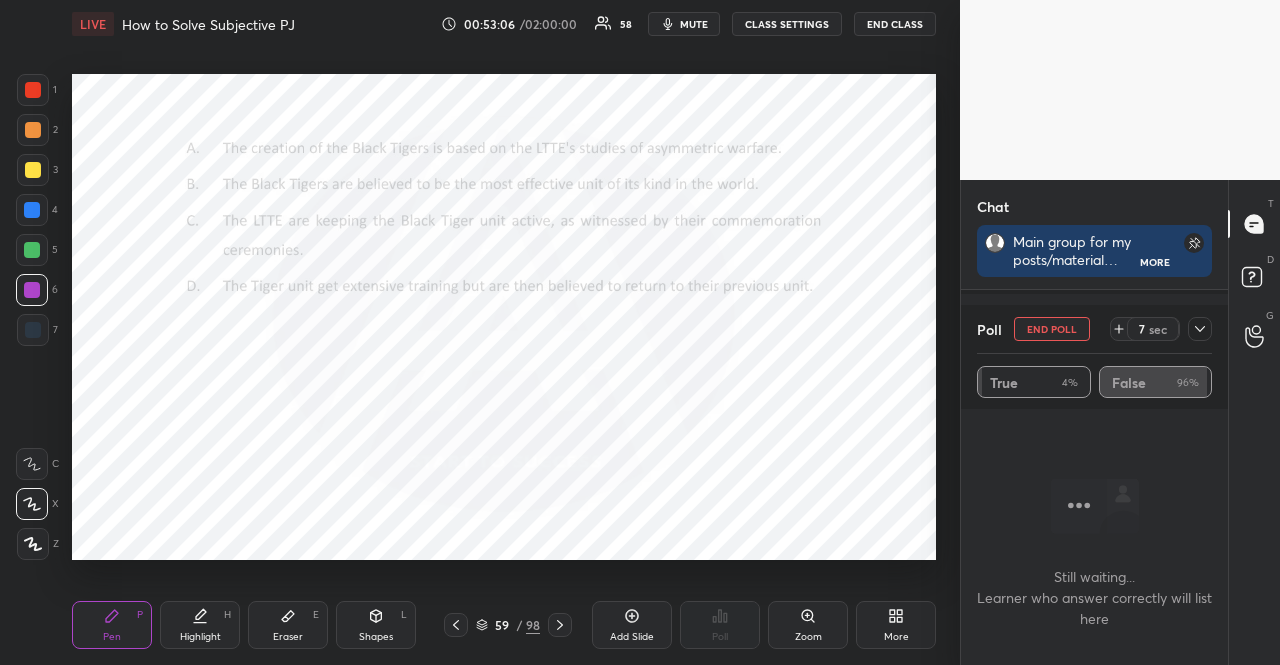 click at bounding box center (33, 90) 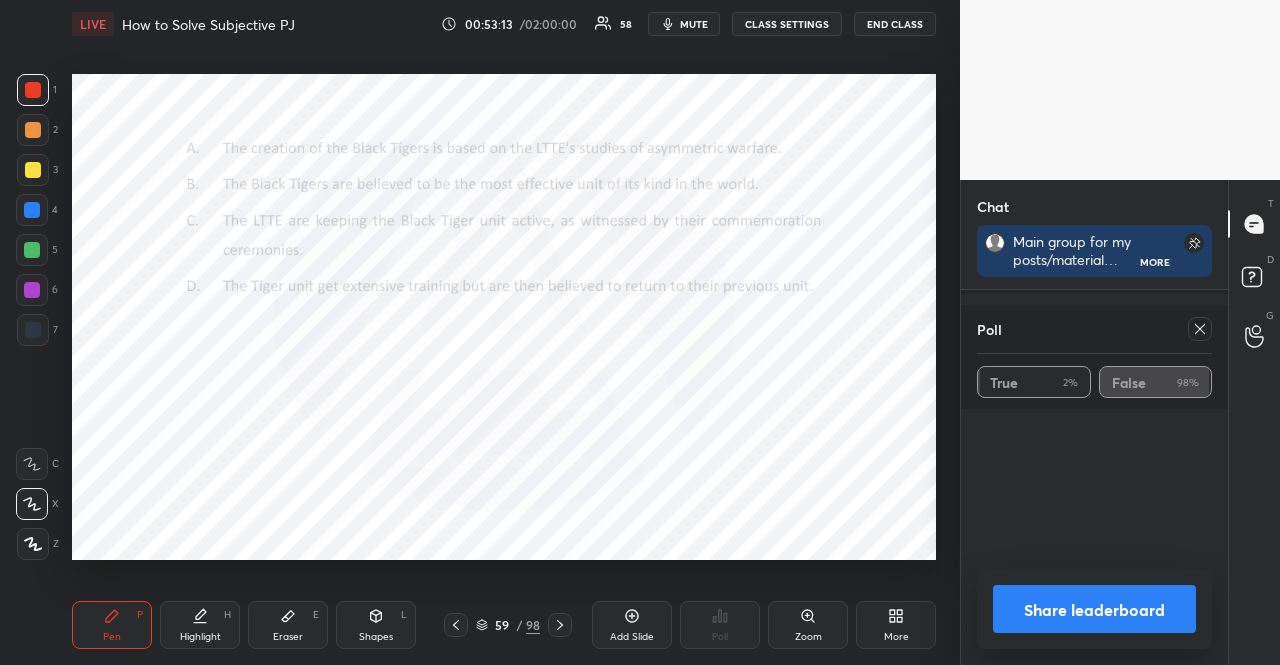 click 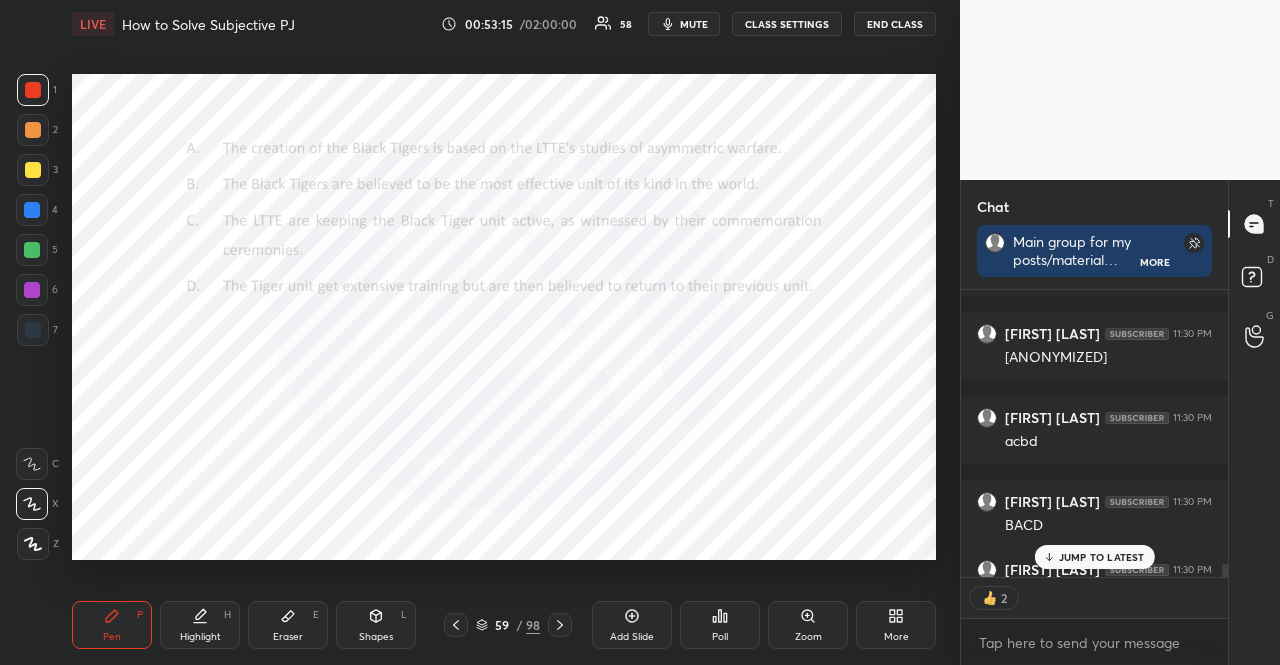 click on "JUMP TO LATEST" at bounding box center (1102, 557) 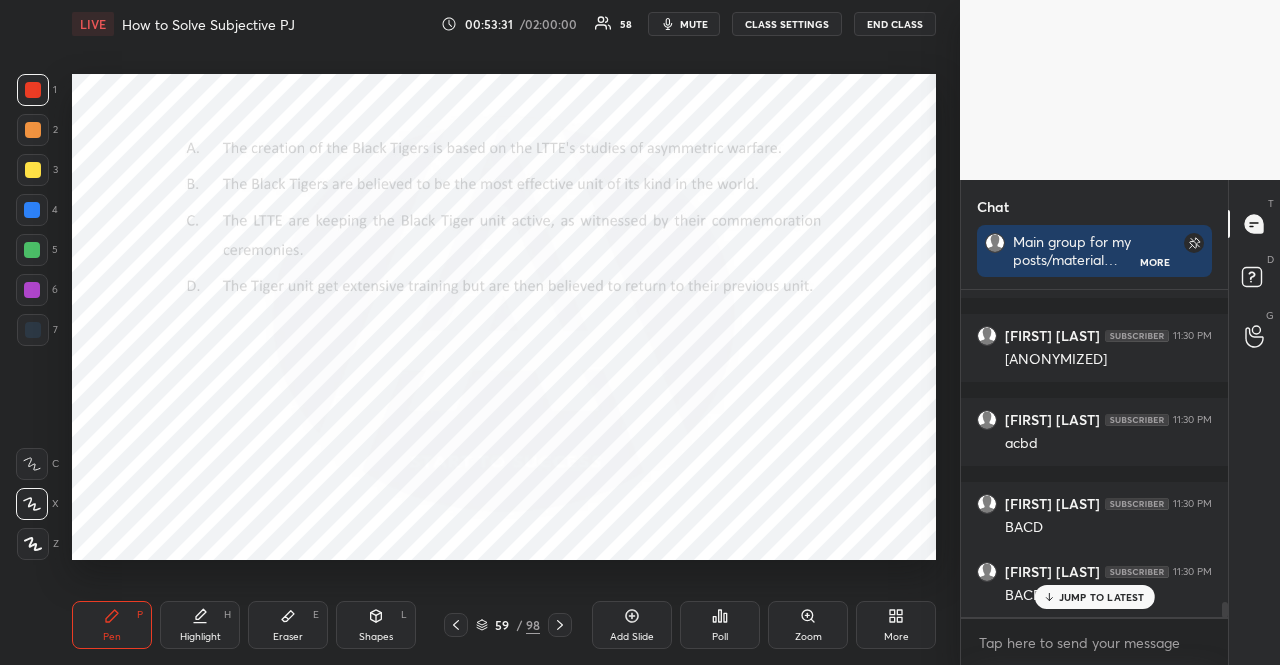 click on "JUMP TO LATEST" at bounding box center (1102, 597) 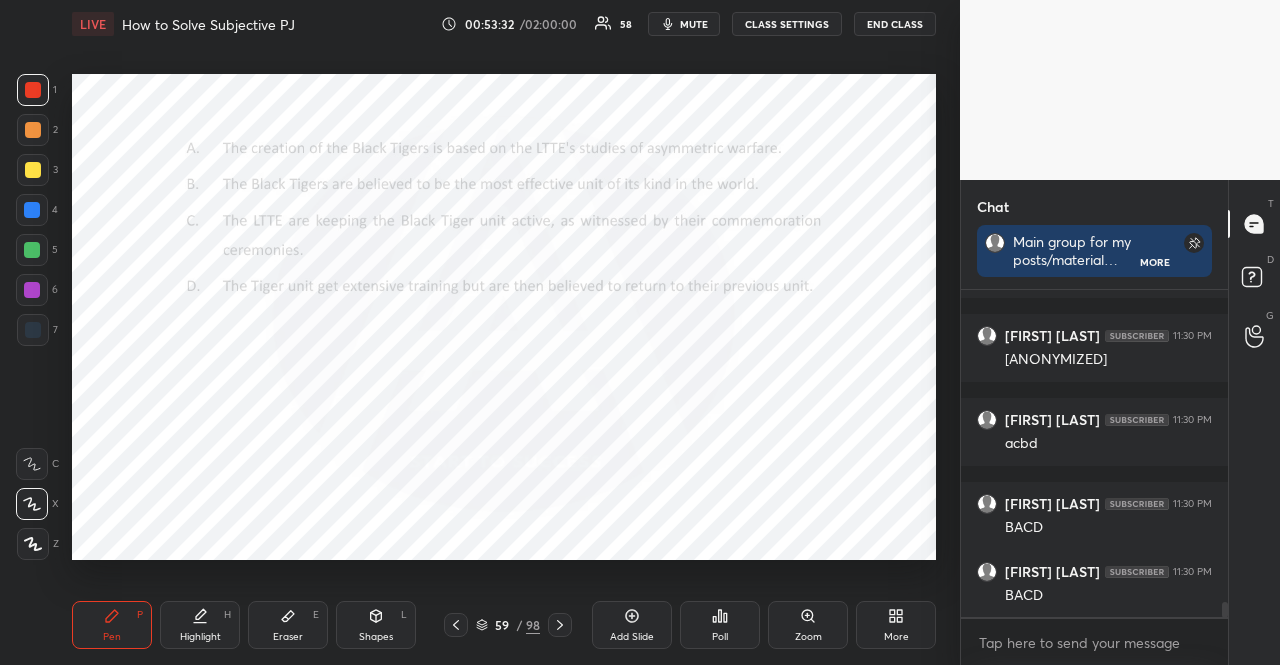 click at bounding box center [32, 210] 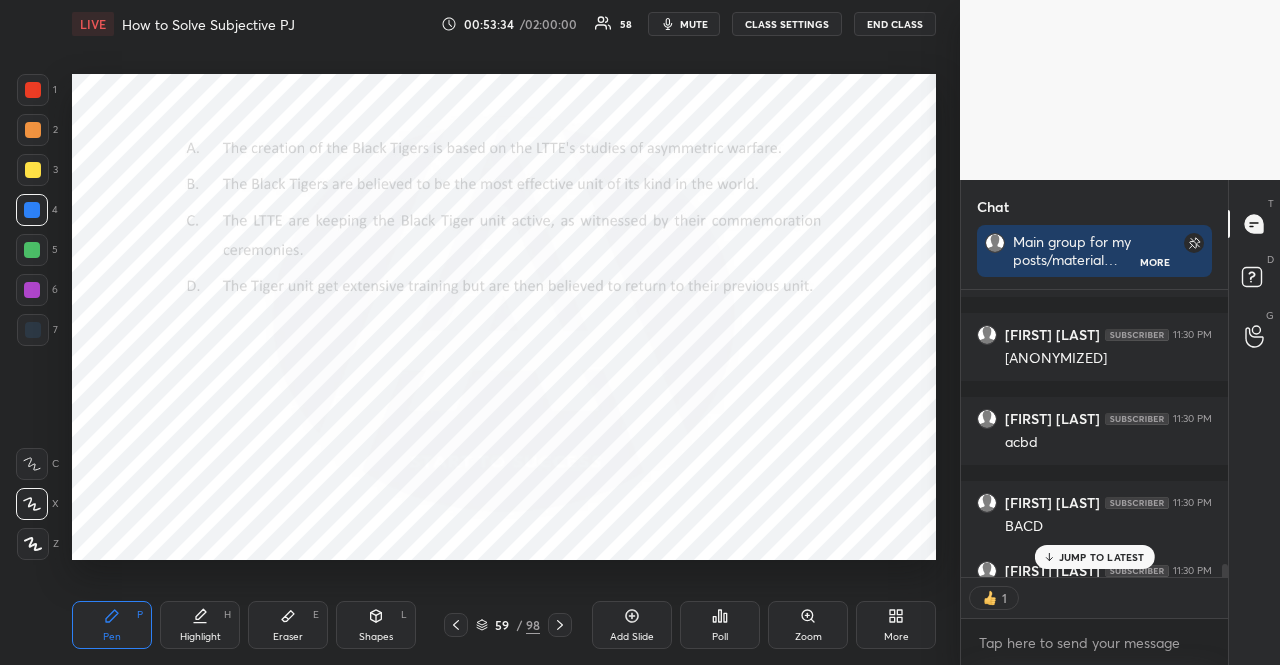 click on "JUMP TO LATEST" at bounding box center (1094, 557) 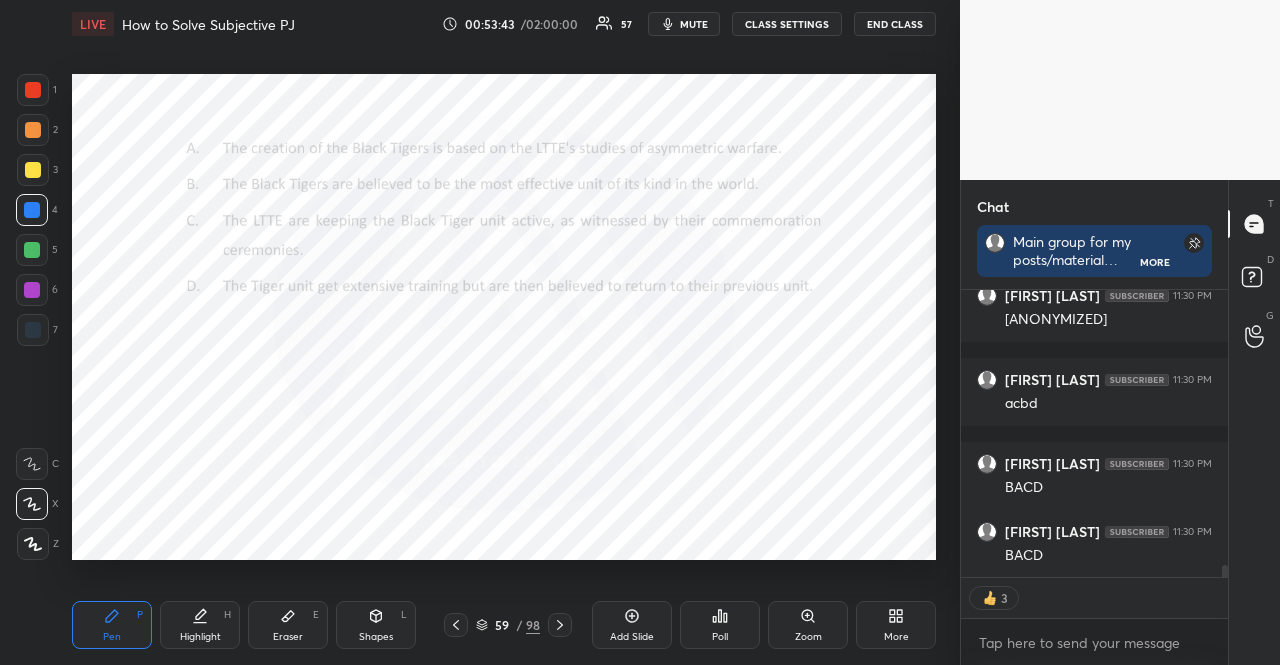 type on "x" 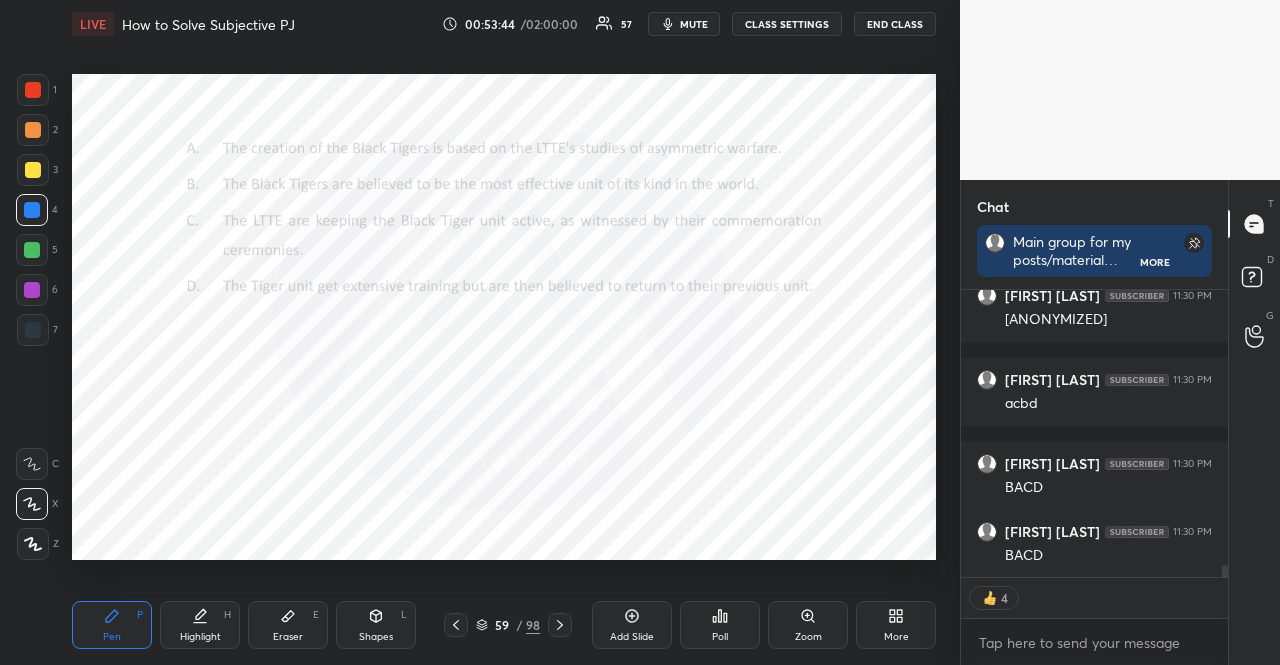 click at bounding box center [560, 625] 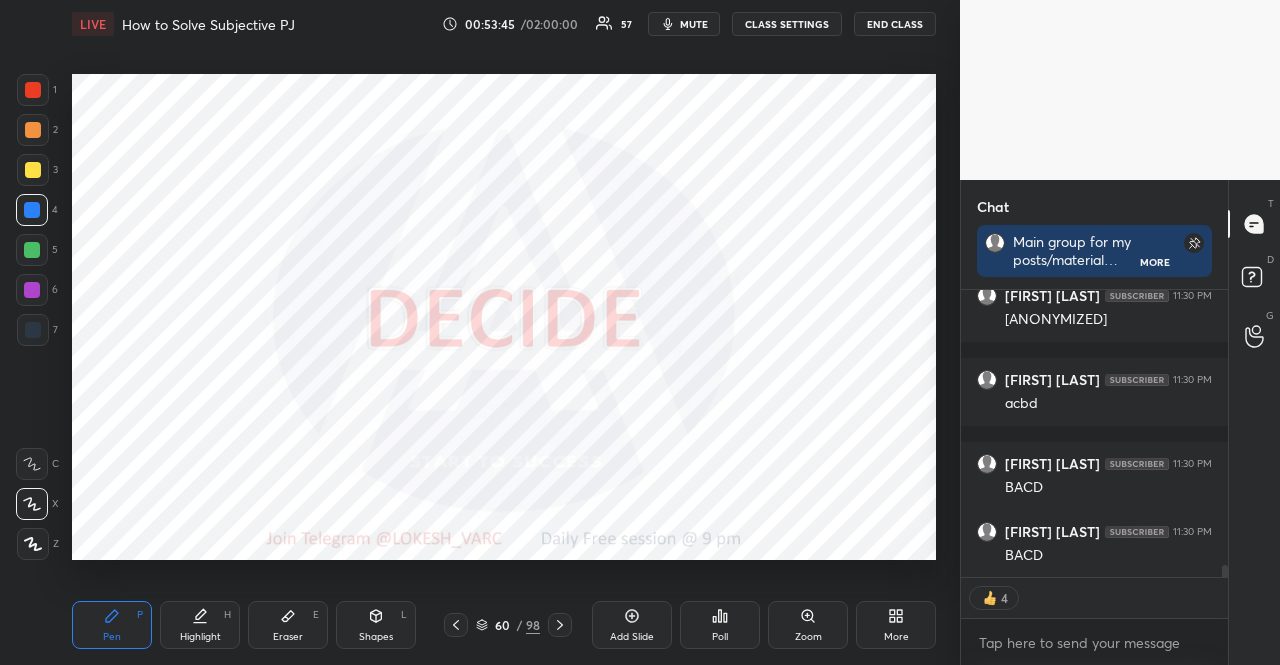 click at bounding box center (560, 625) 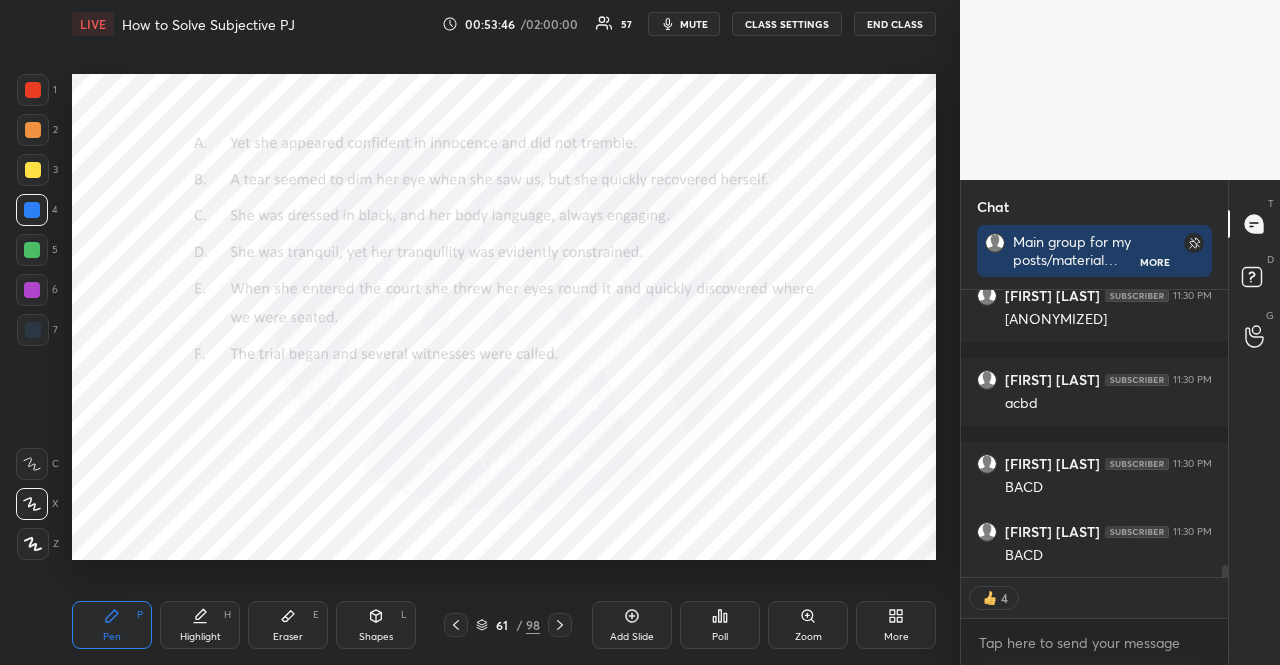 click on "Poll" at bounding box center [720, 625] 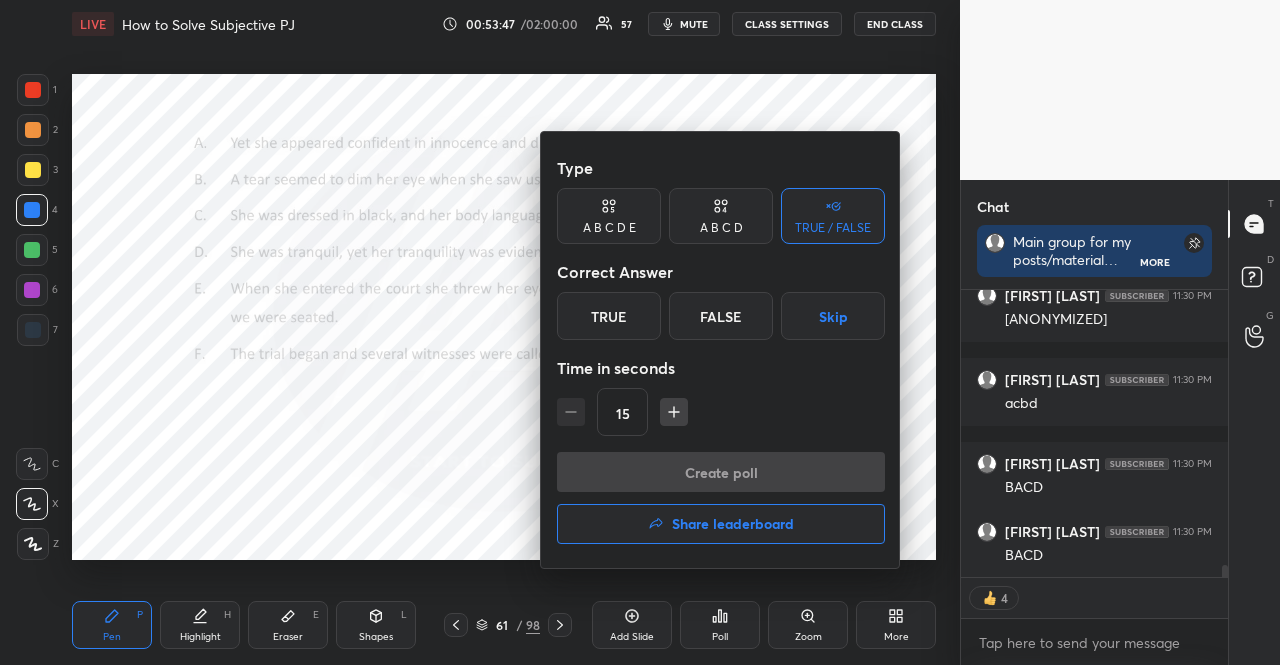 click on "Skip" at bounding box center [833, 316] 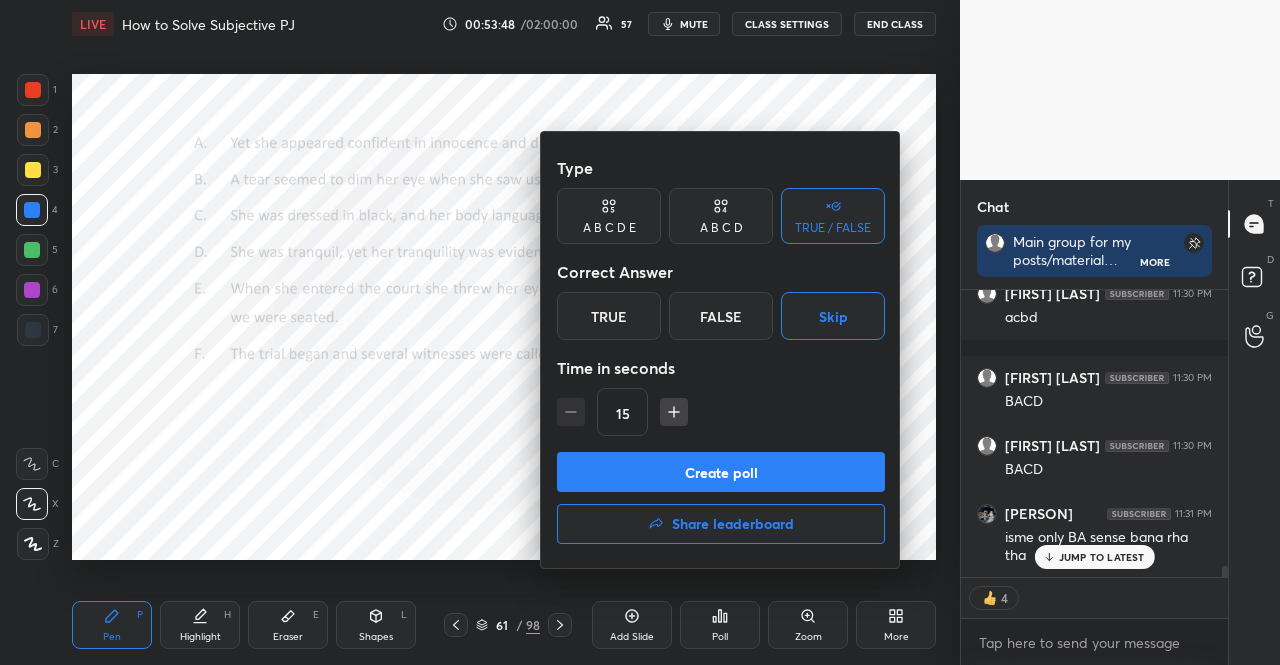 click 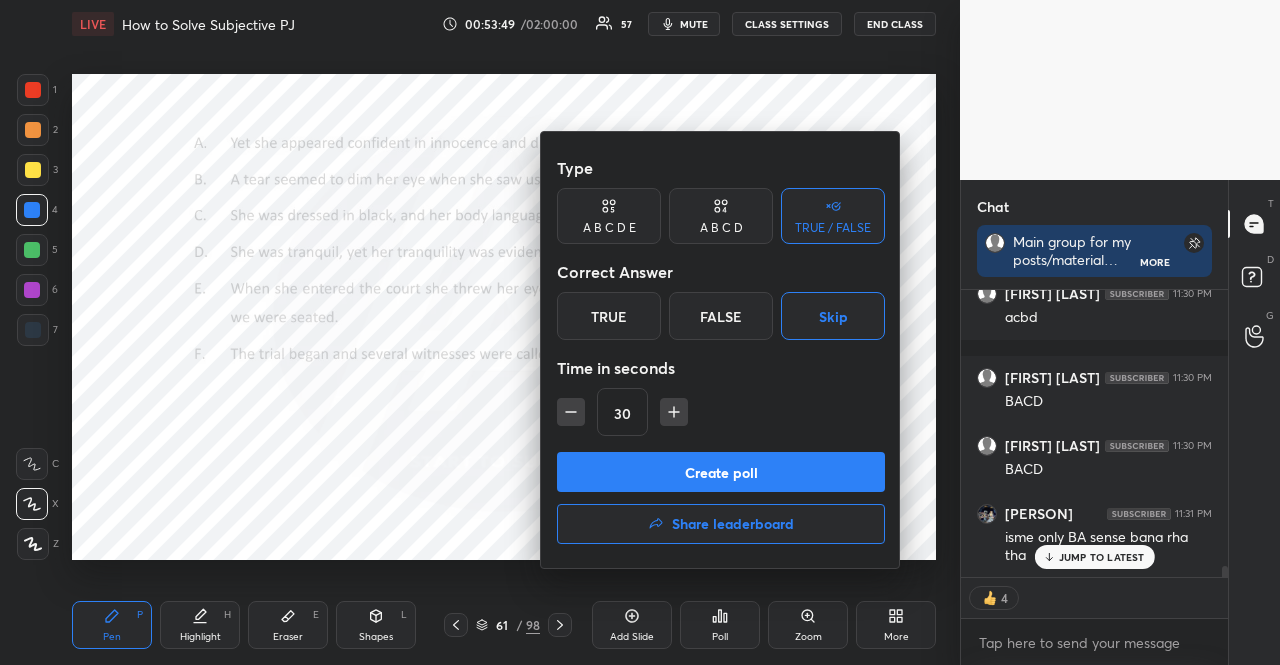 click on "Create poll" at bounding box center [721, 472] 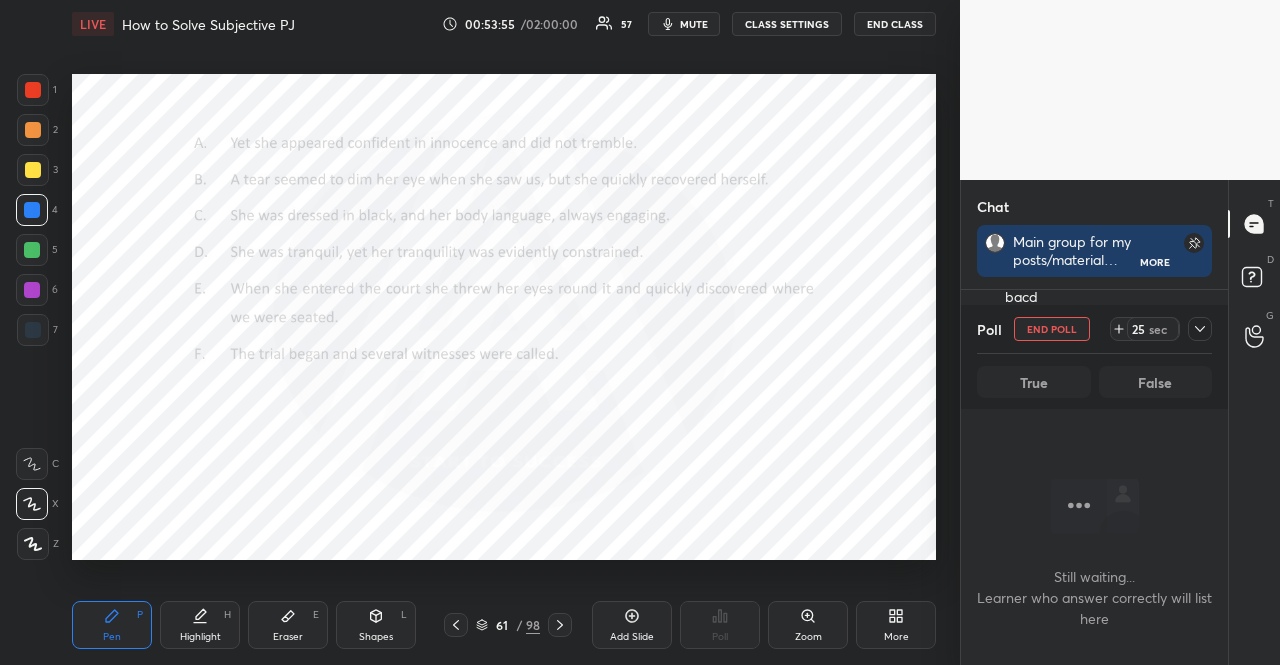 click 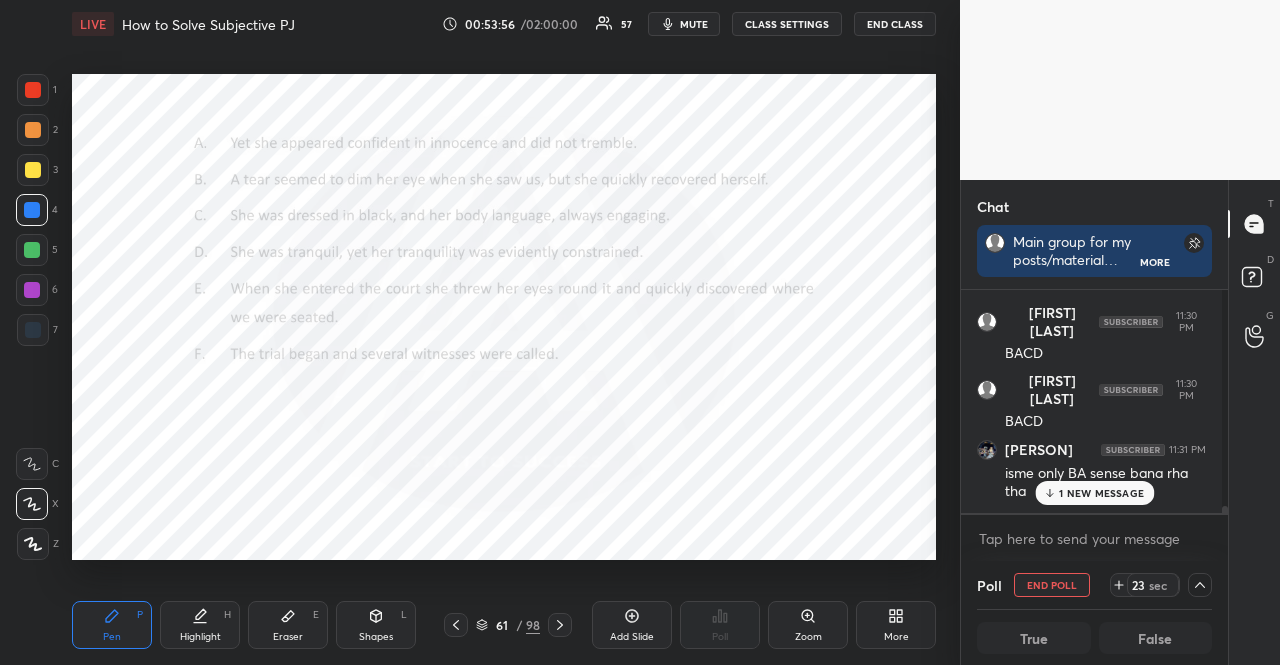 click on "1 NEW MESSAGE" at bounding box center [1101, 493] 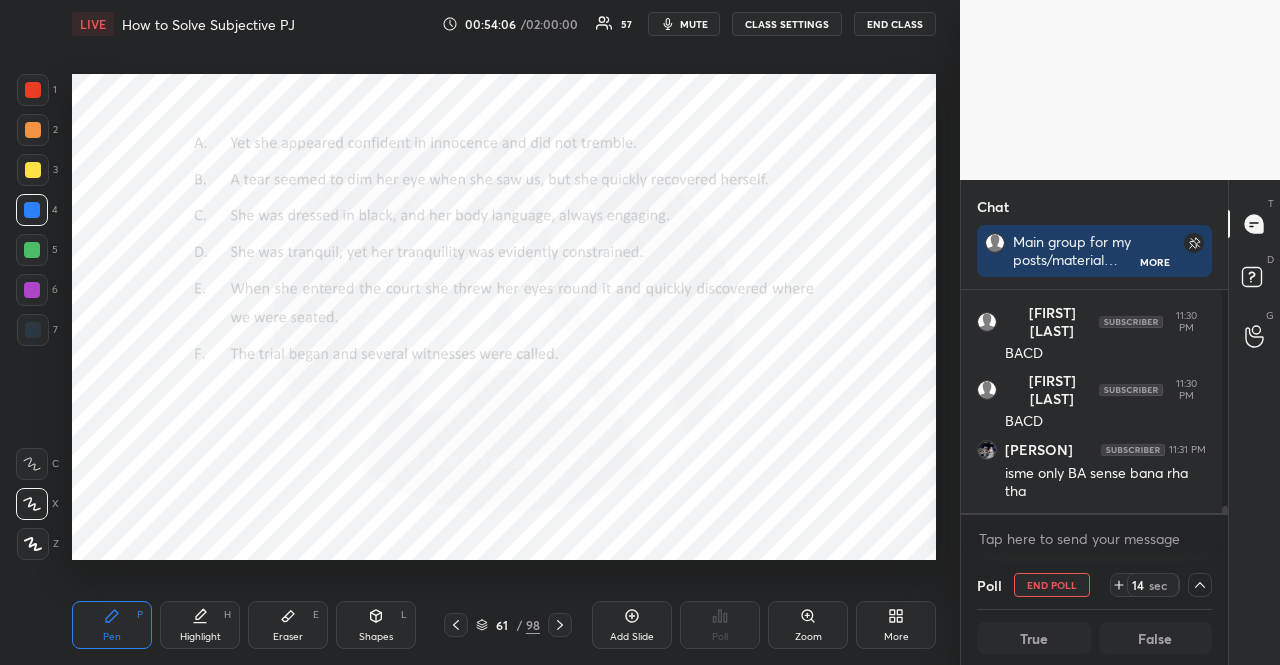 click at bounding box center [32, 250] 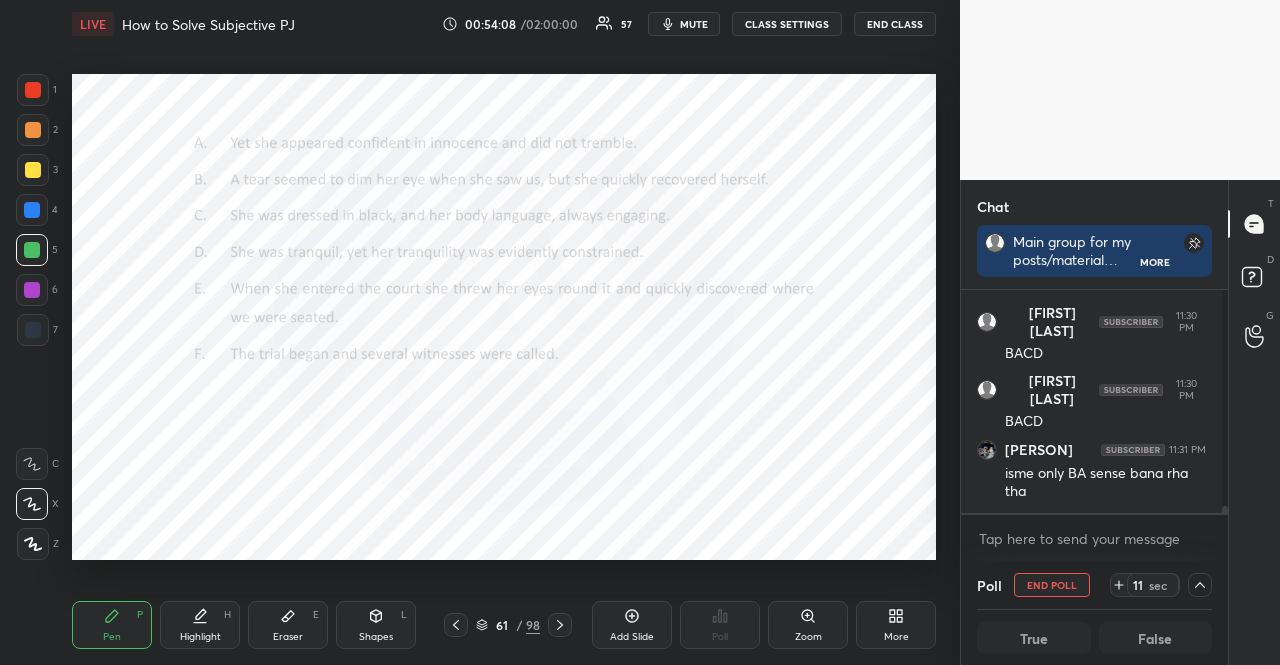 click on "mute" at bounding box center (694, 24) 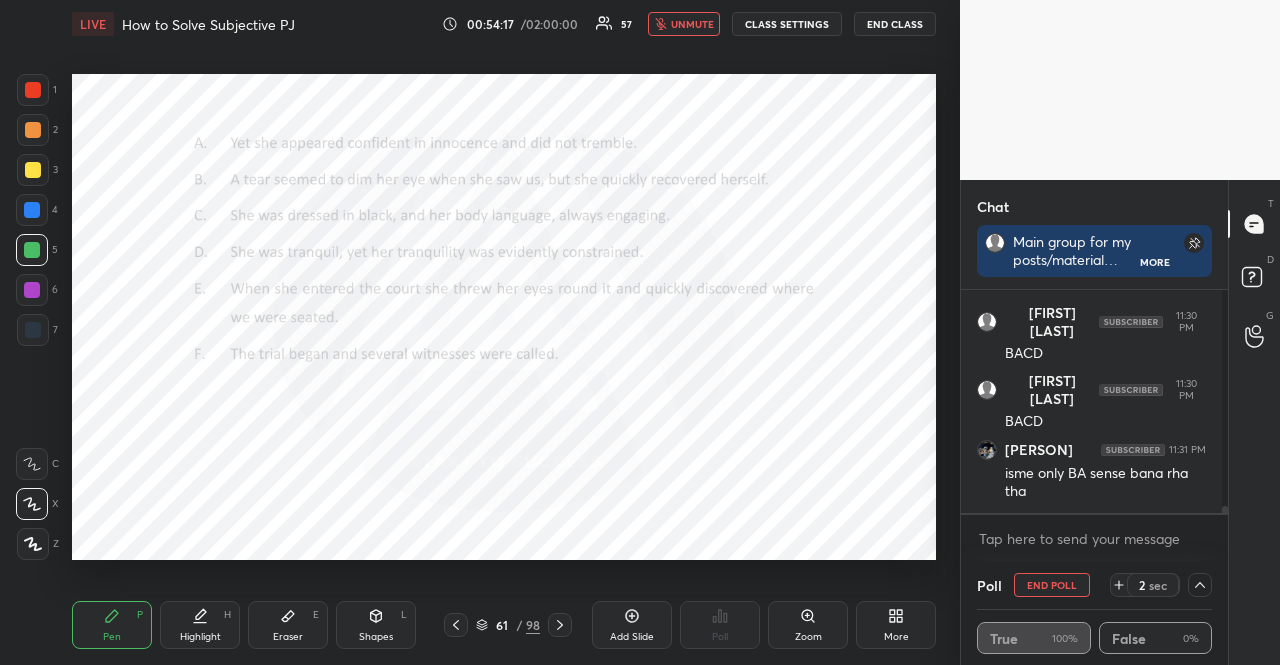 click on "unmute" at bounding box center (692, 24) 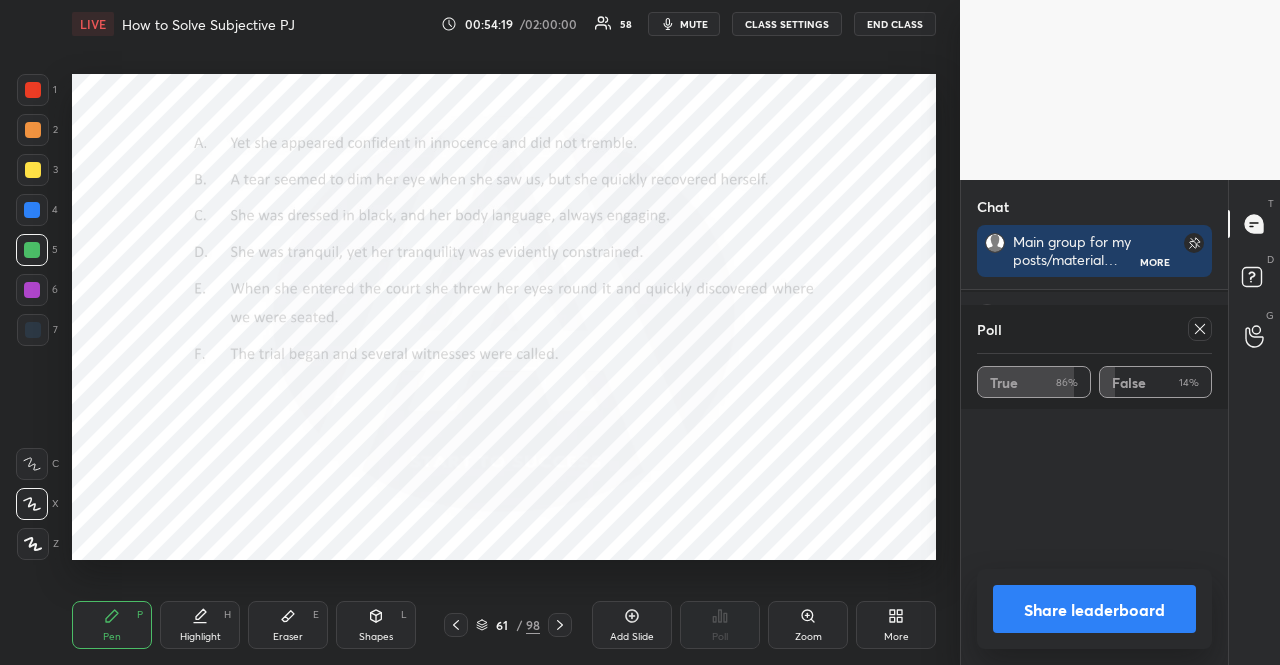 scroll, scrollTop: 6, scrollLeft: 6, axis: both 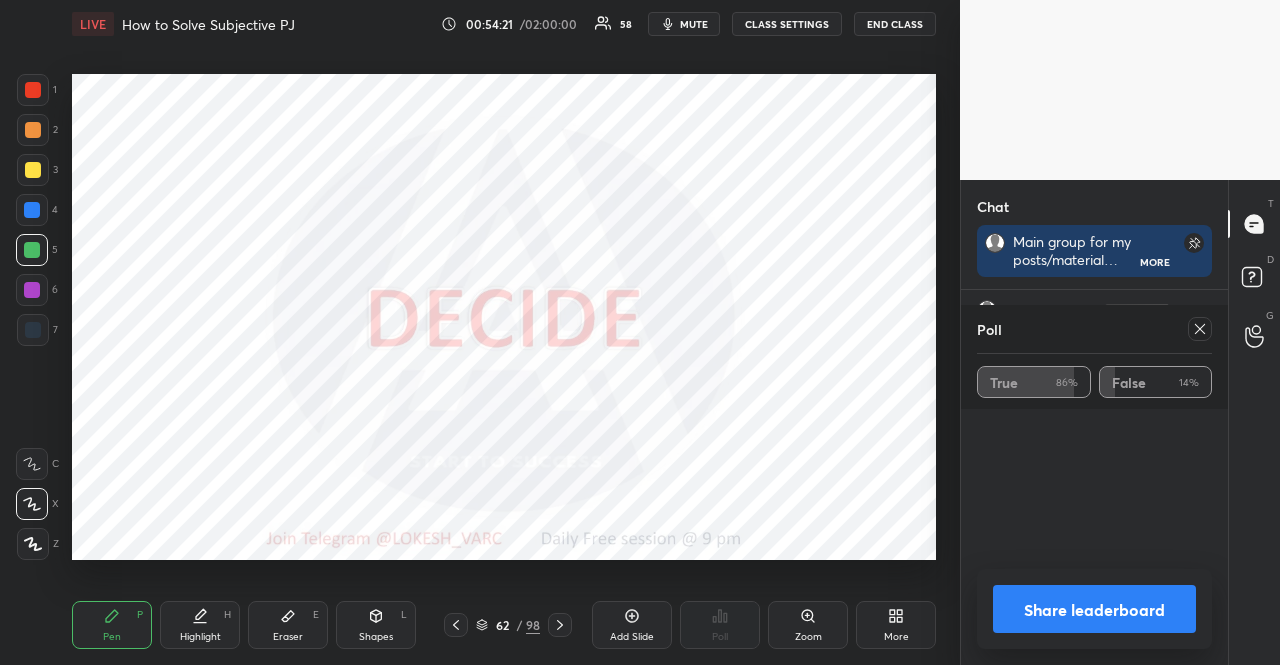 click 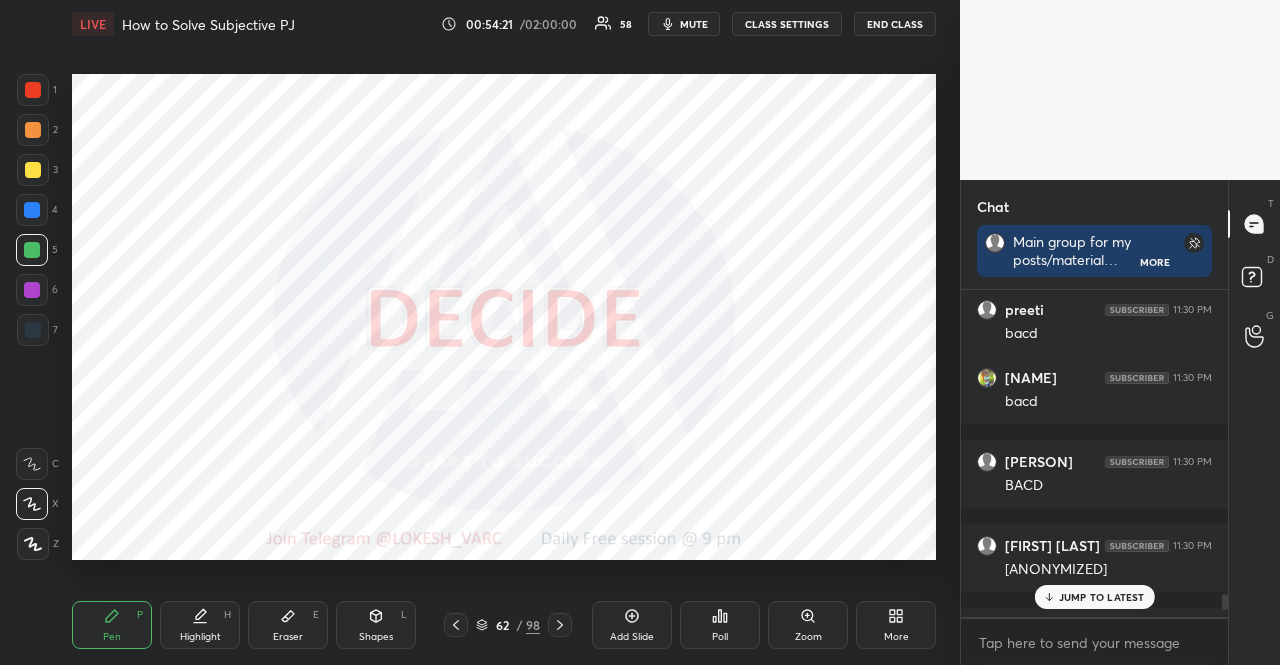 click on "Poll" at bounding box center [720, 625] 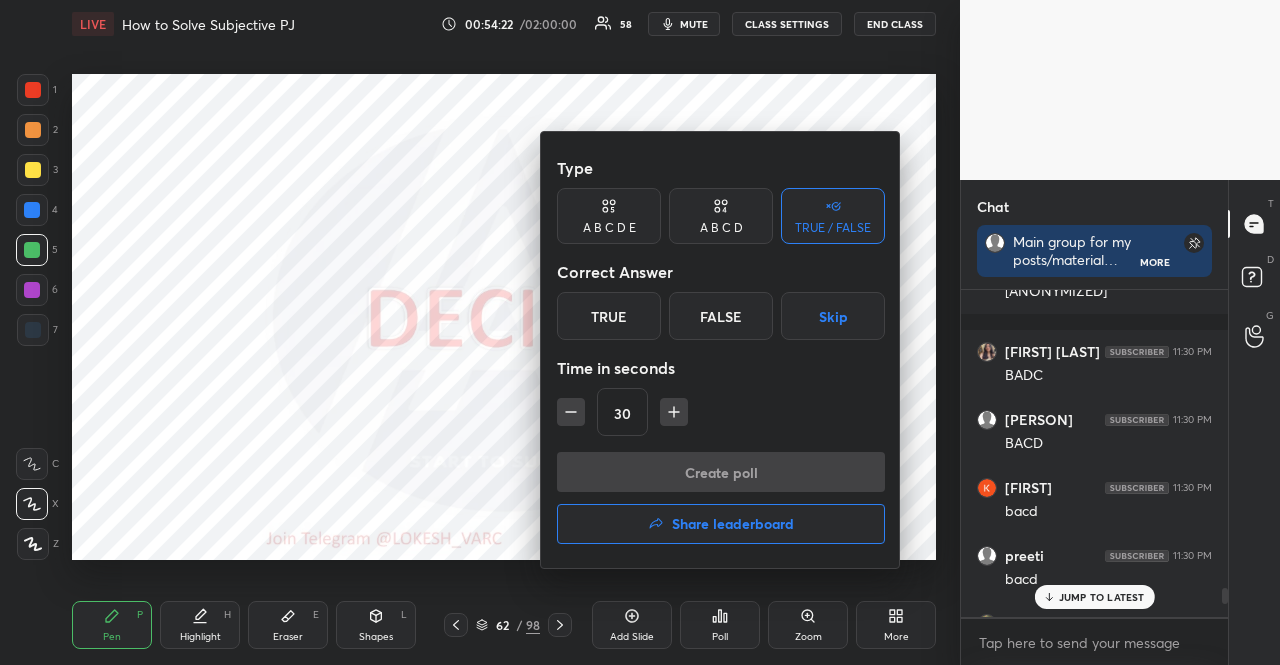 click on "Skip" at bounding box center [833, 316] 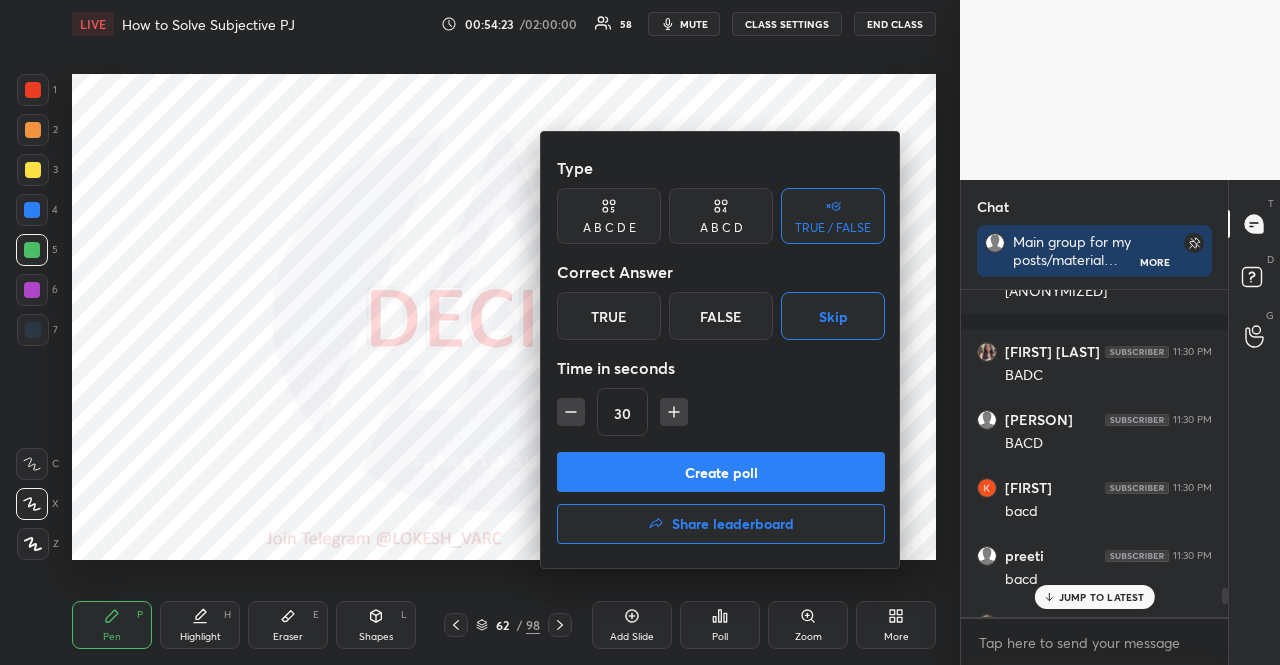 click on "Create poll" at bounding box center (721, 472) 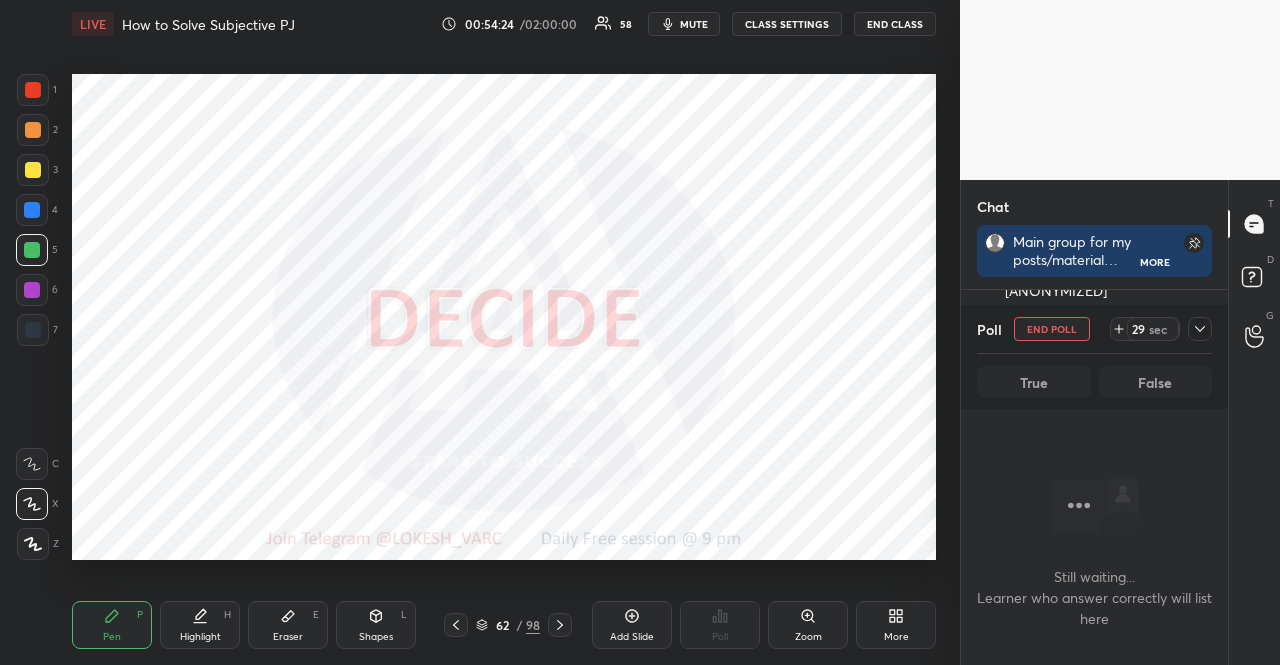 click 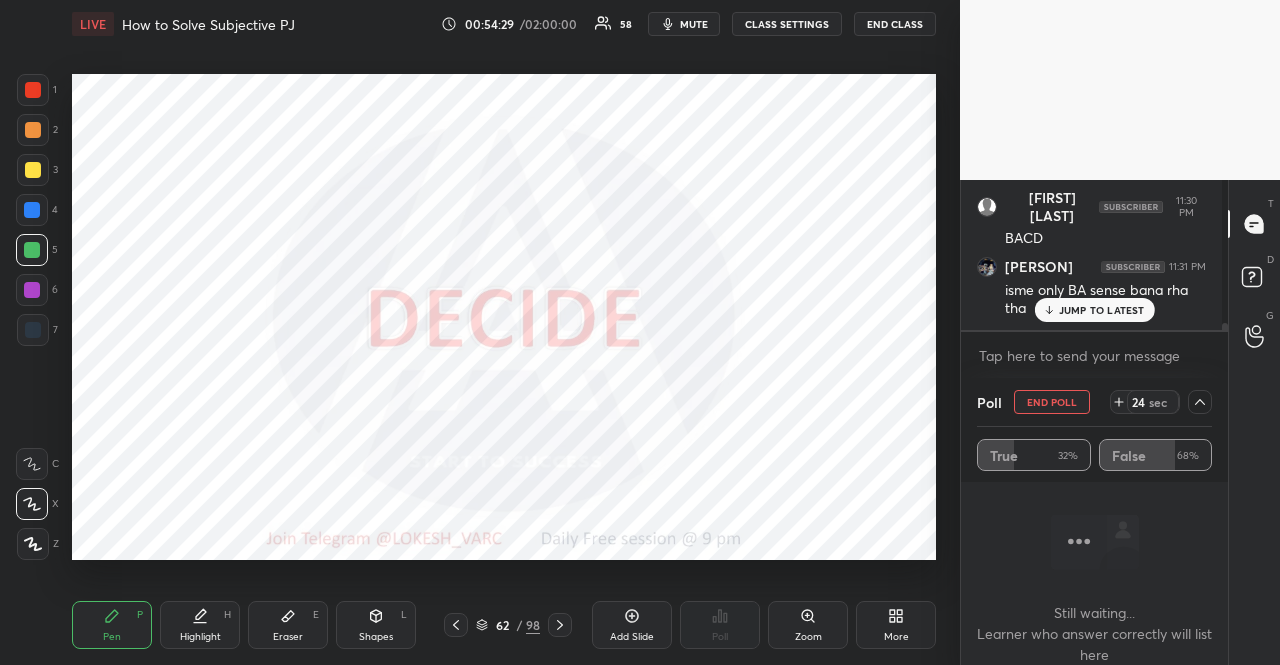 click at bounding box center (32, 290) 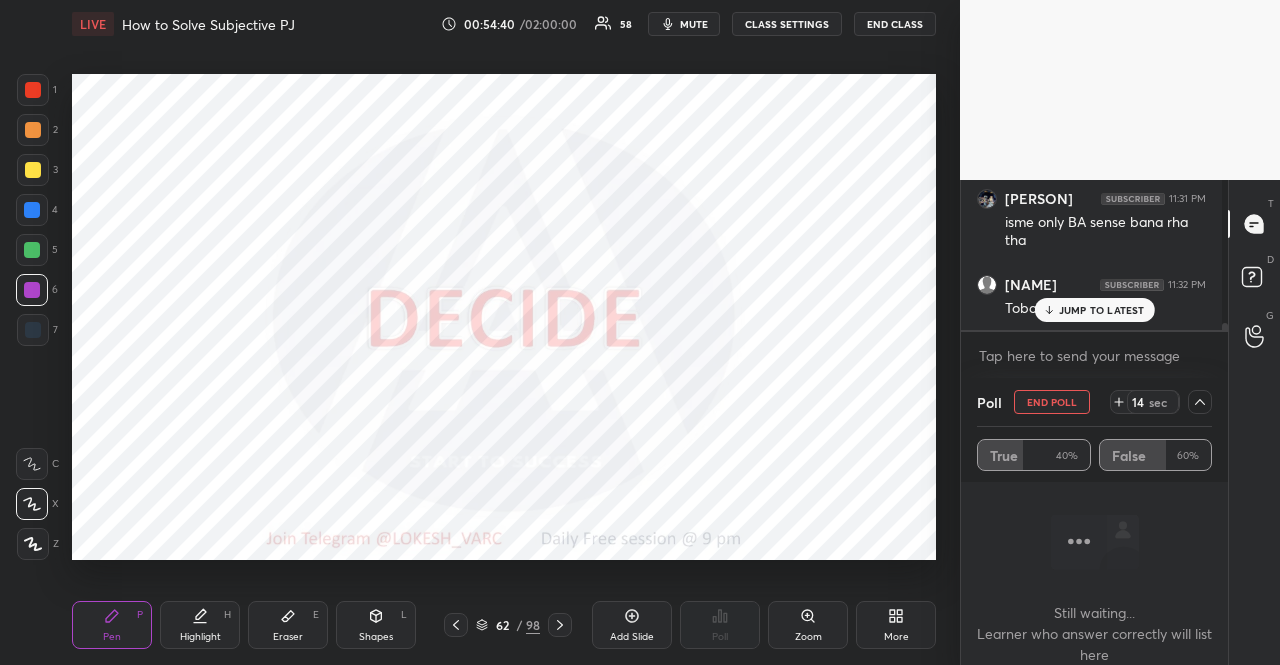 click on "END POLL" at bounding box center [1052, 402] 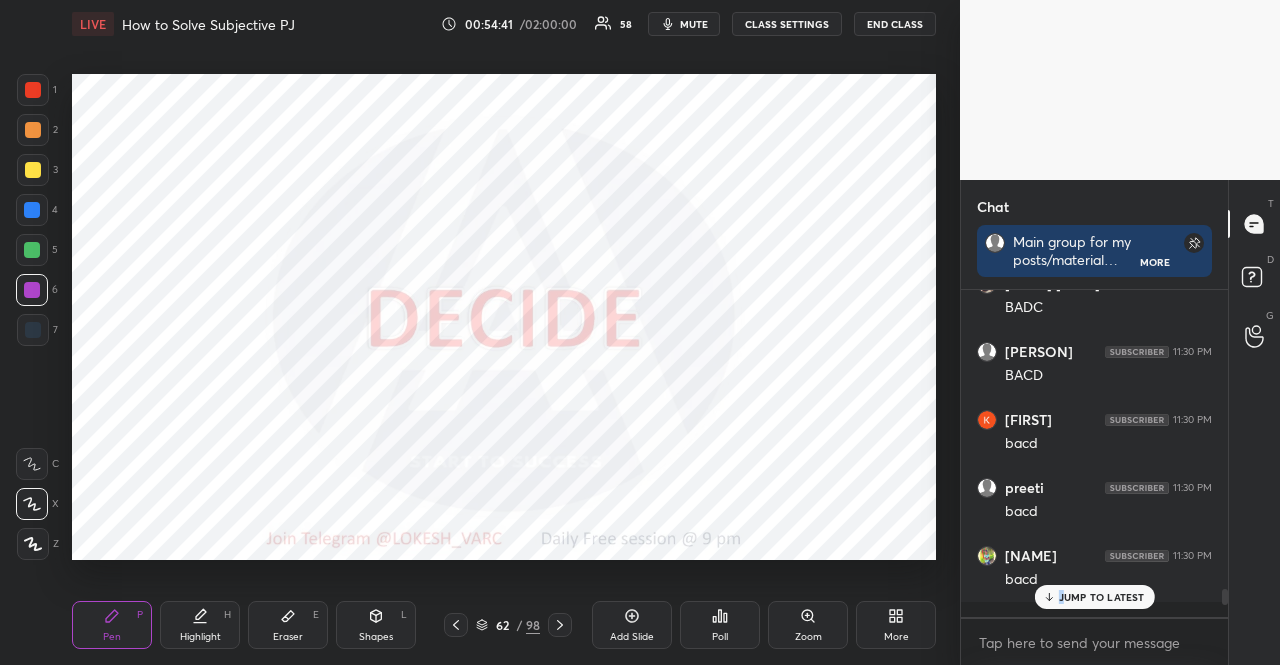 click on "JUMP TO LATEST" at bounding box center [1102, 597] 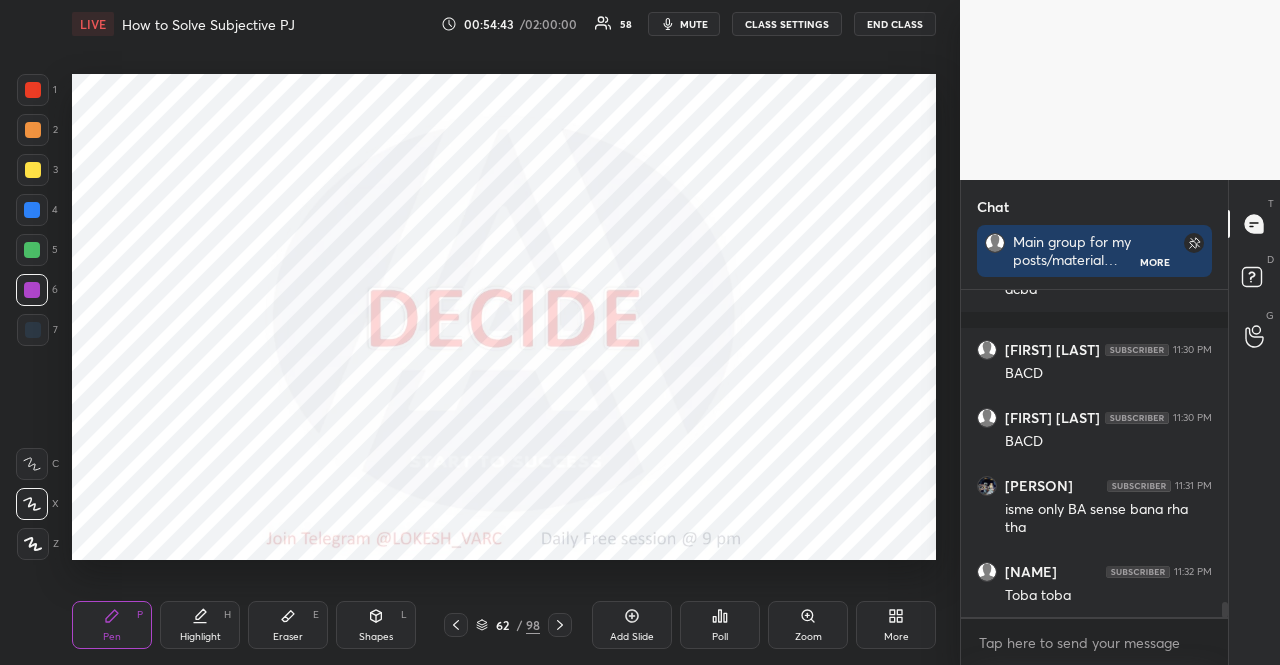 click 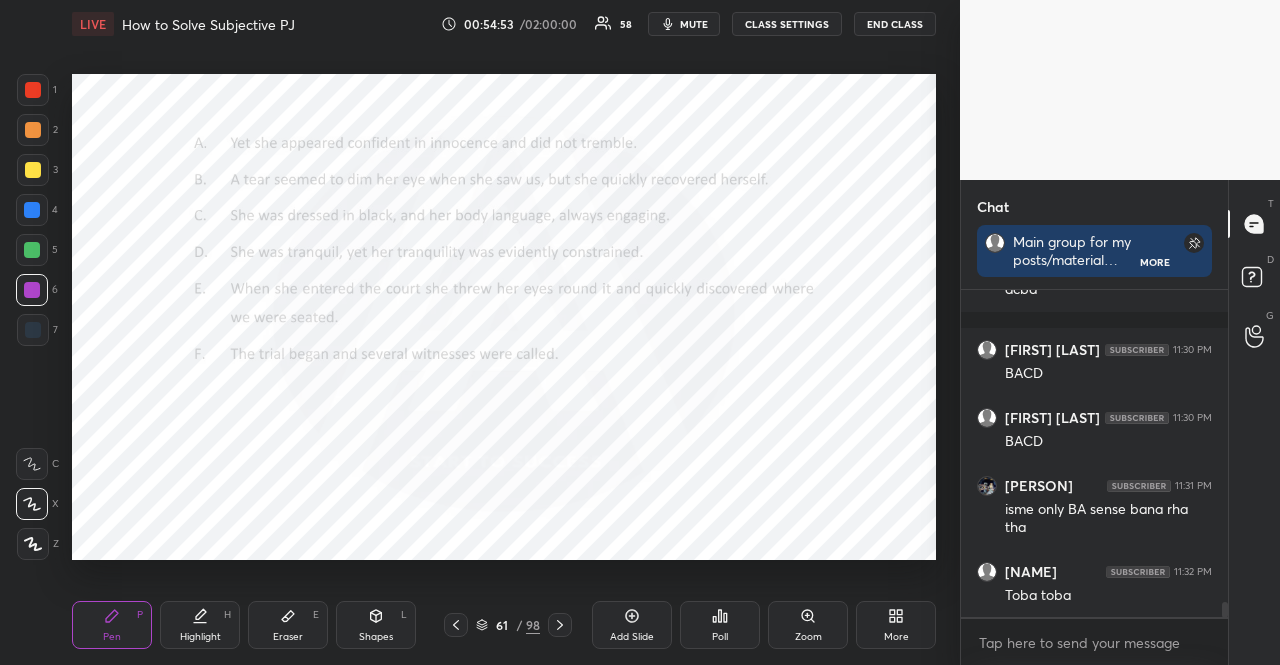 click on "Poll" at bounding box center [720, 625] 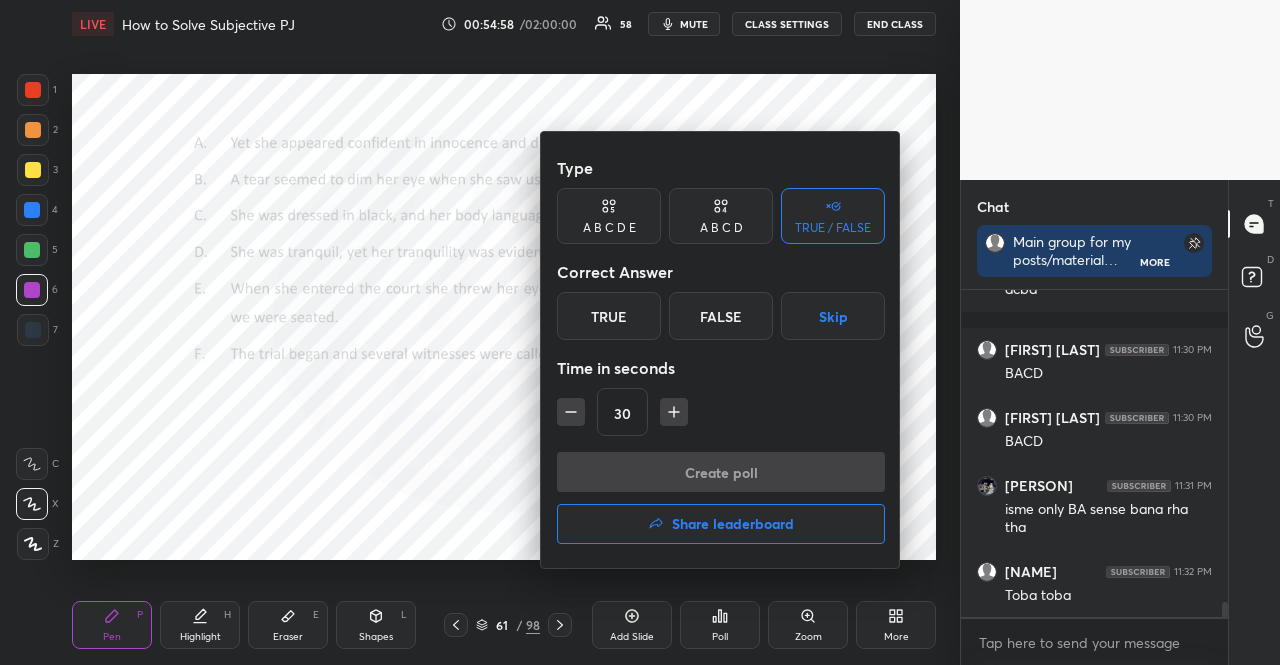 click 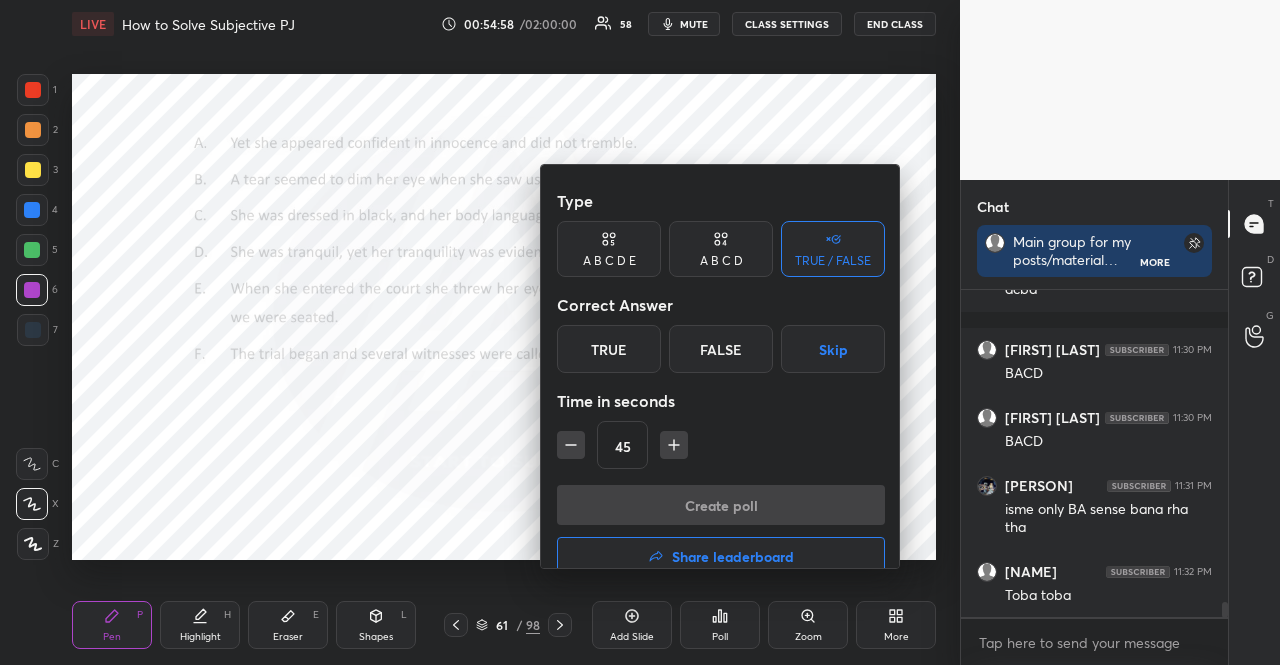 click 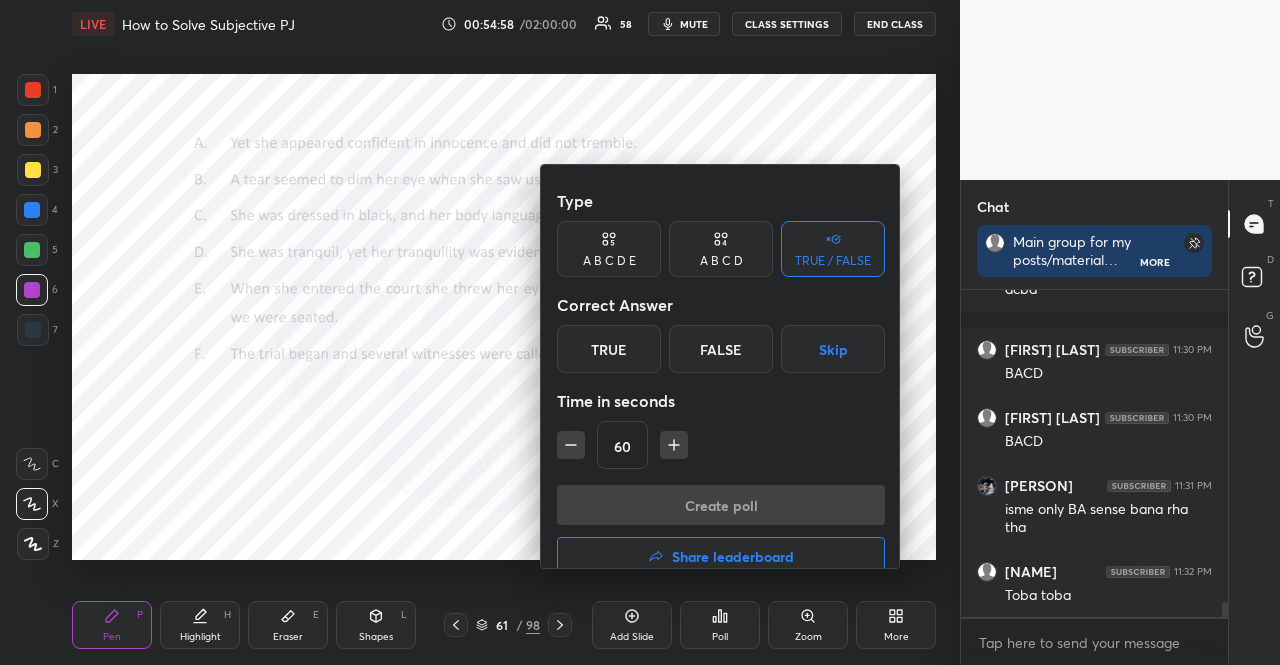 click 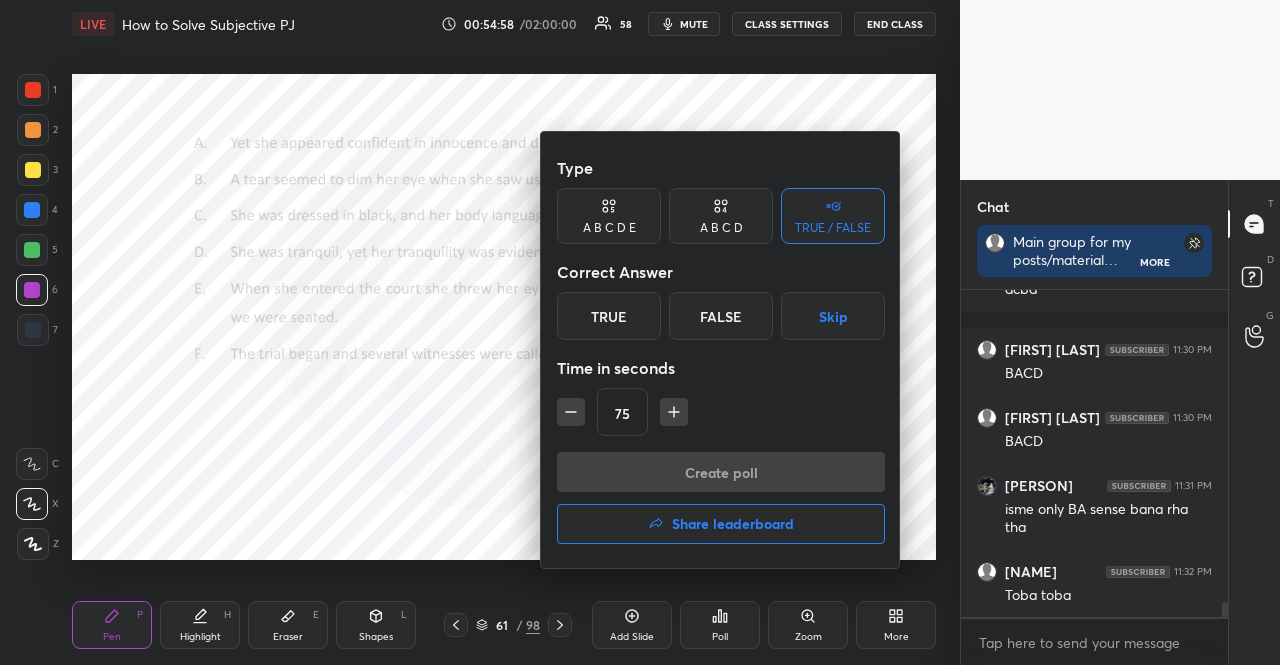click 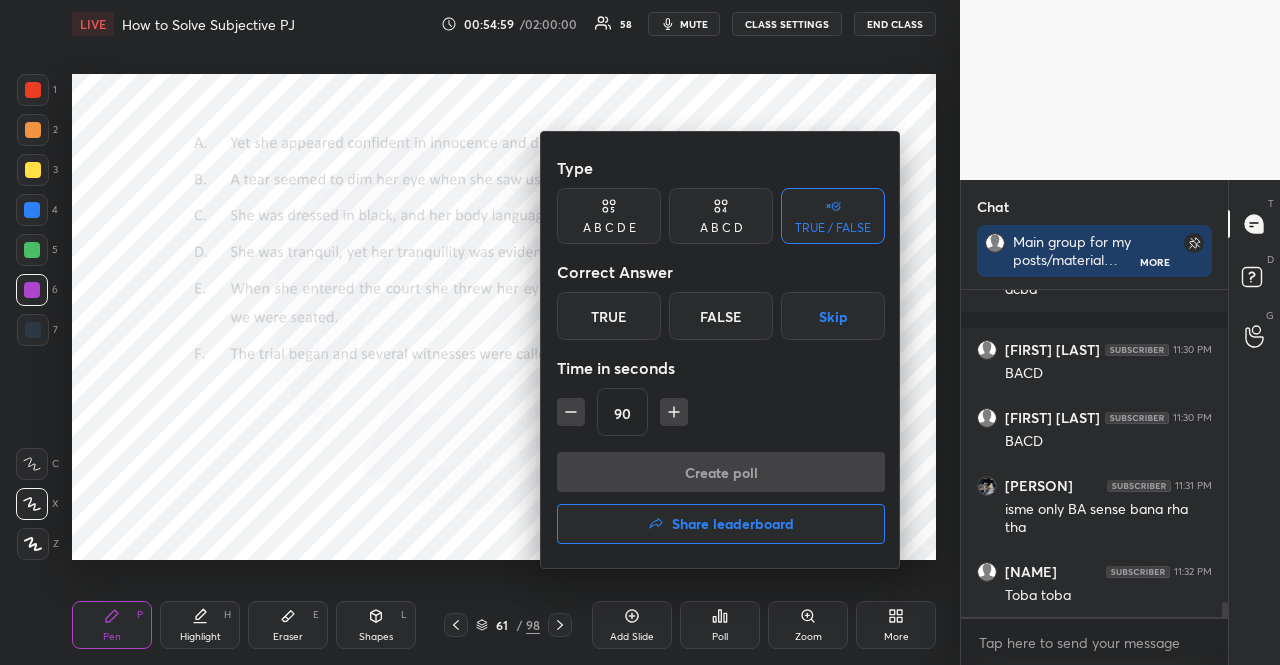 click 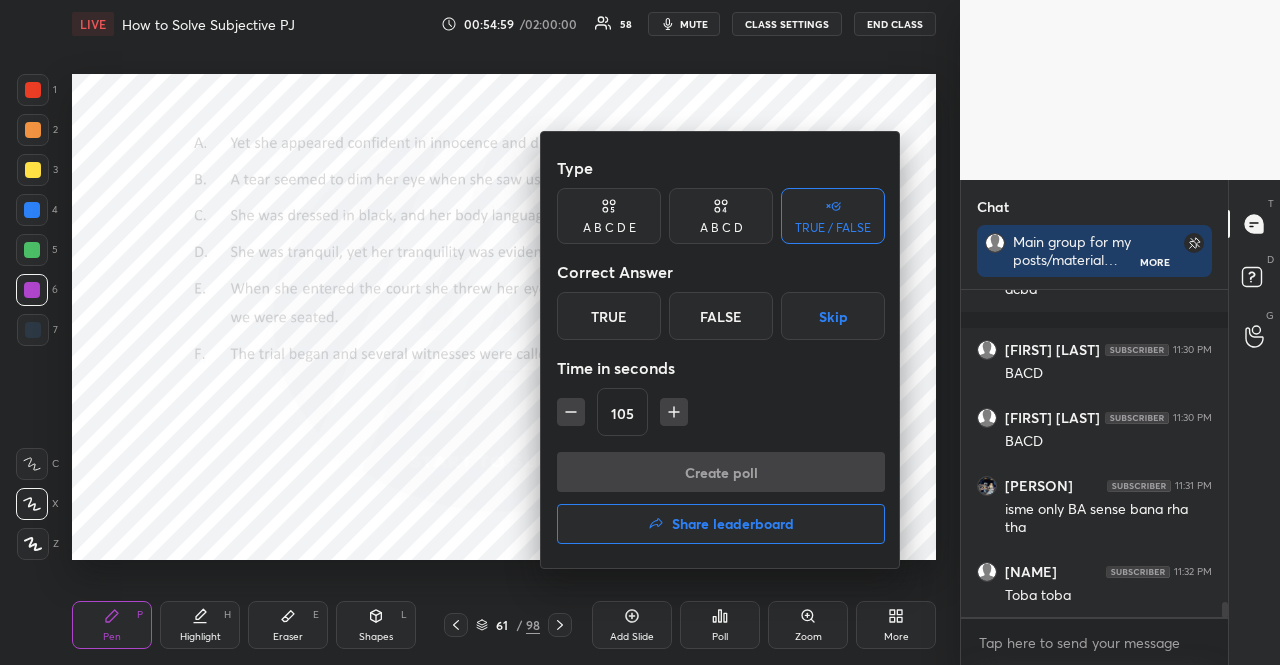 click at bounding box center [674, 412] 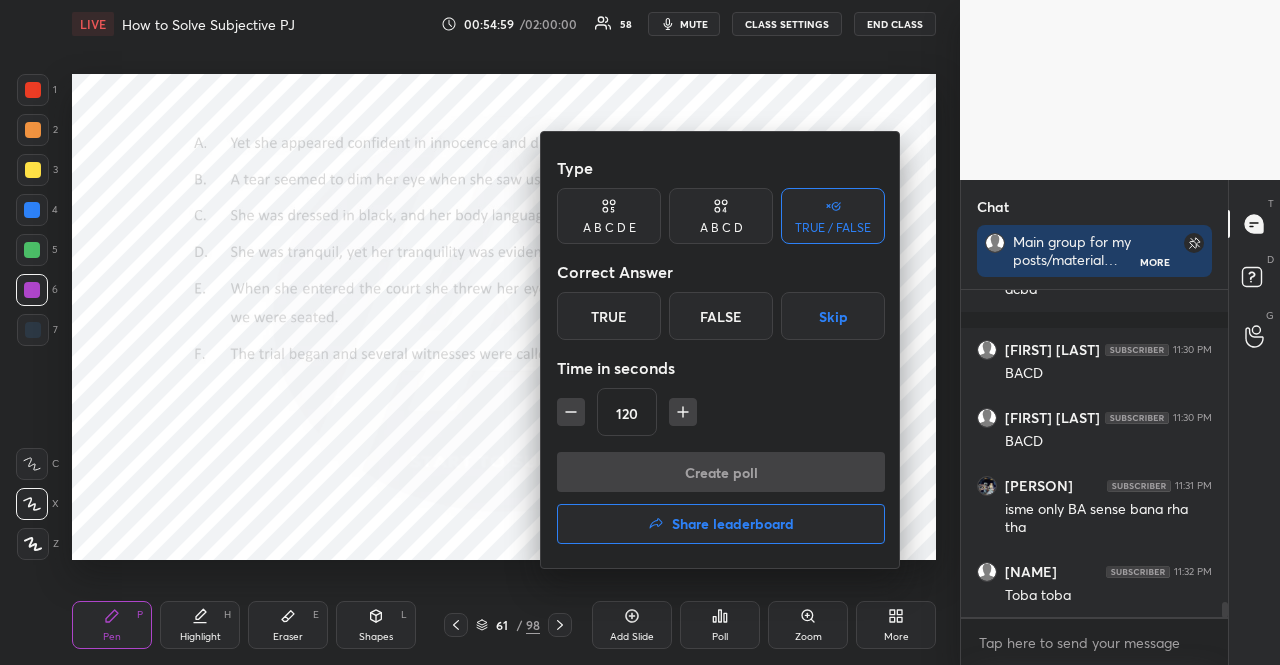 click at bounding box center (683, 412) 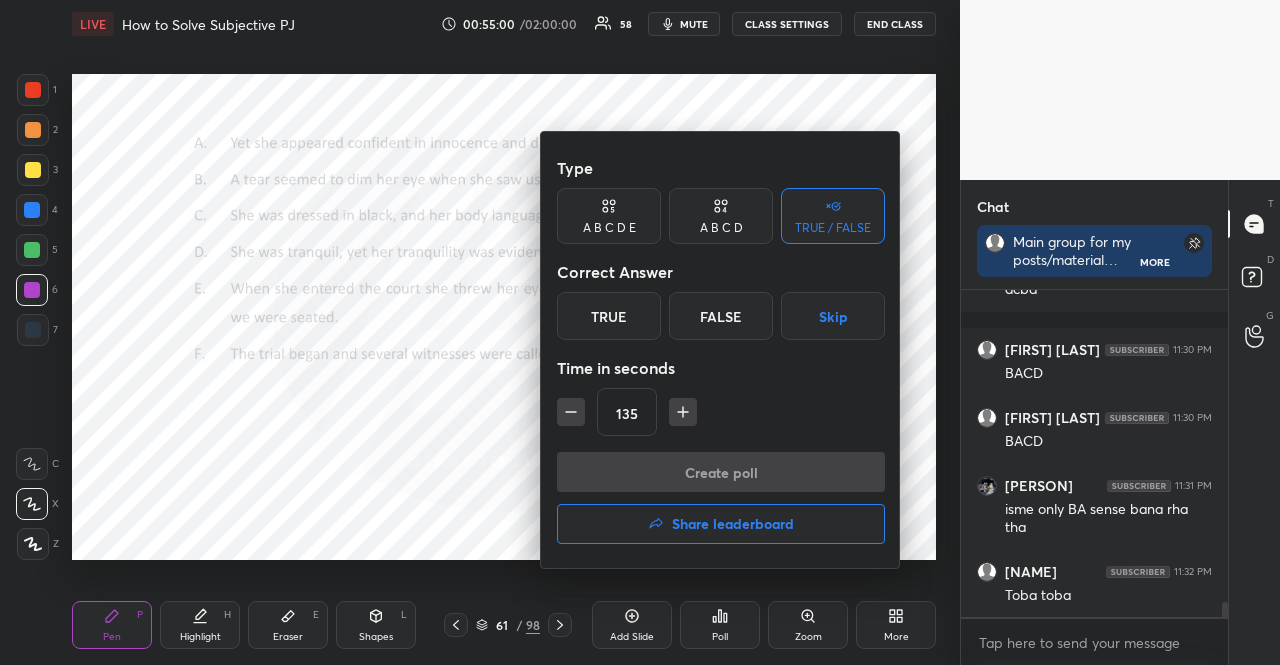 click at bounding box center [683, 412] 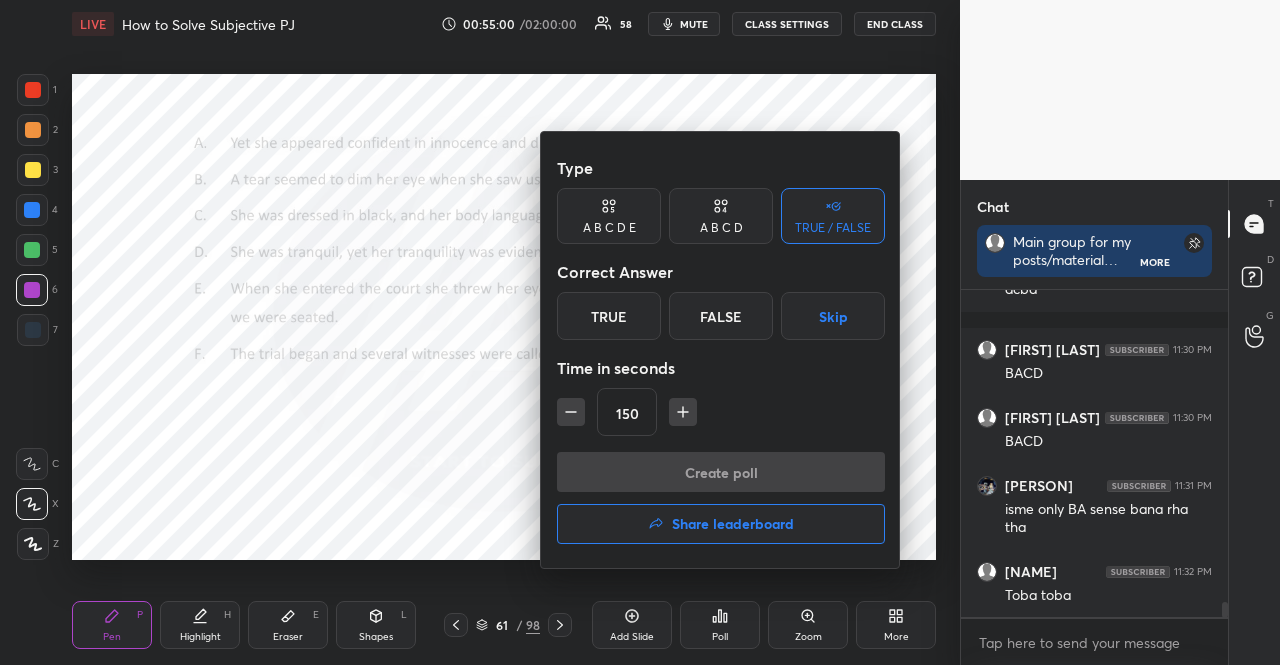 click at bounding box center [683, 412] 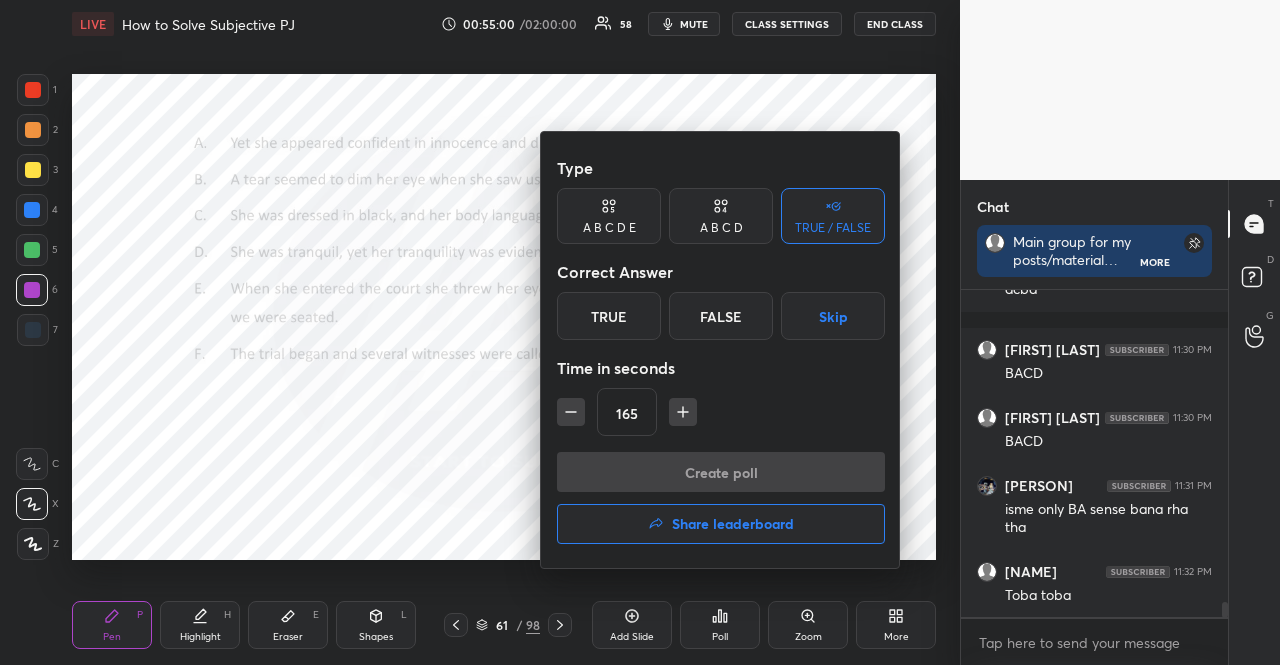click at bounding box center [683, 412] 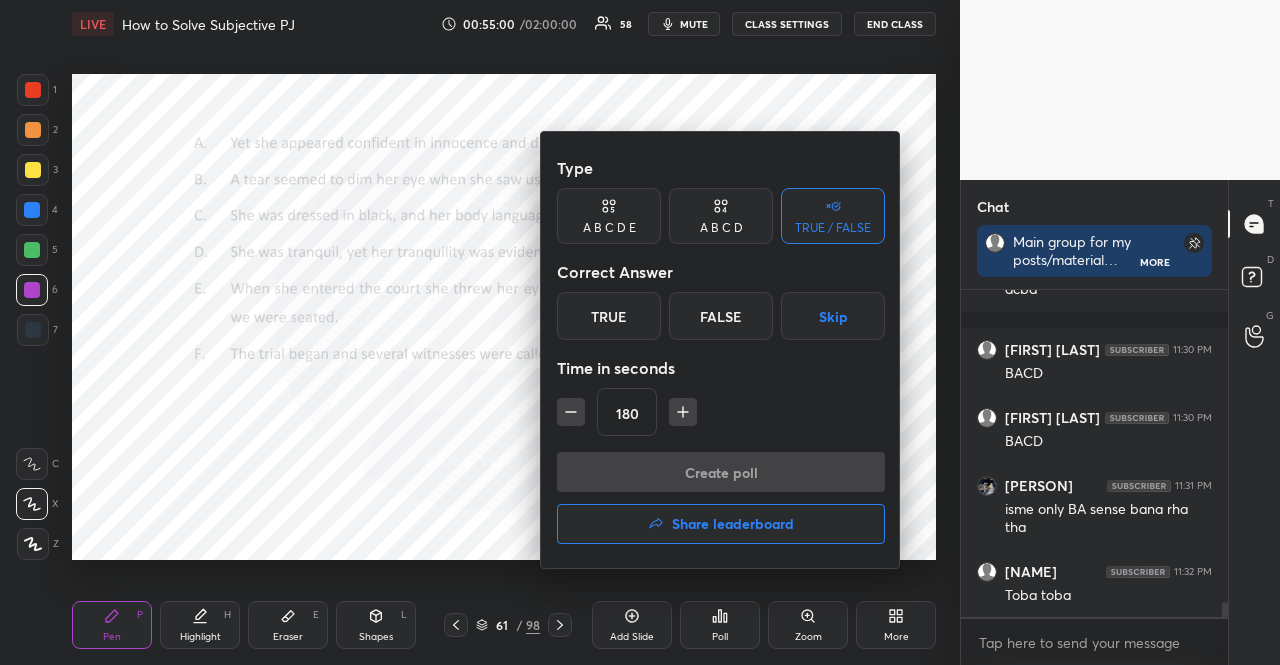 click at bounding box center (683, 412) 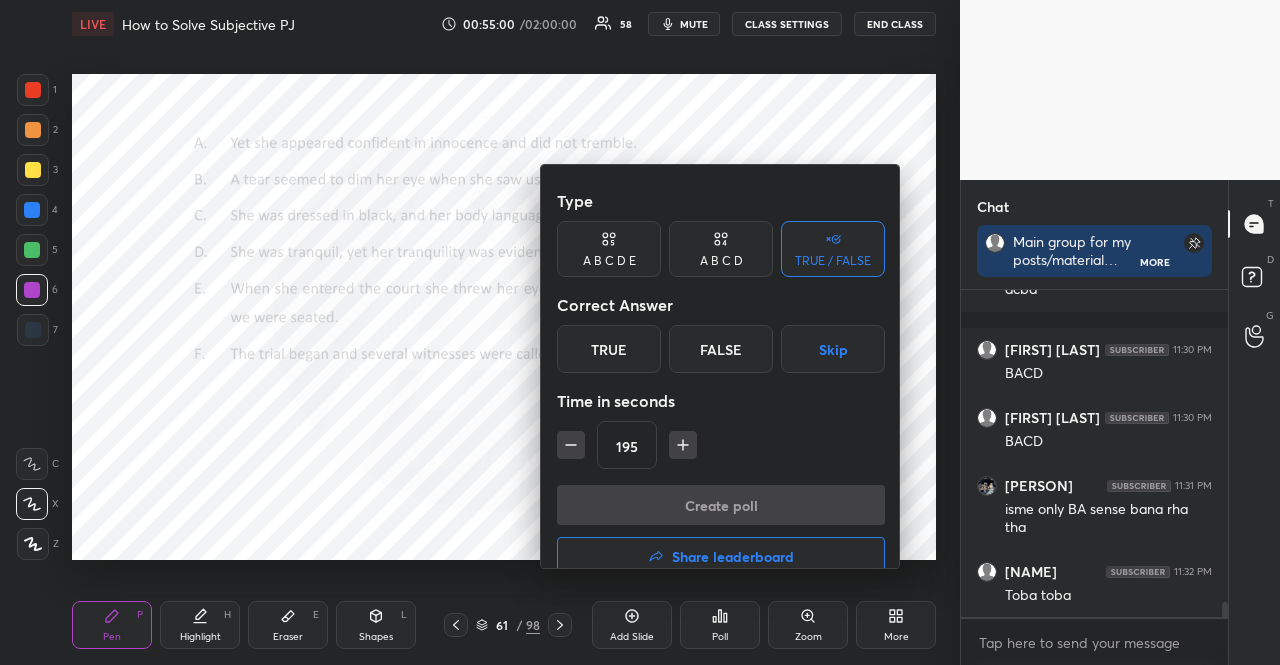 click at bounding box center [683, 445] 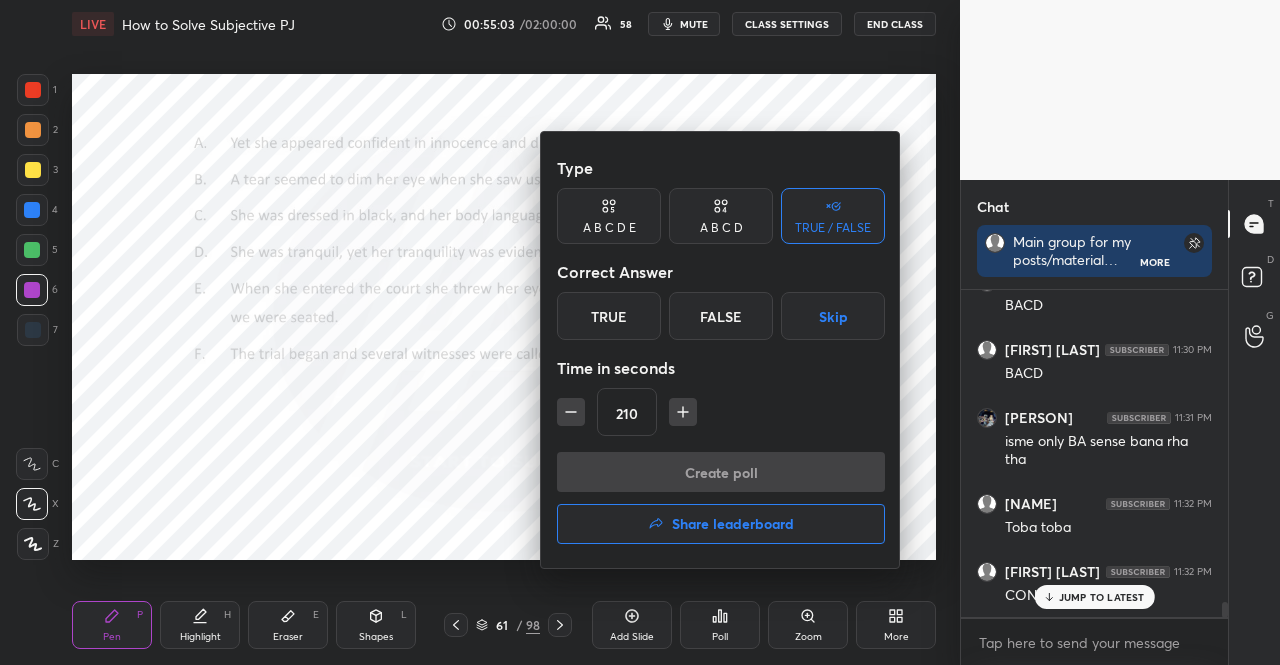click 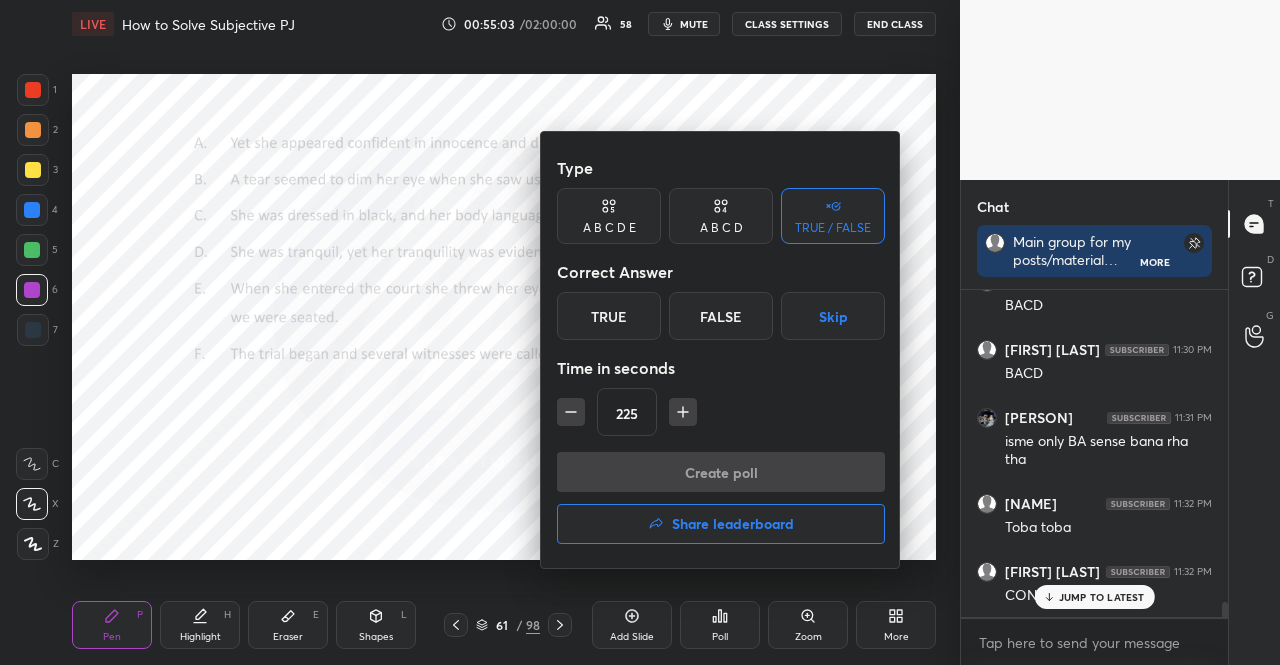click 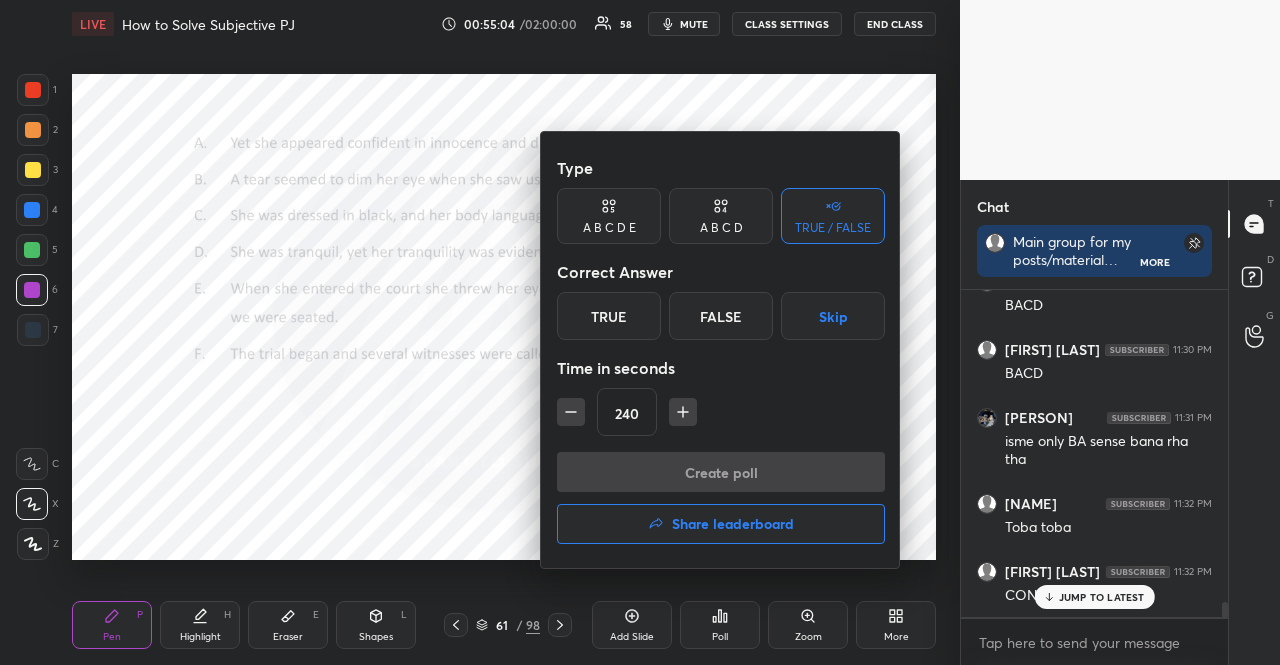 click on "Skip" at bounding box center [833, 316] 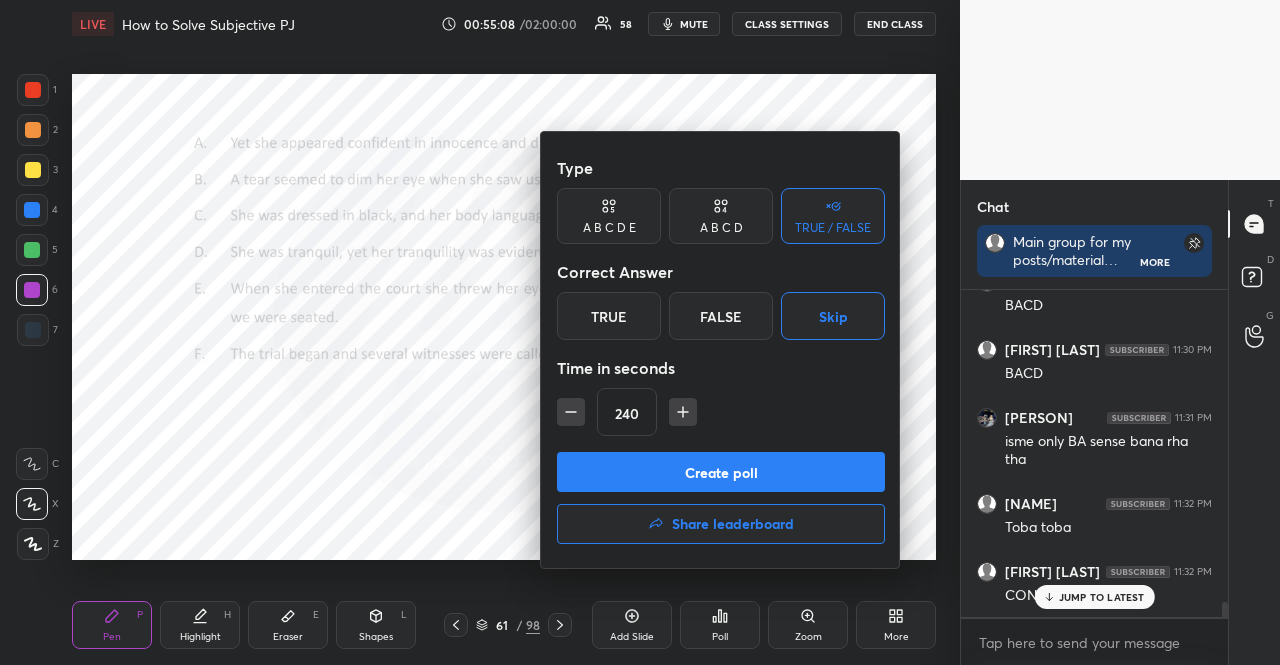 click on "Create poll" at bounding box center (721, 472) 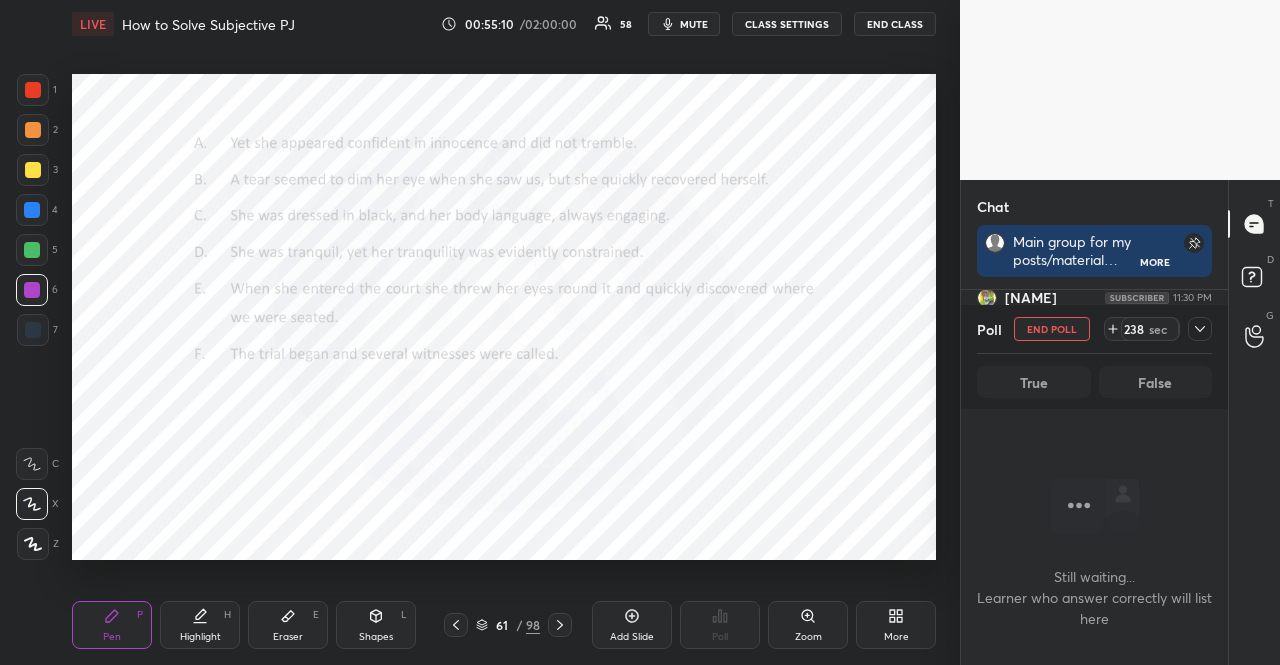 click 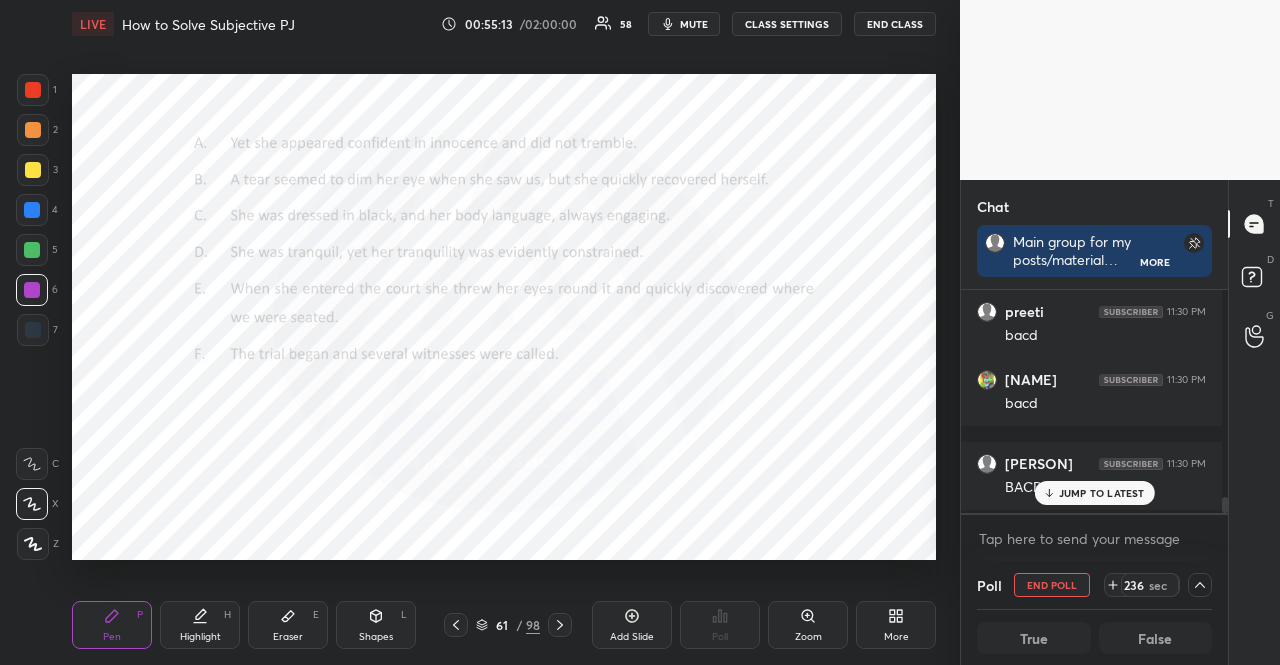 click on "JUMP TO LATEST" at bounding box center (1094, 493) 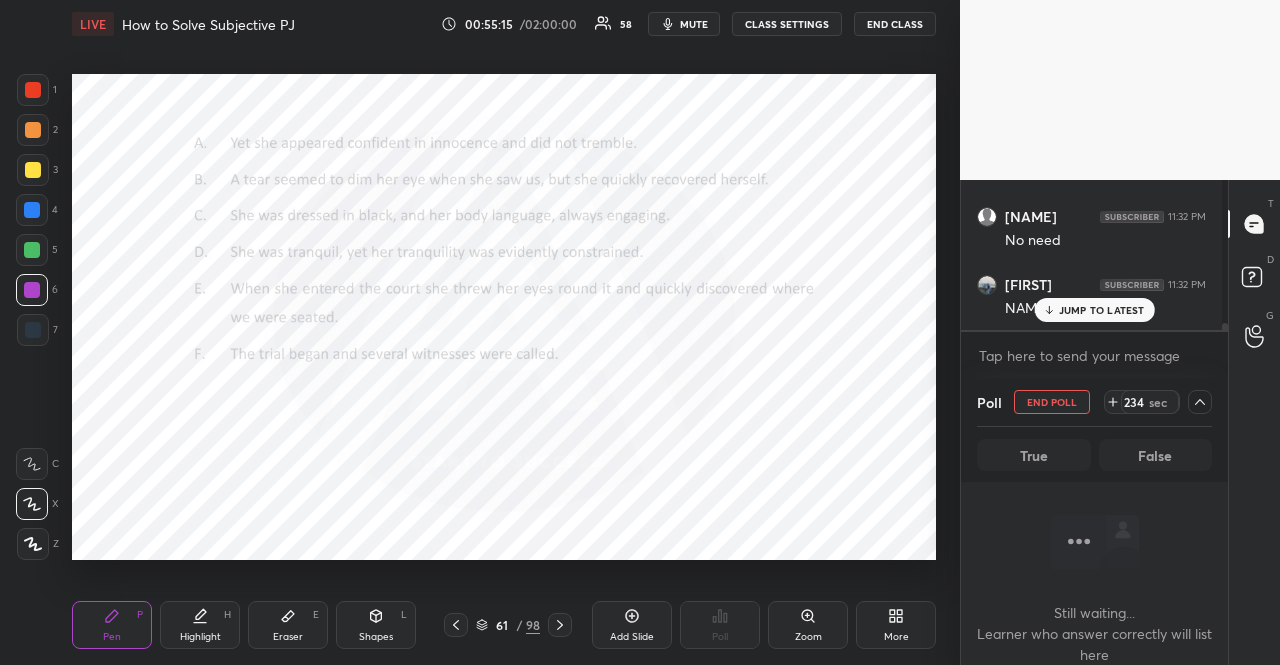 click on "JUMP TO LATEST" at bounding box center [1102, 310] 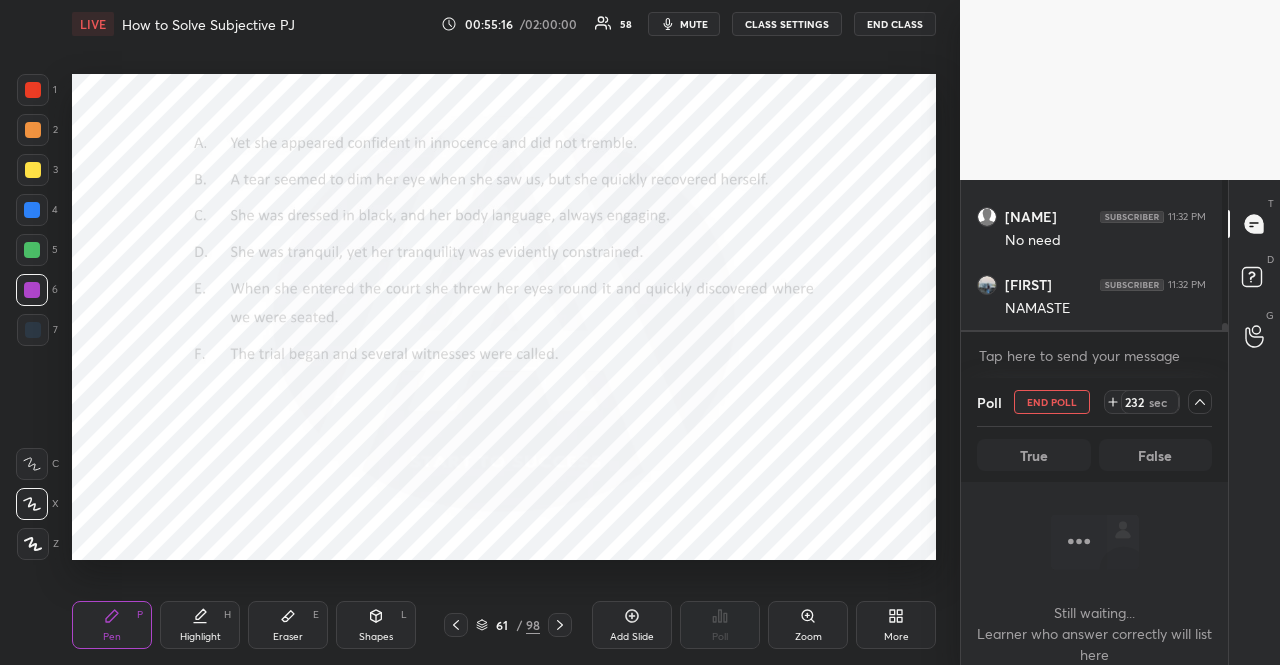 click on "CLASS SETTINGS" at bounding box center (787, 24) 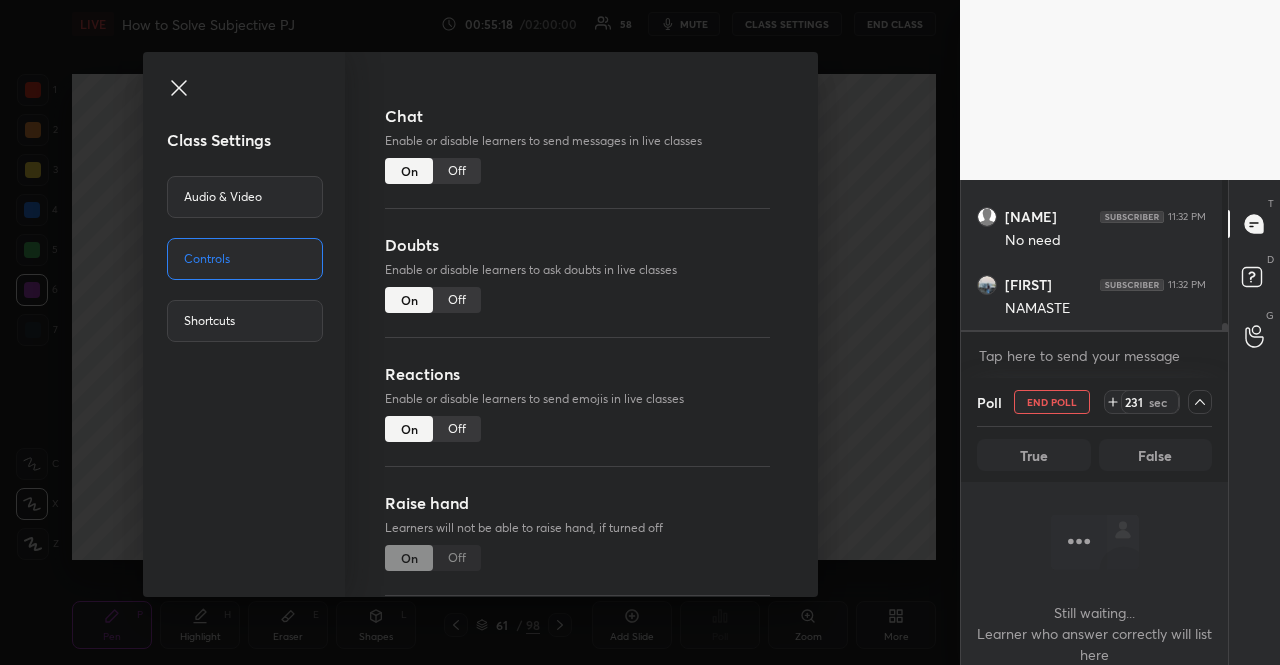 click on "Off" at bounding box center [457, 171] 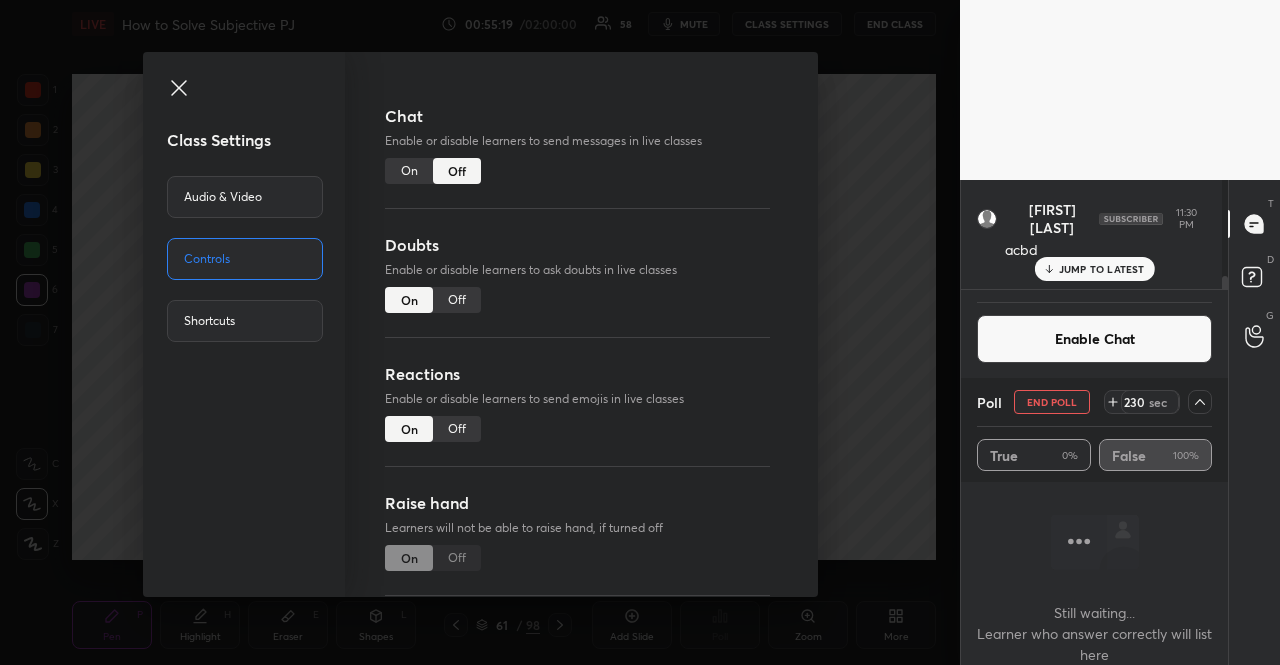 click 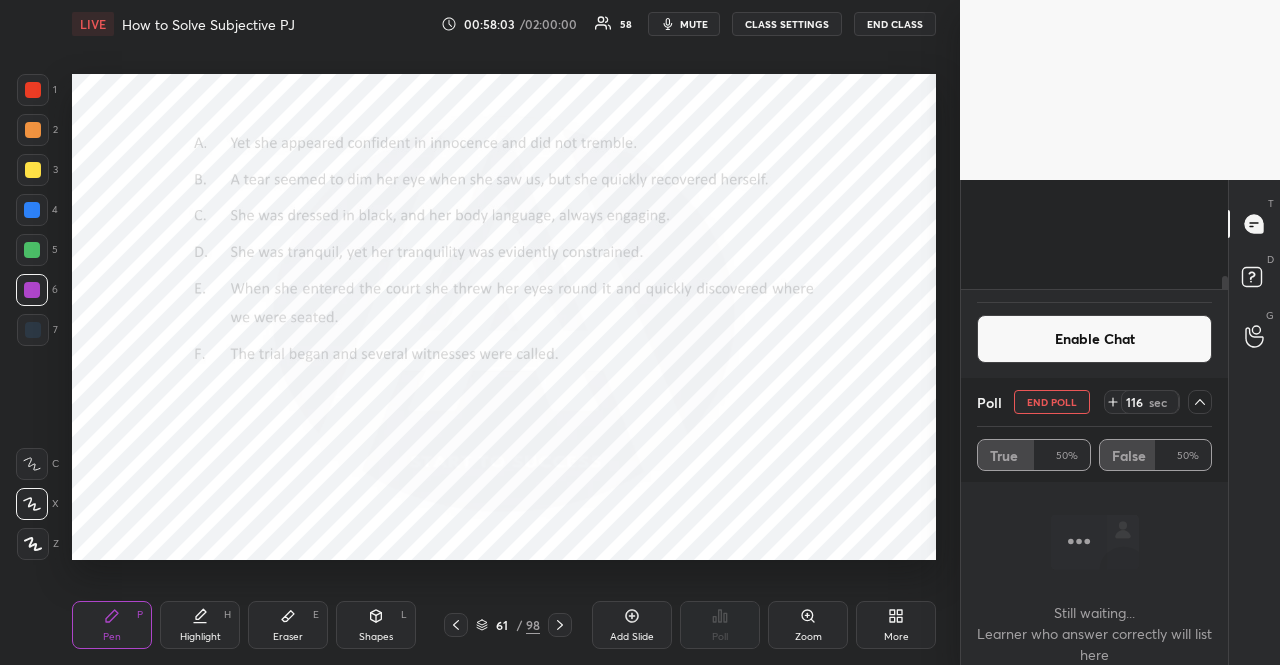 scroll, scrollTop: 7190, scrollLeft: 0, axis: vertical 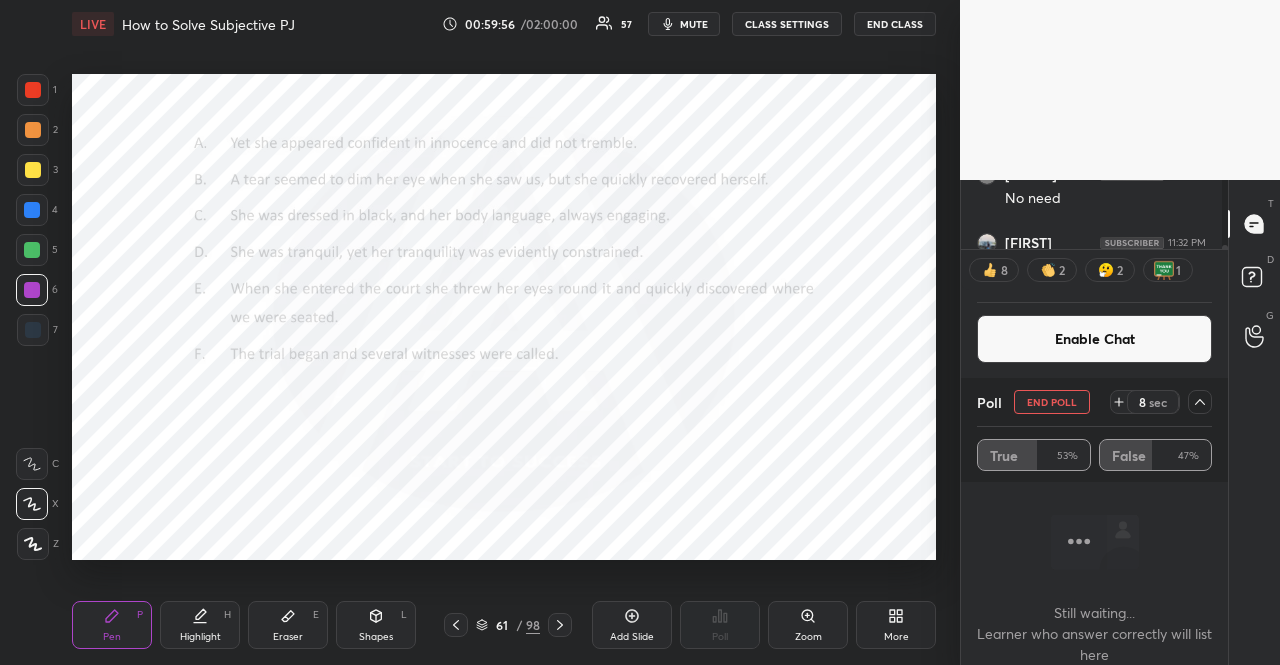 click at bounding box center (33, 90) 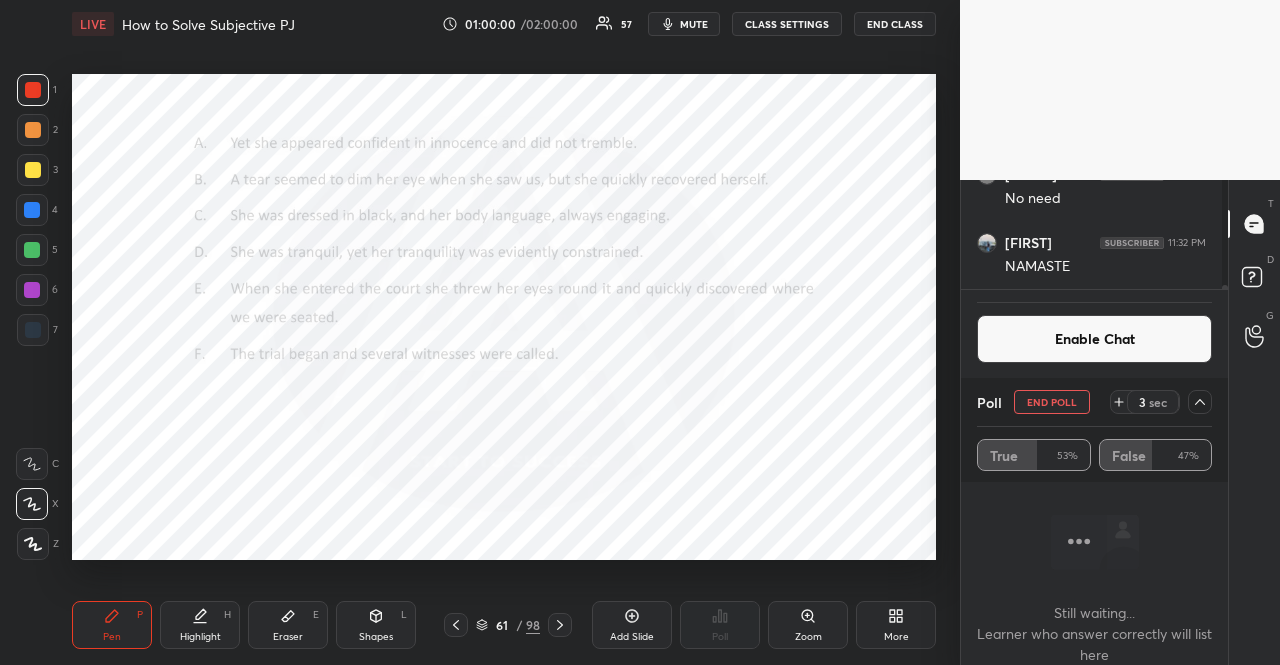 scroll, scrollTop: 6, scrollLeft: 6, axis: both 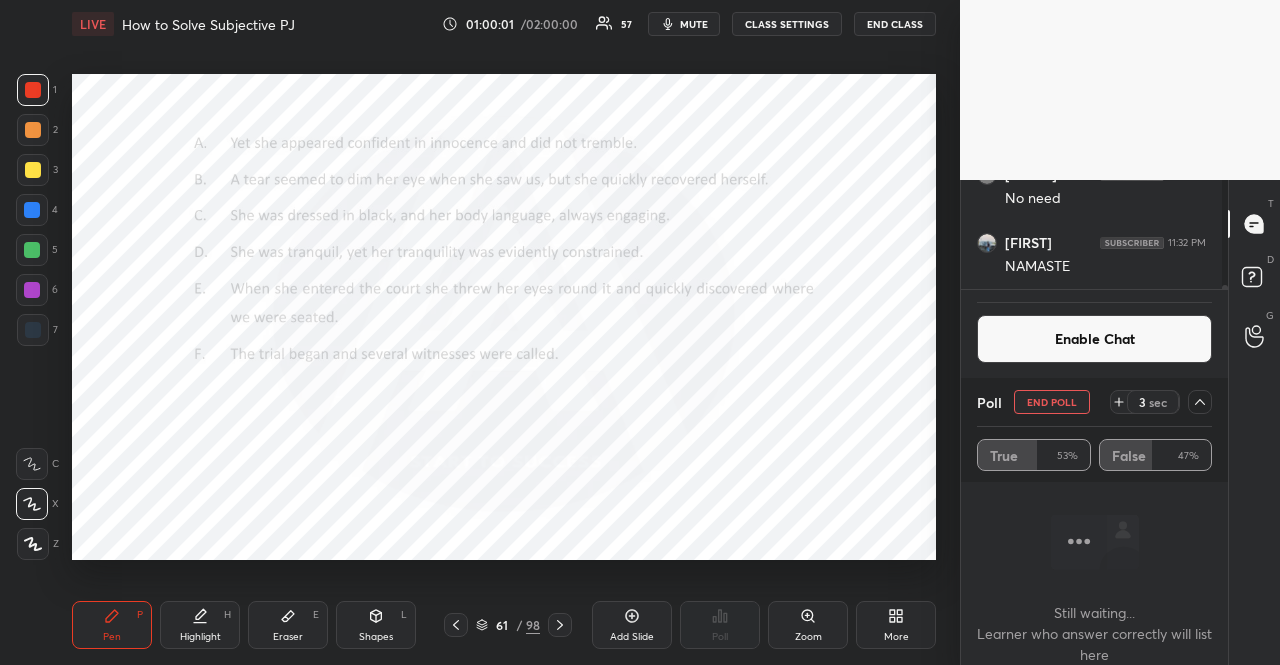 click on "Enable Chat" at bounding box center [1094, 339] 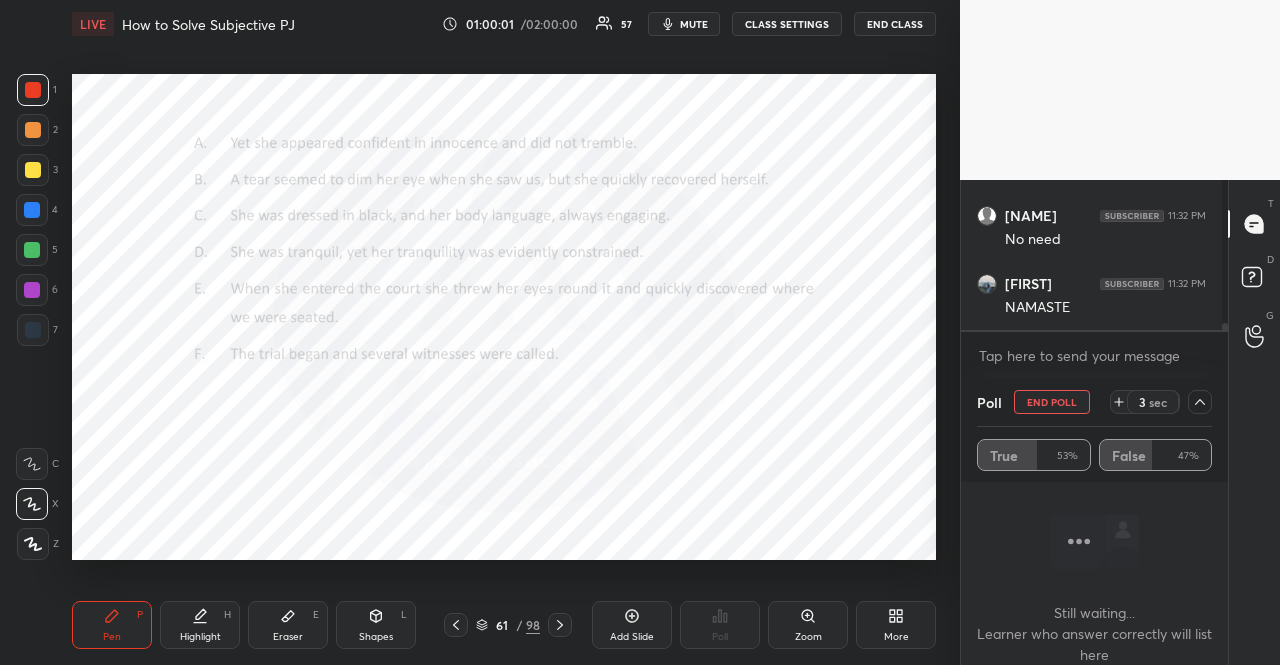scroll, scrollTop: 6998, scrollLeft: 0, axis: vertical 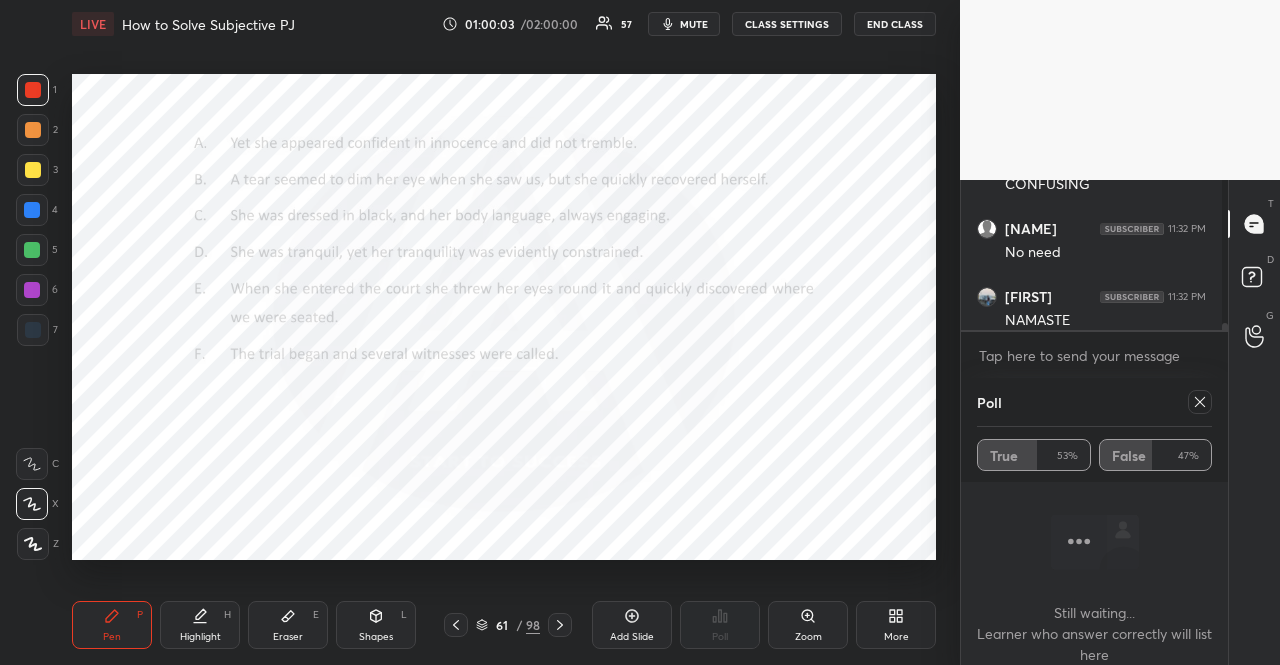 click 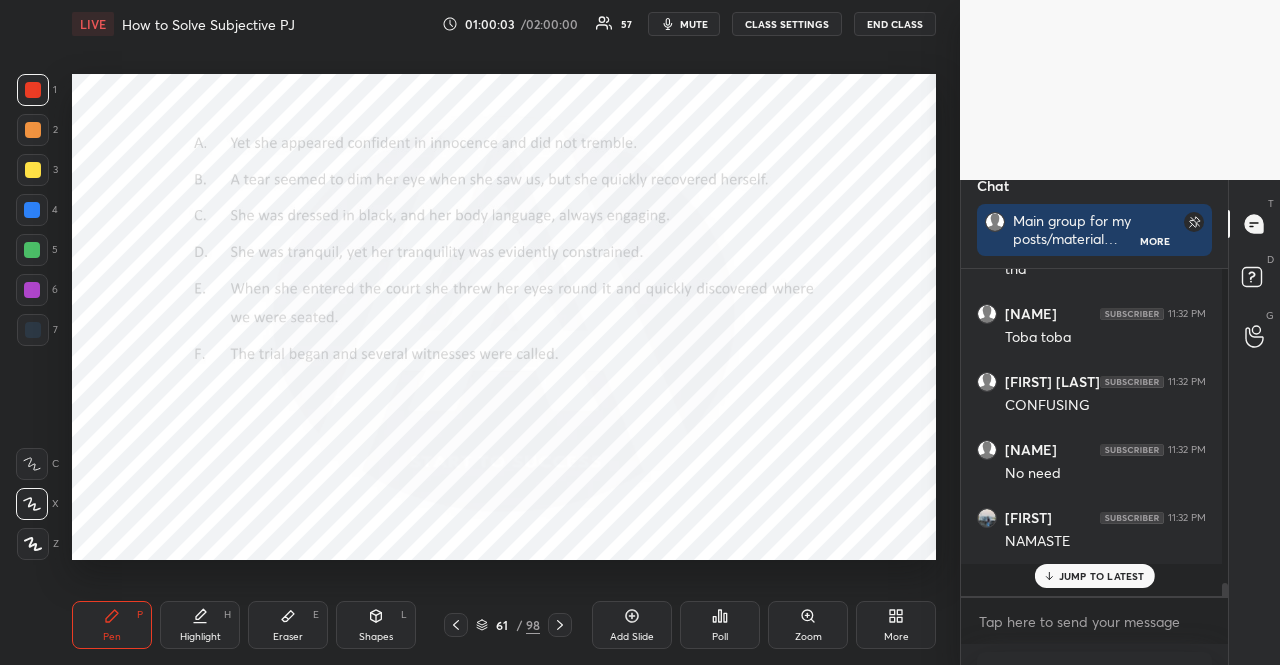 scroll, scrollTop: 6956, scrollLeft: 0, axis: vertical 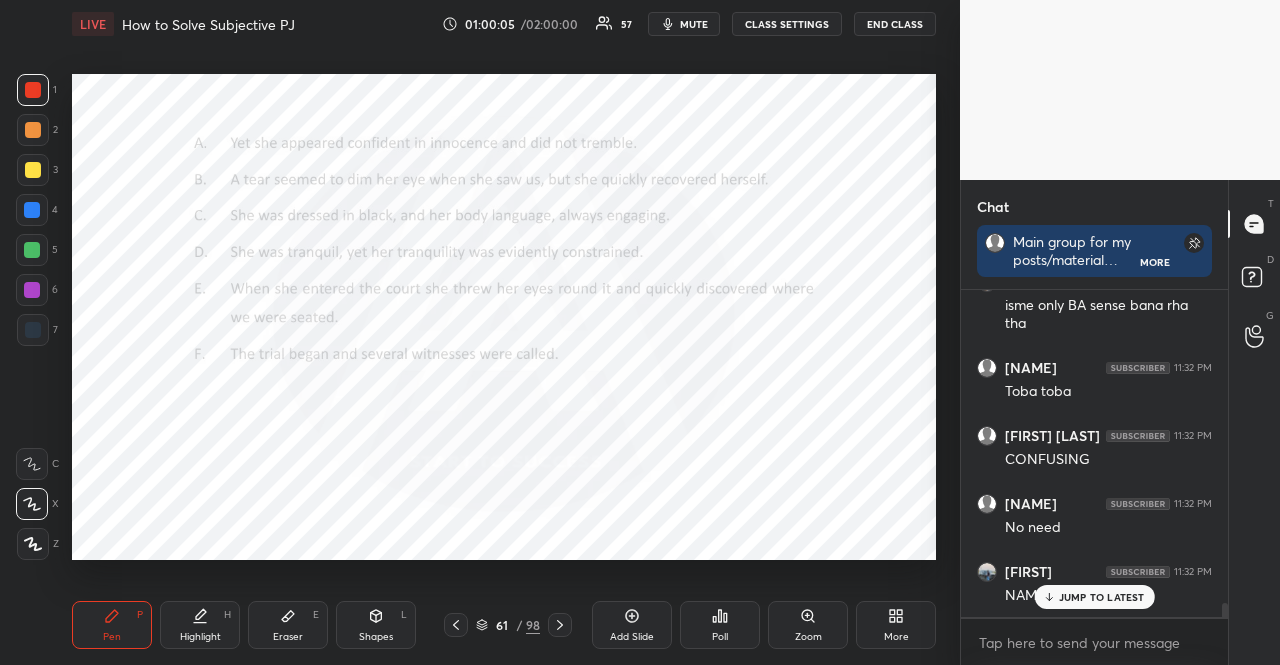 click on "JUMP TO LATEST" at bounding box center [1102, 597] 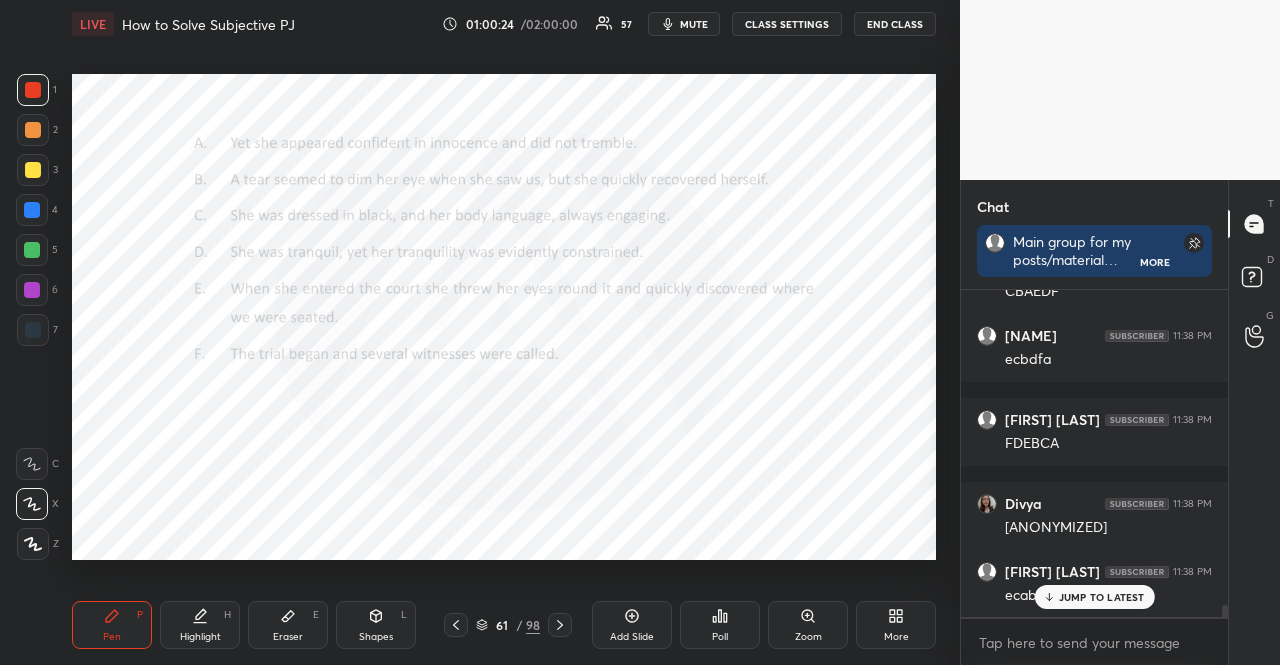 scroll, scrollTop: 8484, scrollLeft: 0, axis: vertical 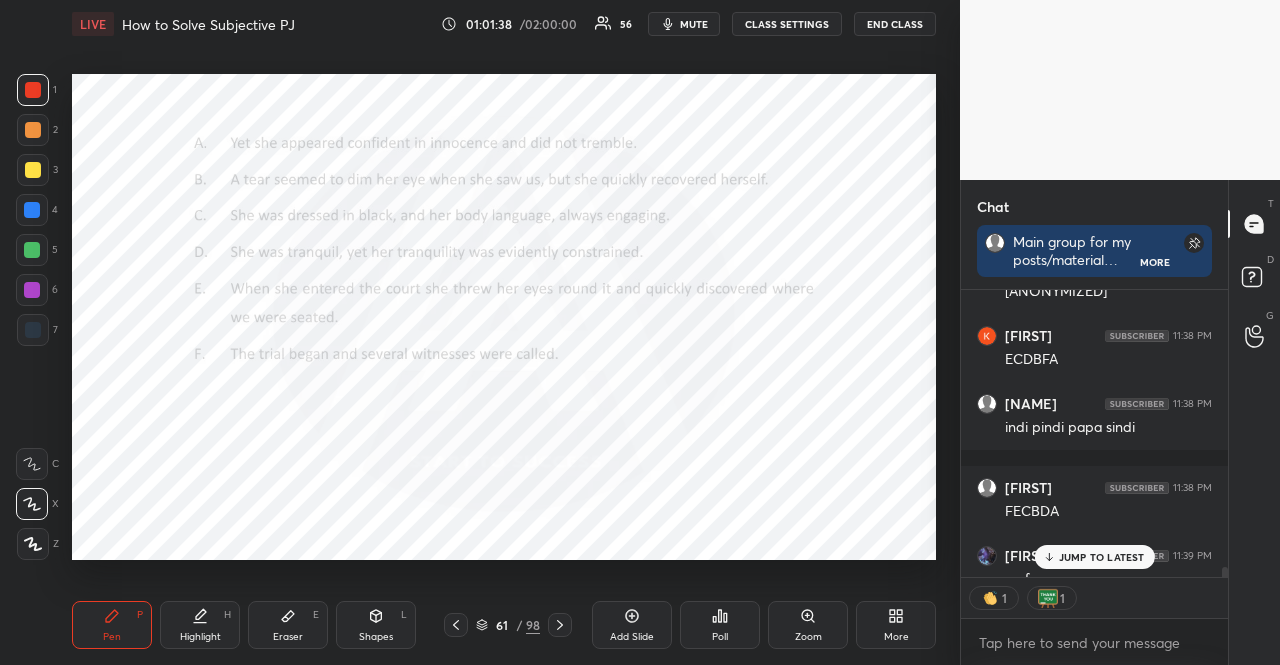 click at bounding box center (32, 290) 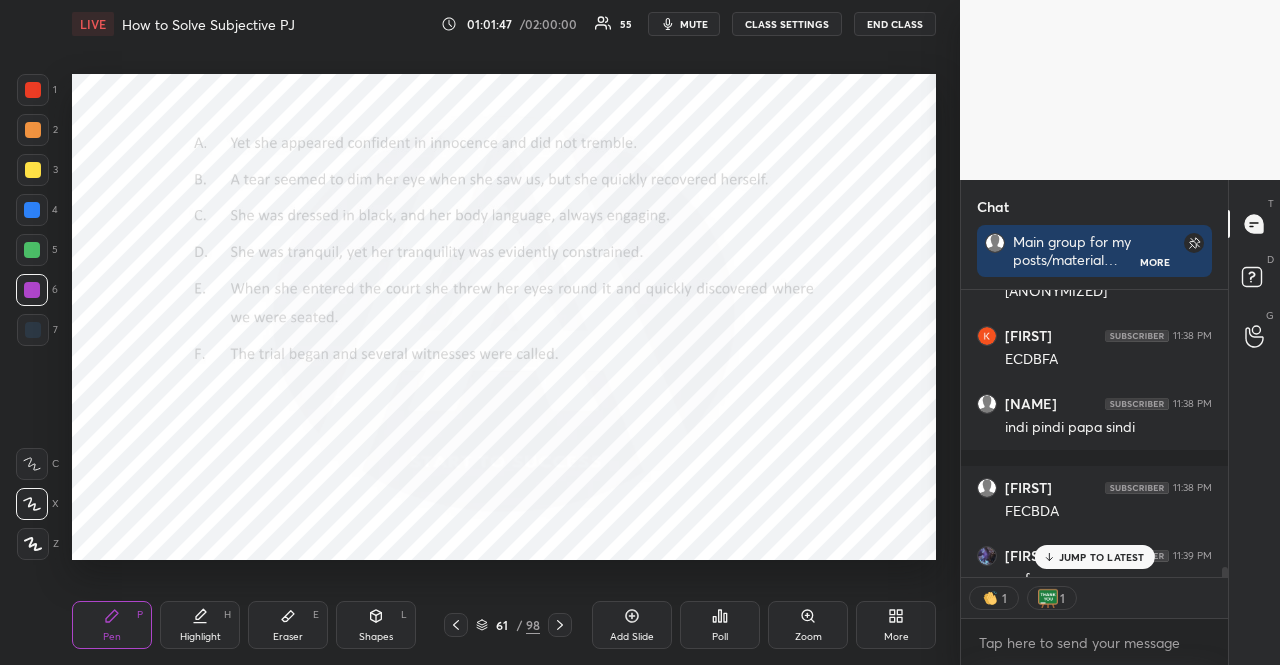 click at bounding box center (33, 330) 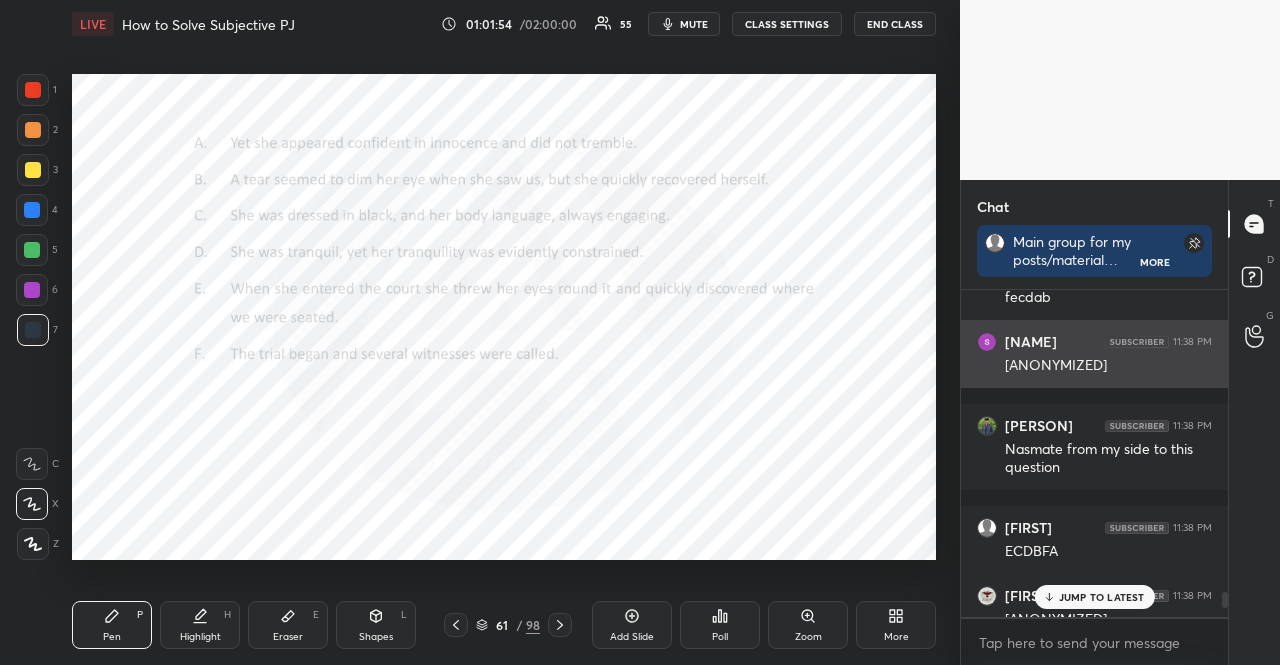 scroll, scrollTop: 9334, scrollLeft: 0, axis: vertical 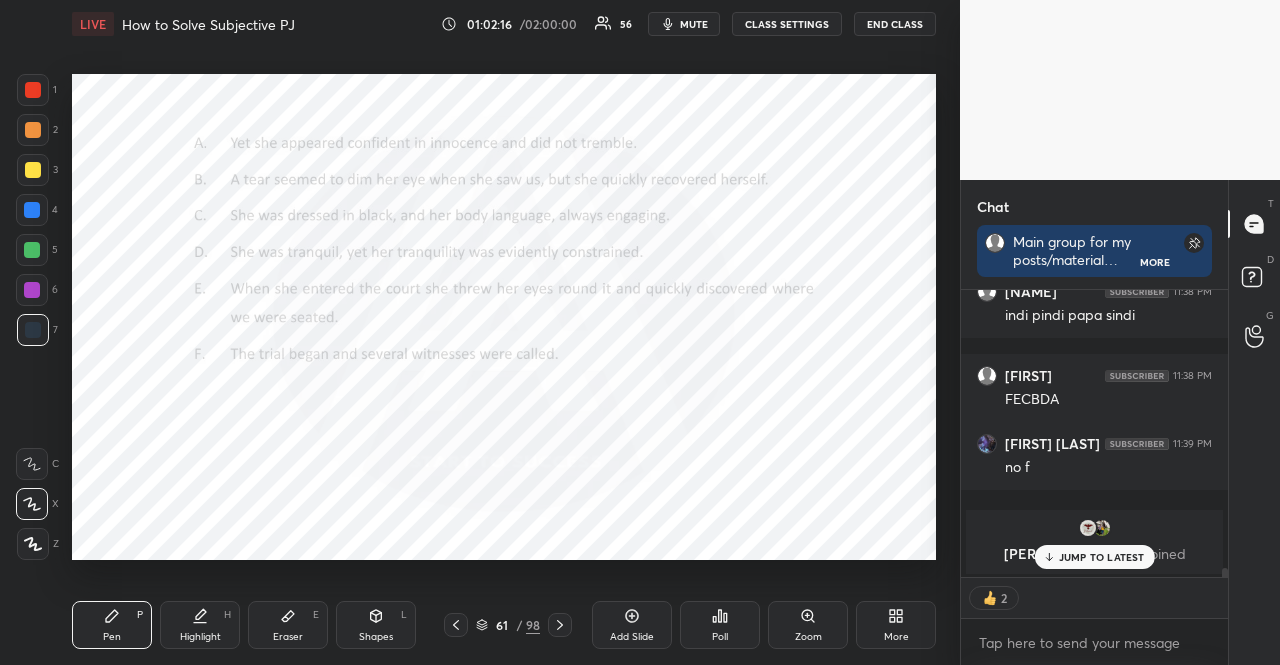 click on "JUMP TO LATEST" at bounding box center [1102, 557] 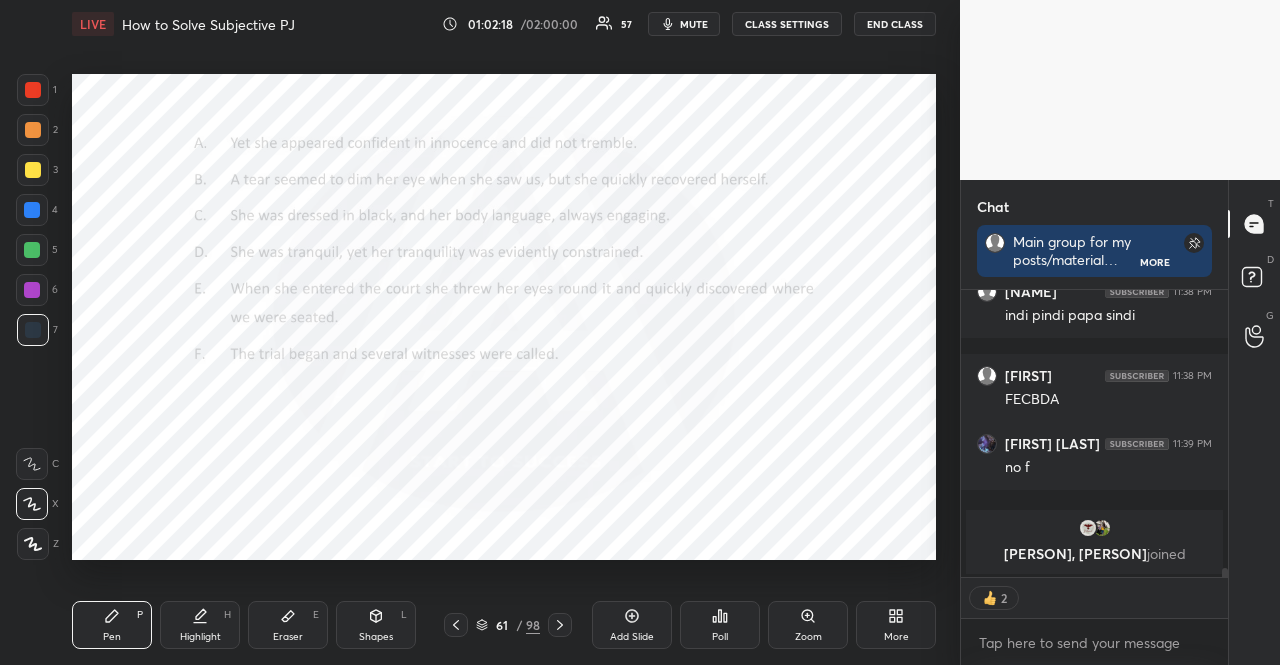 click at bounding box center [32, 210] 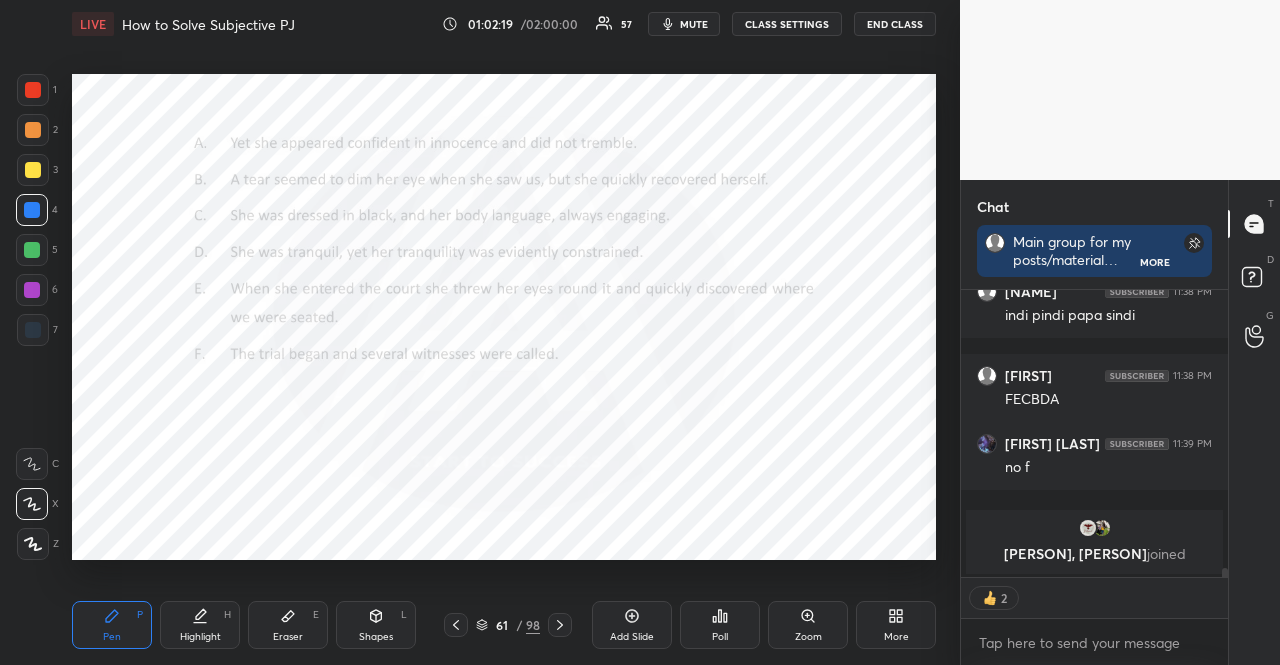 click at bounding box center [32, 210] 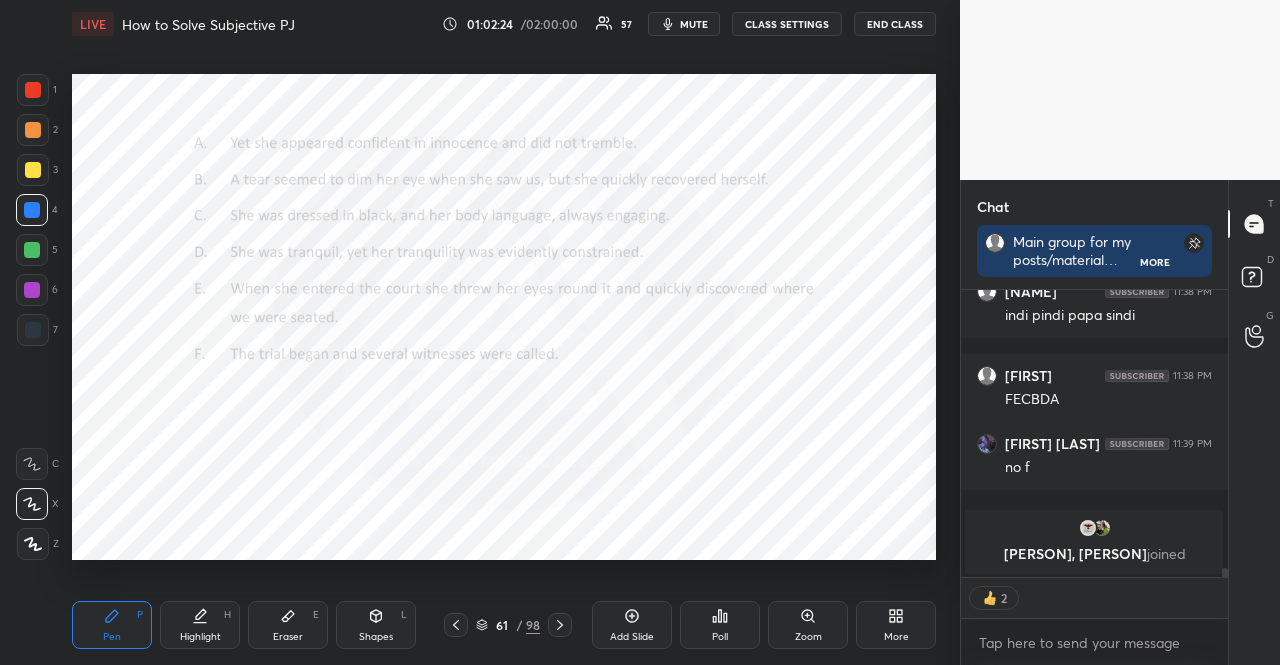type on "x" 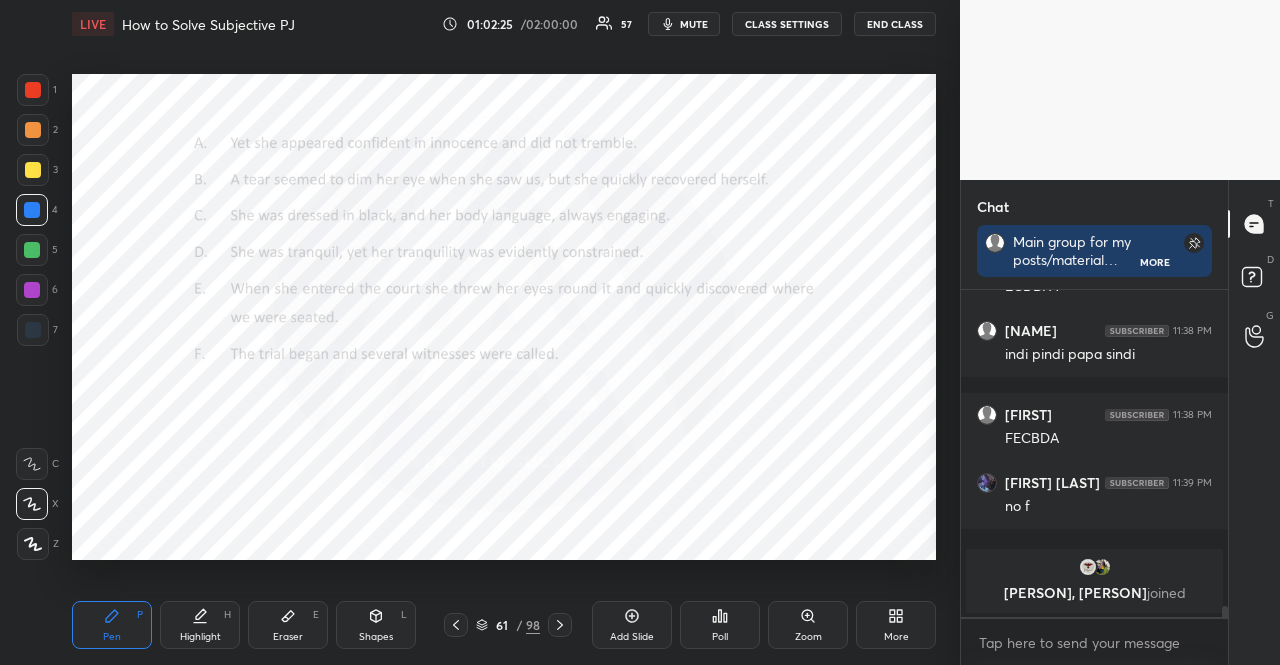 scroll, scrollTop: 6, scrollLeft: 6, axis: both 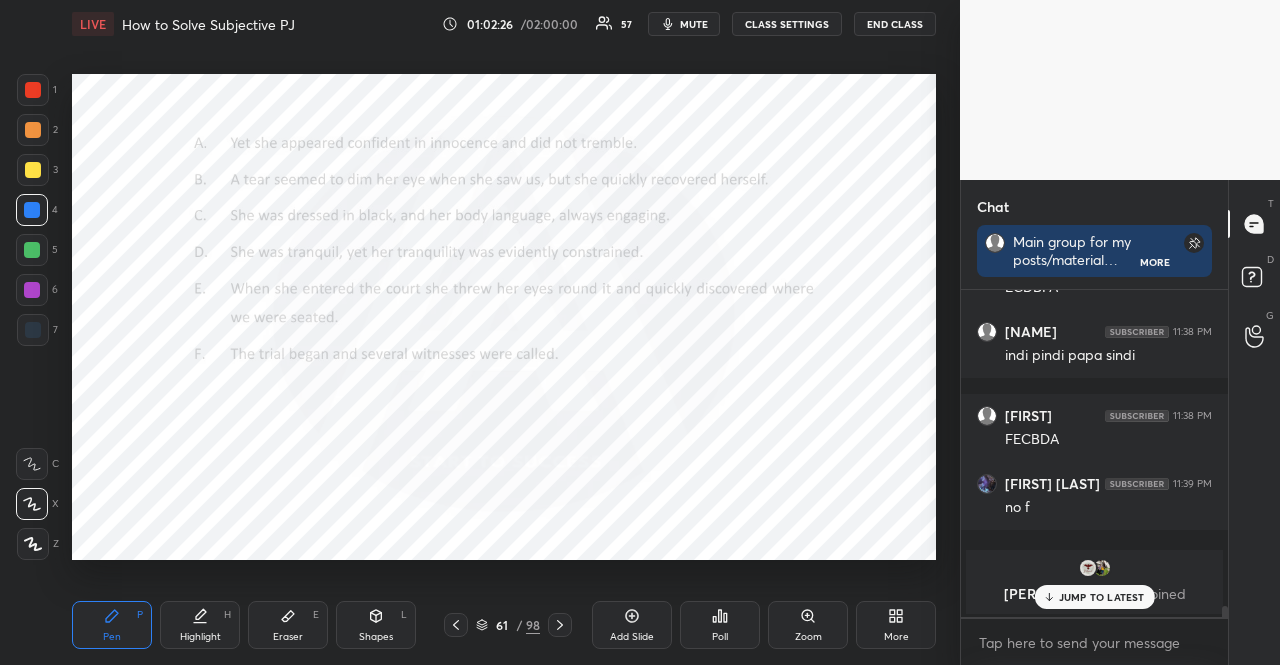 click on "JUMP TO LATEST" at bounding box center (1102, 597) 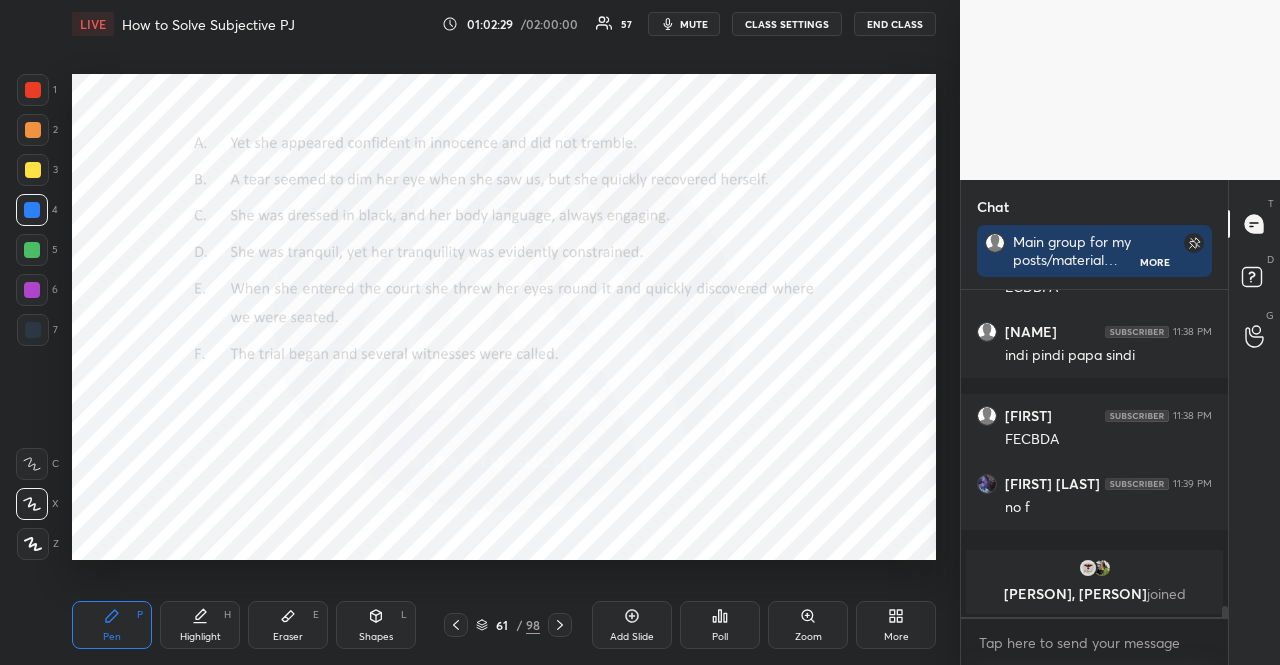 click 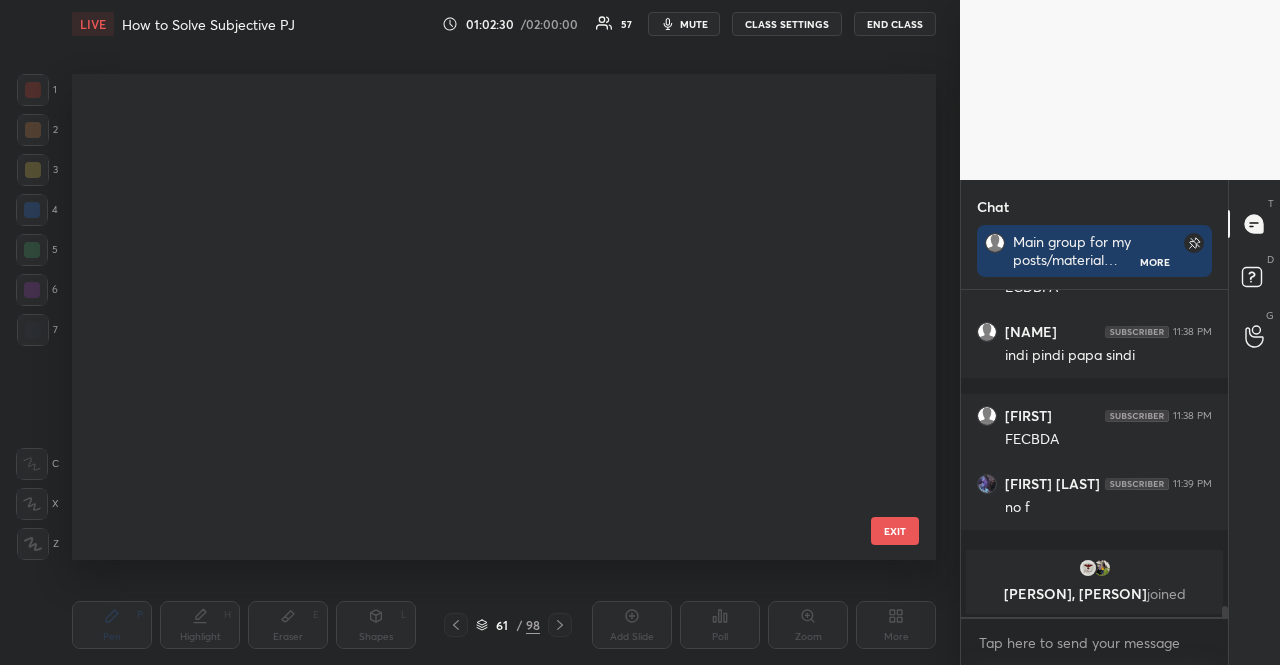 scroll, scrollTop: 2601, scrollLeft: 0, axis: vertical 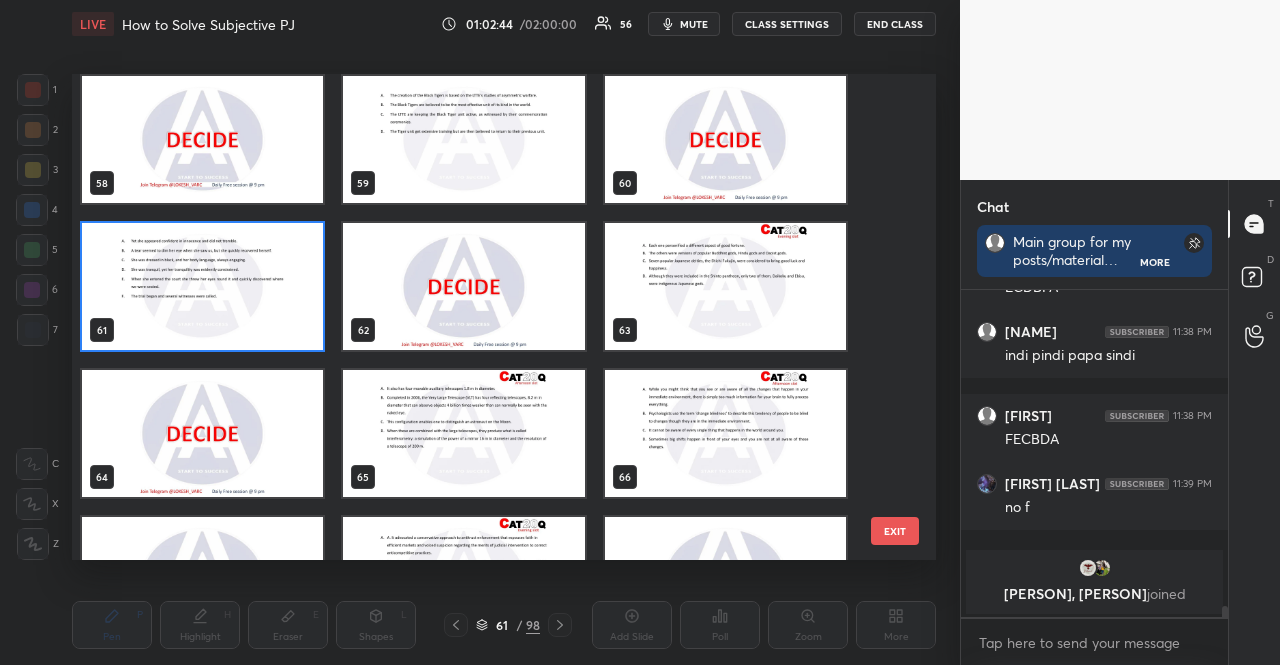 click at bounding box center (725, 286) 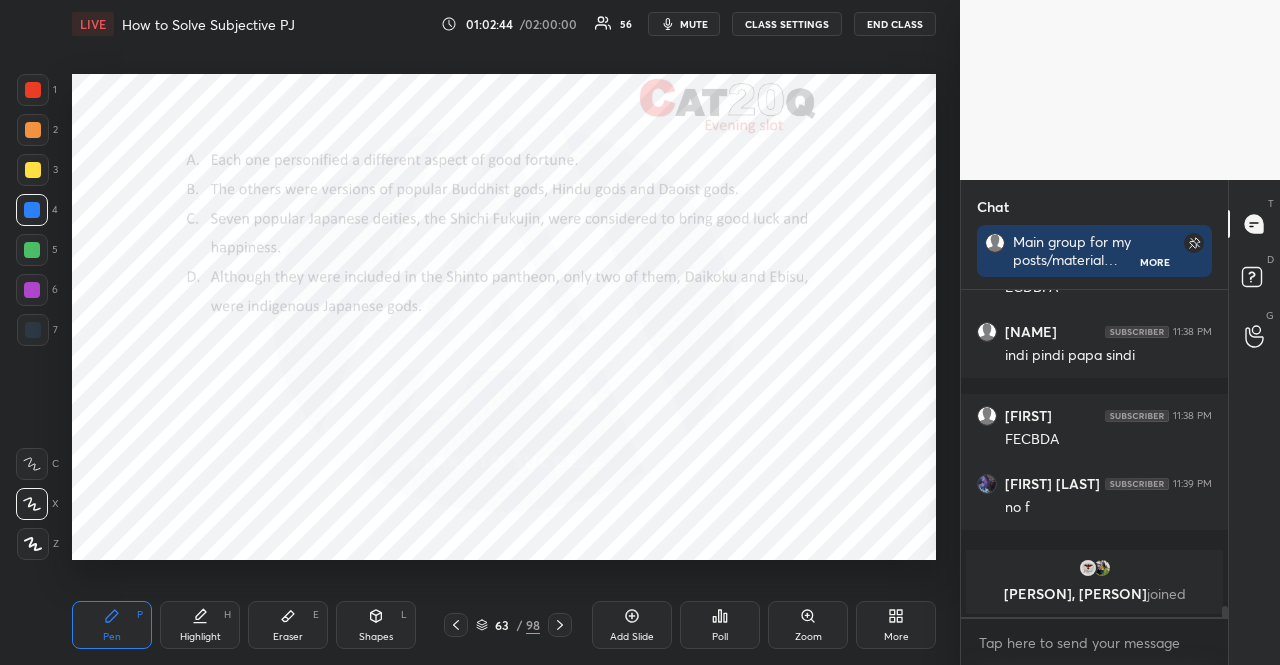 click at bounding box center (725, 286) 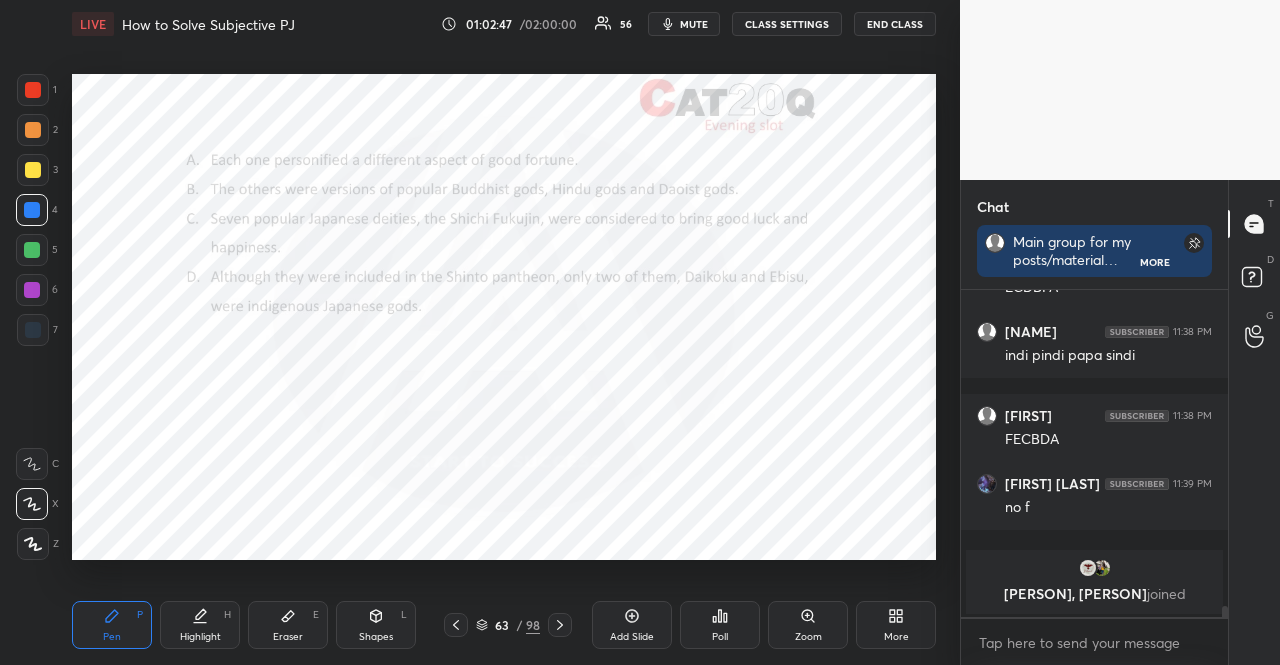 click on "Poll" at bounding box center (720, 625) 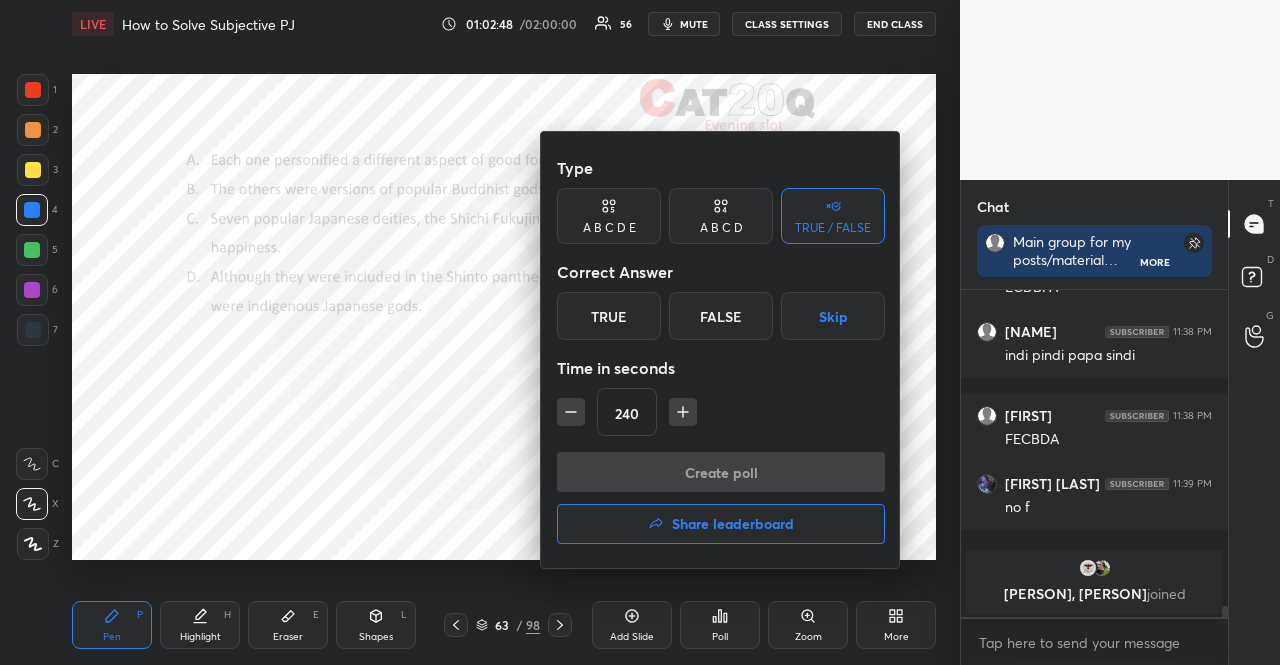 click 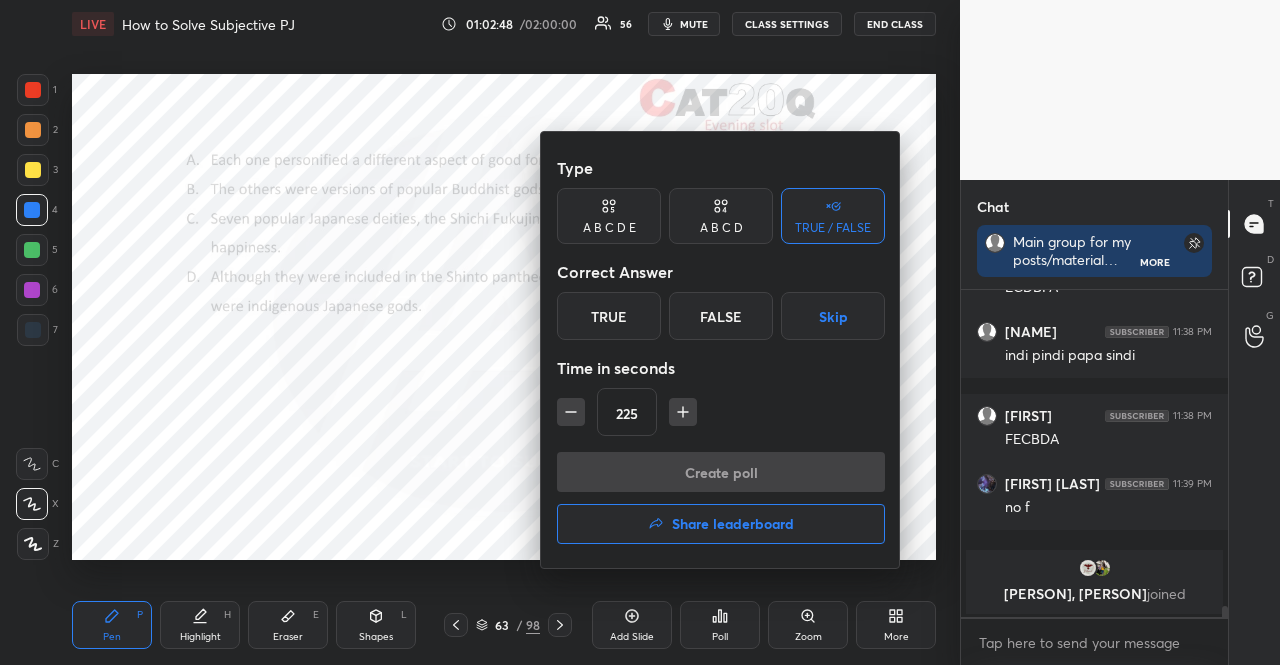 click 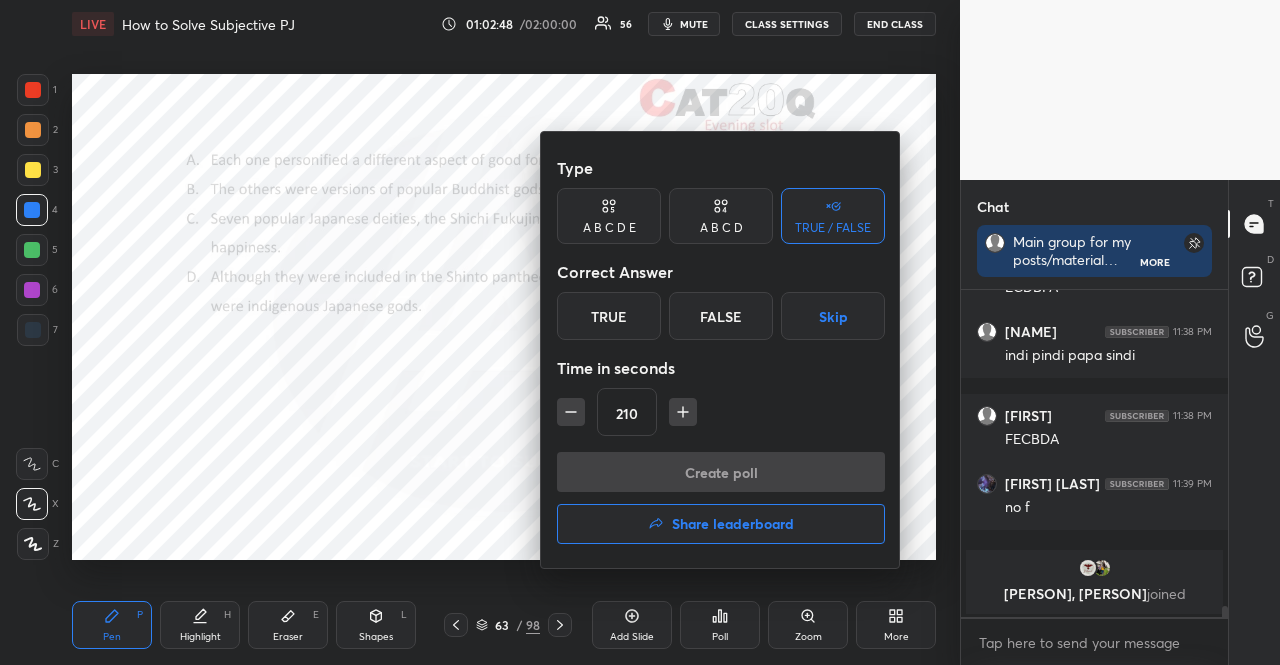 click 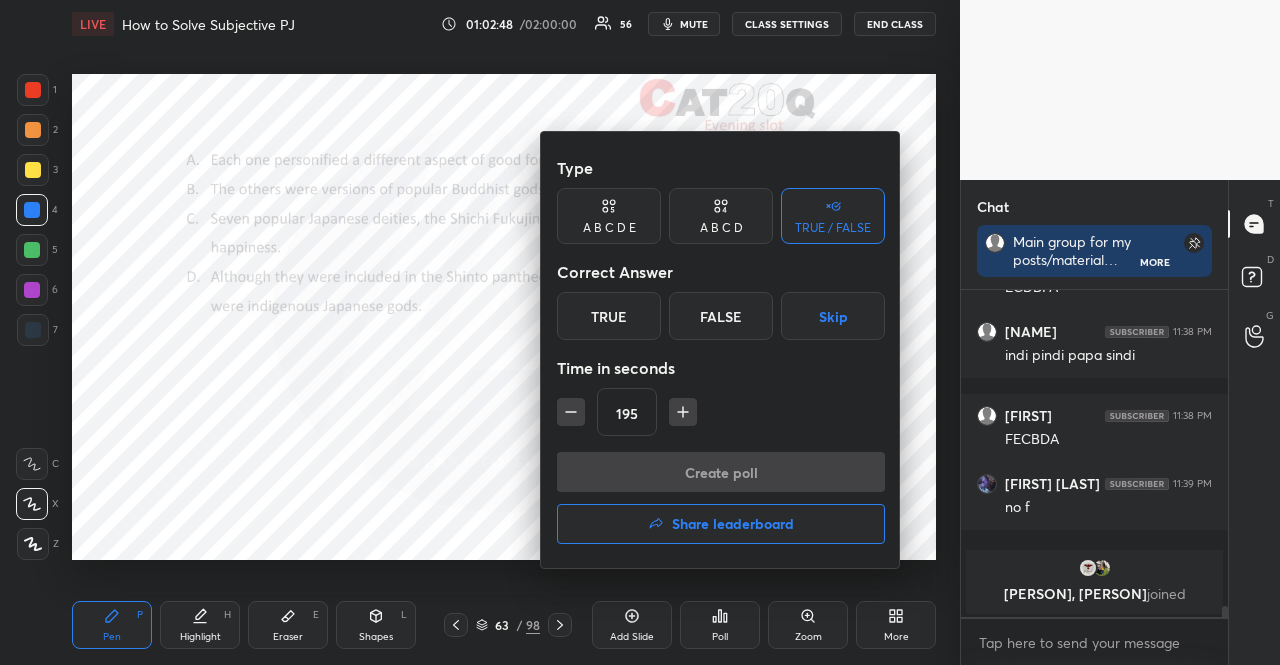 click 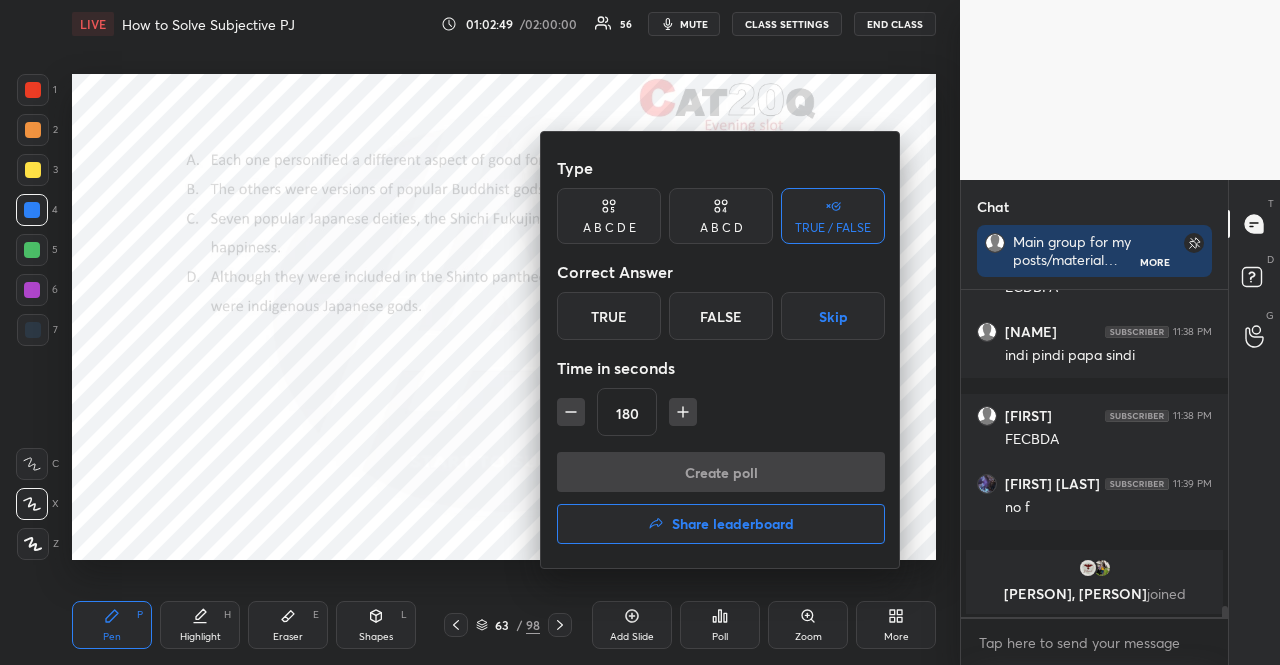 click 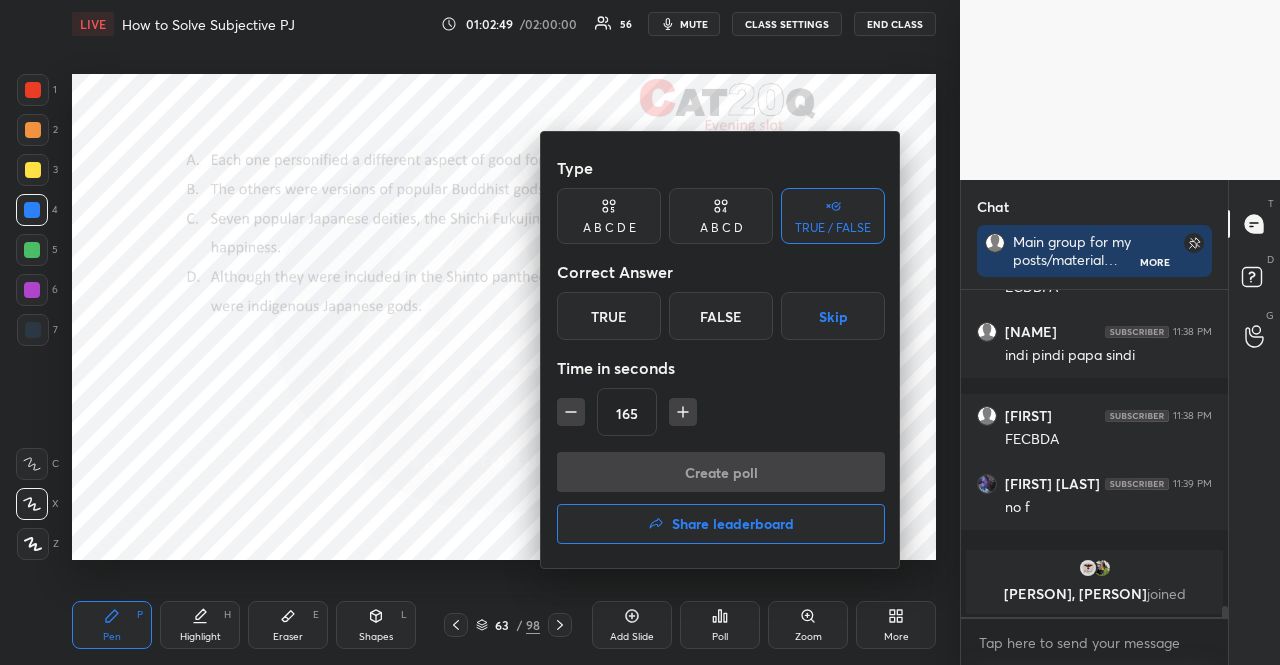 click 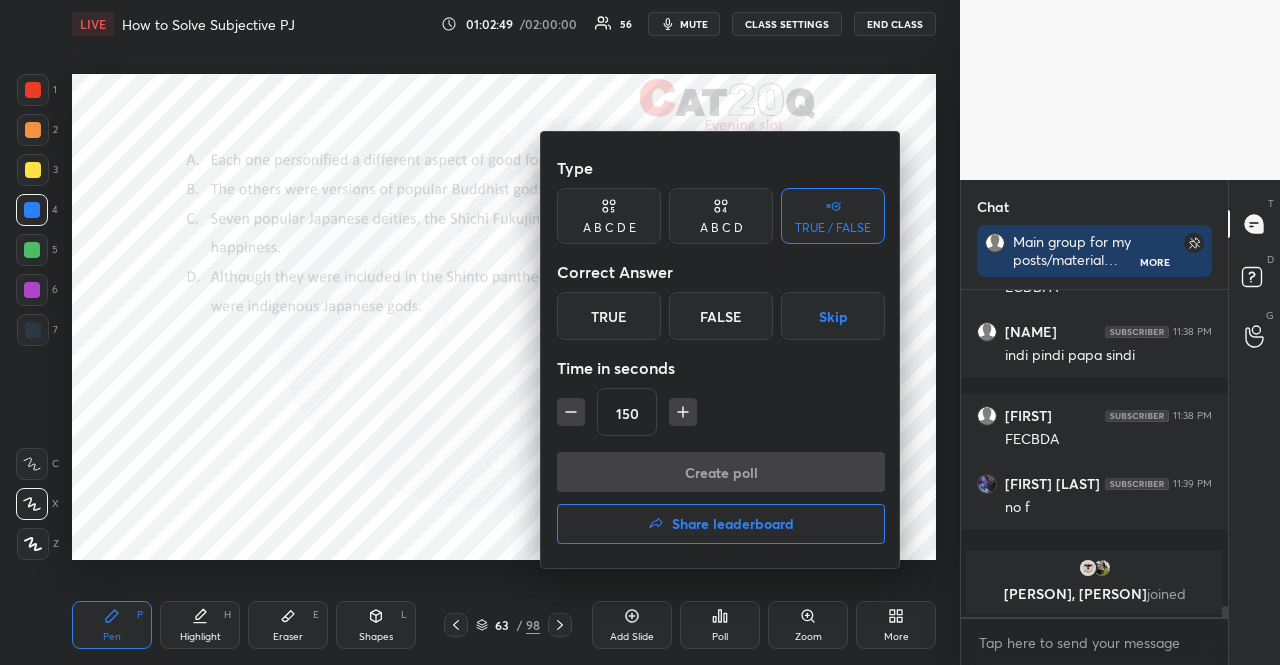 click 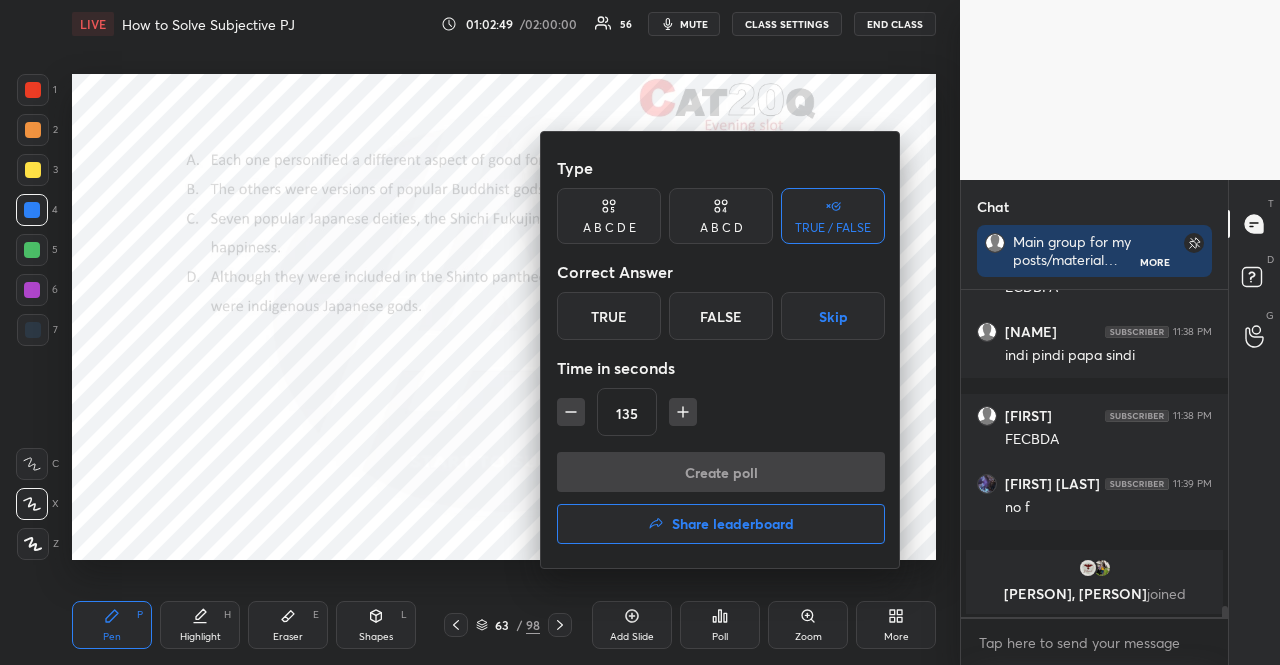 click on "Type A B C D E A B C D TRUE / FALSE Correct Answer True False Skip Time in seconds 135 Create poll Share leaderboard" at bounding box center [721, 350] 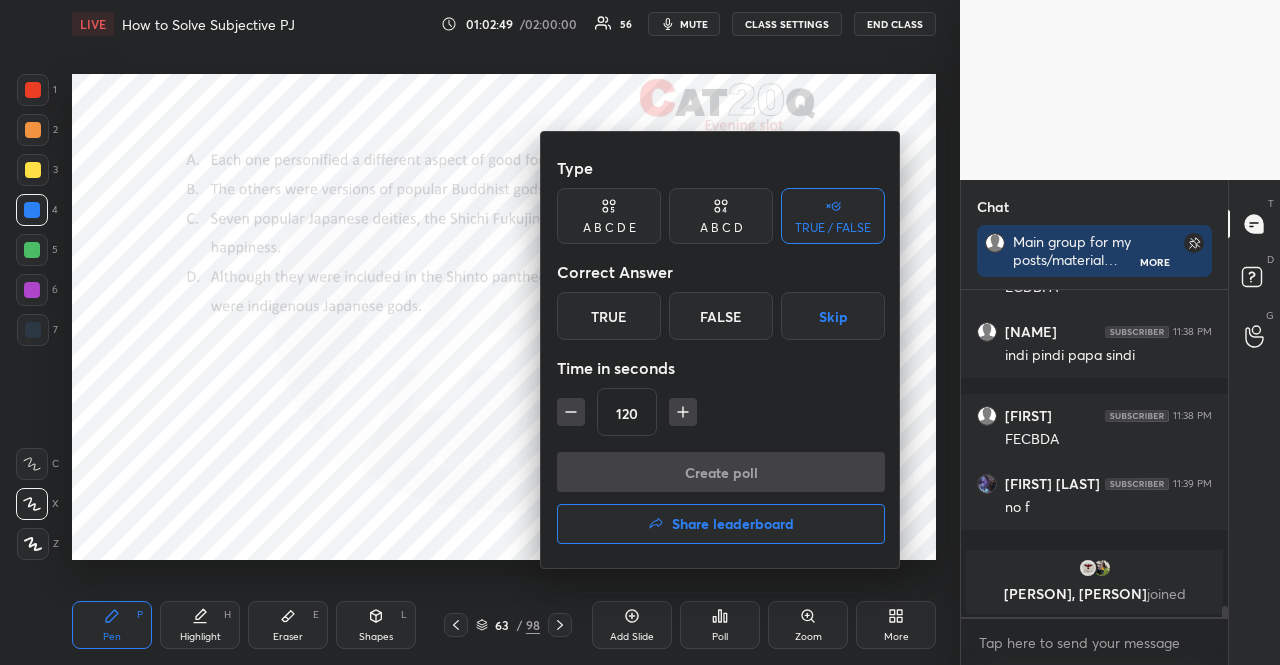 click on "Type A B C D E A B C D TRUE / FALSE Correct Answer True False Skip Time in seconds 120 Create poll Share leaderboard" at bounding box center (721, 350) 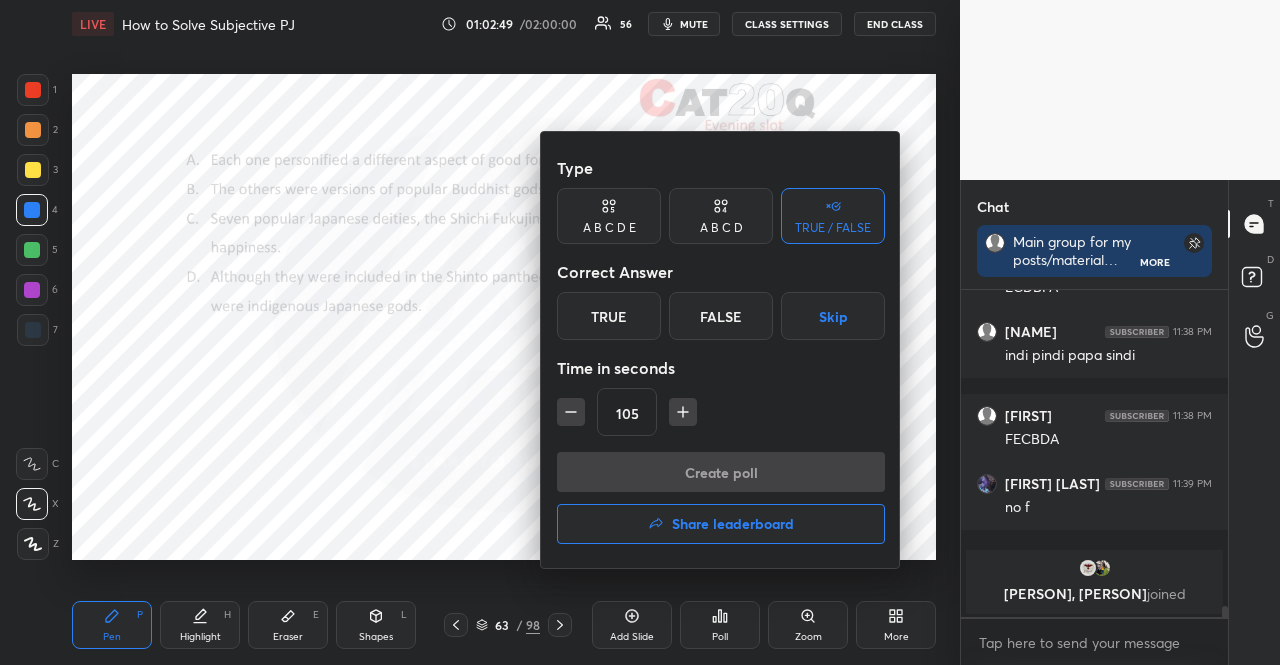click 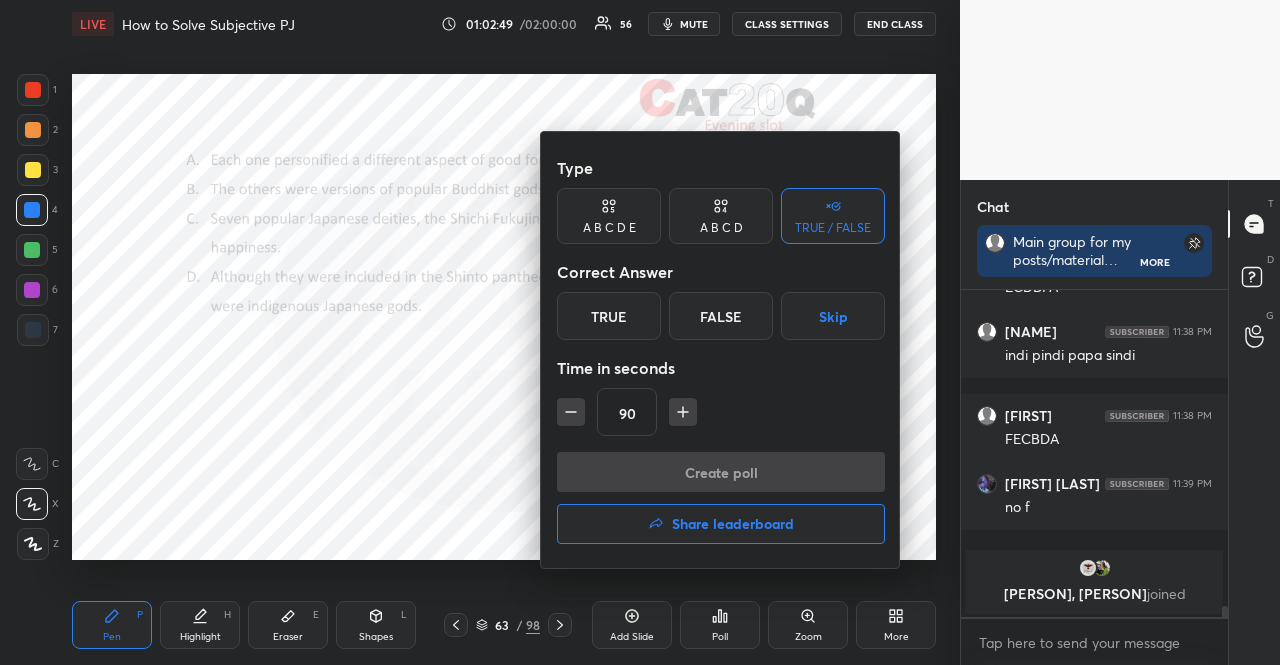 click 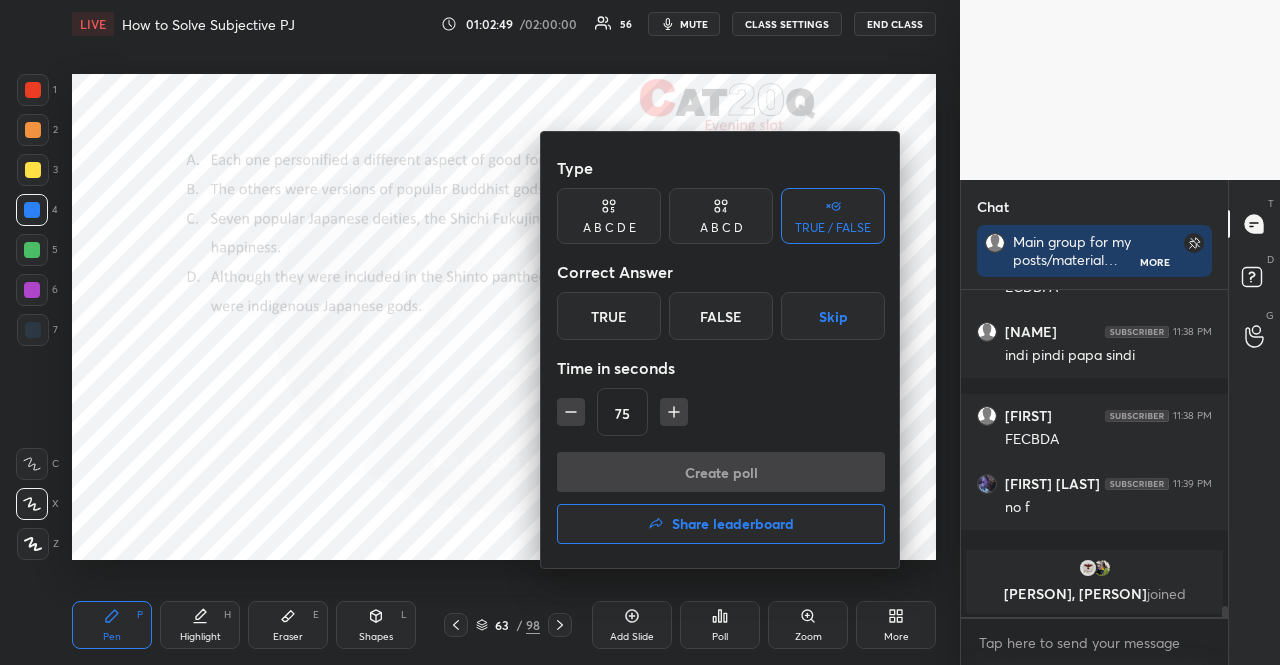 click 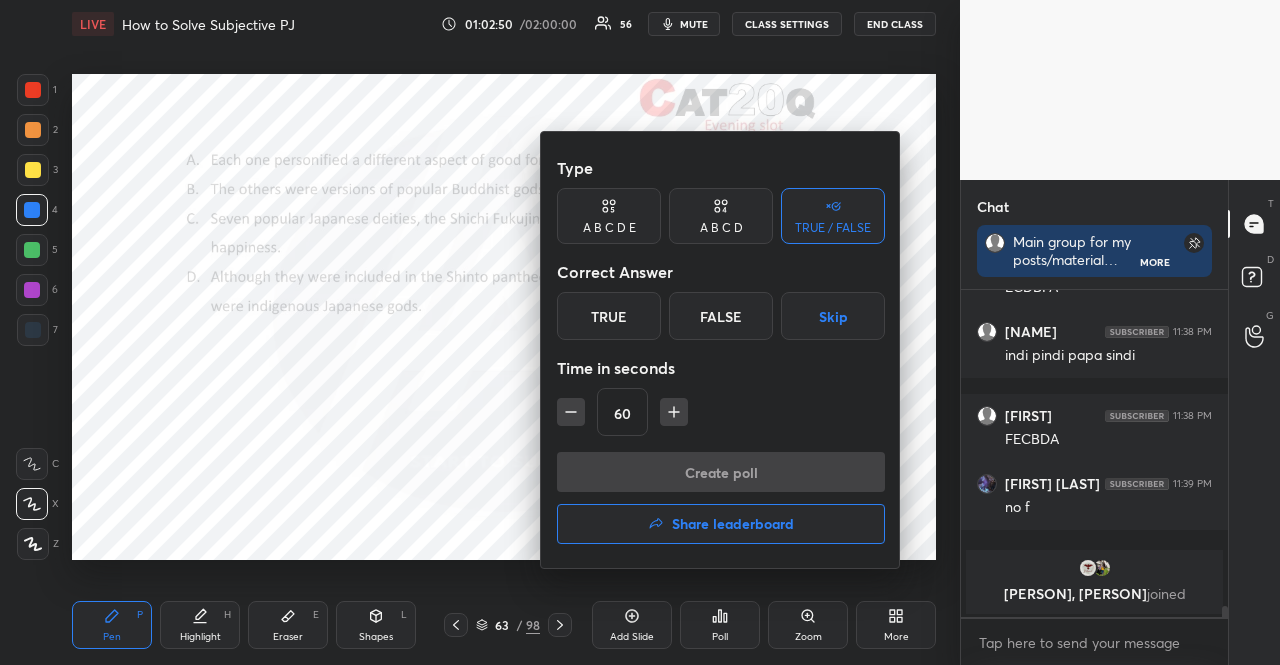click 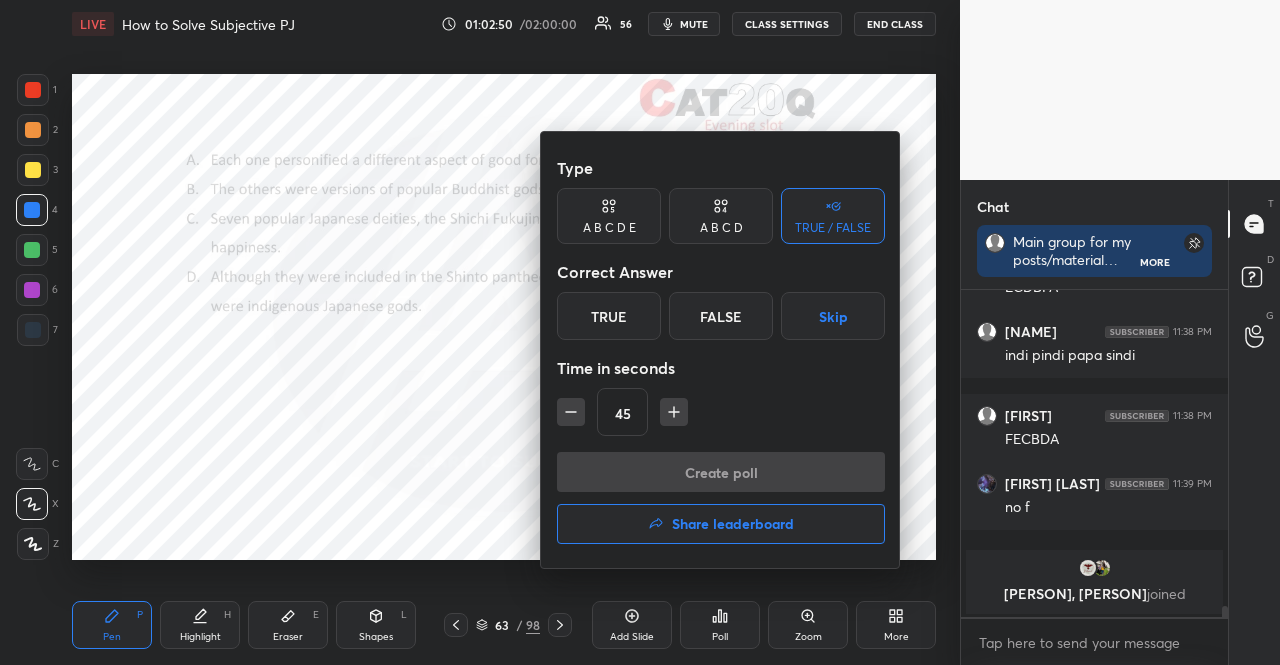 click 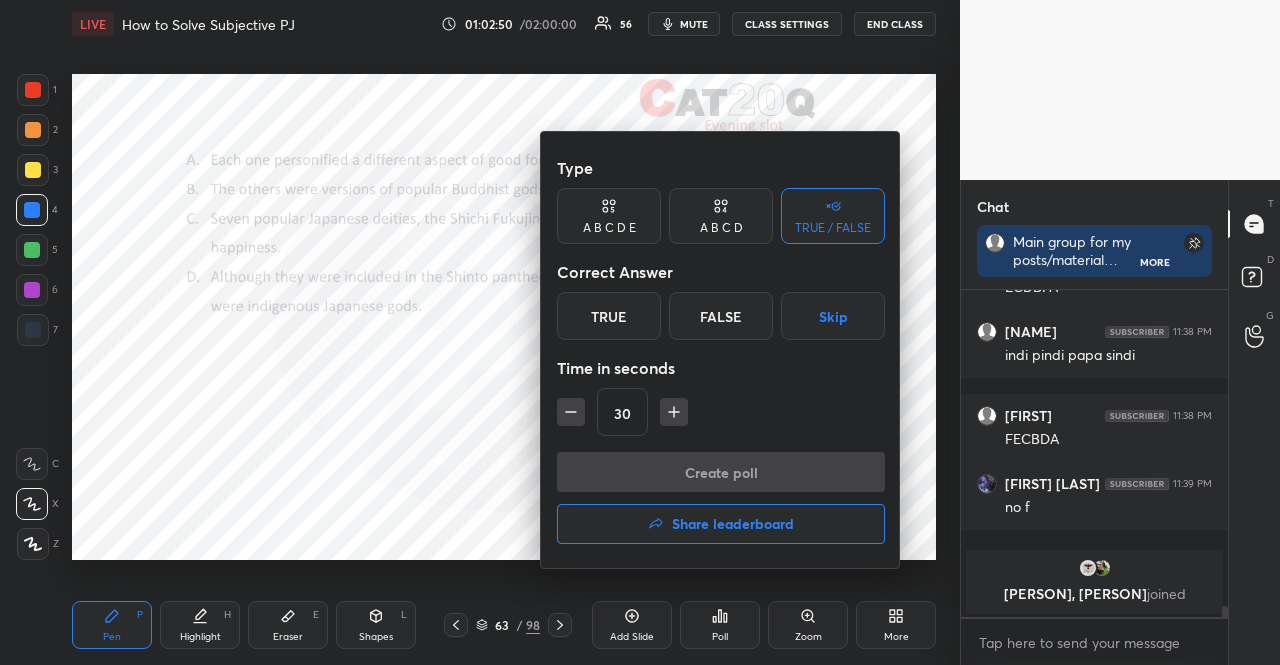 click 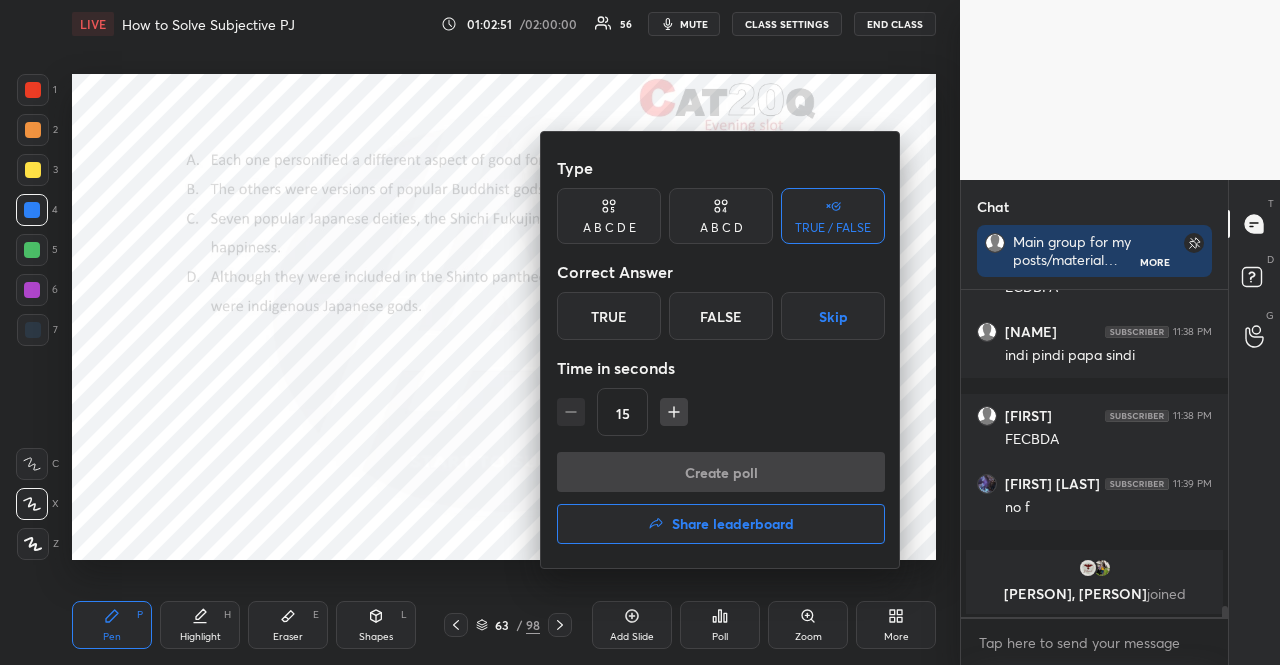 click 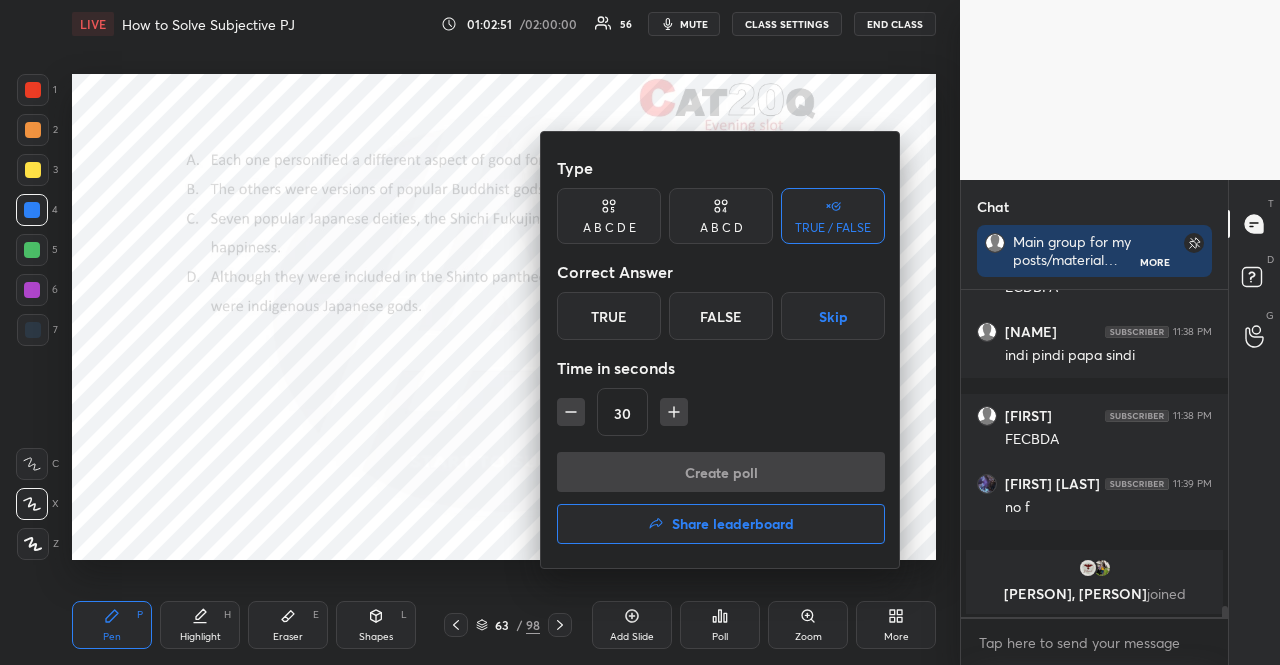 click on "Skip" at bounding box center (833, 316) 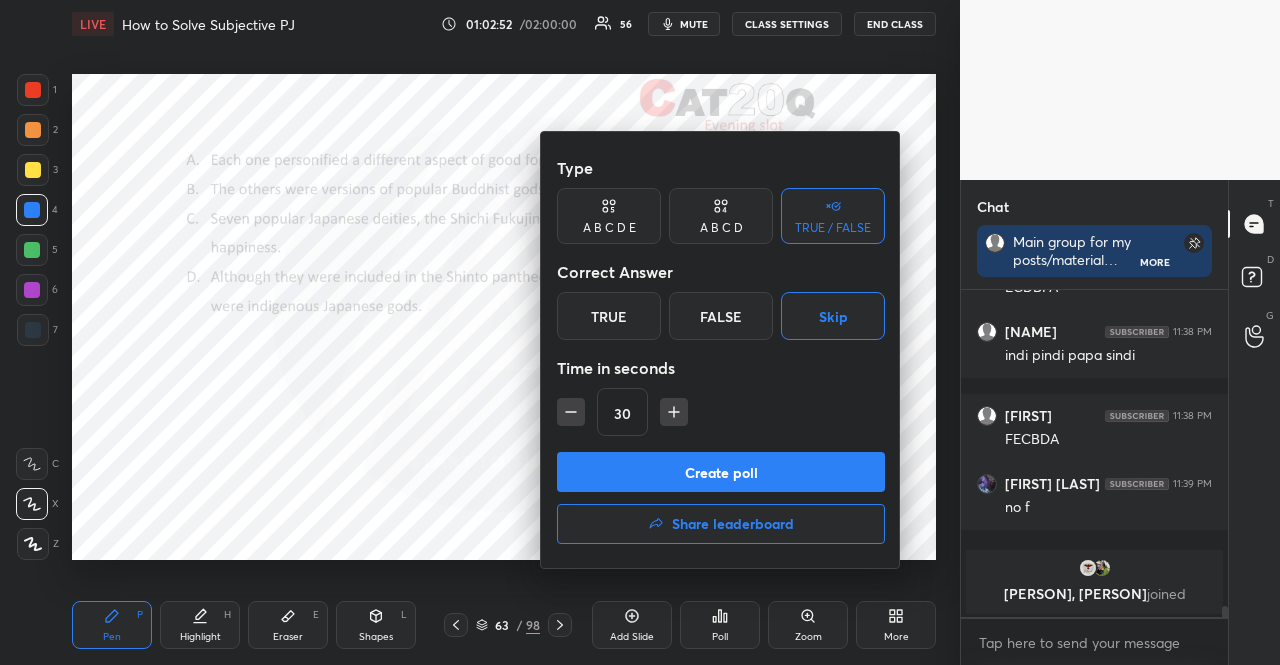 click on "Type A B C D E A B C D TRUE / FALSE Correct Answer True False Skip Time in seconds 30 Create poll Share leaderboard" at bounding box center [721, 350] 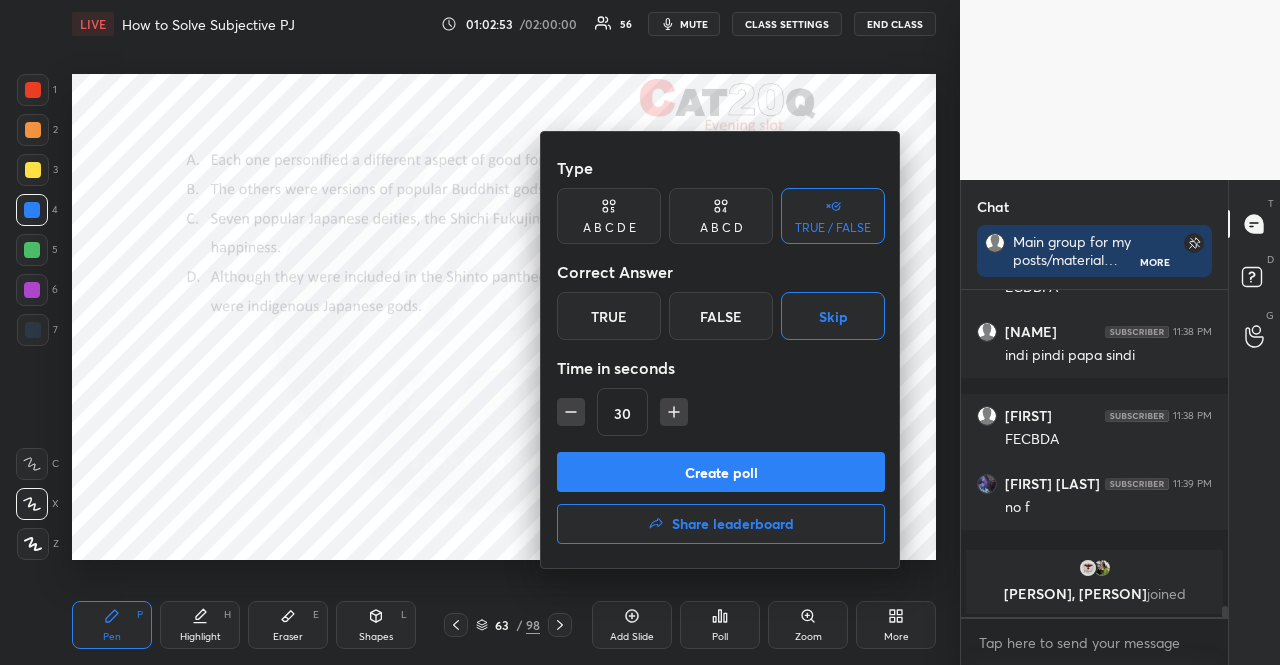 click on "Create poll" at bounding box center [721, 472] 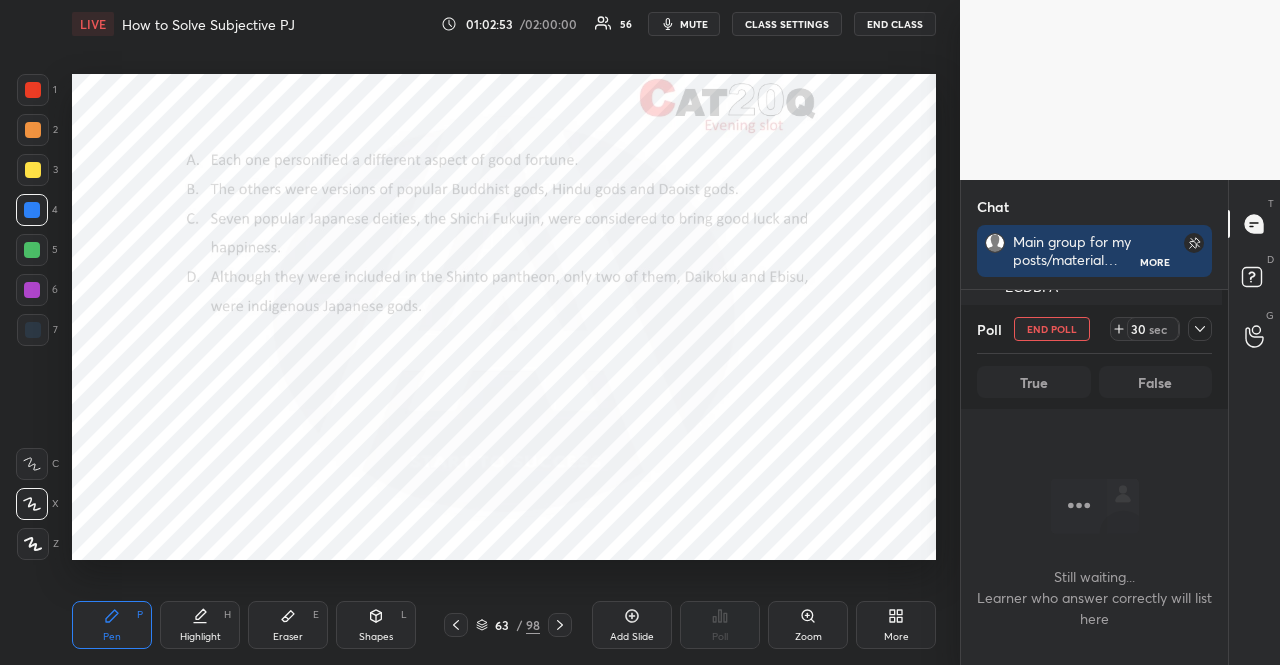 scroll, scrollTop: 228, scrollLeft: 255, axis: both 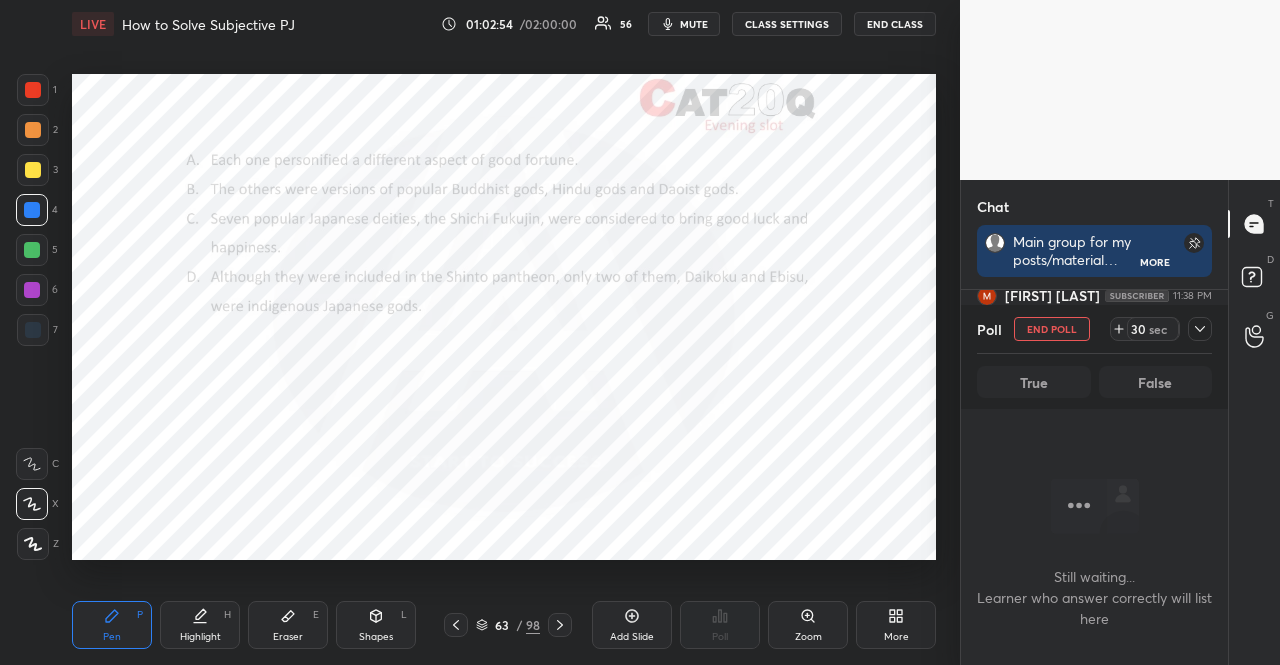 click on "mute" at bounding box center (694, 24) 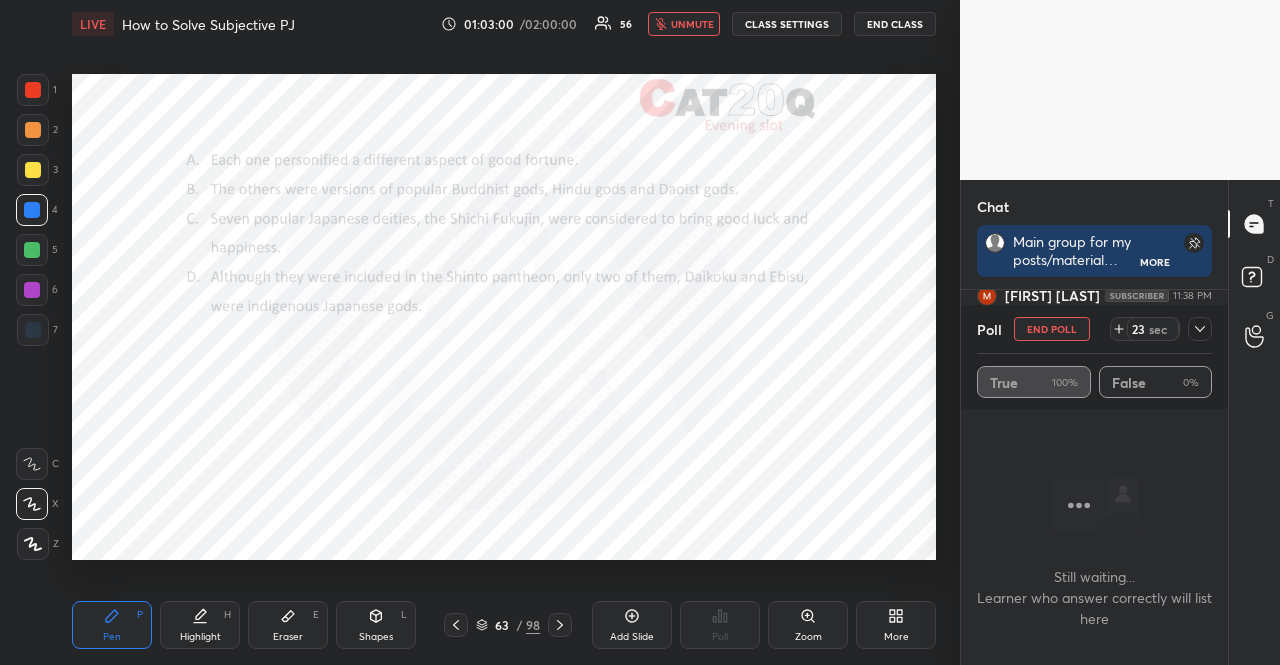 click at bounding box center (32, 210) 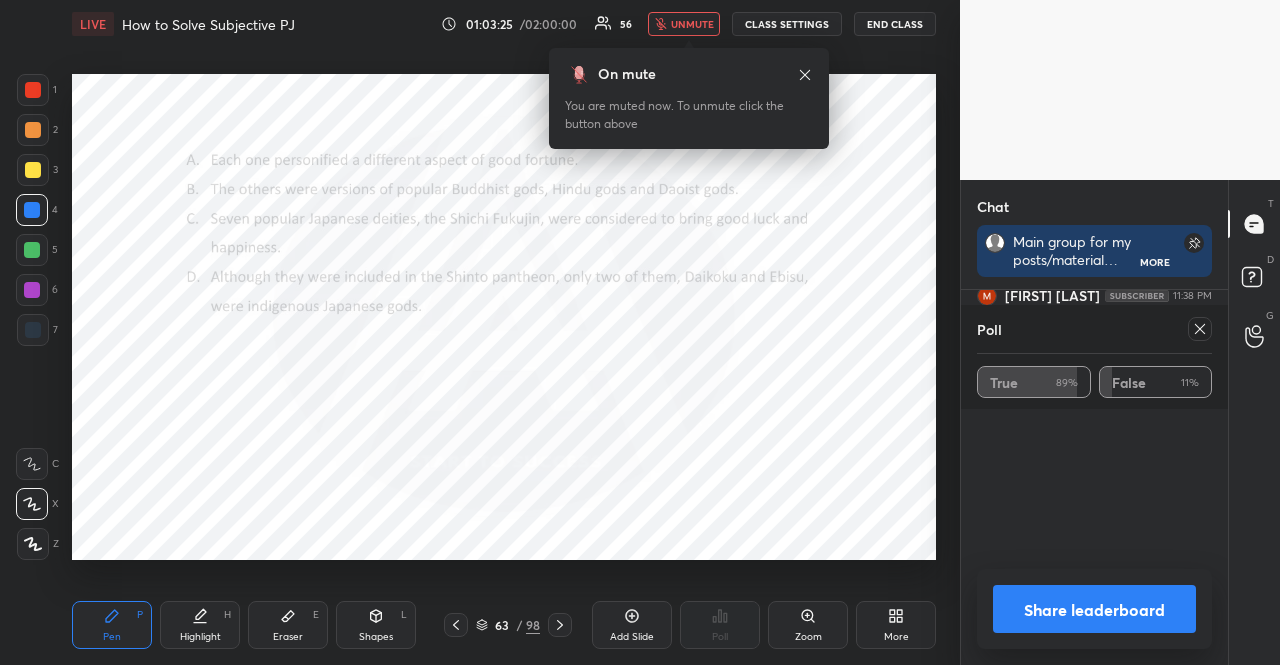 click 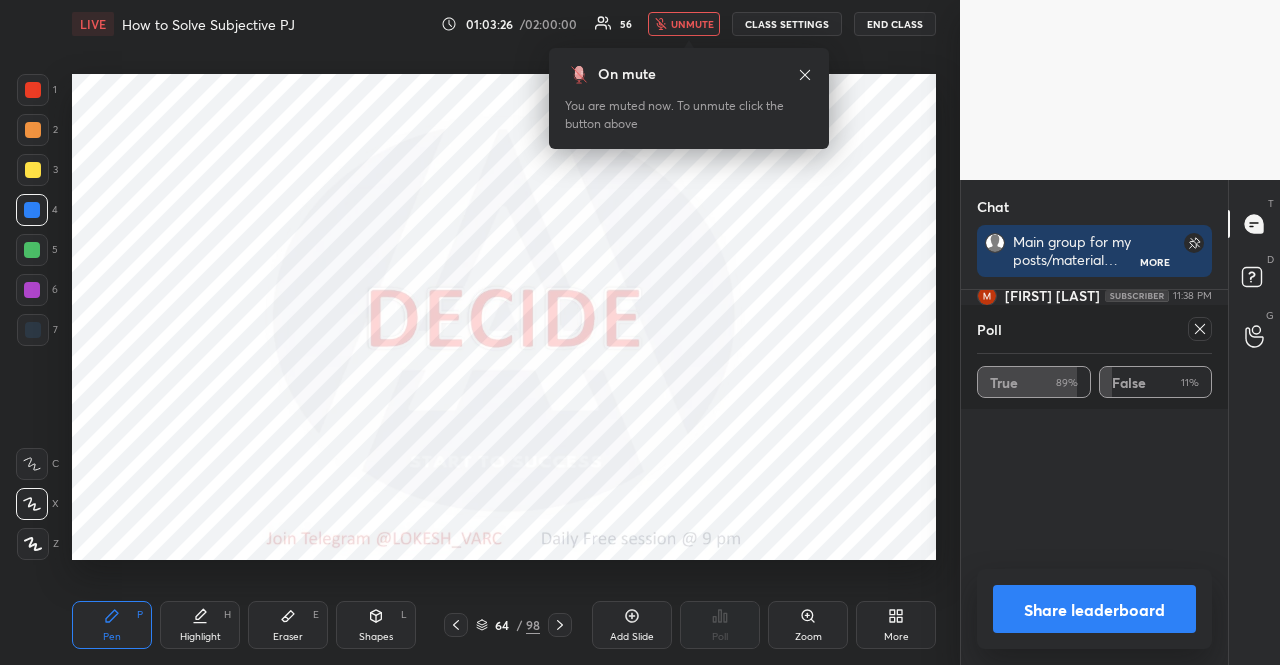 click on "unmute" at bounding box center (684, 24) 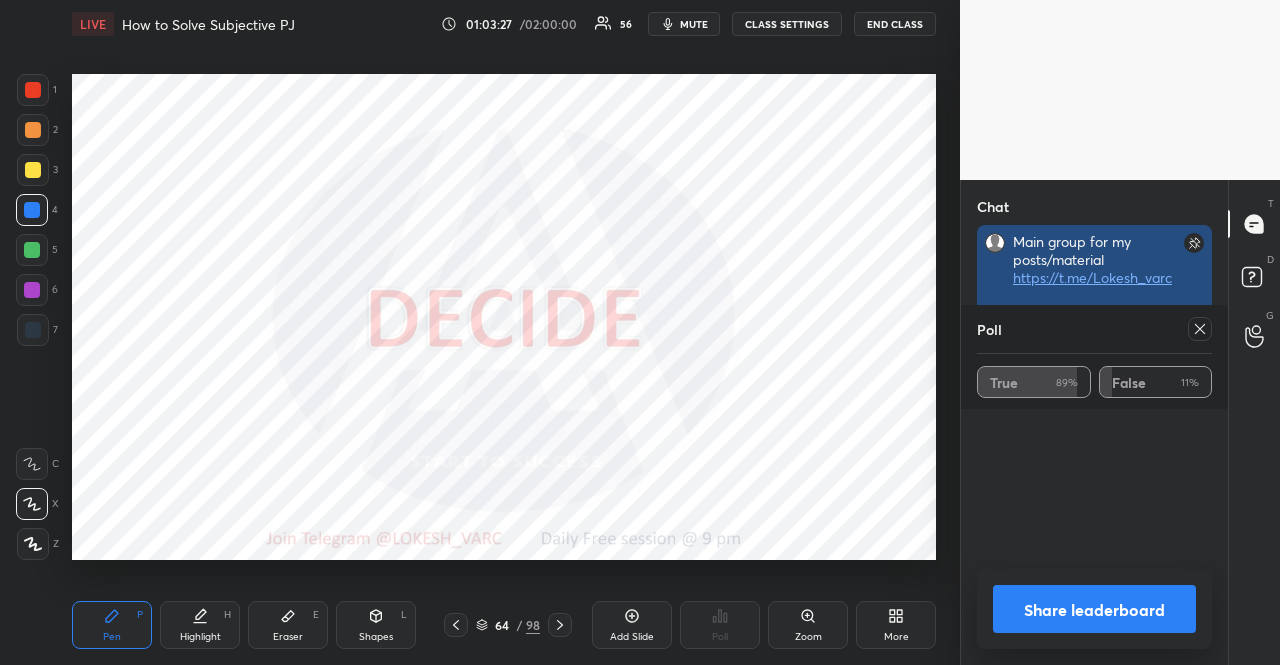 scroll, scrollTop: 143, scrollLeft: 261, axis: both 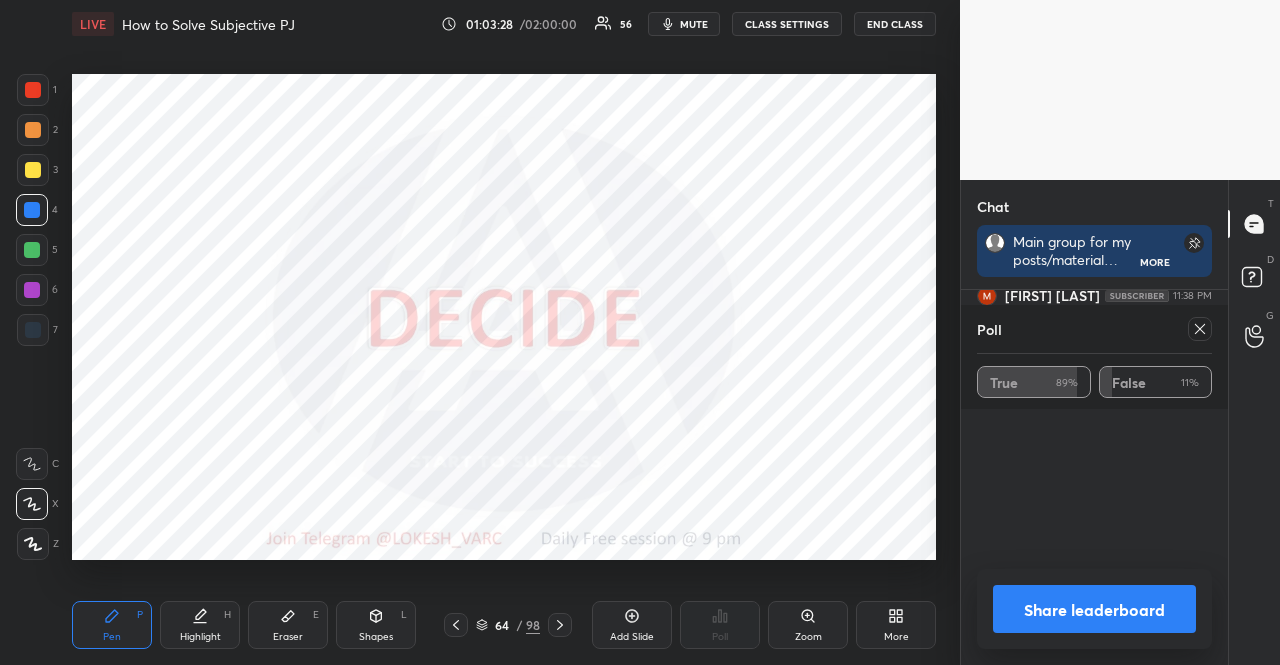 click 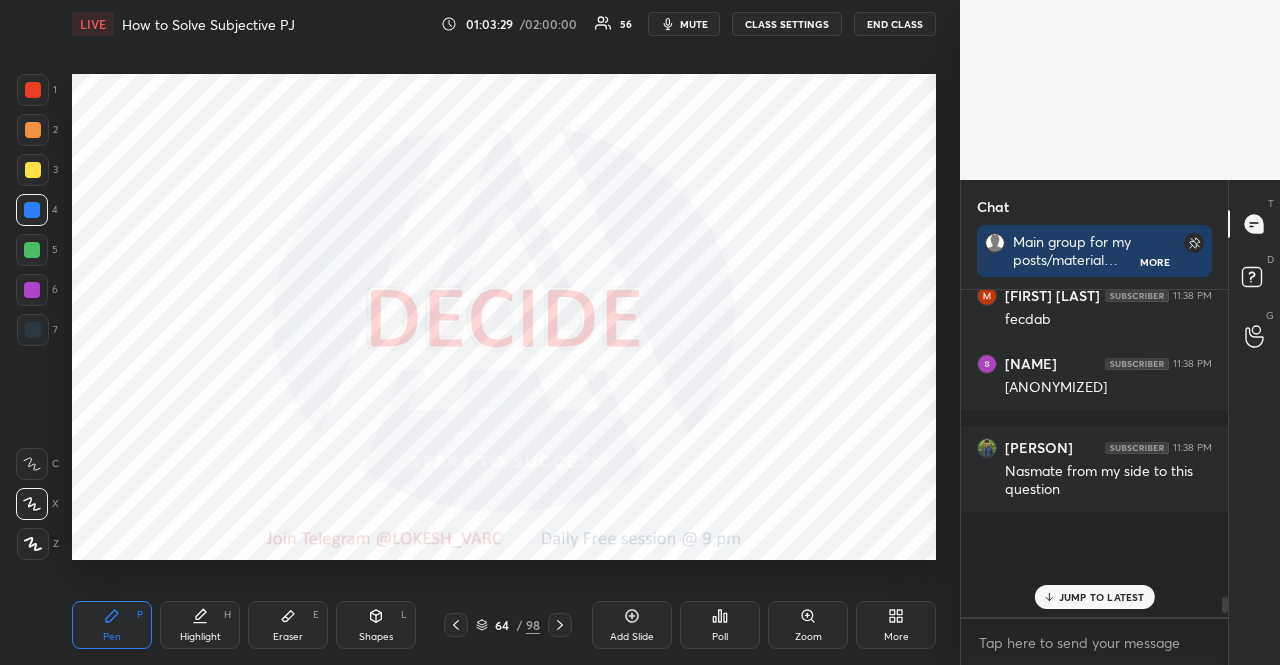 scroll, scrollTop: 250, scrollLeft: 255, axis: both 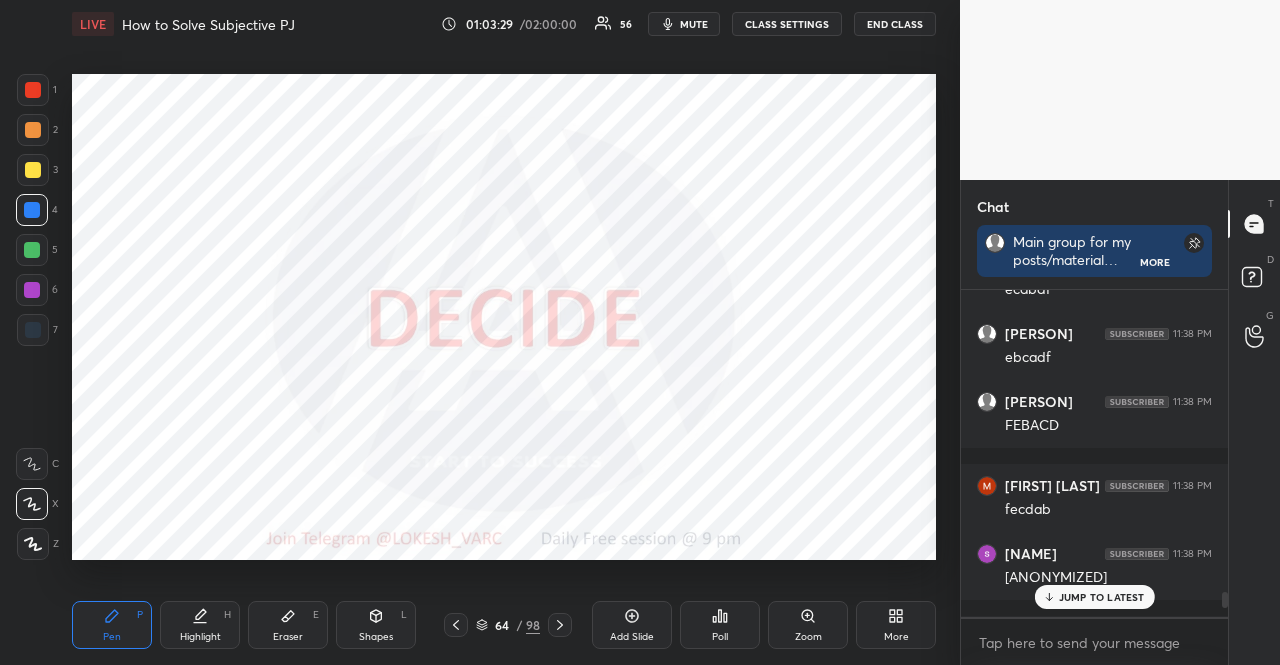 click on "Poll" at bounding box center [720, 625] 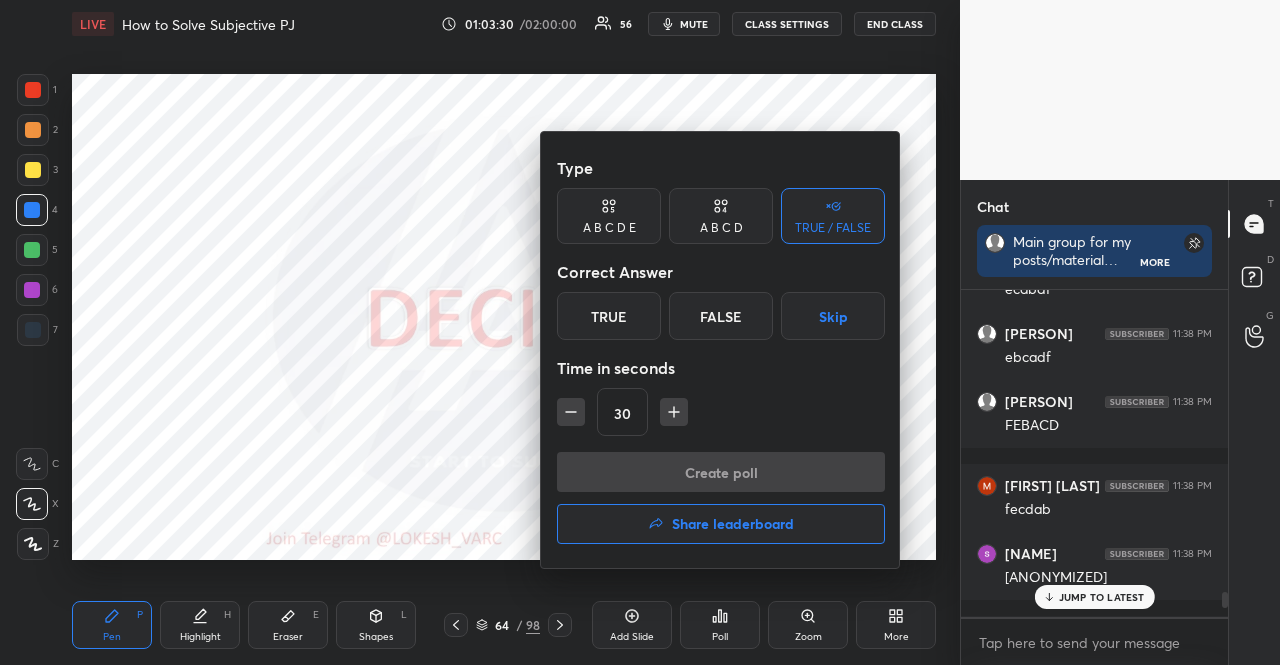 click on "Skip" at bounding box center (833, 316) 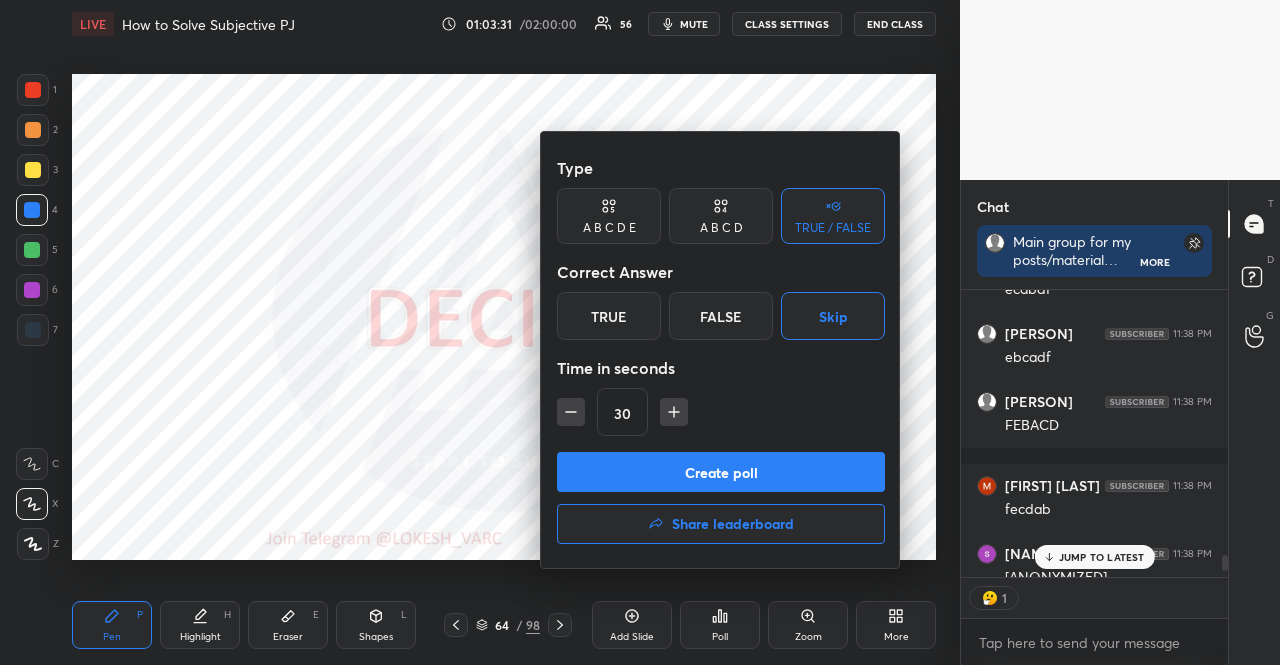 click on "Create poll" at bounding box center (721, 472) 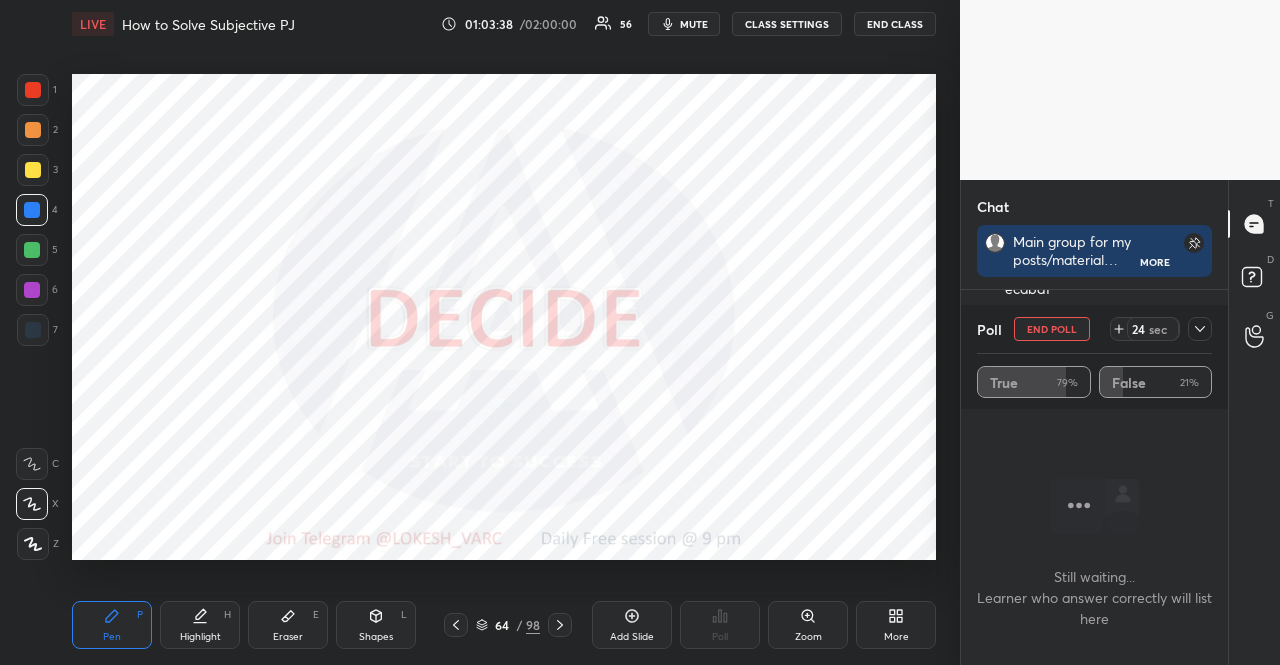 click at bounding box center (32, 250) 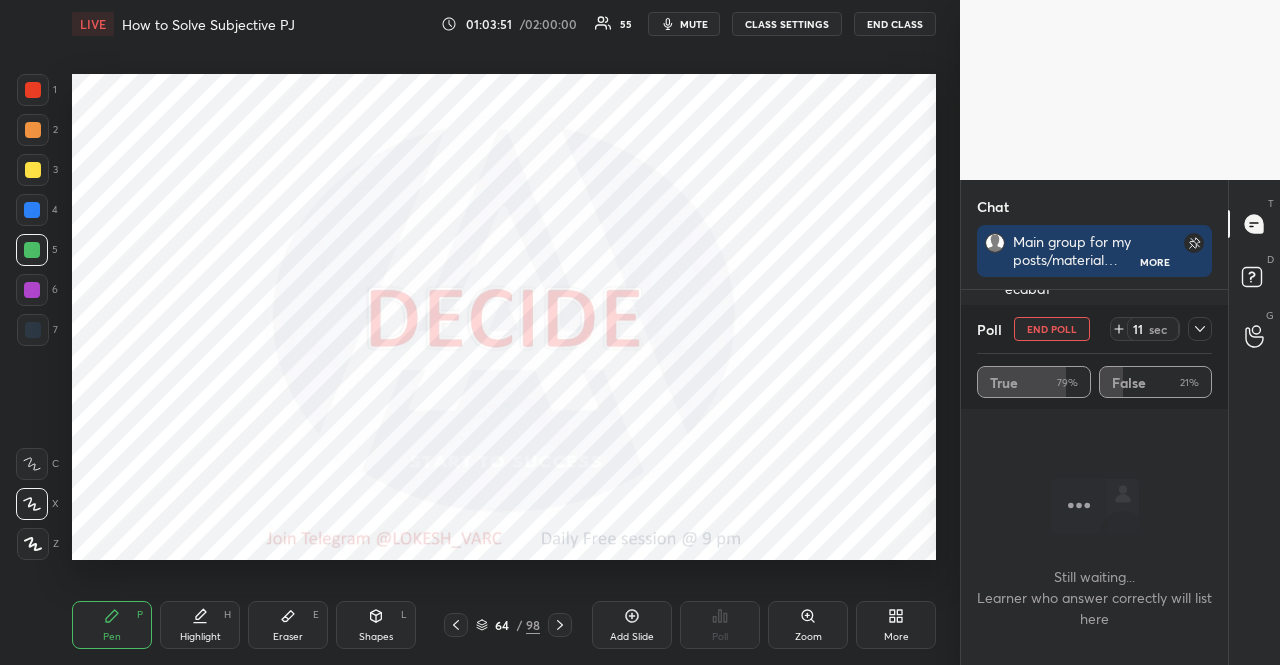 click at bounding box center [32, 290] 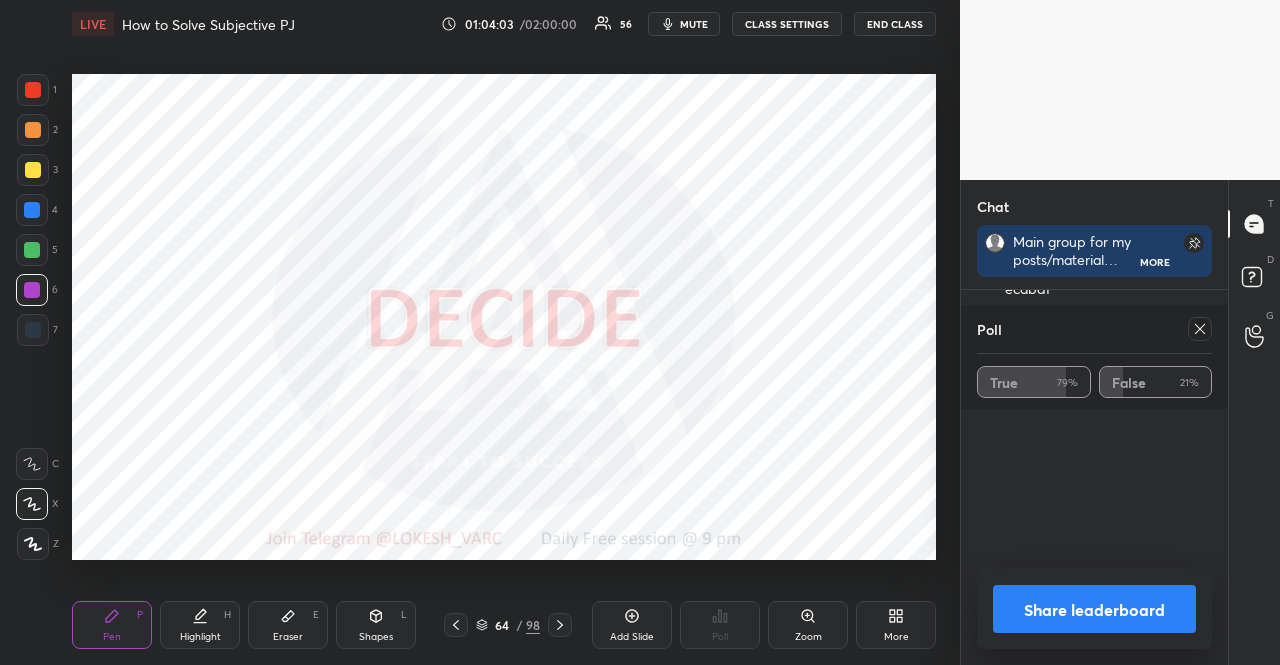 click 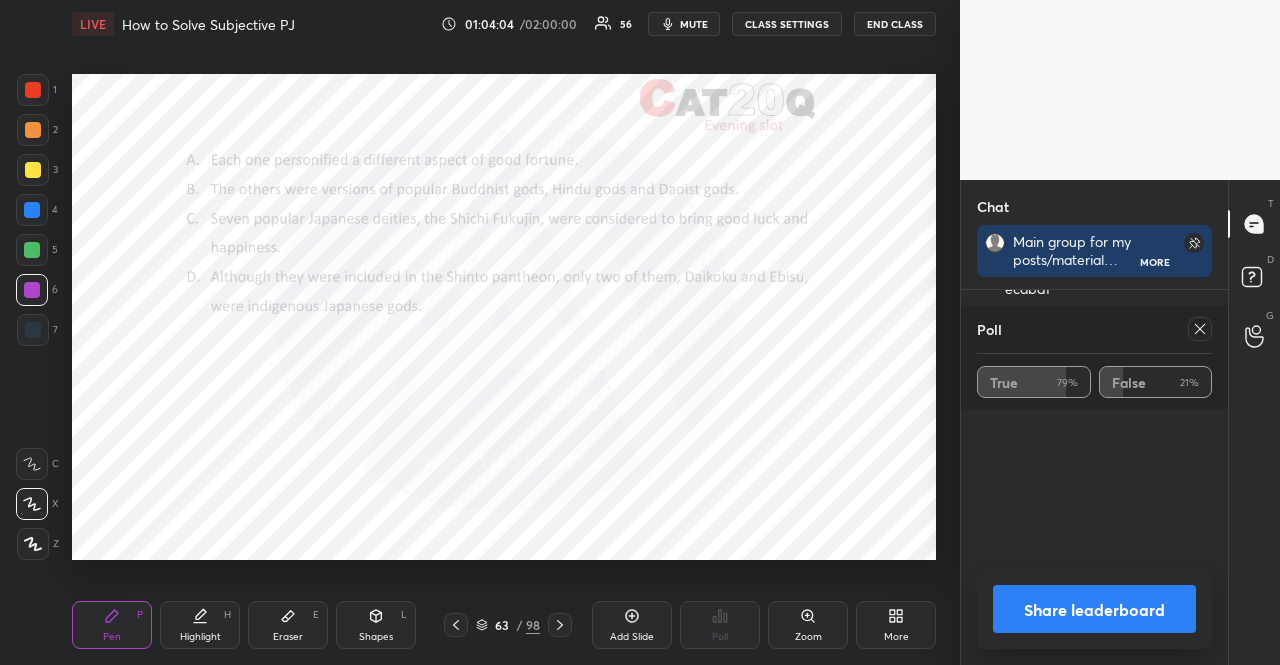 click 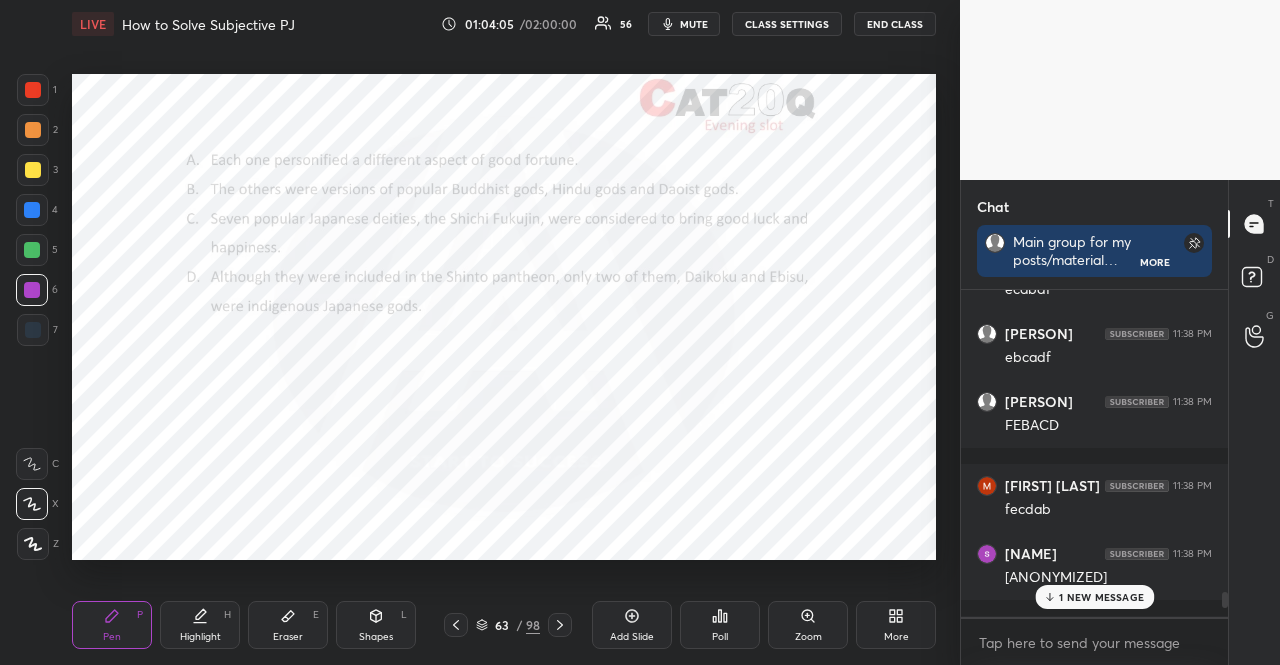 click on "Poll" at bounding box center (720, 625) 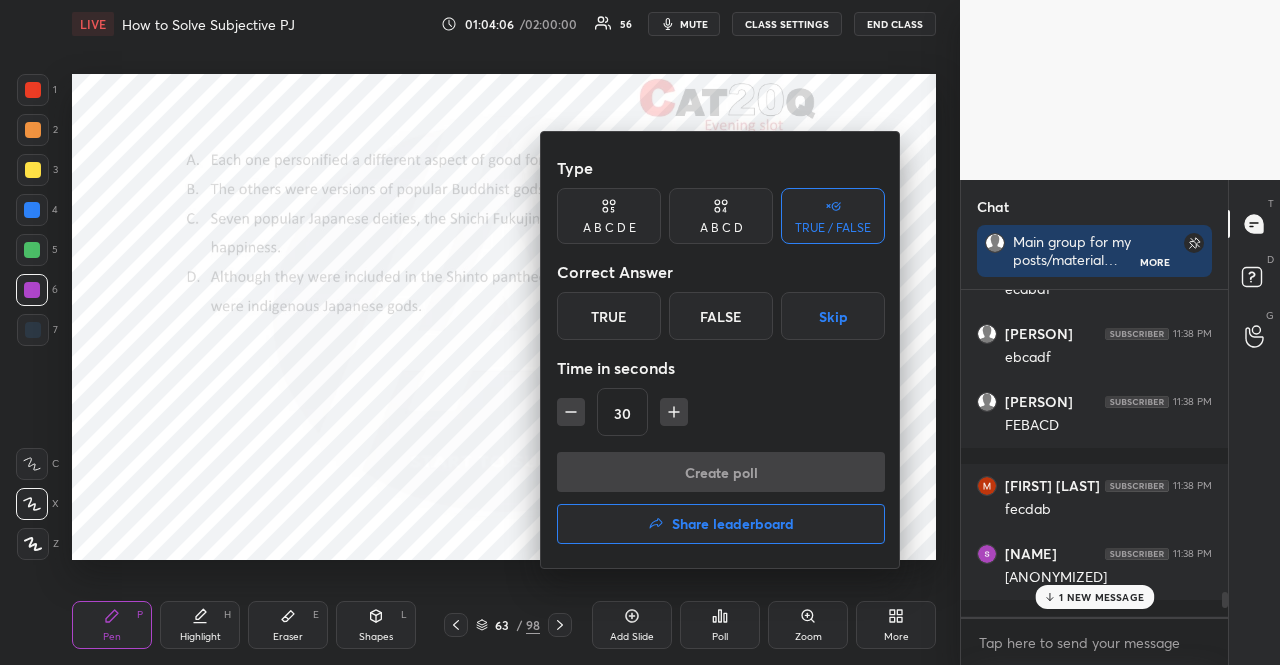 click 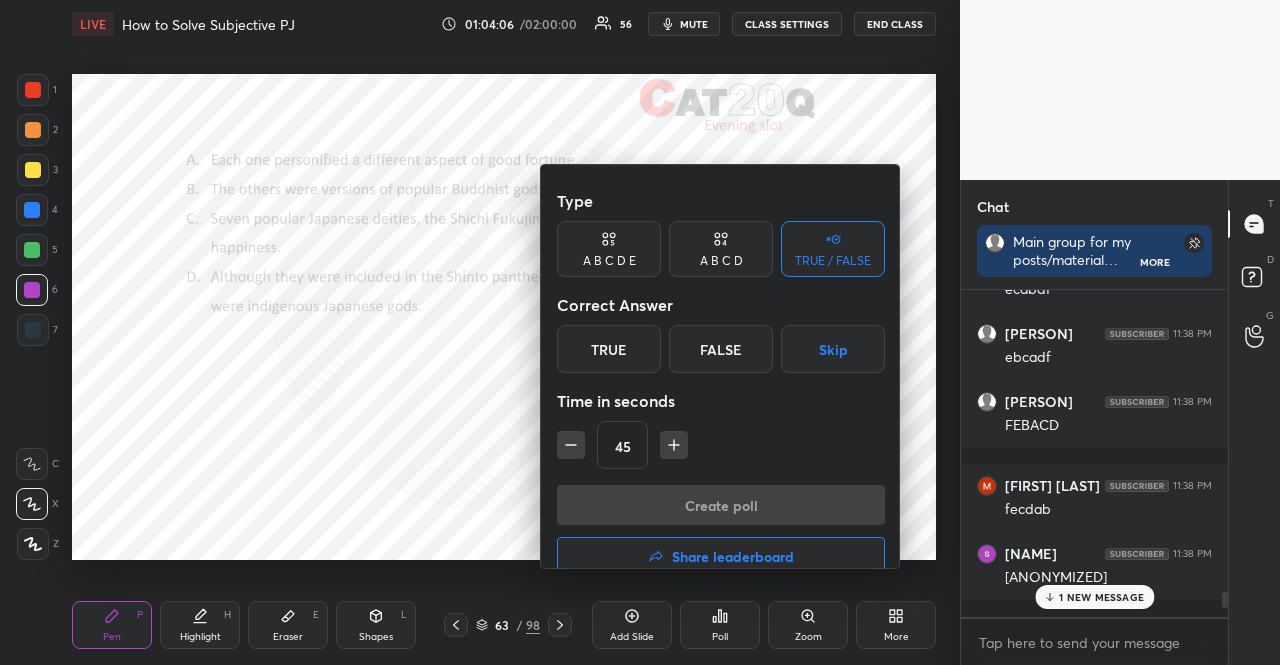 click 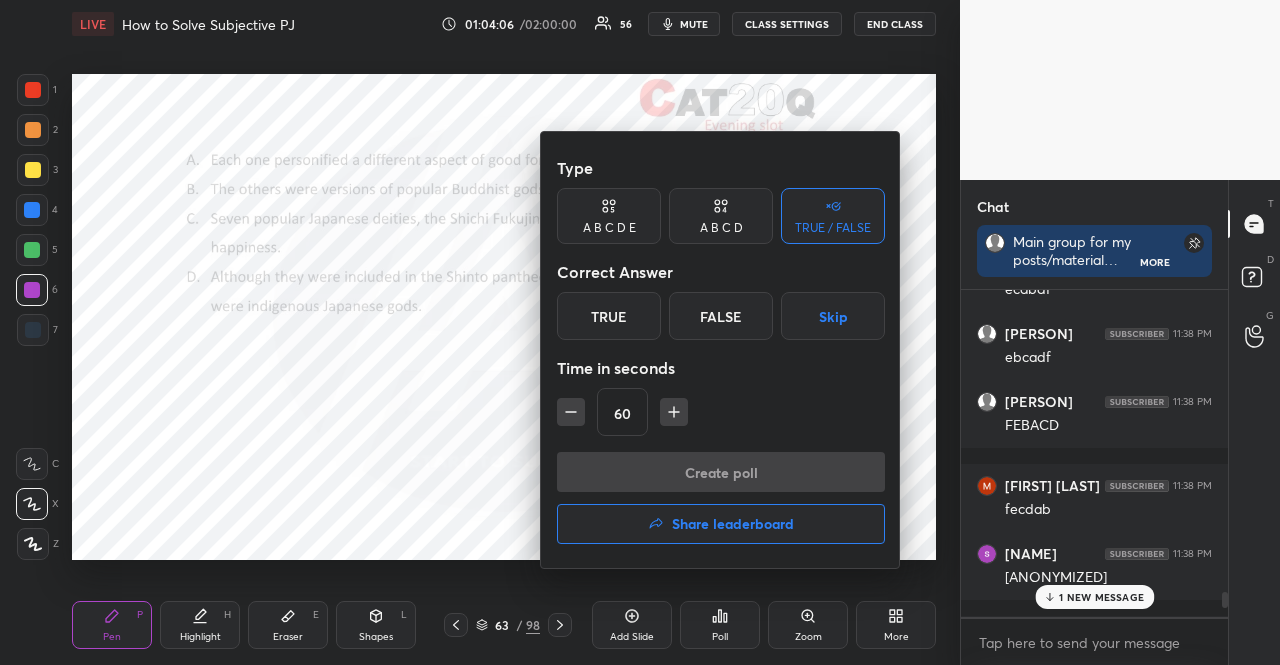 click 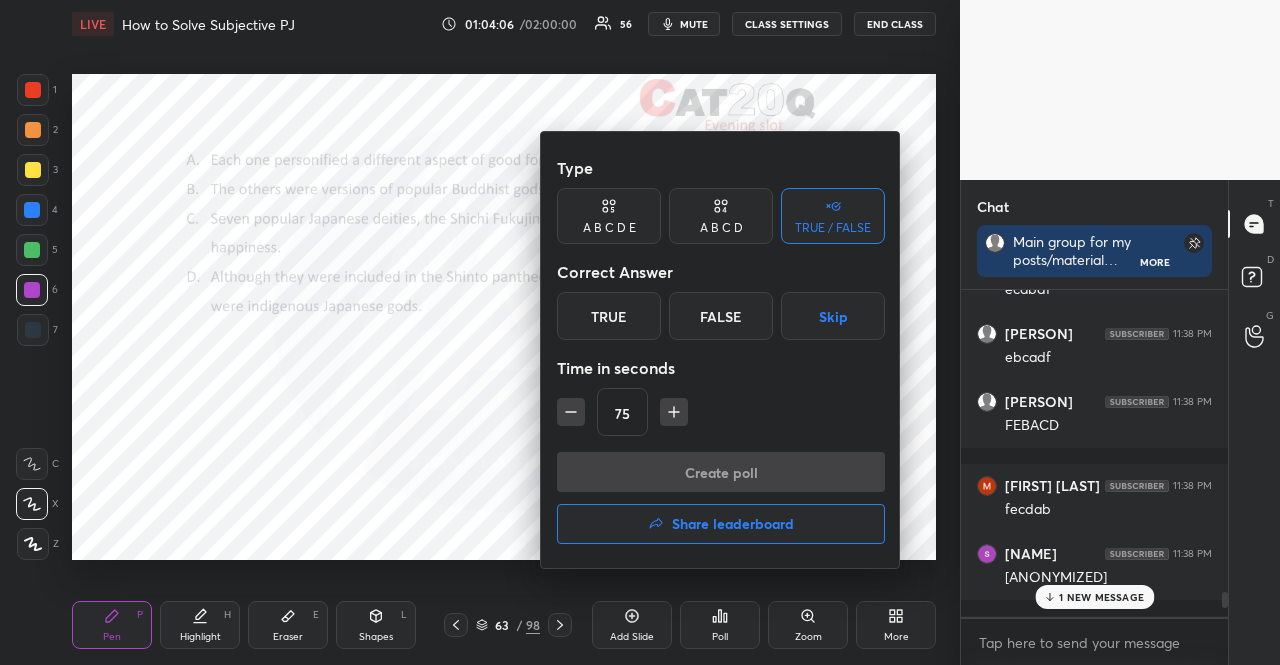 click 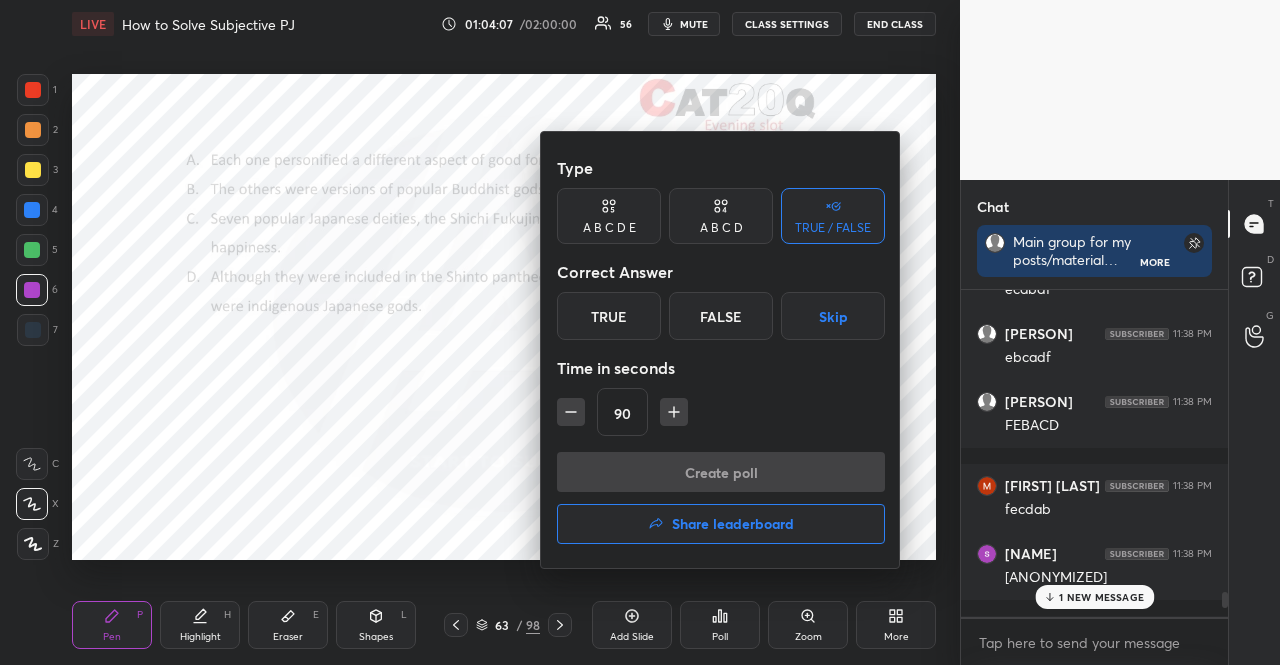 click on "Skip" at bounding box center [833, 316] 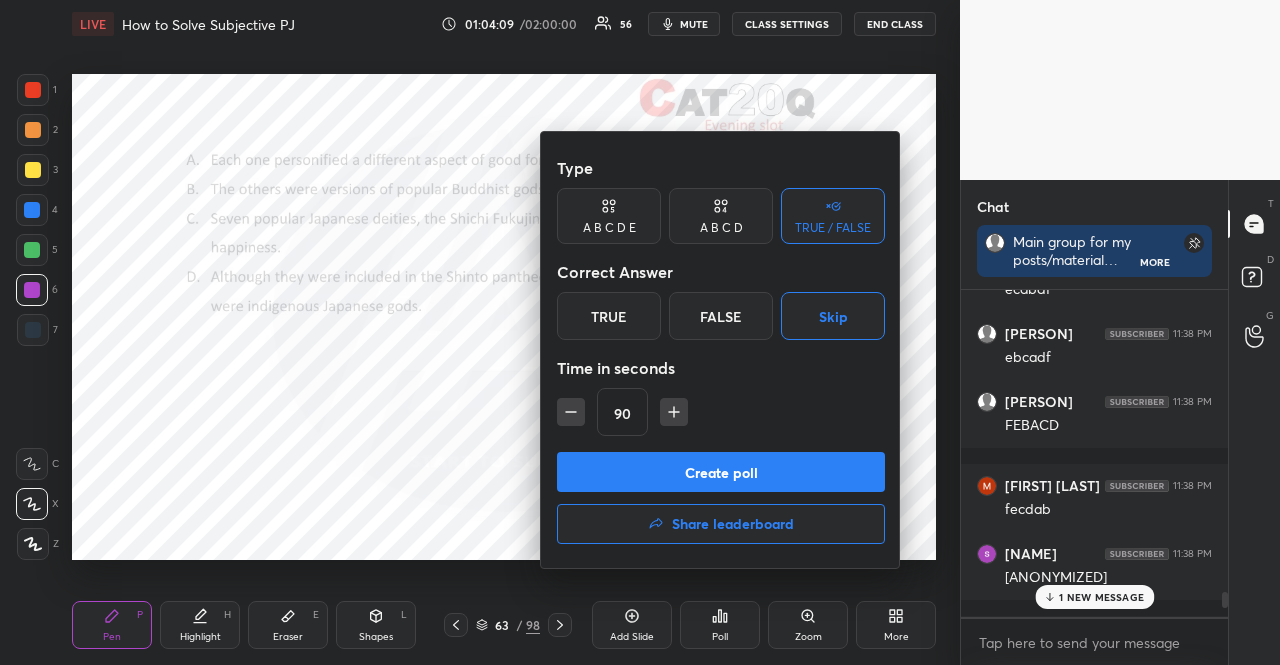 click on "Create poll" at bounding box center (721, 472) 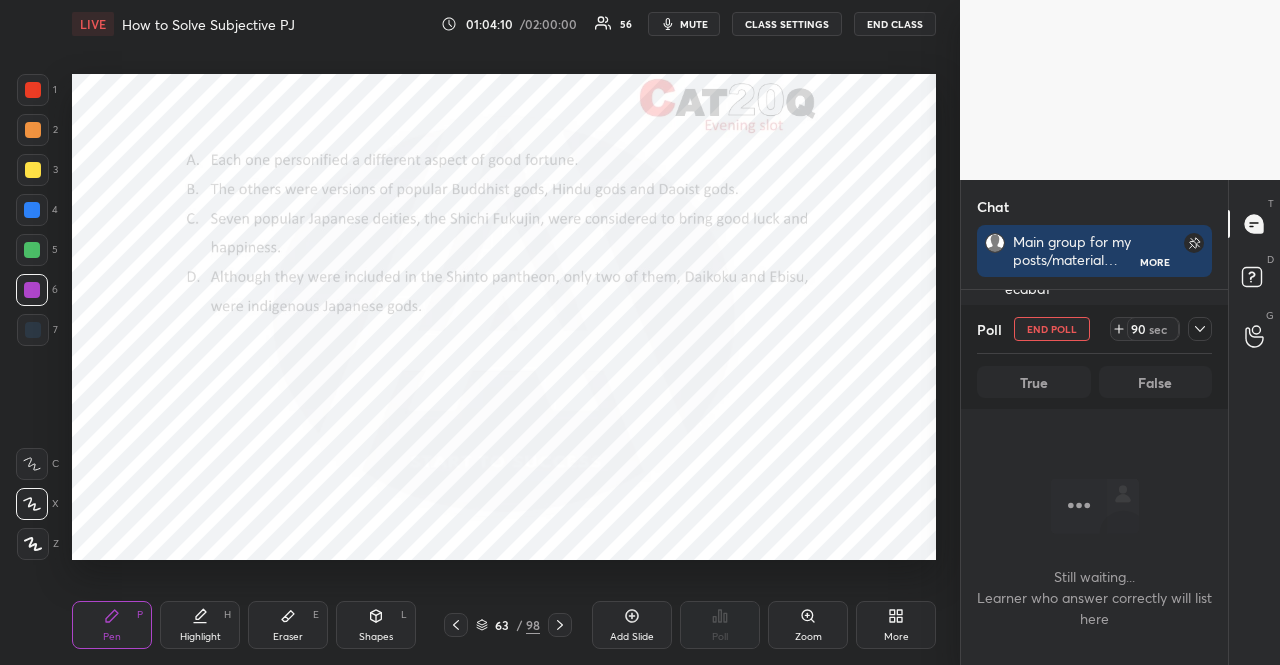 click 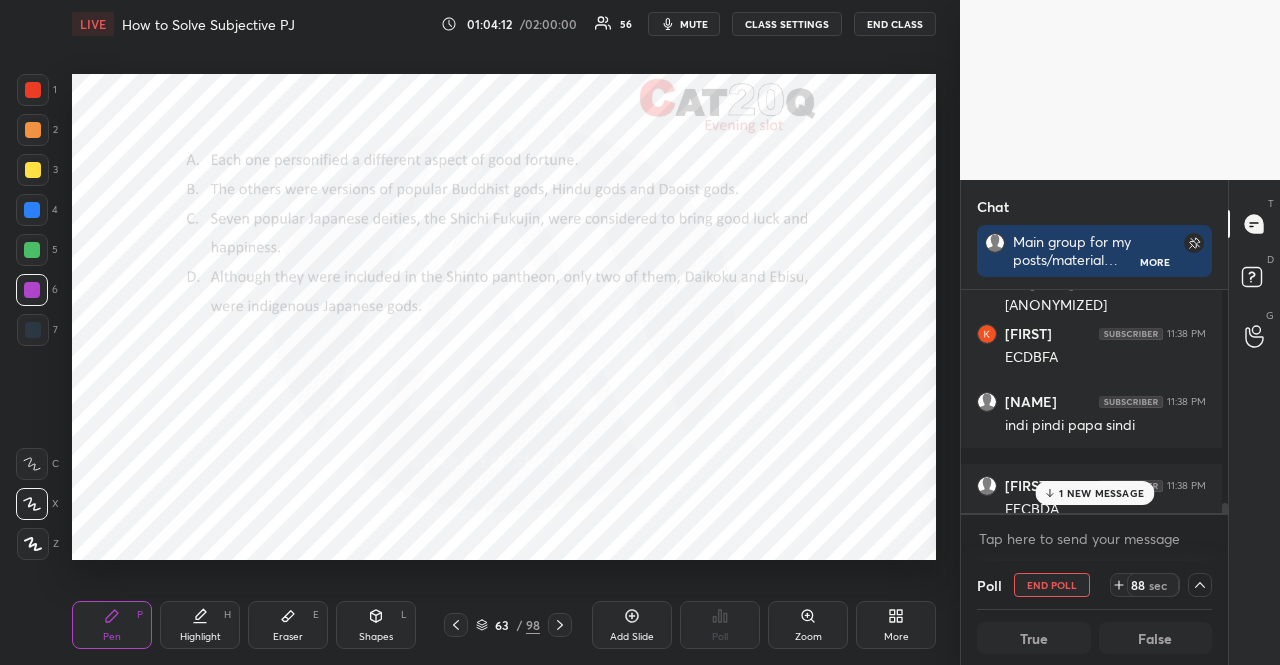 click on "1 NEW MESSAGE" at bounding box center [1094, 493] 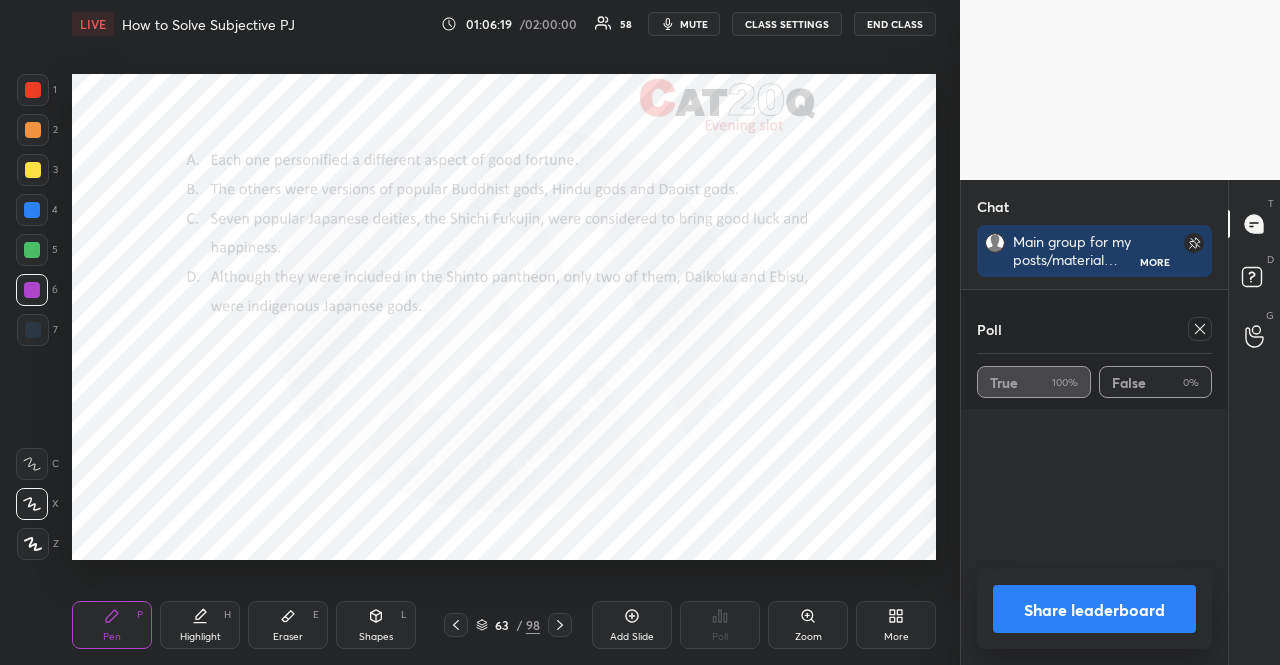 scroll, scrollTop: 10792, scrollLeft: 0, axis: vertical 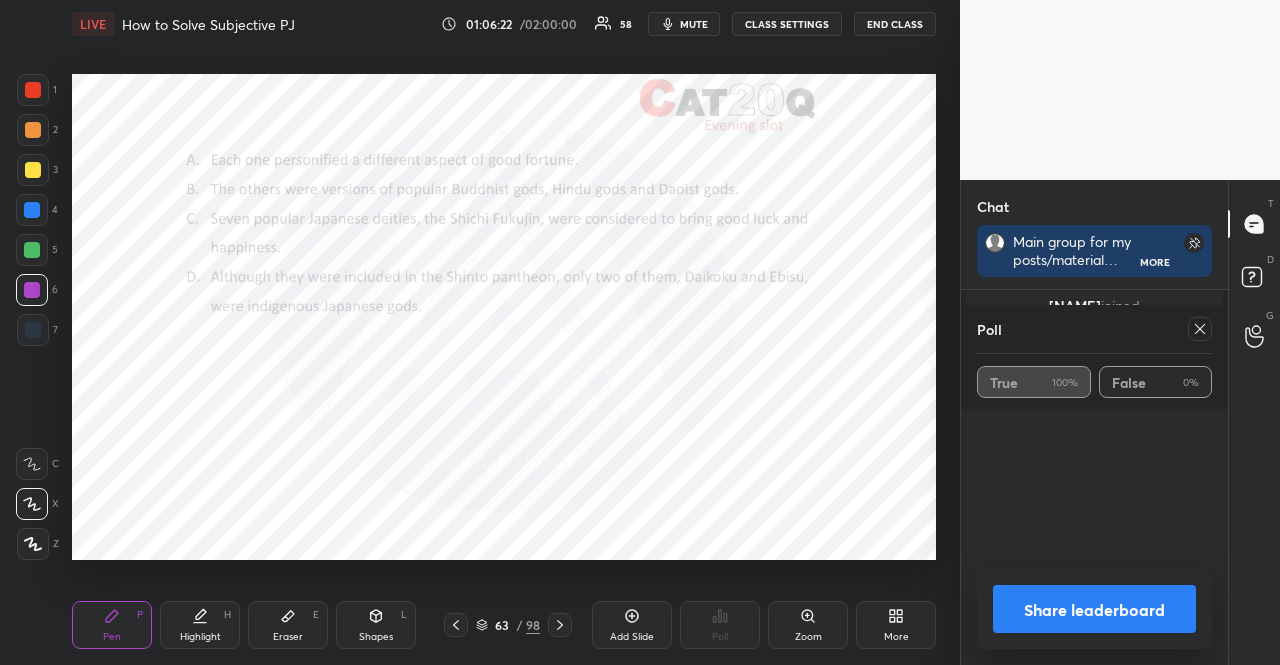 click 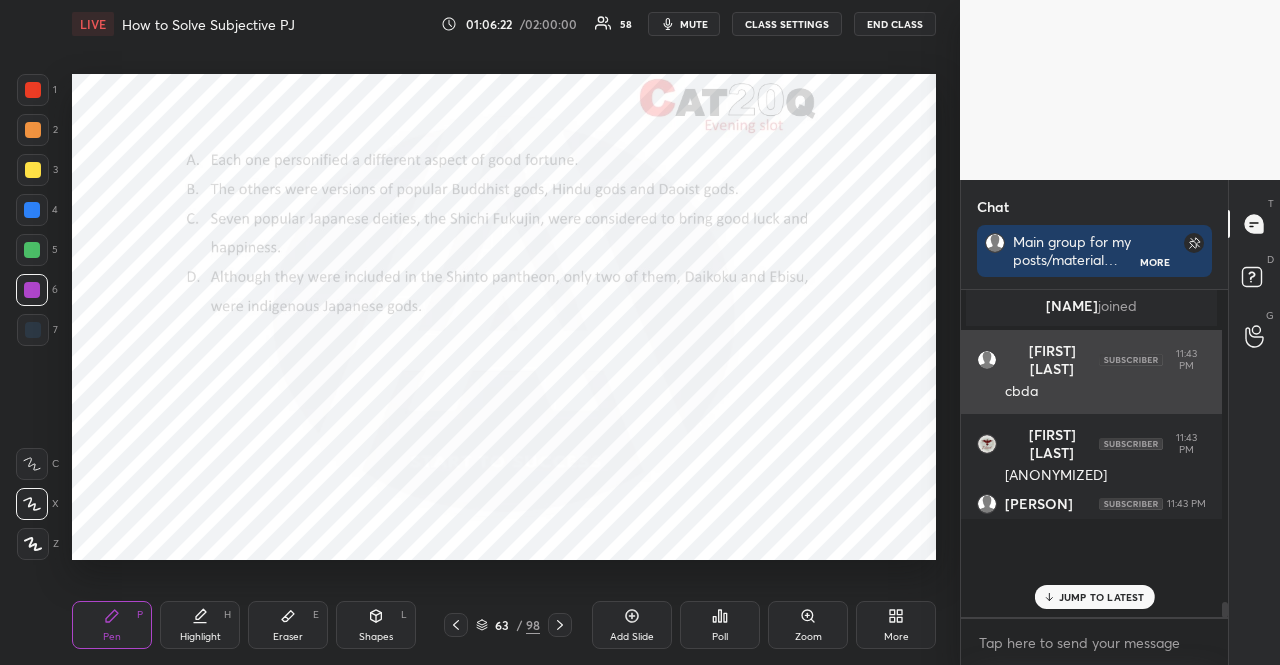 scroll, scrollTop: 250, scrollLeft: 255, axis: both 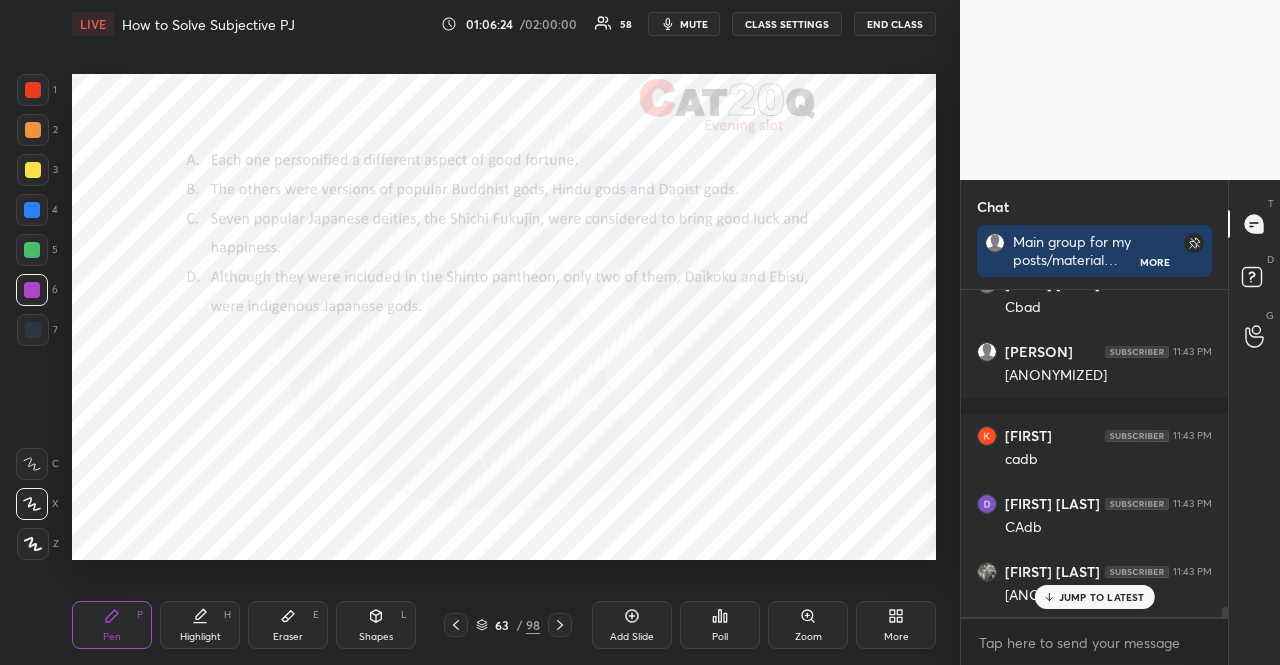 click on "JUMP TO LATEST" at bounding box center [1102, 597] 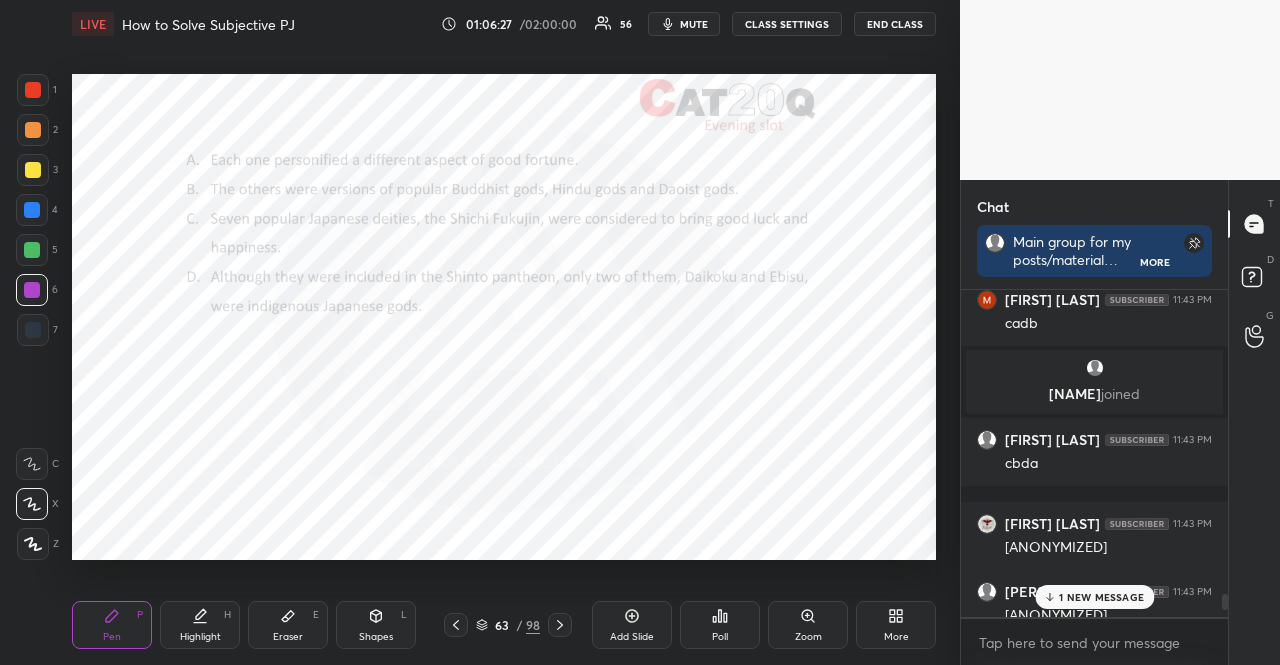 scroll, scrollTop: 10796, scrollLeft: 0, axis: vertical 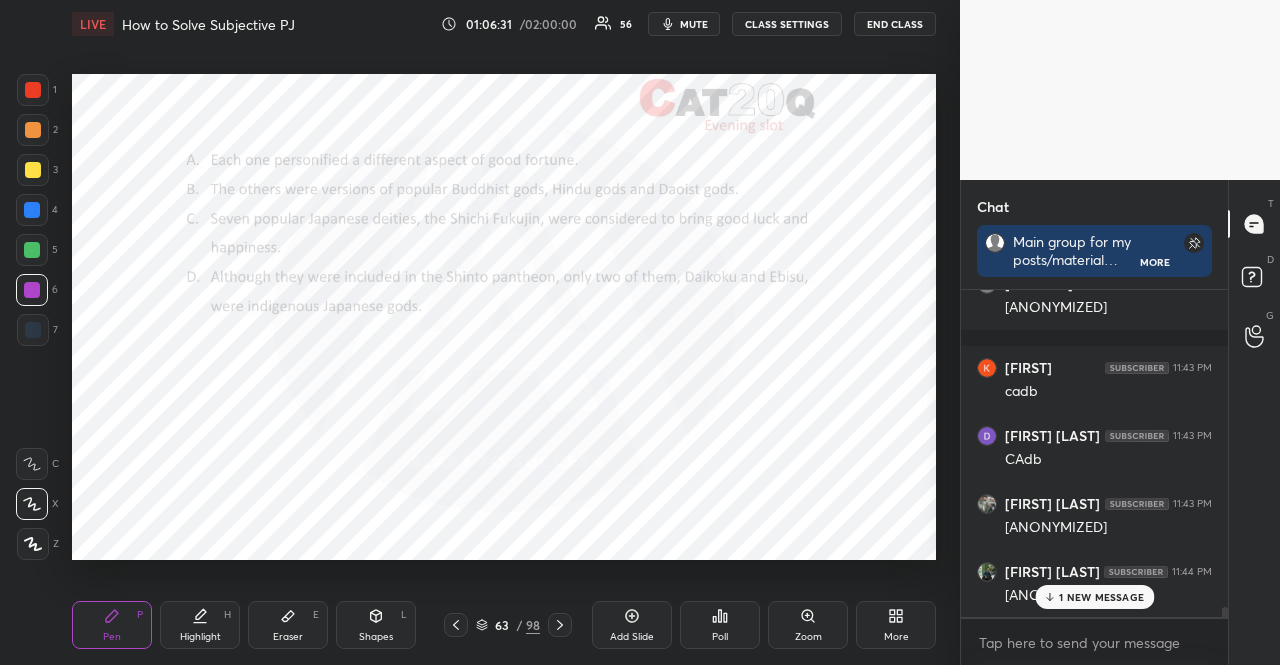 click on "CLASS SETTINGS" at bounding box center [787, 24] 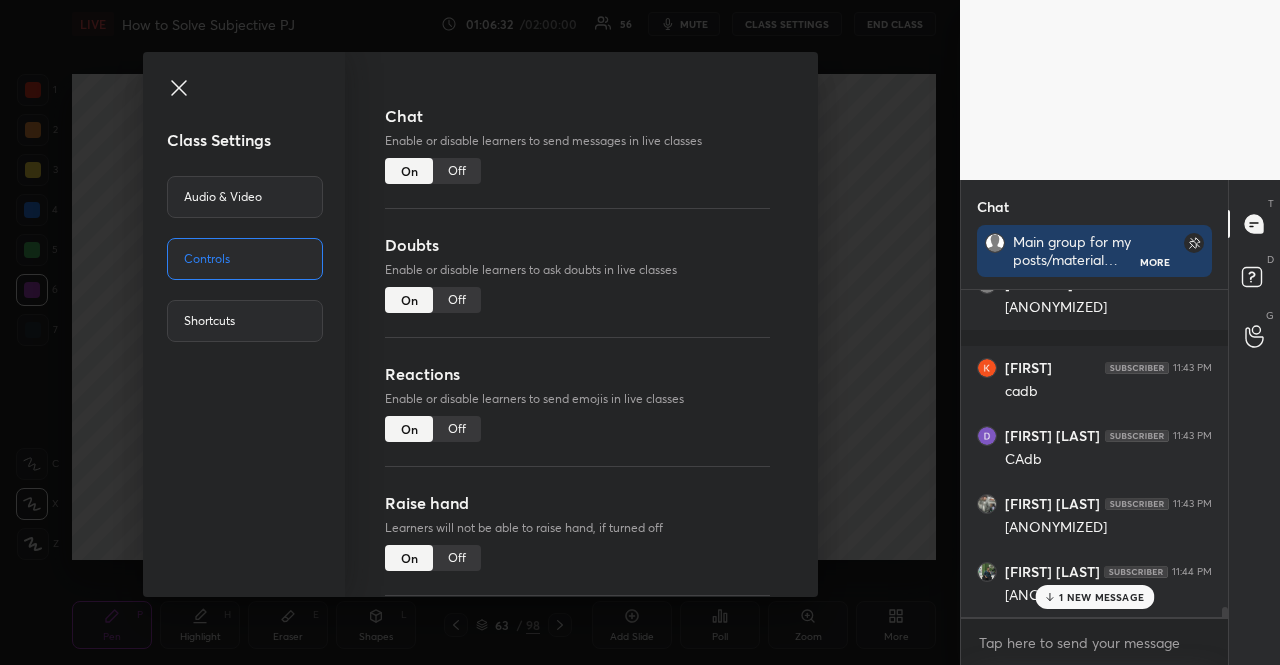 click on "Off" at bounding box center [457, 171] 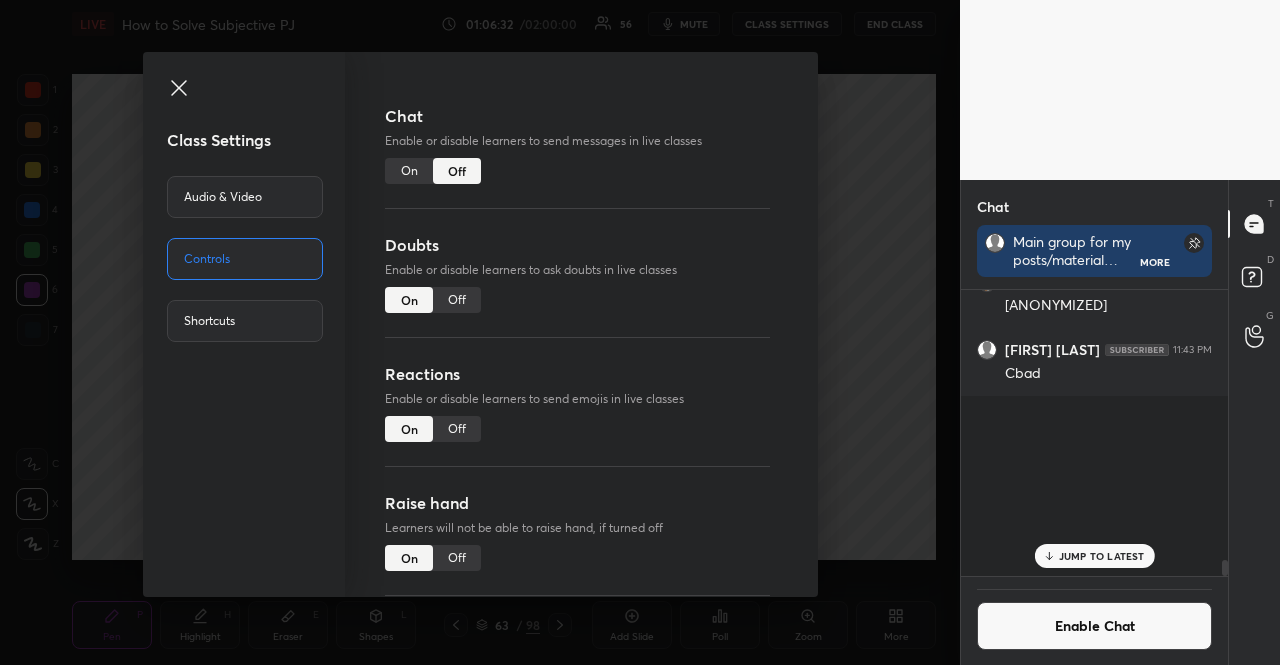 scroll, scrollTop: 10072, scrollLeft: 0, axis: vertical 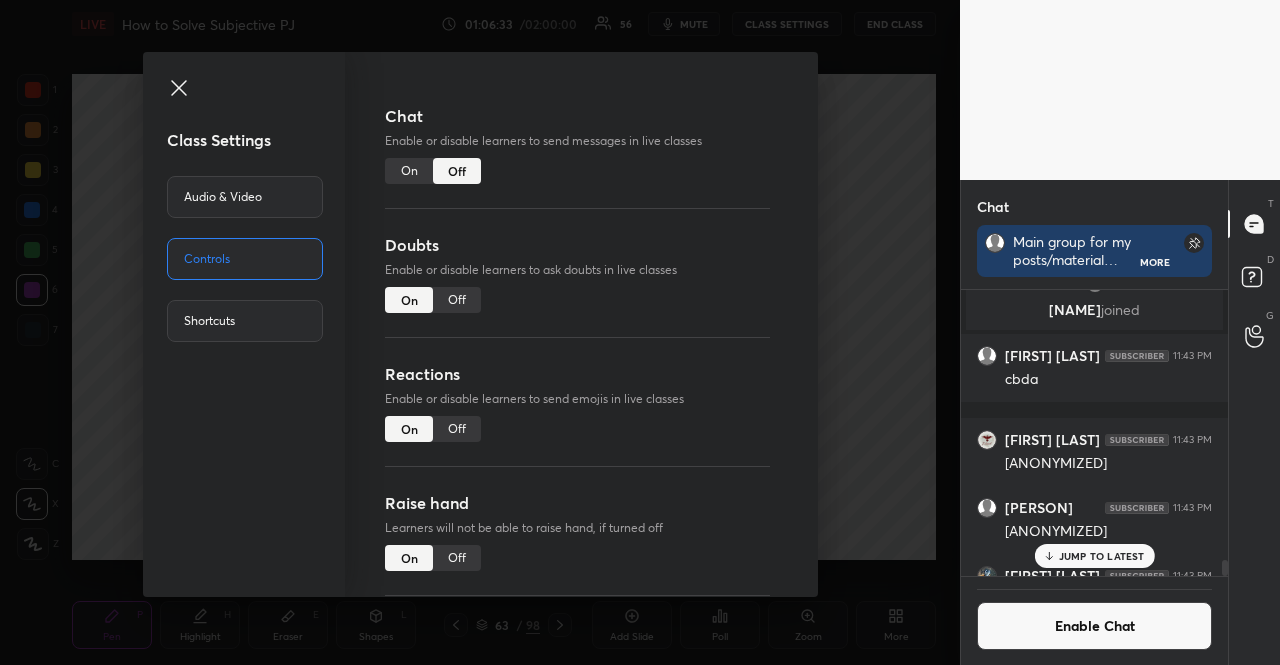 click 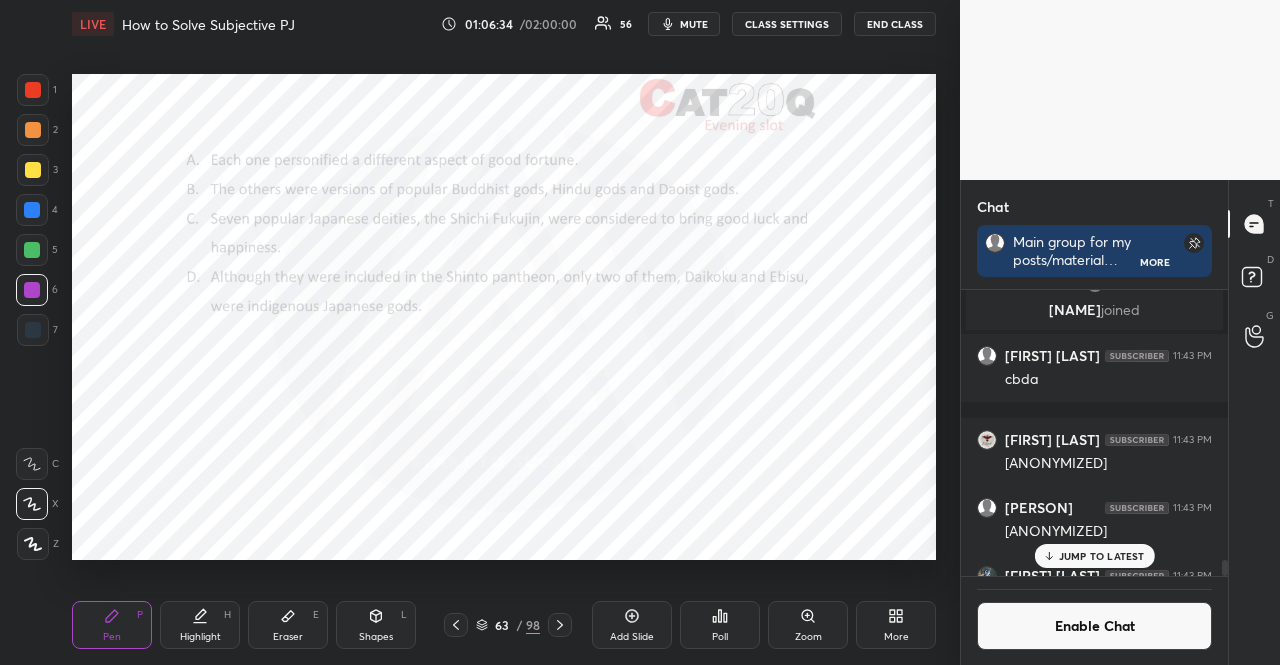 click on "JUMP TO LATEST" at bounding box center (1102, 556) 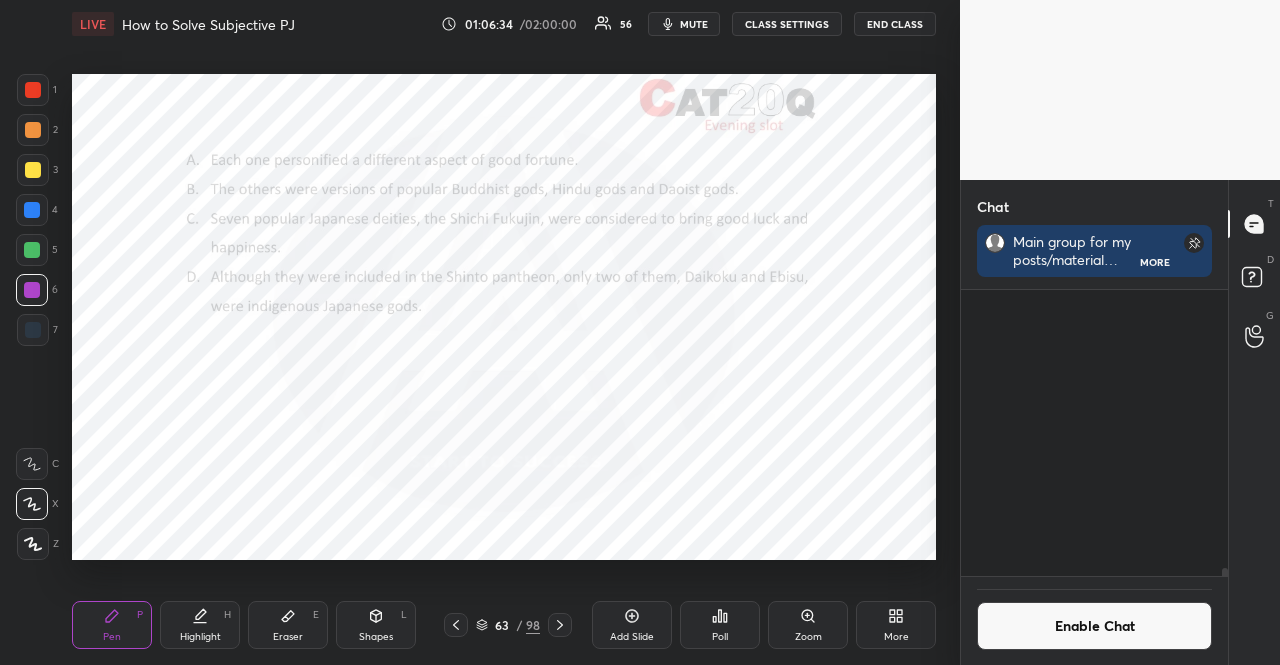 scroll, scrollTop: 10610, scrollLeft: 0, axis: vertical 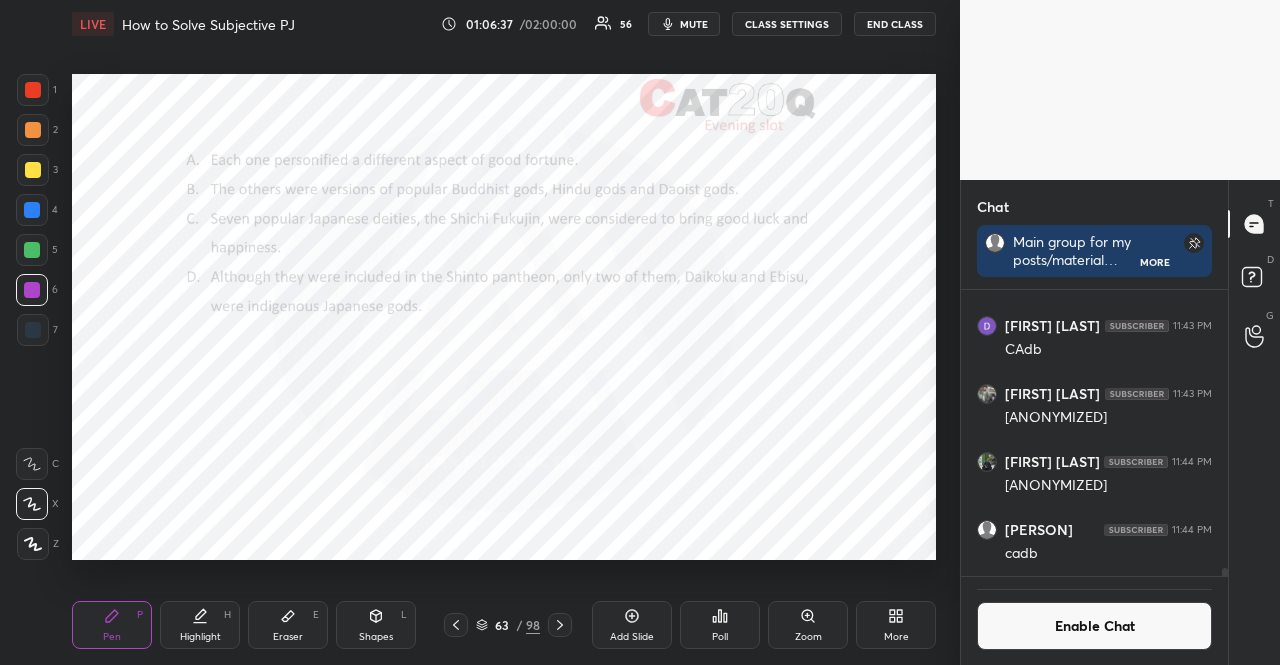 click at bounding box center (32, 210) 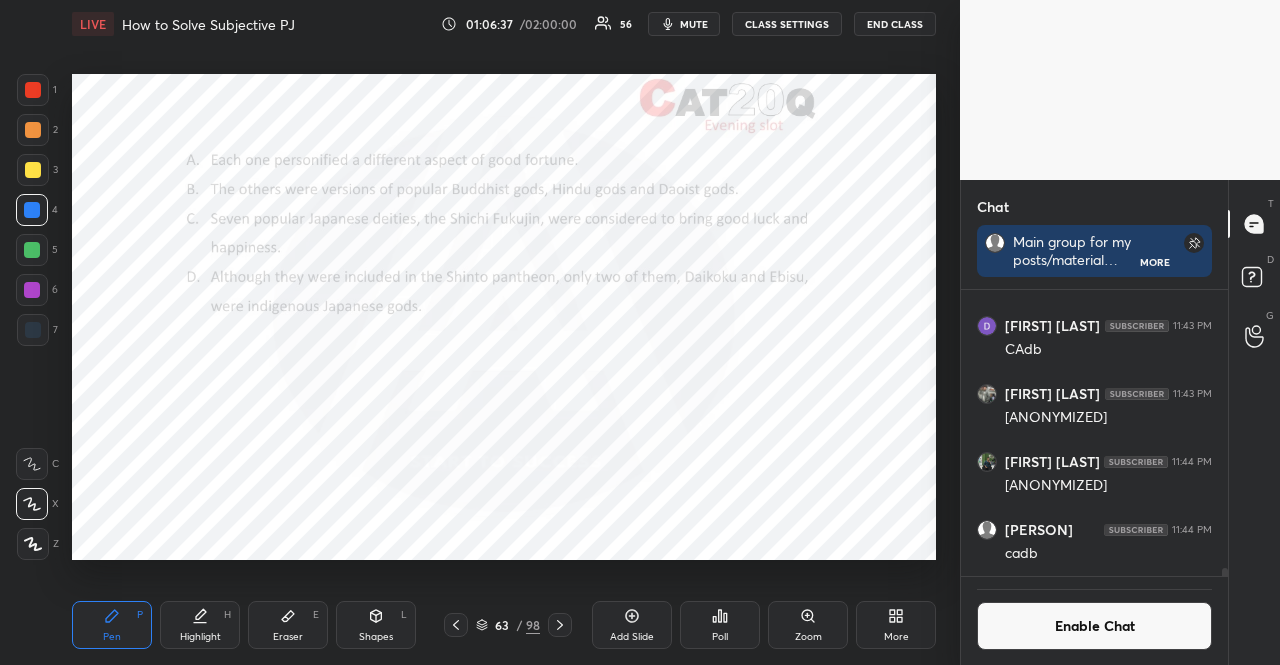 click at bounding box center [32, 210] 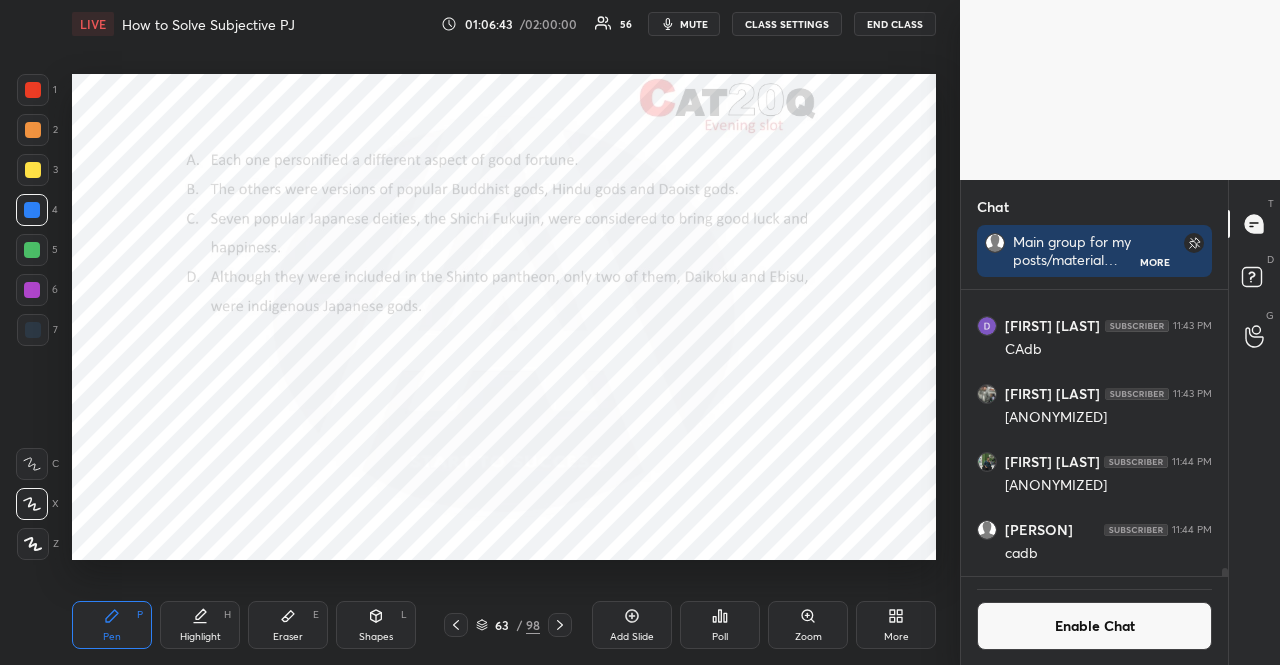 scroll, scrollTop: 240, scrollLeft: 261, axis: both 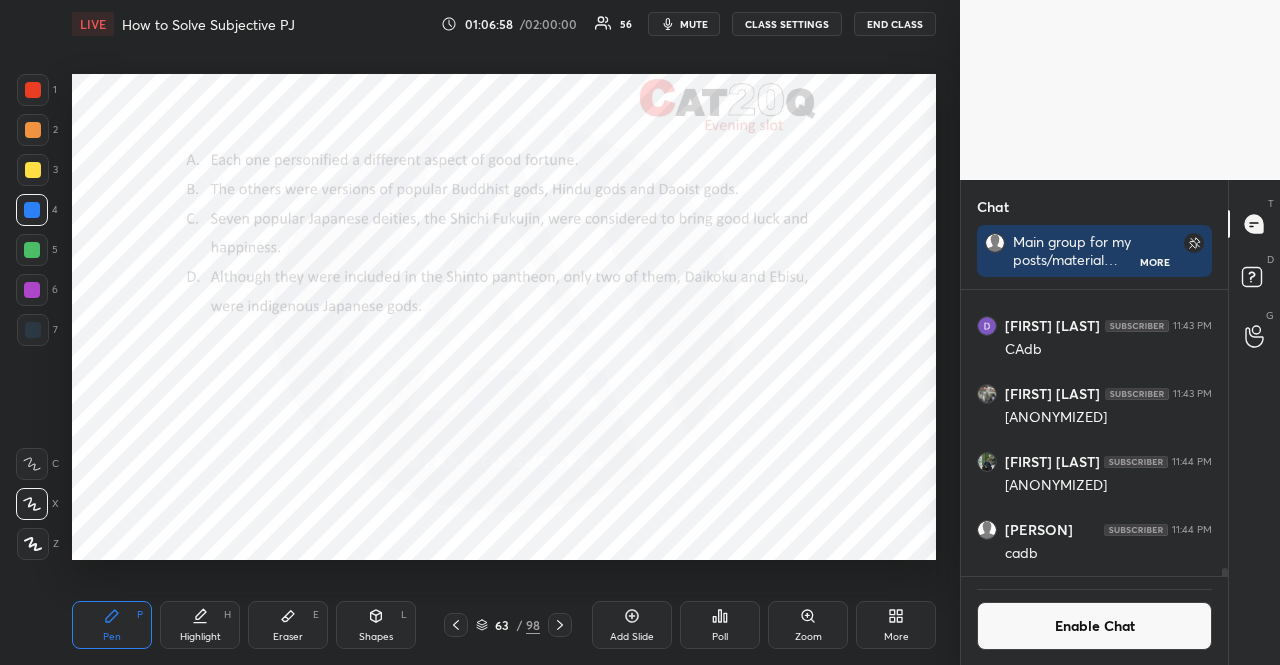 click at bounding box center [33, 90] 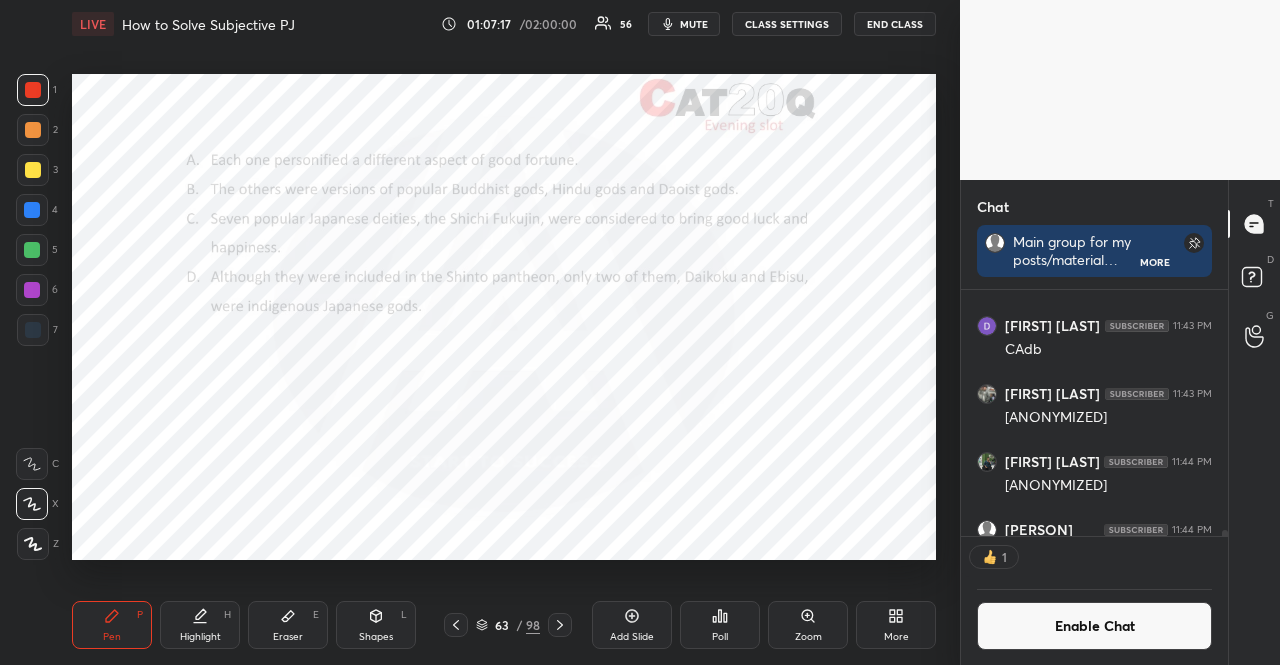 click at bounding box center [32, 210] 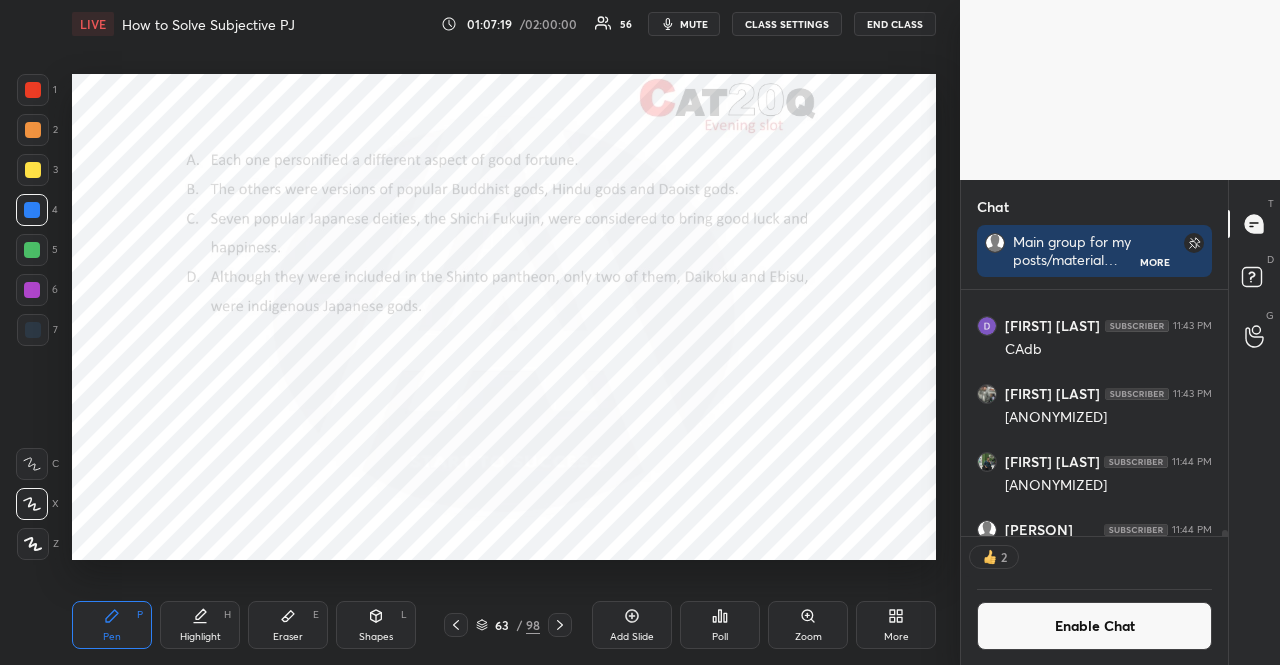 click at bounding box center (33, 90) 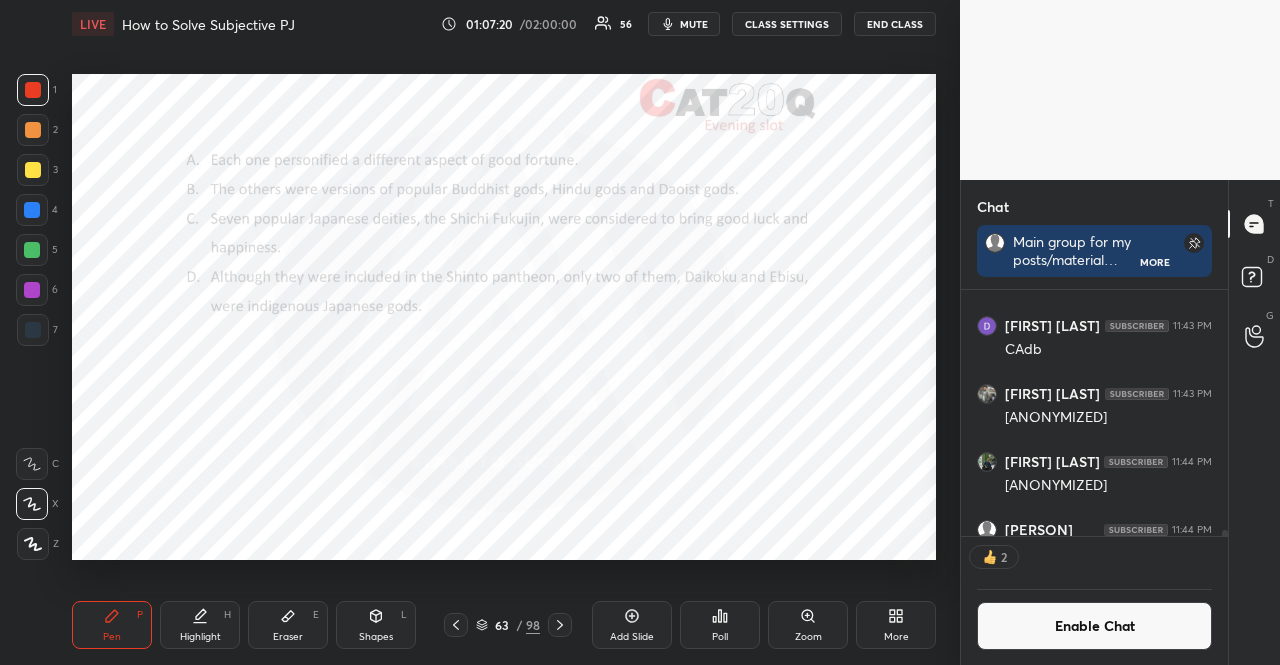 click at bounding box center [33, 90] 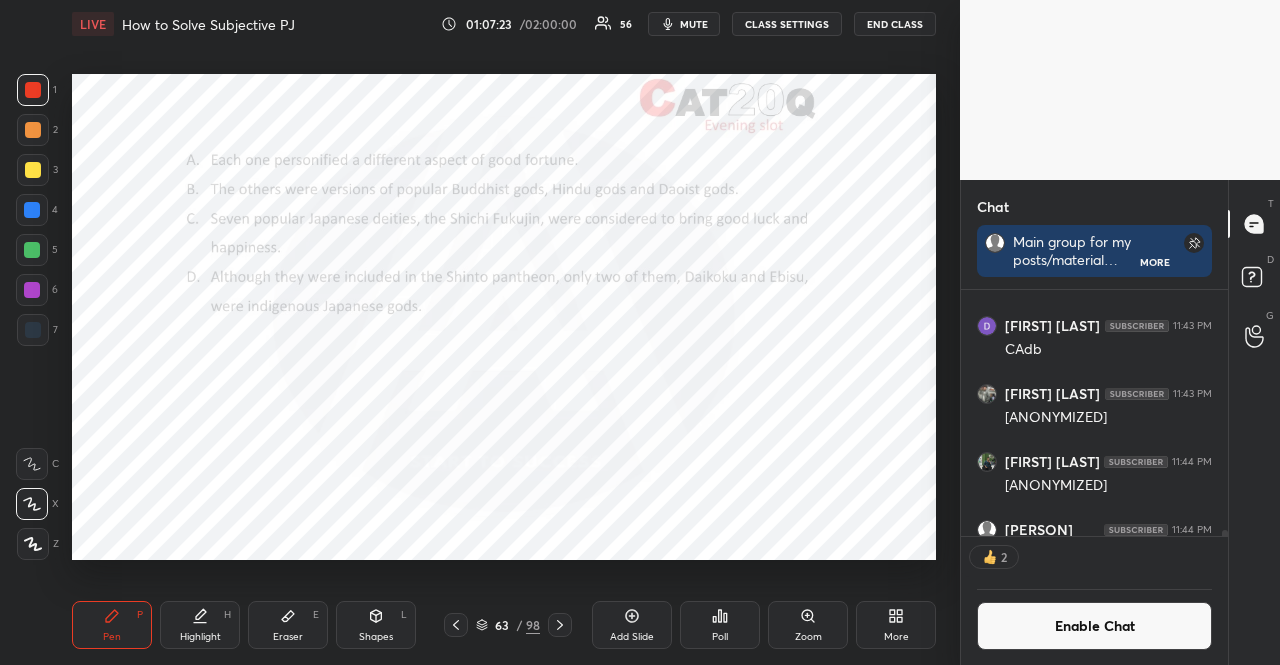 click at bounding box center [33, 330] 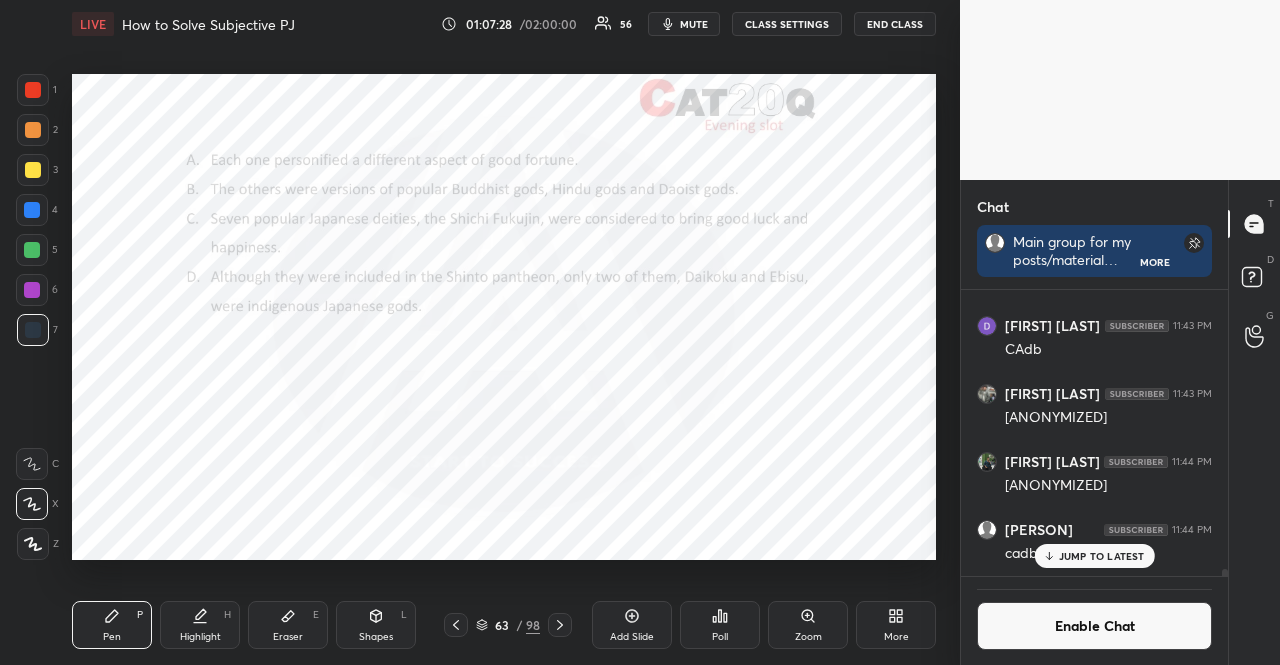 scroll, scrollTop: 6, scrollLeft: 6, axis: both 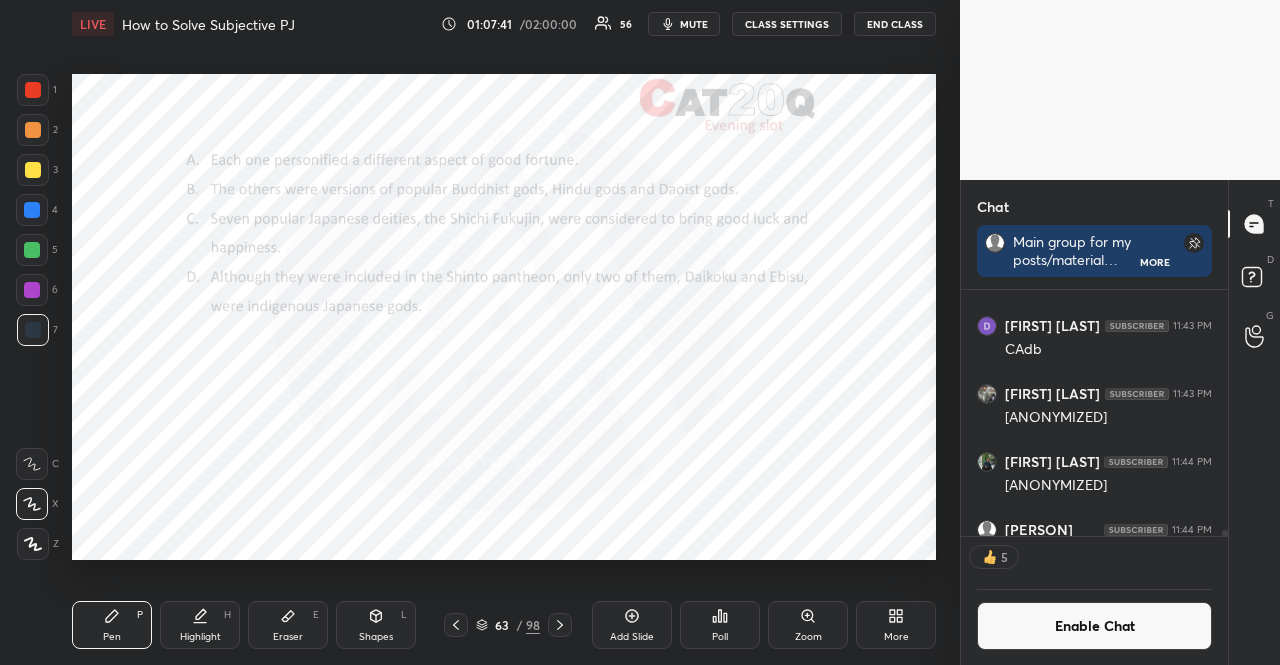 click at bounding box center [32, 290] 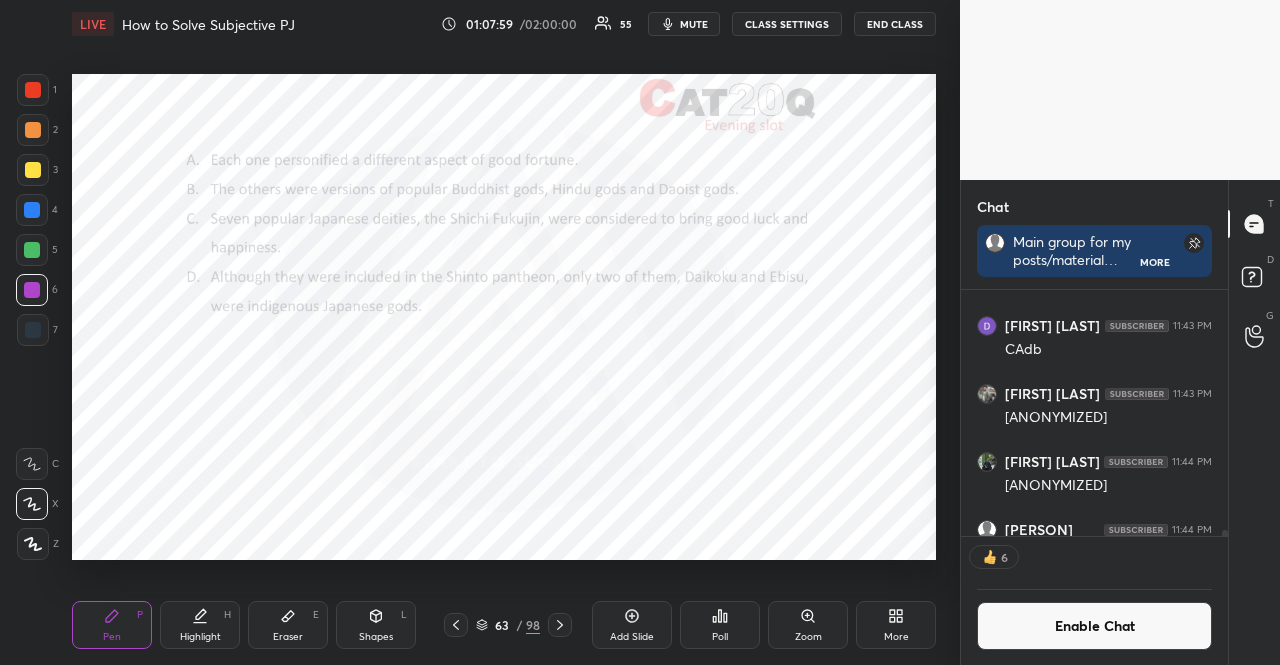 click at bounding box center (33, 330) 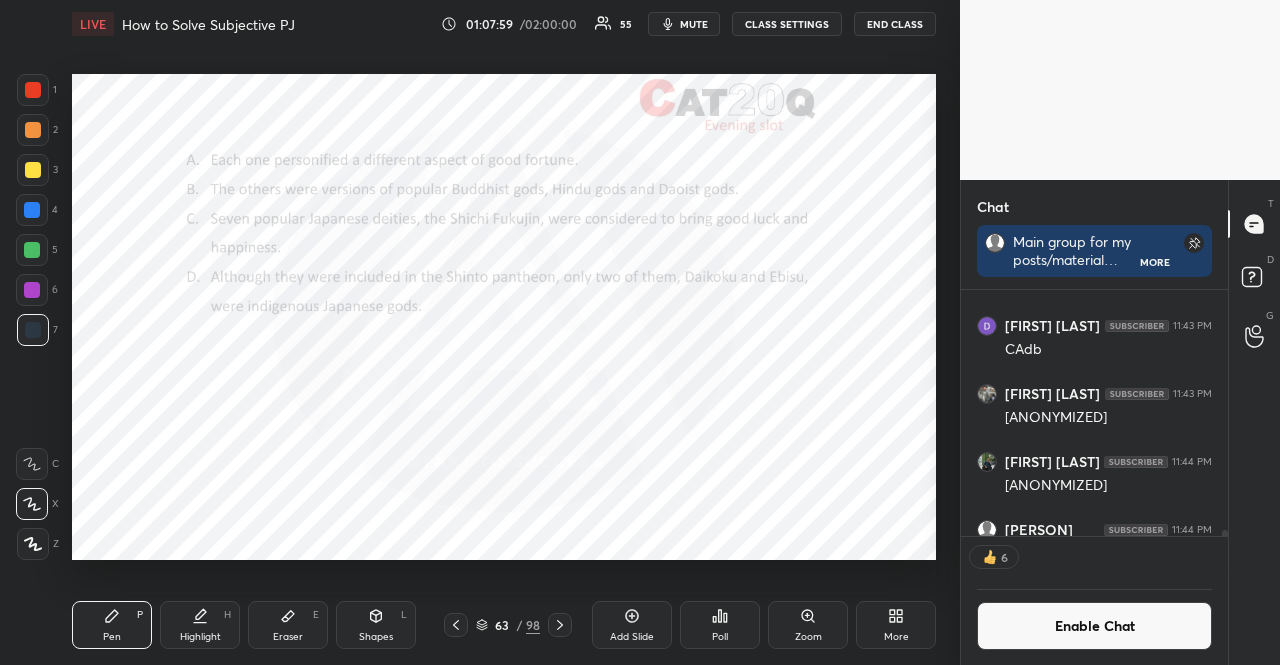 drag, startPoint x: 38, startPoint y: 331, endPoint x: 54, endPoint y: 328, distance: 16.27882 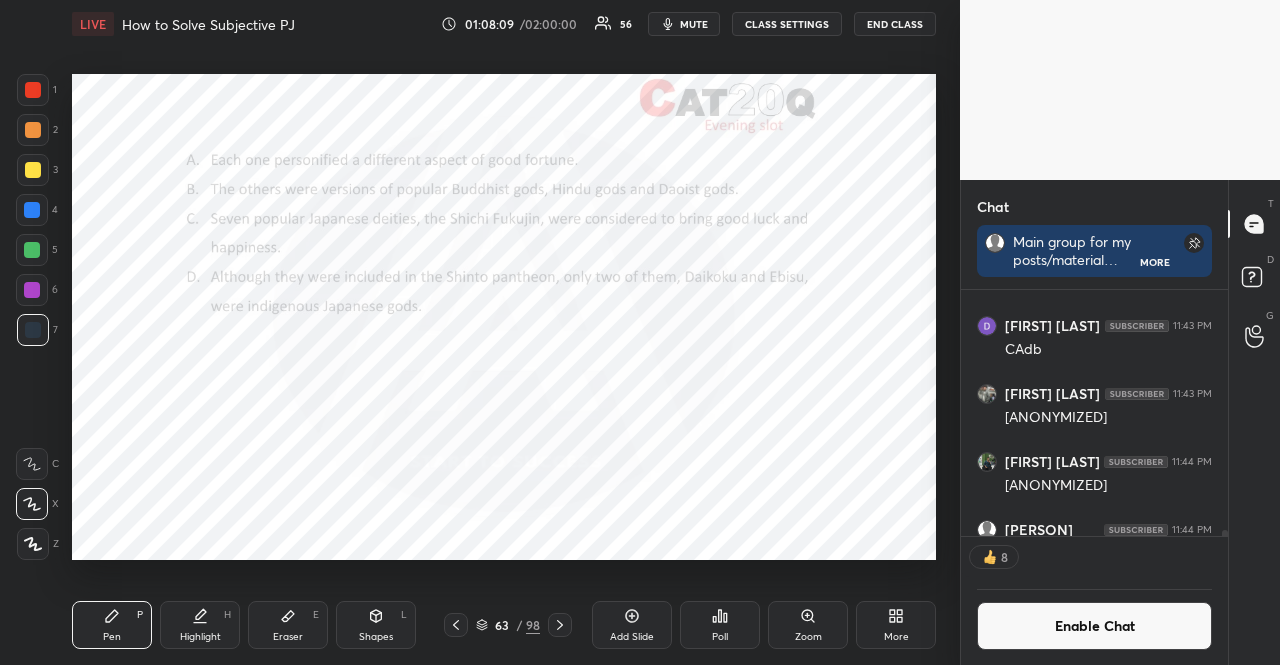 drag, startPoint x: 374, startPoint y: 627, endPoint x: 346, endPoint y: 586, distance: 49.648766 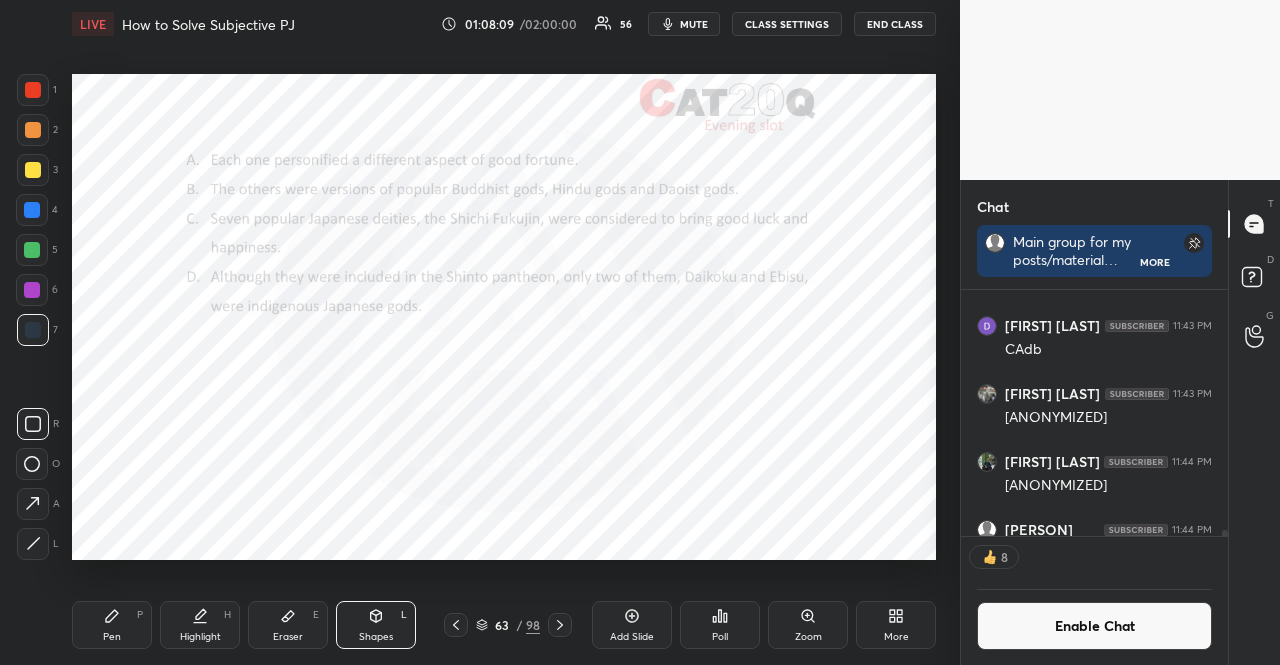 drag, startPoint x: 36, startPoint y: 449, endPoint x: 42, endPoint y: 462, distance: 14.3178215 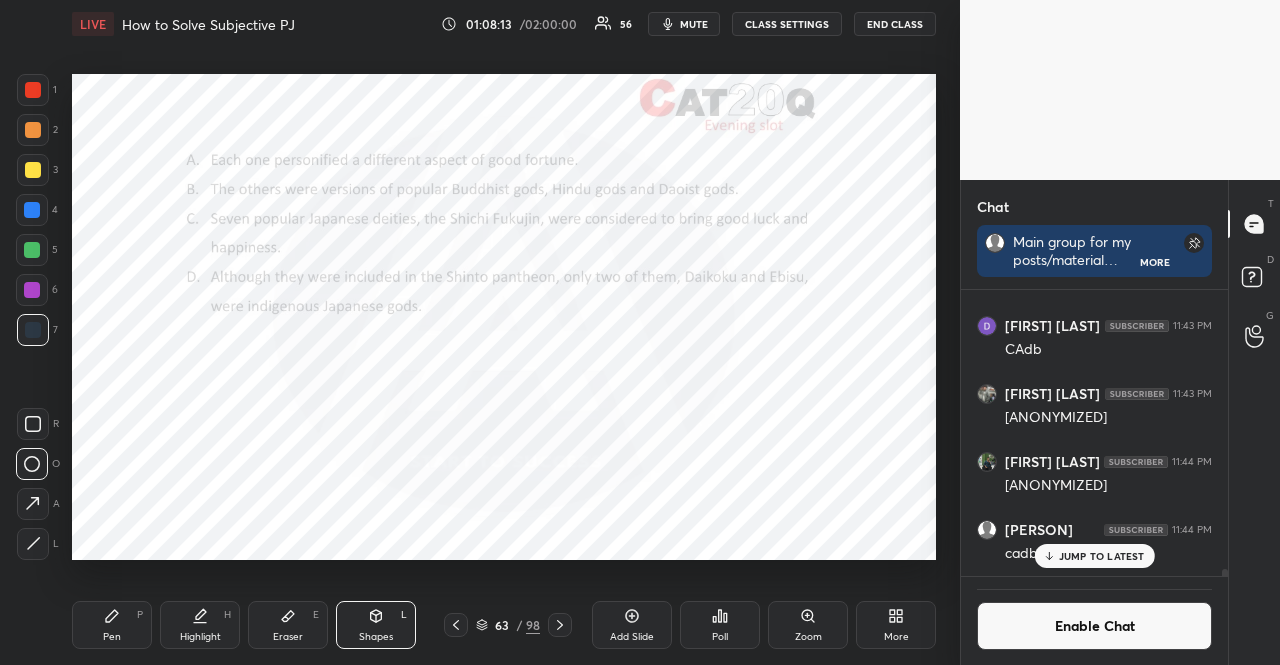 scroll, scrollTop: 6, scrollLeft: 6, axis: both 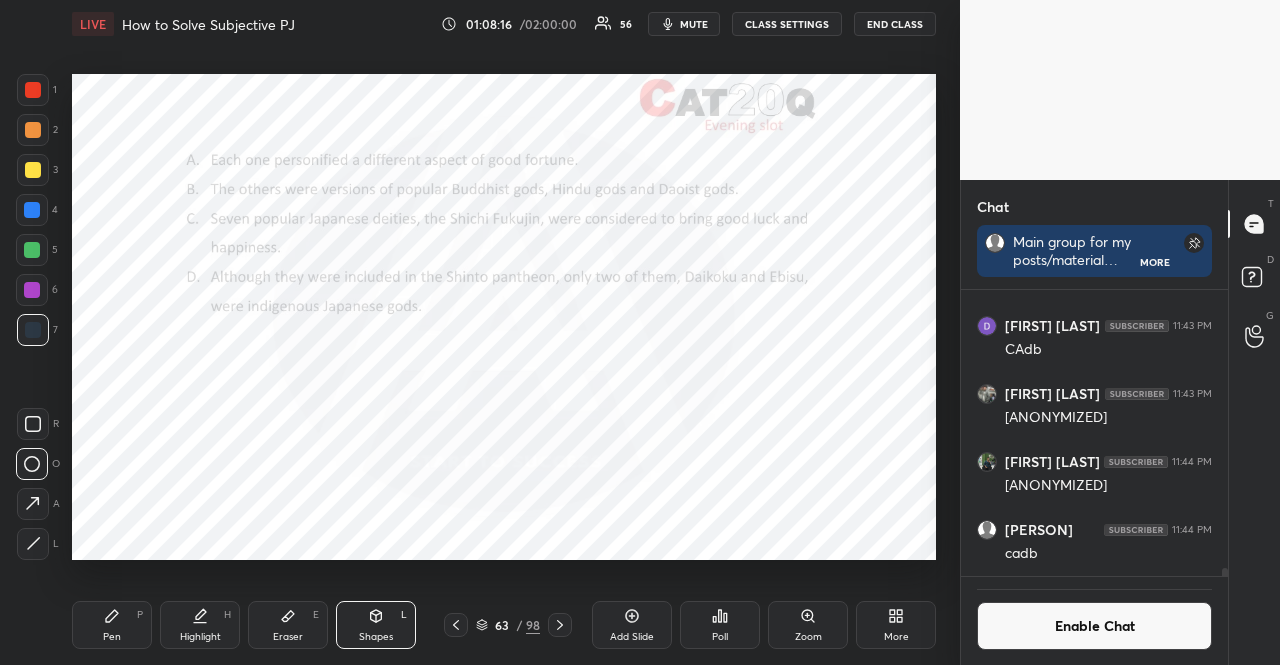 click on "Pen P" at bounding box center [112, 625] 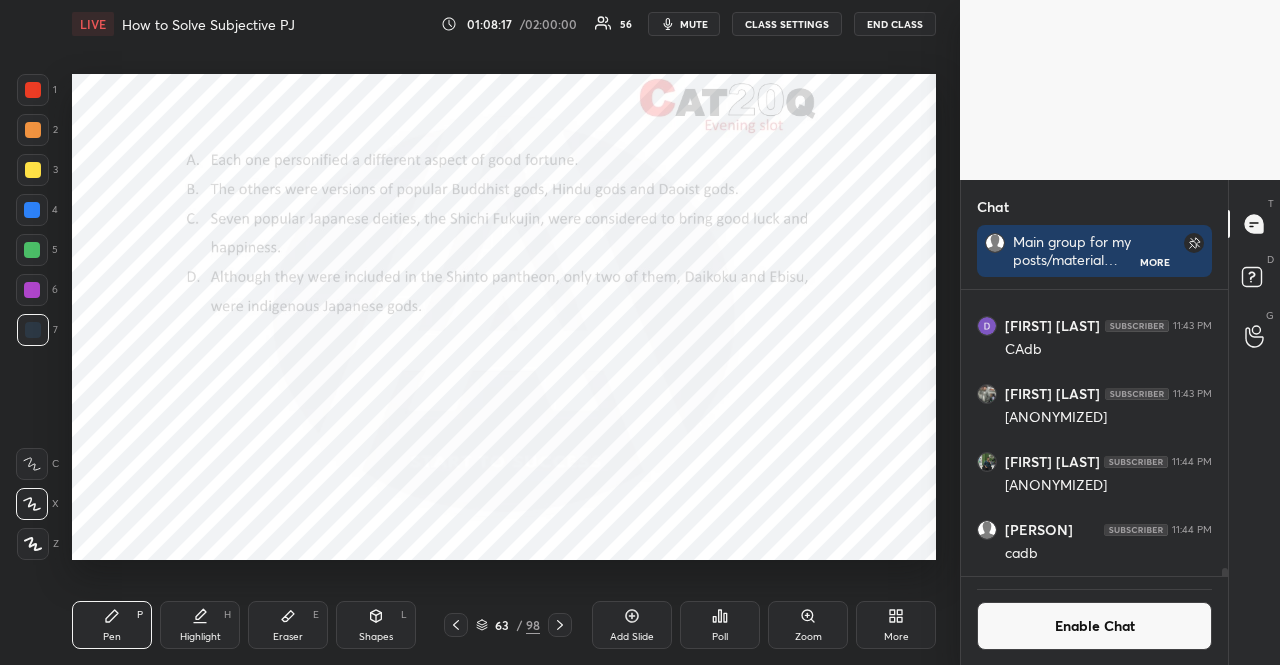 click on "Enable Chat" at bounding box center [1094, 626] 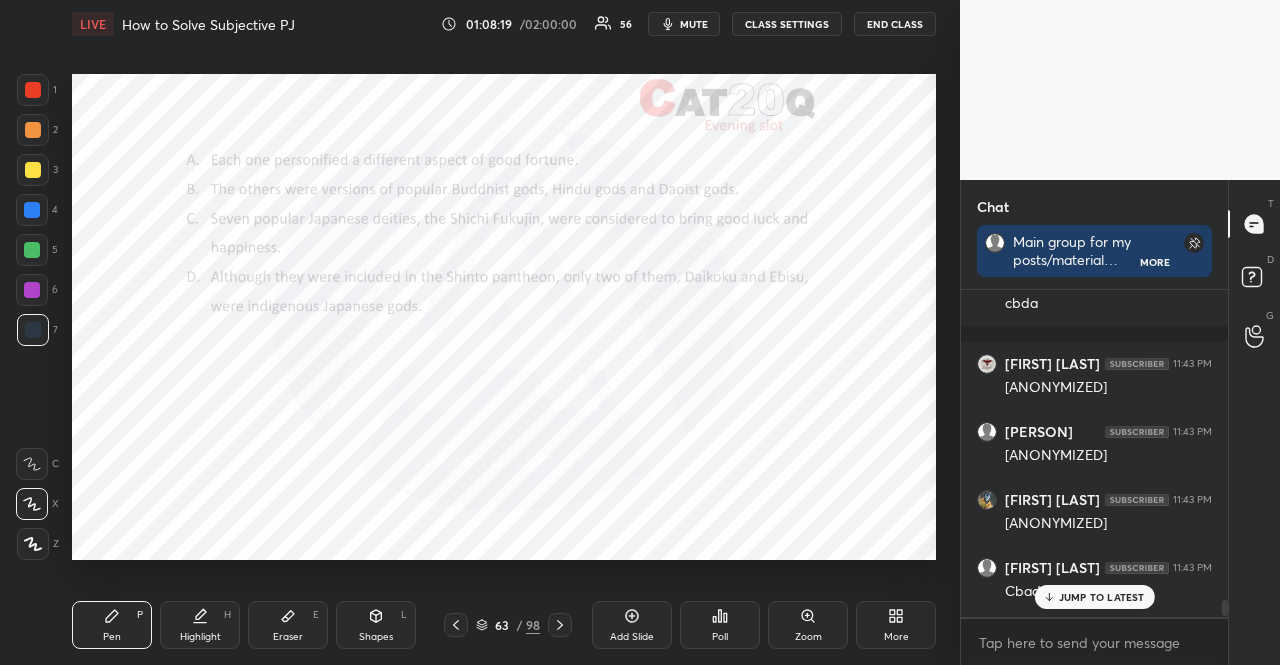click on "JUMP TO LATEST" at bounding box center (1102, 597) 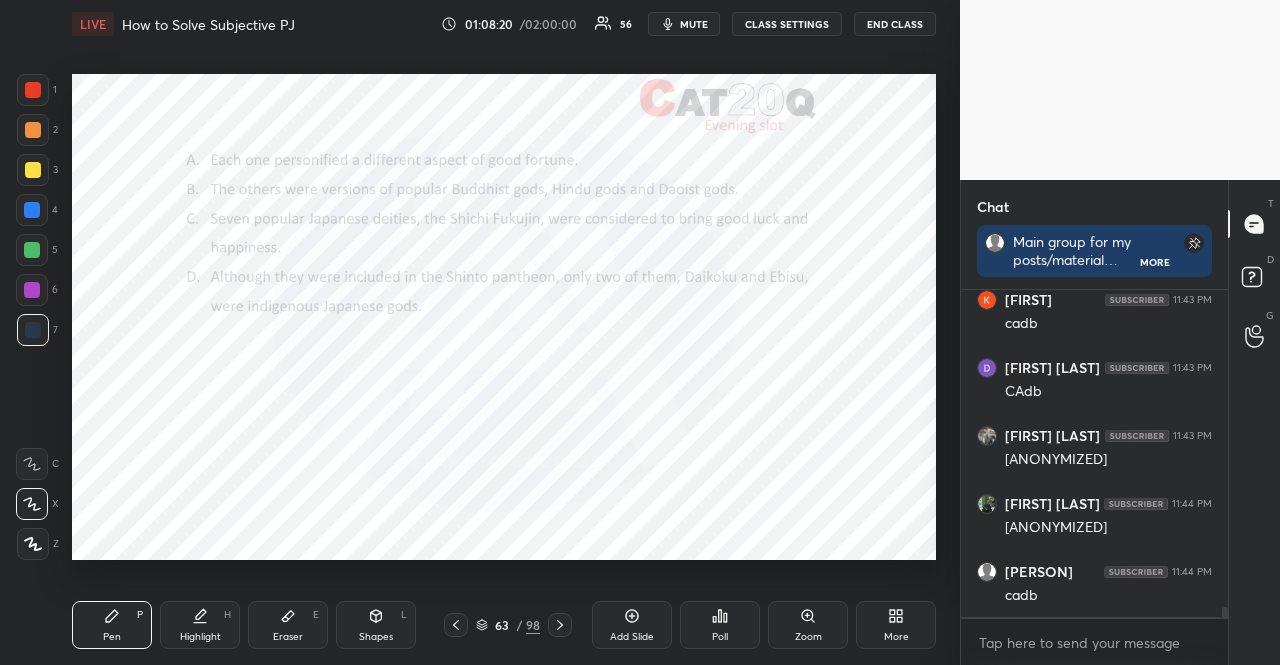 click on "Poll" at bounding box center (720, 625) 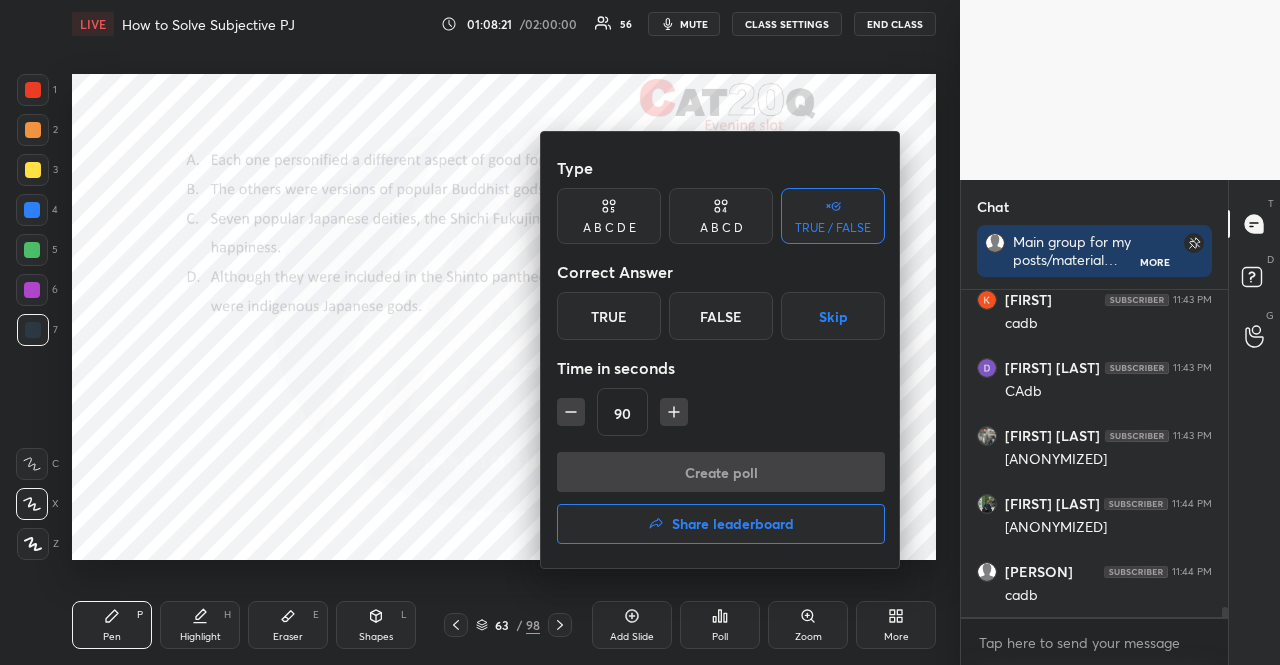 click on "Skip" at bounding box center [833, 316] 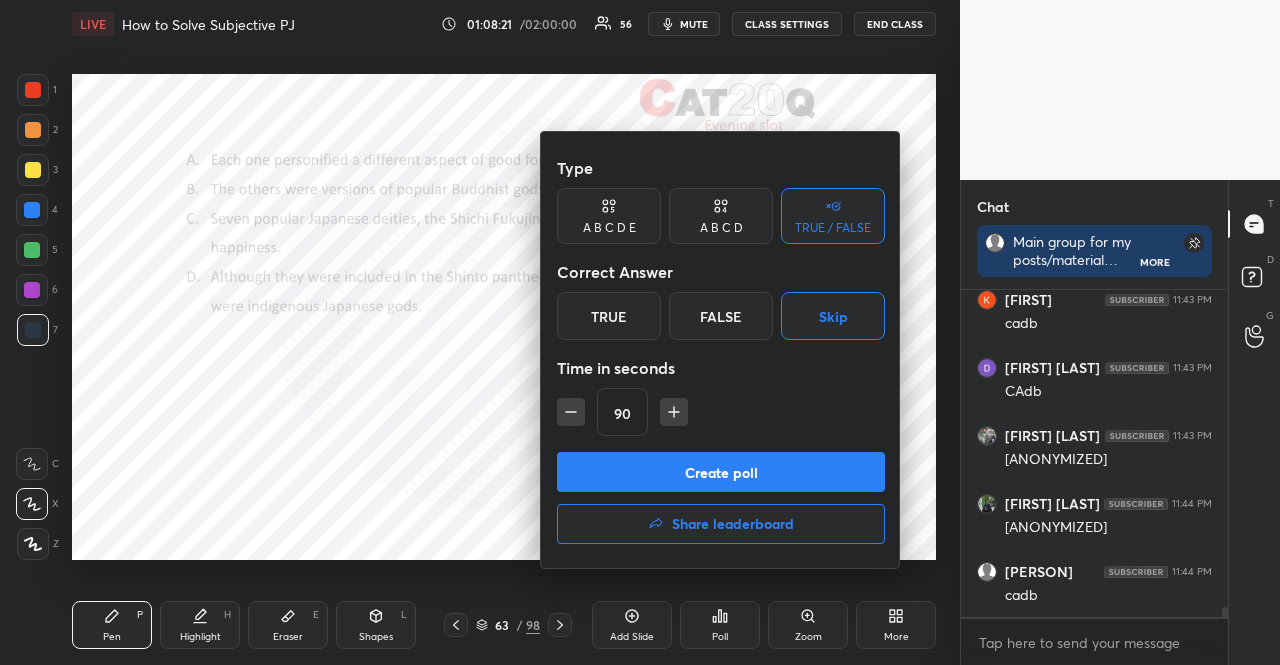 click 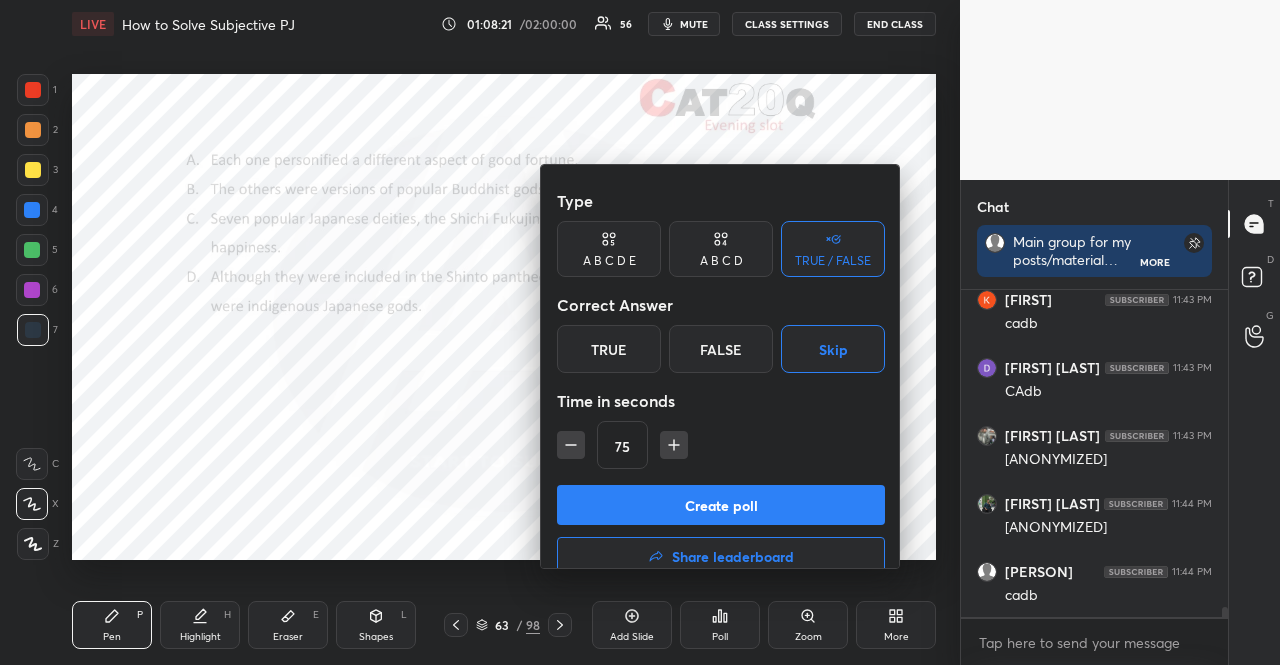 click 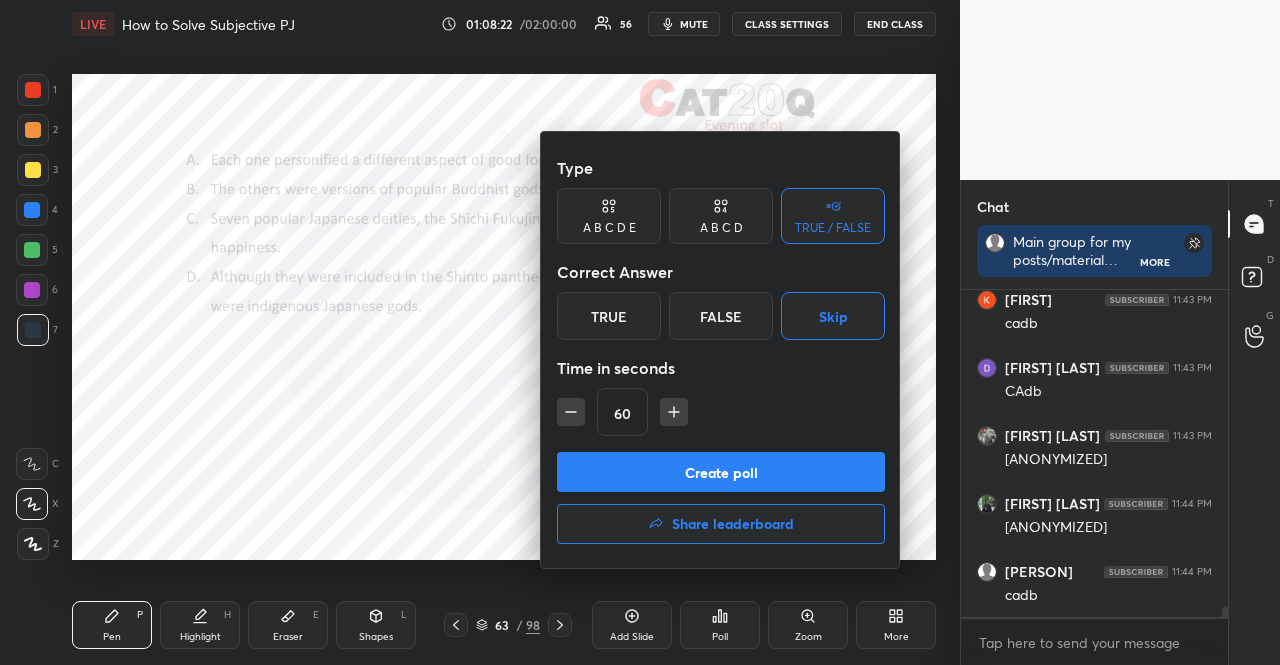 click 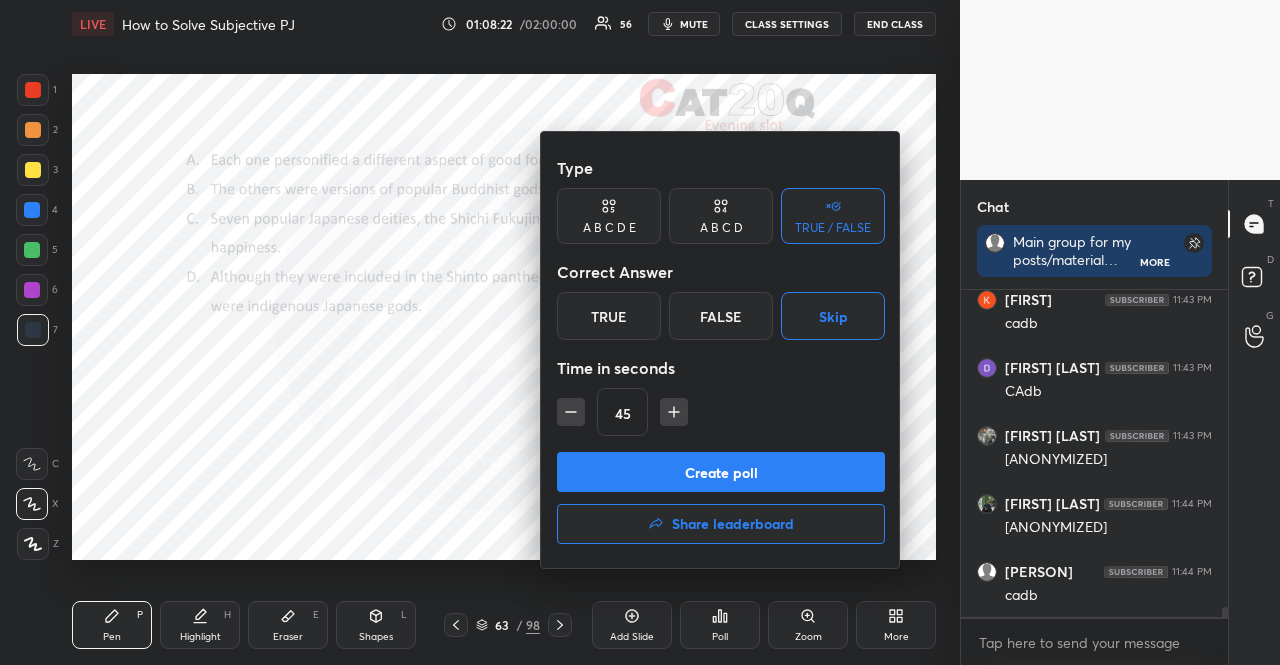 click 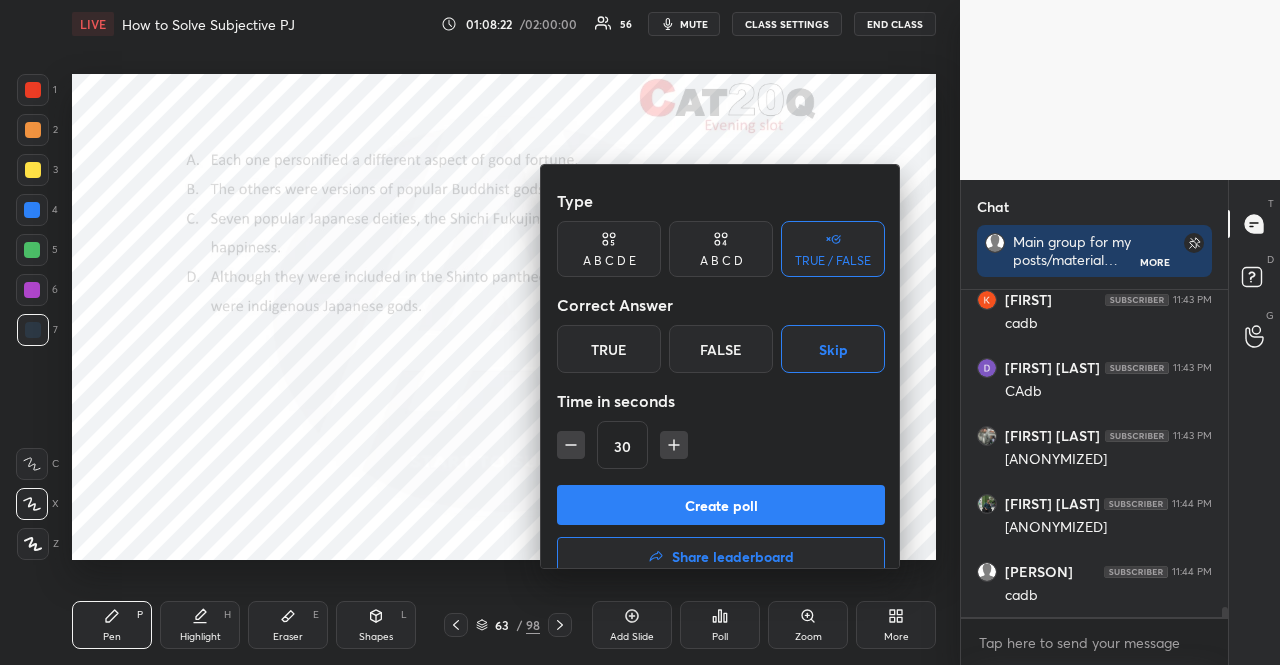 click 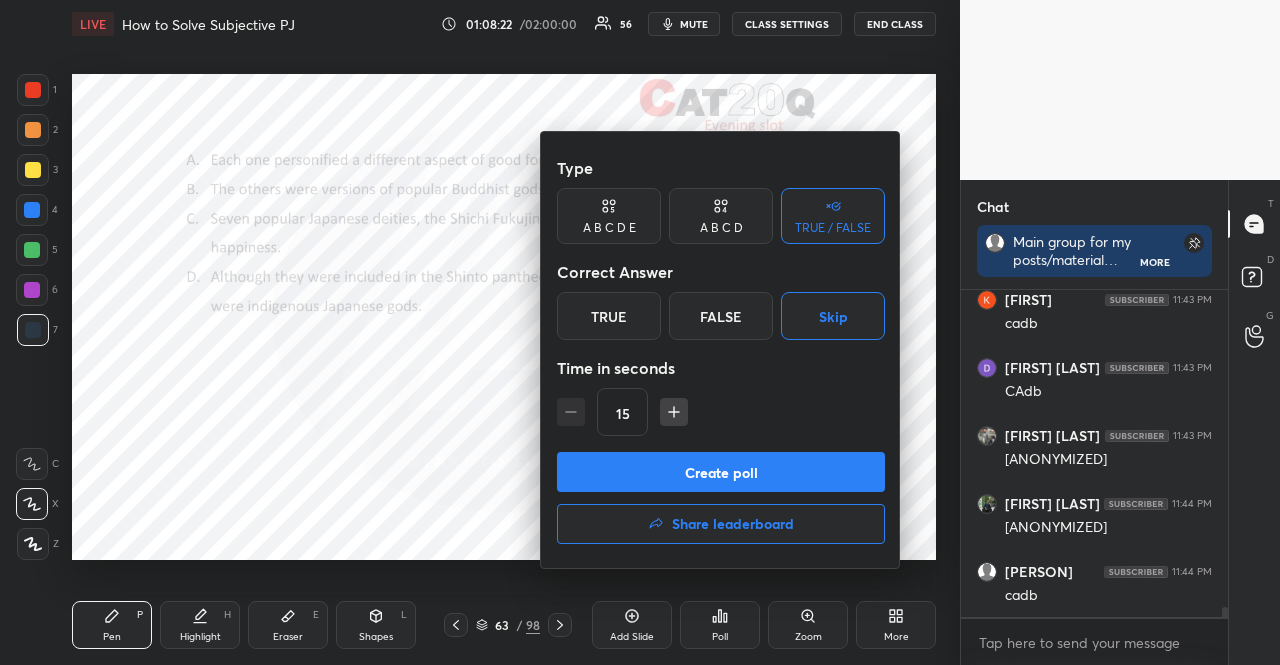 click on "15" at bounding box center (721, 412) 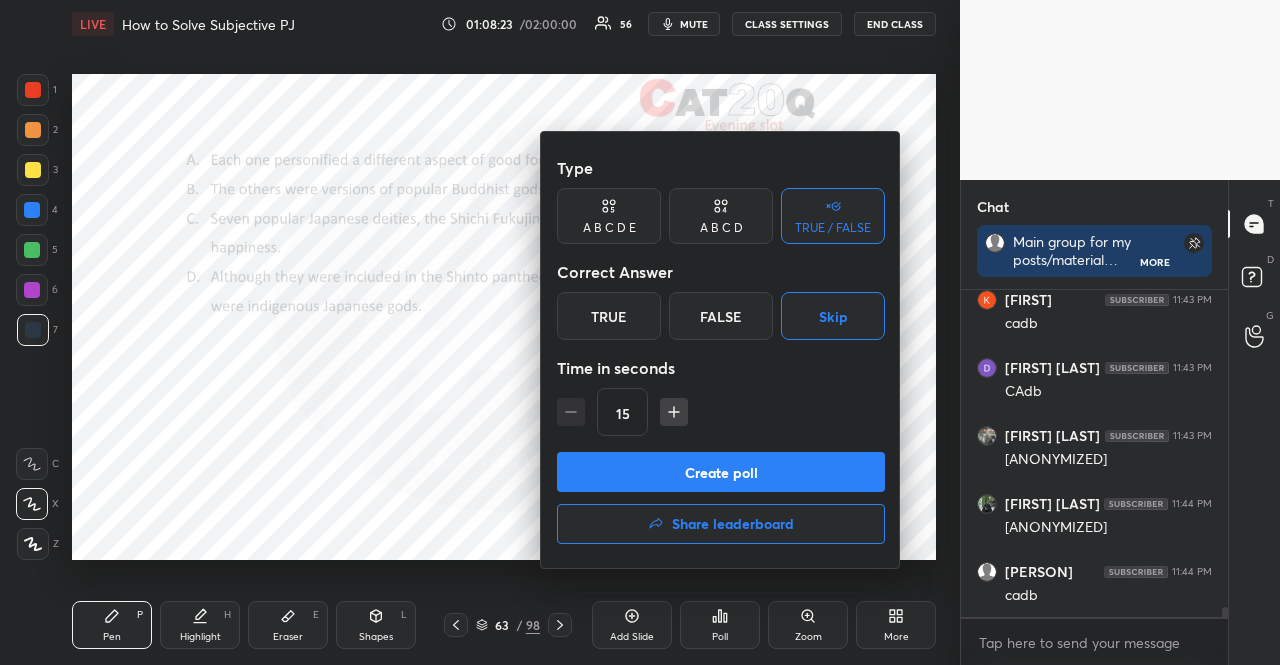click on "Create poll" at bounding box center (721, 472) 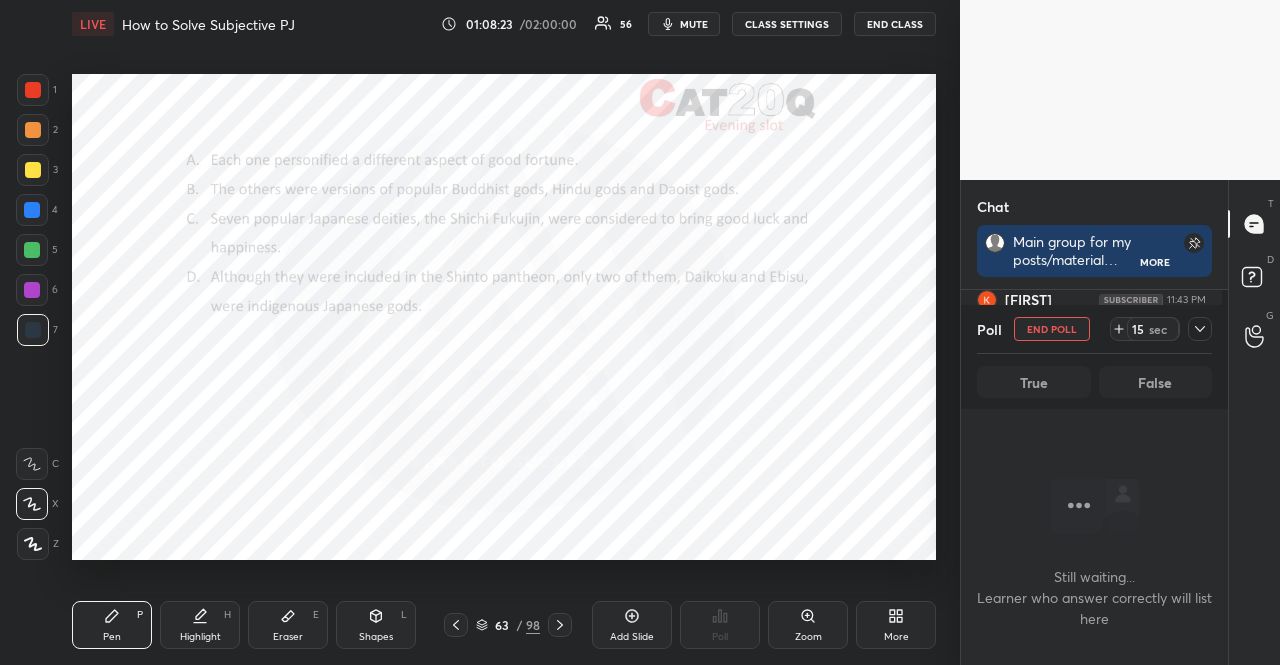 scroll, scrollTop: 241, scrollLeft: 255, axis: both 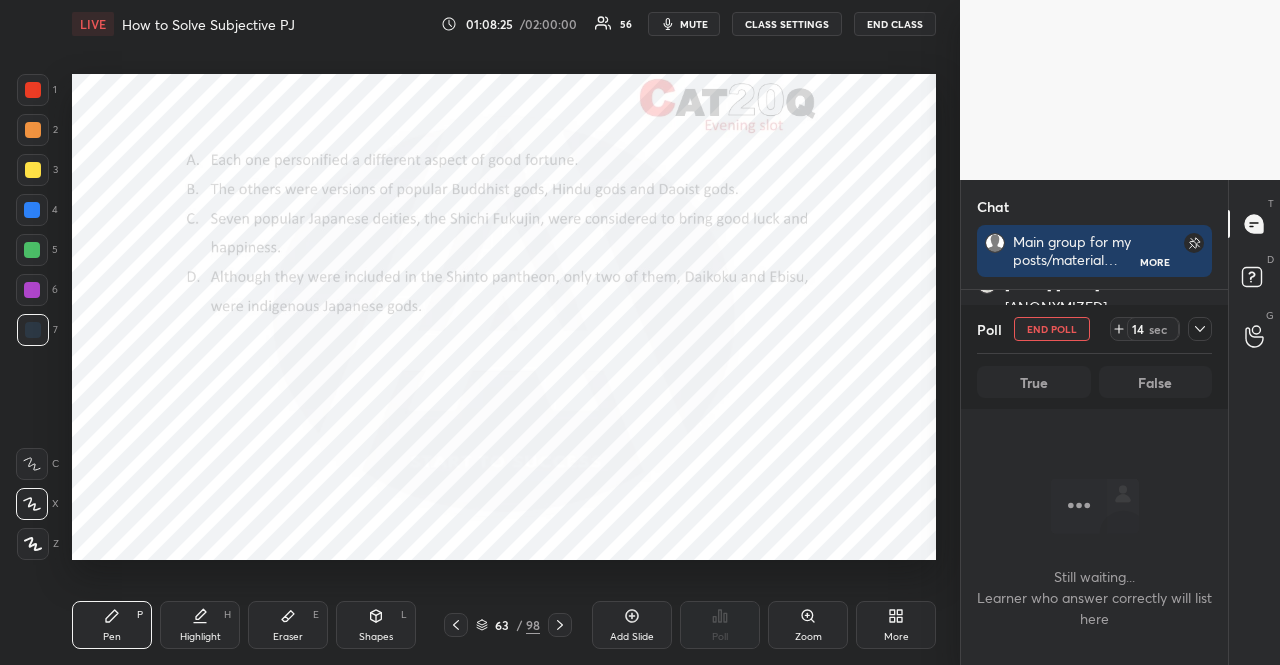 click at bounding box center [33, 90] 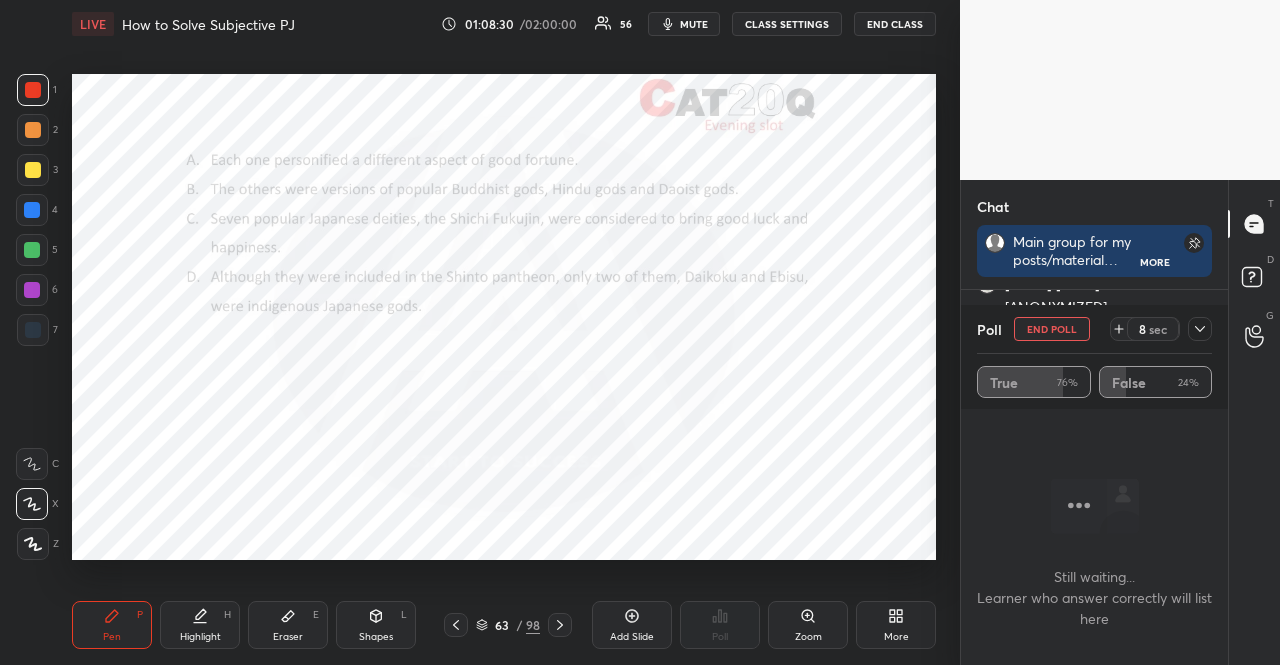 click at bounding box center (32, 210) 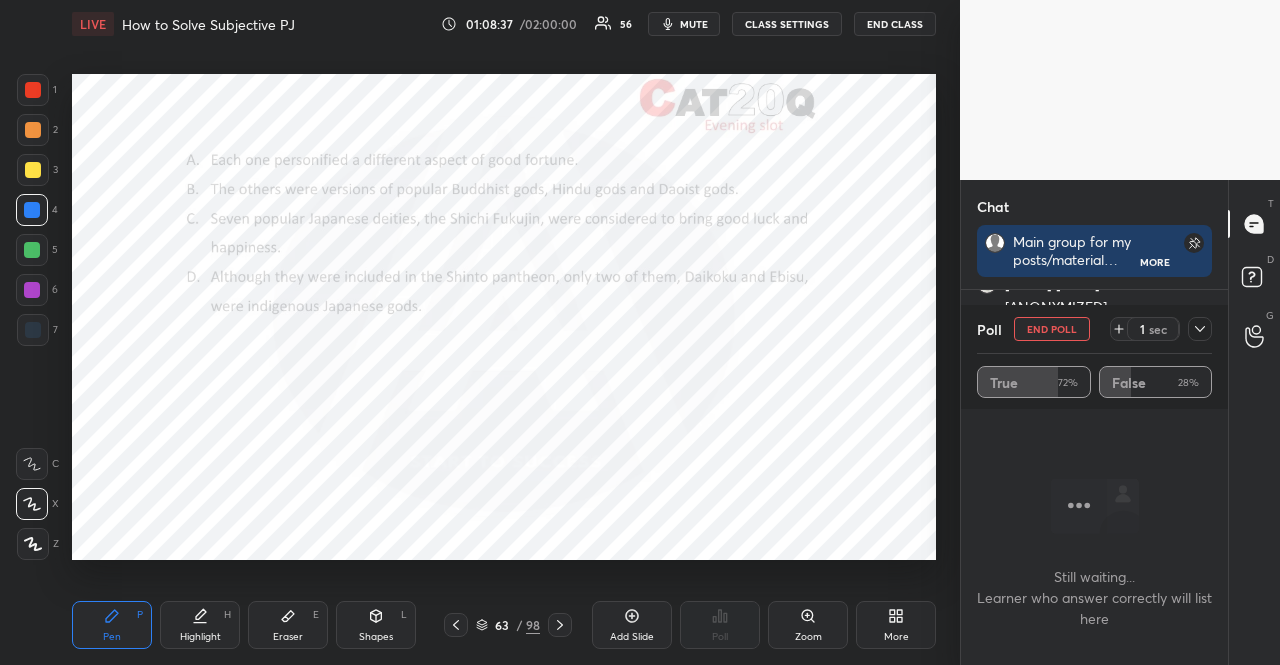 click on "END POLL" at bounding box center (1052, 329) 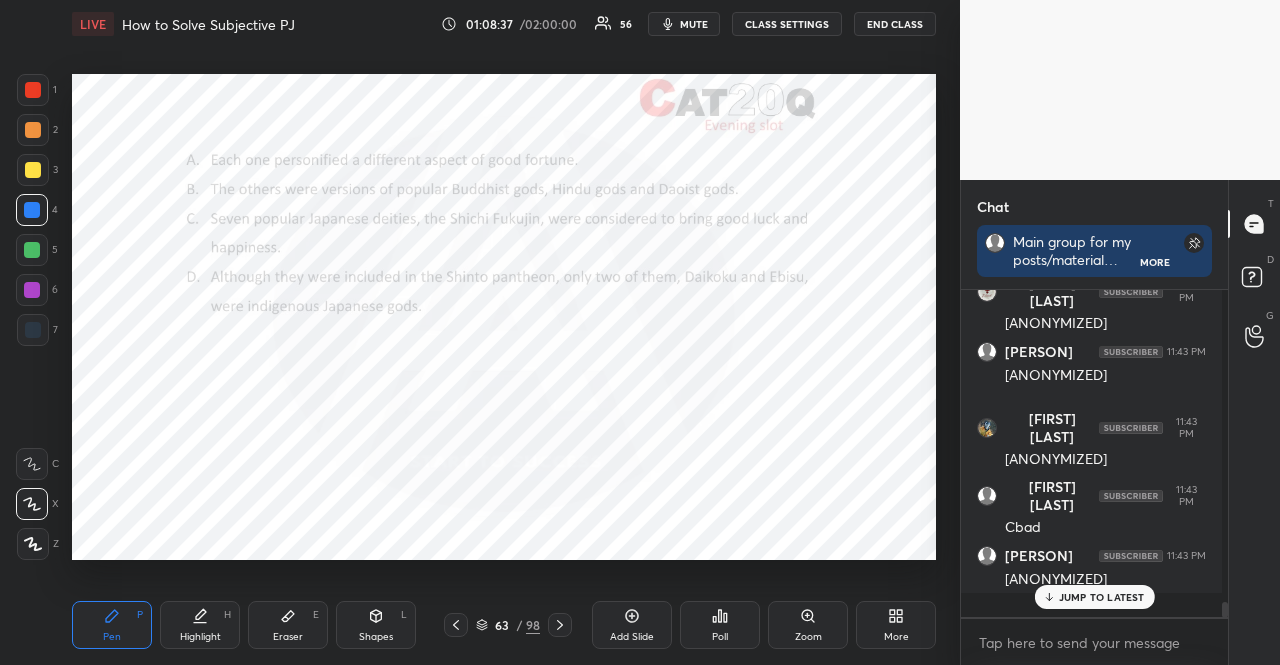 scroll, scrollTop: 1, scrollLeft: 6, axis: both 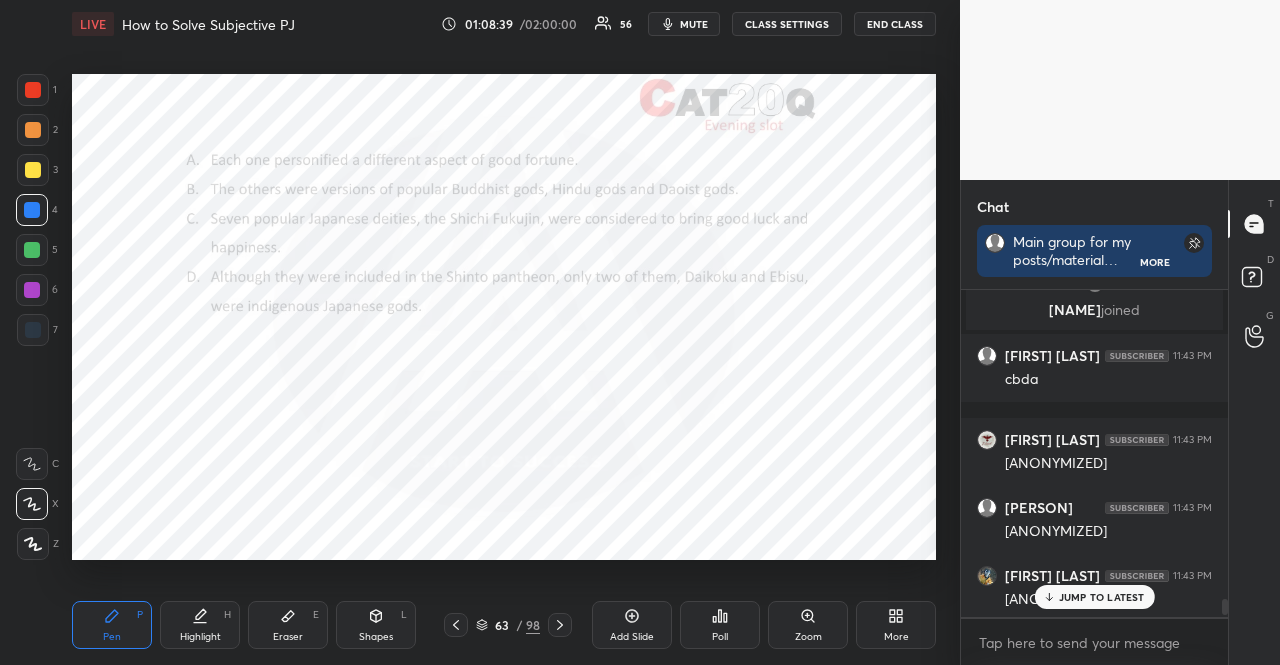 click on "JUMP TO LATEST" at bounding box center [1094, 597] 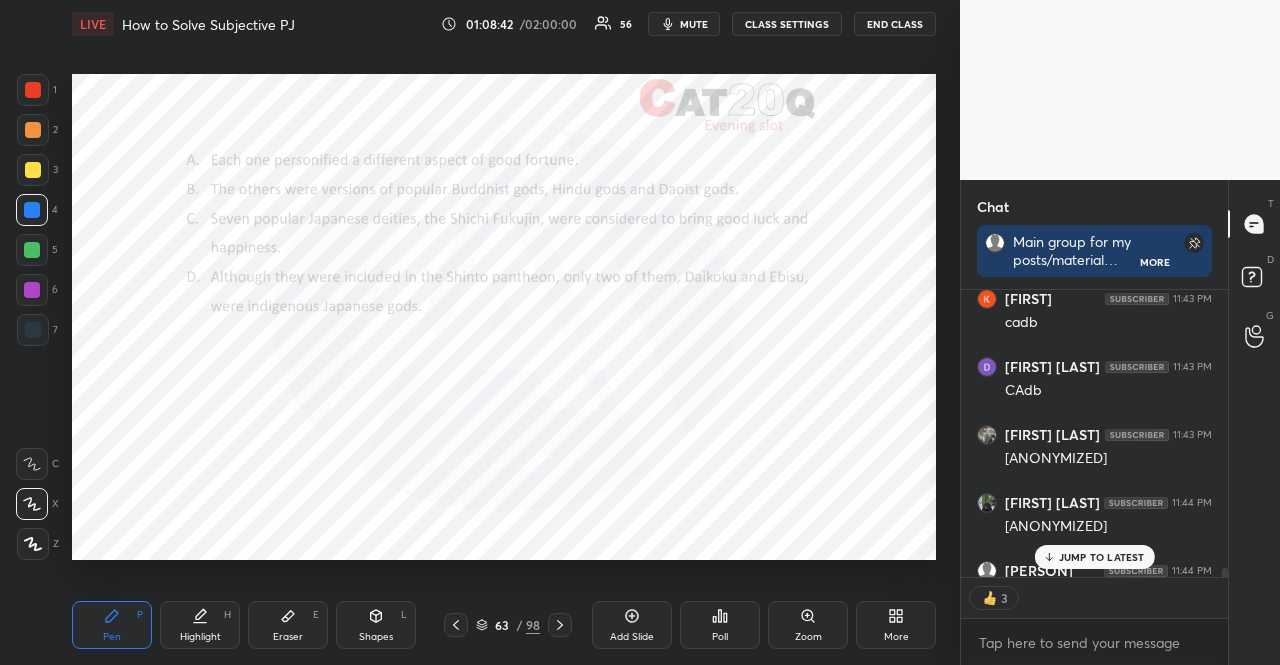 click at bounding box center (33, 130) 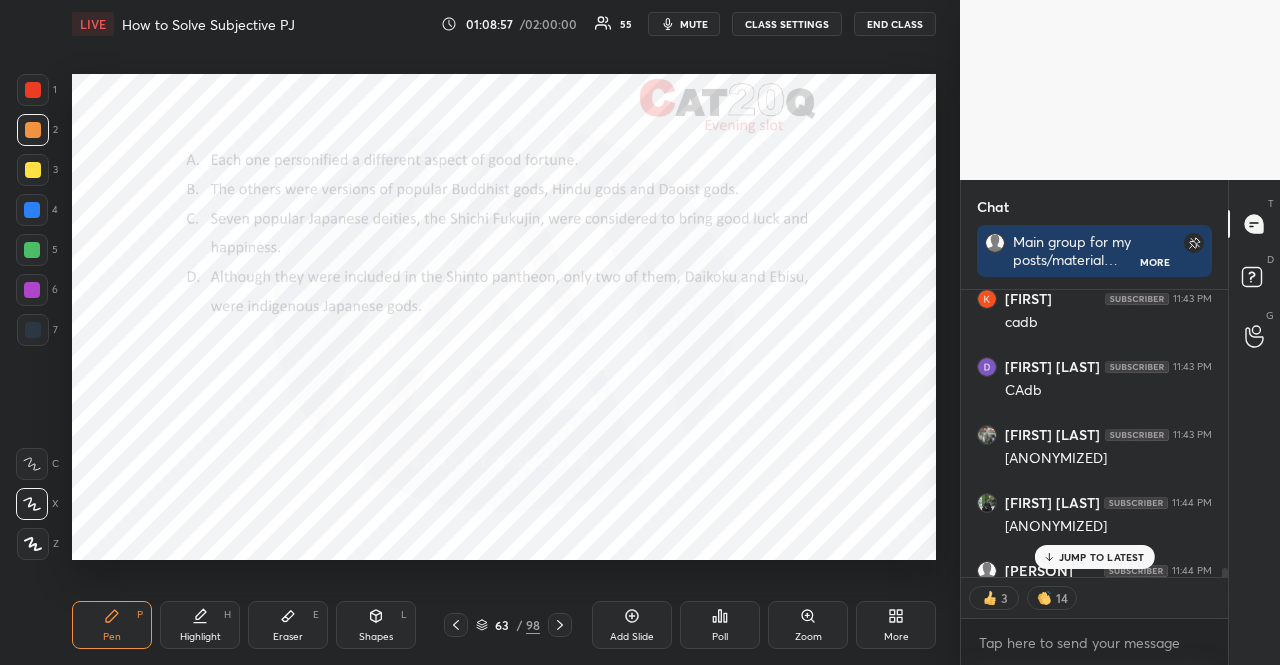 click on "JUMP TO LATEST" at bounding box center (1102, 557) 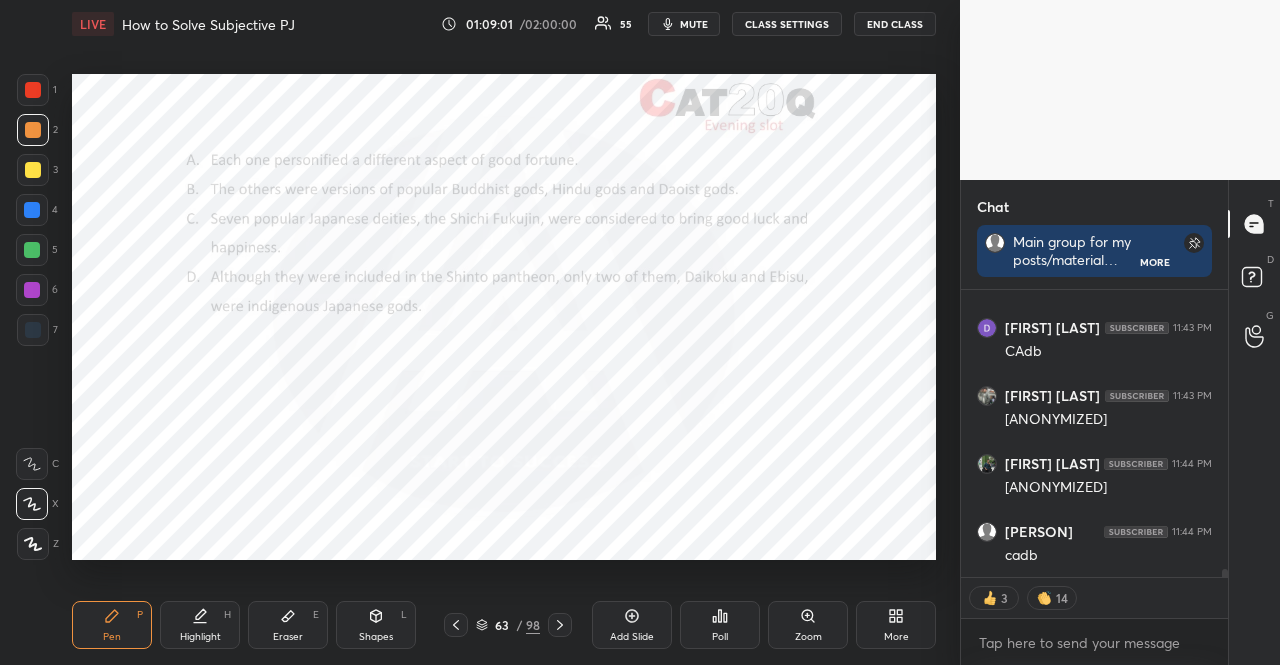 click 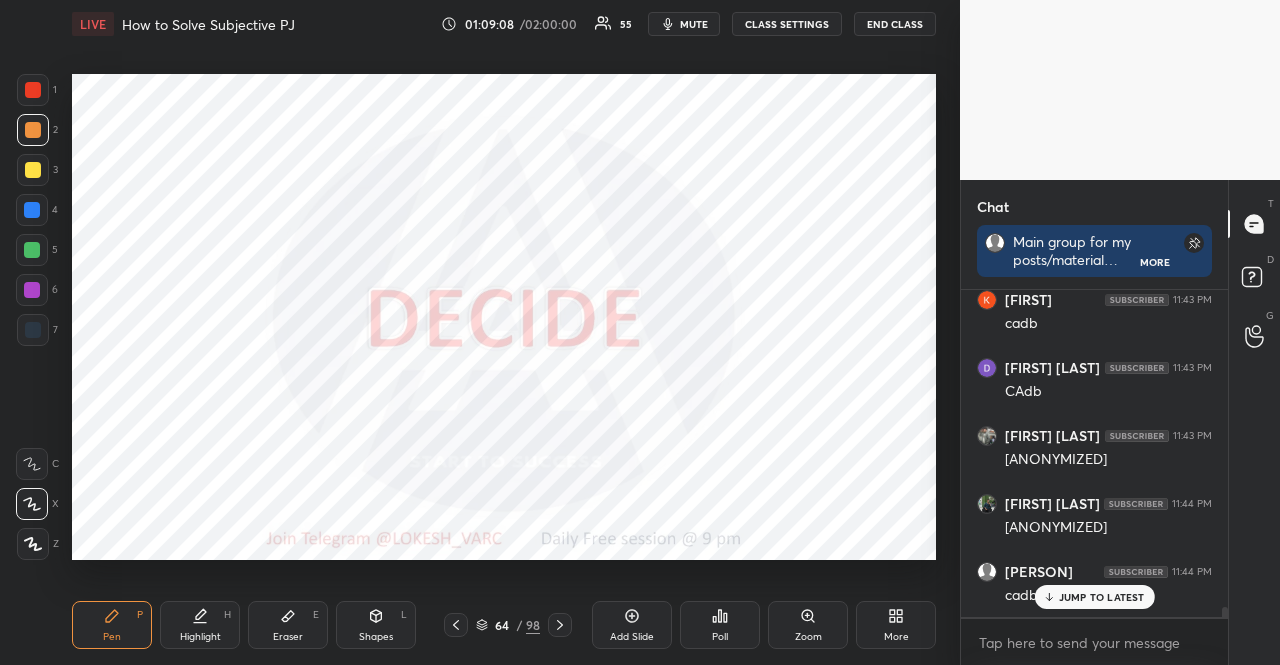 click 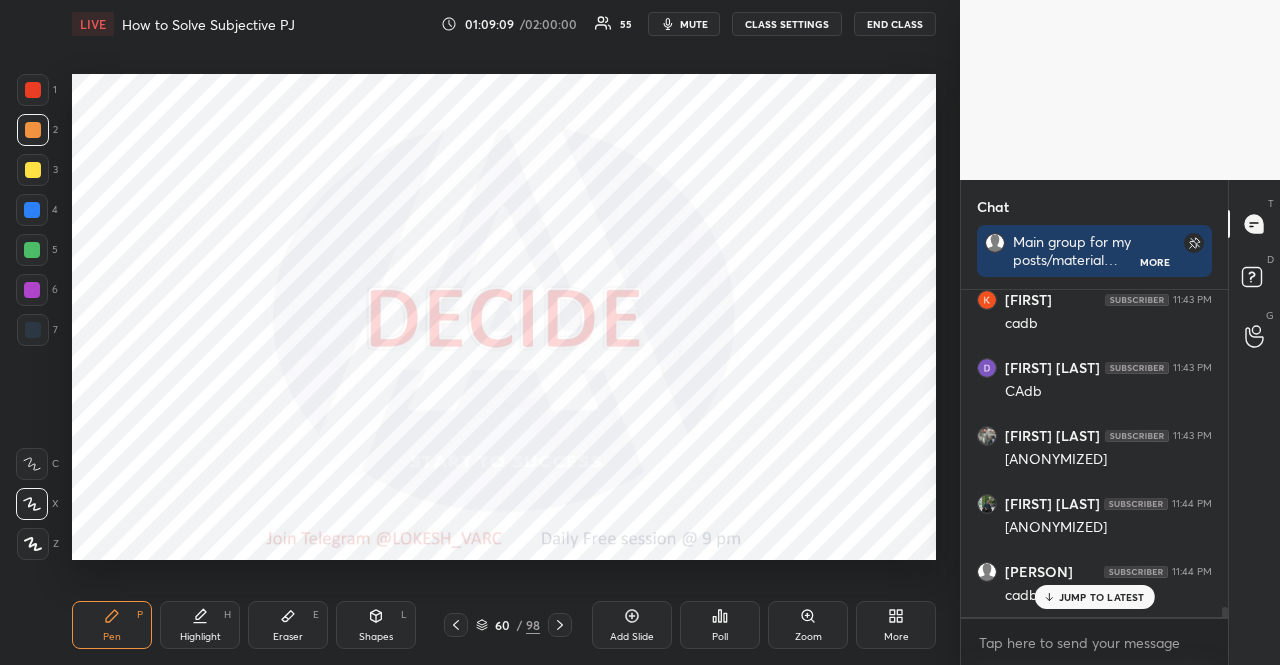 click 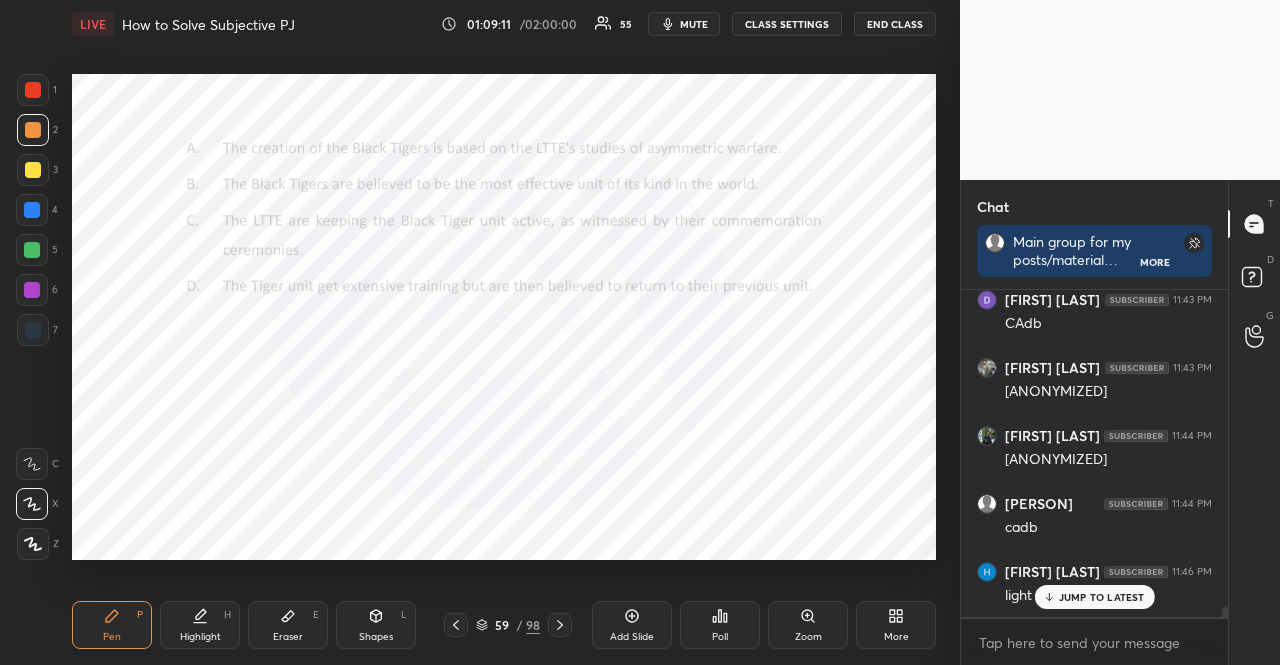 click at bounding box center (560, 625) 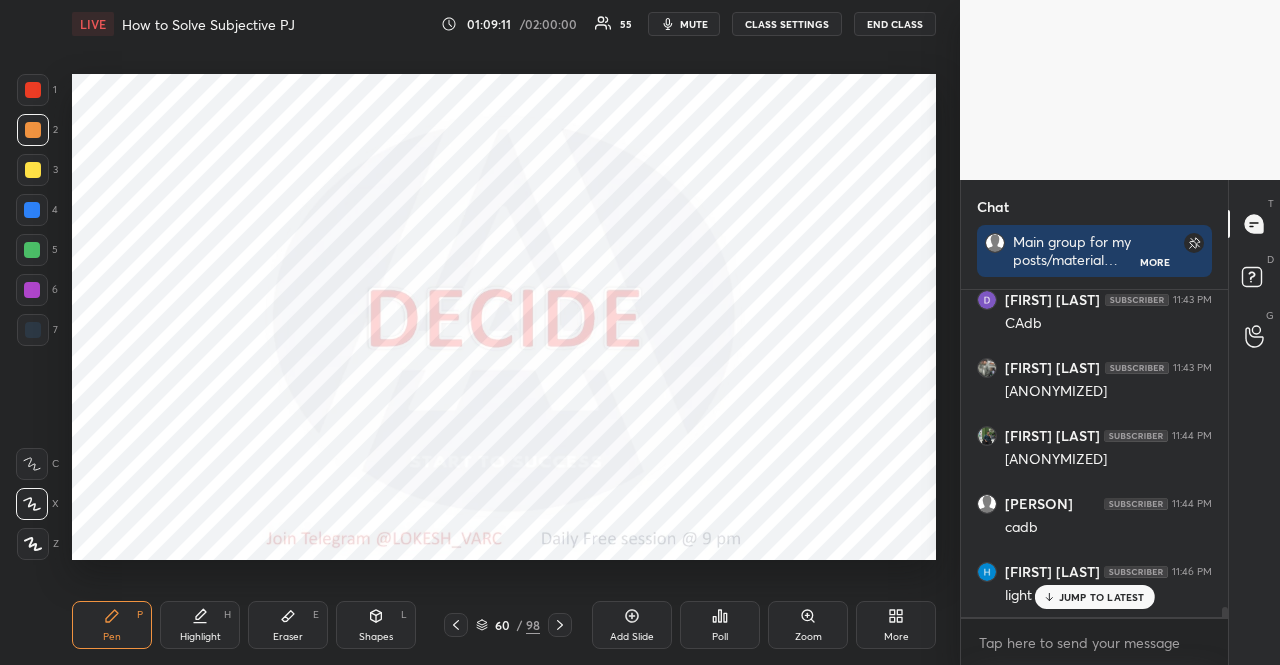 click at bounding box center (560, 625) 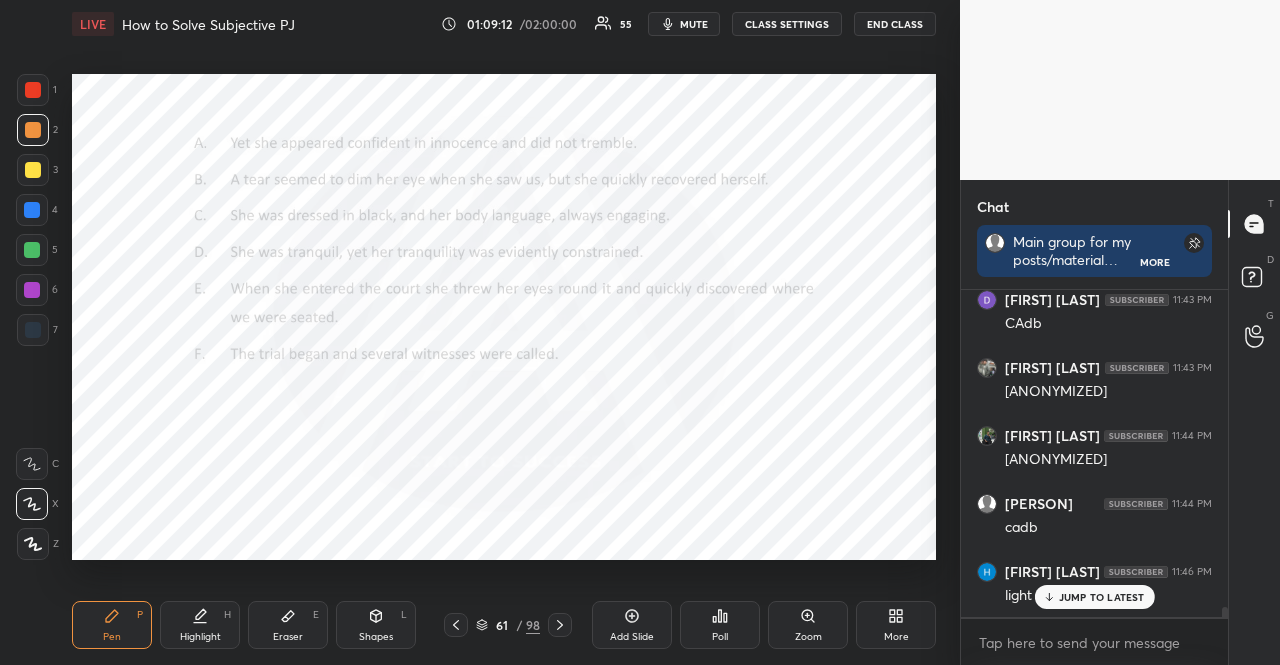 click at bounding box center [560, 625] 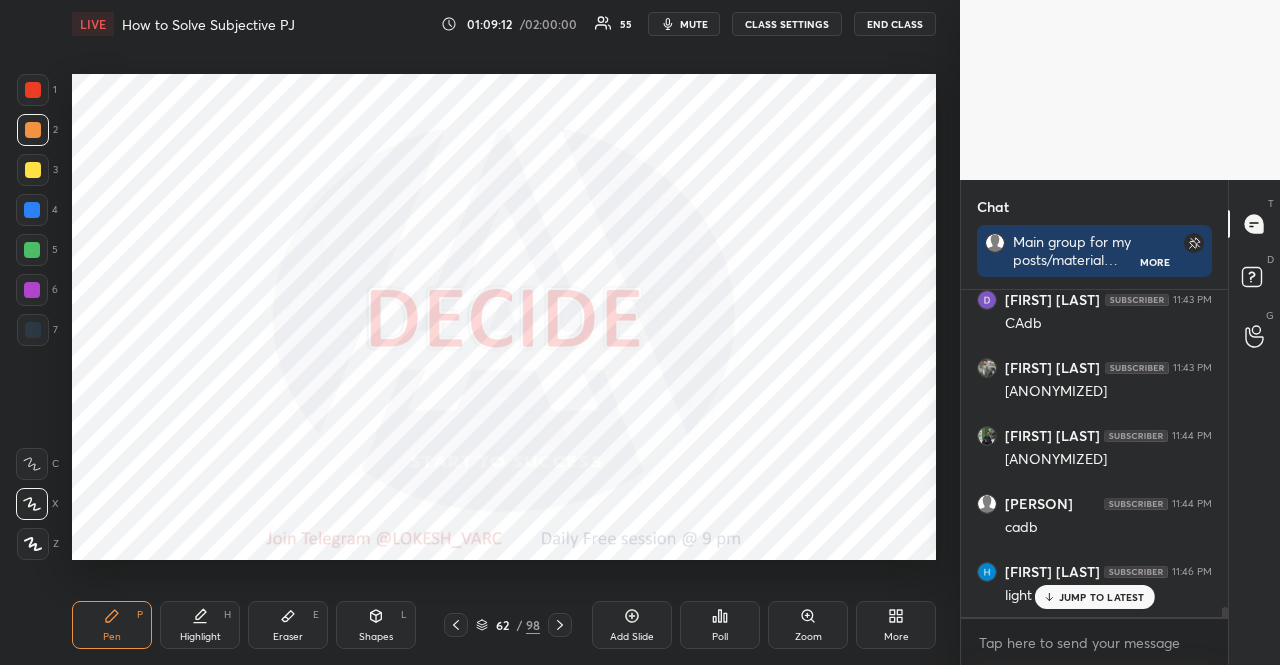 click at bounding box center [560, 625] 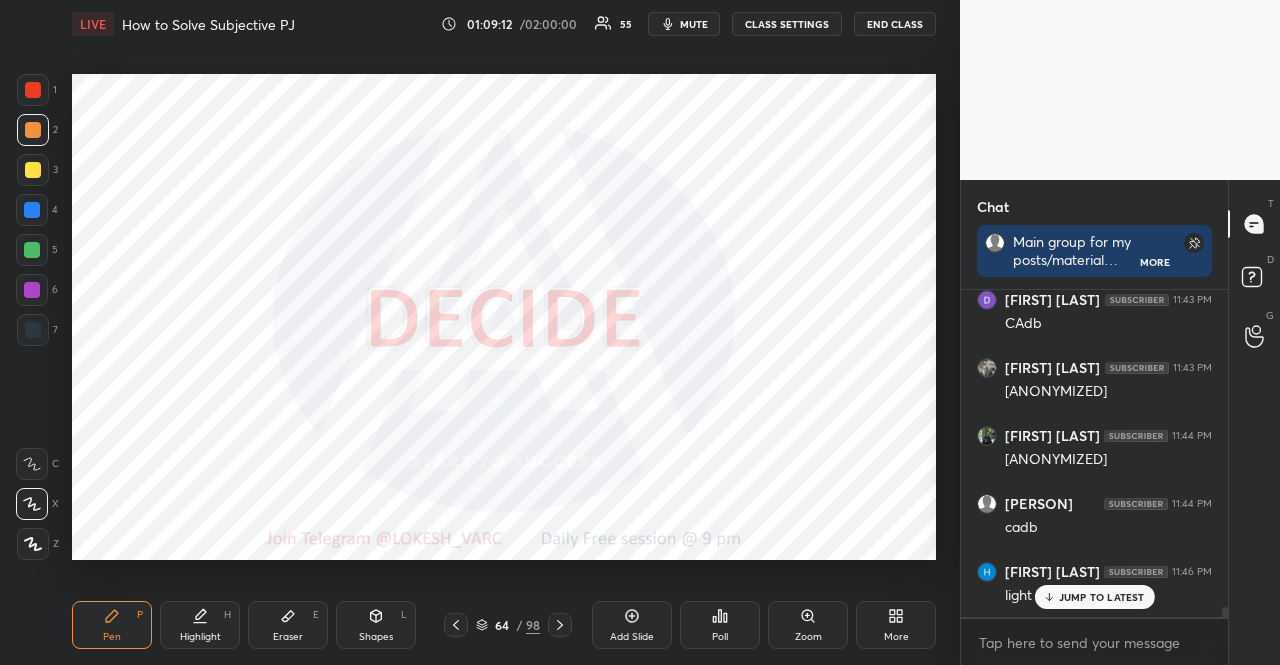click 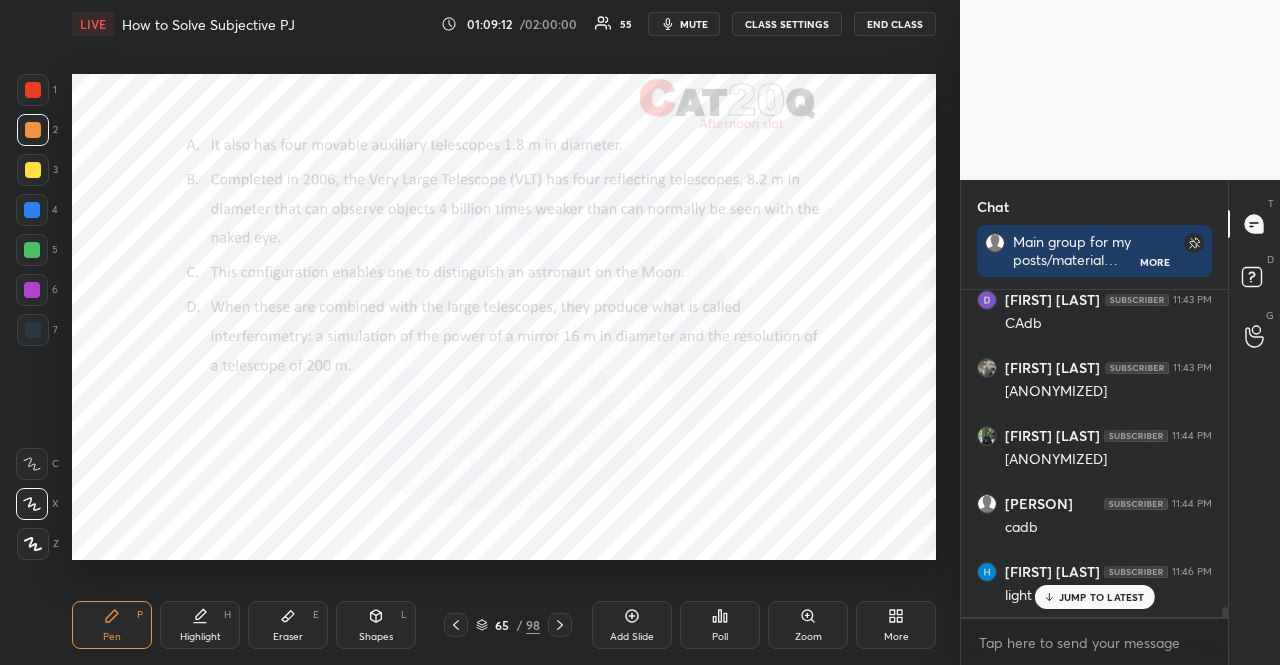 click 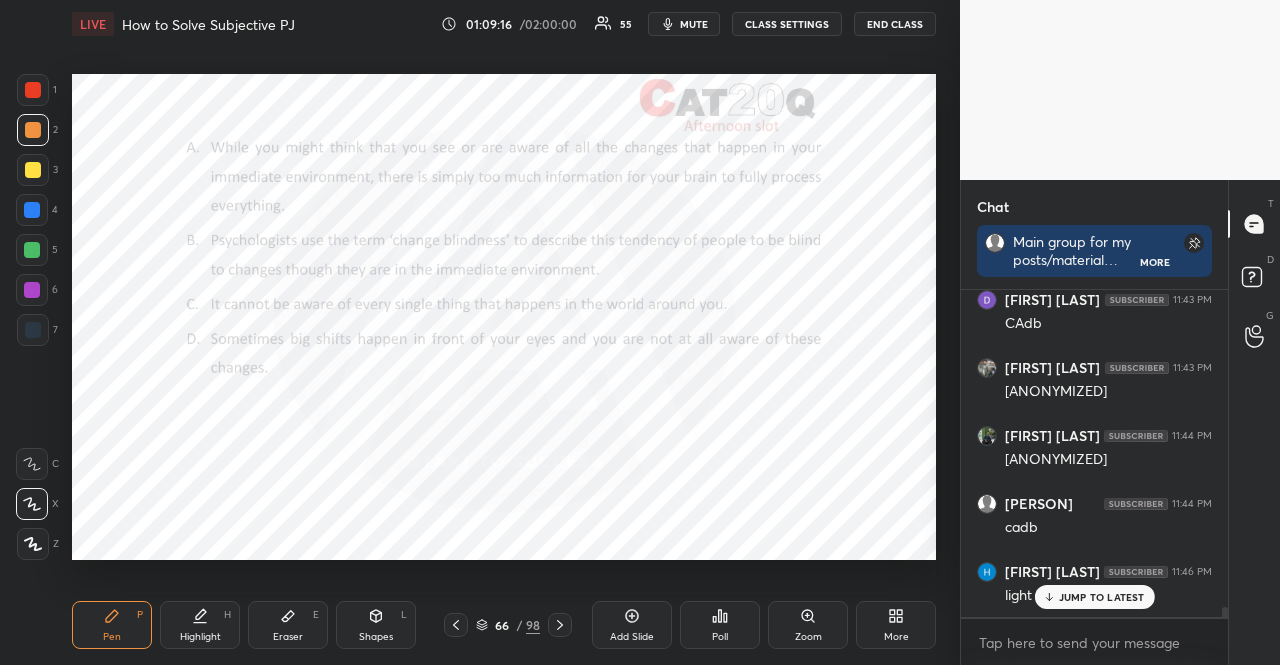 click 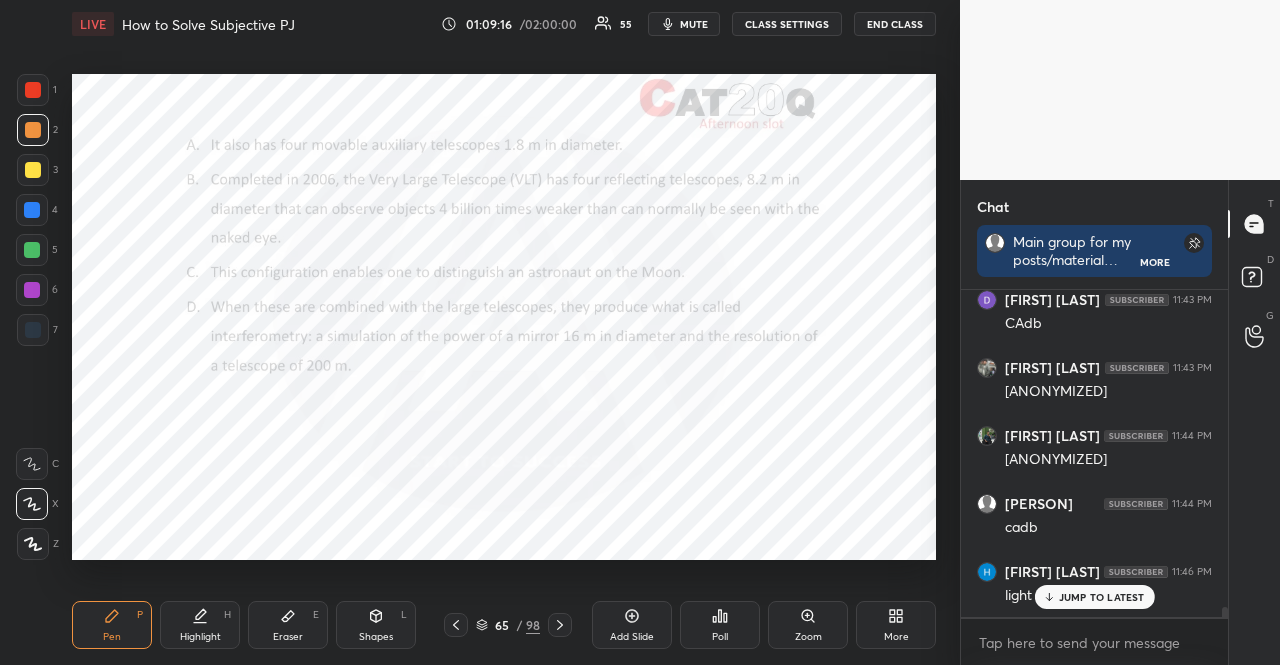 click 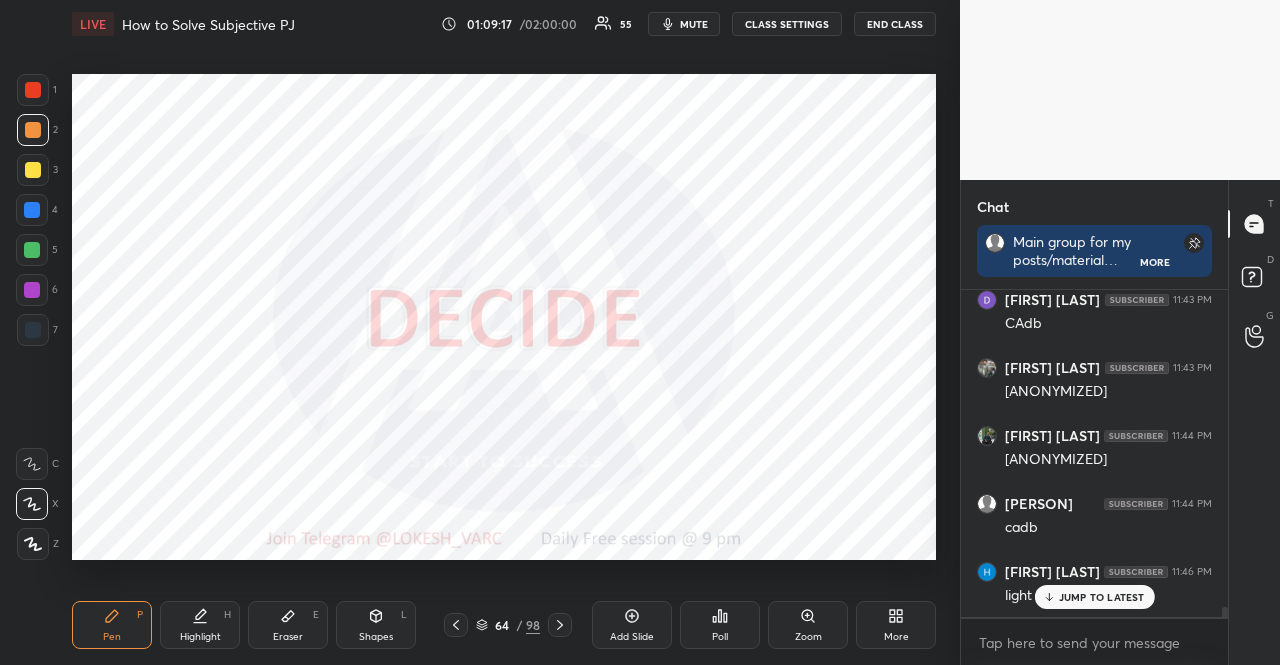 click 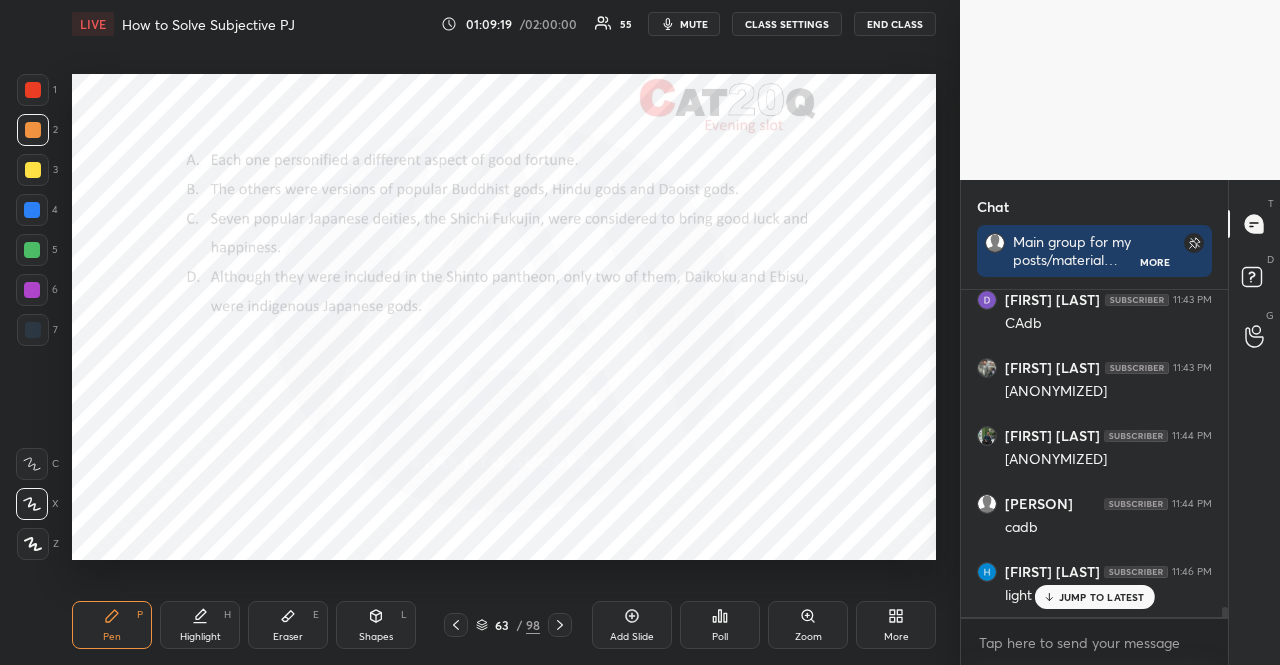 click 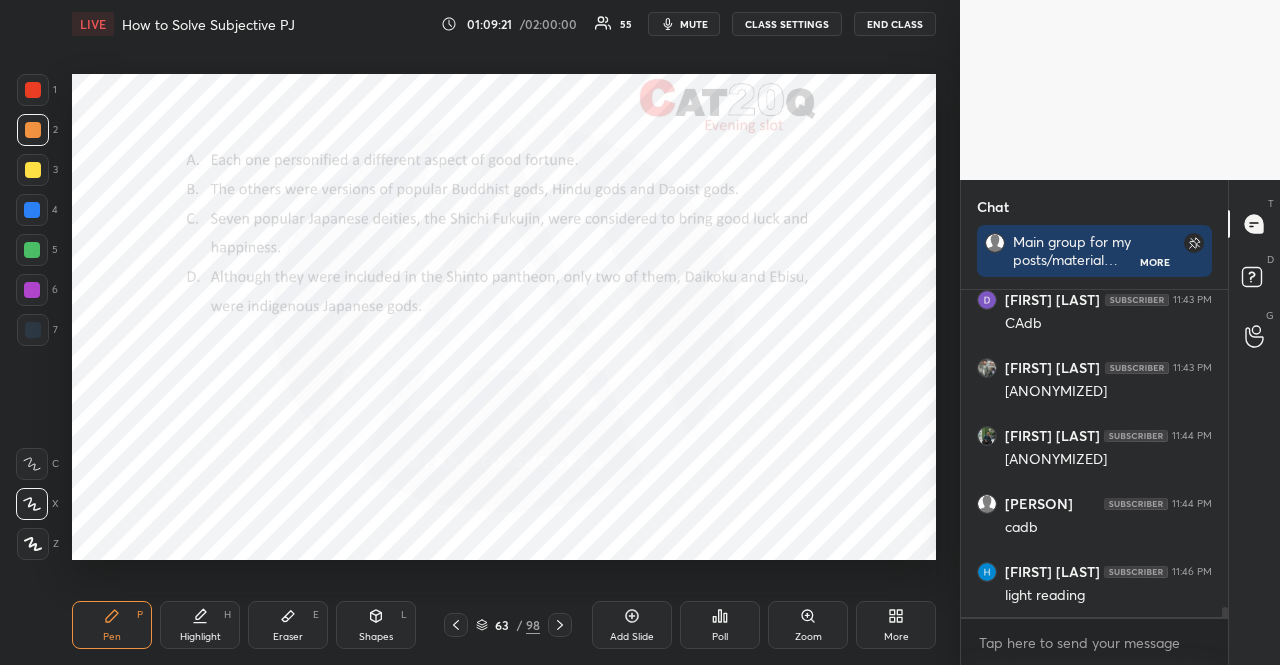 click at bounding box center (560, 625) 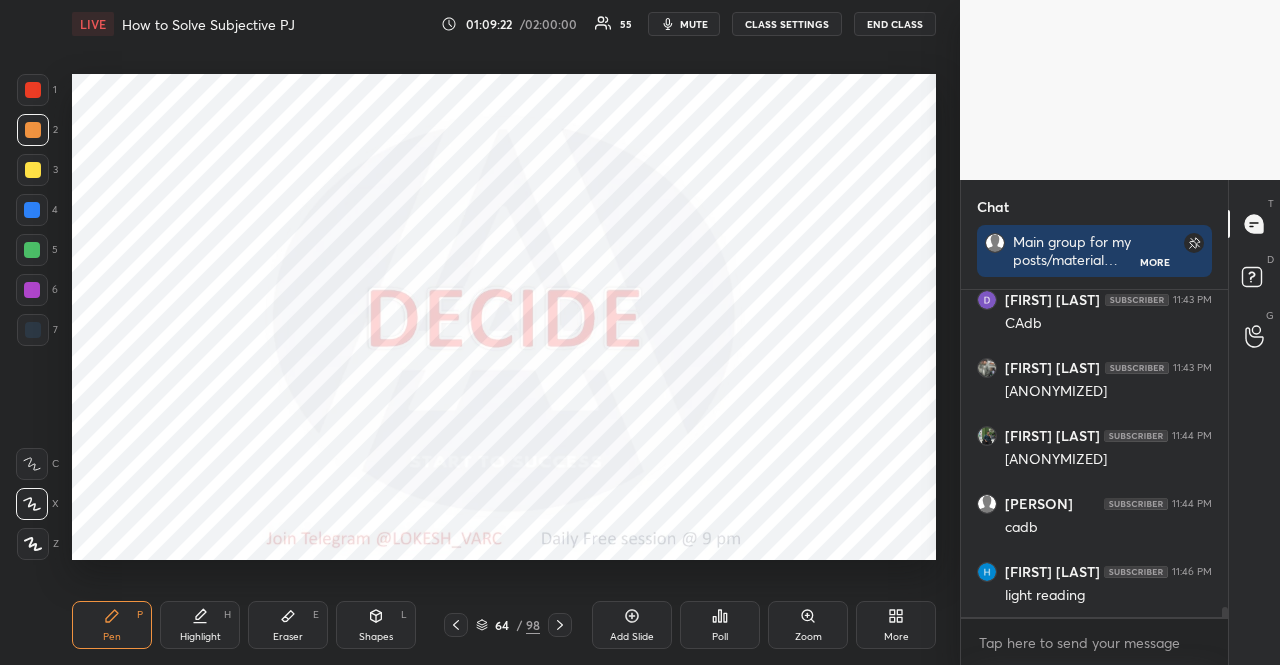 click at bounding box center (560, 625) 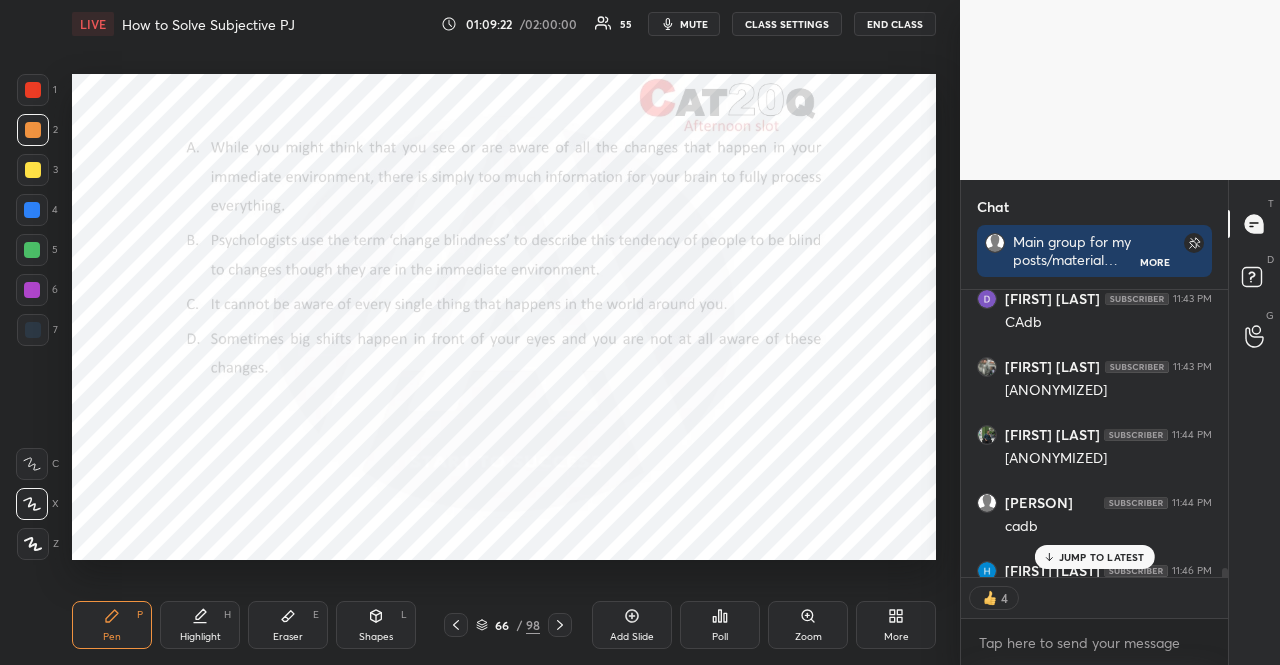 click on "Poll" at bounding box center [720, 625] 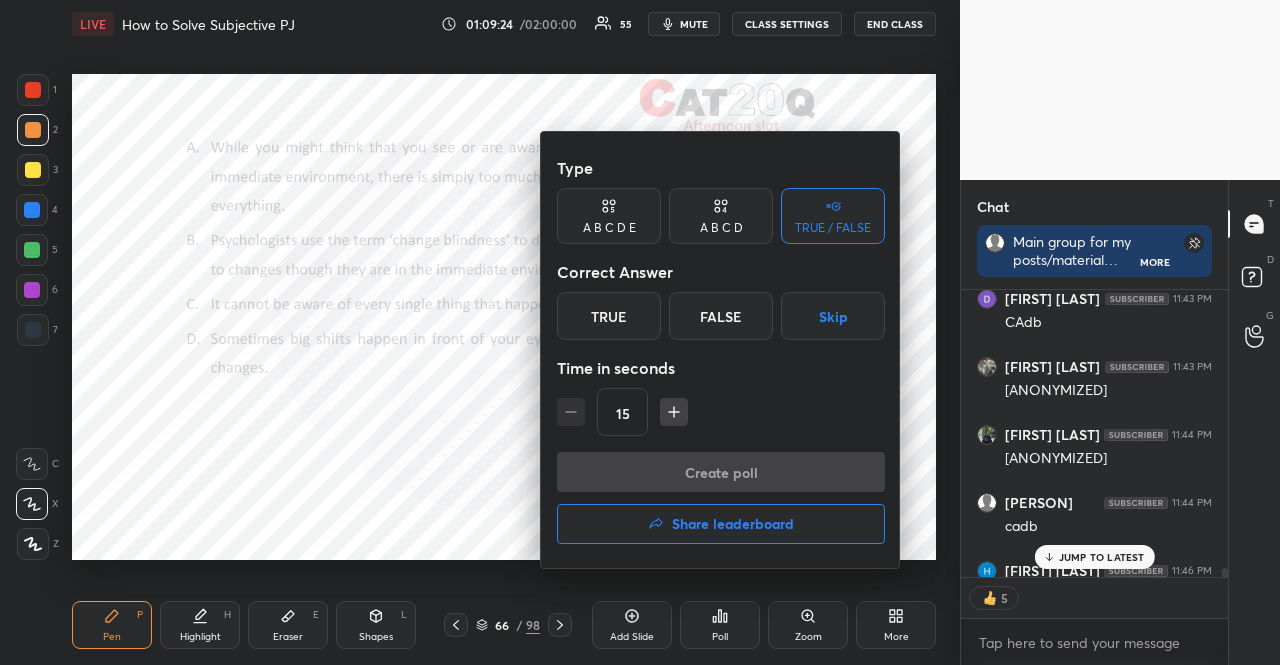 click at bounding box center [640, 332] 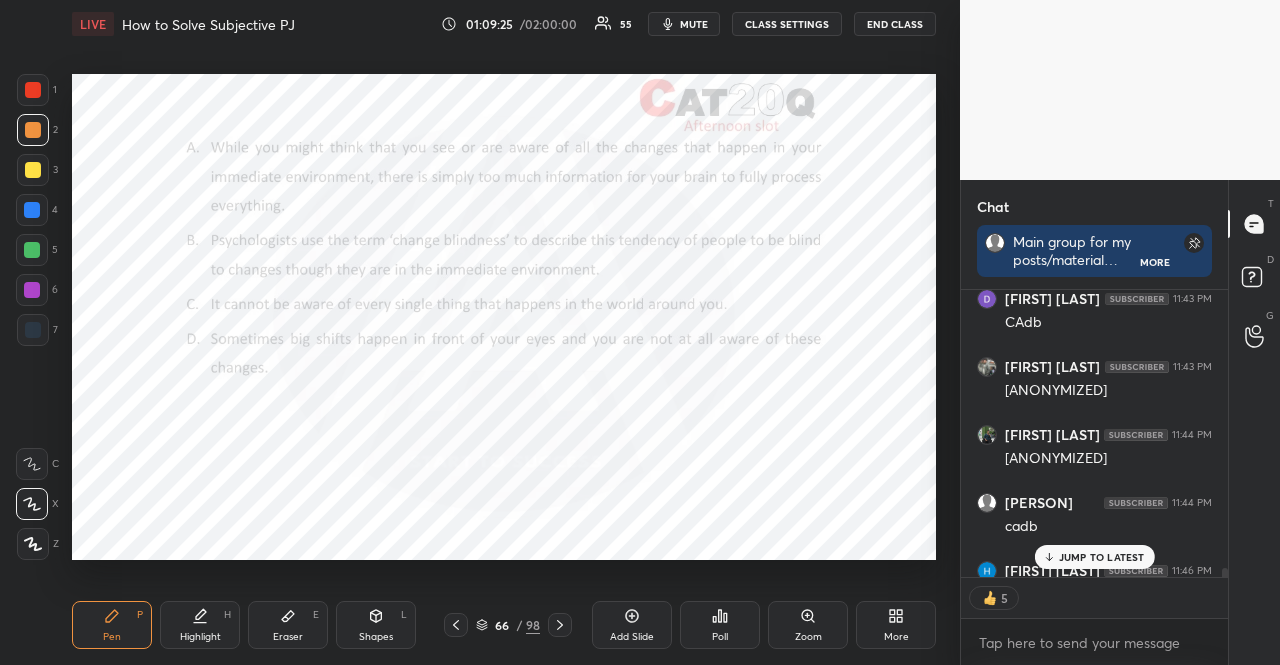 click 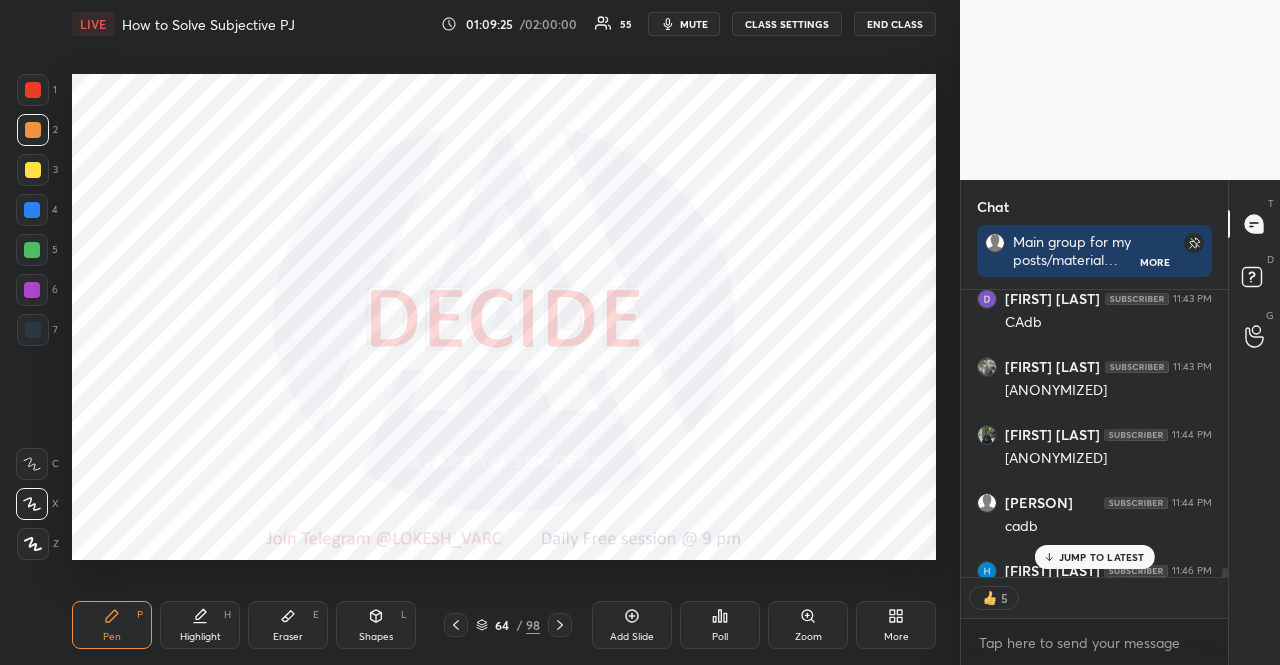click 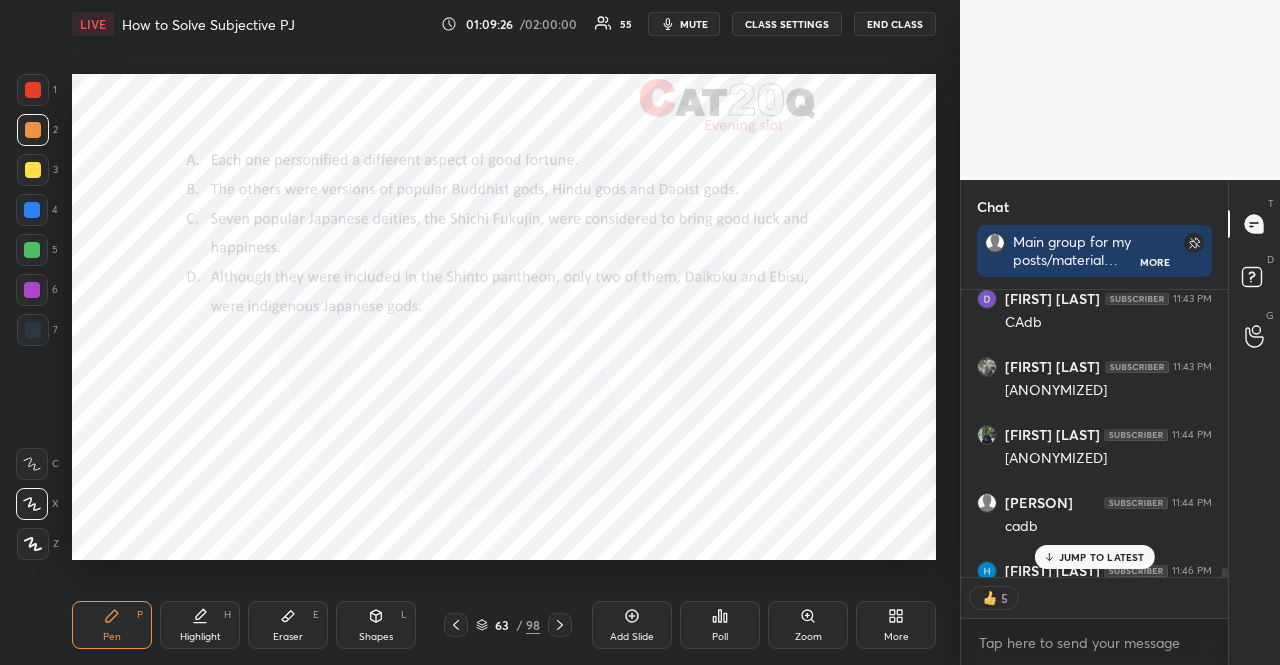 click 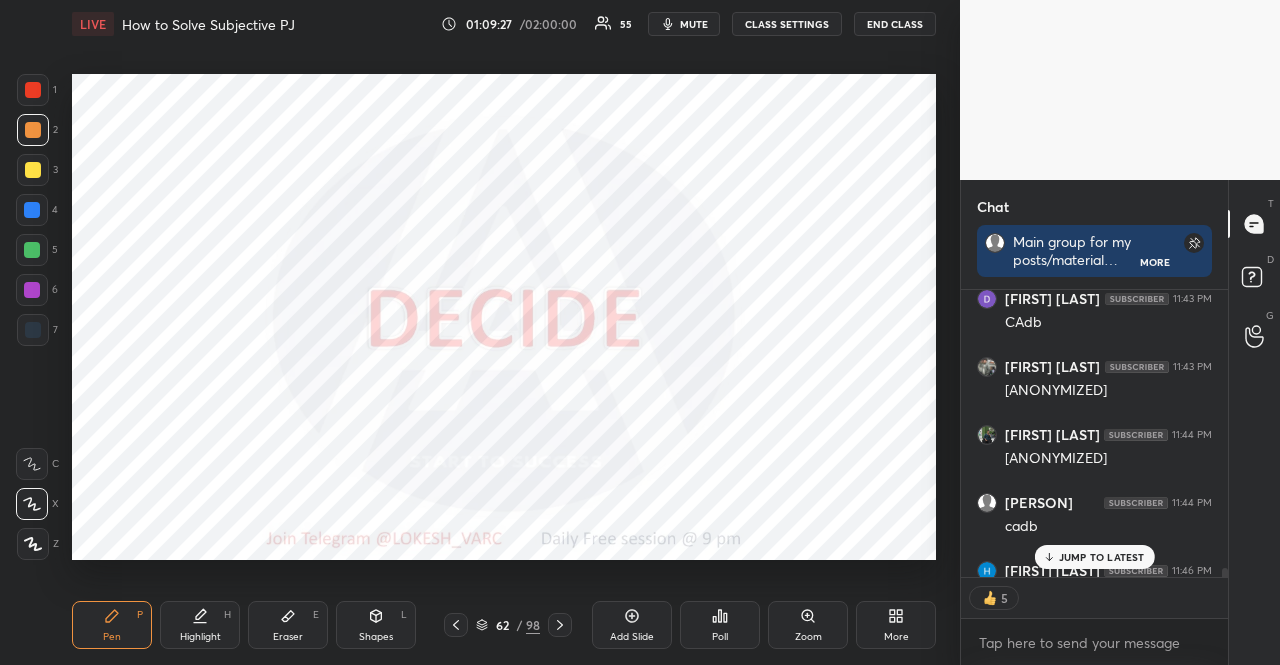 click 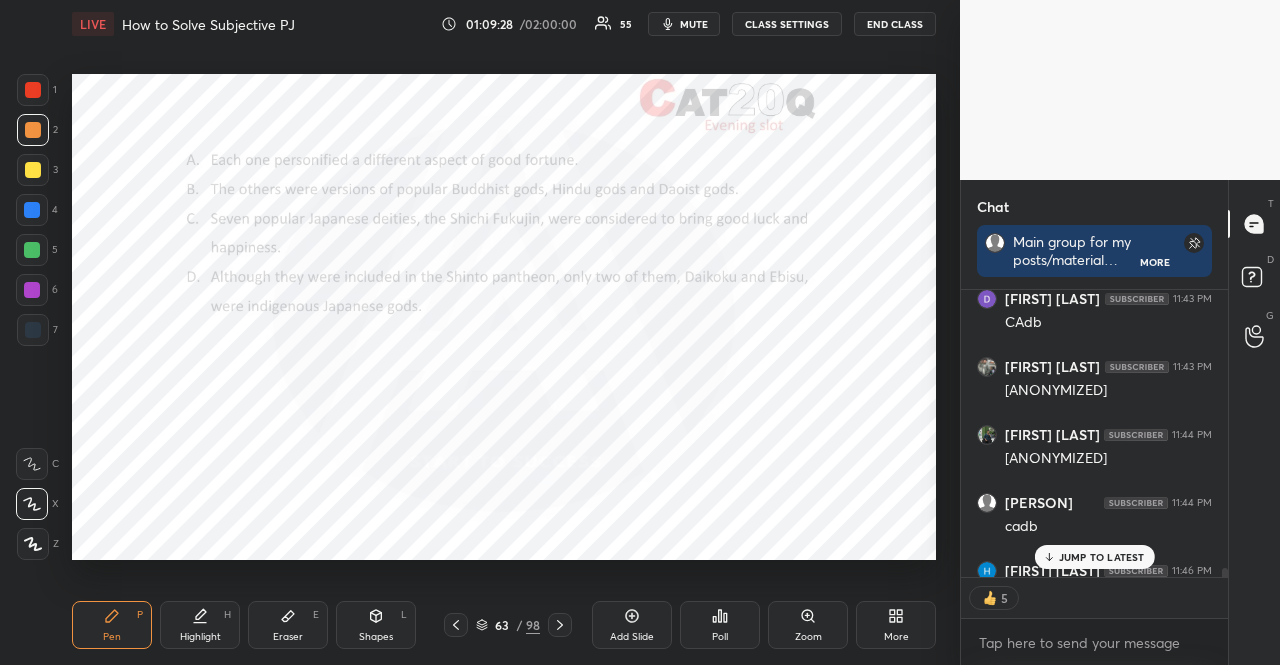 click 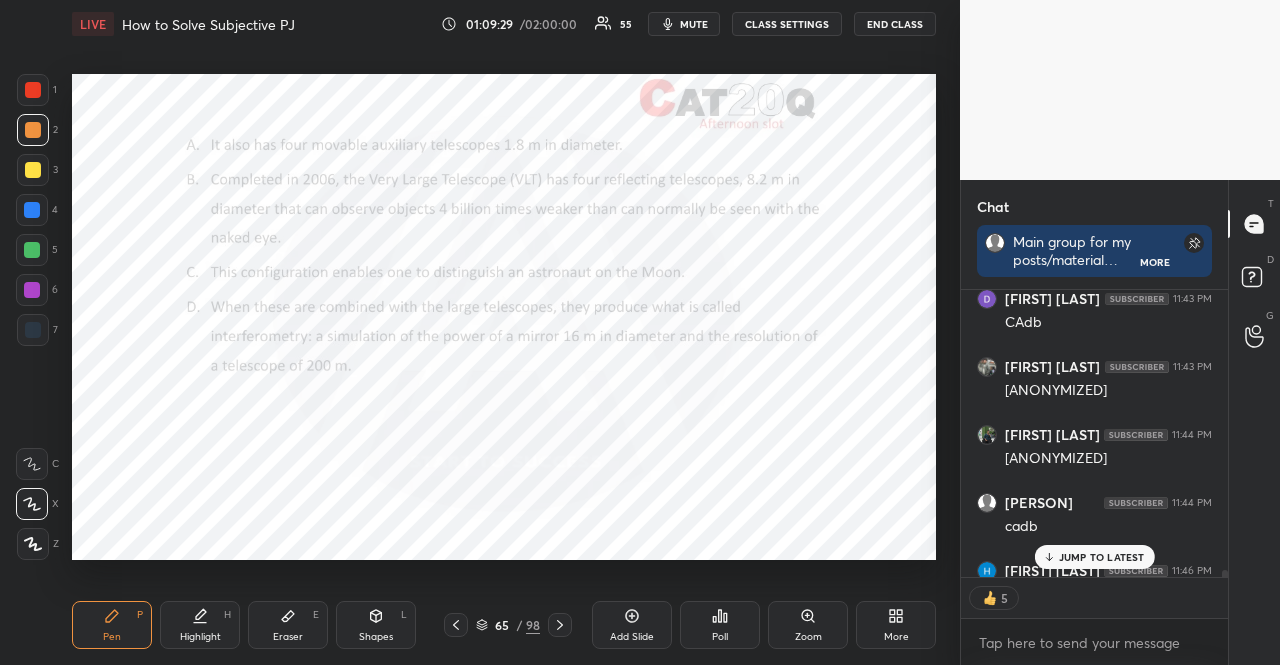 scroll, scrollTop: 10748, scrollLeft: 0, axis: vertical 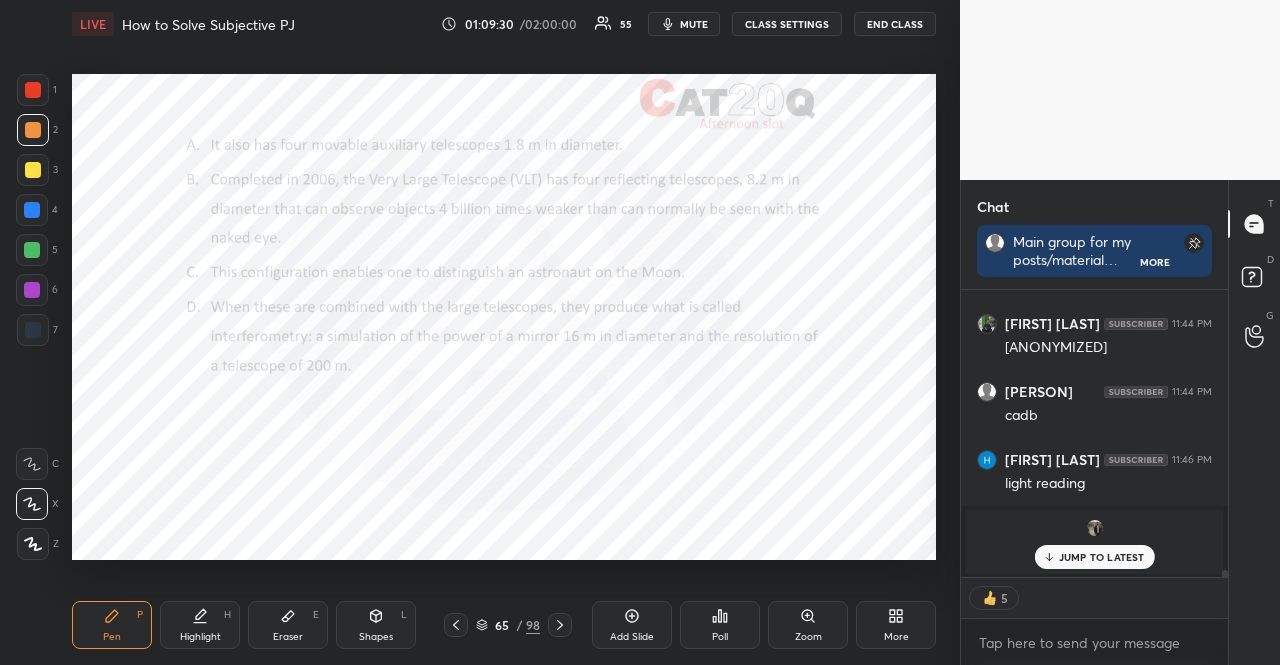 click on "Poll" at bounding box center [720, 625] 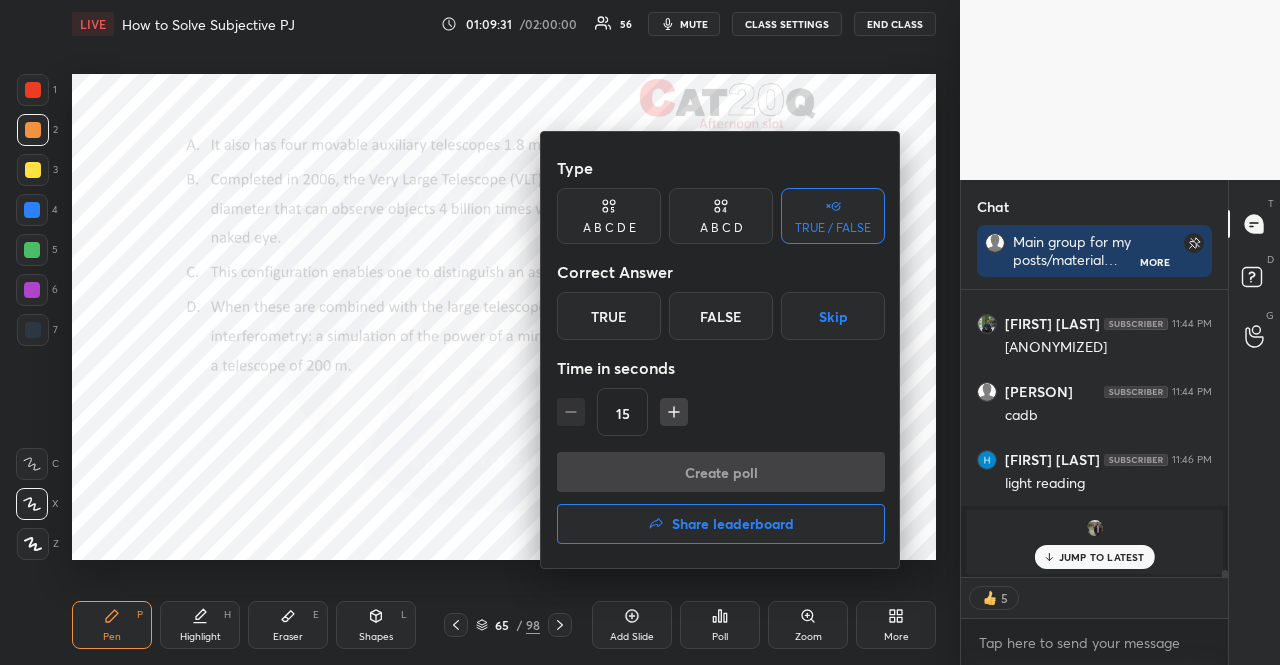 click on "Skip" at bounding box center (833, 316) 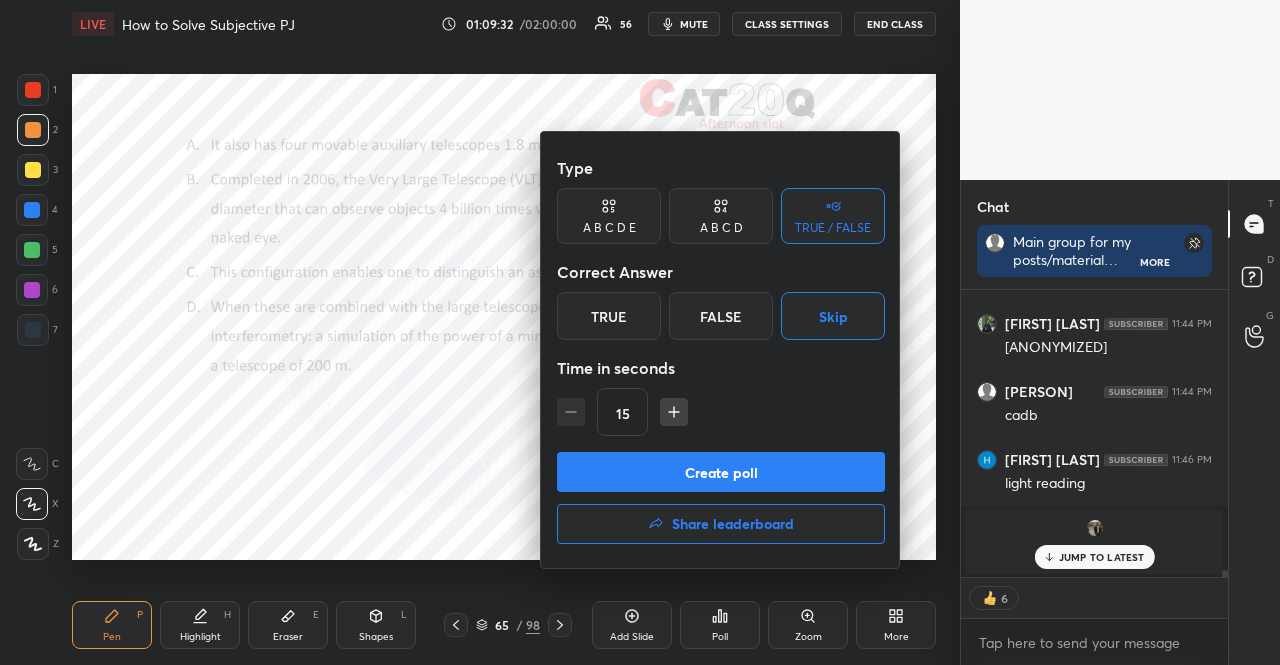 click 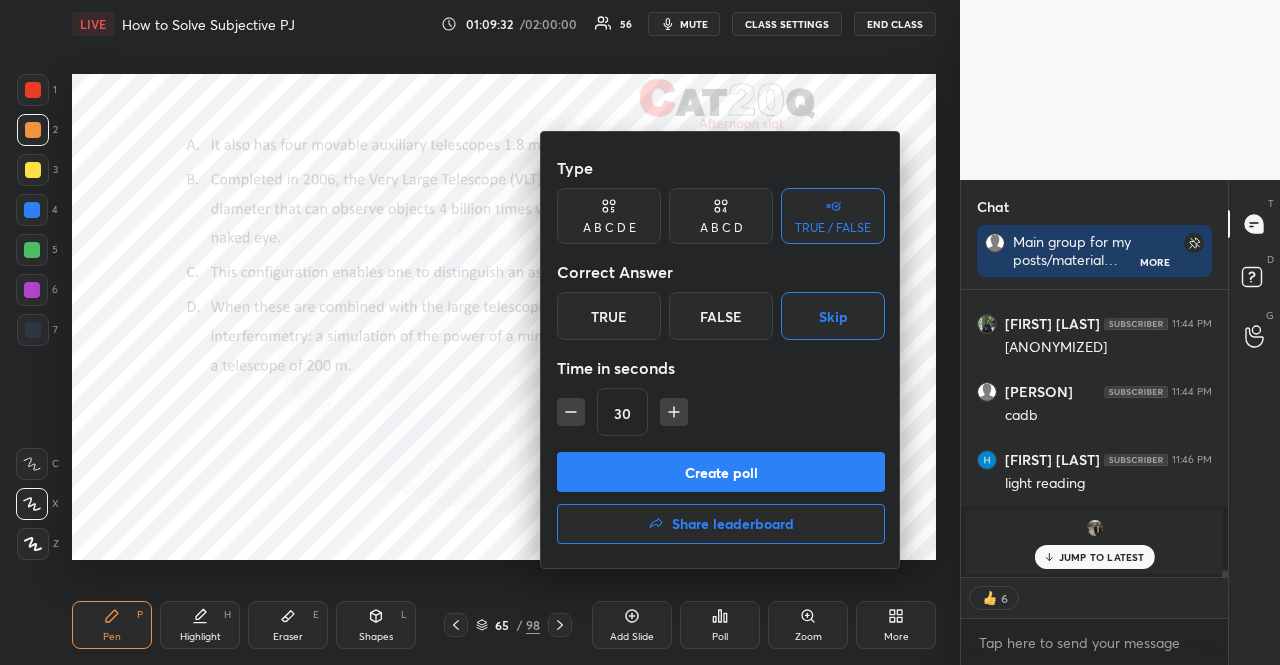 click on "Create poll" at bounding box center (721, 472) 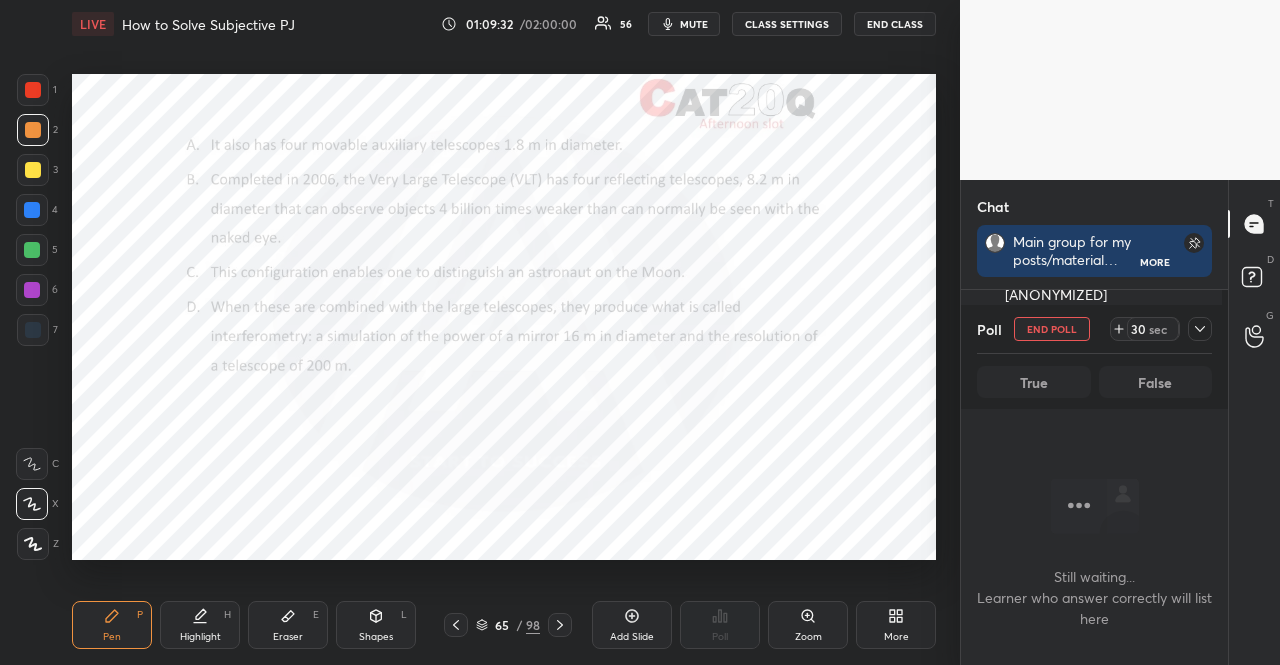 scroll, scrollTop: 256, scrollLeft: 255, axis: both 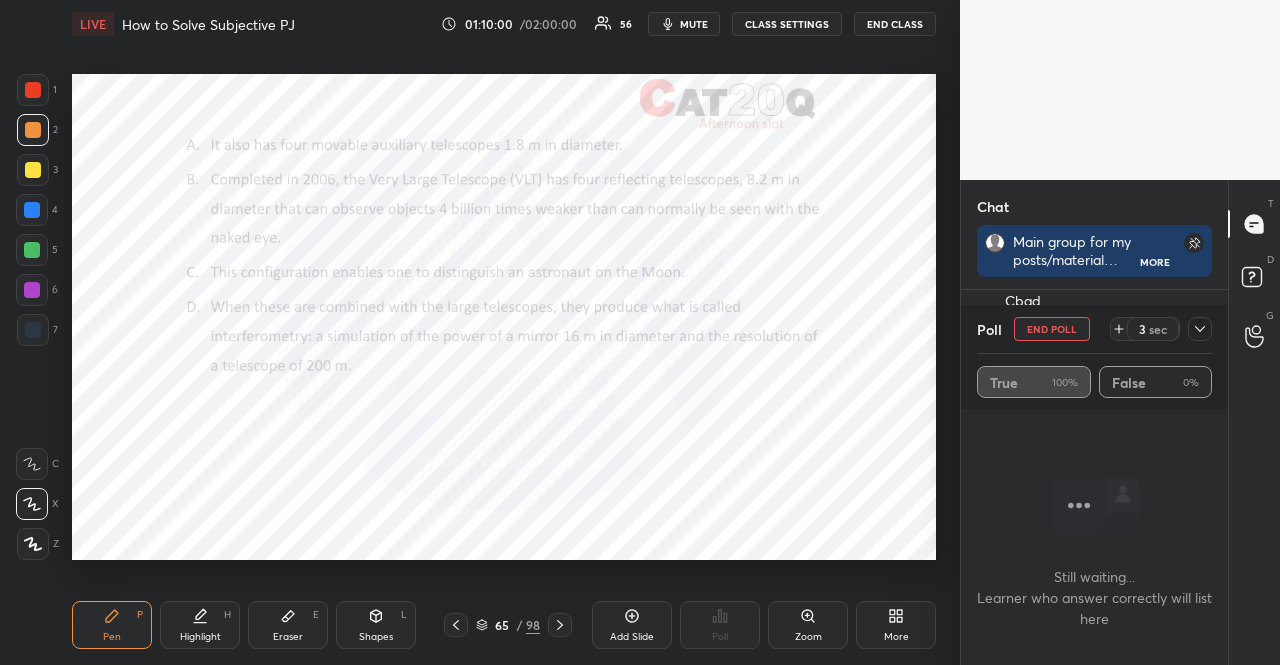 click at bounding box center (32, 210) 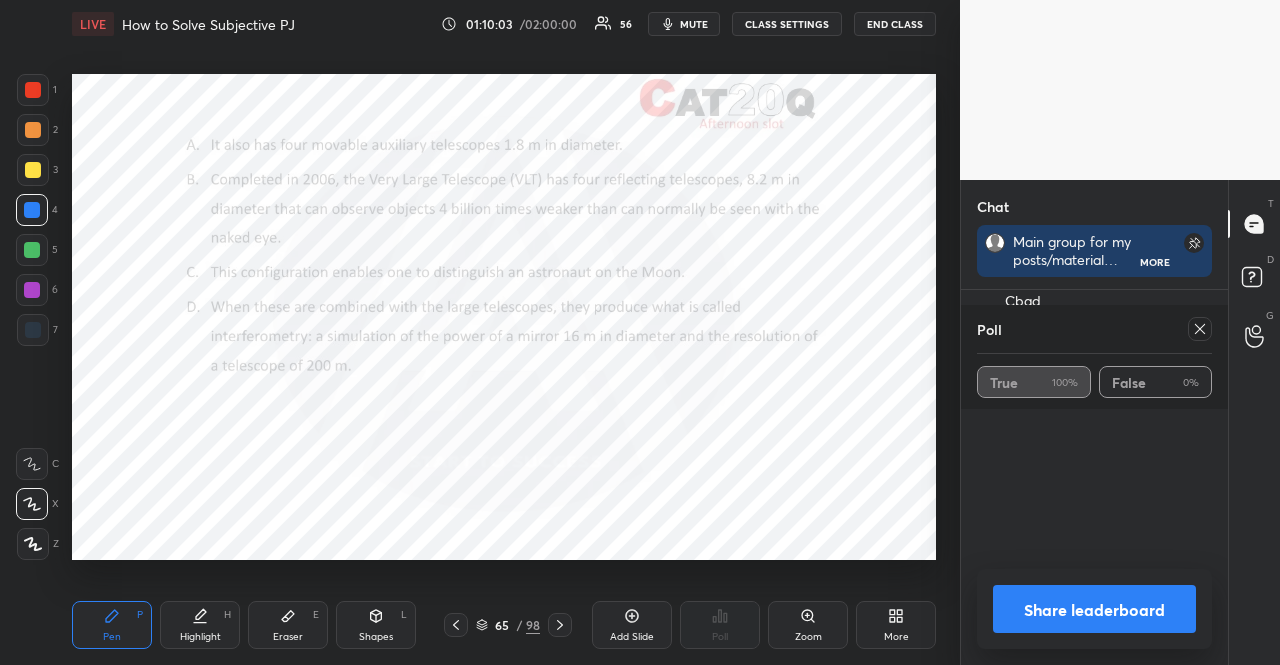 click 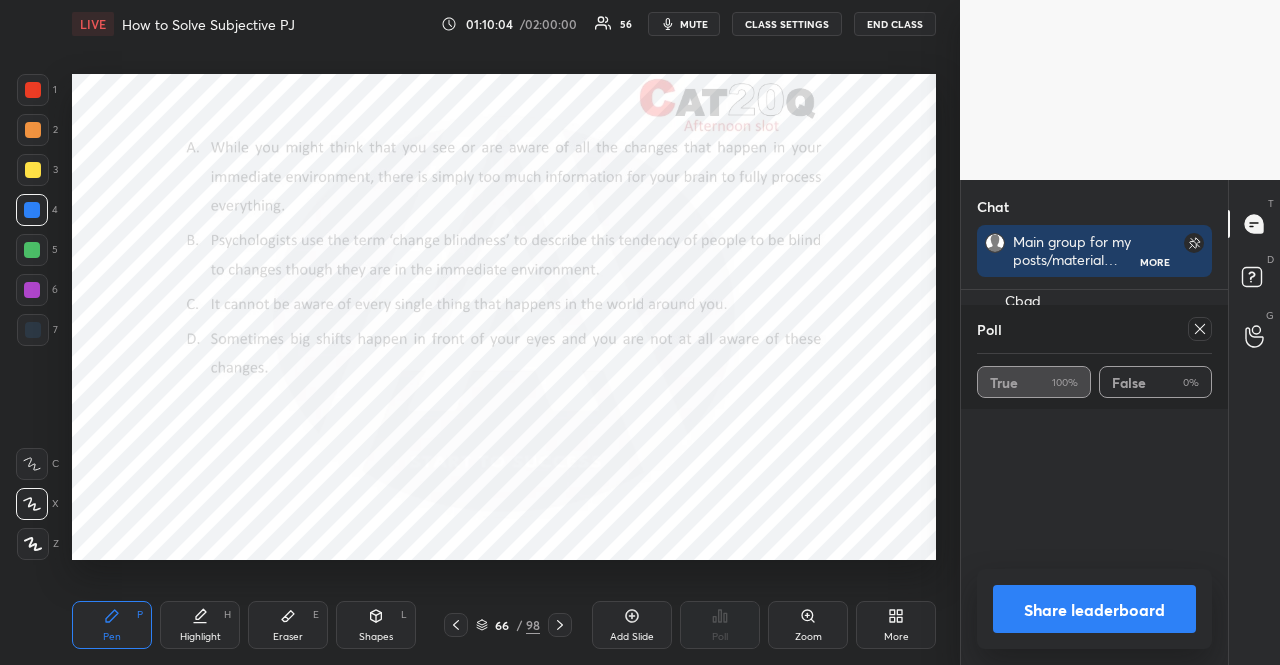click 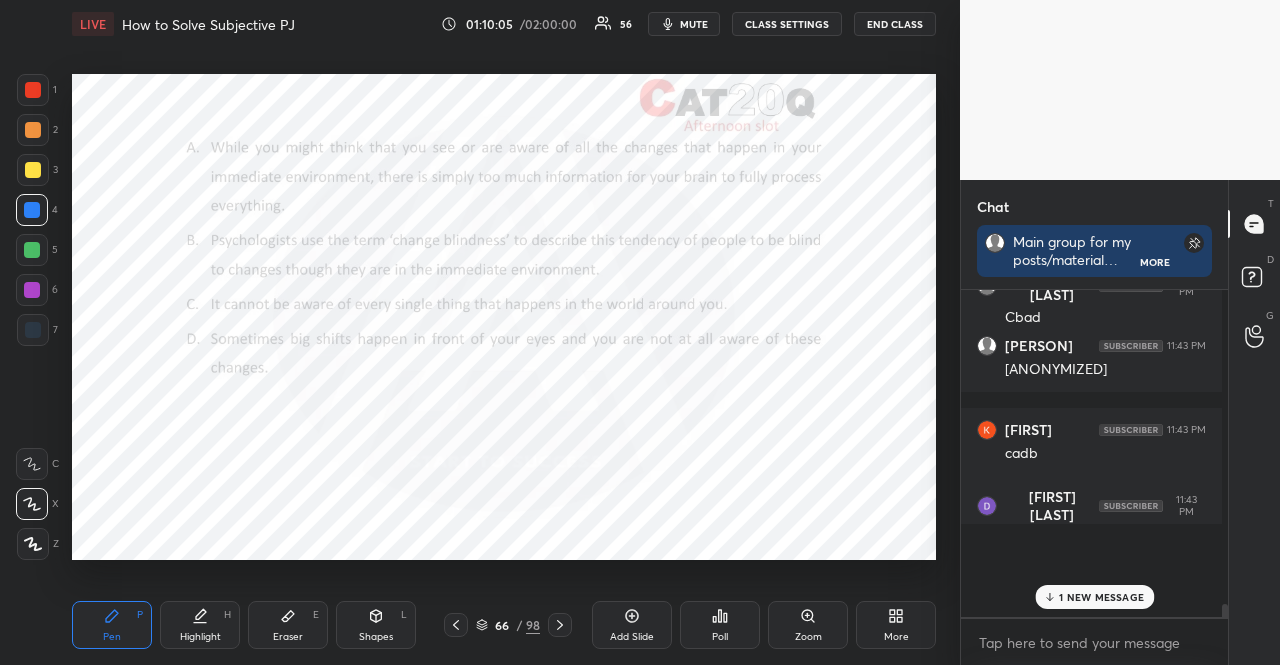 scroll, scrollTop: 250, scrollLeft: 255, axis: both 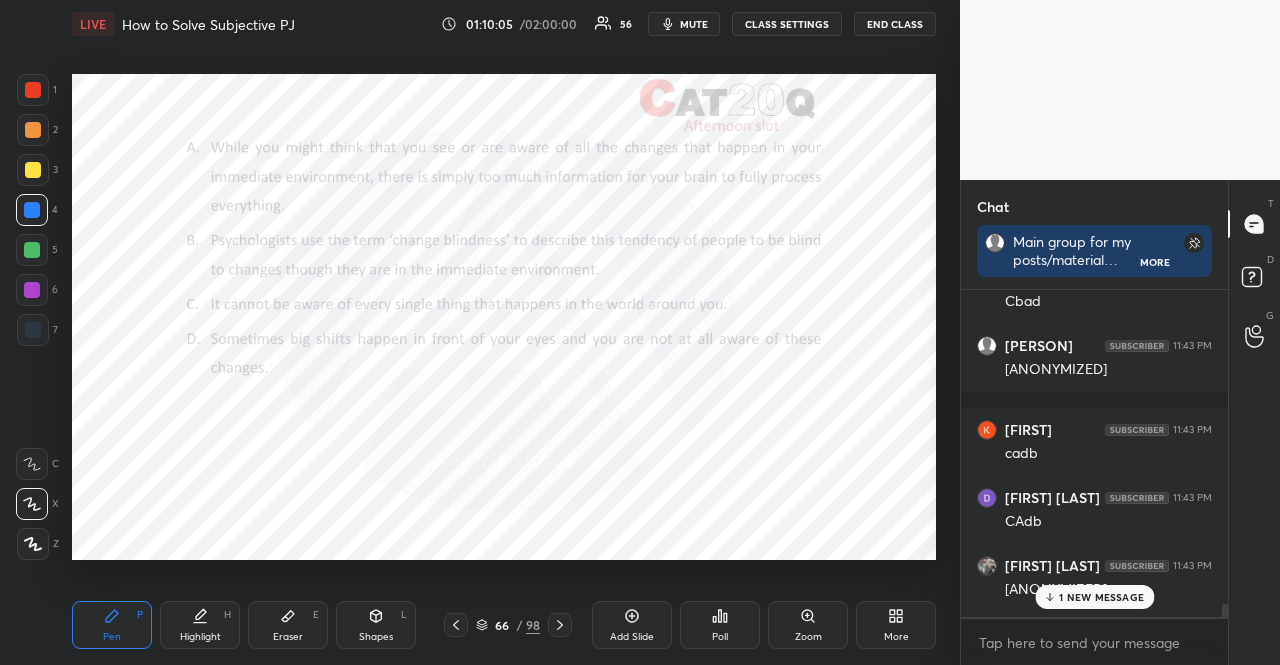 click on "Poll" at bounding box center (720, 625) 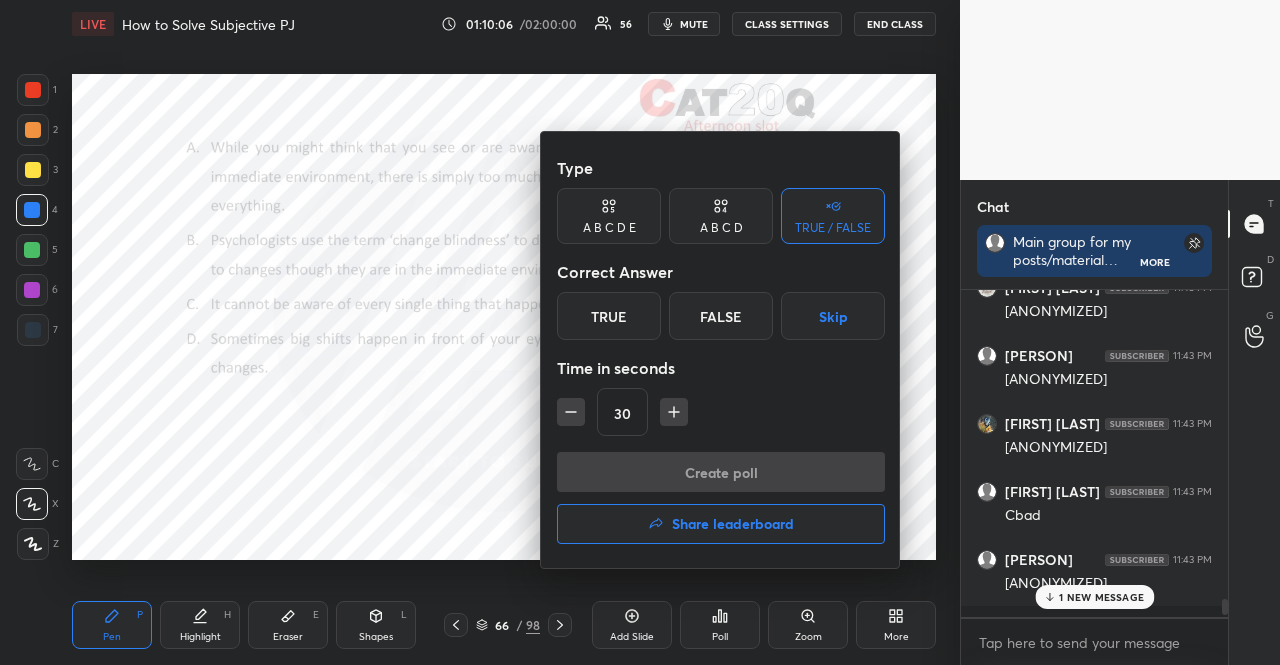 click on "Skip" at bounding box center (833, 316) 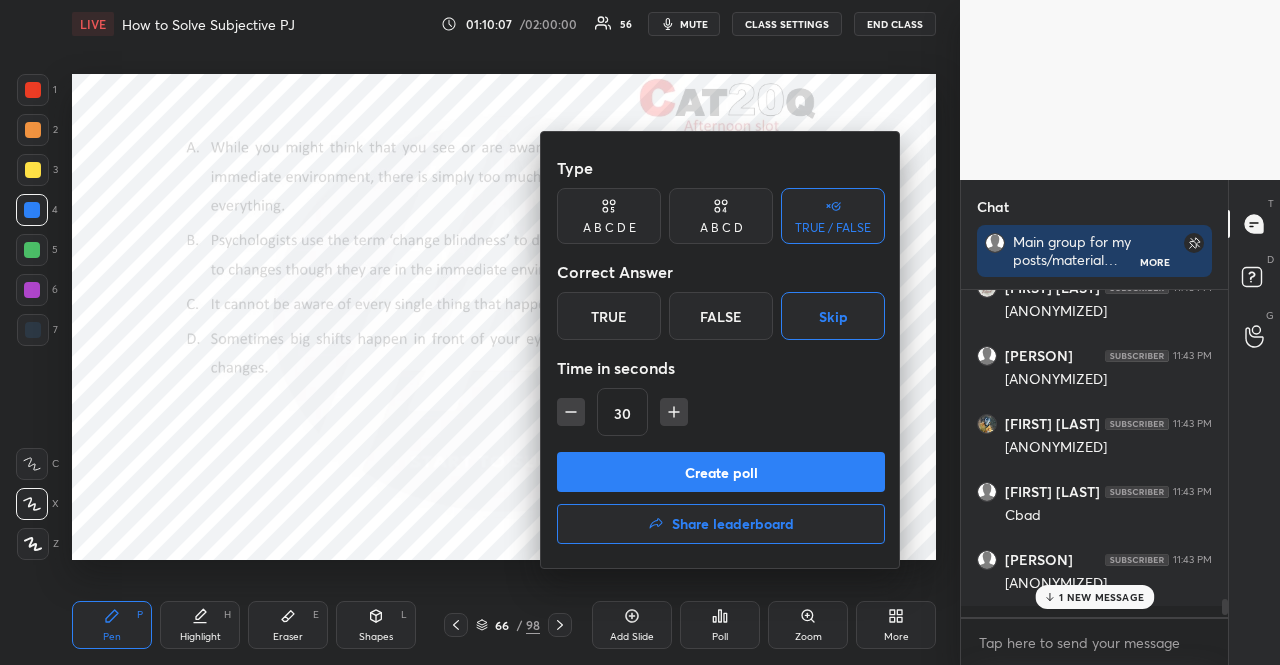click on "Create poll" at bounding box center (721, 472) 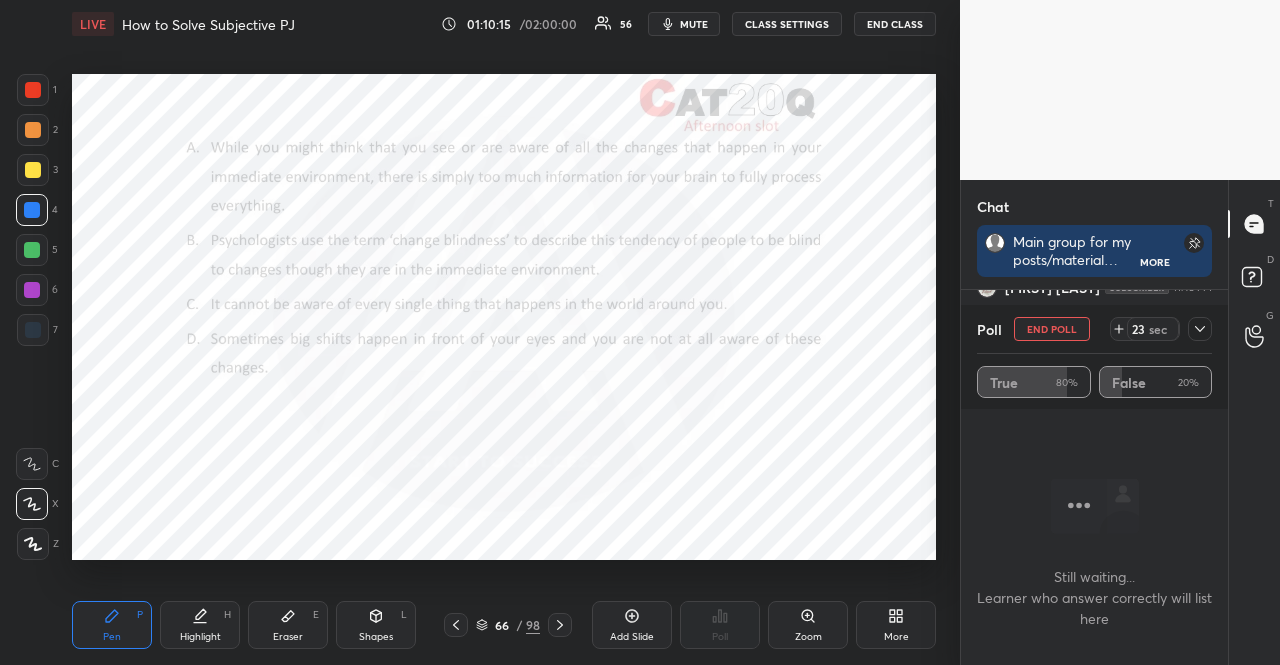 click at bounding box center [33, 90] 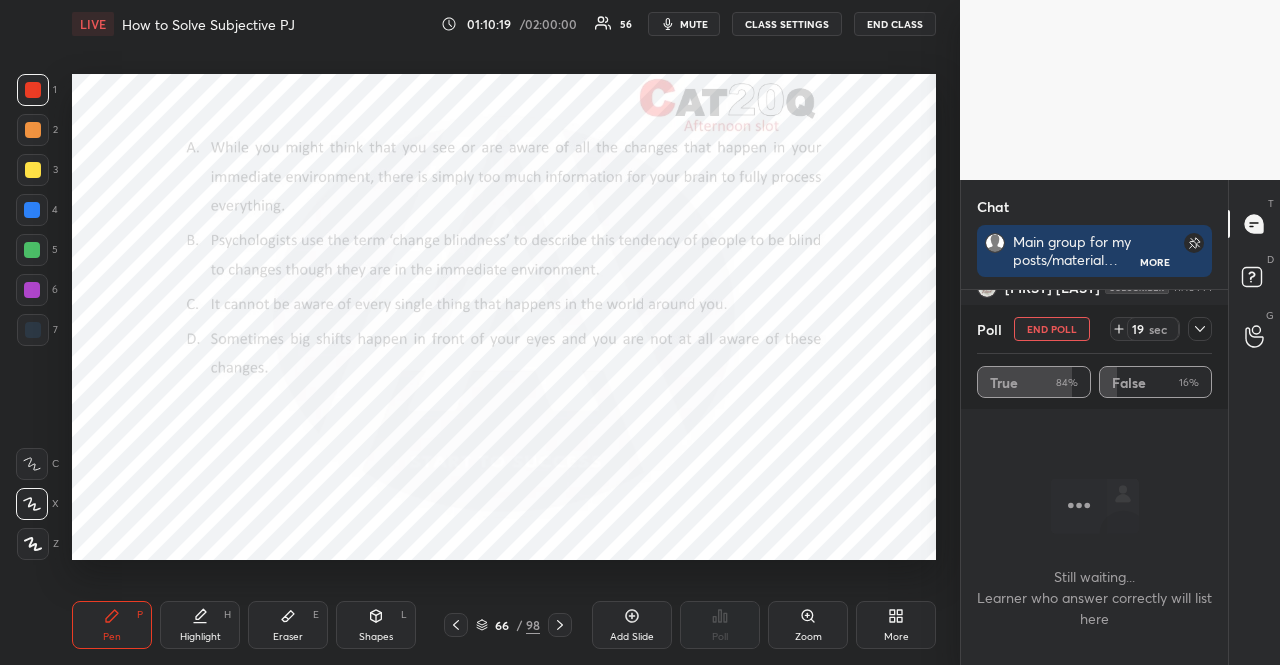 click at bounding box center [32, 210] 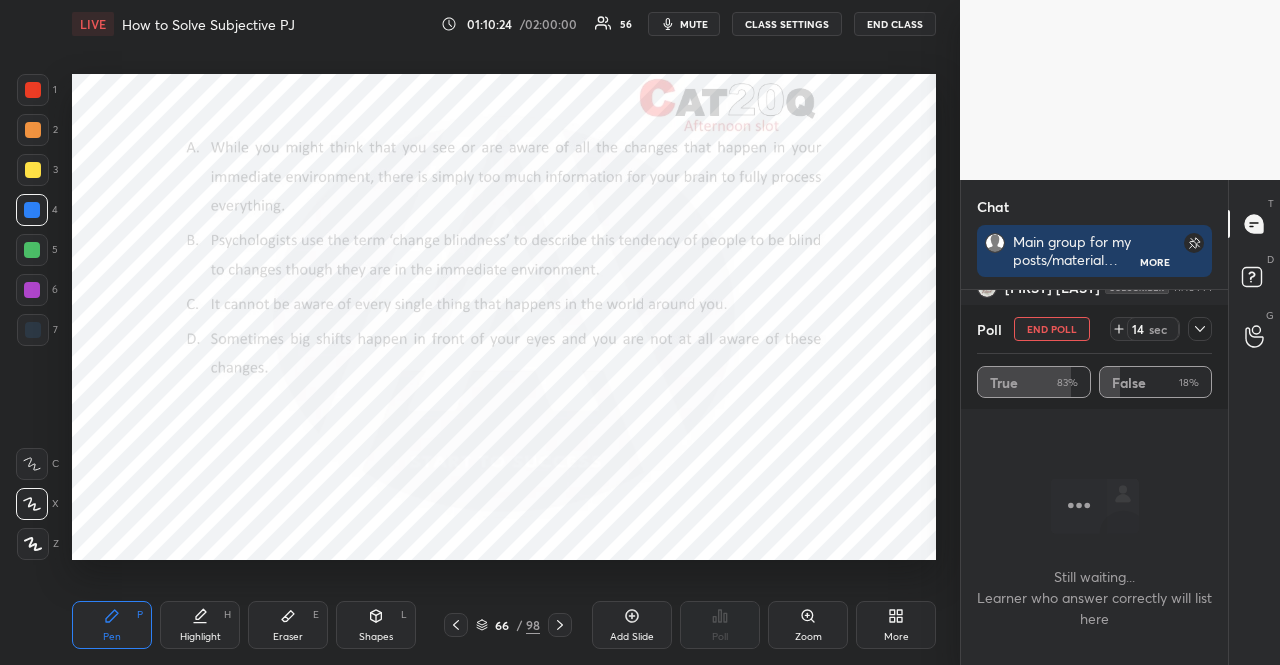 click on "END POLL" at bounding box center (1052, 329) 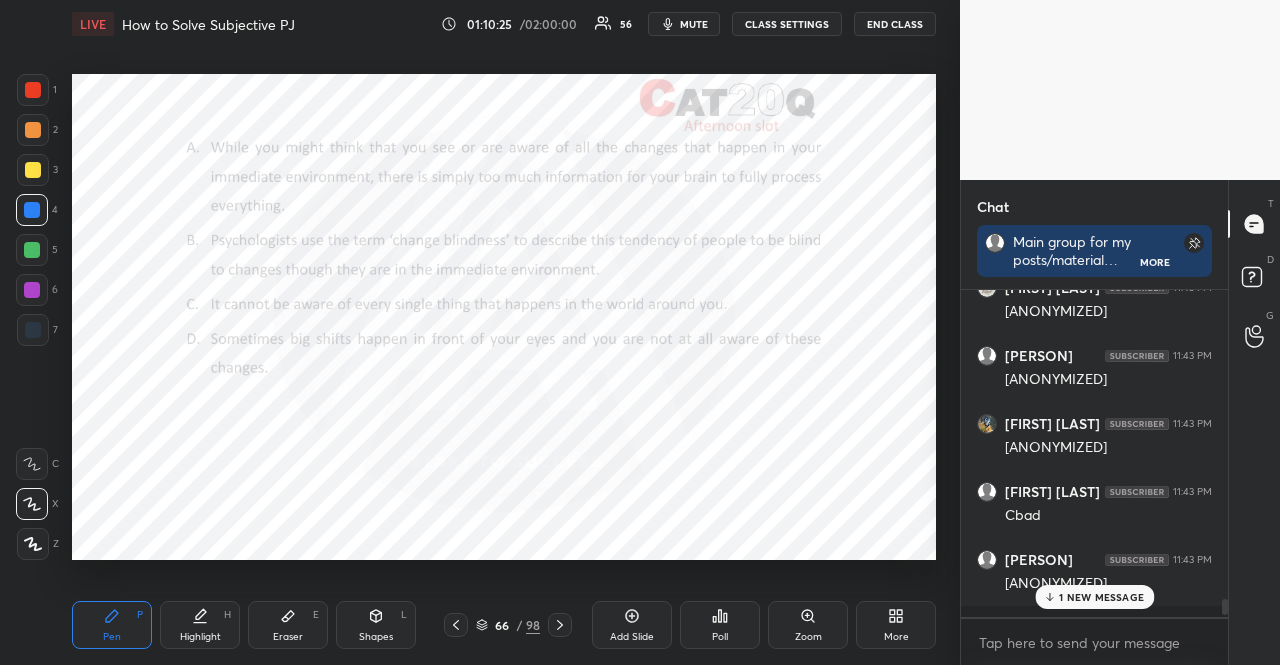 click on "Poll" at bounding box center [720, 625] 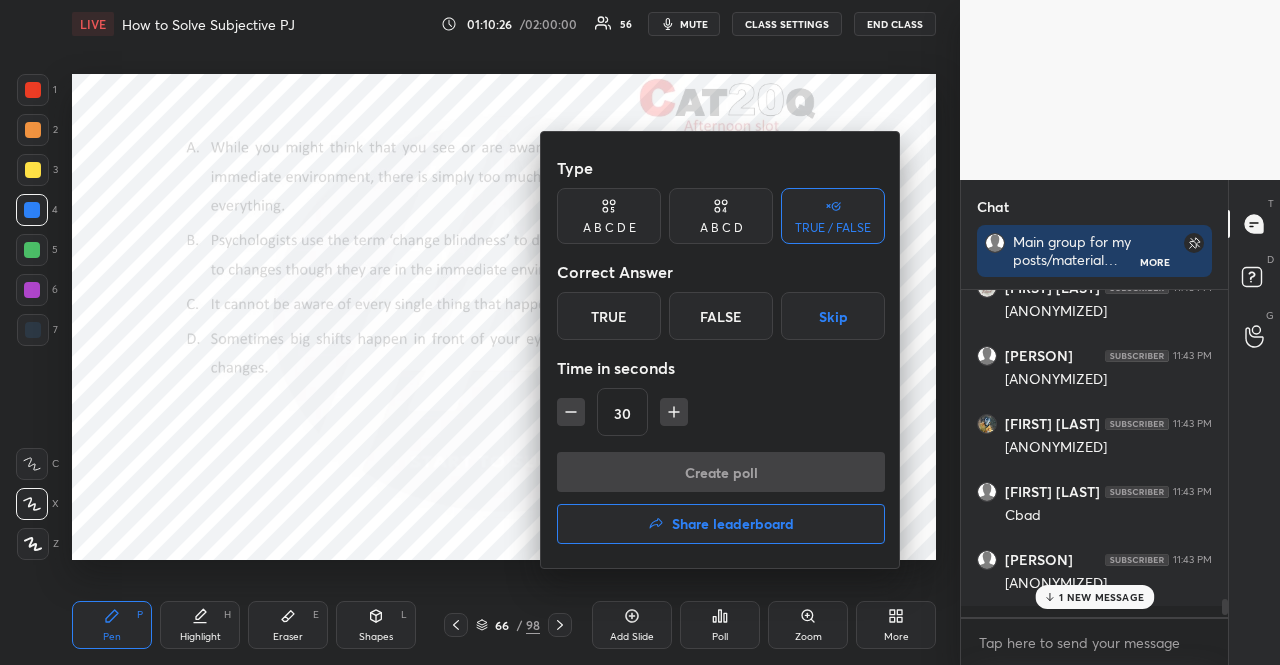 click 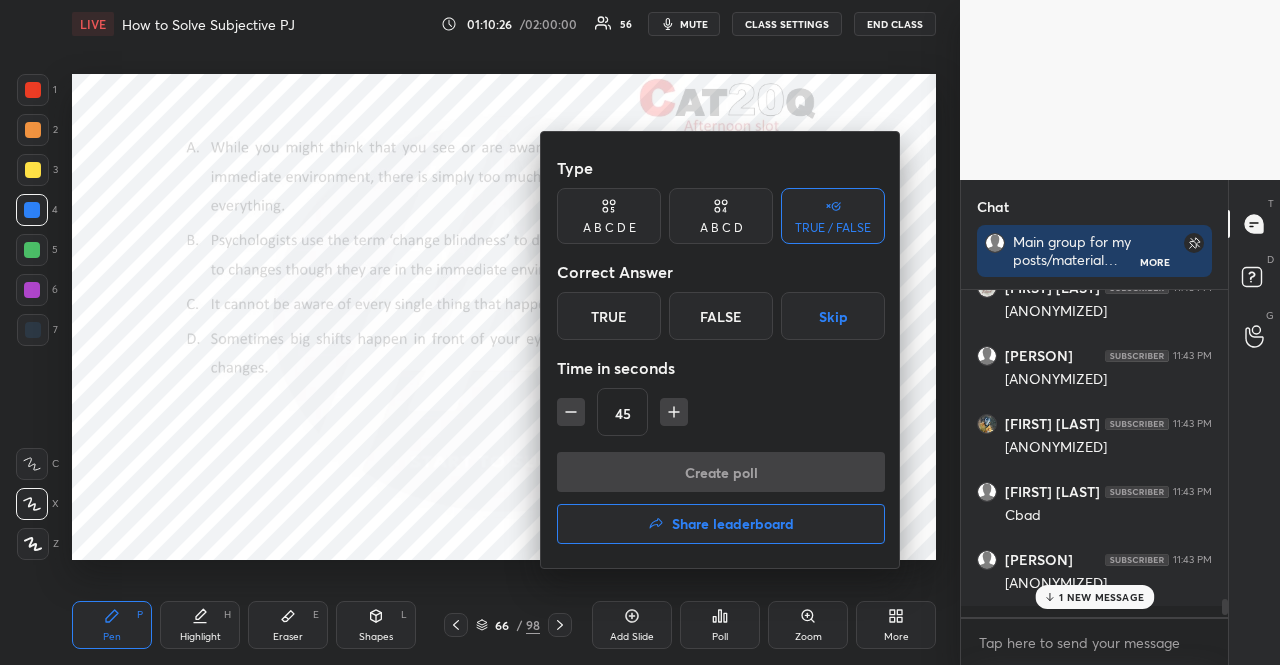 click 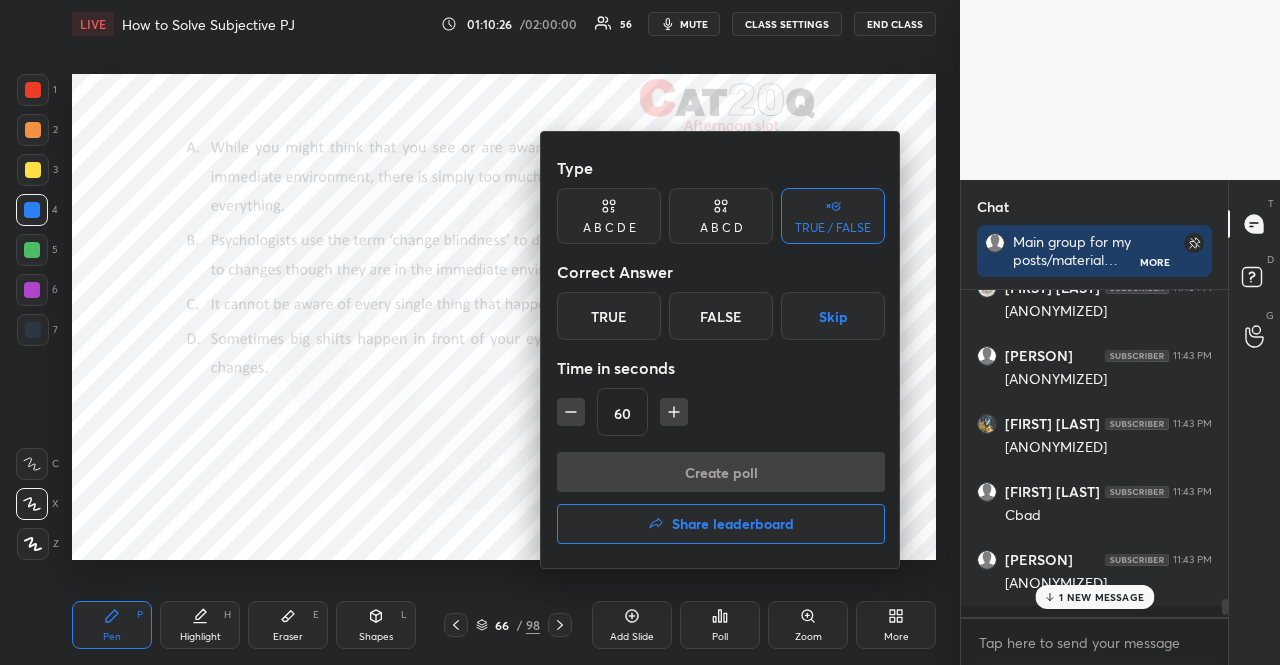 click 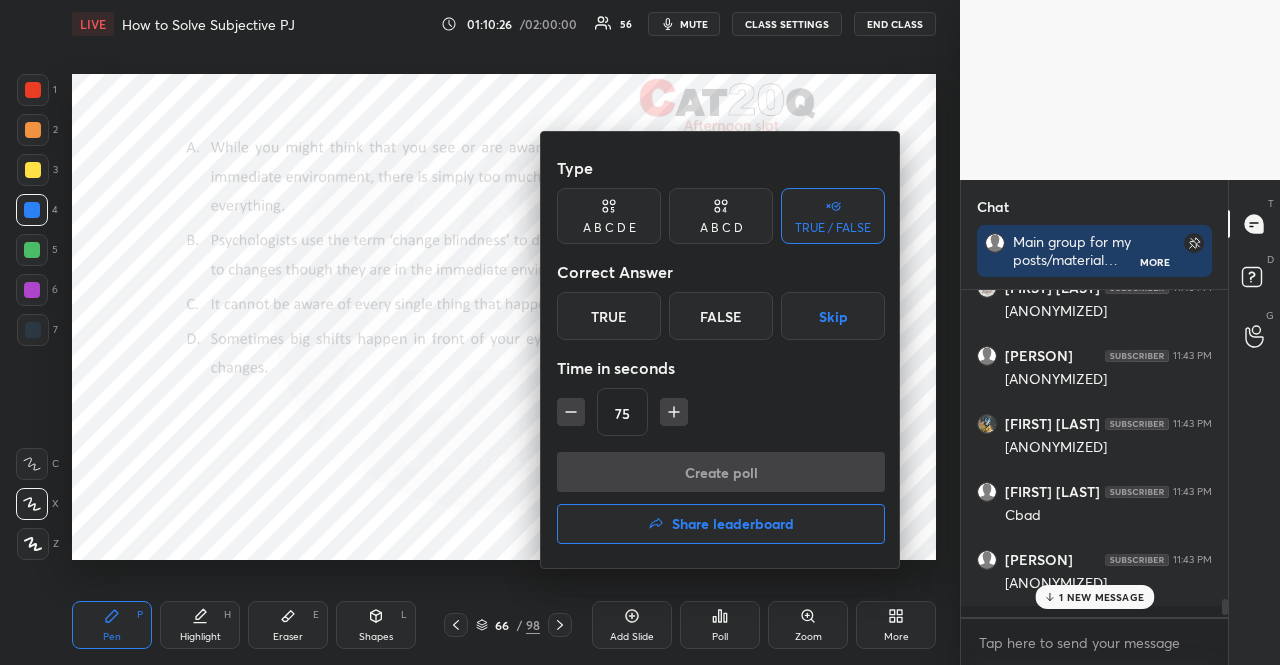 click 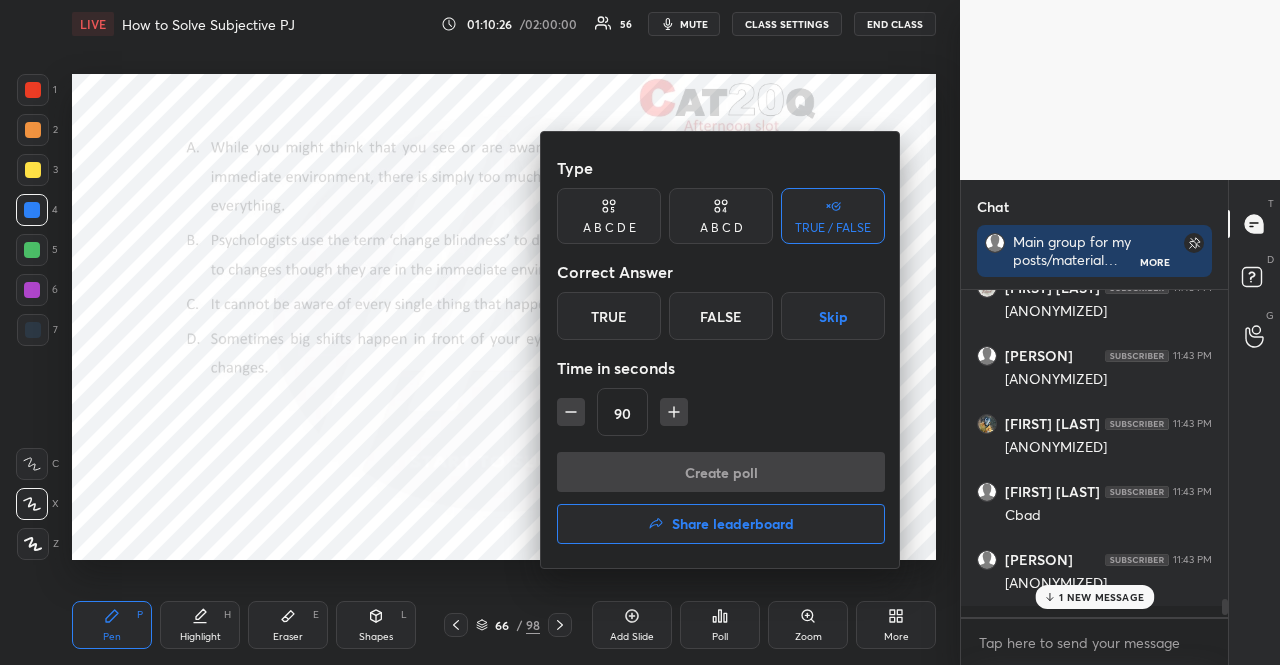 click on "Time in seconds" at bounding box center (721, 368) 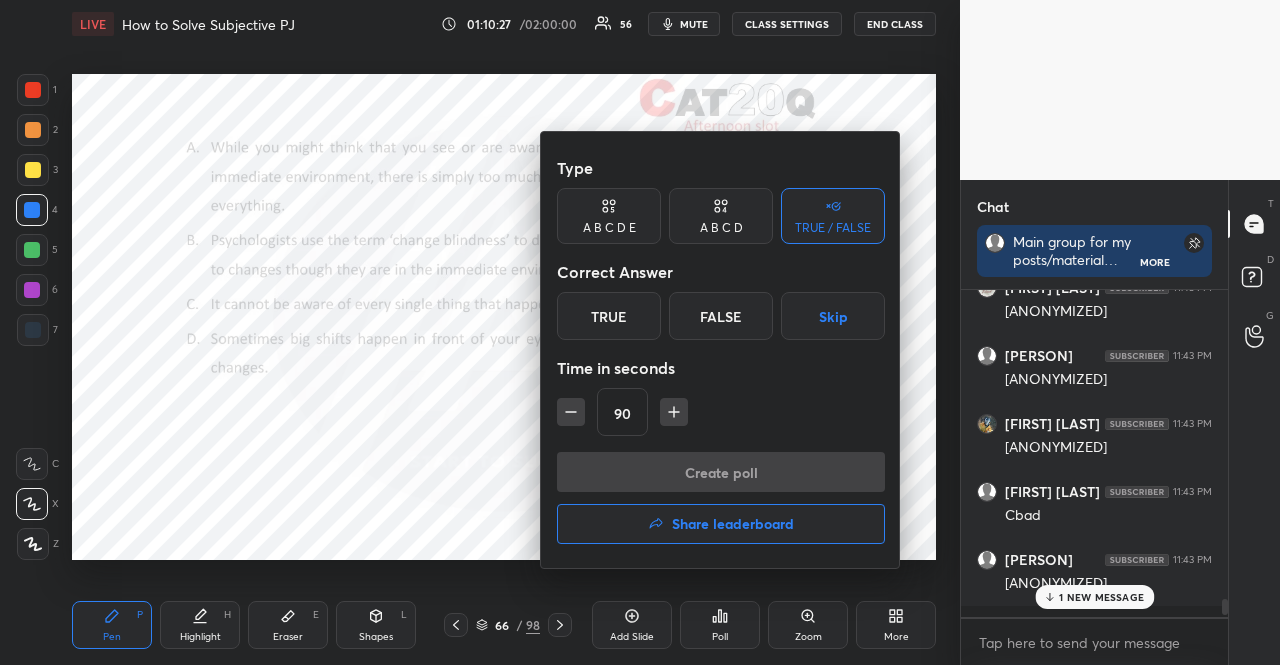 click on "Skip" at bounding box center (833, 316) 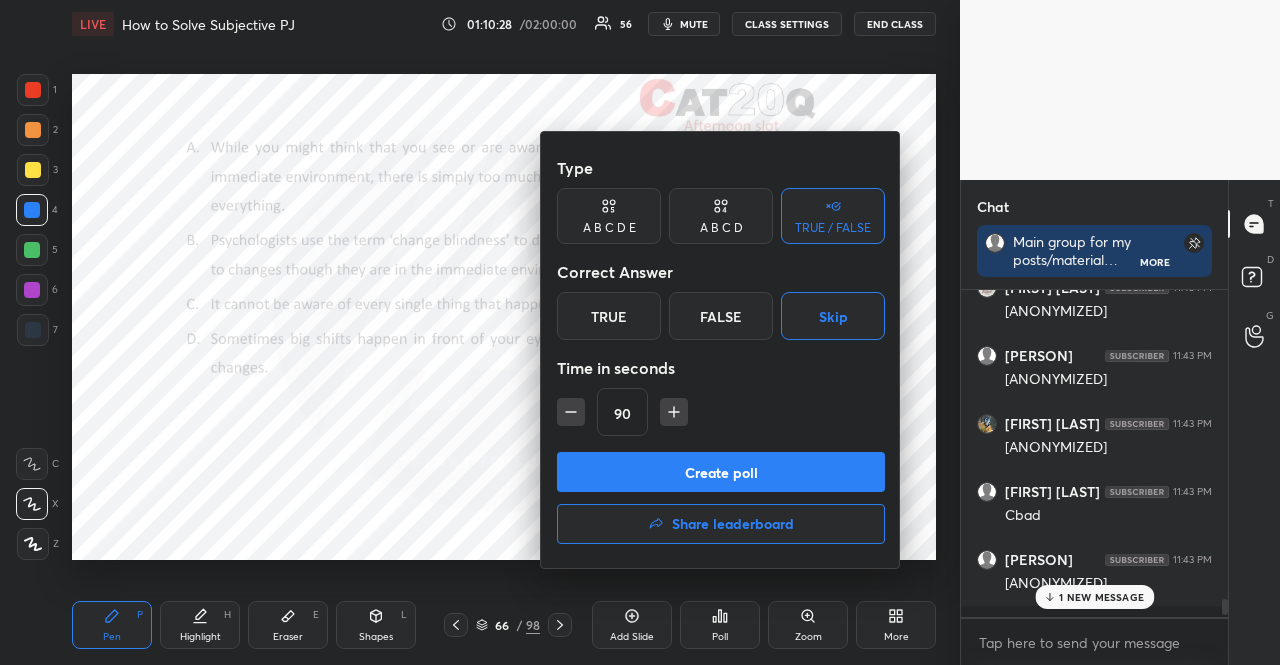 click on "Create poll" at bounding box center (721, 472) 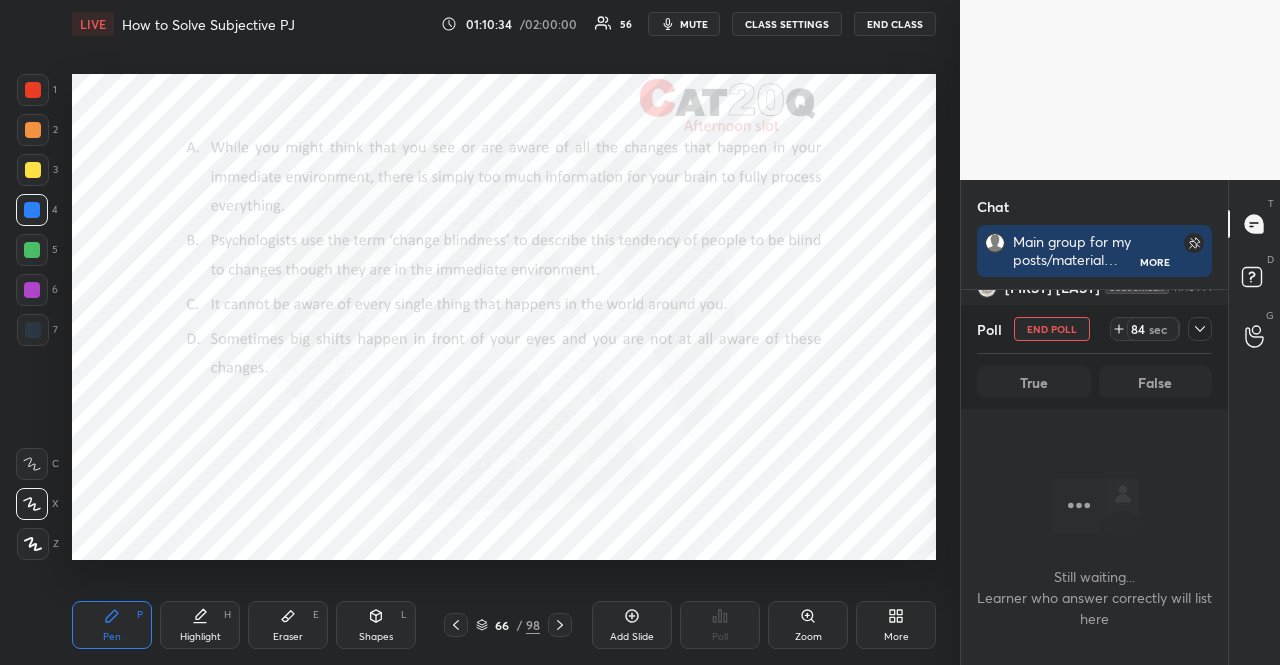 click at bounding box center [1200, 329] 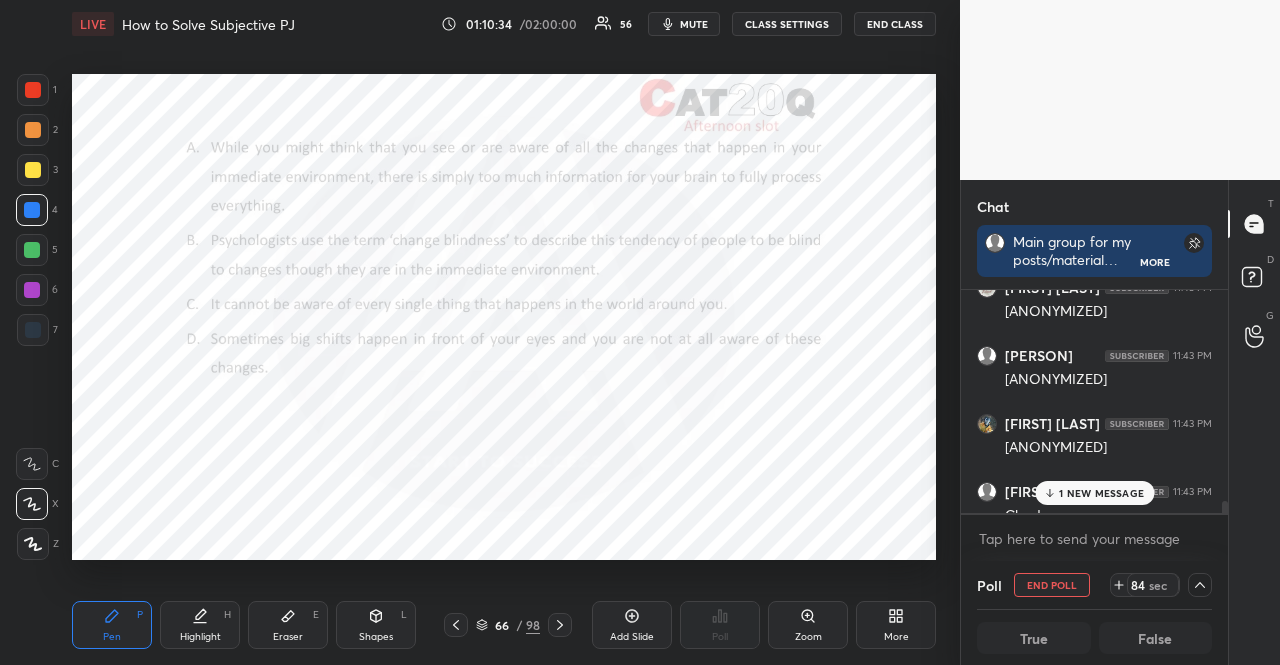 click at bounding box center (1200, 585) 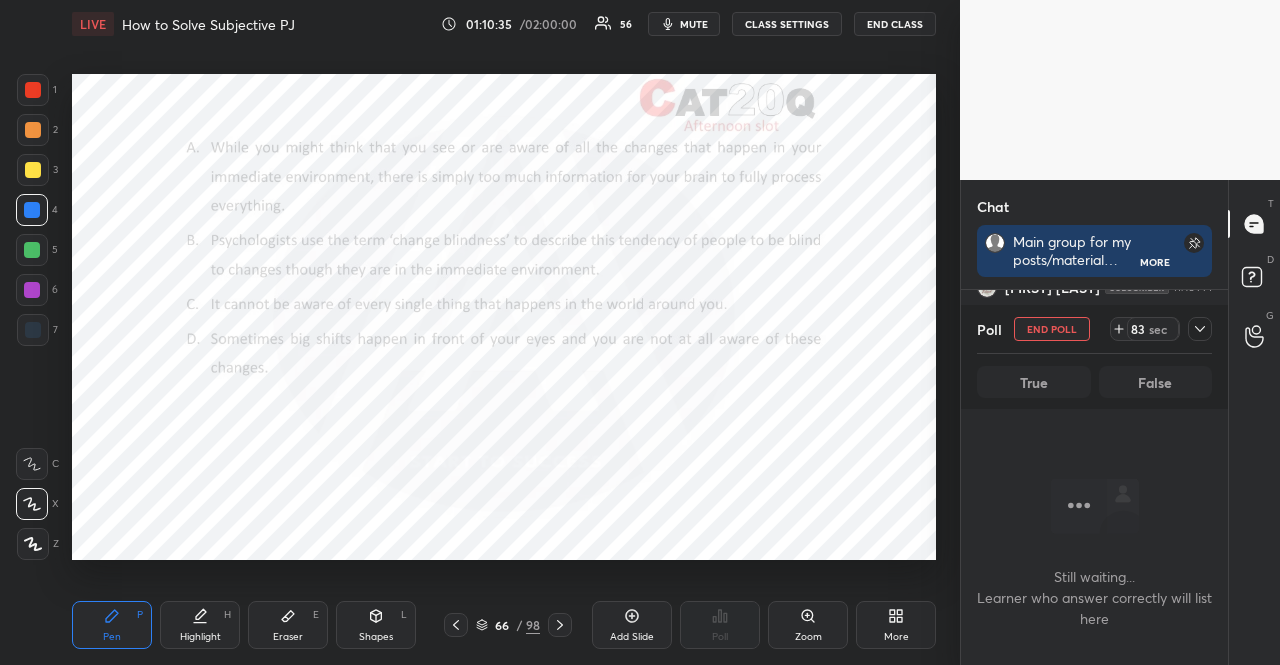 click 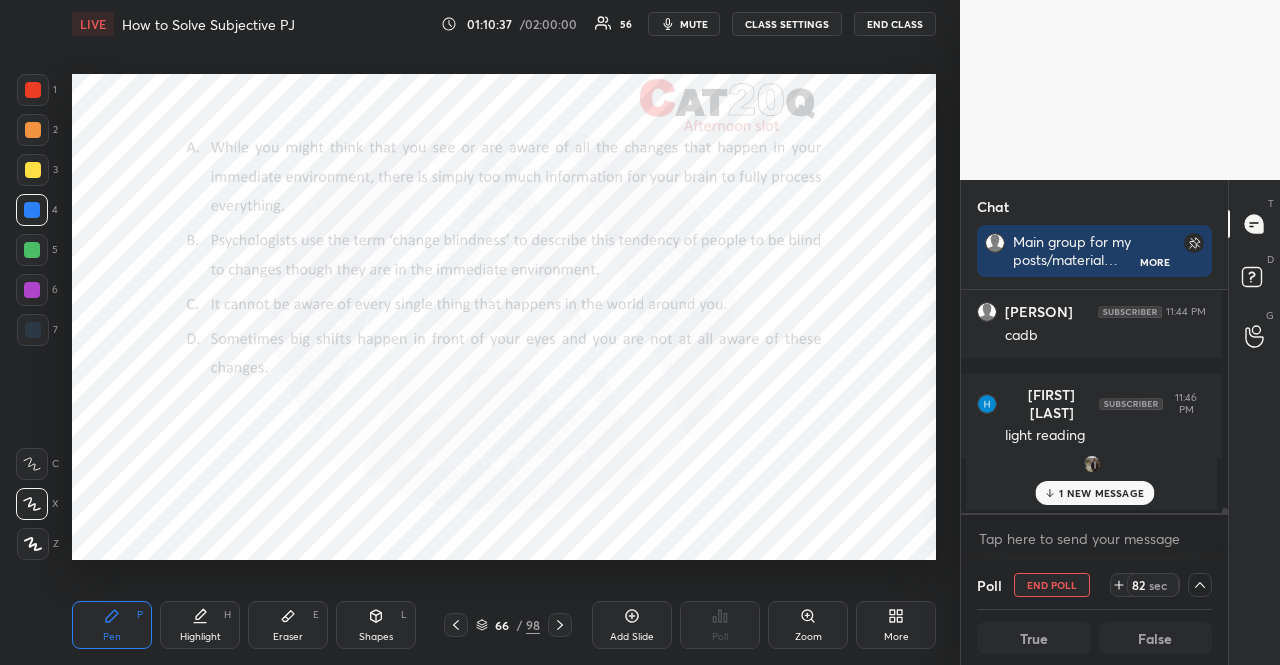 click on "1 NEW MESSAGE" at bounding box center [1101, 493] 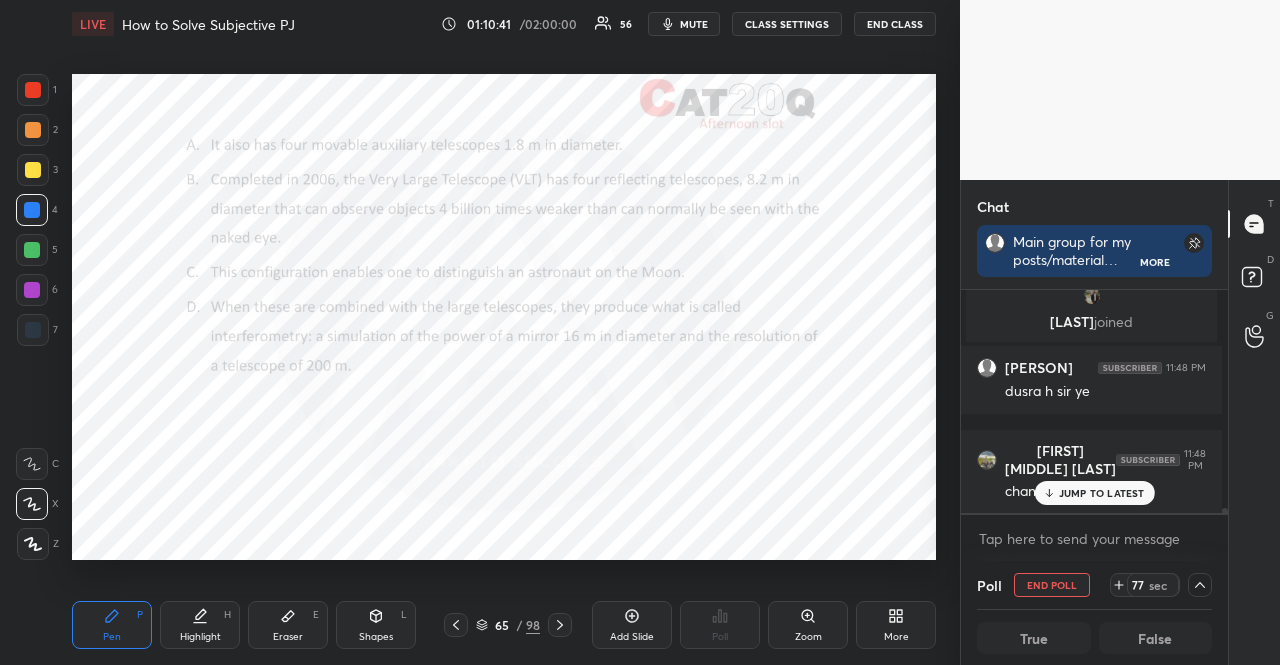 drag, startPoint x: 1057, startPoint y: 588, endPoint x: 1018, endPoint y: 608, distance: 43.829212 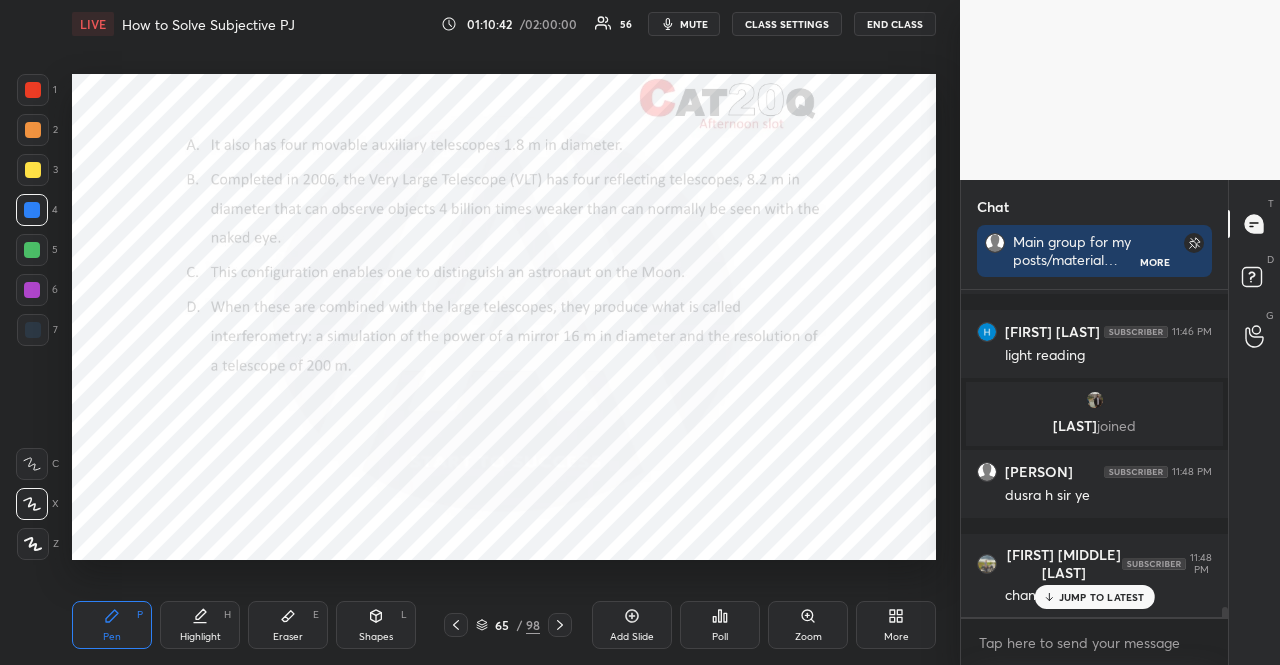 click on "Poll" at bounding box center [720, 625] 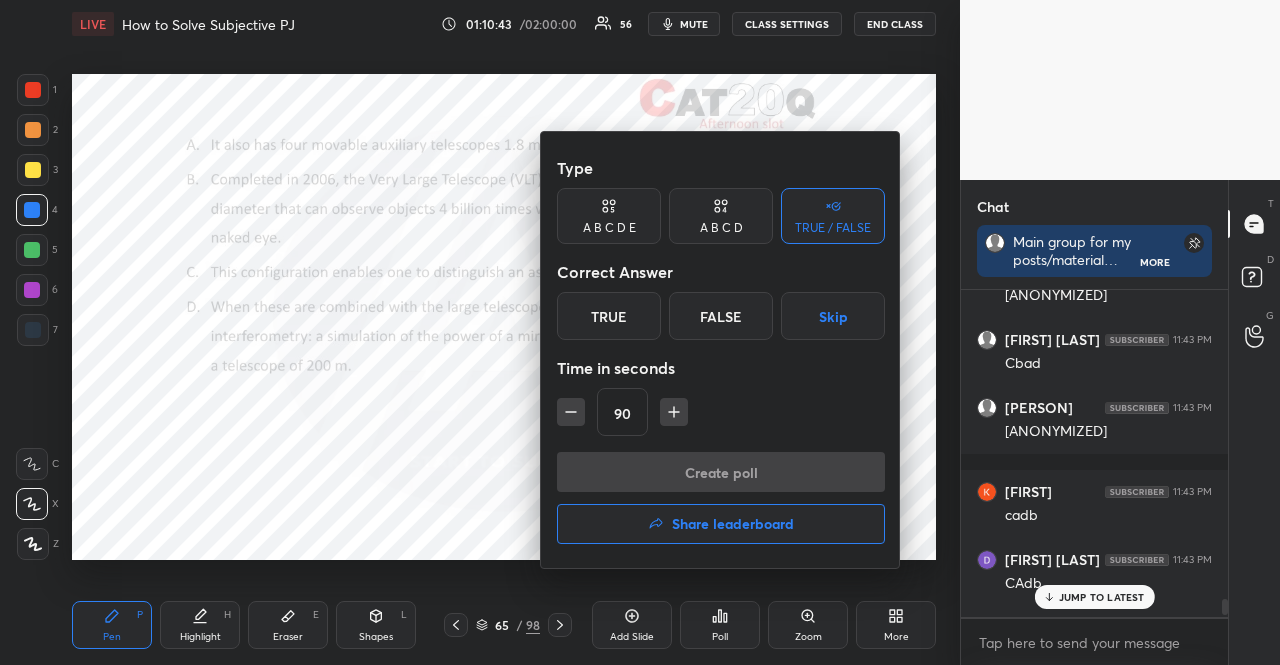 click on "Skip" at bounding box center [833, 316] 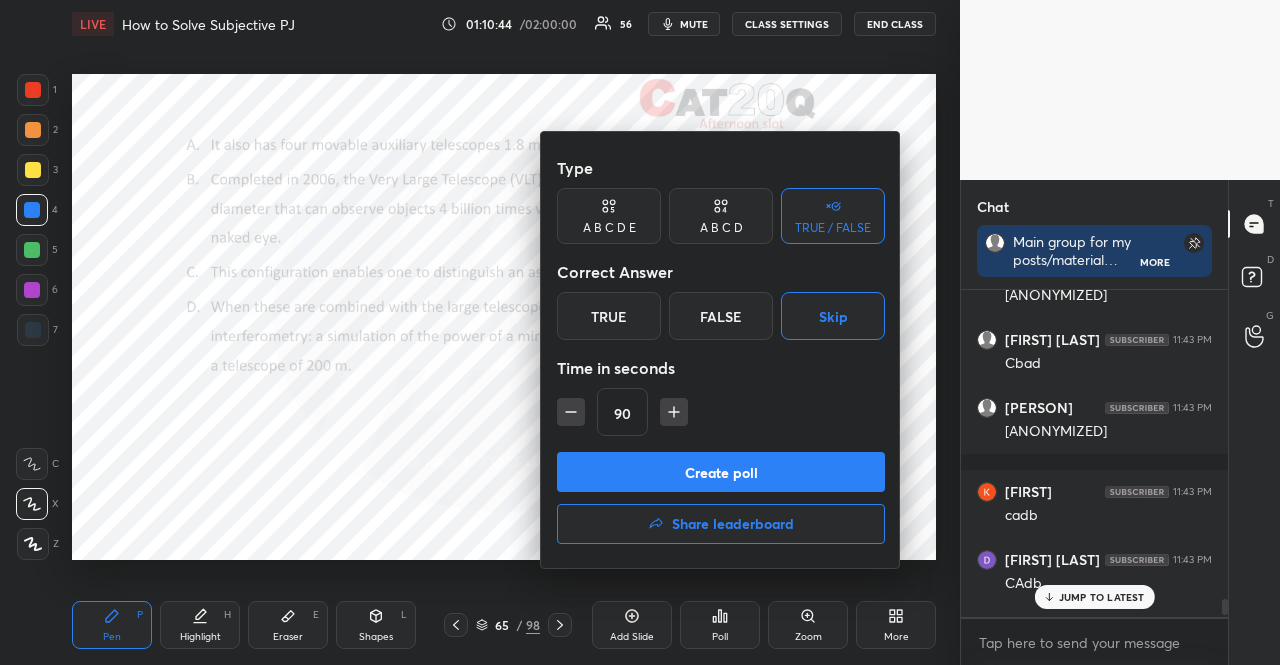click on "Create poll" at bounding box center [721, 472] 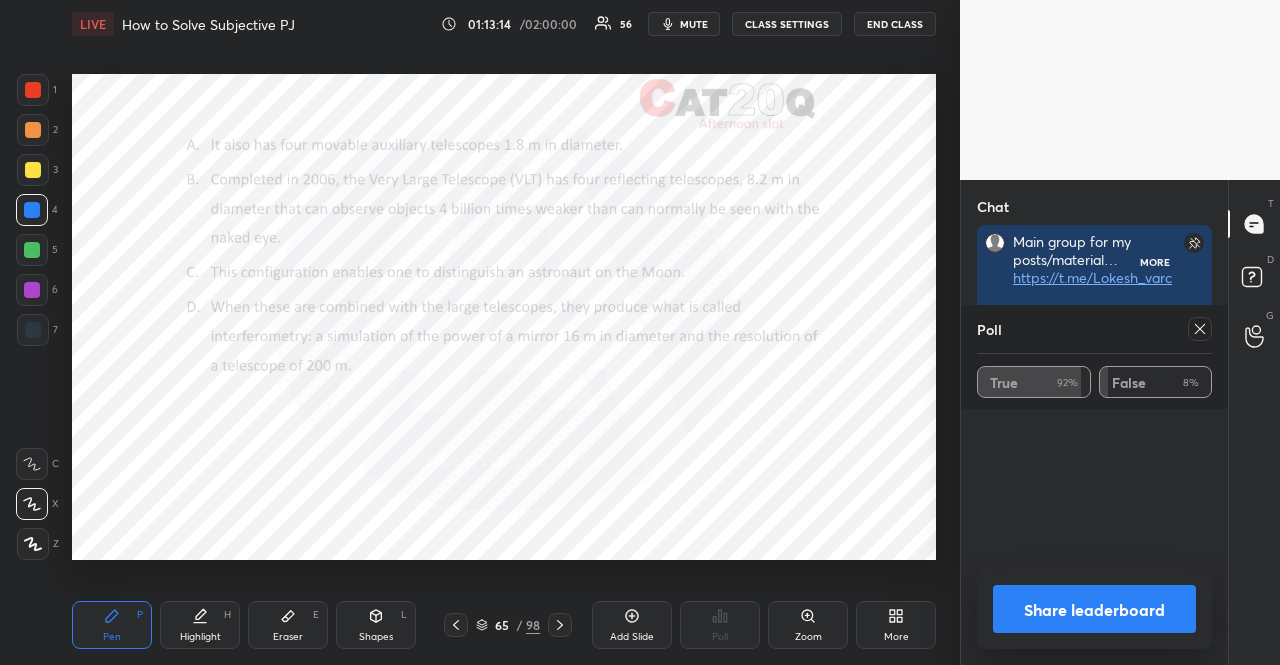 scroll, scrollTop: 143, scrollLeft: 261, axis: both 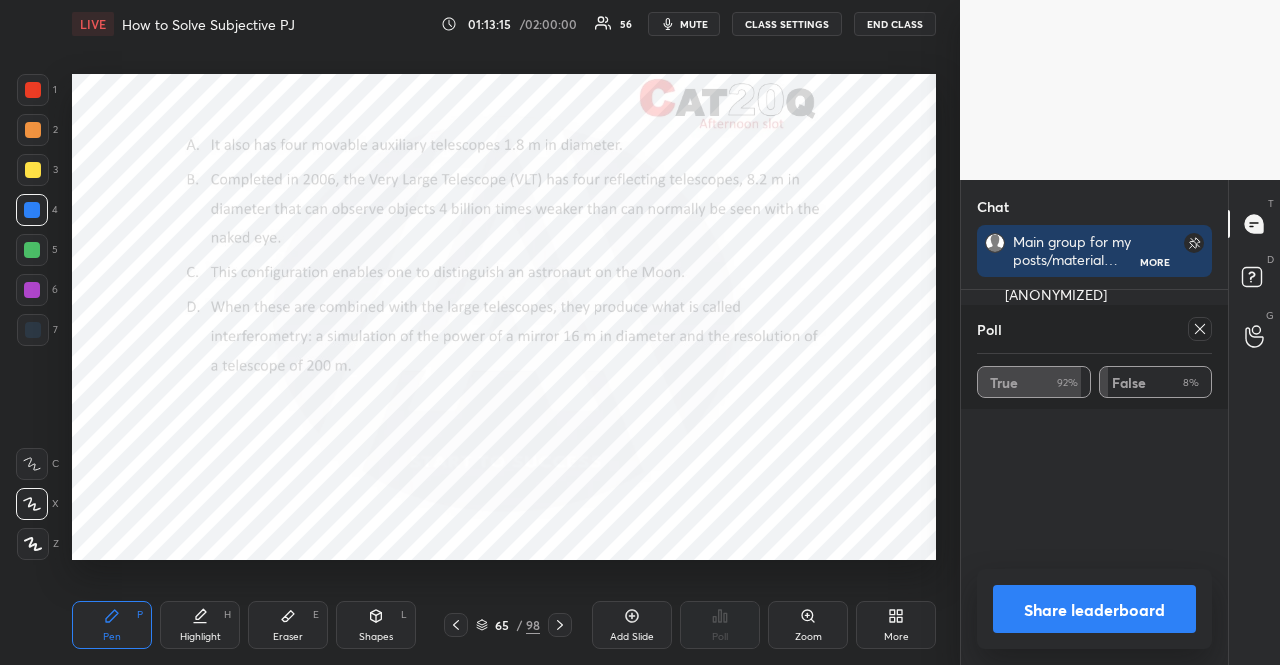 click 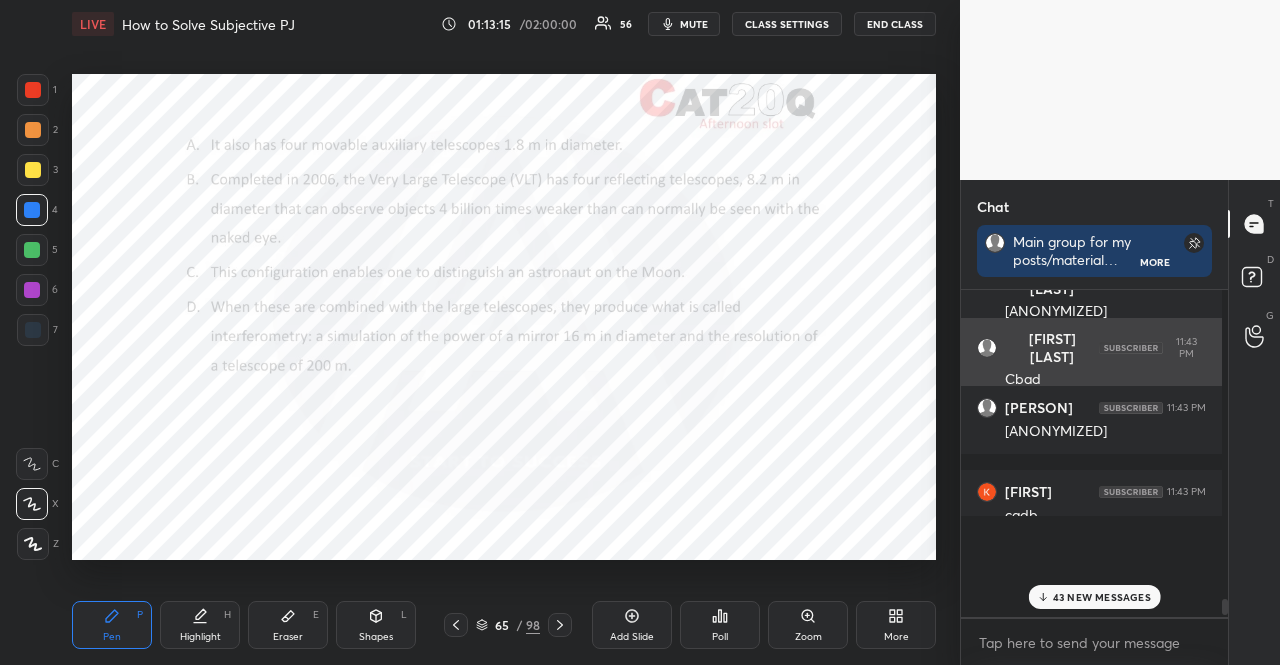 scroll, scrollTop: 250, scrollLeft: 255, axis: both 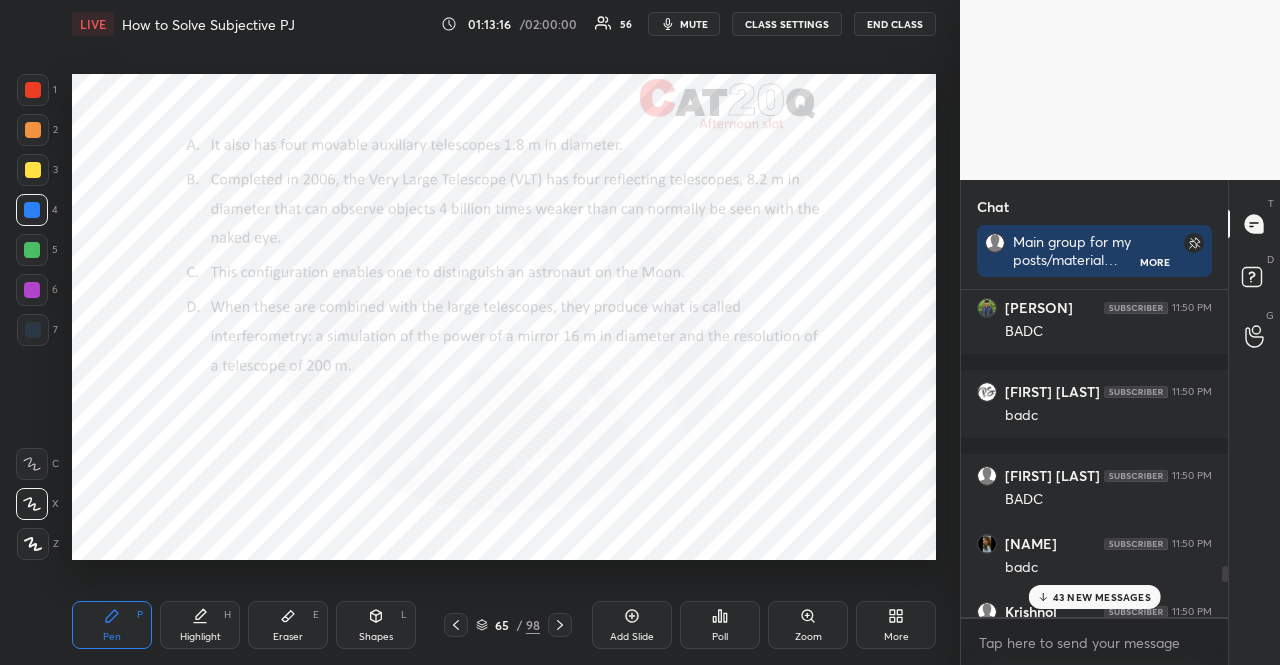 click on "43 NEW MESSAGES" at bounding box center (1102, 597) 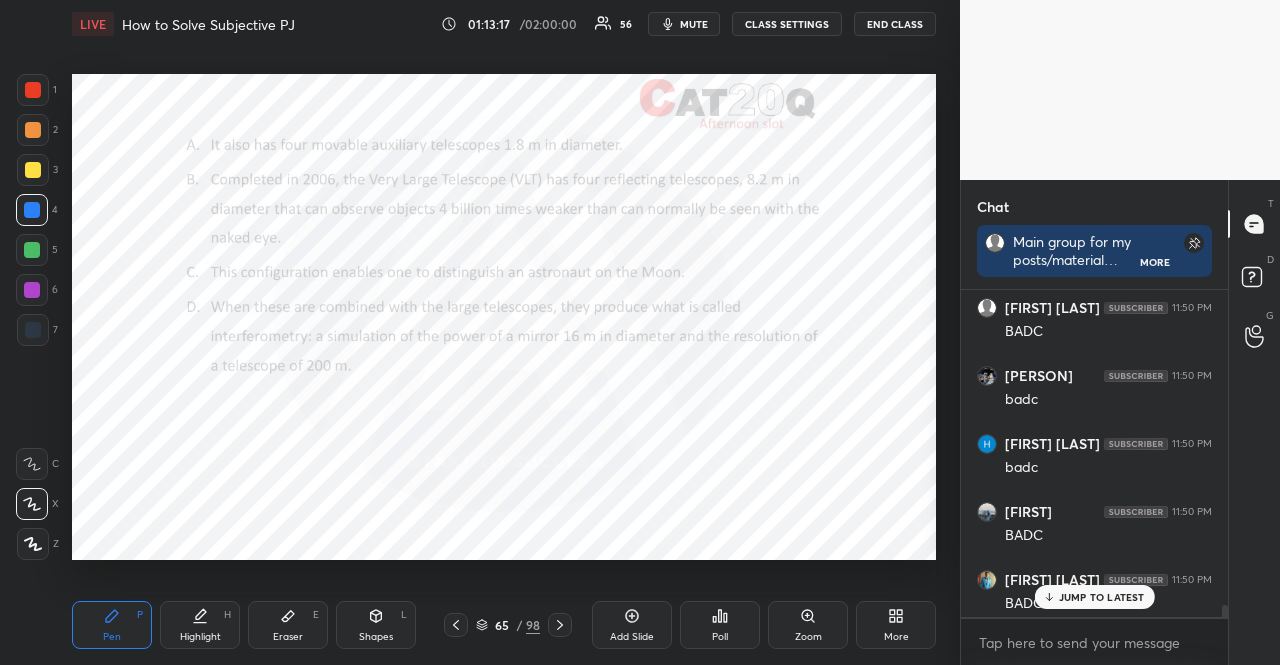 scroll, scrollTop: 13362, scrollLeft: 0, axis: vertical 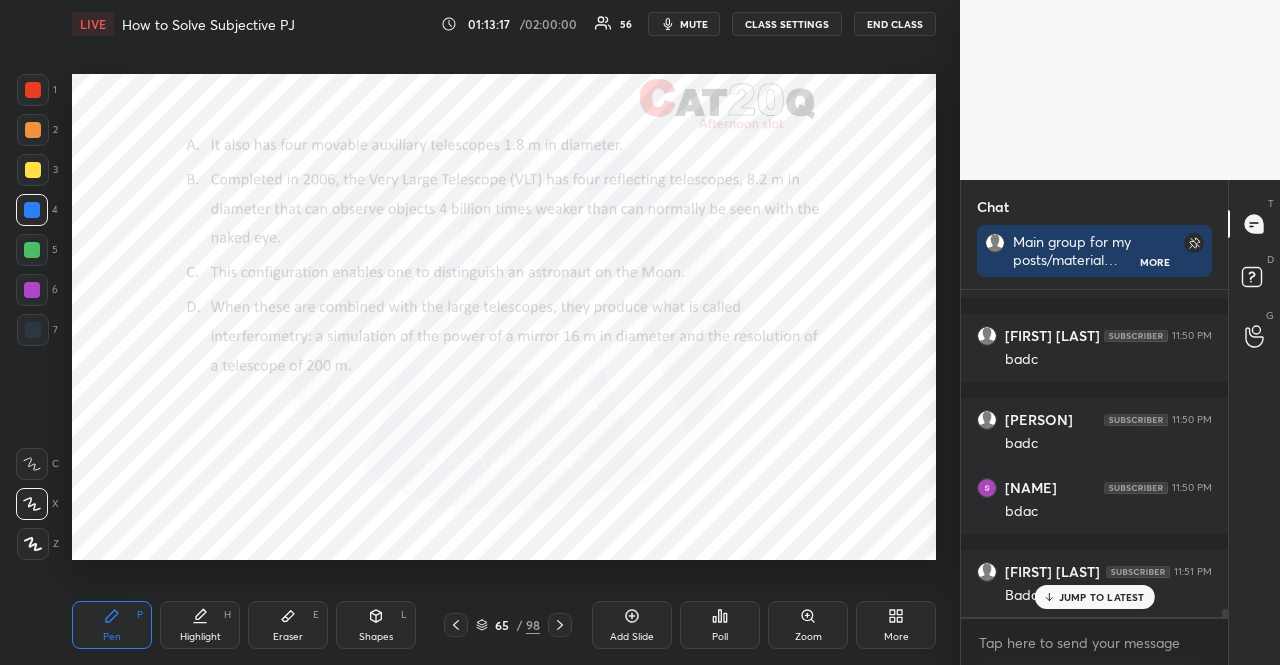 click on "JUMP TO LATEST" at bounding box center [1094, 597] 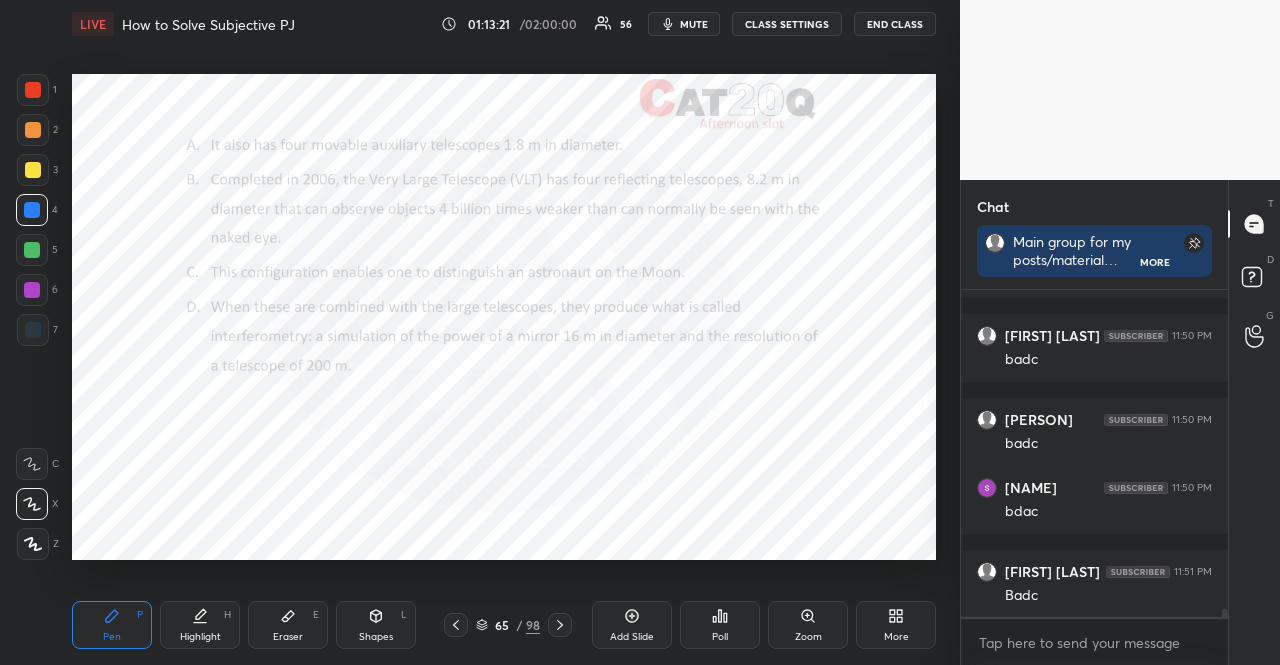 click on "CLASS SETTINGS" at bounding box center [787, 24] 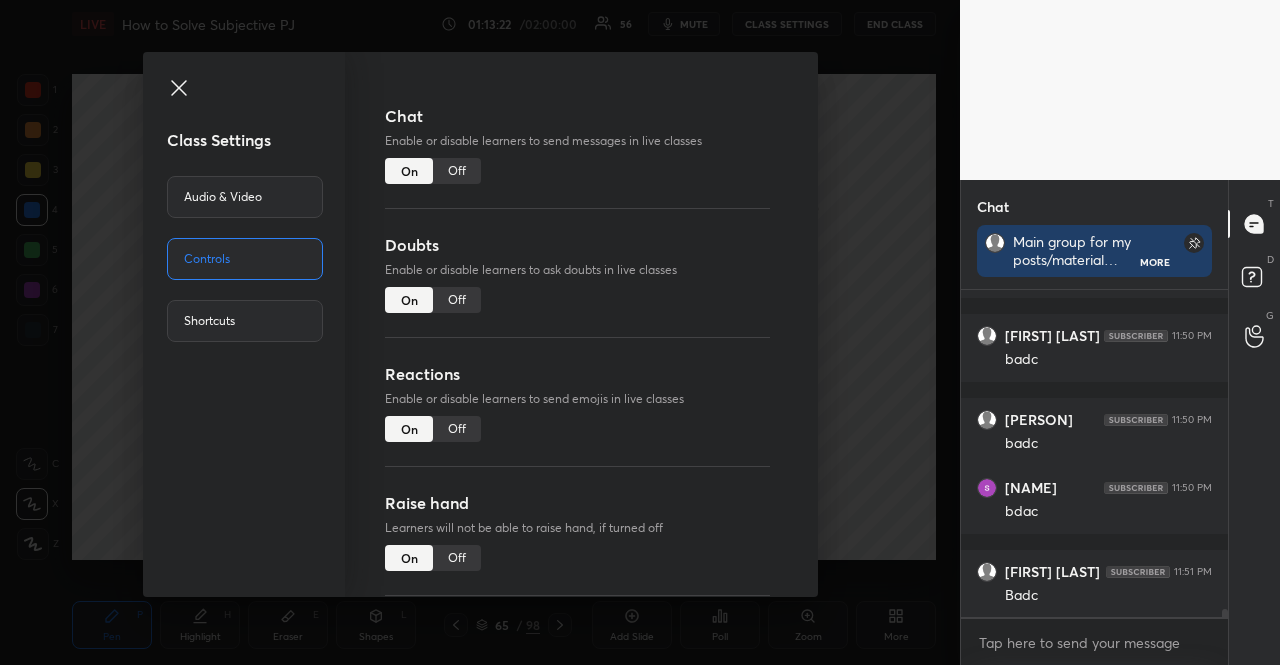drag, startPoint x: 469, startPoint y: 172, endPoint x: 458, endPoint y: 183, distance: 15.556349 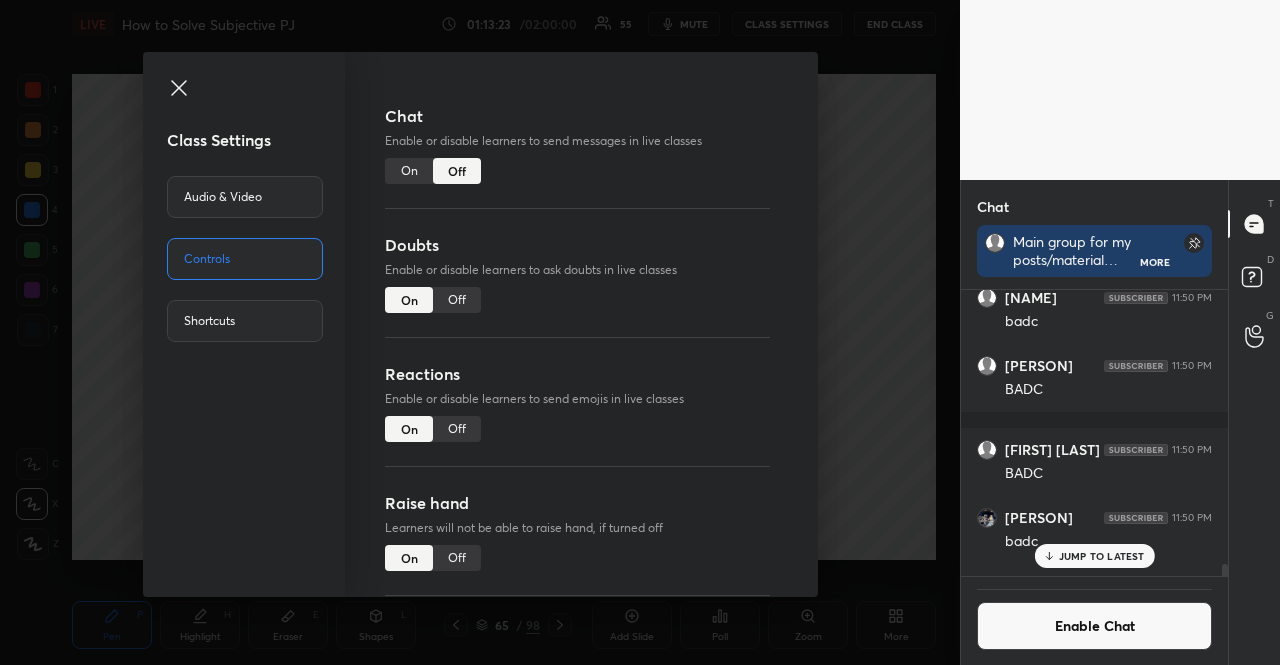 click on "Class Settings Audio & Video Controls Shortcuts" at bounding box center [244, 324] 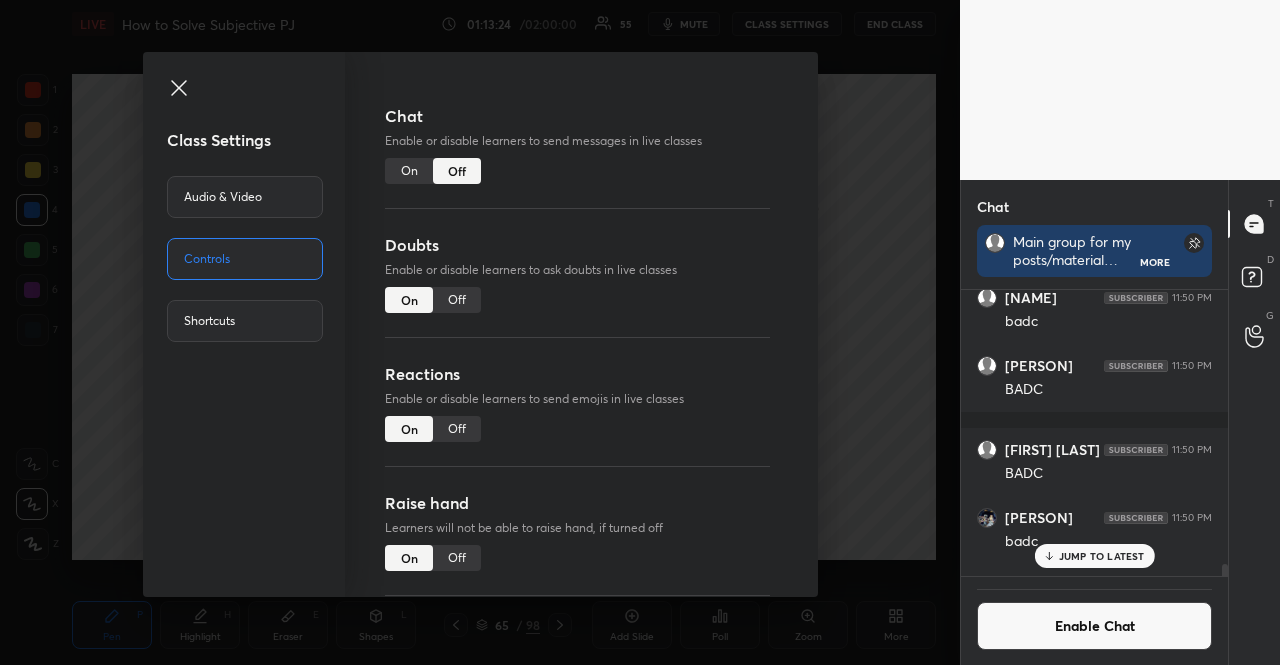 click 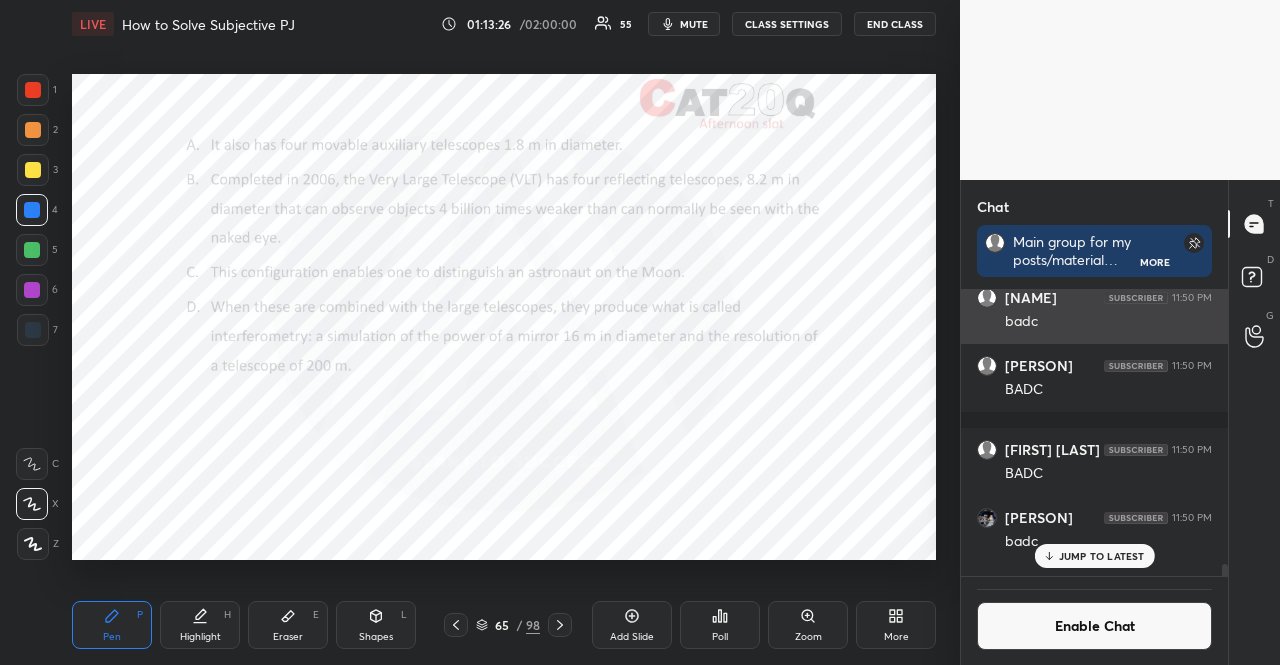 scroll, scrollTop: 280, scrollLeft: 261, axis: both 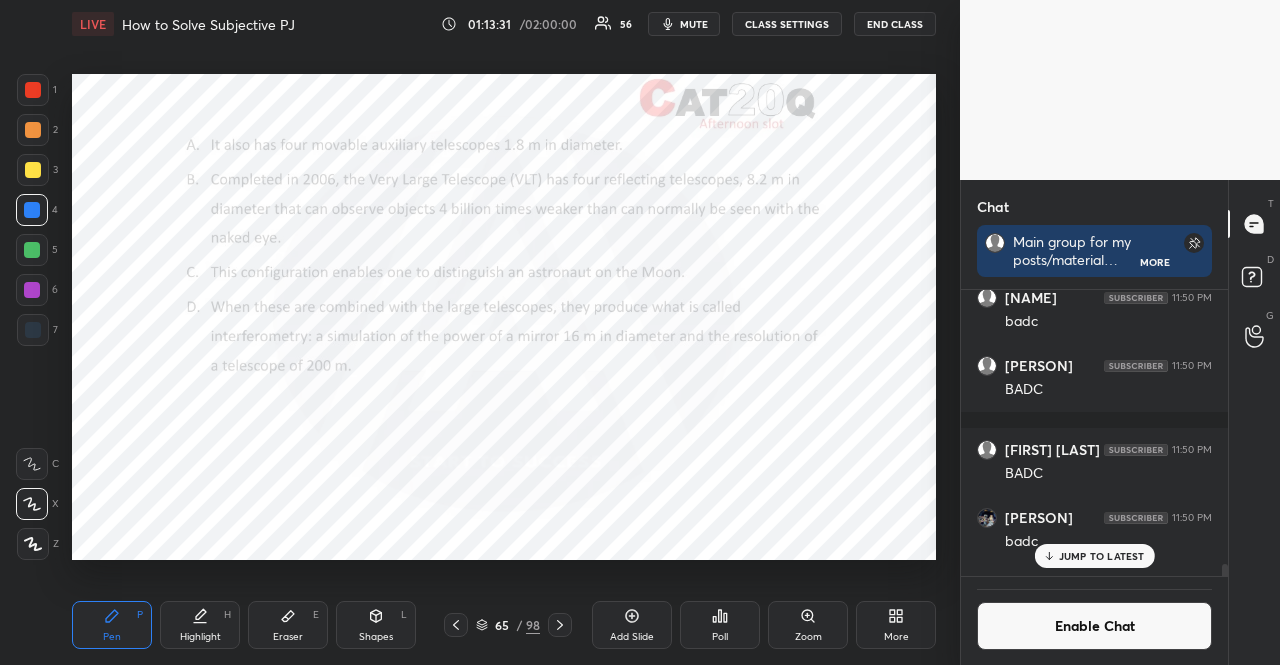 click at bounding box center [32, 210] 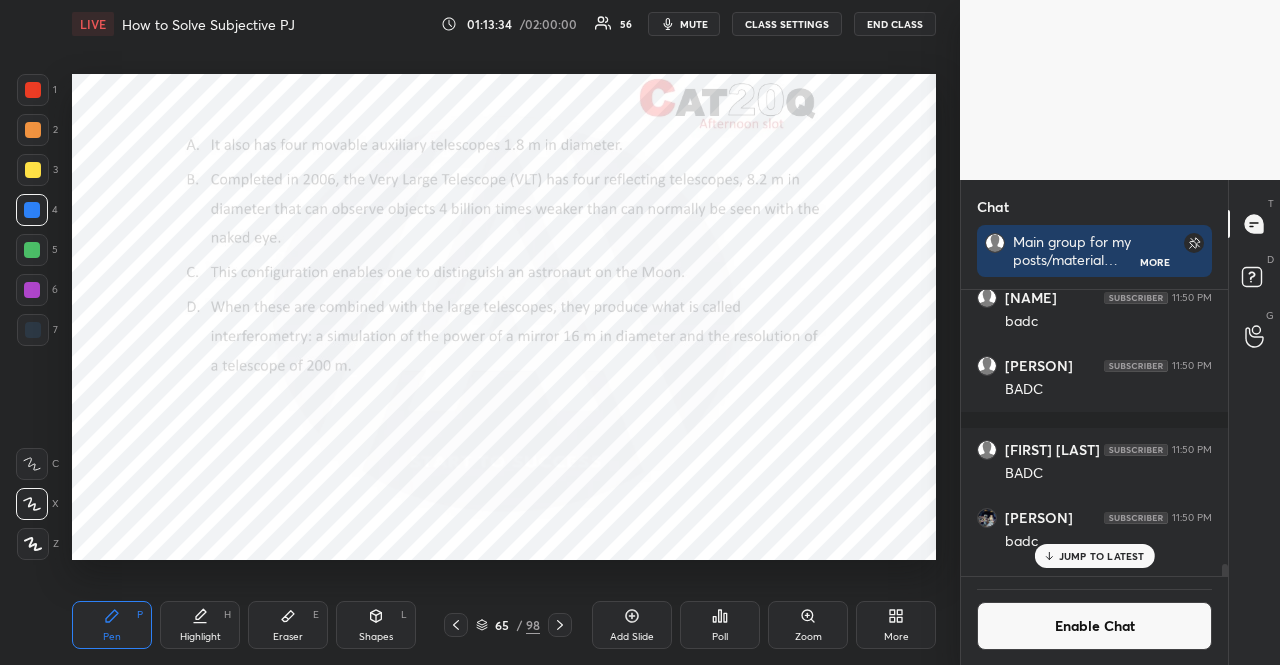 scroll, scrollTop: 240, scrollLeft: 261, axis: both 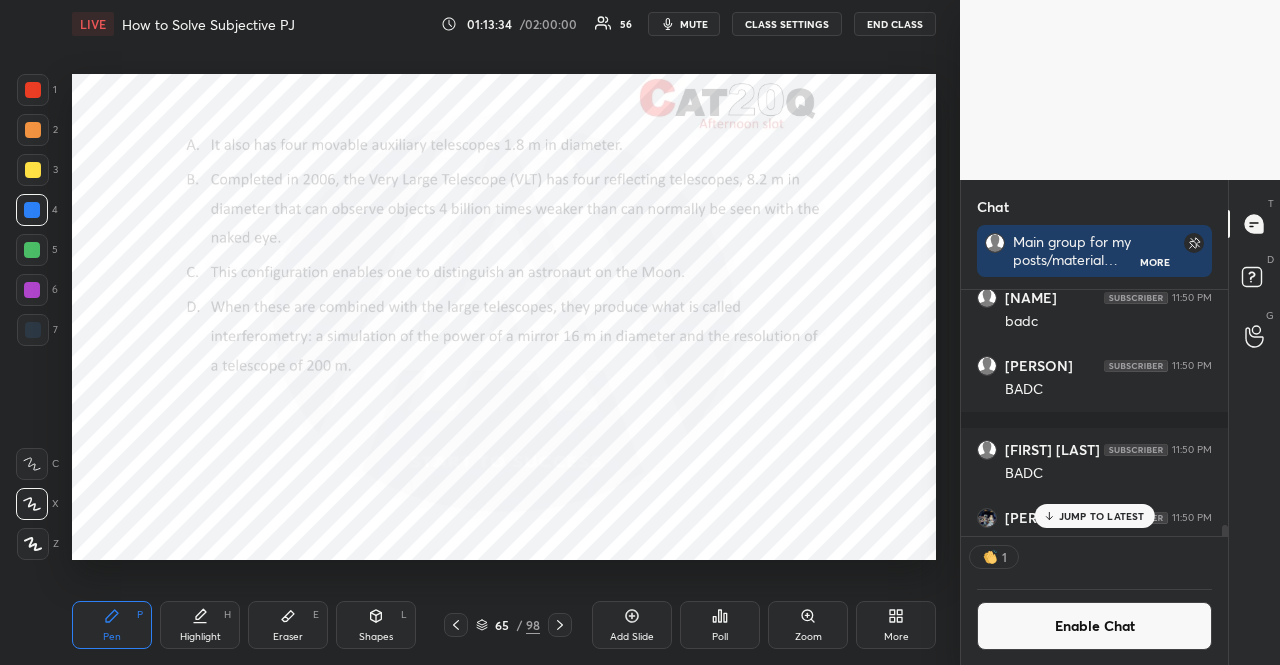 click at bounding box center [33, 90] 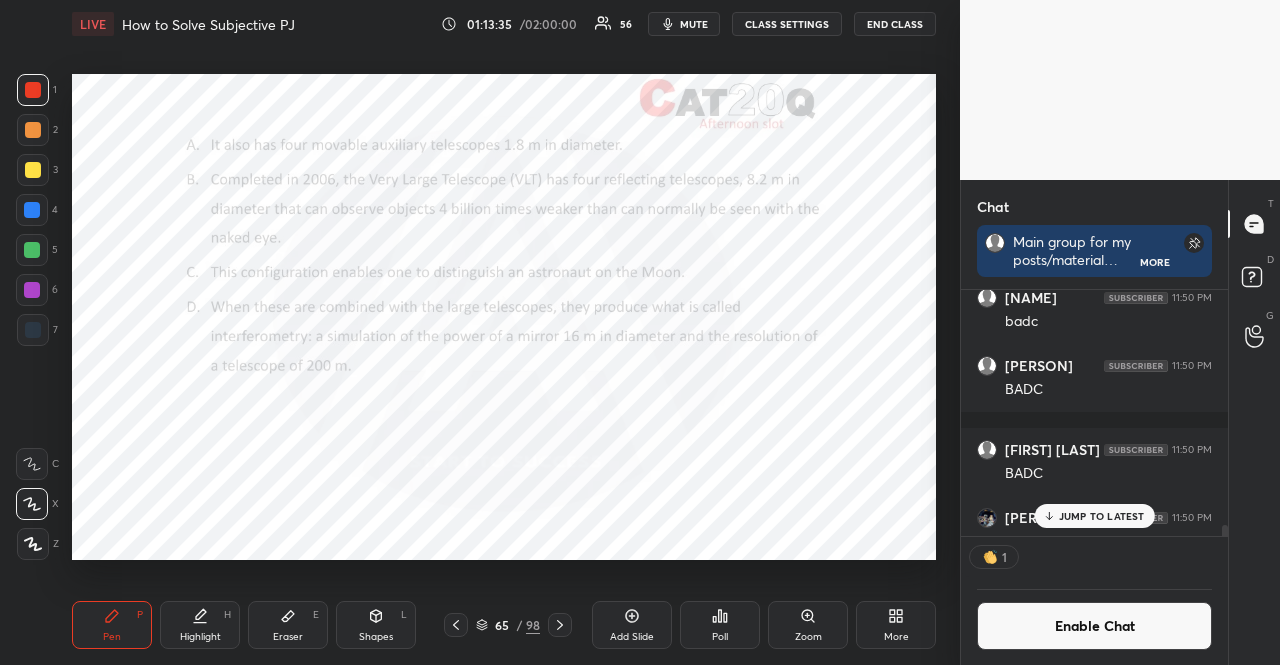 drag, startPoint x: 32, startPoint y: 95, endPoint x: 70, endPoint y: 106, distance: 39.56008 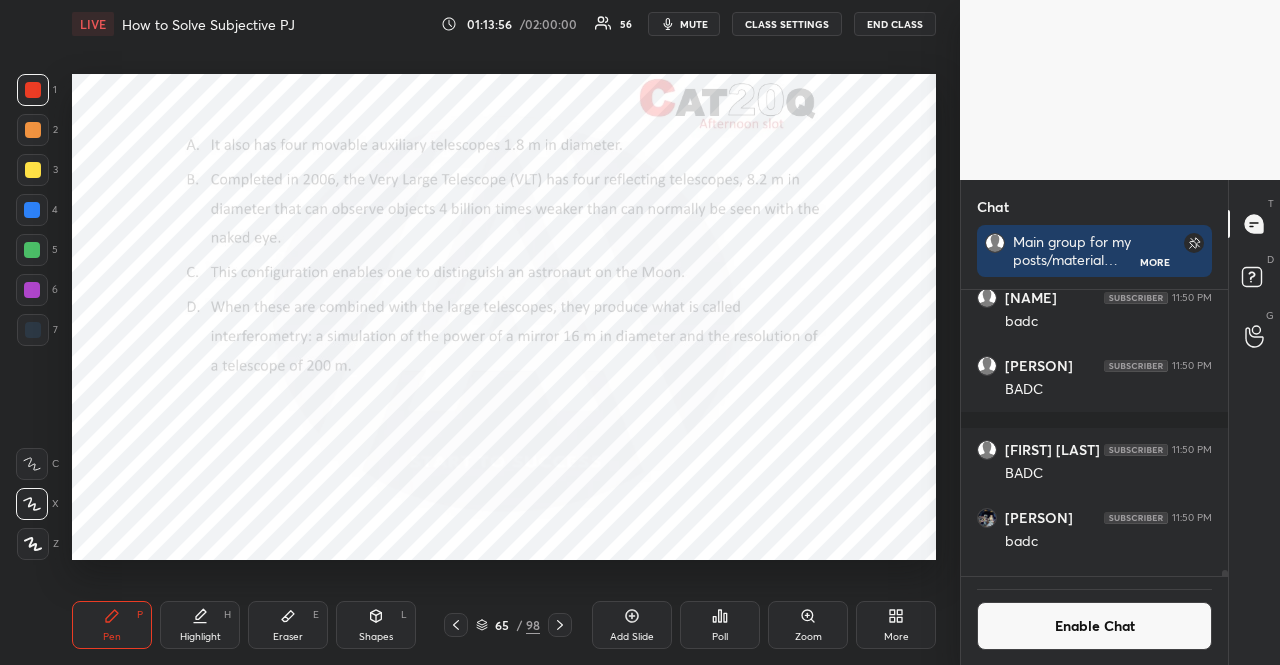 scroll, scrollTop: 6, scrollLeft: 6, axis: both 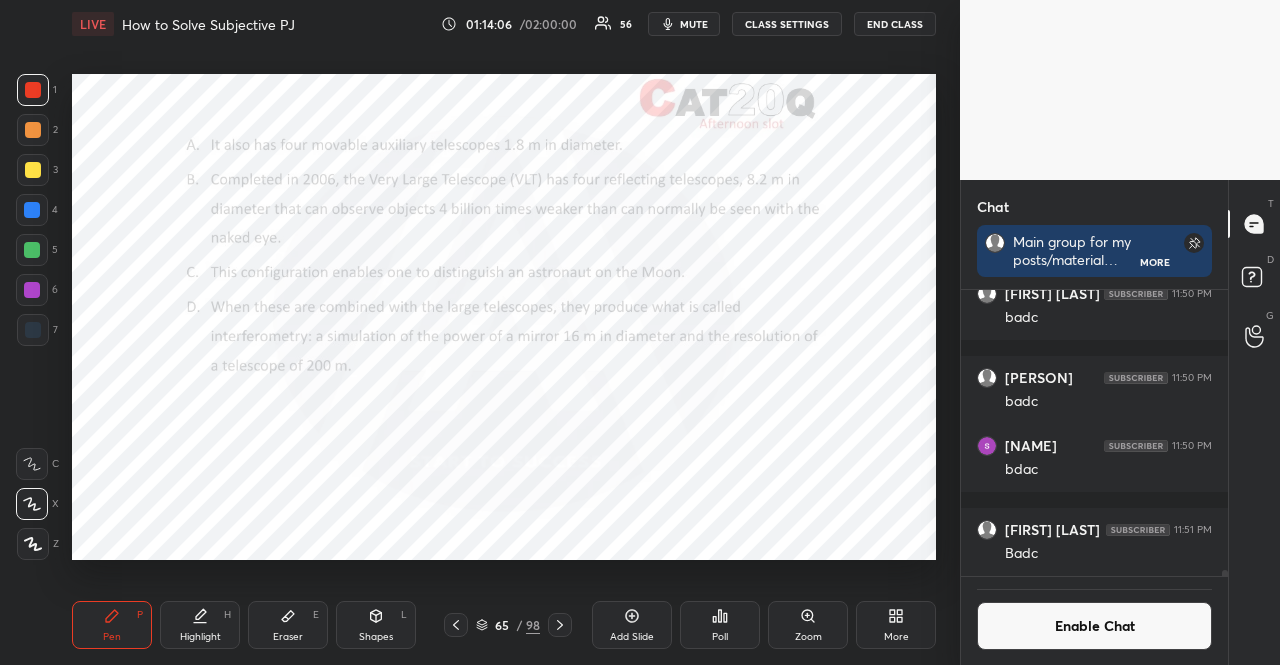 click at bounding box center (33, 330) 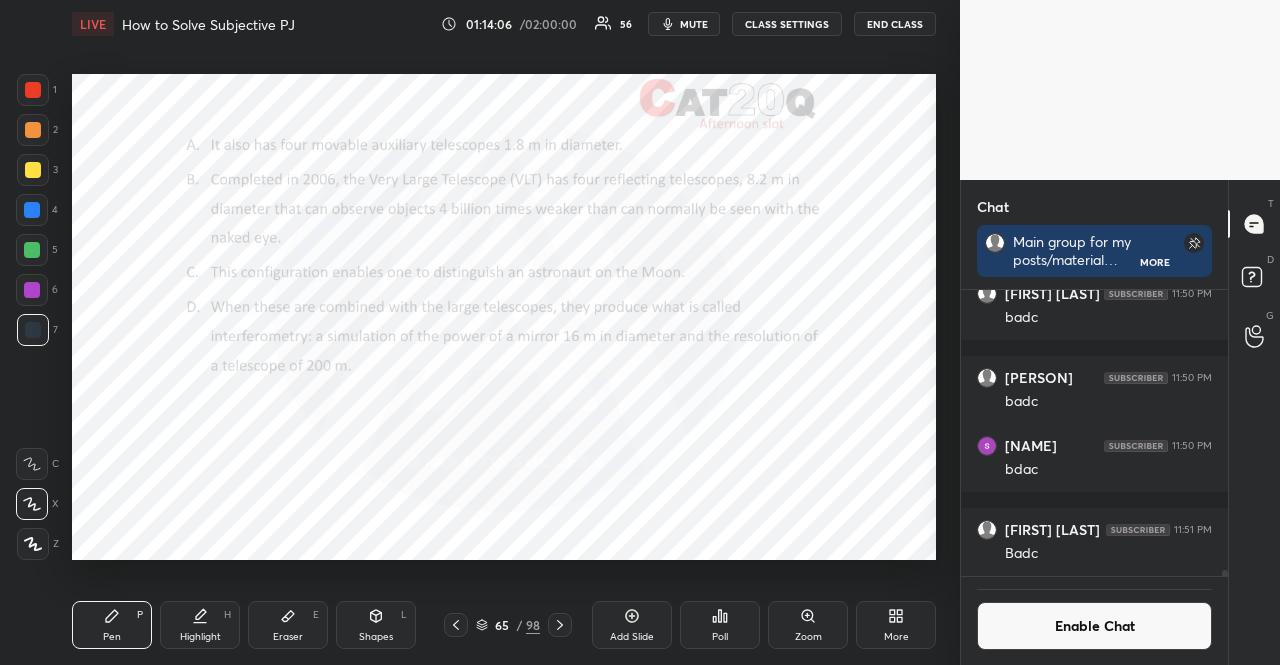 click at bounding box center [32, 464] 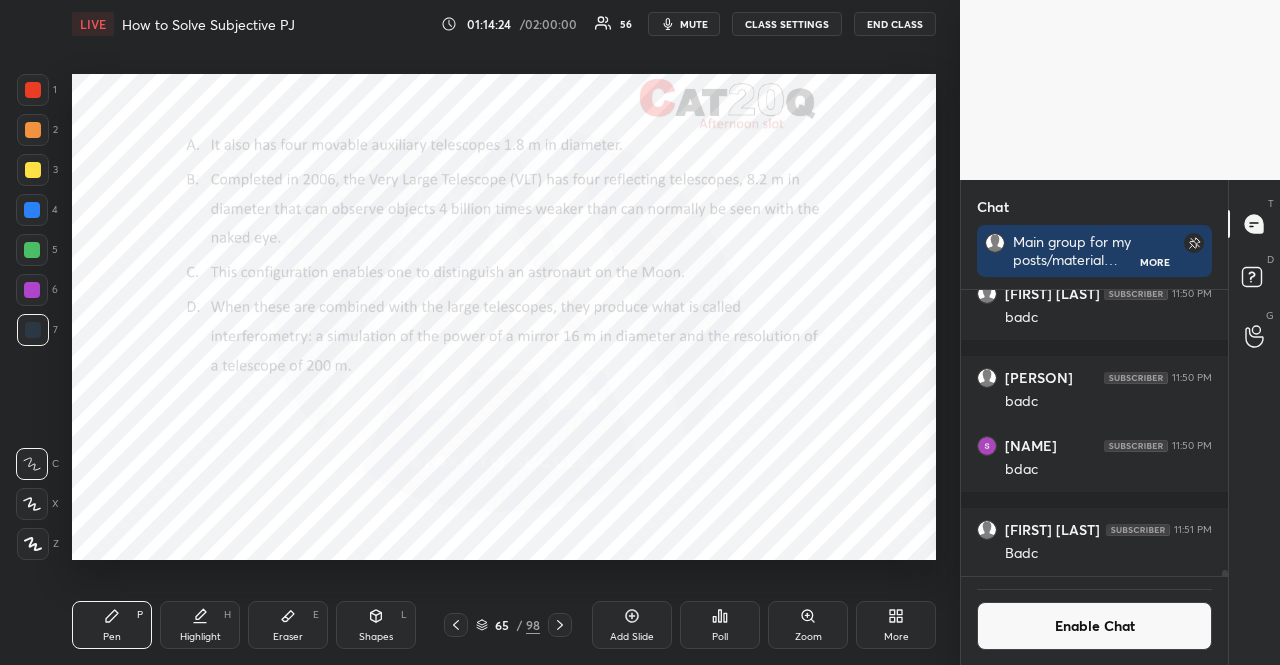 click at bounding box center [32, 210] 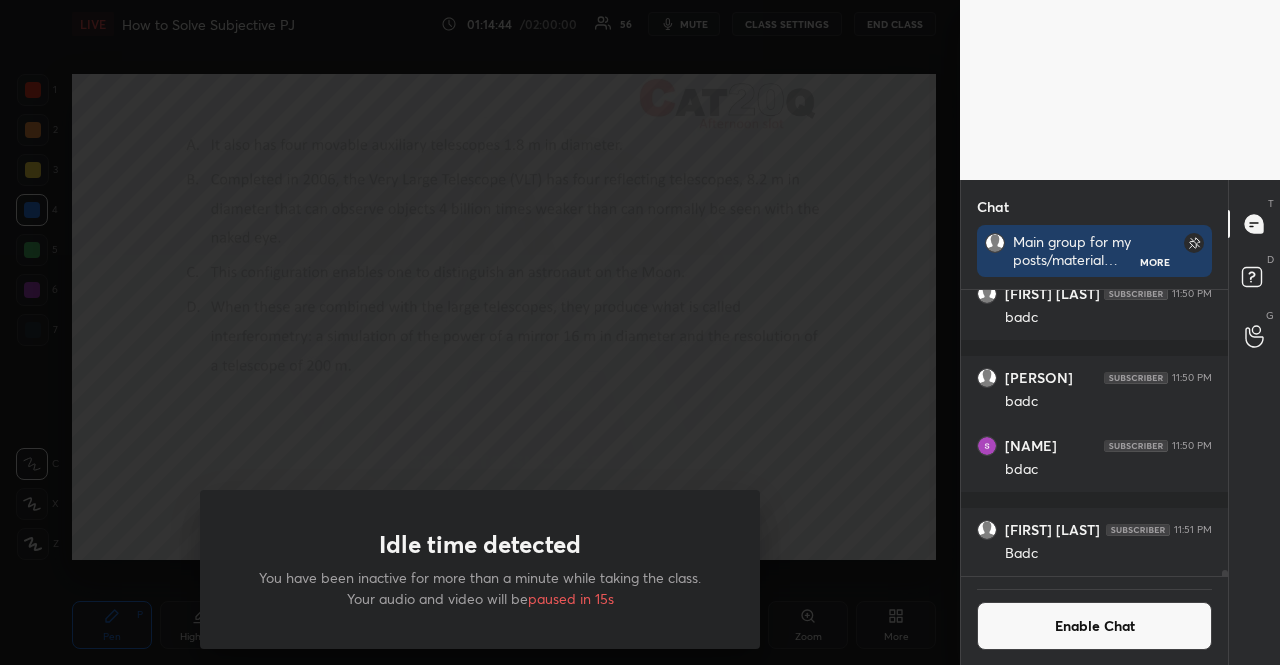 click on "1 2 3 4 5 6 7 R O A L C X Z Erase all   C X Z LIVE How to Solve Subjective PJ 01:14:44 /  02:00:00 56 mute CLASS SETTINGS END CLASS Setting up your live class Poll for   secs No correct answer Start poll Back How to Solve Subjective PJ Aarambh Academy Pen P Highlight H Eraser E Shapes L 65 / 98 Add Slide Poll Zoom More Chat Main group for my posts/material
https://t.me/Lokesh_varc
Hindu pdf & Editorial group
https://t.me/+37fG1V1EoB00NTY9
CAT Material Channel
https://t.me/+YzUkaJ7SxRhjZTBl More Mishuk 11:50 PM BADC Aparna patel 11:50 PM badc Manan Pareek 11:50 PM badc Nancy Mishra 11:50 PM badc Swastik Sharma 11:50 PM BADC Samyak Jain 11:50 PM BADC Harsh Kandoi 11:50 PM badc Harsh Anand 11:50 PM badc Dhruv Goyal 11:50 PM BADC SHASHANK PRASAD 11:50 PM BADC Harsh Udaypuri 11:50 PM badc Akanksha Jain 11:50 PM badc saptaparna guha 11:50 PM bdac Riya Ghosh 11:51 PM Badc JUMP TO LATEST Enable Chat Doubts asked by learners will show up here NEW DOUBTS ASKED Guidelines Got it Can't raise hand Got it T" at bounding box center (640, 332) 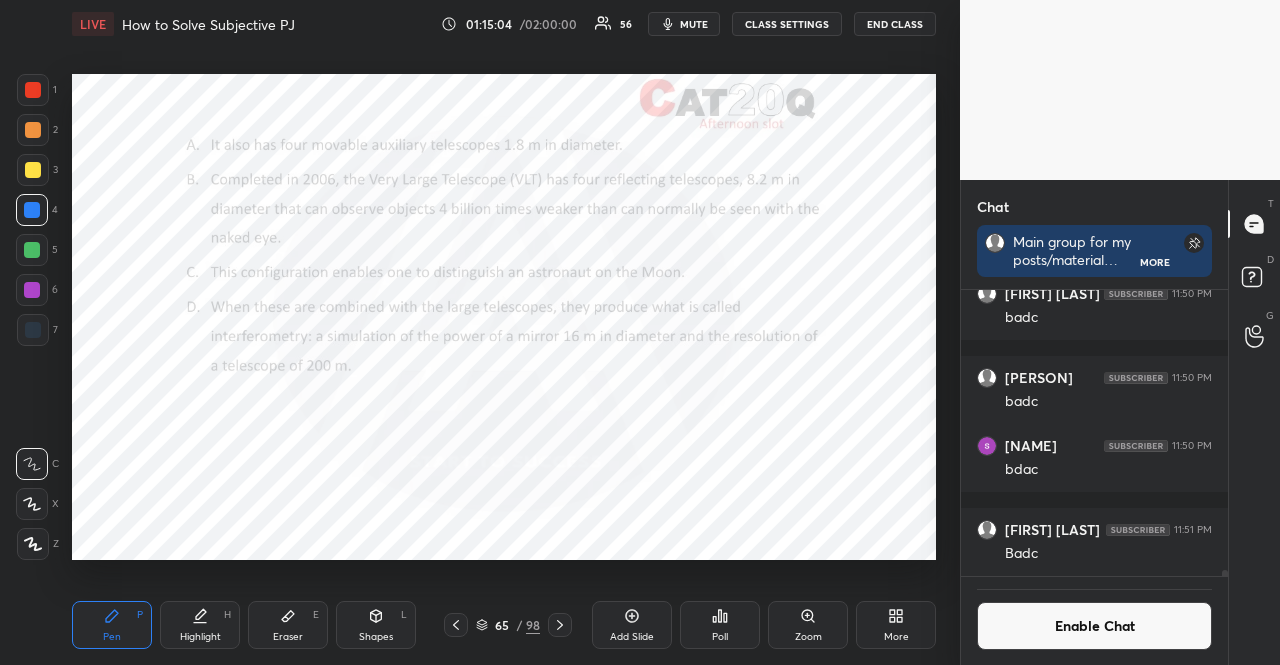 click on "Enable Chat" at bounding box center (1094, 626) 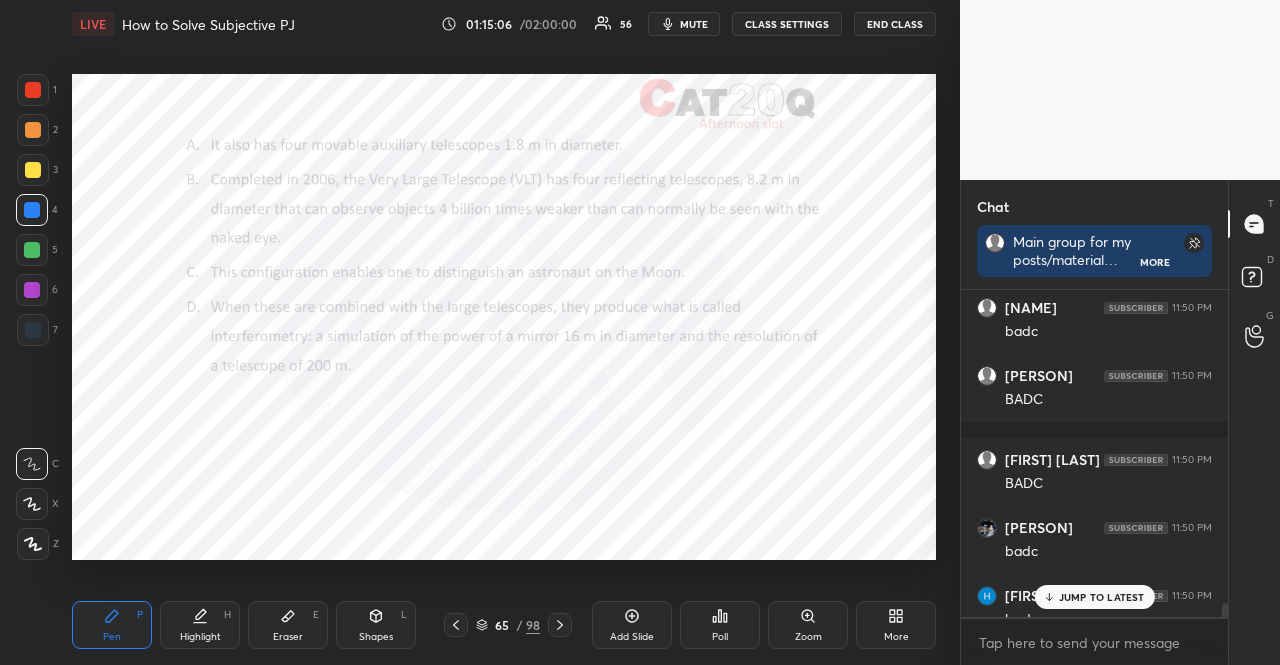 click on "JUMP TO LATEST" at bounding box center (1102, 597) 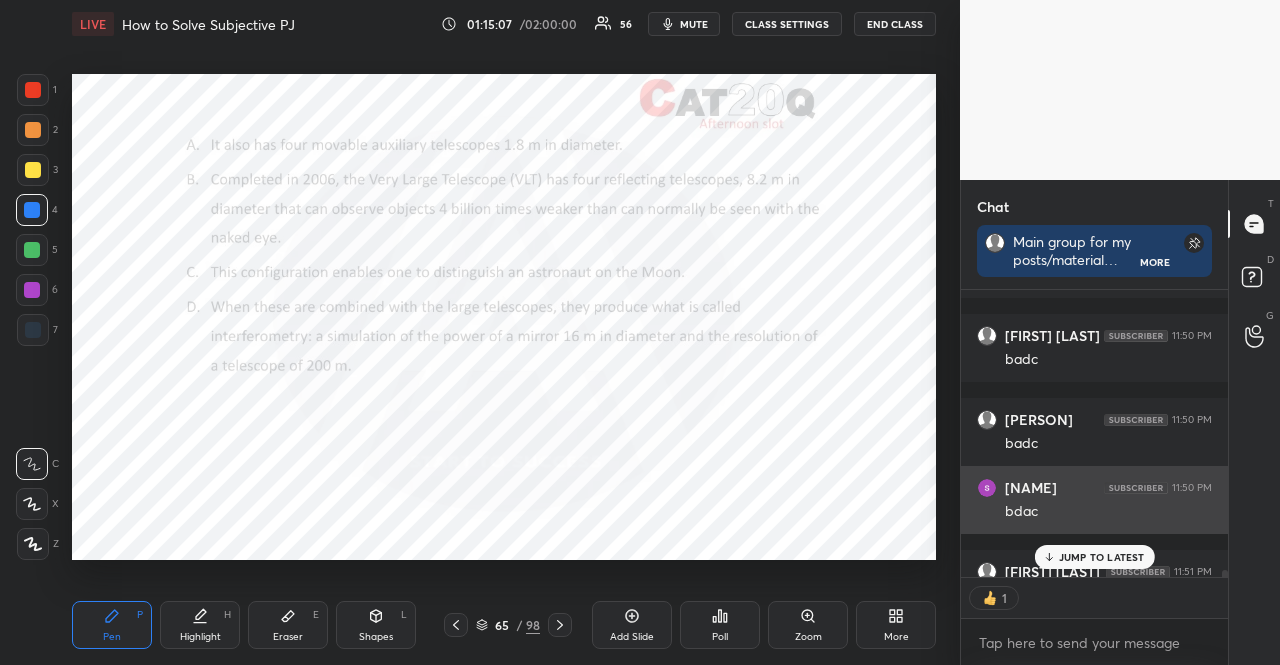 scroll, scrollTop: 281, scrollLeft: 261, axis: both 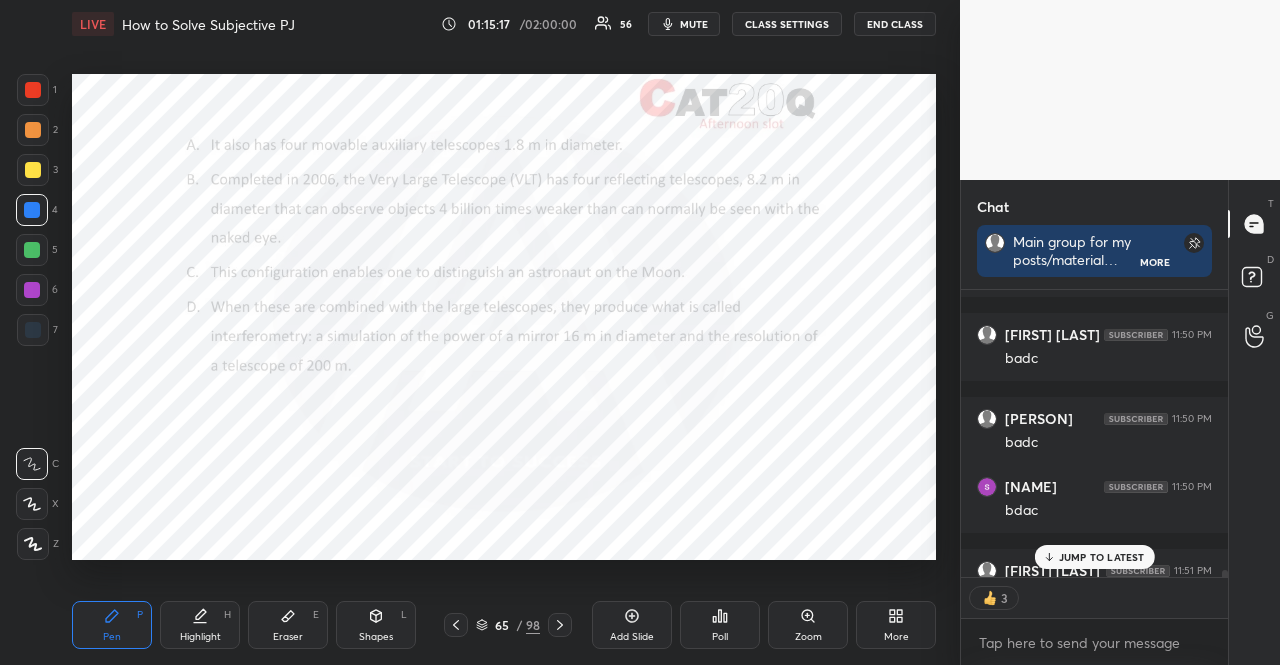 drag, startPoint x: 41, startPoint y: 331, endPoint x: 56, endPoint y: 320, distance: 18.601076 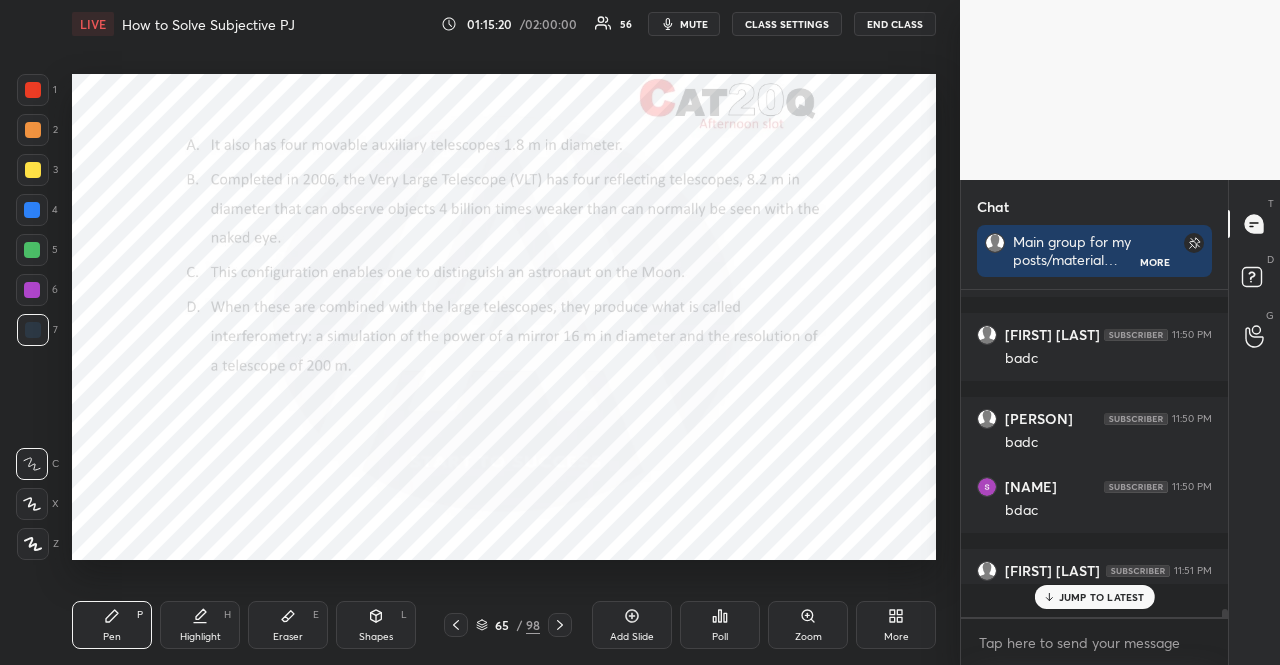 scroll, scrollTop: 6, scrollLeft: 6, axis: both 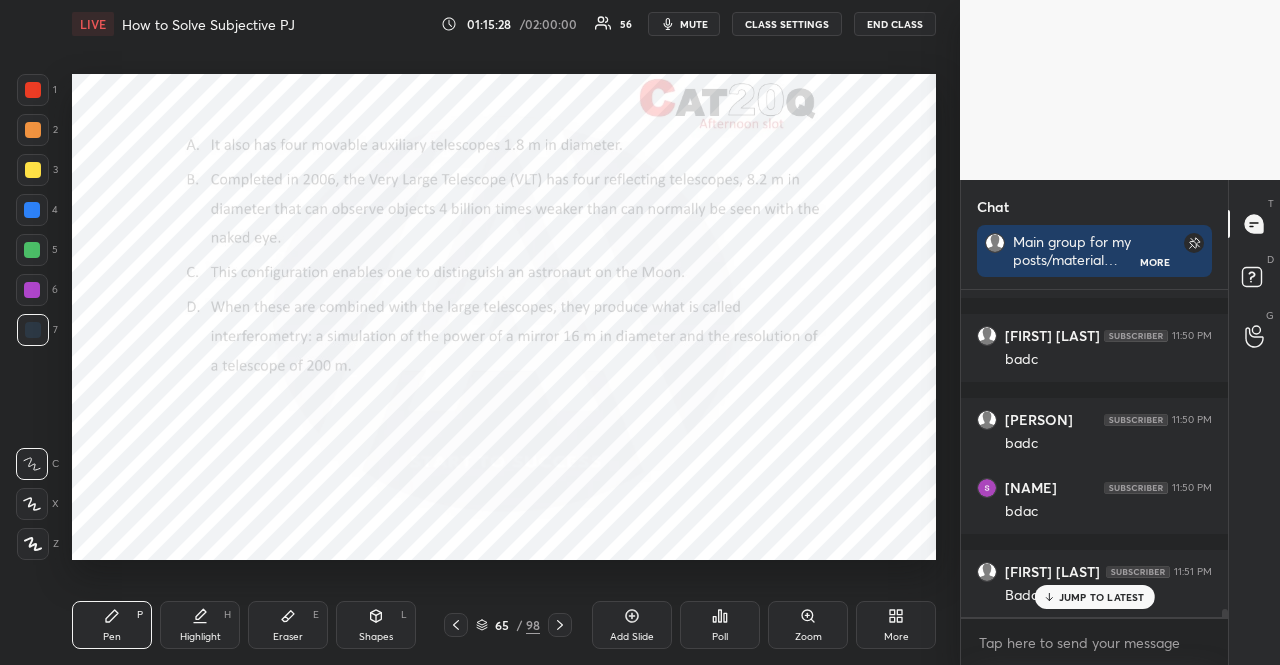 click 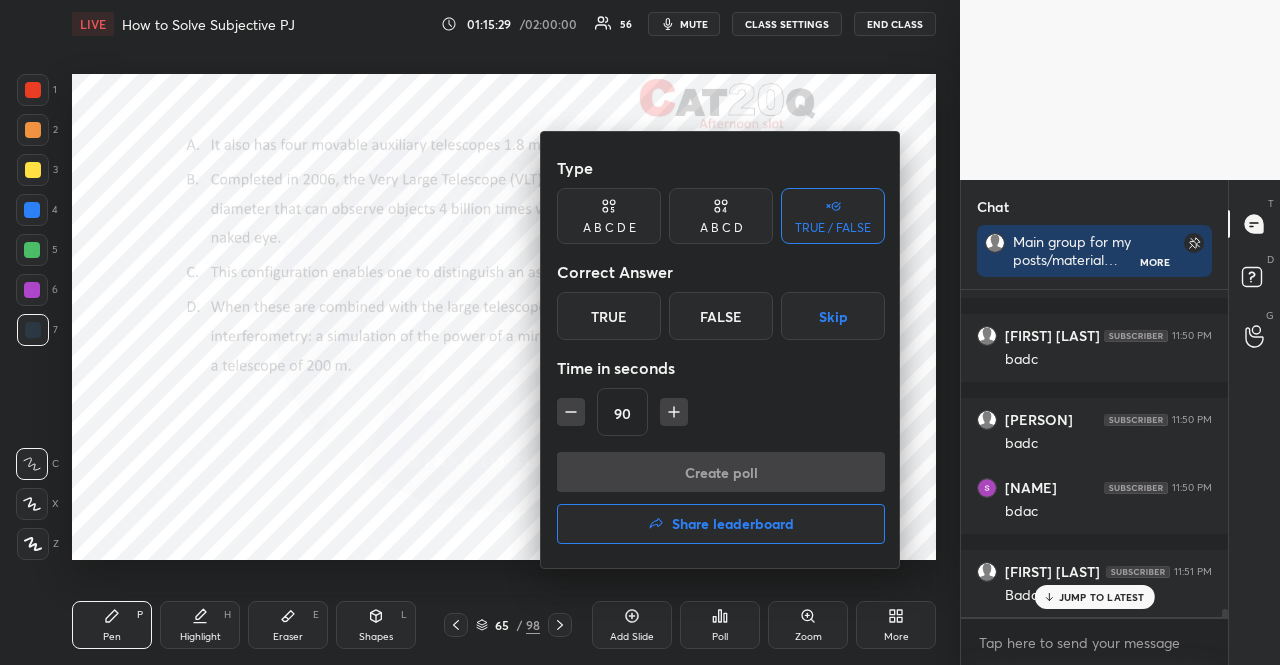 click on "Skip" at bounding box center [833, 316] 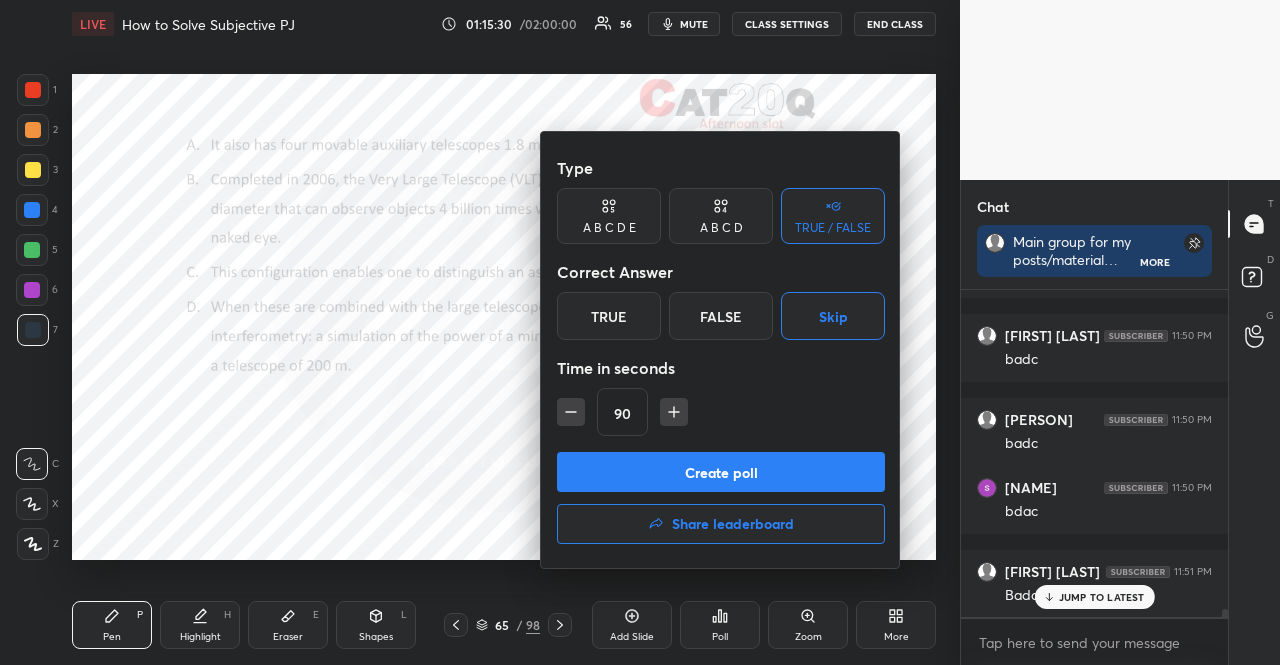 click on "Create poll" at bounding box center (721, 472) 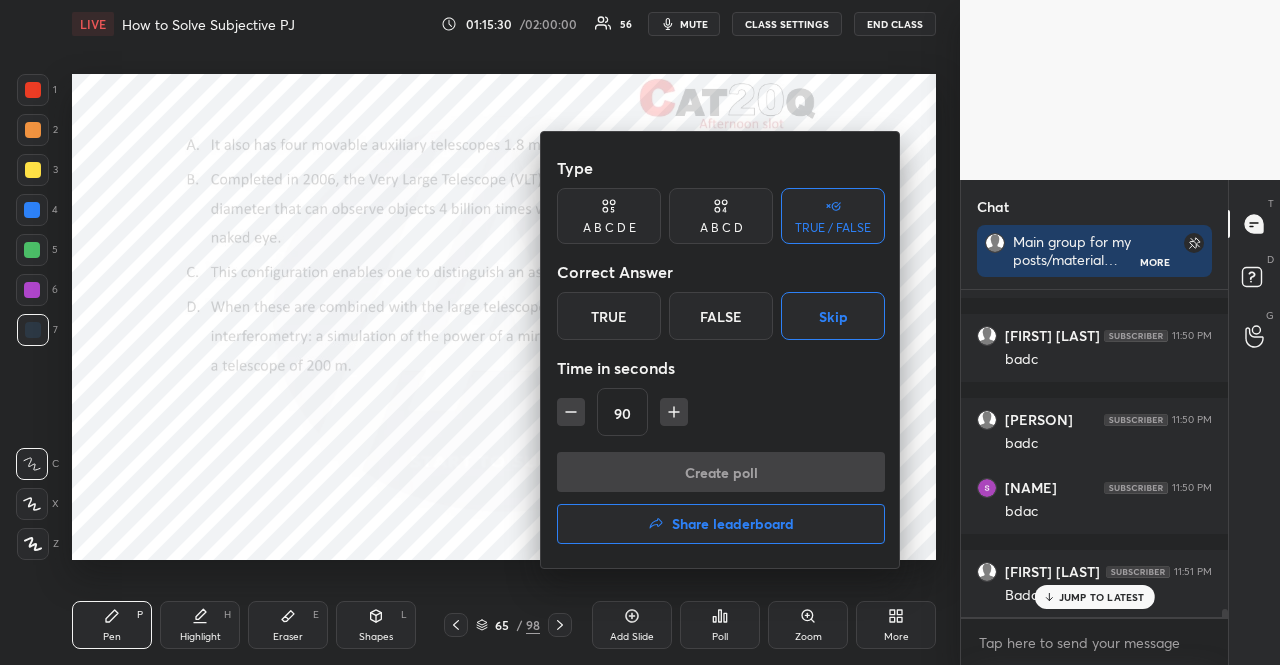 scroll, scrollTop: 241, scrollLeft: 255, axis: both 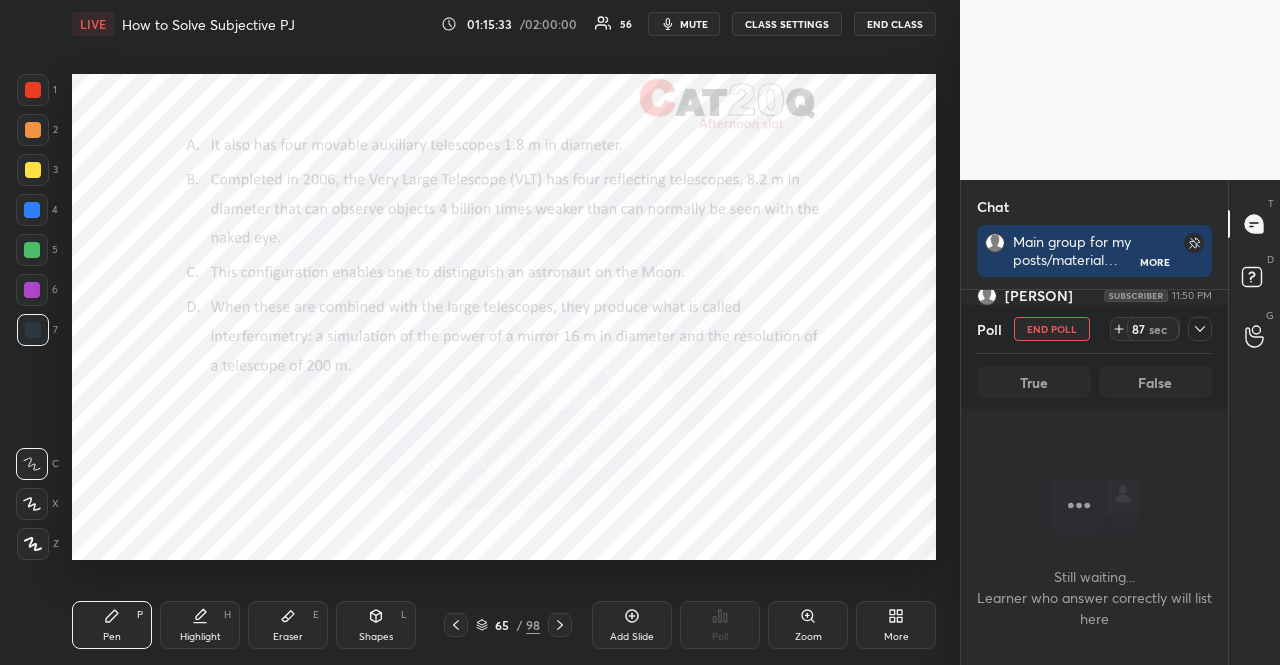 click at bounding box center (33, 90) 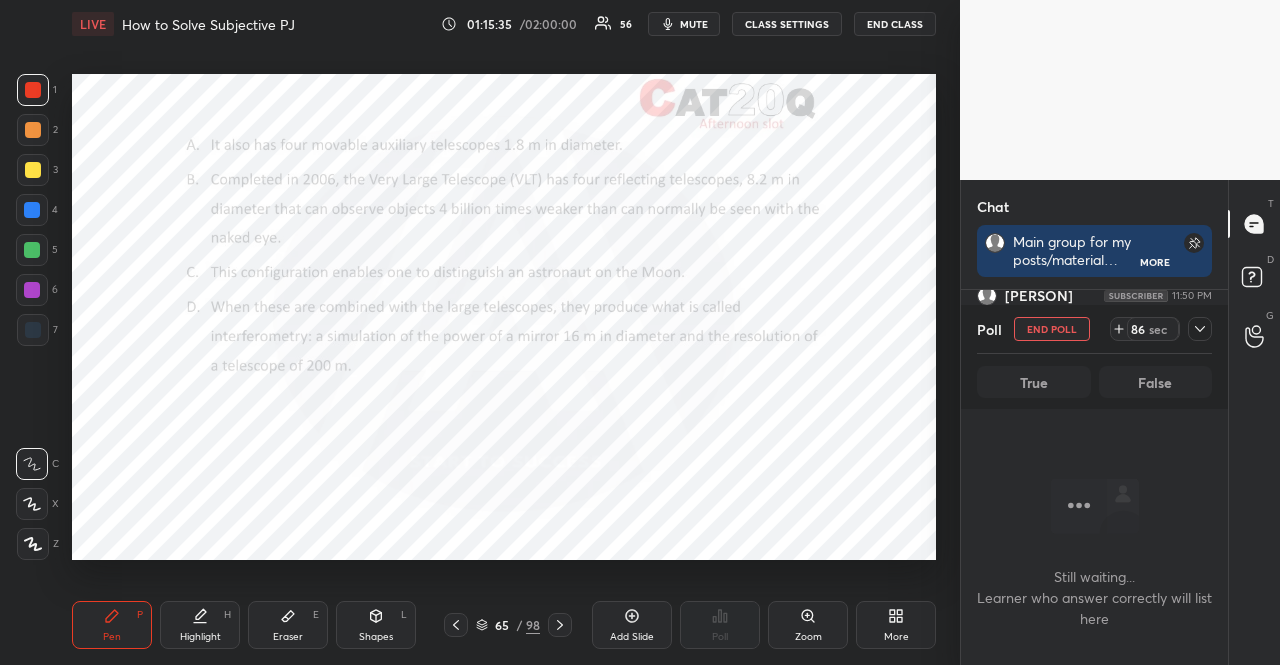 click 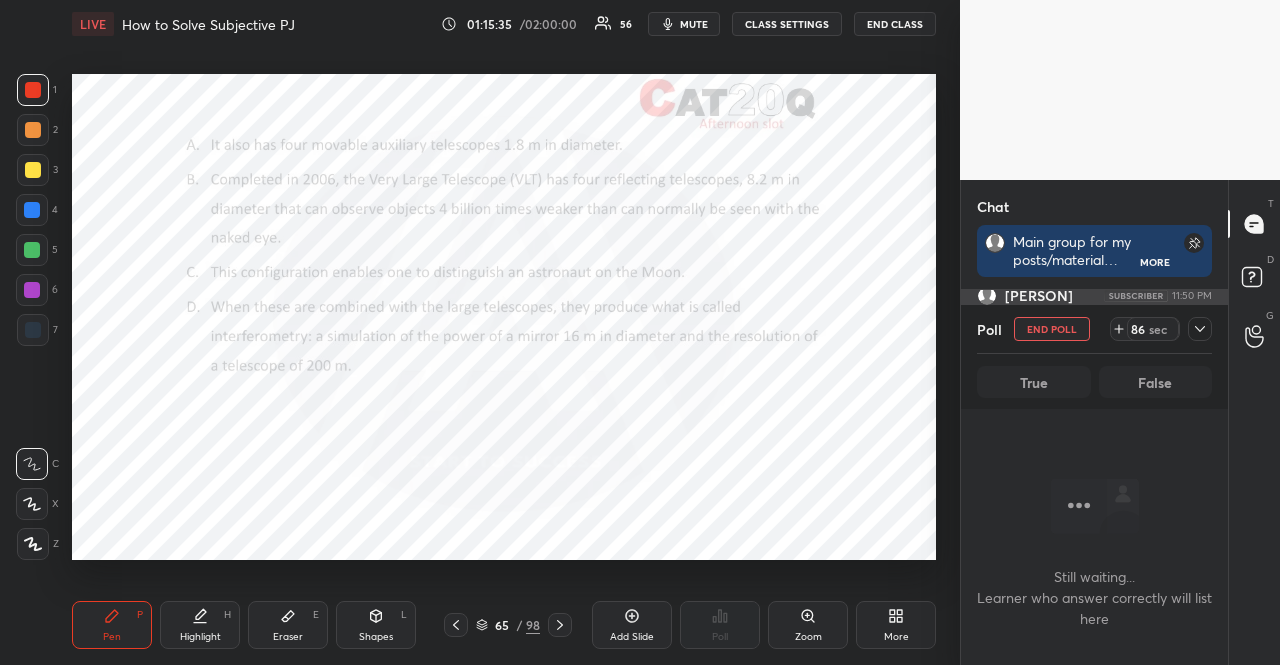 scroll, scrollTop: 217, scrollLeft: 255, axis: both 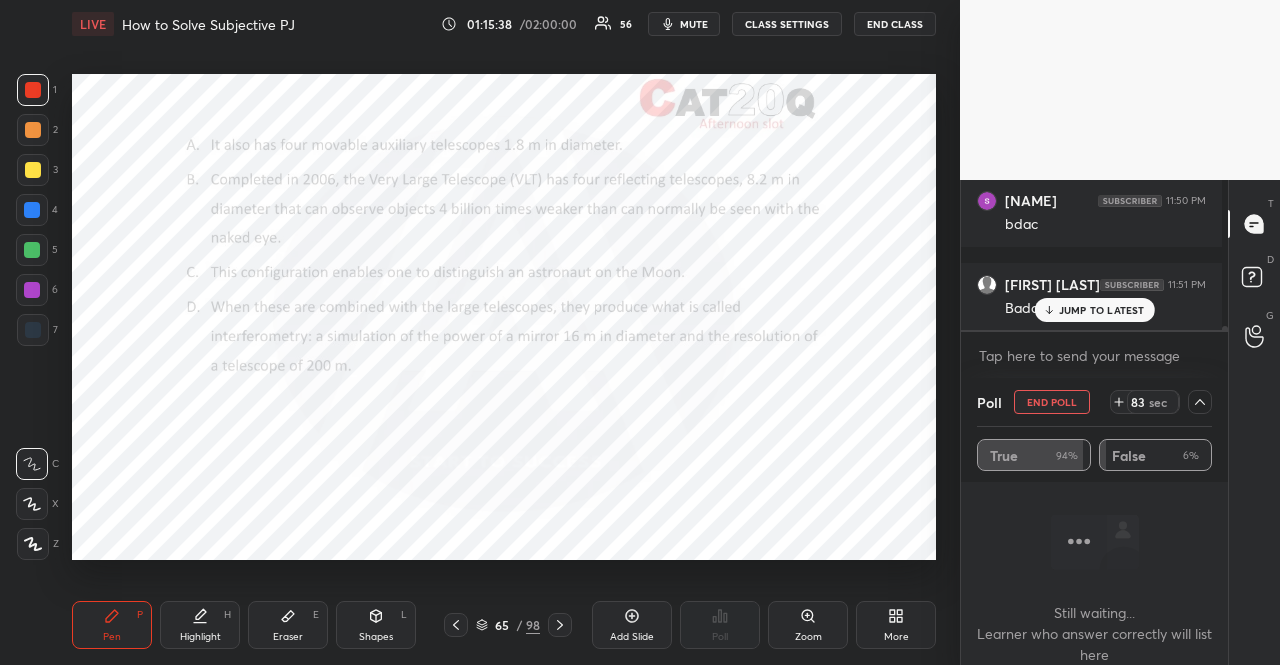 click at bounding box center [32, 210] 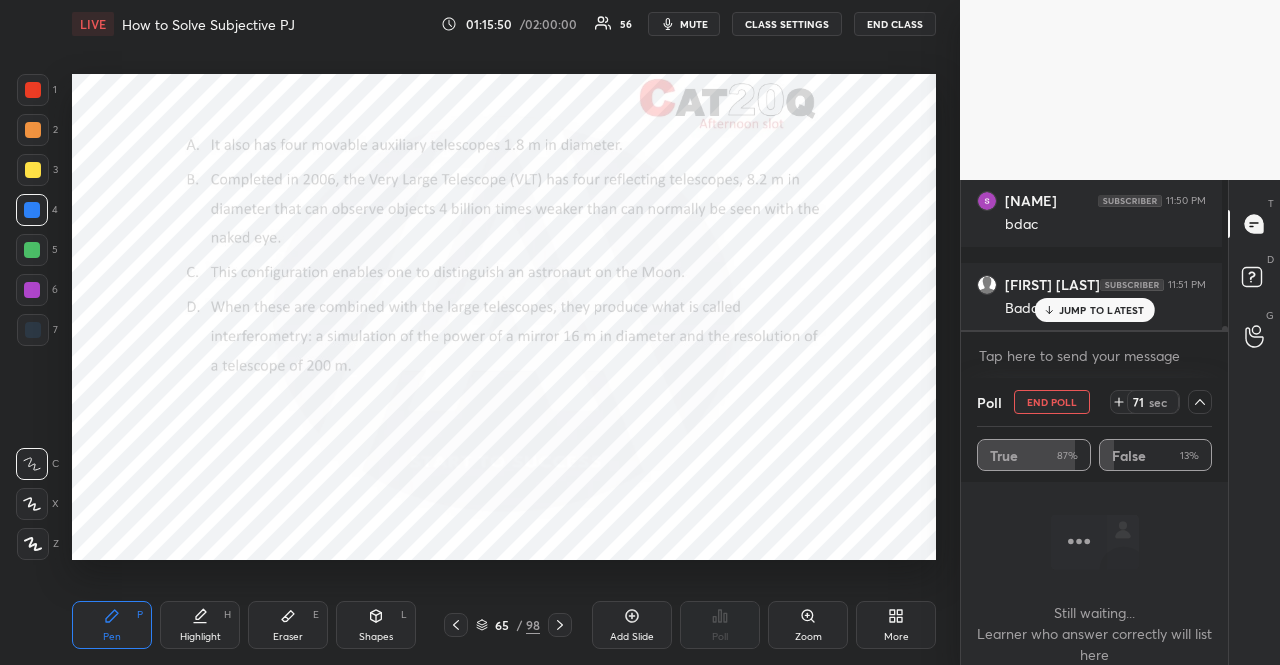 click on "END POLL" at bounding box center (1052, 402) 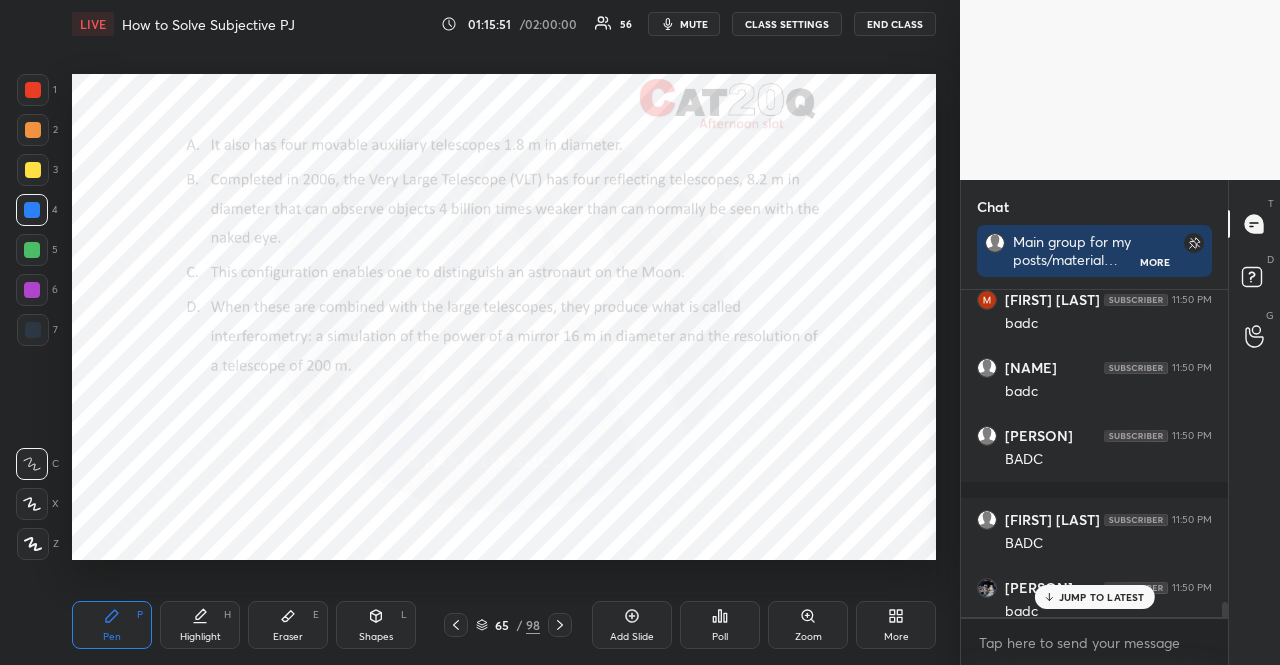 click on "JUMP TO LATEST" at bounding box center [1102, 597] 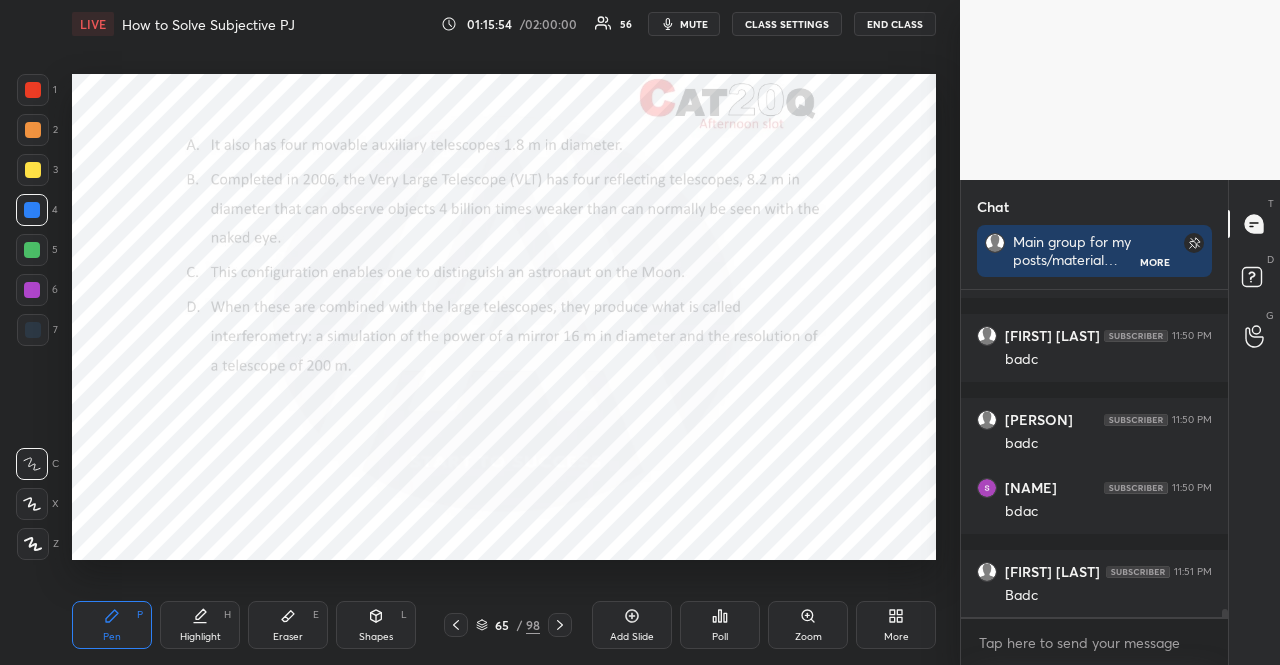 click at bounding box center [33, 90] 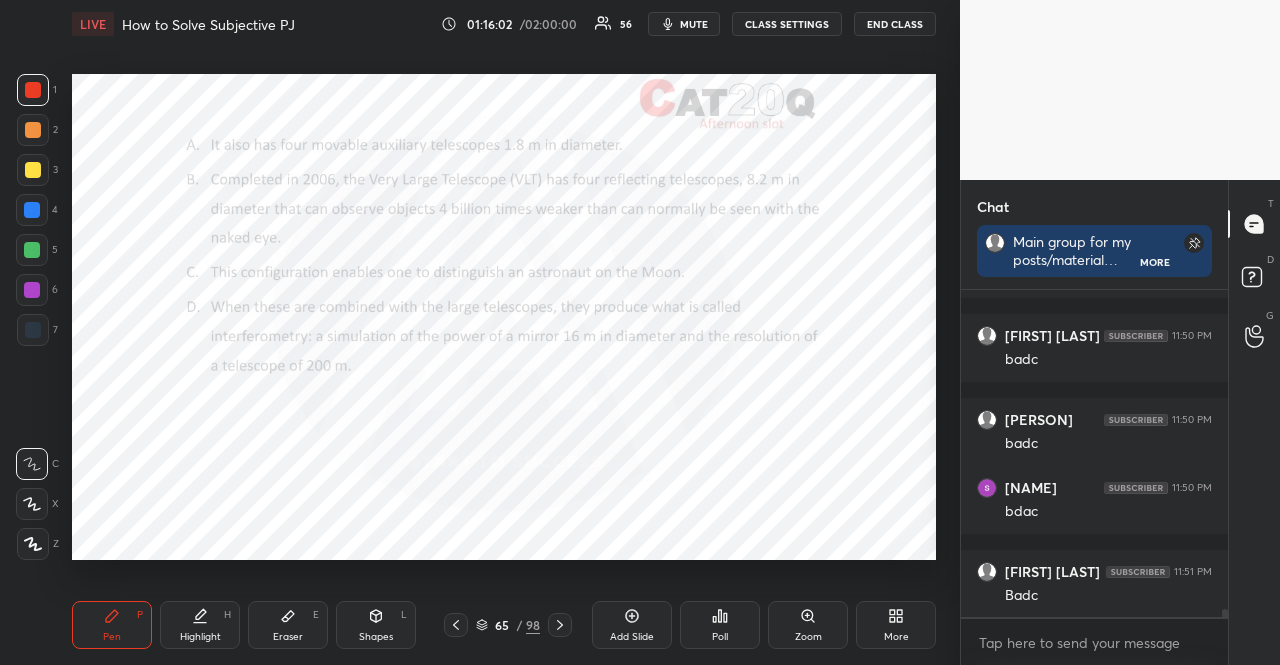 click at bounding box center (32, 210) 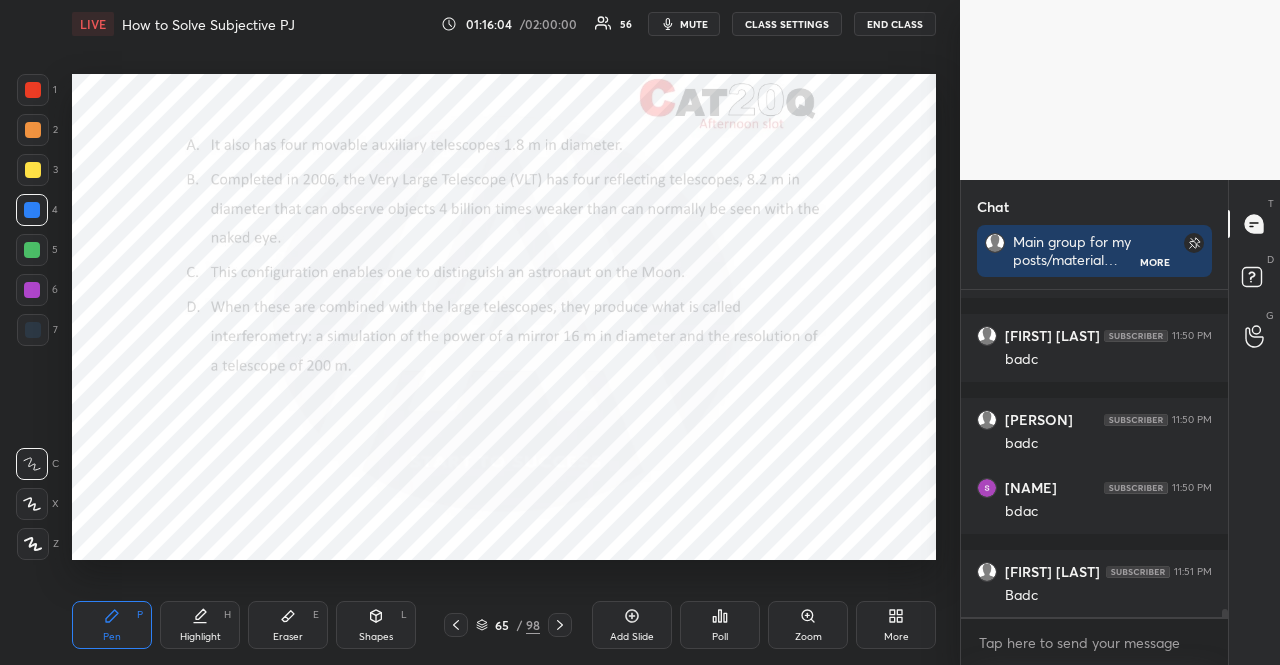 click 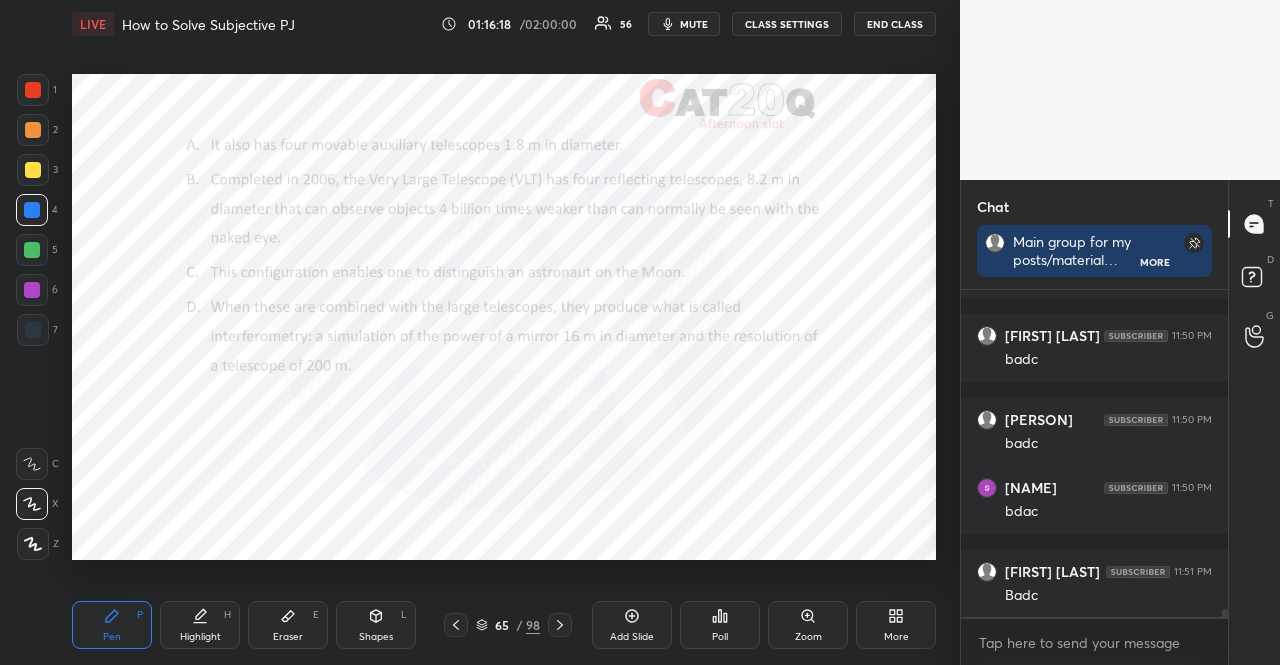 click 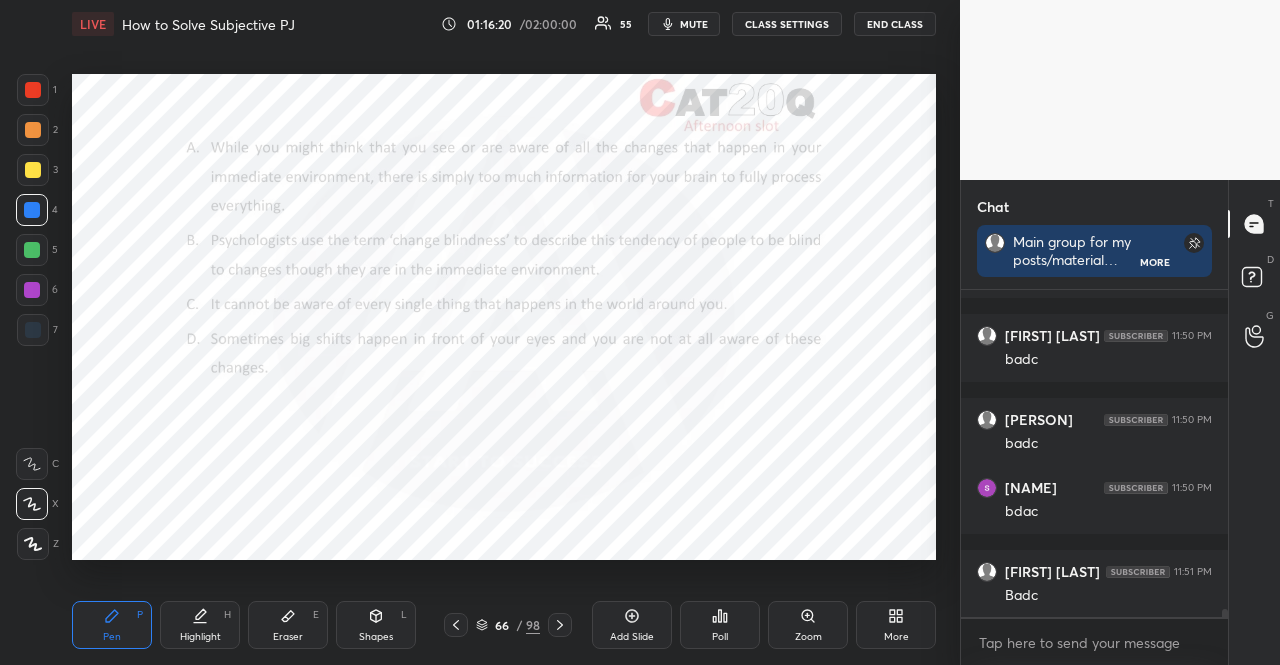click on "Poll" at bounding box center (720, 625) 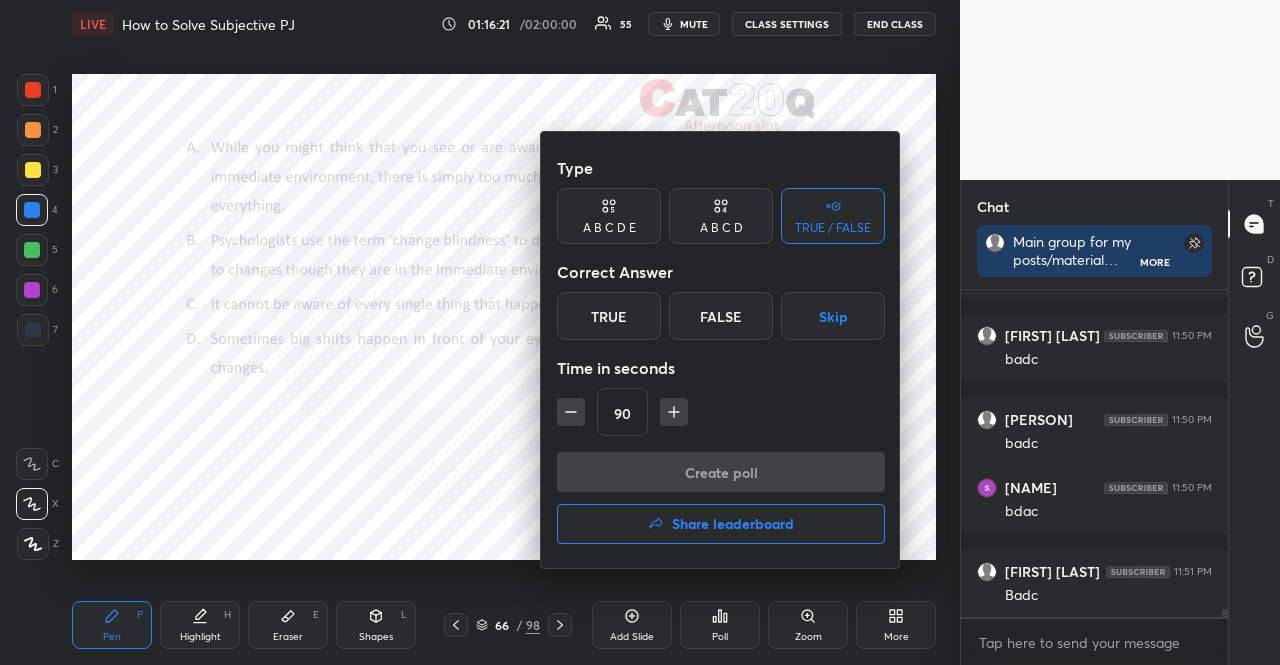 click on "Skip" at bounding box center (833, 316) 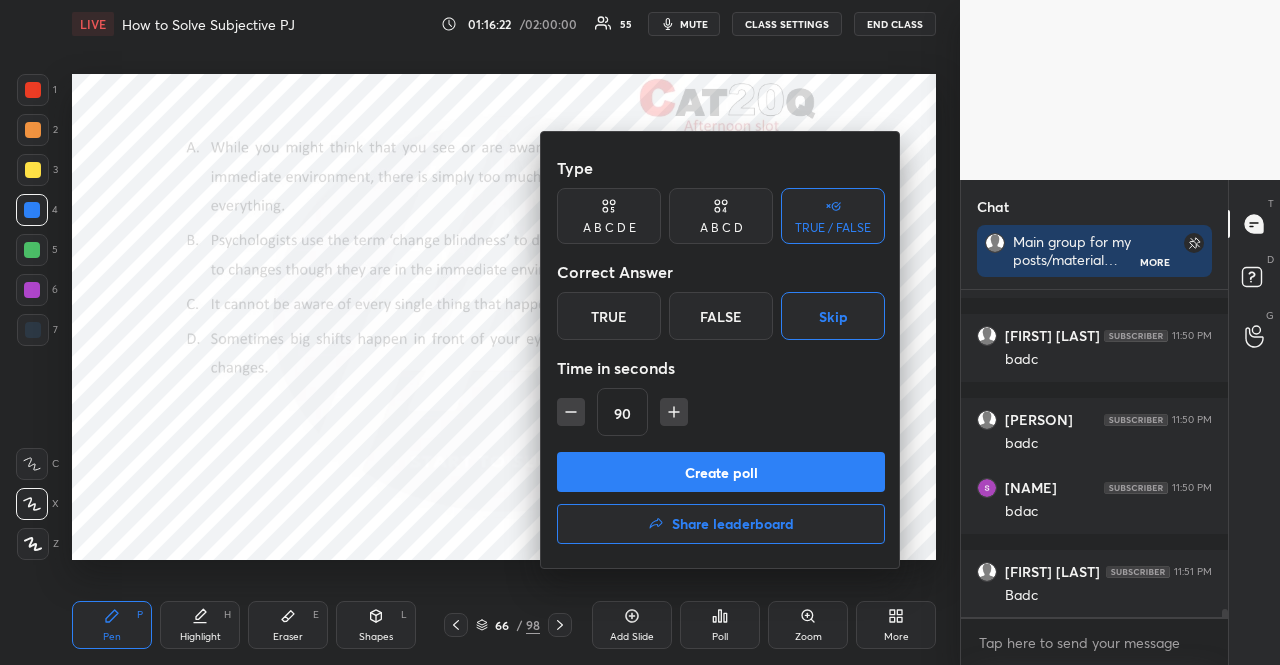 click 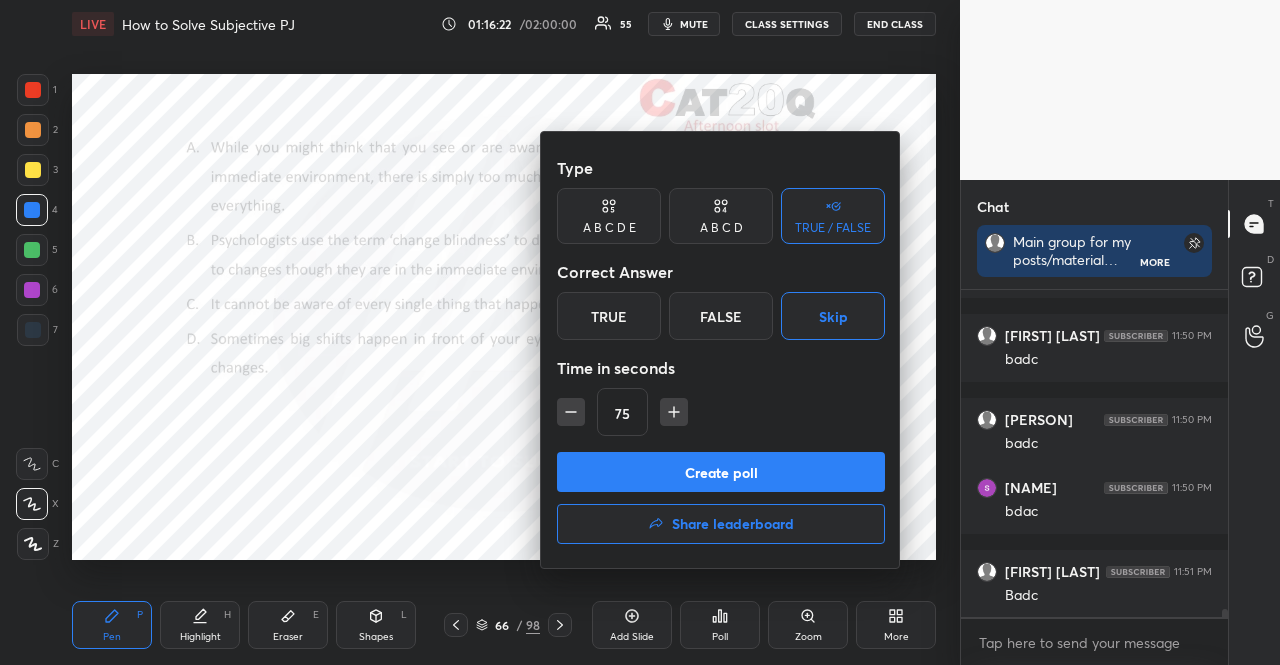 click 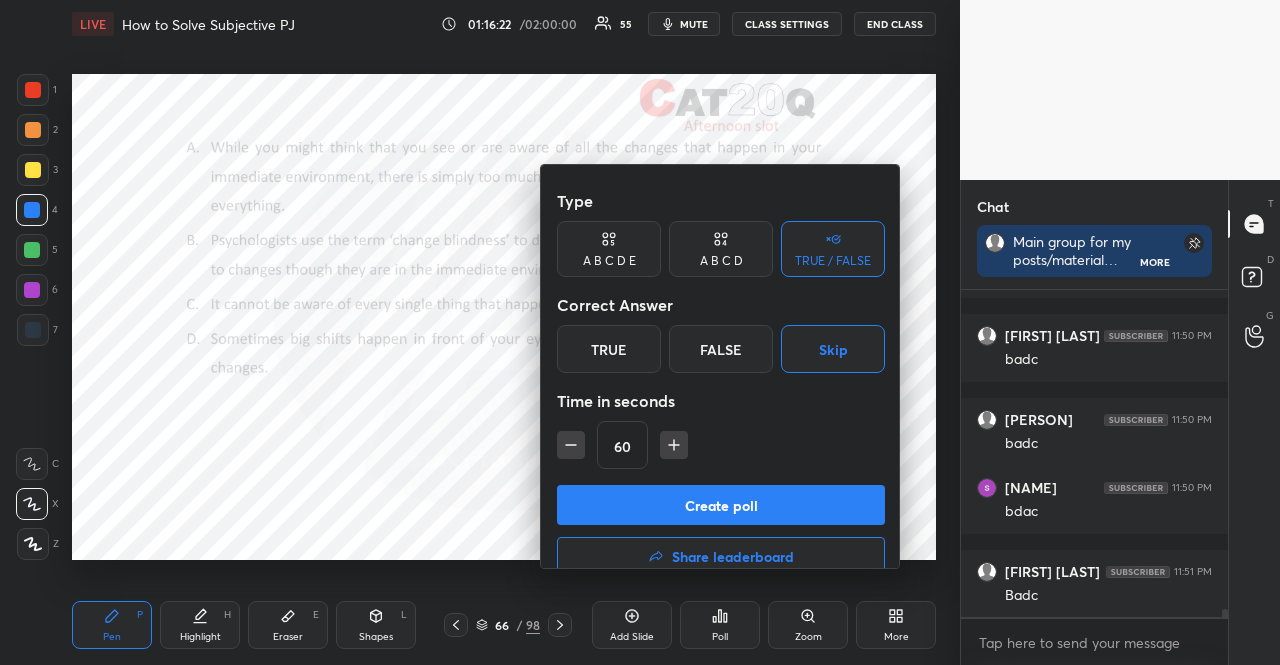 click 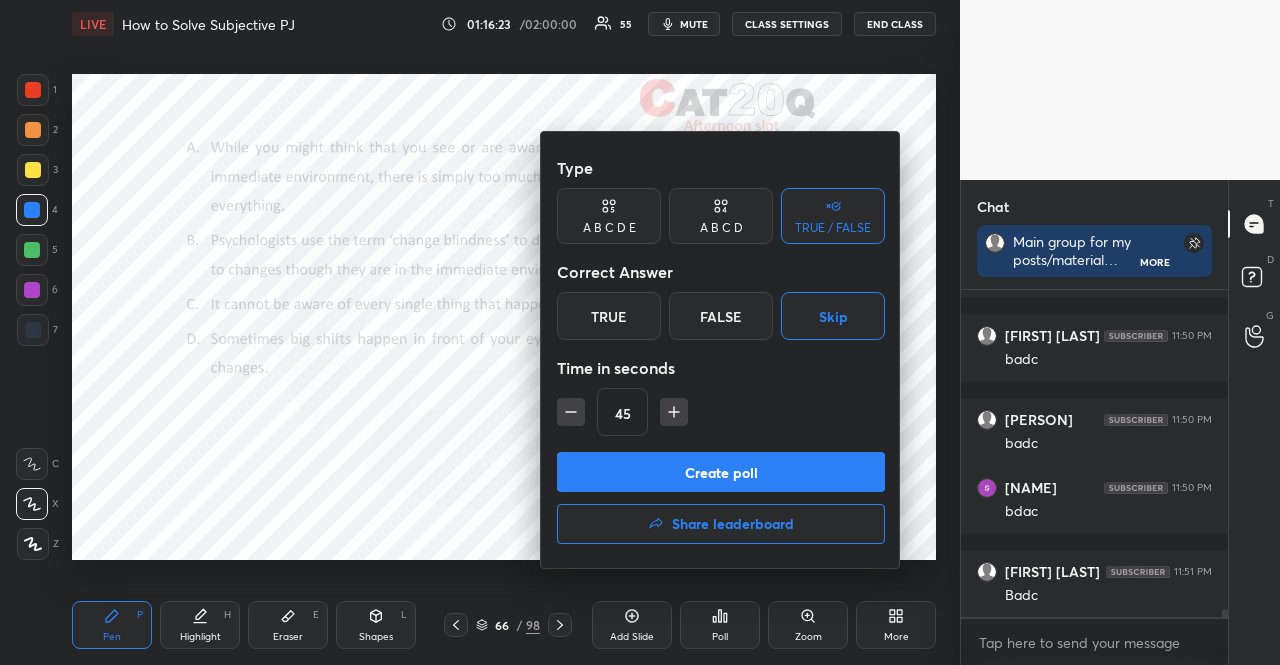 click 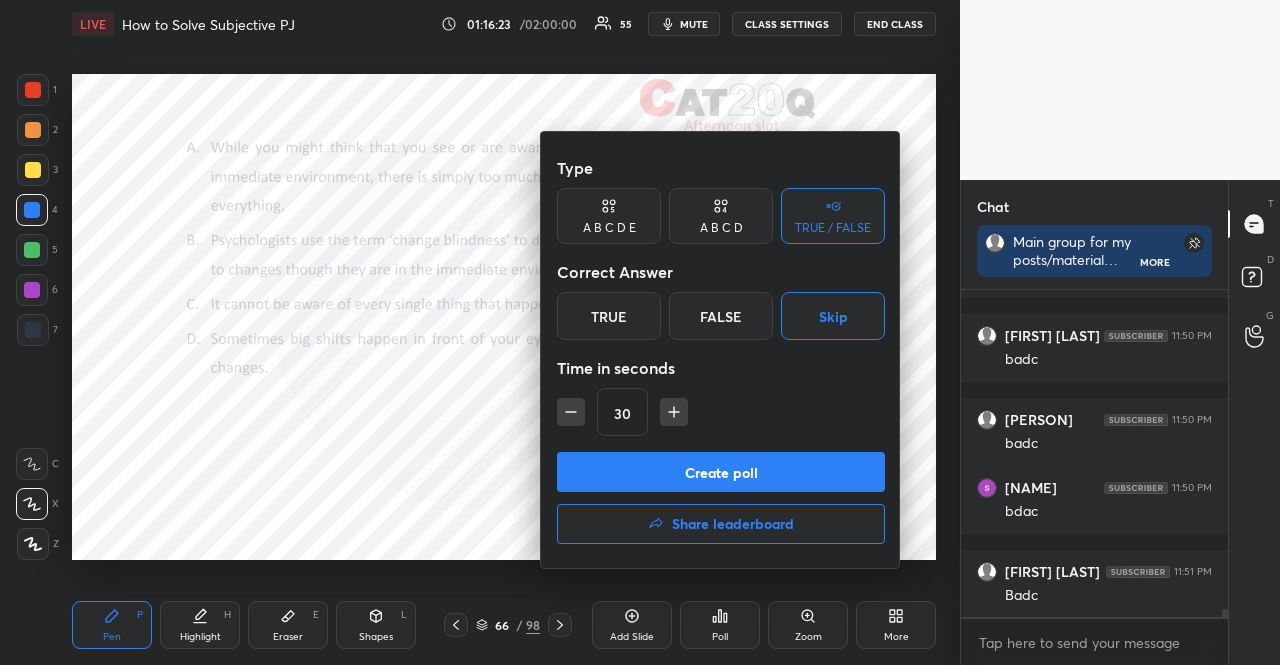 click on "Type A B C D E A B C D TRUE / FALSE Correct Answer True False Skip Time in seconds 30 Create poll Share leaderboard" at bounding box center [721, 350] 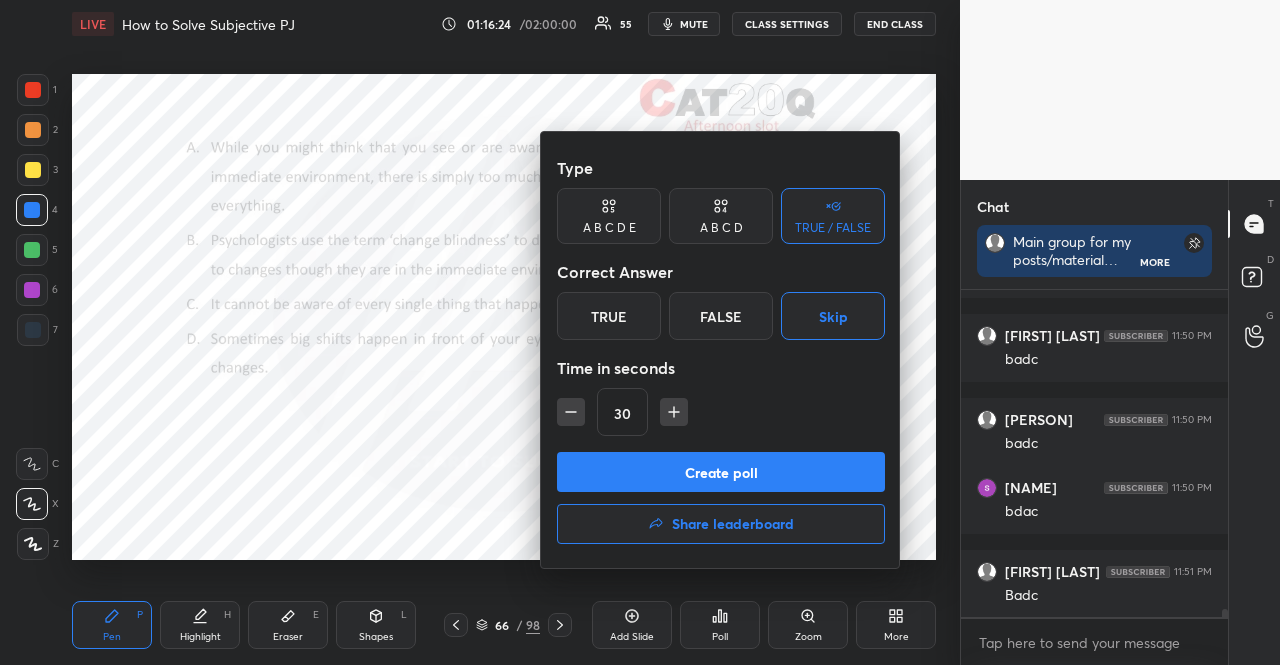 click on "Create poll" at bounding box center (721, 472) 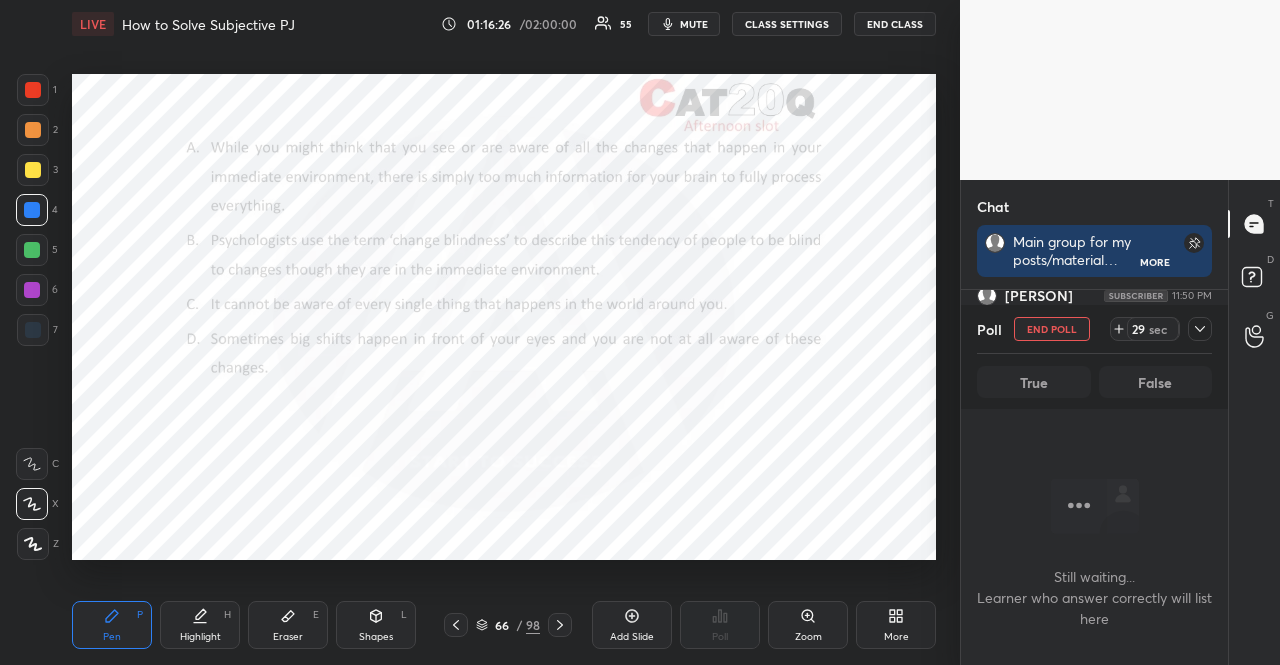click on "mute" at bounding box center (684, 24) 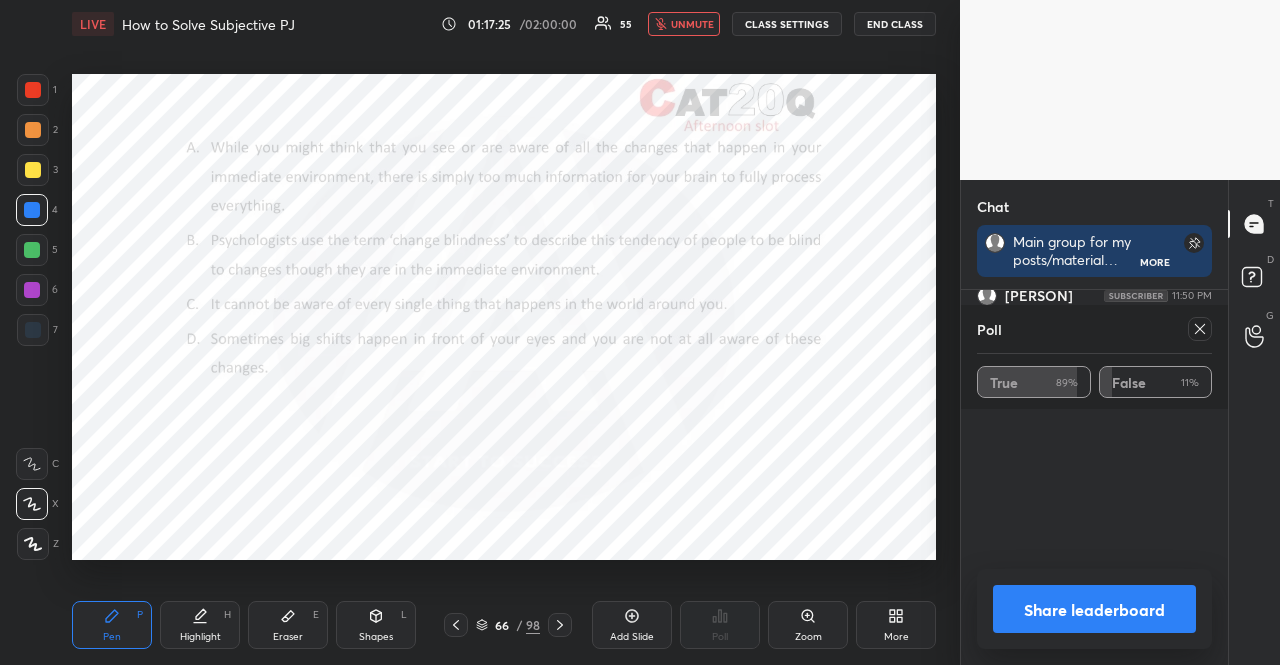 click on "unmute" at bounding box center (692, 24) 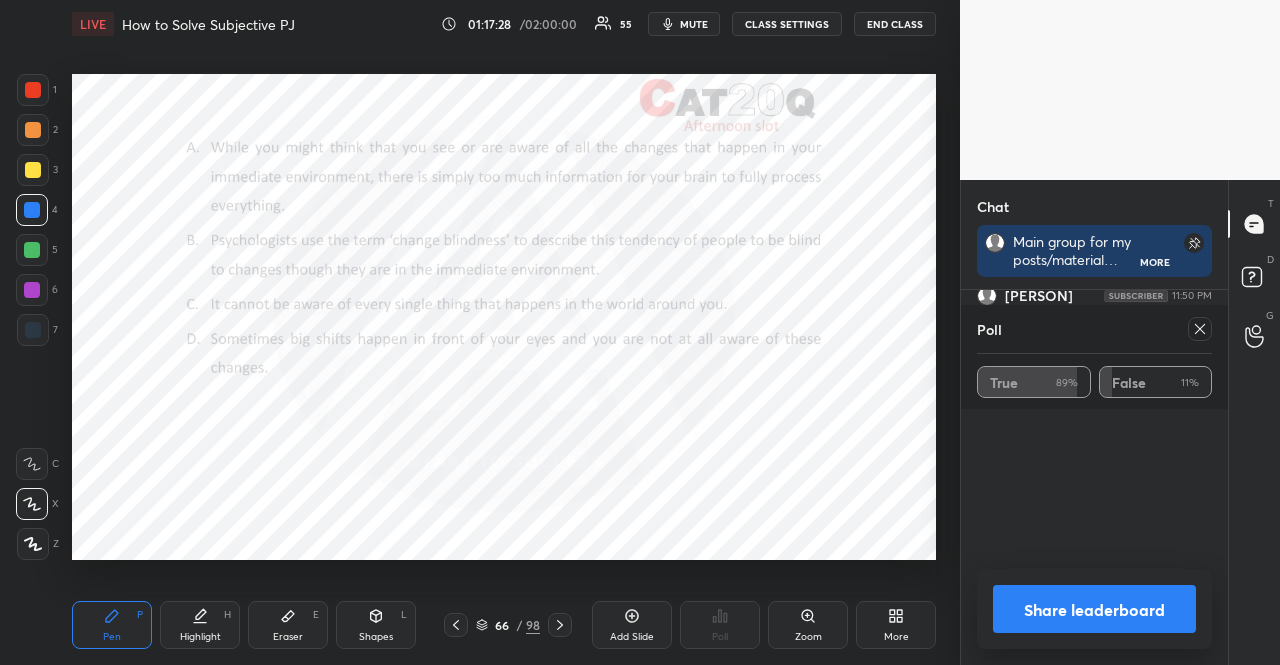 click 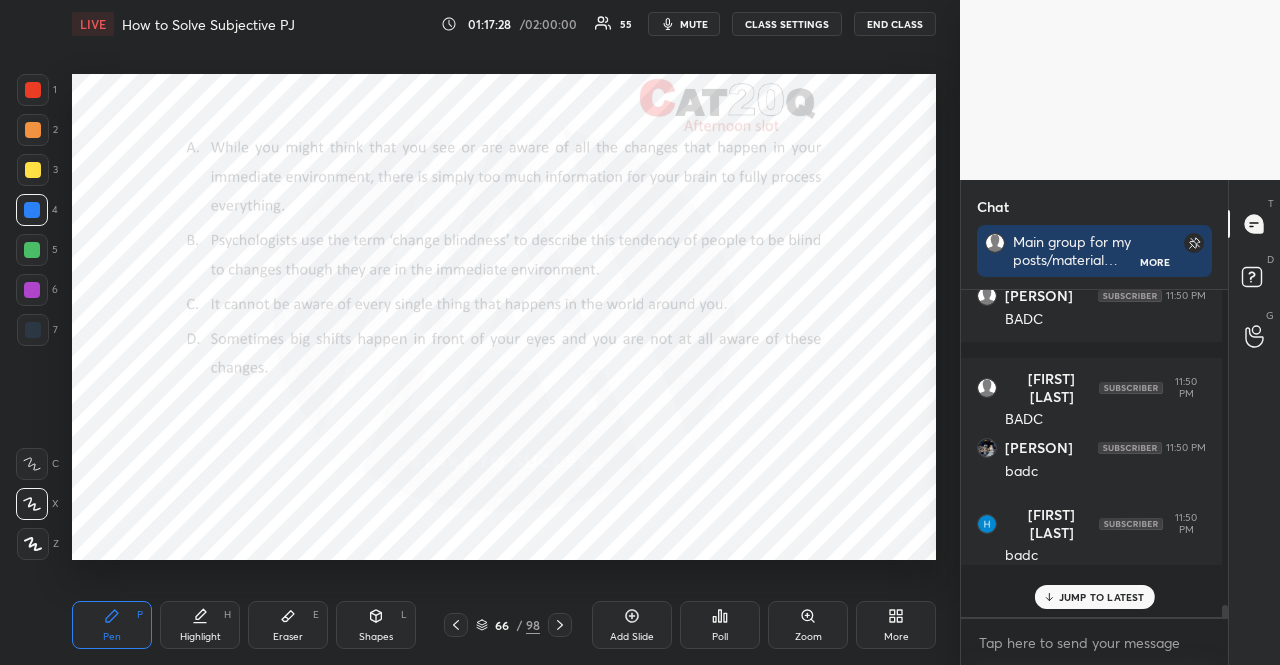 scroll, scrollTop: 6, scrollLeft: 6, axis: both 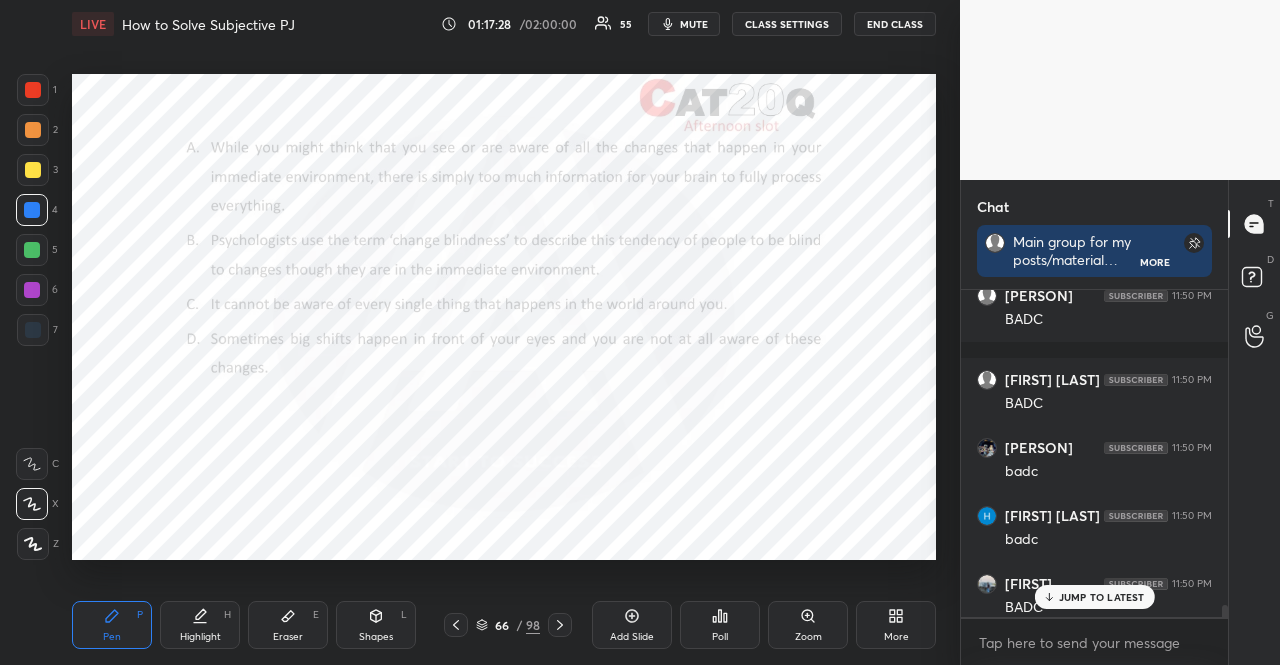 click on "Poll" at bounding box center [720, 625] 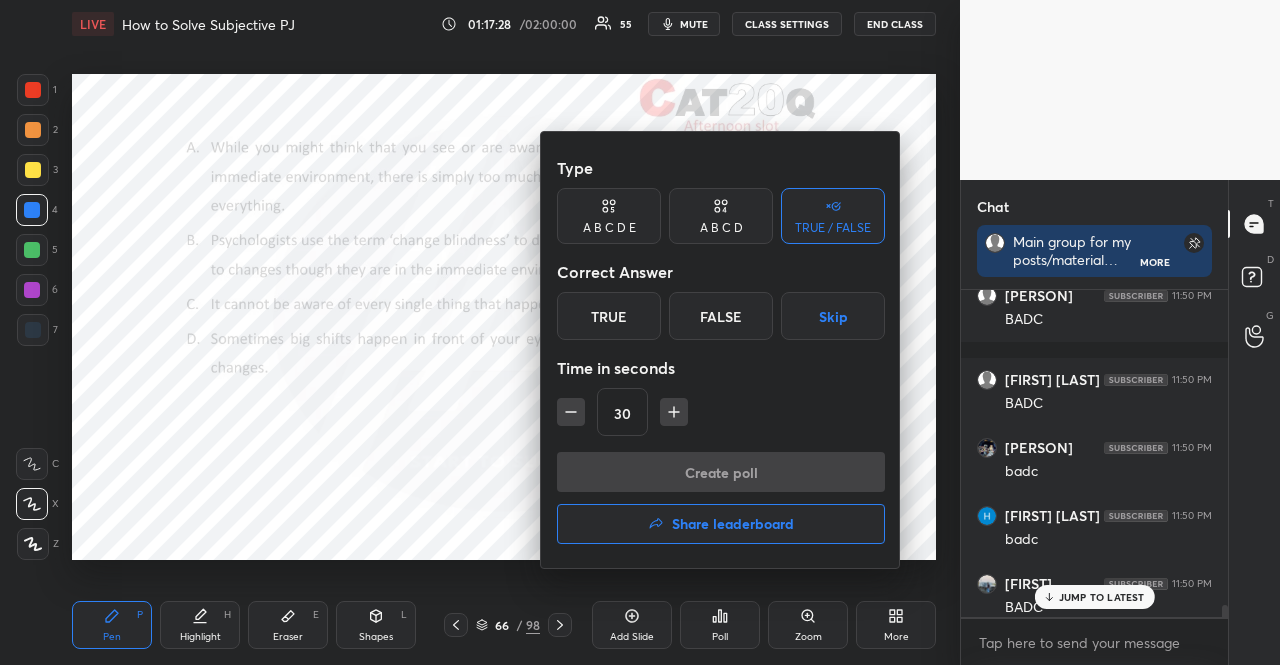 scroll, scrollTop: 12472, scrollLeft: 0, axis: vertical 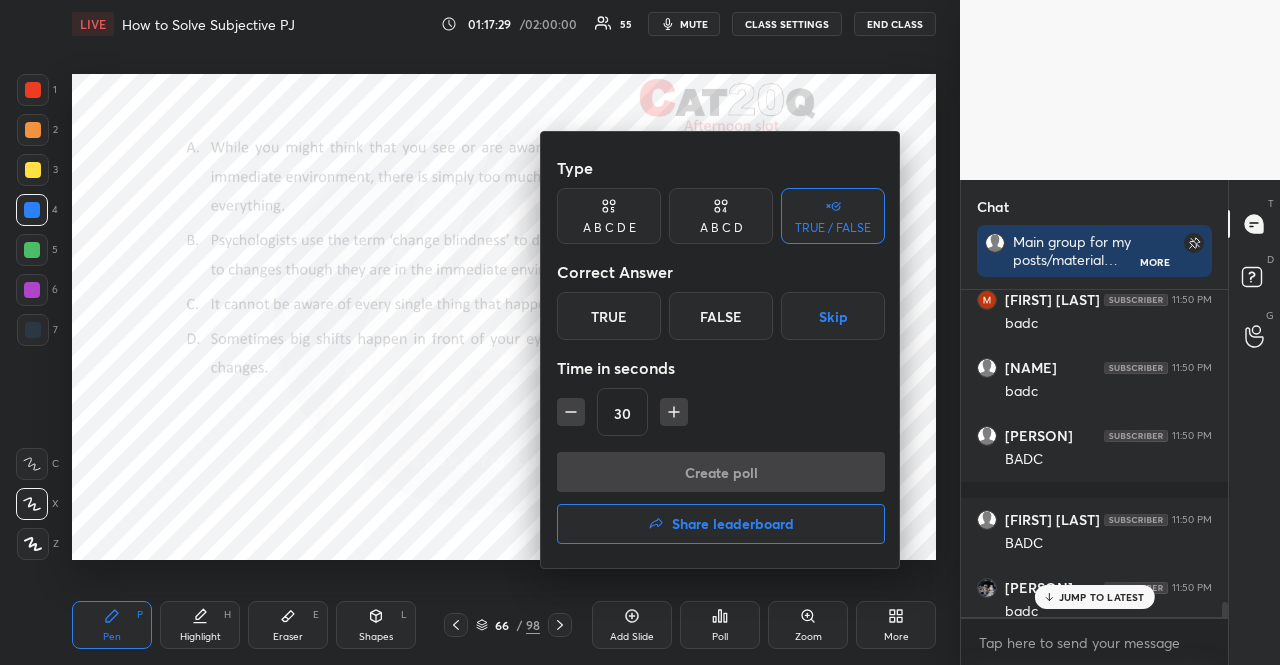 click on "Skip" at bounding box center (833, 316) 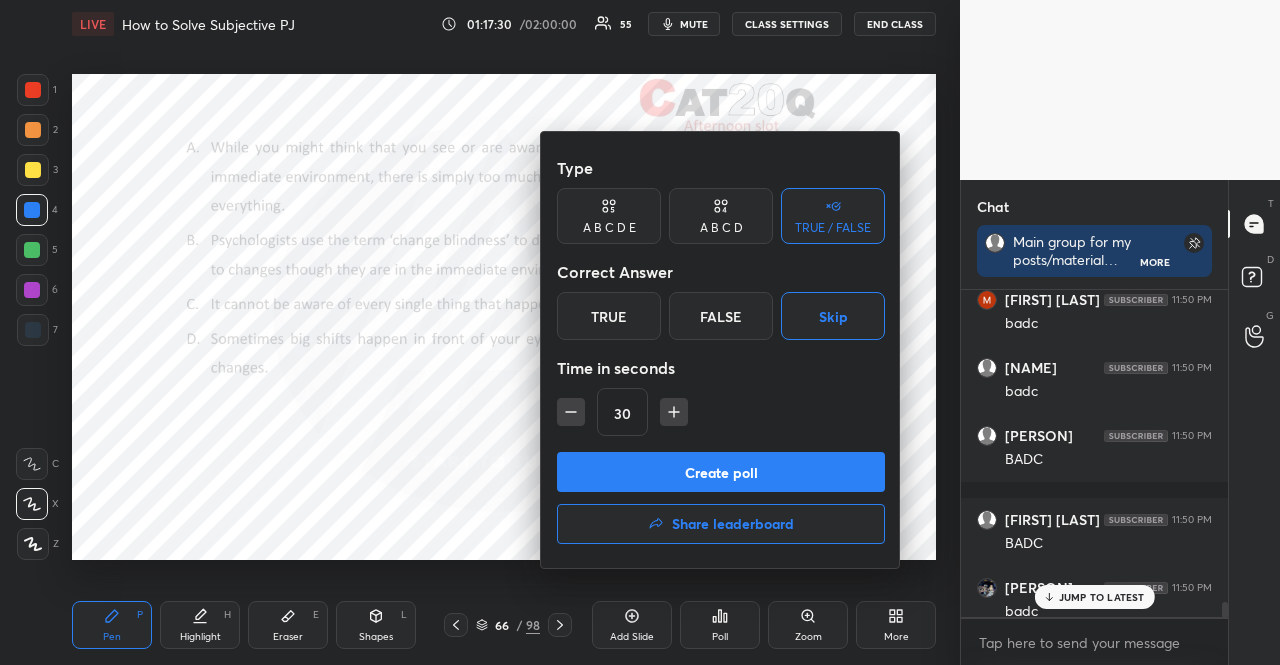 click on "Create poll" at bounding box center [721, 472] 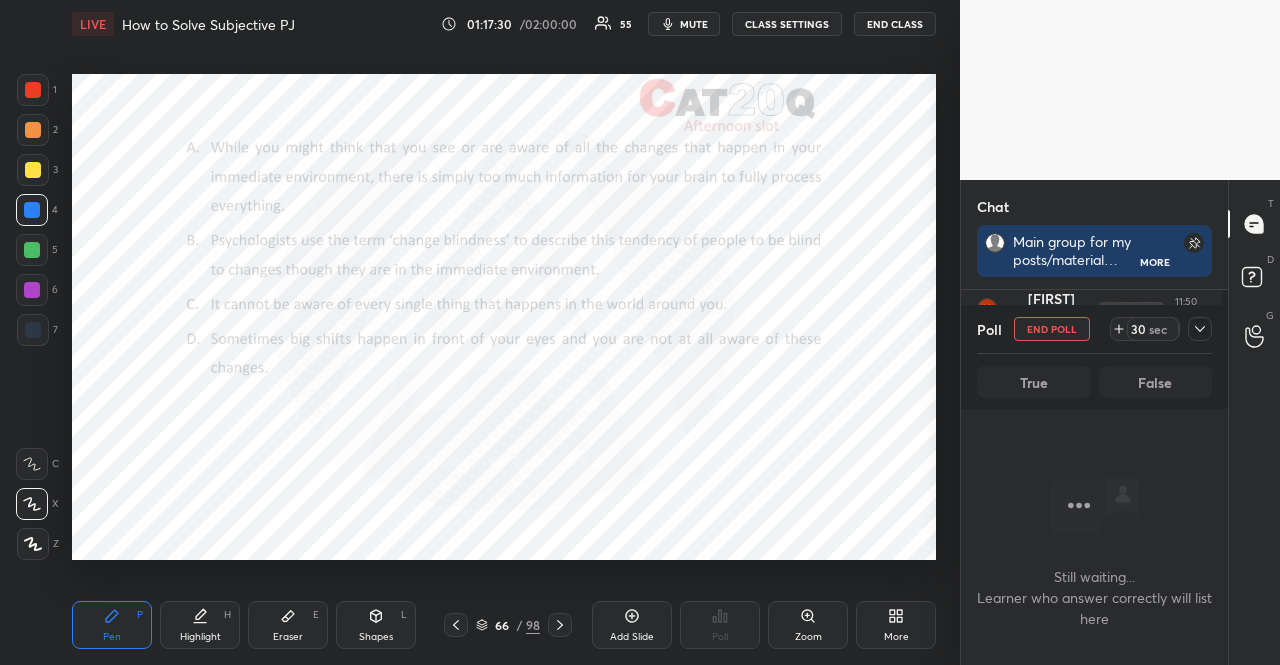 scroll, scrollTop: 228, scrollLeft: 255, axis: both 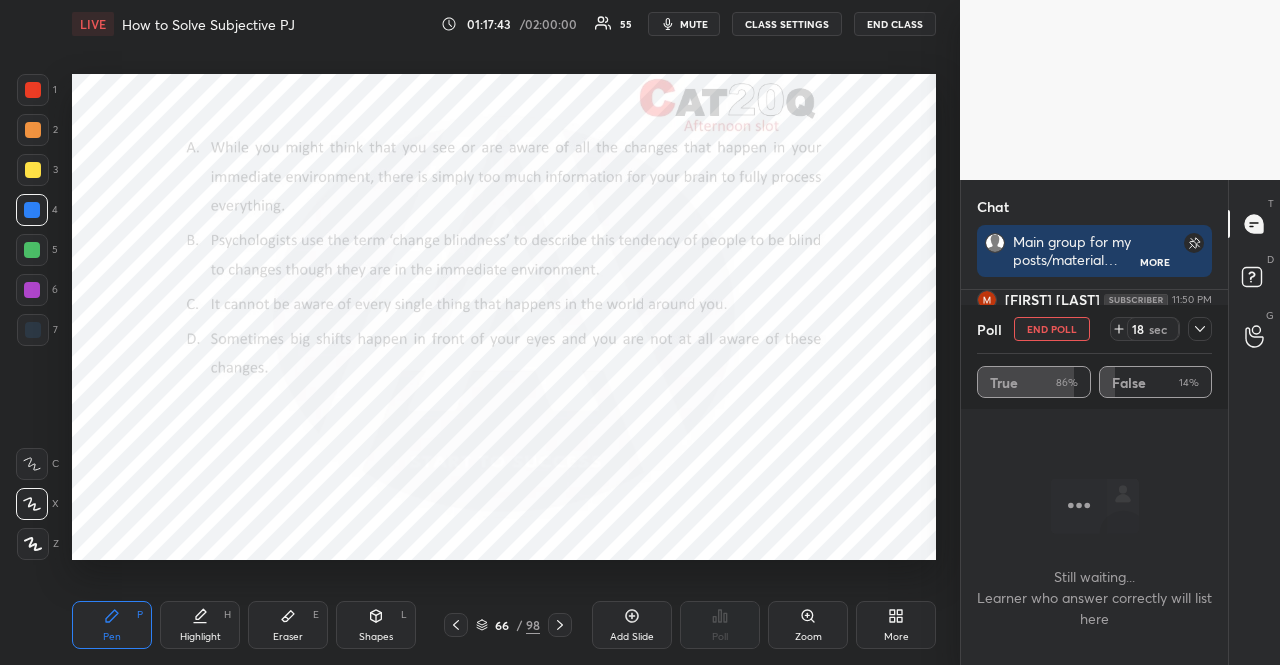 click on "END POLL" at bounding box center (1052, 329) 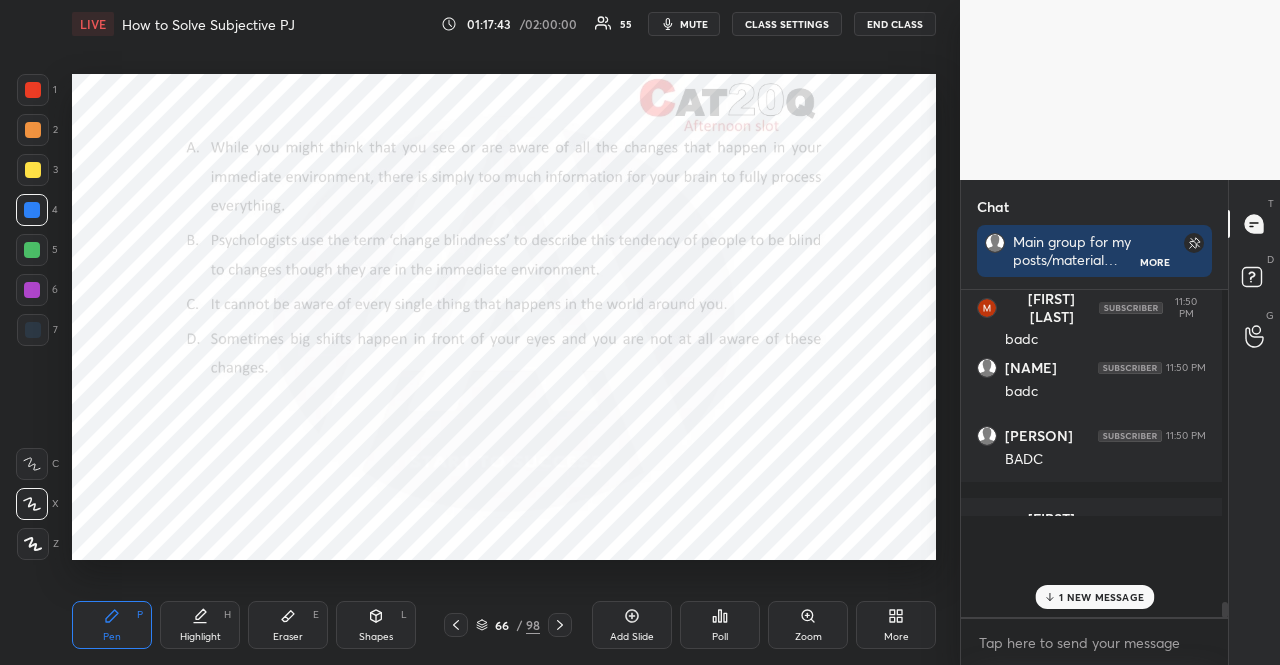 scroll, scrollTop: 259, scrollLeft: 255, axis: both 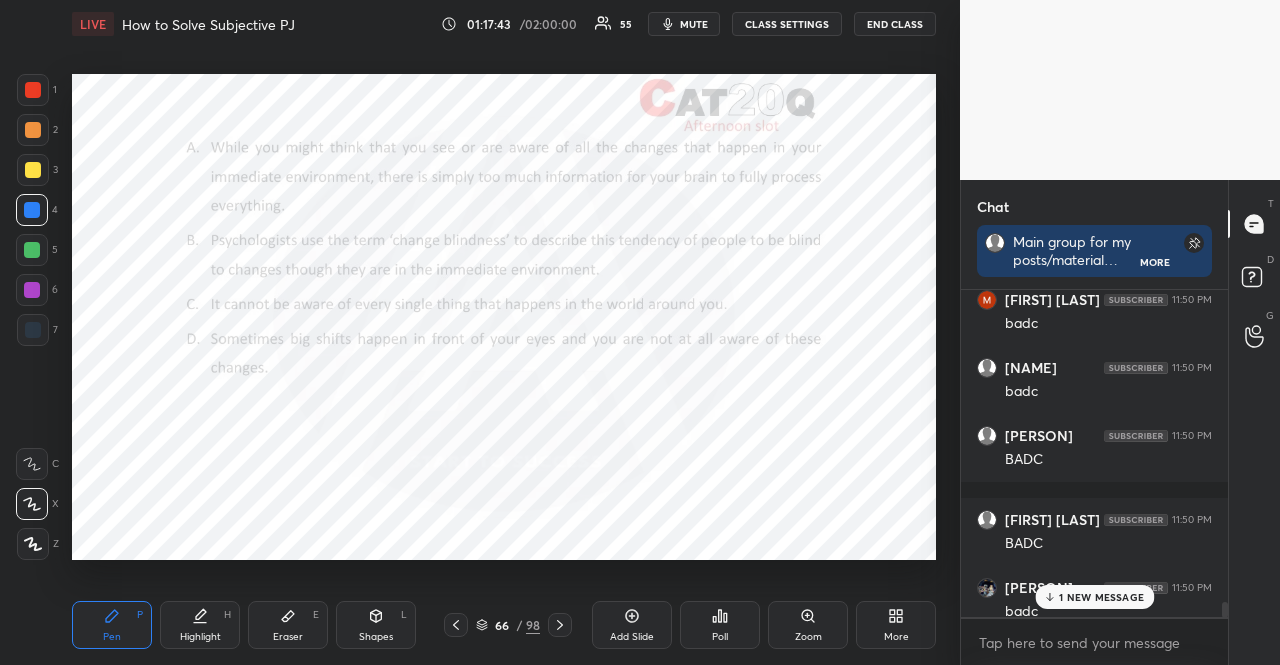click on "Poll" at bounding box center (720, 625) 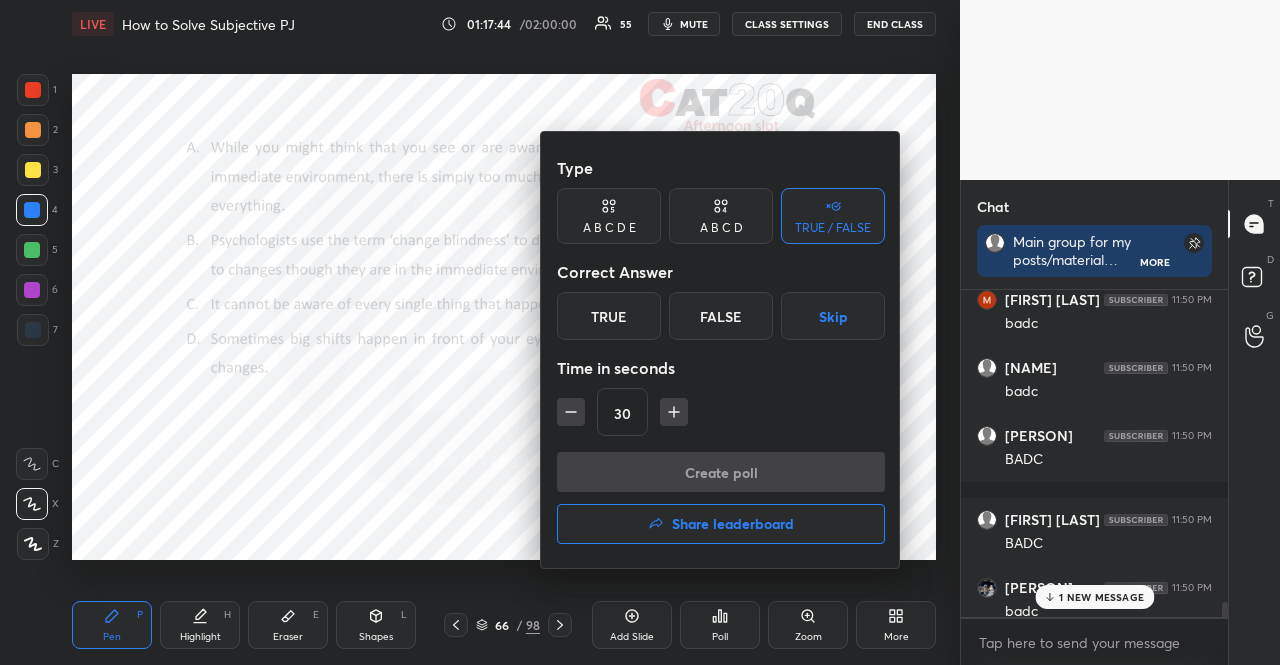 click on "Skip" at bounding box center (833, 316) 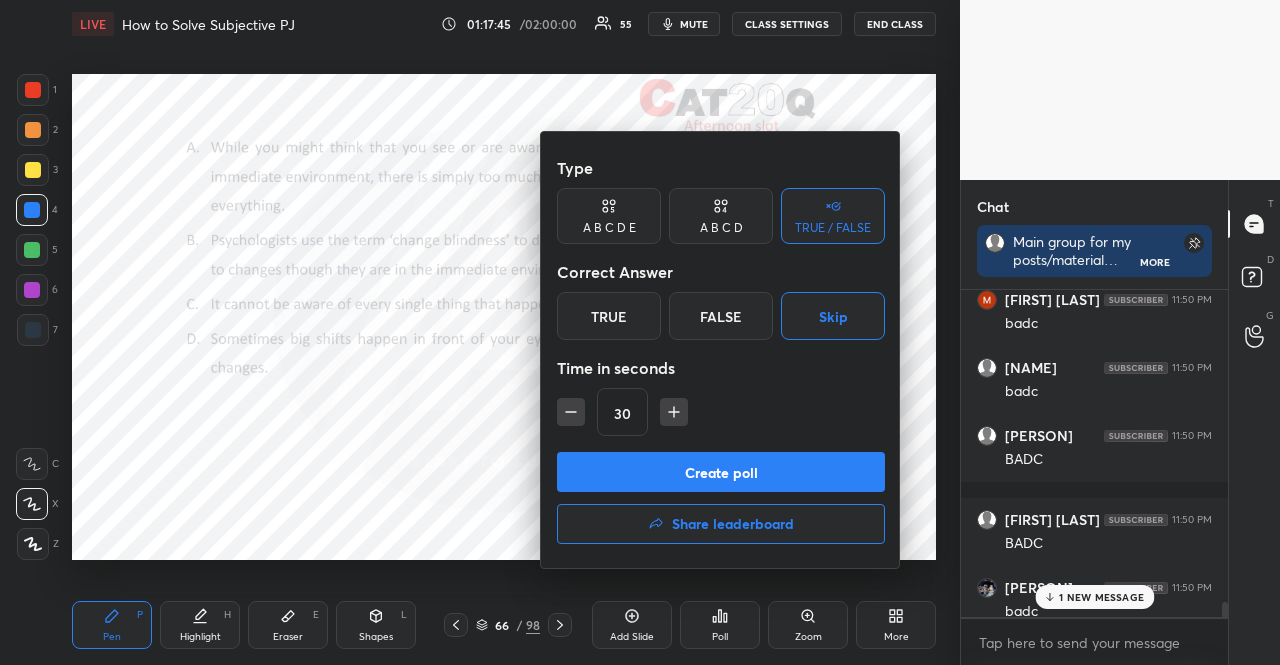 click on "30" at bounding box center [721, 412] 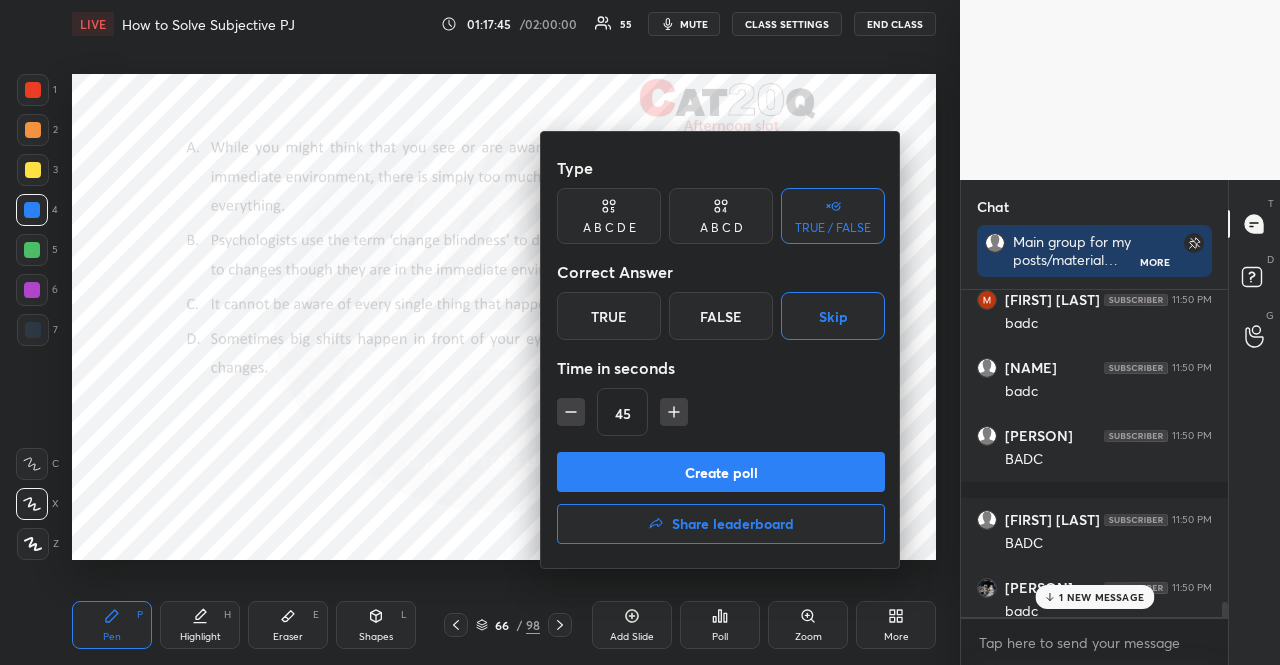 click 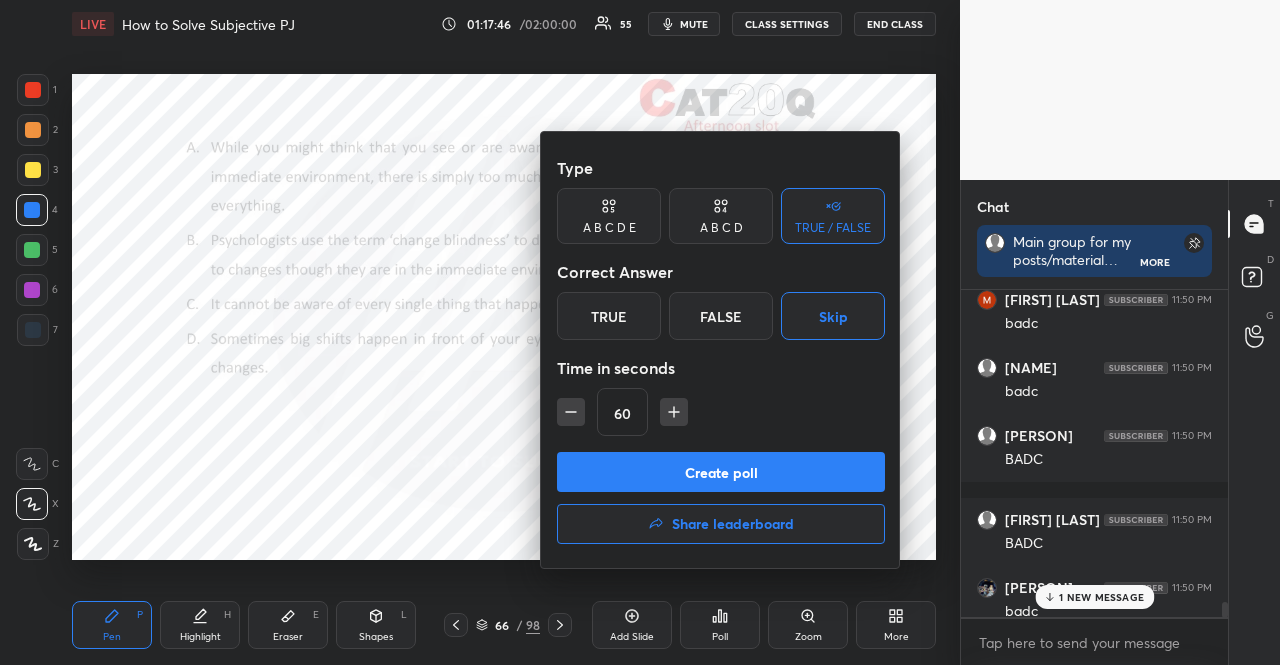 click 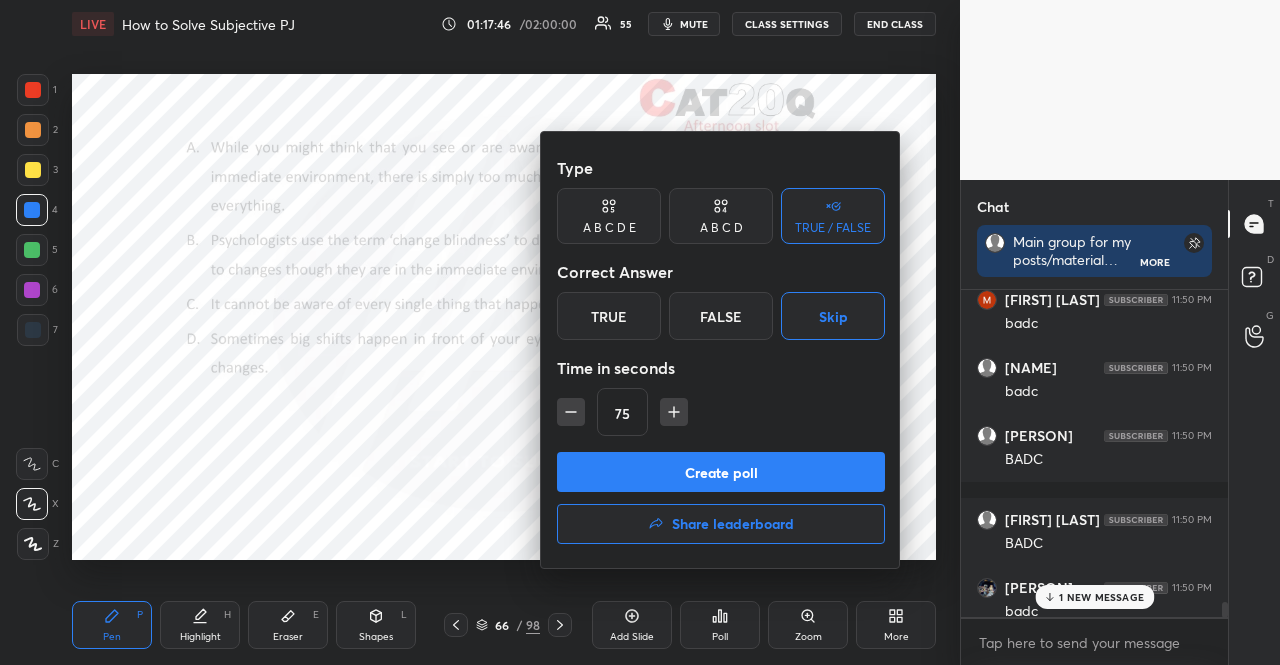 click 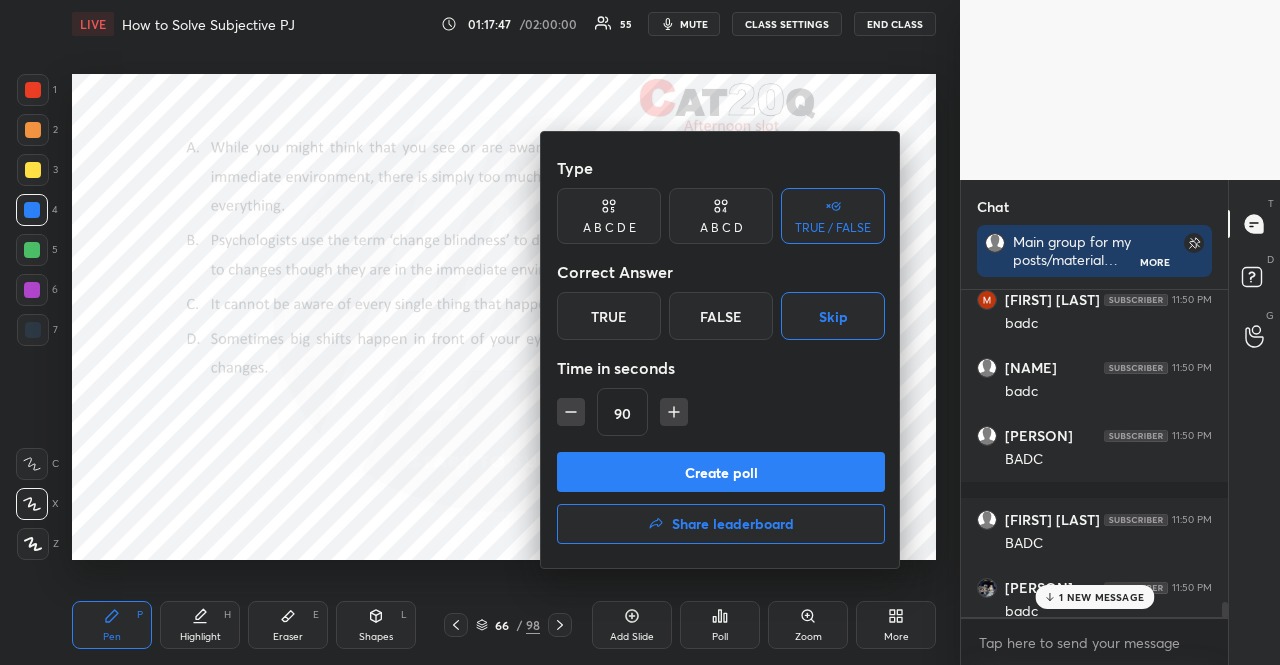 click on "Create poll" at bounding box center [721, 472] 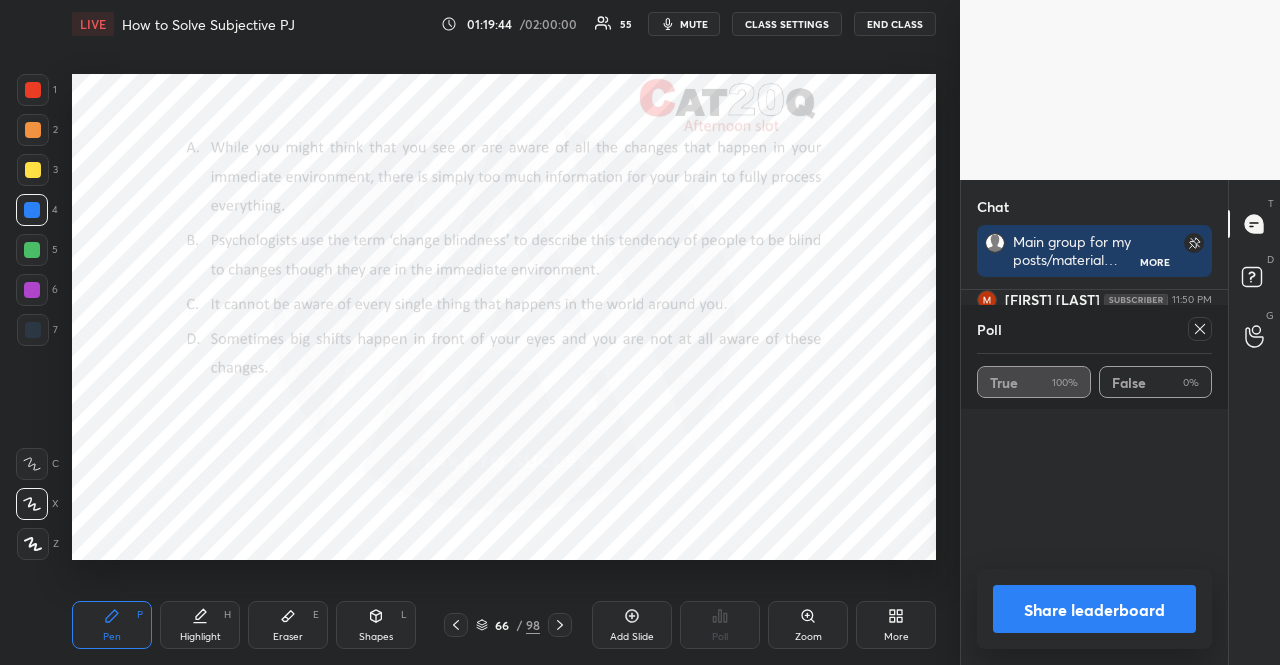 scroll, scrollTop: 177, scrollLeft: 261, axis: both 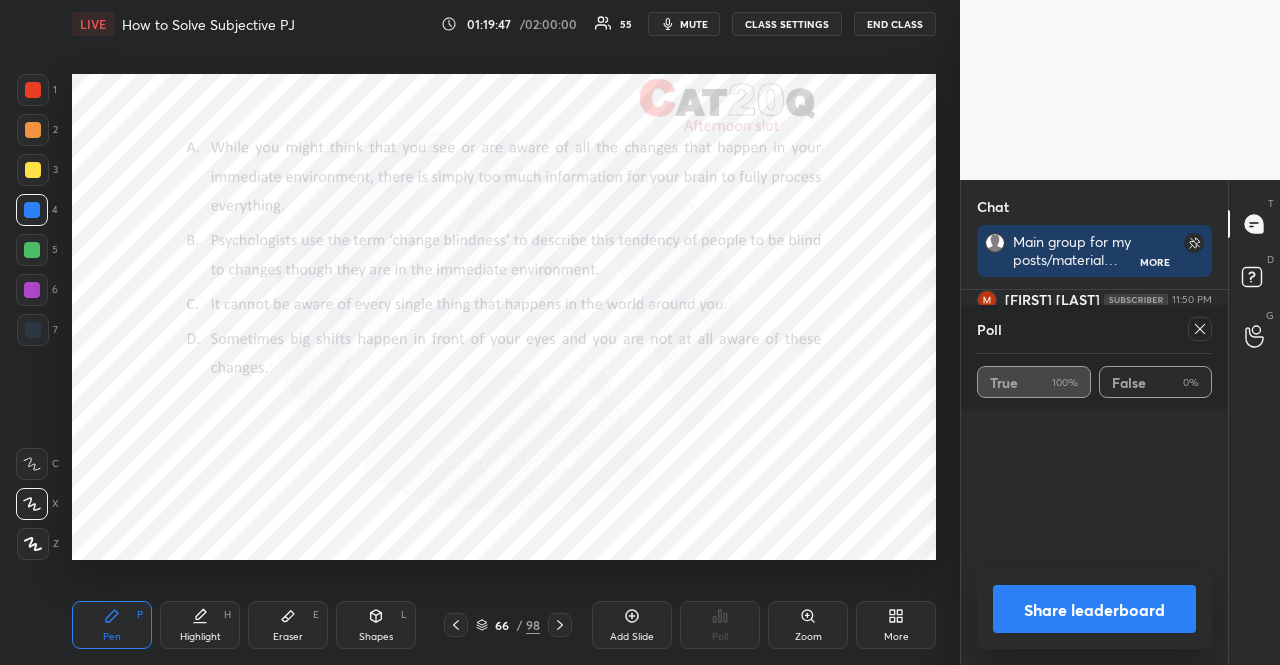 click at bounding box center [1200, 329] 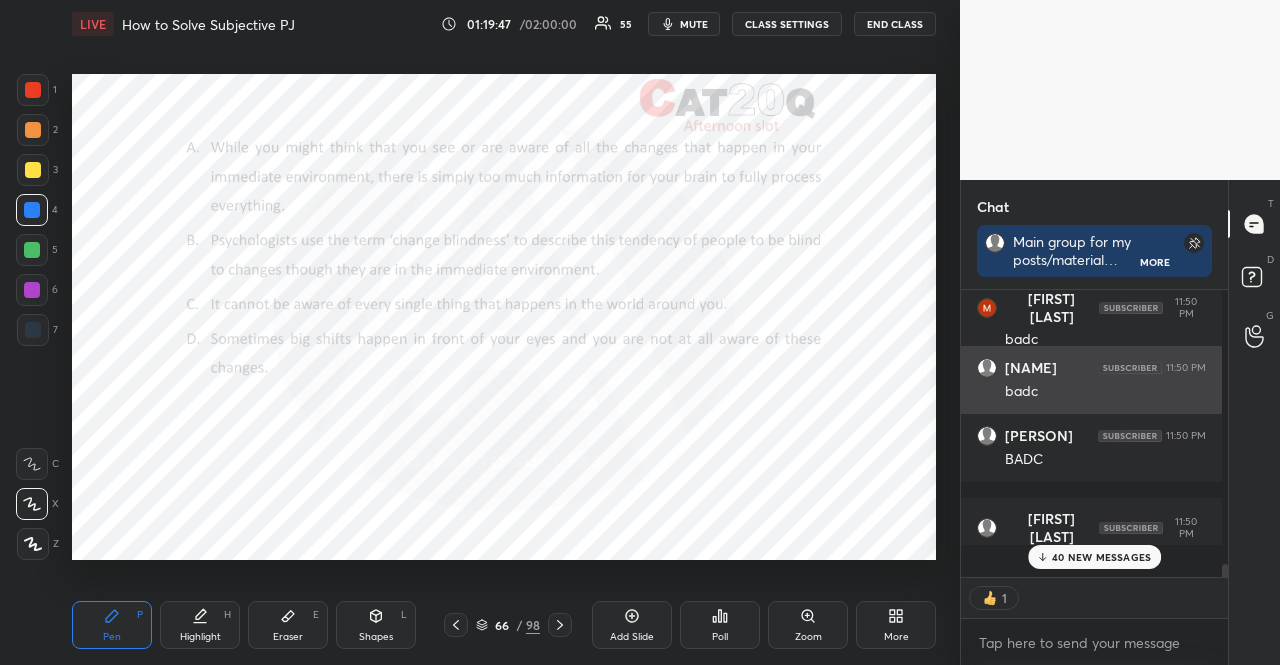 scroll, scrollTop: 7, scrollLeft: 6, axis: both 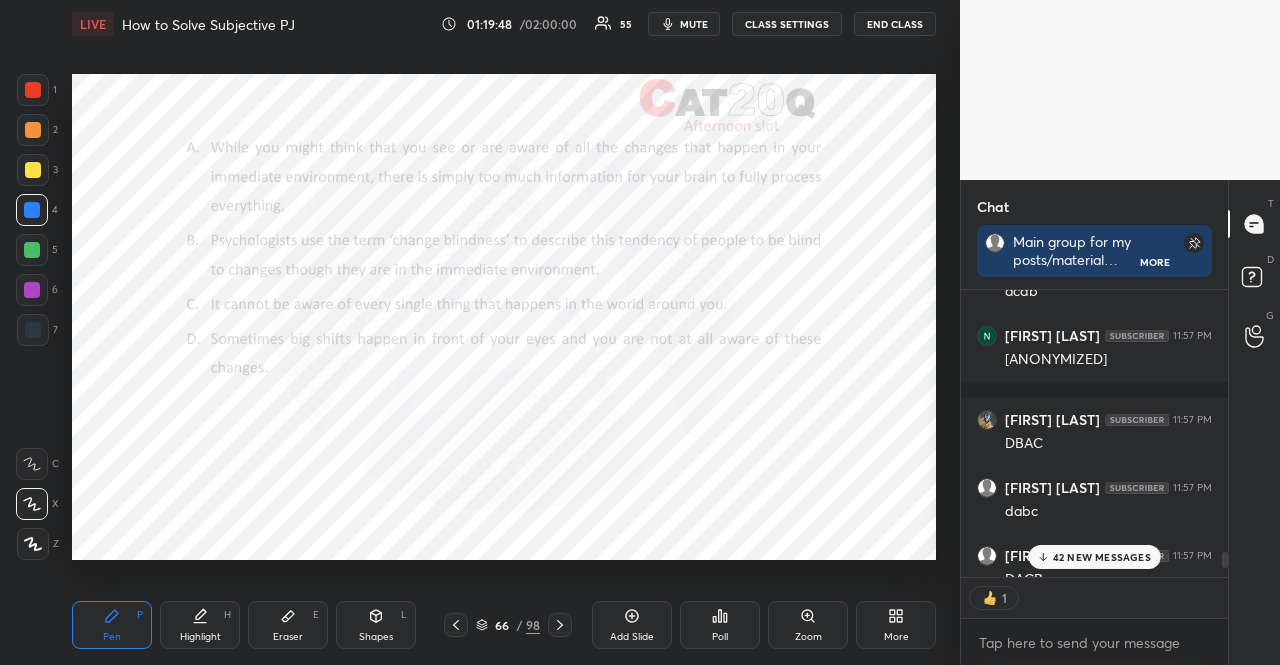 click on "42 NEW MESSAGES" at bounding box center [1102, 557] 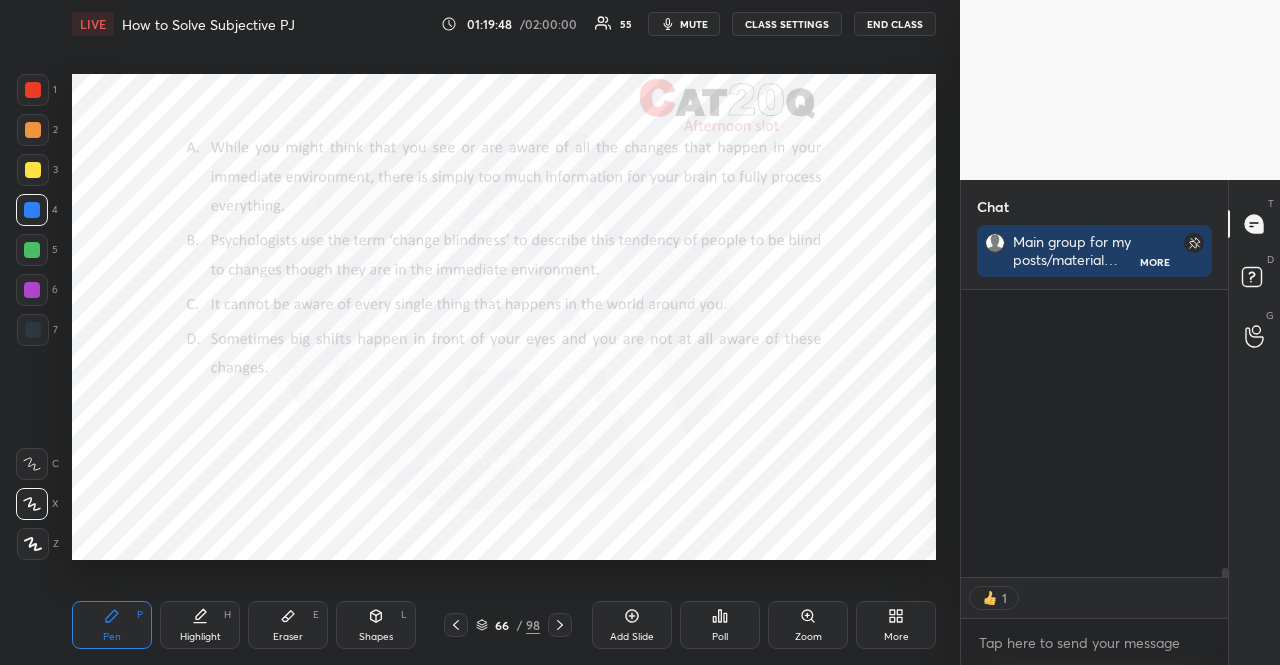 scroll, scrollTop: 15400, scrollLeft: 0, axis: vertical 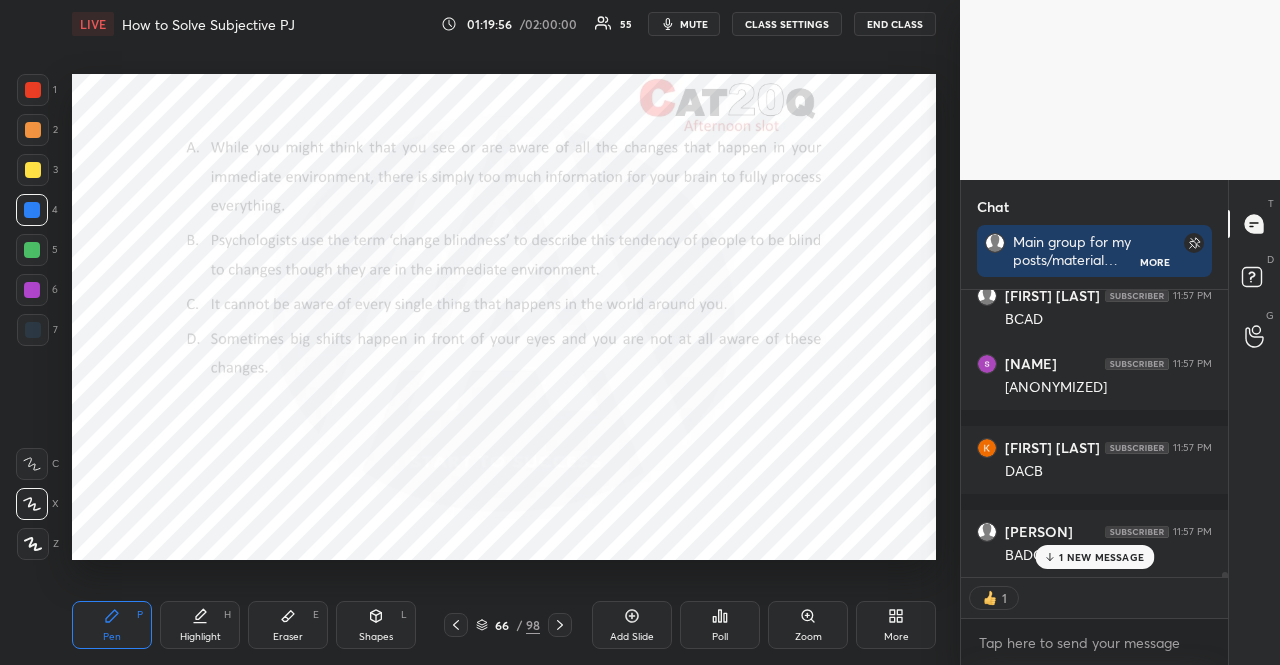 type on "x" 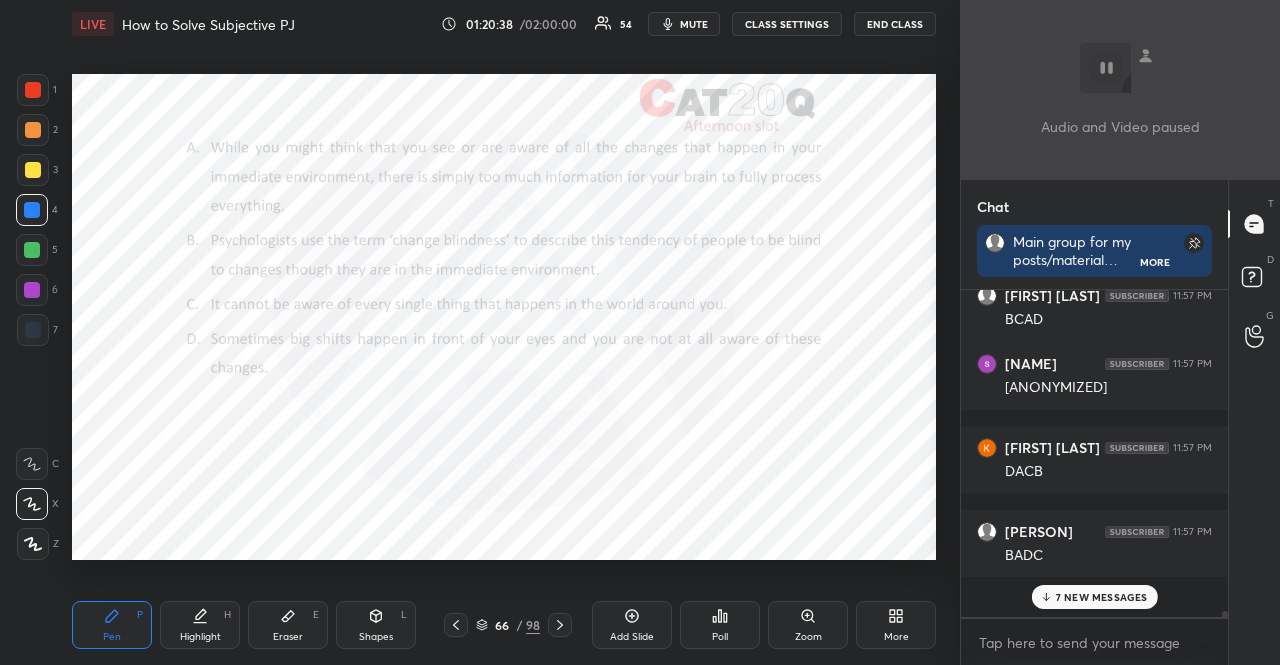 scroll, scrollTop: 15784, scrollLeft: 0, axis: vertical 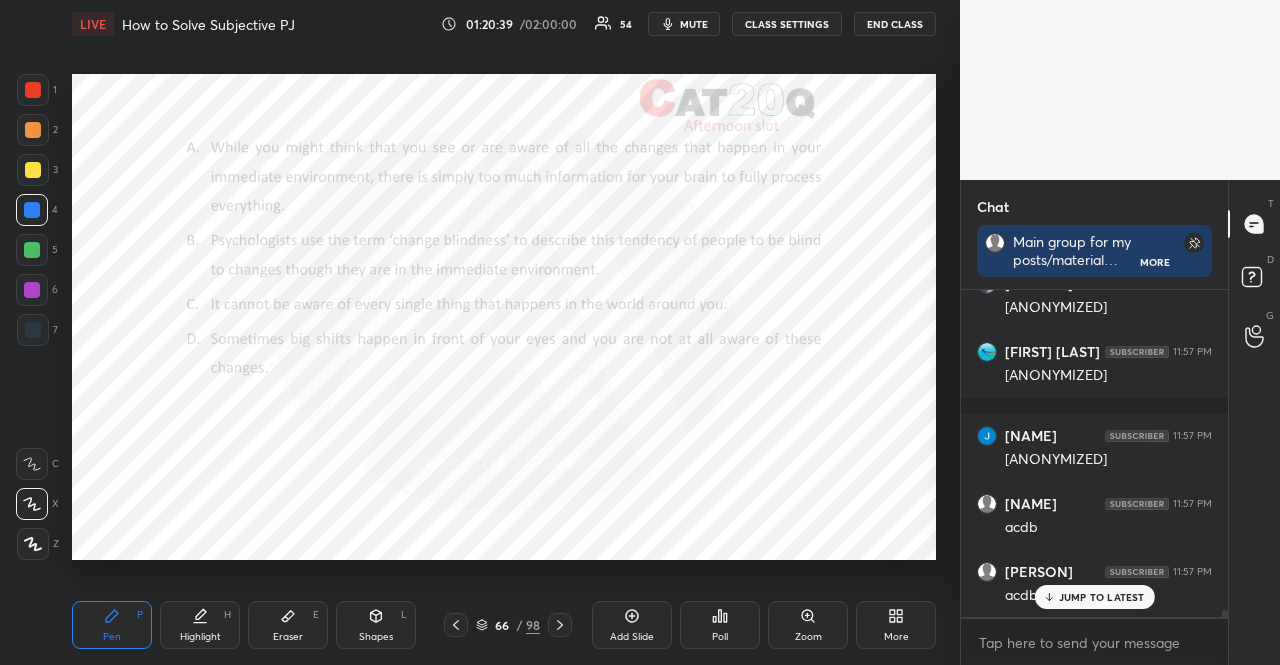 click on "JUMP TO LATEST" at bounding box center [1102, 597] 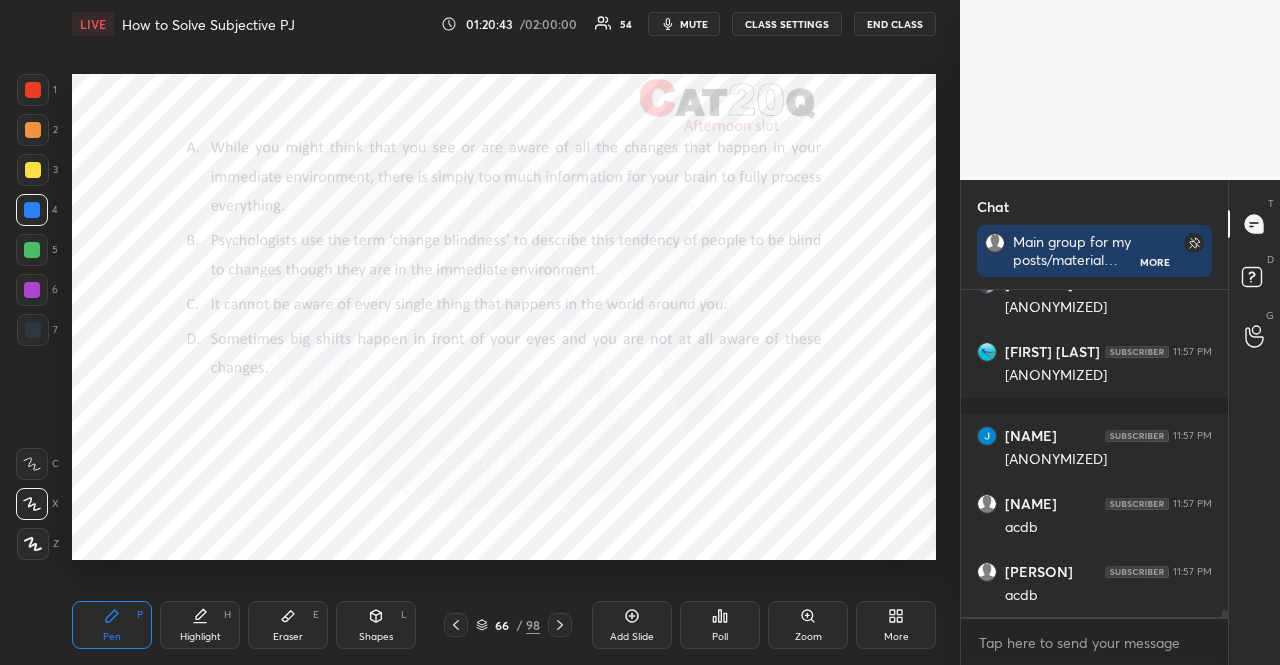 scroll, scrollTop: 15852, scrollLeft: 0, axis: vertical 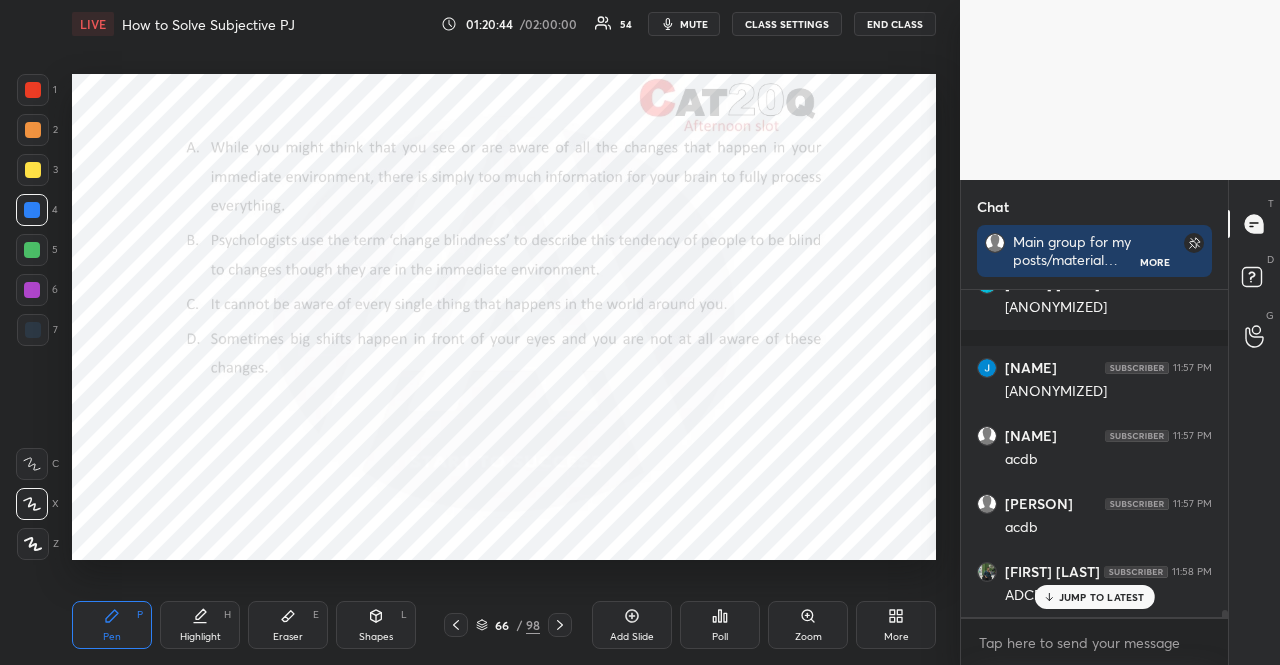click on "CLASS SETTINGS" at bounding box center (787, 24) 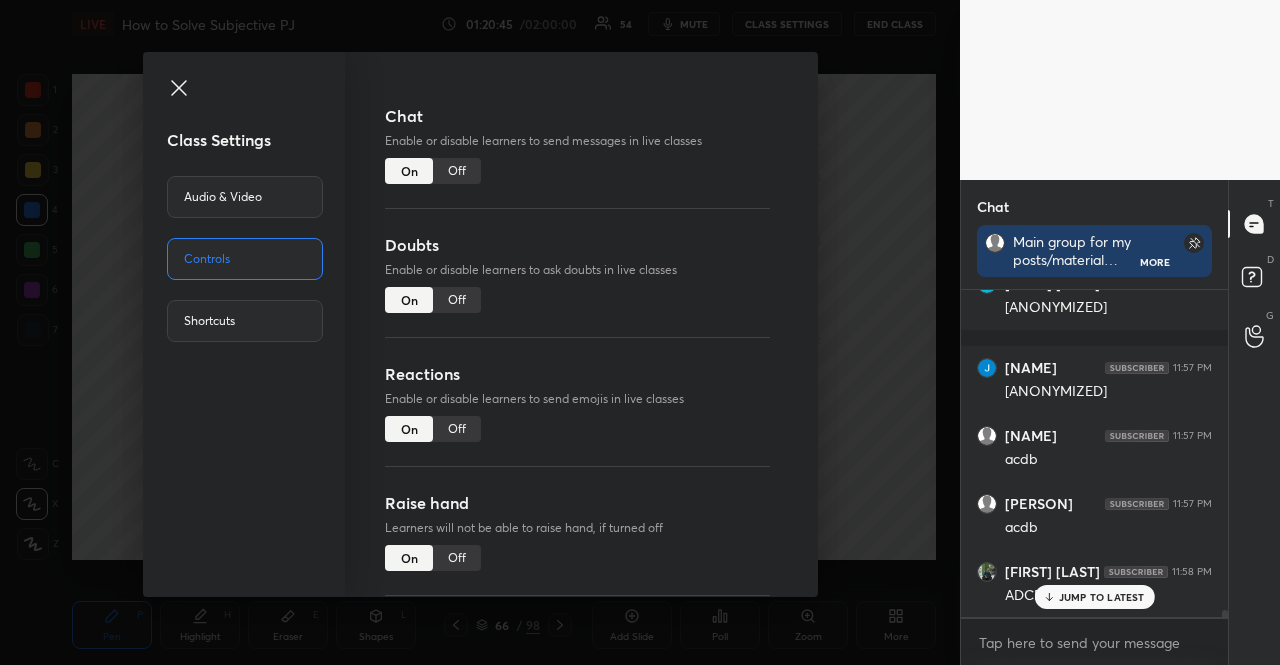 click on "Off" at bounding box center (457, 171) 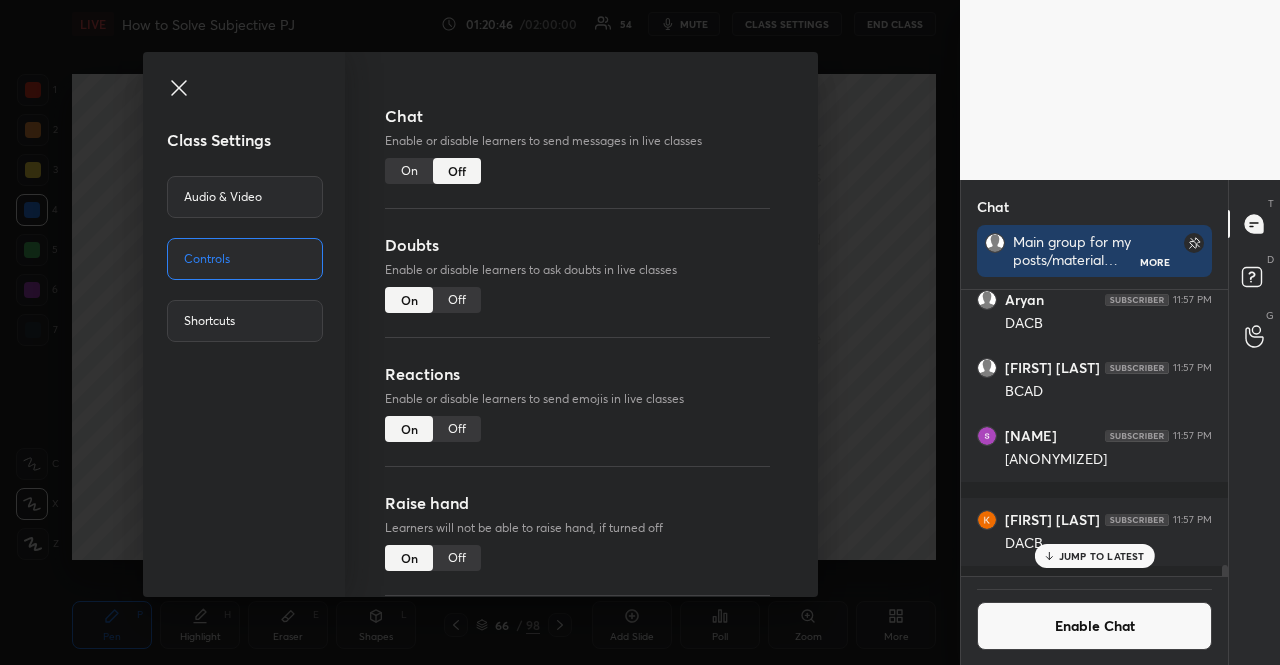 drag, startPoint x: 176, startPoint y: 79, endPoint x: 175, endPoint y: 100, distance: 21.023796 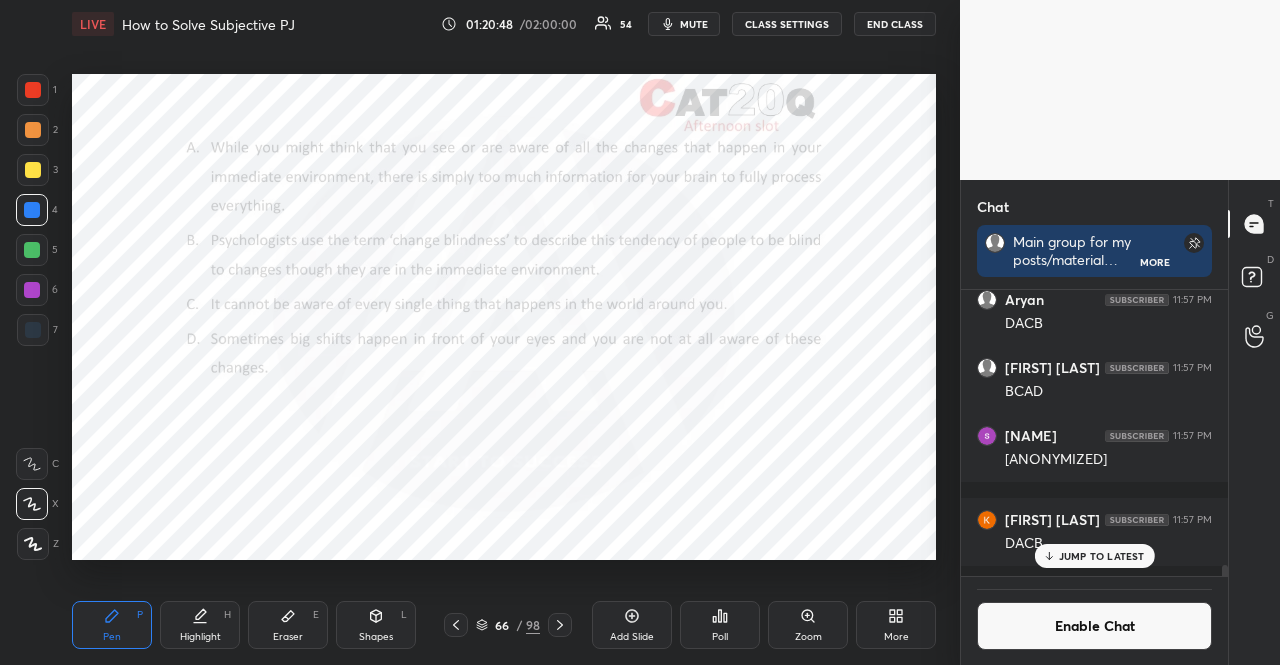 click at bounding box center (32, 290) 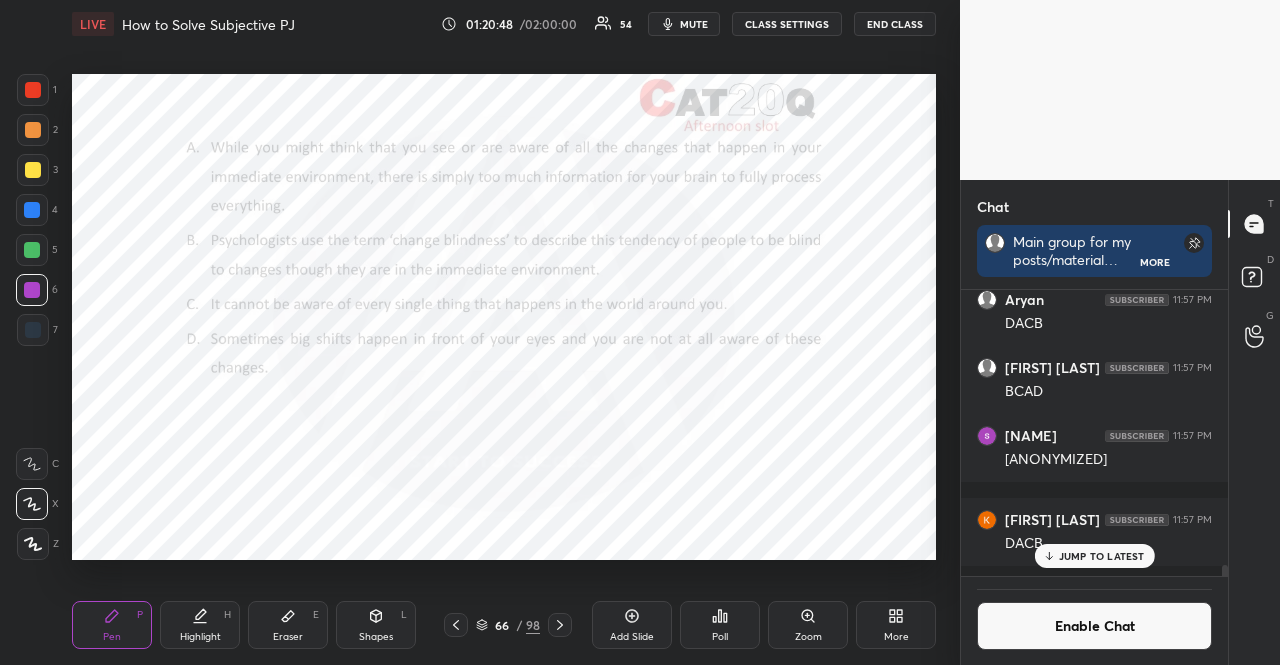 click at bounding box center (32, 290) 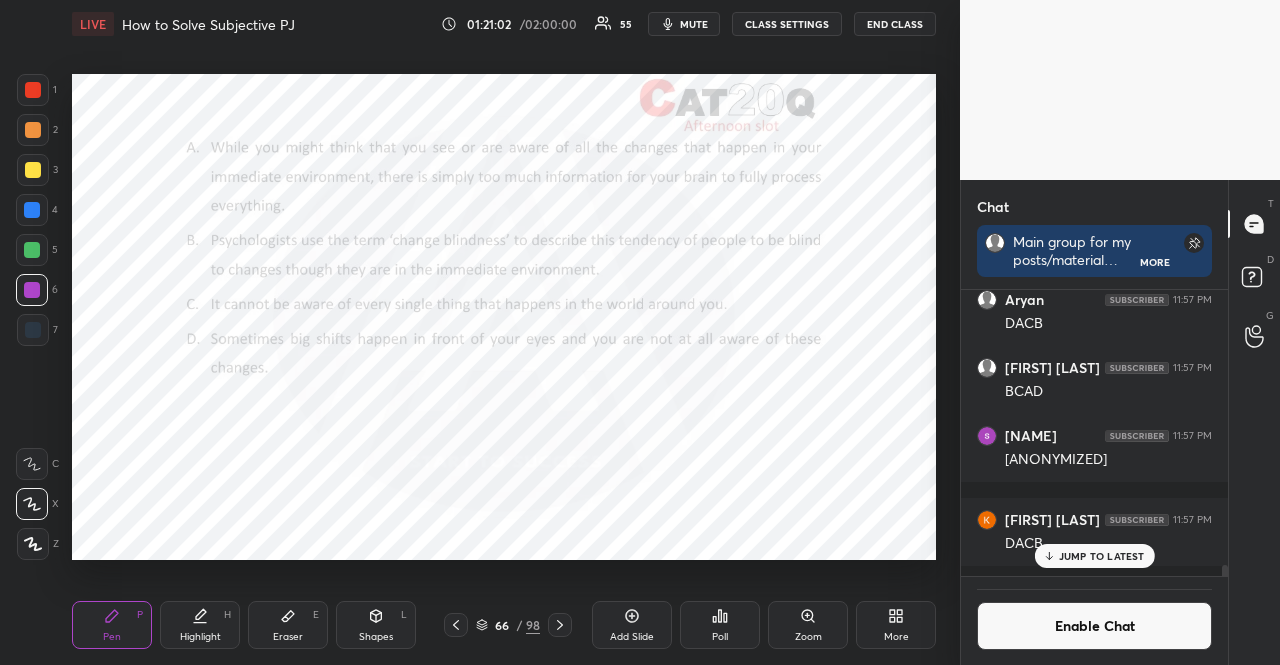 click on "Eraser E" at bounding box center [288, 625] 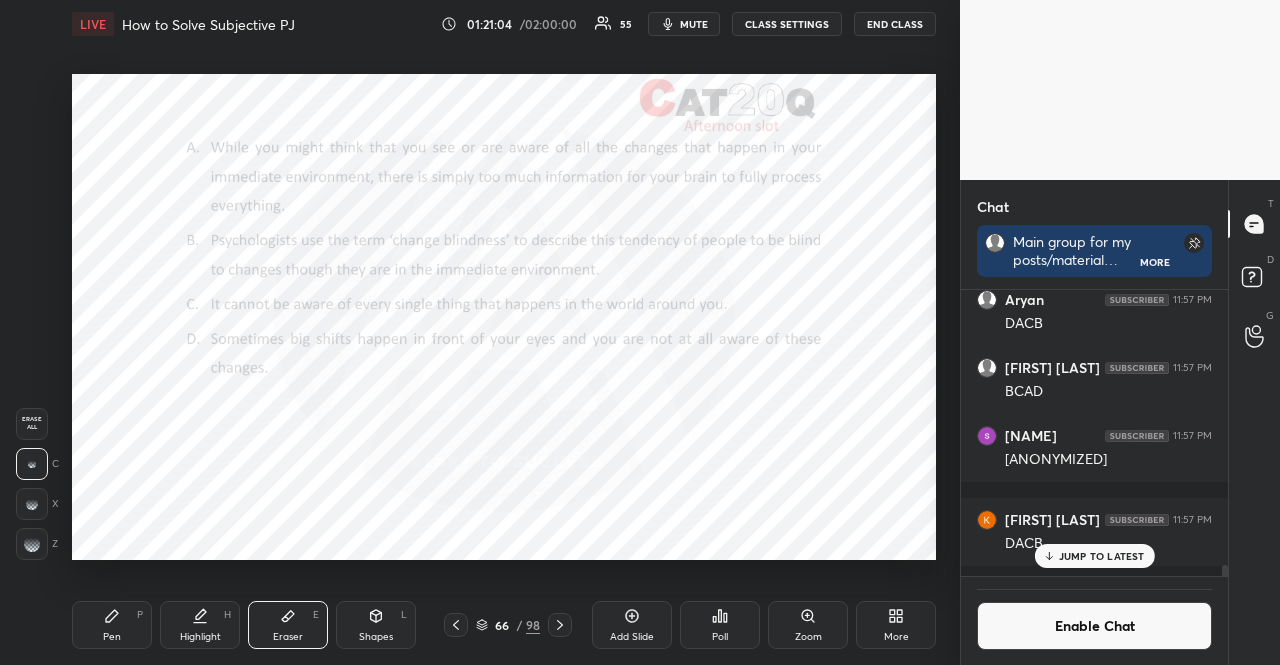 click on "Pen P" at bounding box center [112, 625] 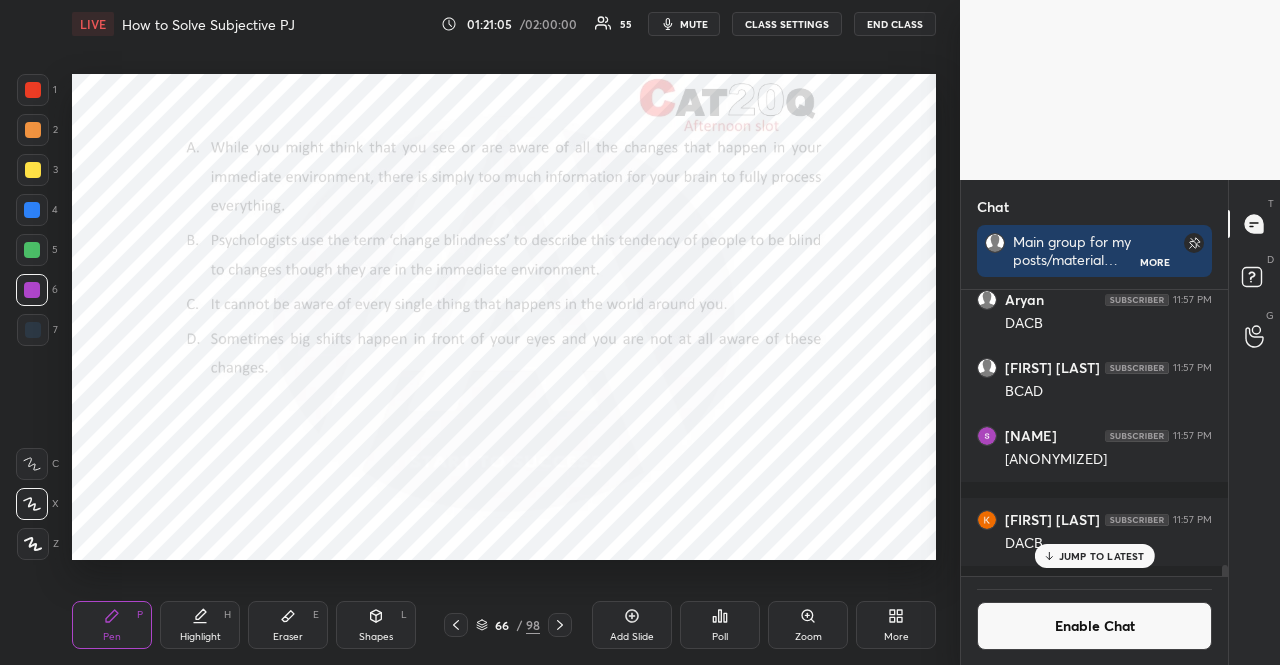 click on "Pen P" at bounding box center (112, 625) 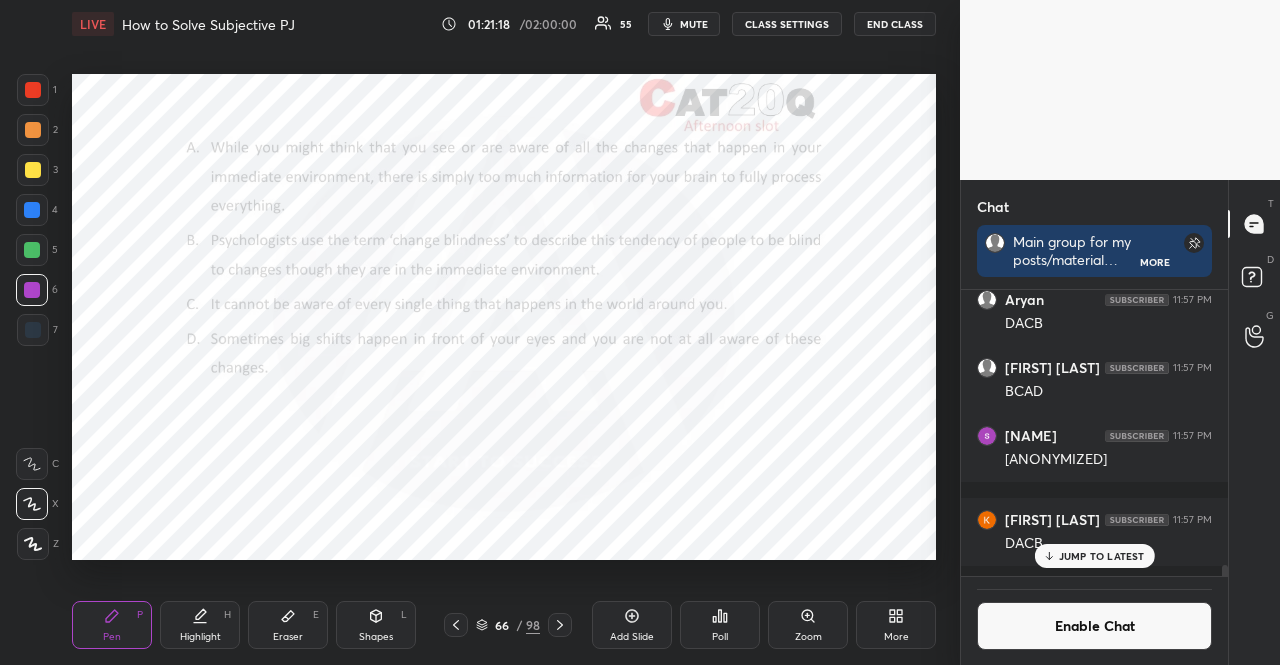 click at bounding box center (32, 210) 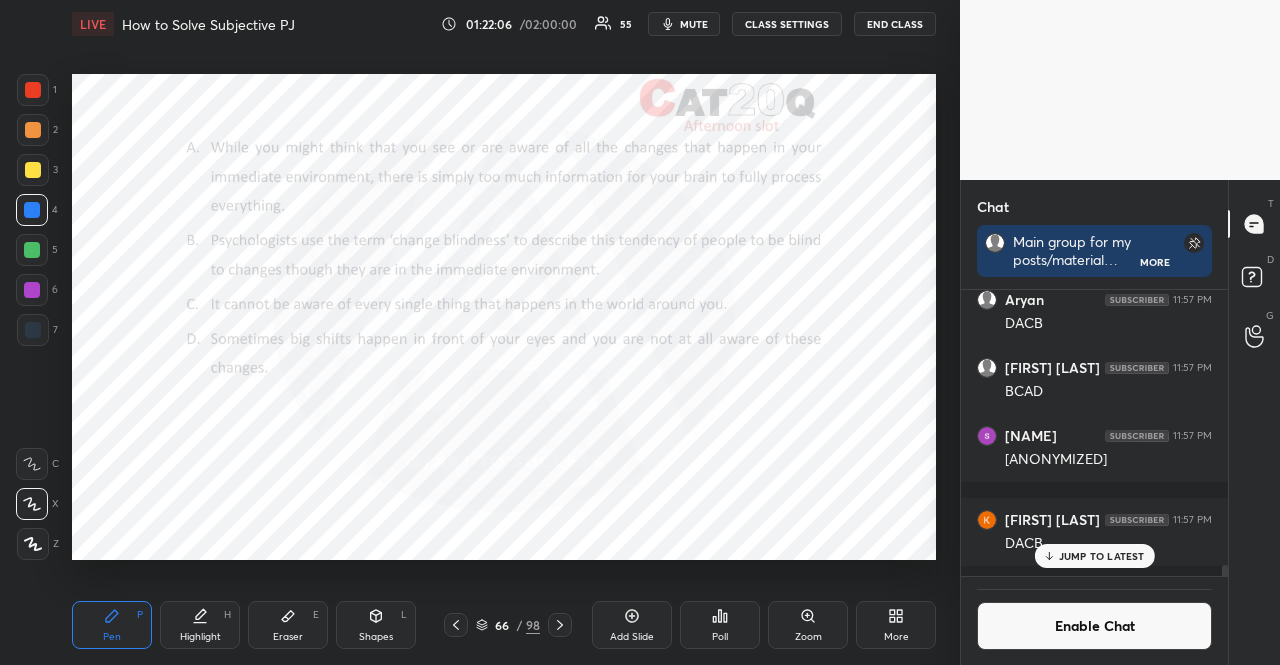 click on "Enable Chat" at bounding box center [1094, 626] 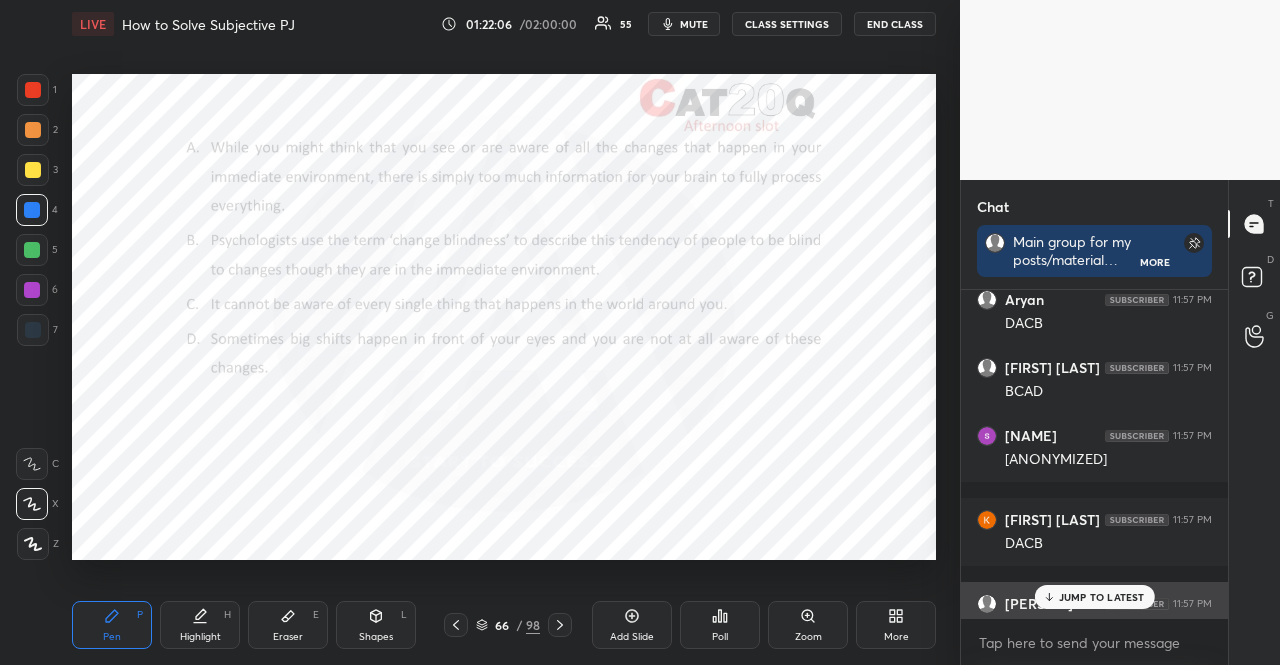 scroll, scrollTop: 6, scrollLeft: 6, axis: both 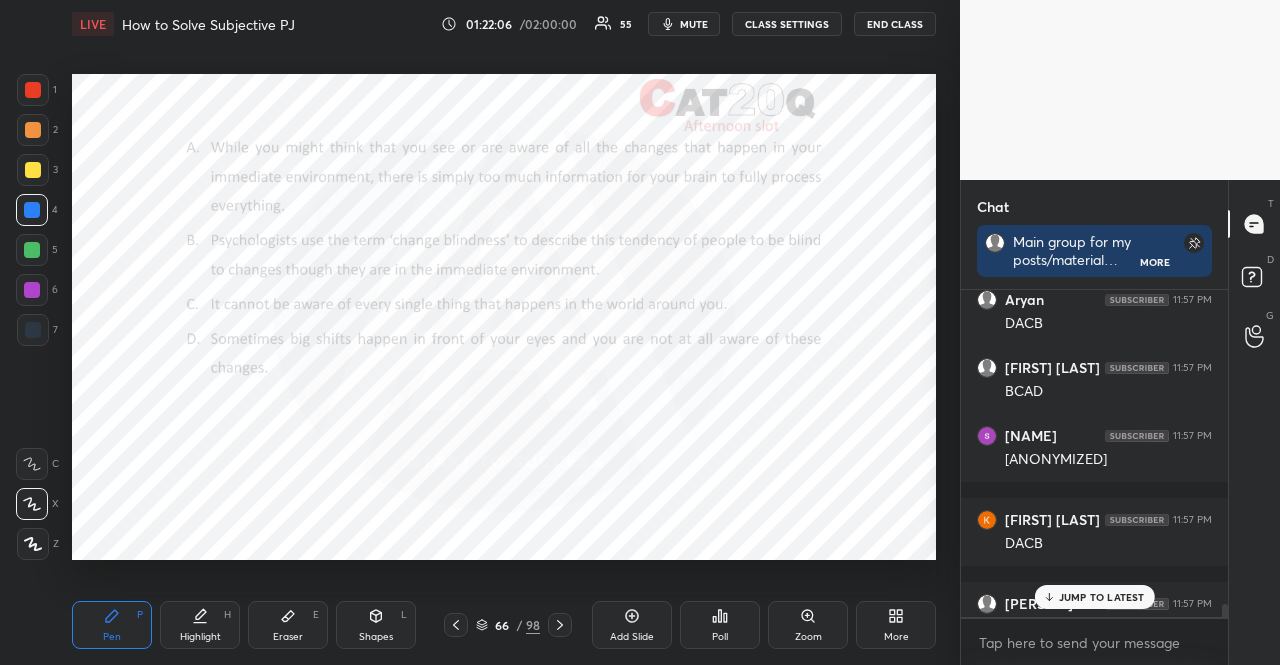 click on "JUMP TO LATEST" at bounding box center [1102, 597] 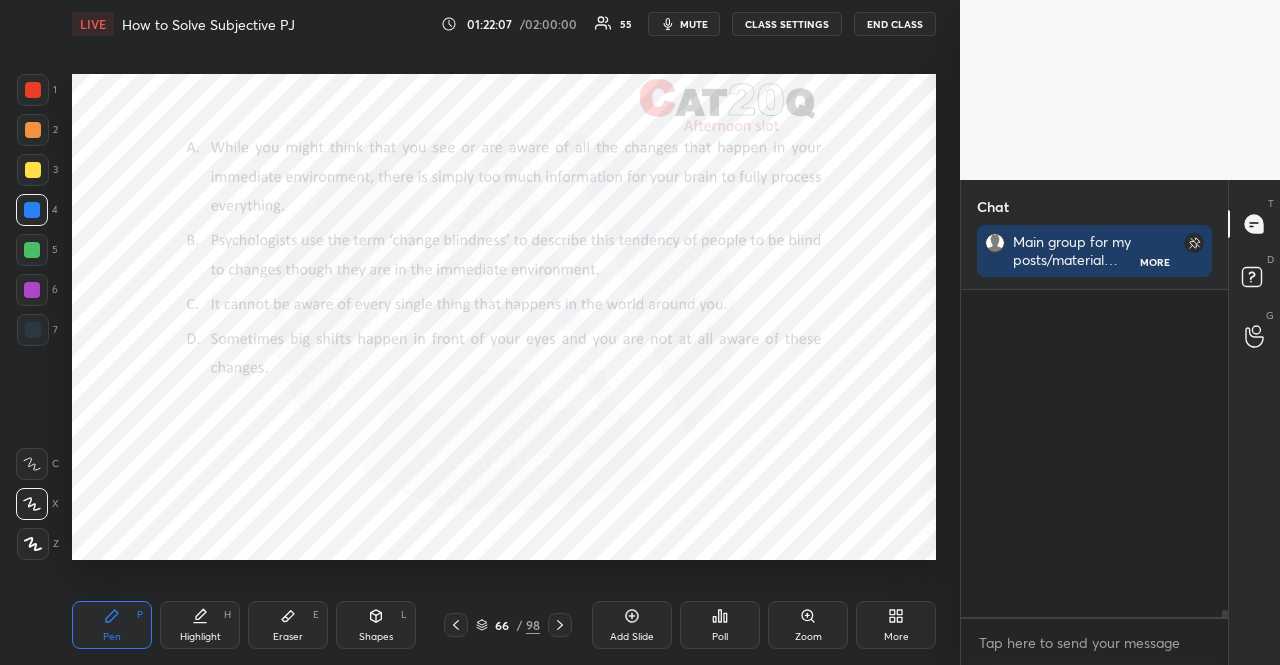 scroll, scrollTop: 15396, scrollLeft: 0, axis: vertical 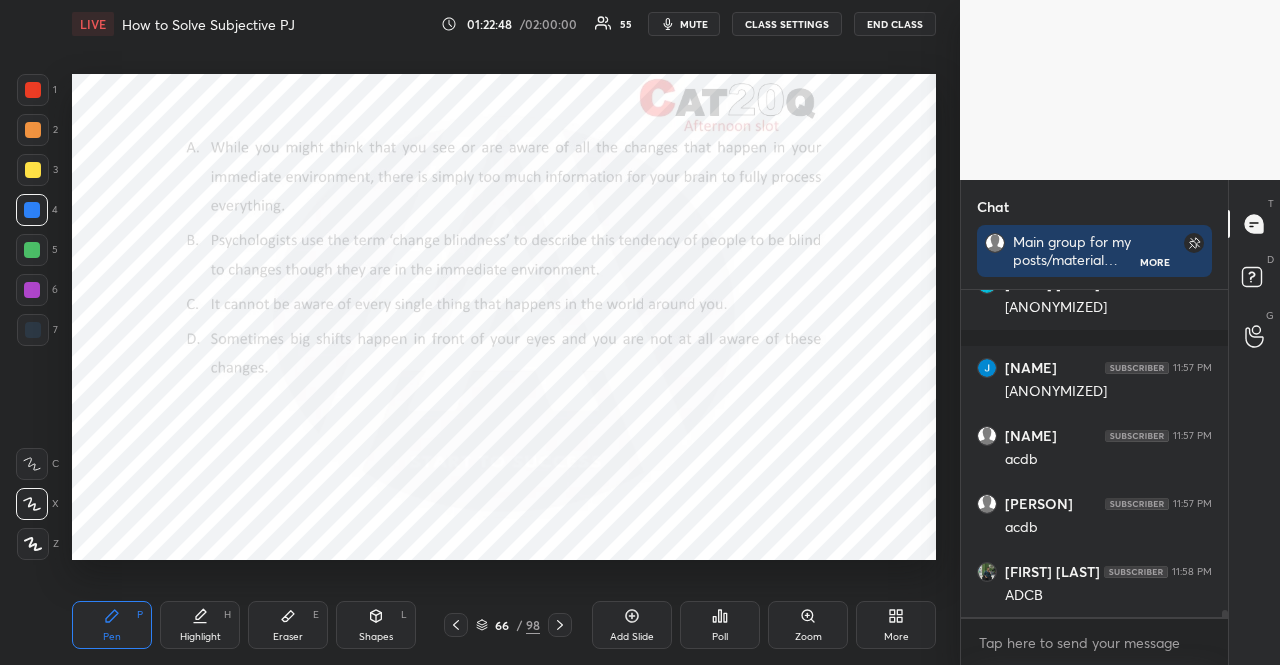 click at bounding box center (32, 290) 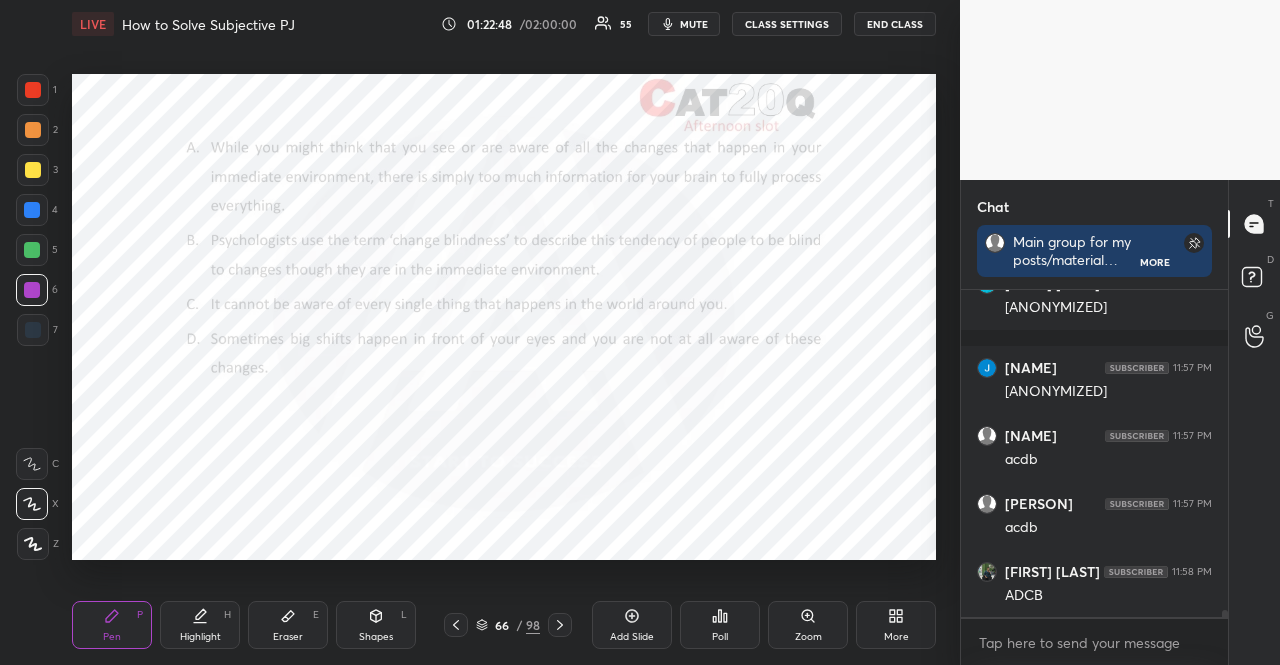 click at bounding box center (32, 290) 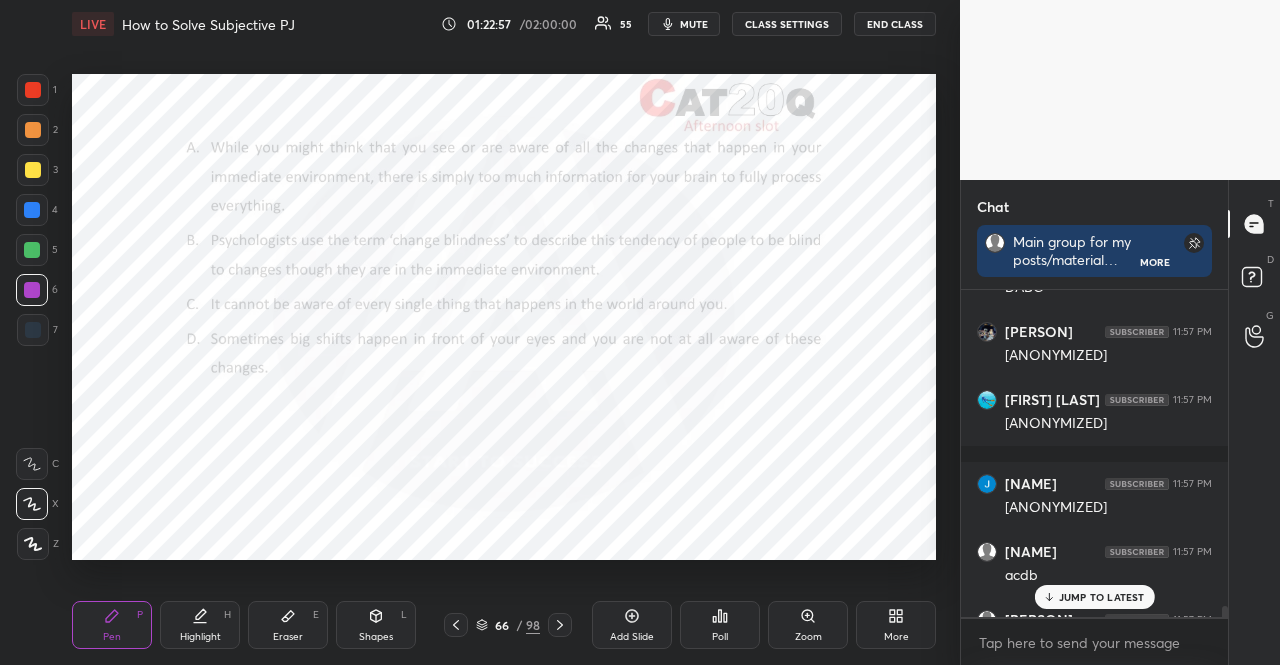 scroll, scrollTop: 15480, scrollLeft: 0, axis: vertical 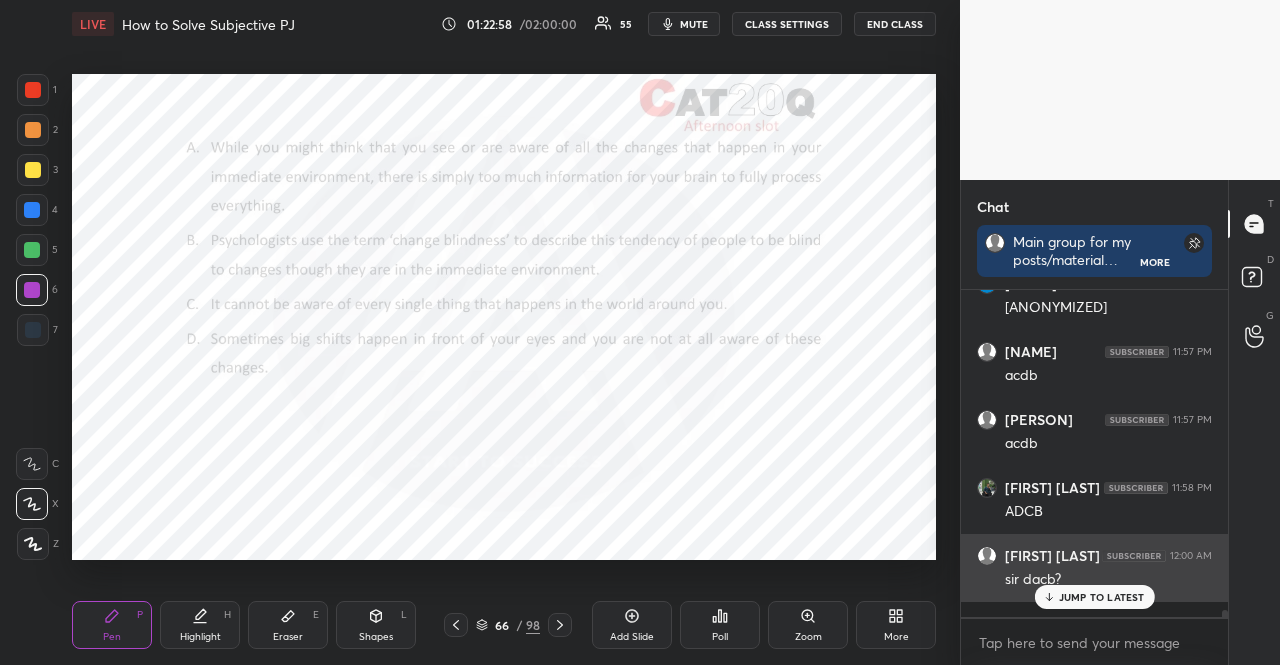 click on "JUMP TO LATEST" at bounding box center [1102, 597] 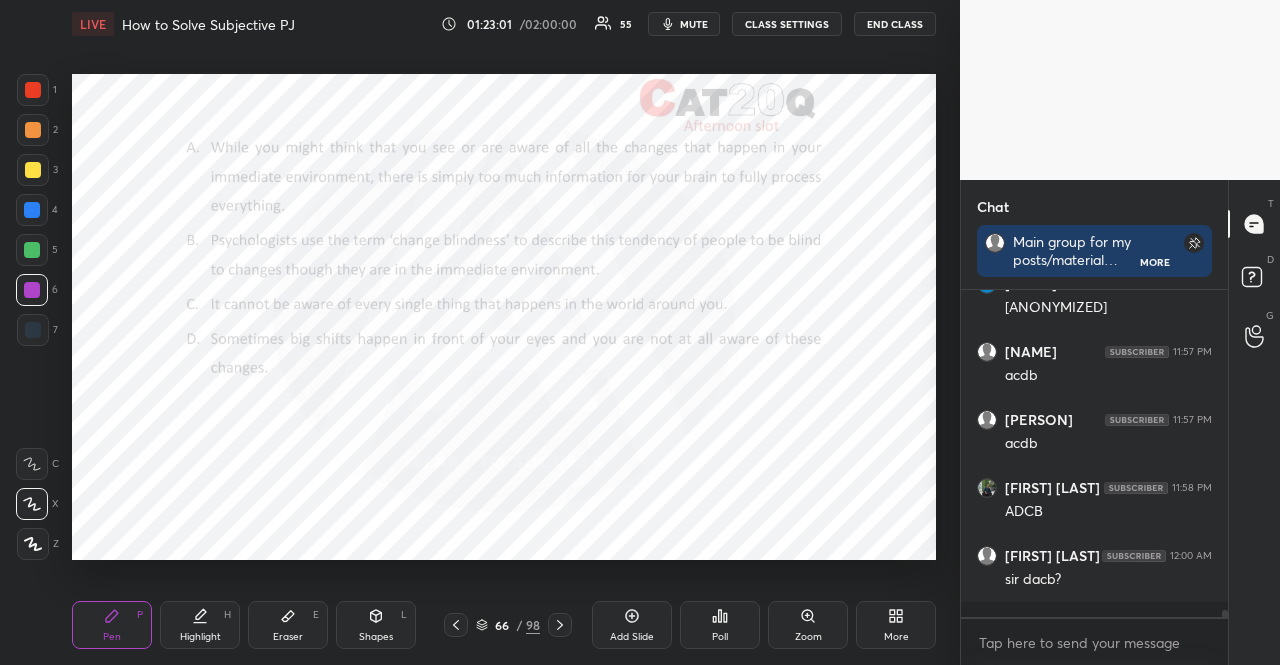 click at bounding box center [32, 290] 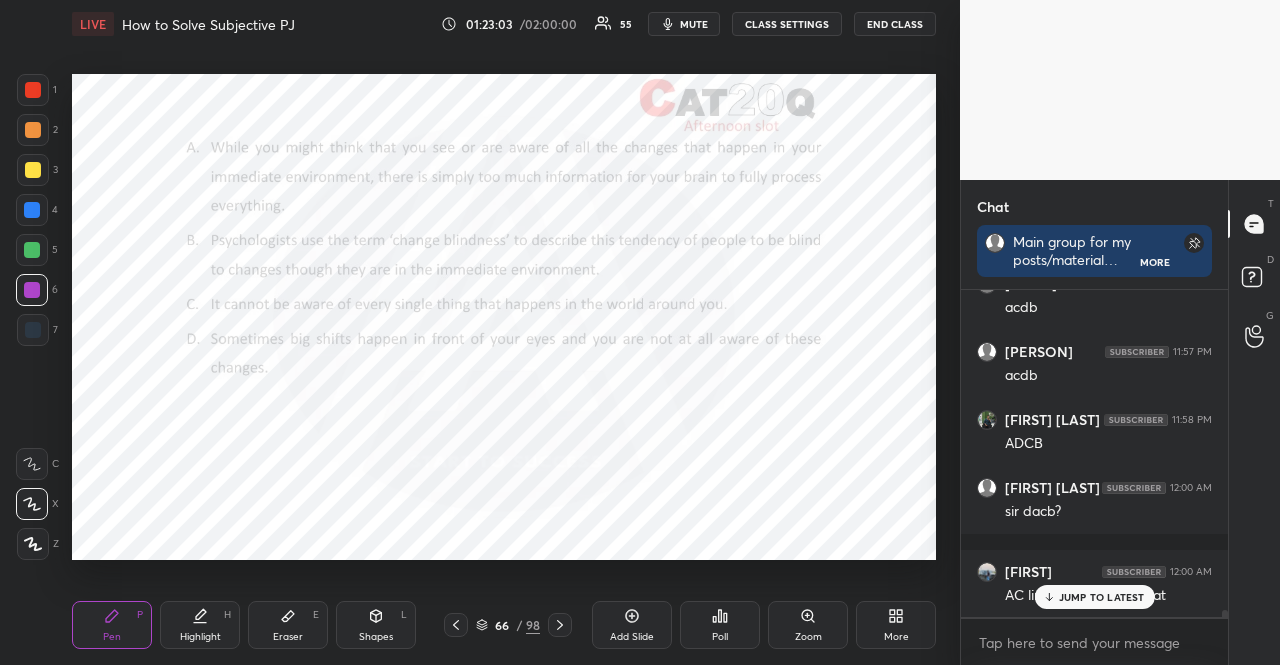 scroll, scrollTop: 15632, scrollLeft: 0, axis: vertical 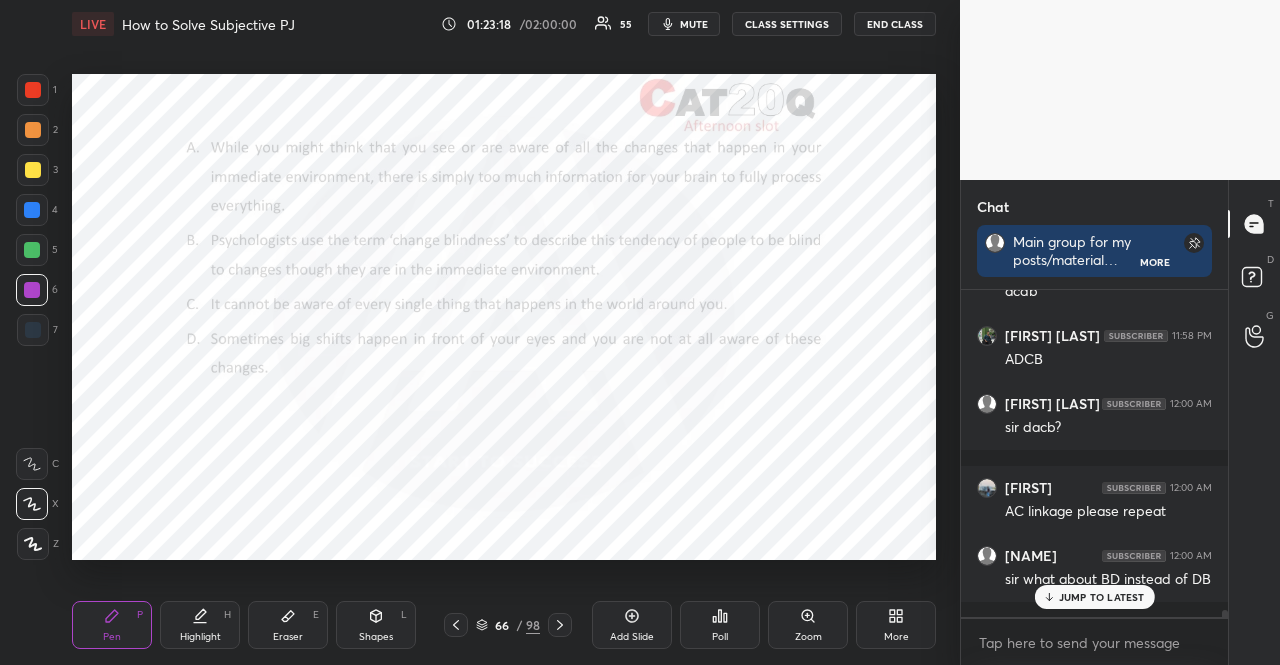 click on "JUMP TO LATEST" at bounding box center (1094, 597) 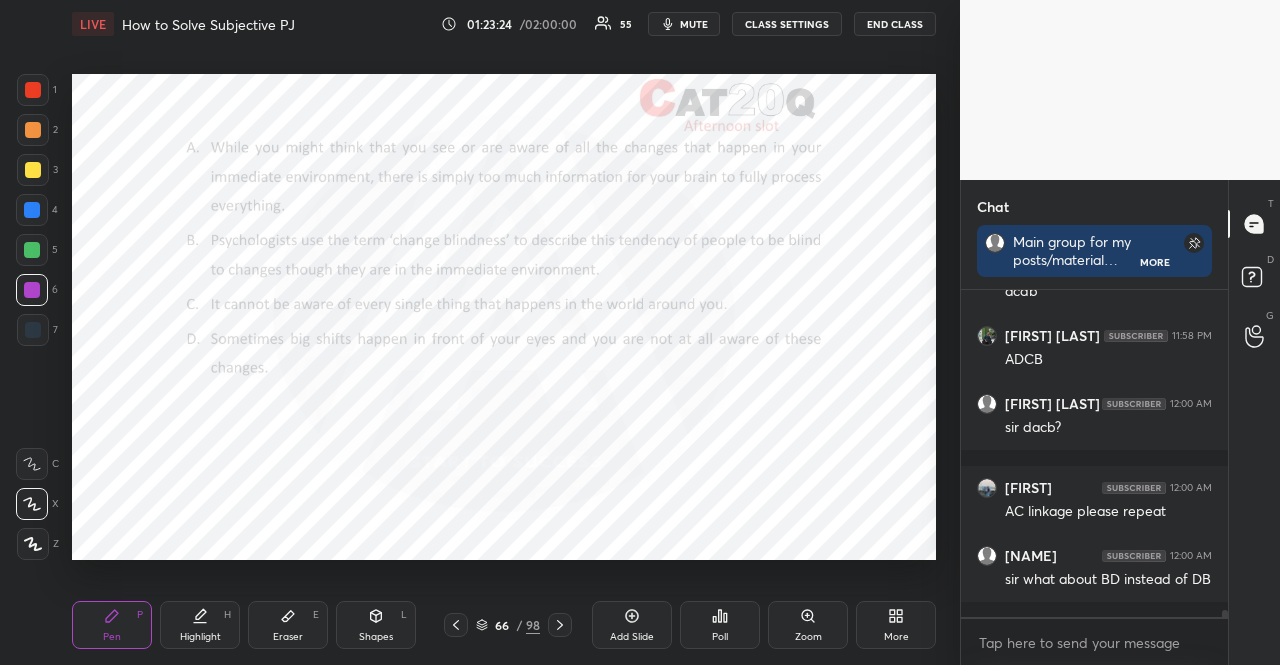 click at bounding box center [33, 90] 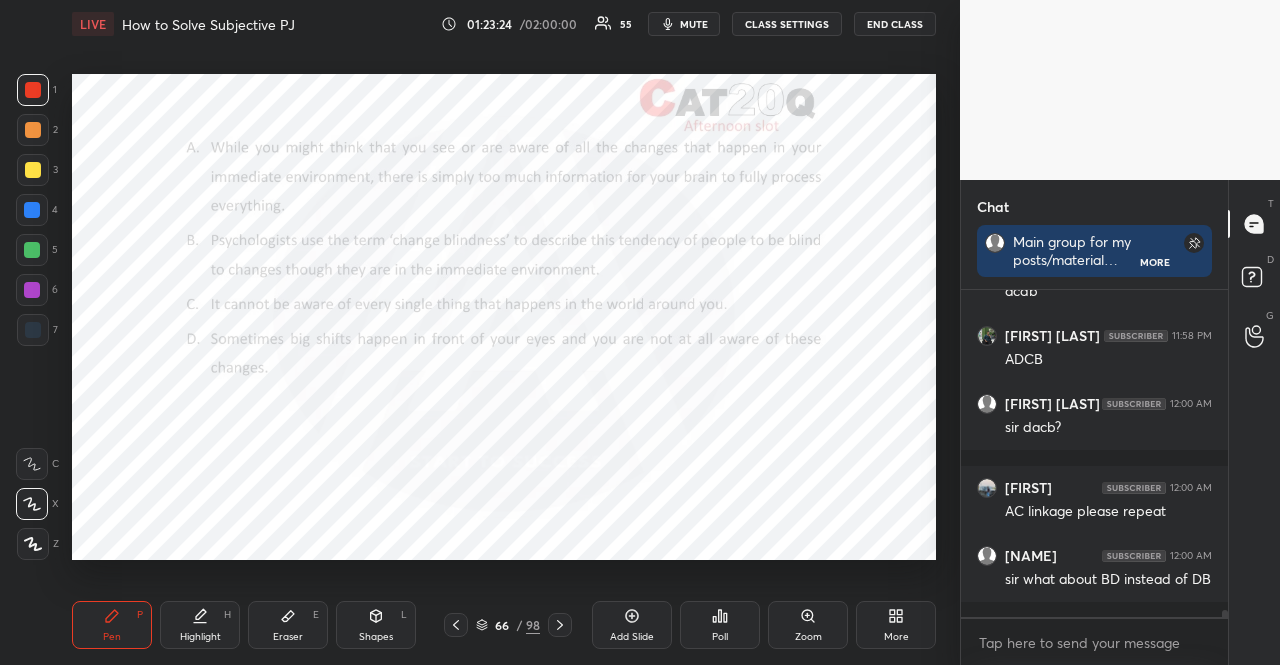 click at bounding box center [33, 90] 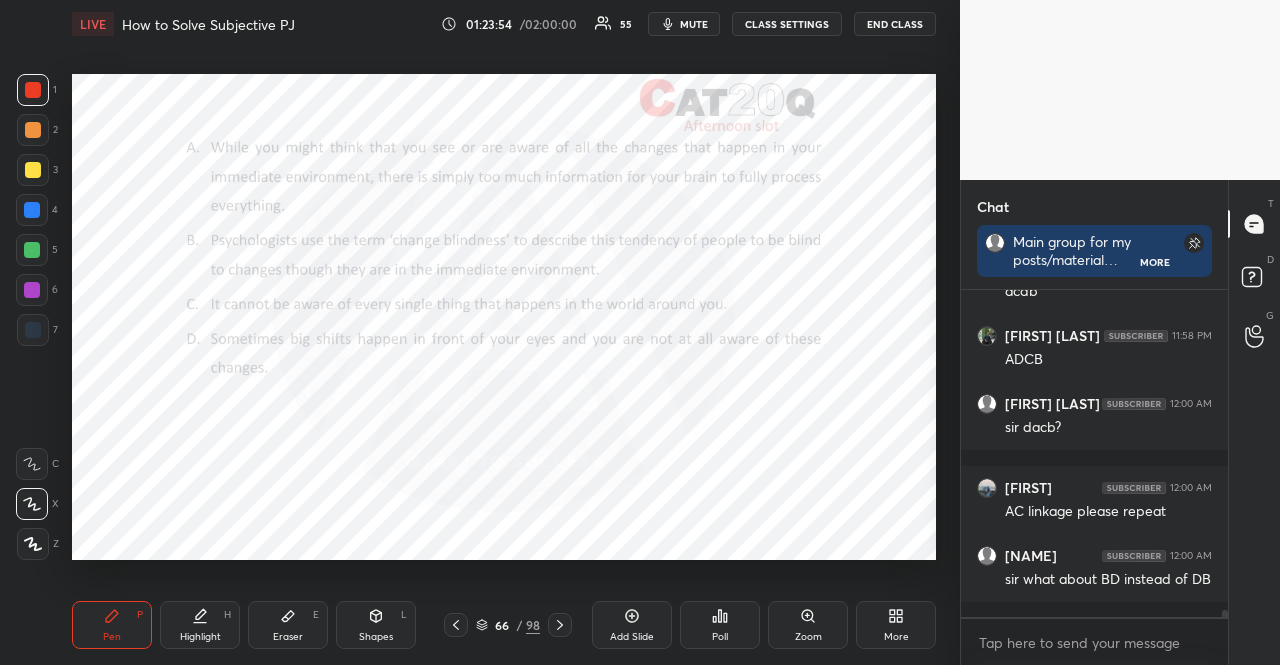scroll, scrollTop: 15752, scrollLeft: 0, axis: vertical 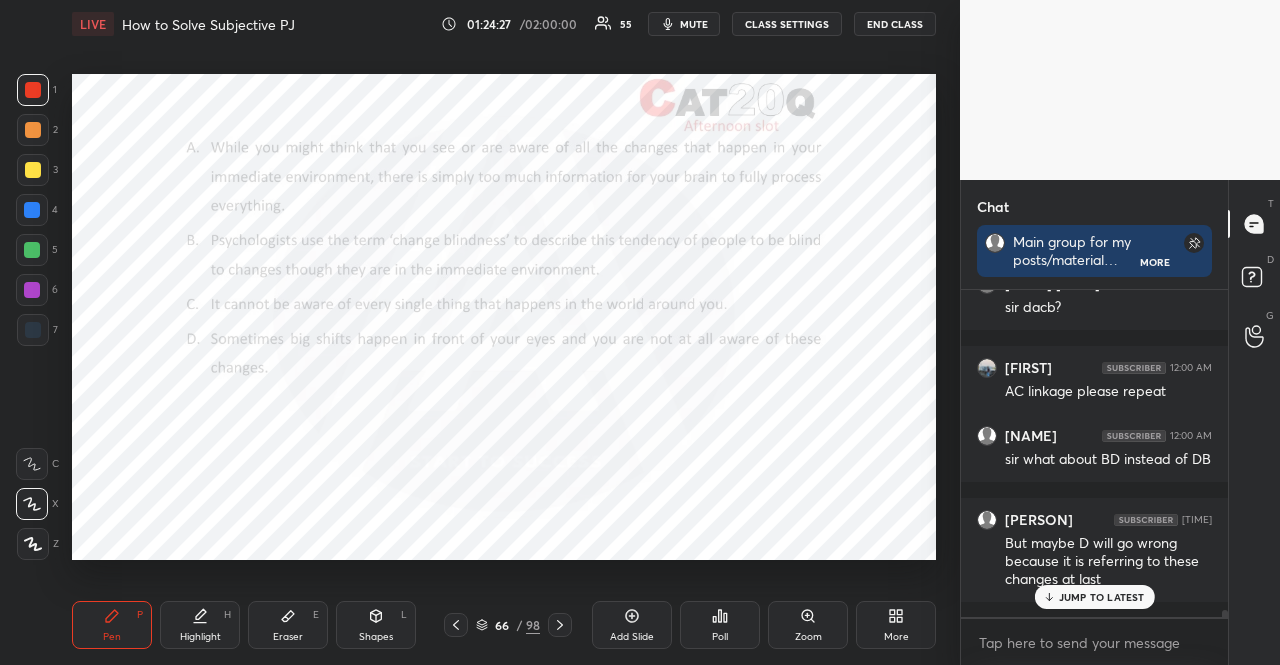click on "JUMP TO LATEST" at bounding box center [1102, 597] 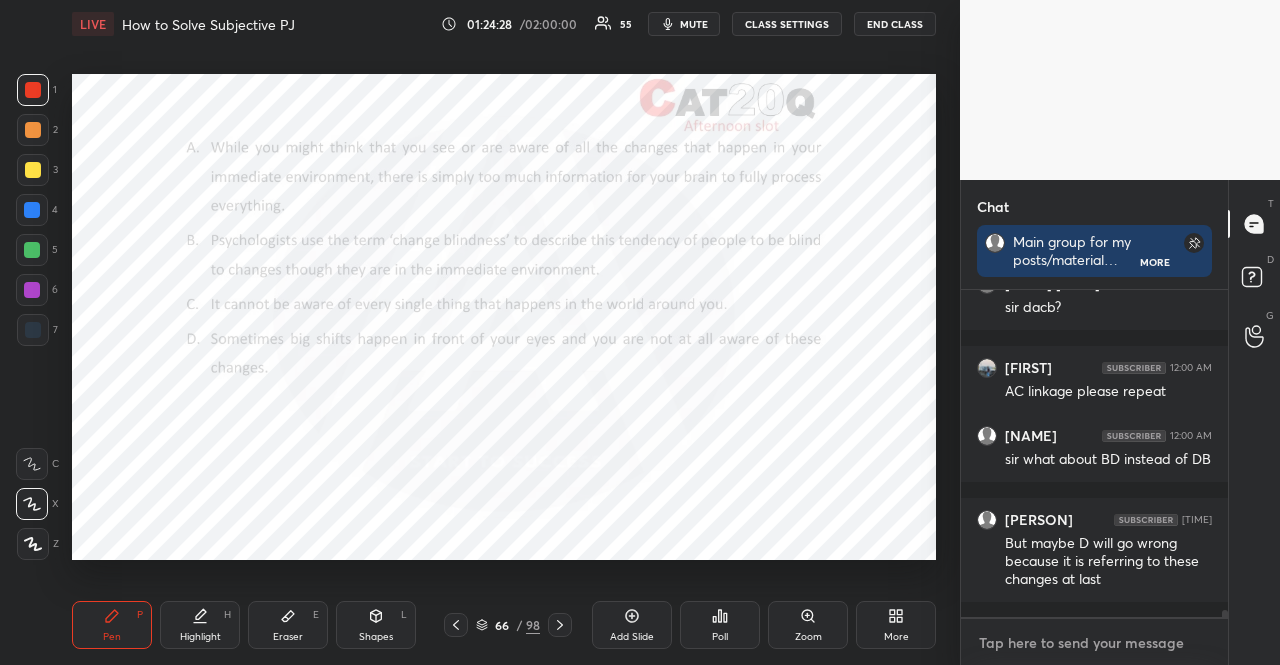 click at bounding box center (1094, 643) 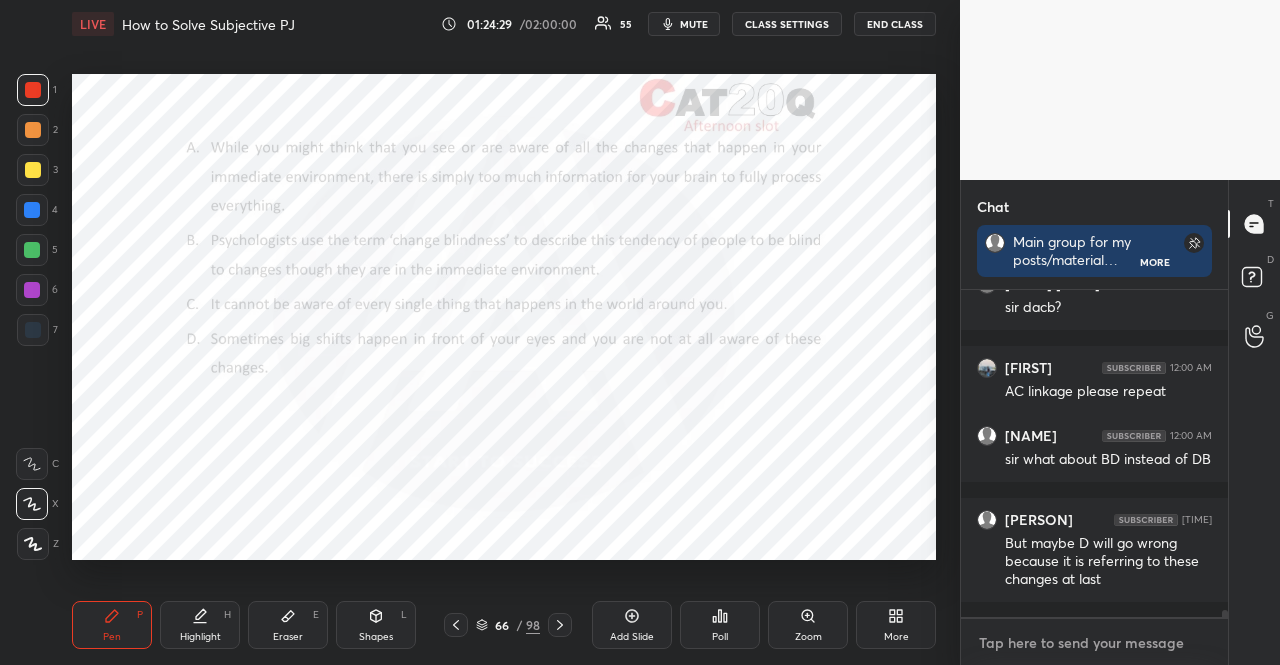 type on "x" 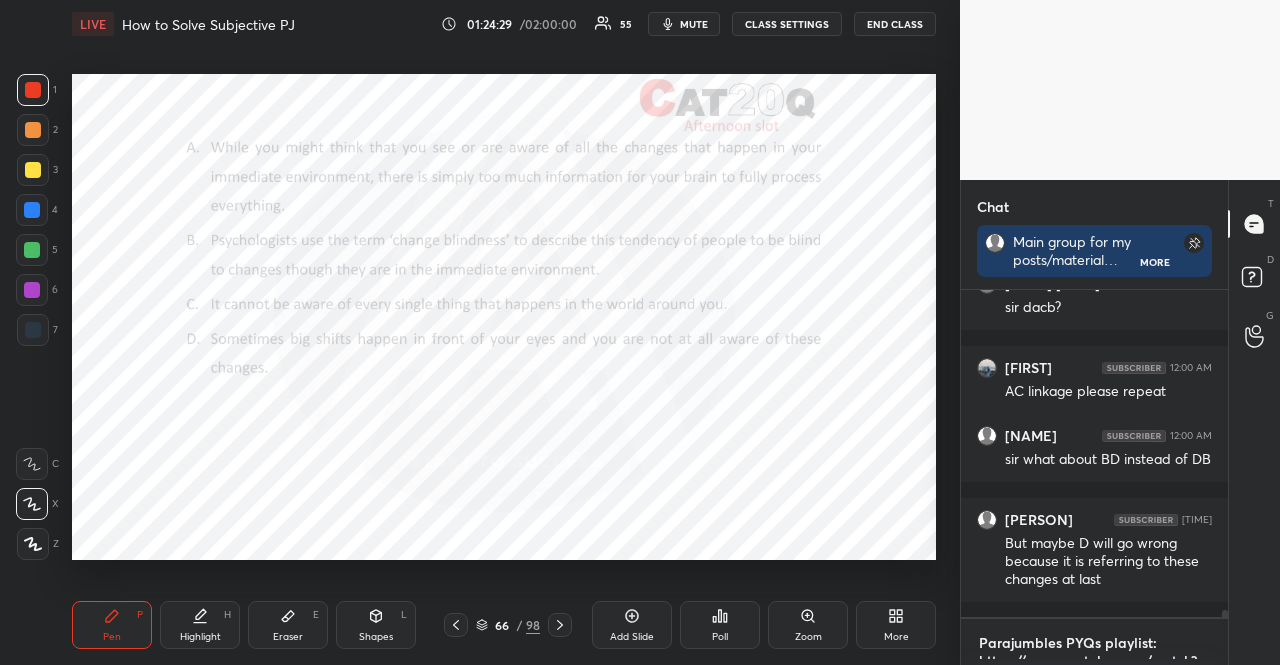 scroll, scrollTop: 10, scrollLeft: 0, axis: vertical 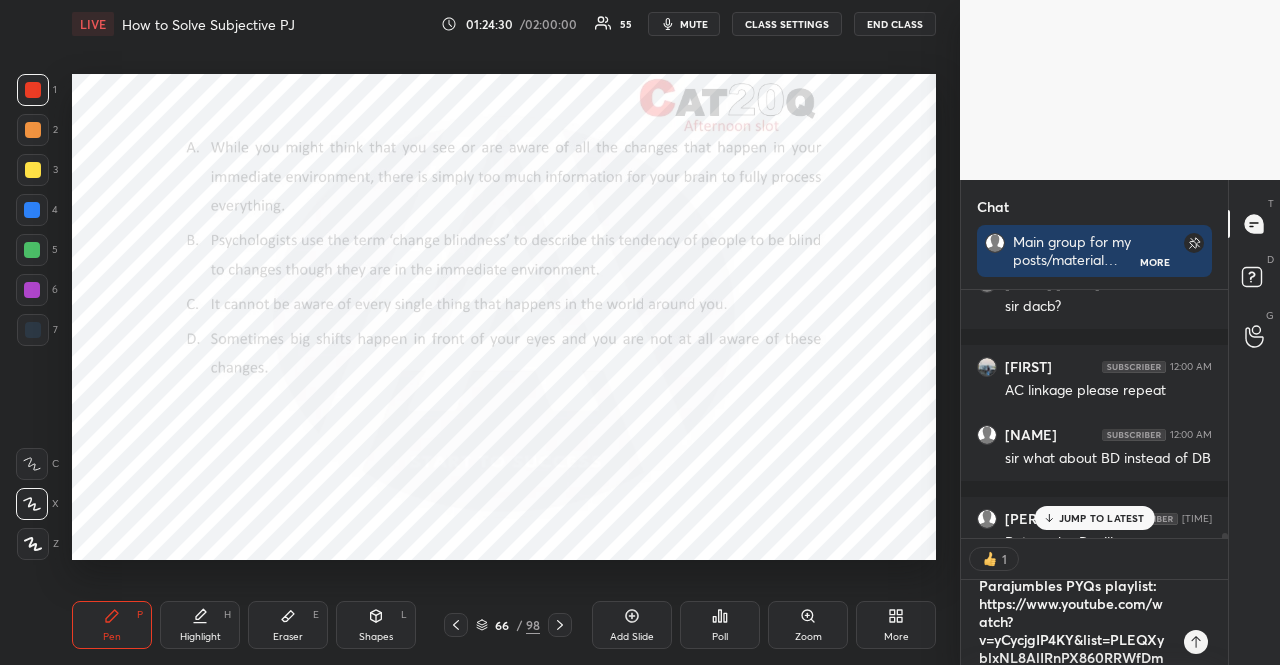 type 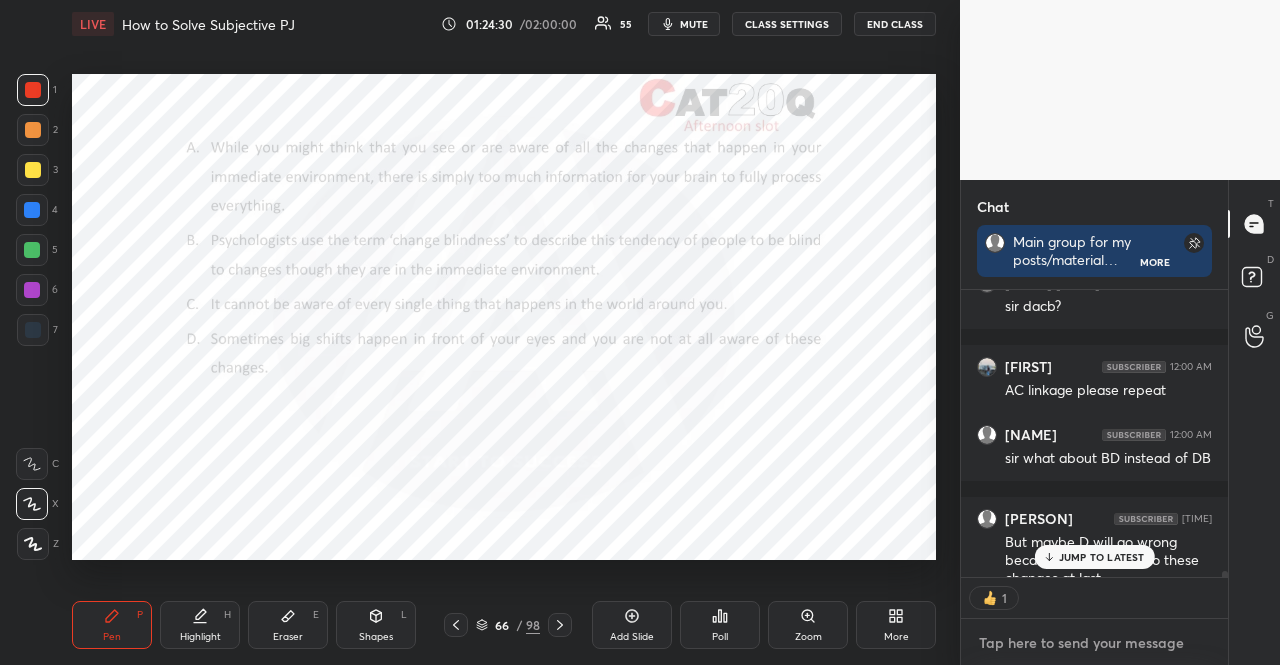 scroll, scrollTop: 0, scrollLeft: 0, axis: both 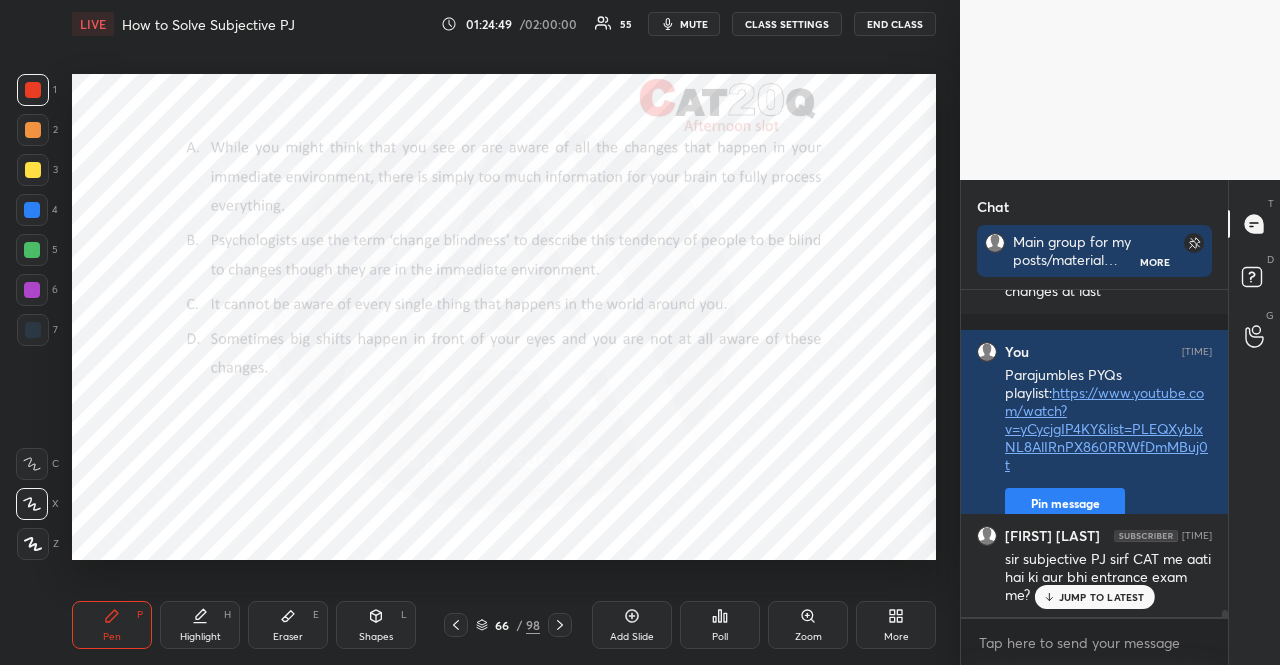 click on "More" at bounding box center [896, 637] 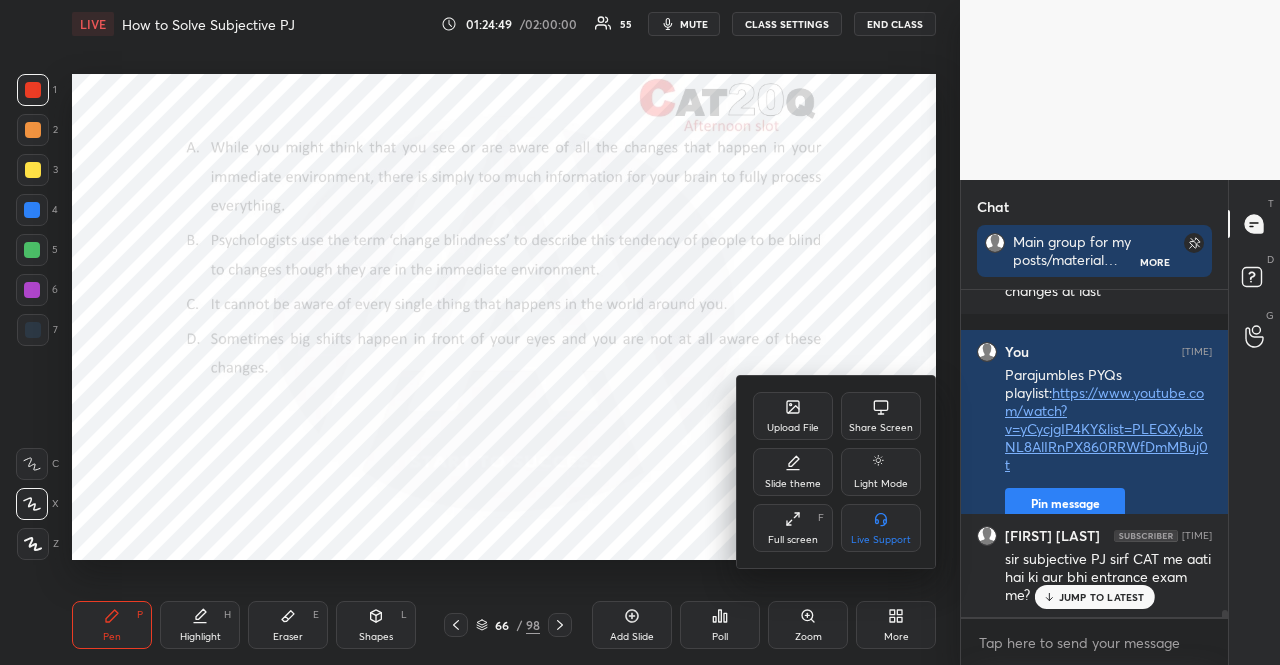 scroll, scrollTop: 16126, scrollLeft: 0, axis: vertical 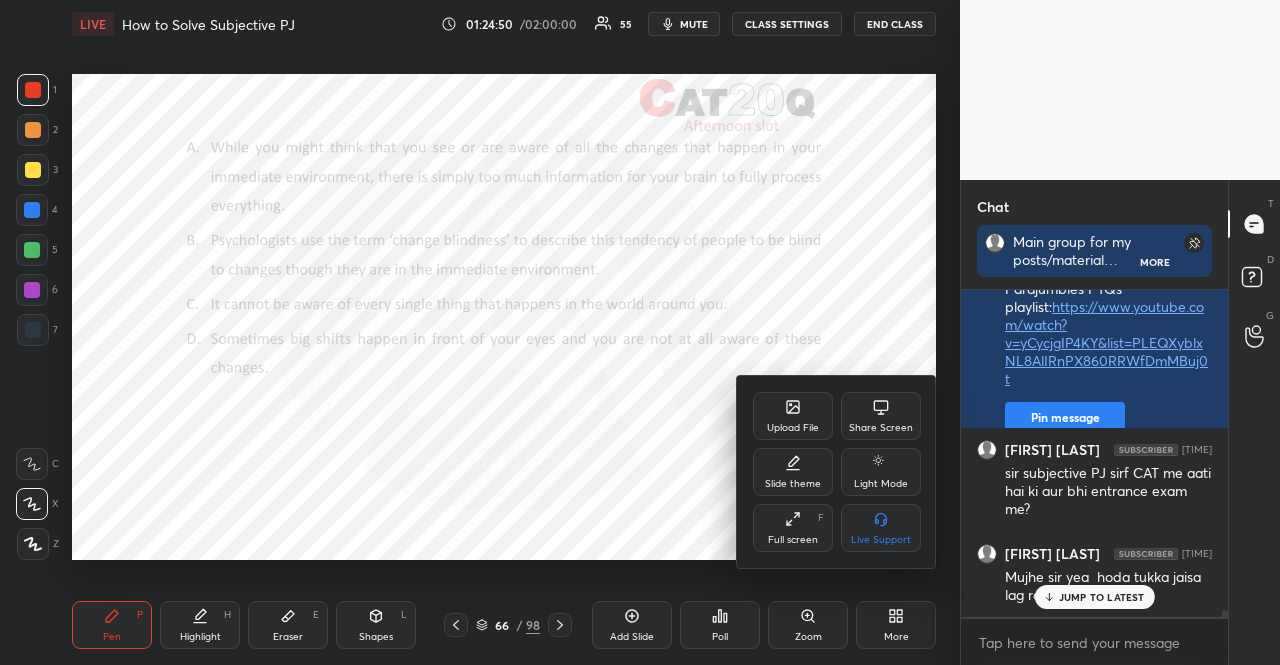 click on "Upload File" at bounding box center [793, 416] 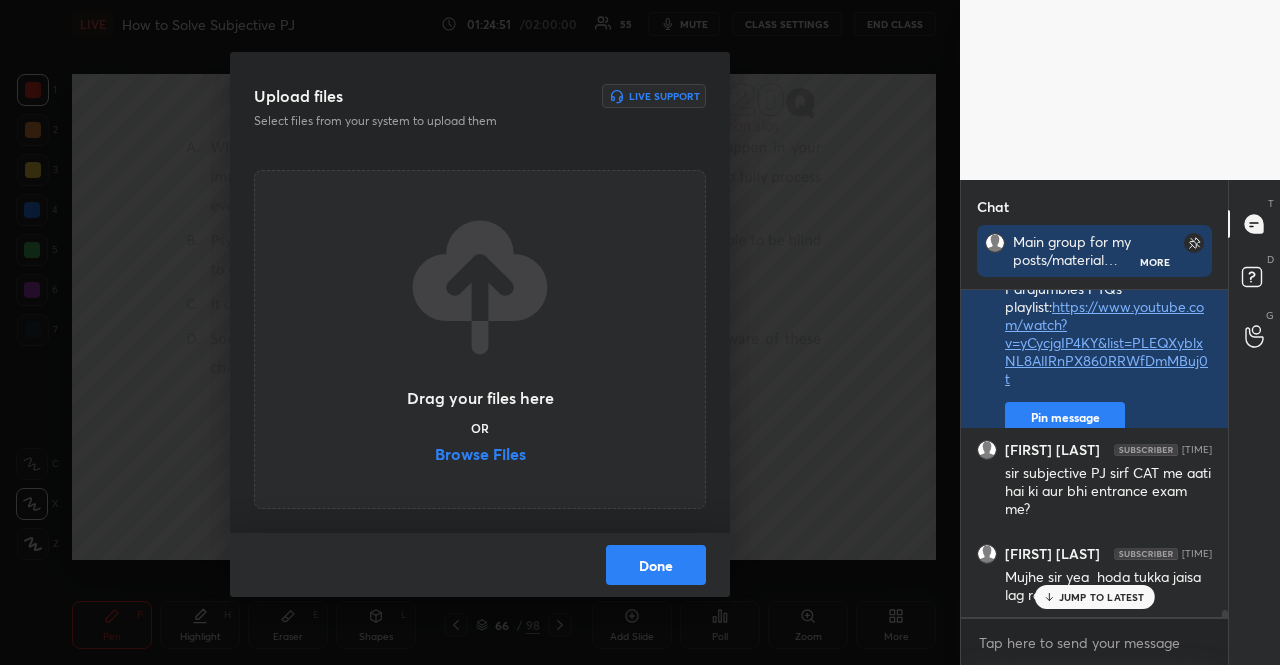 click on "Browse Files" at bounding box center (480, 456) 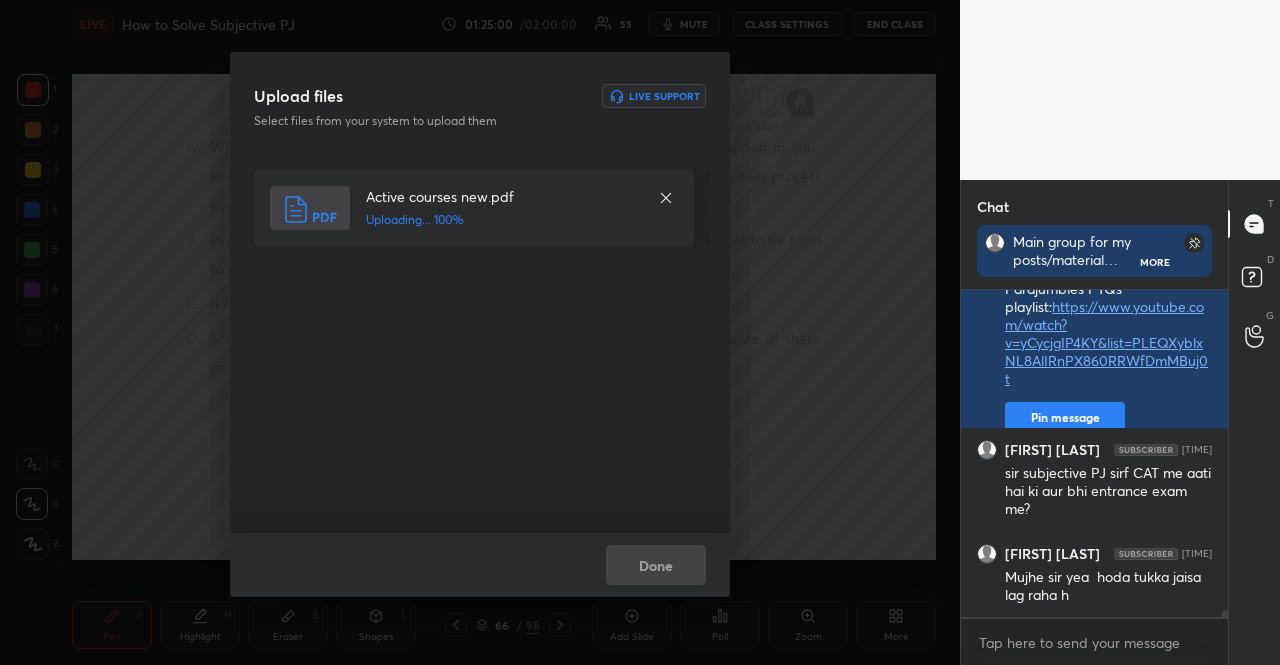 scroll, scrollTop: 16212, scrollLeft: 0, axis: vertical 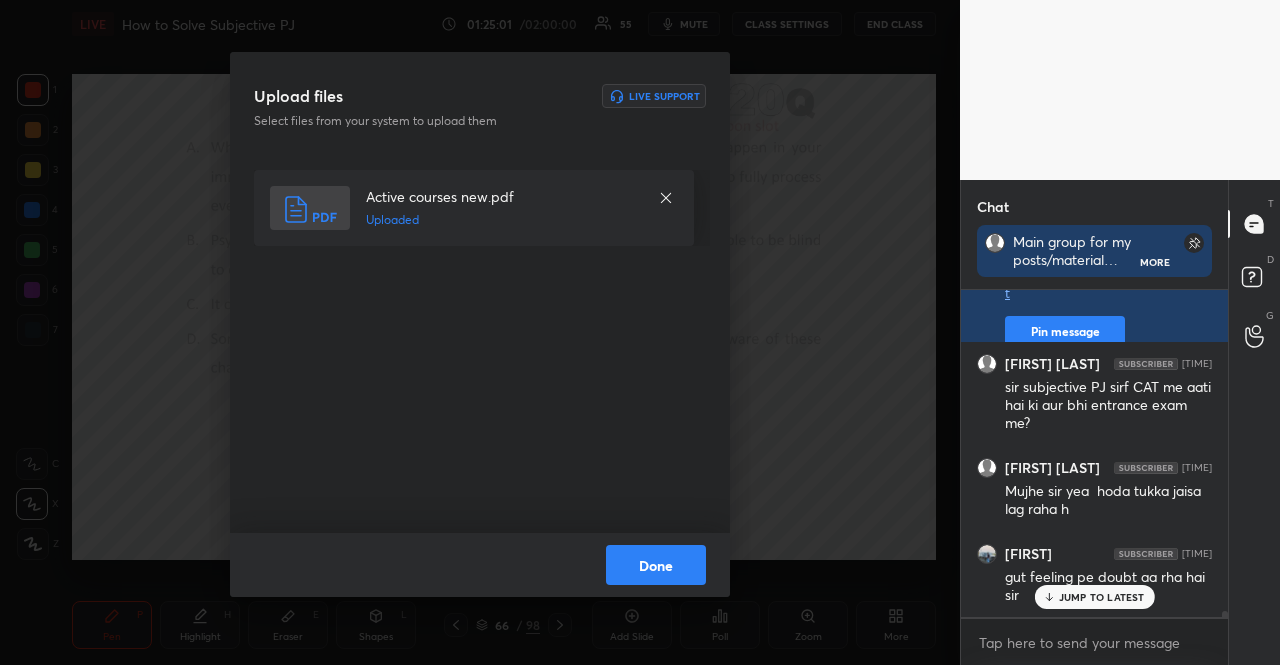 click on "Done" at bounding box center (656, 565) 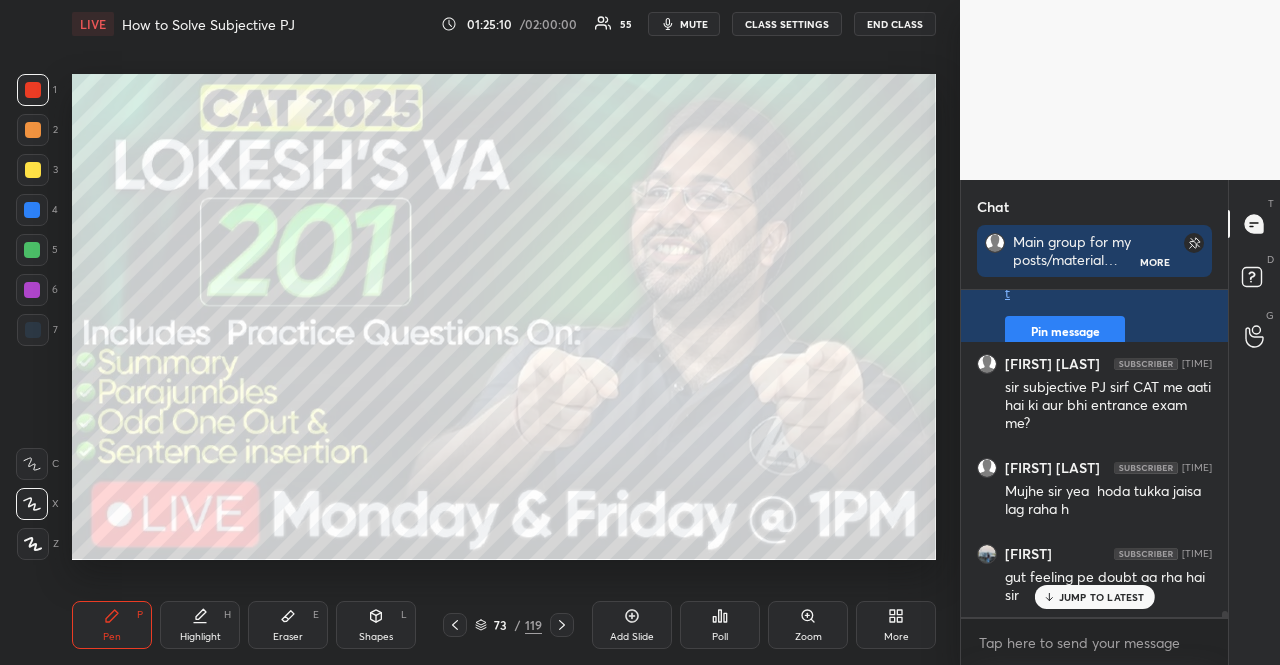 click at bounding box center [32, 290] 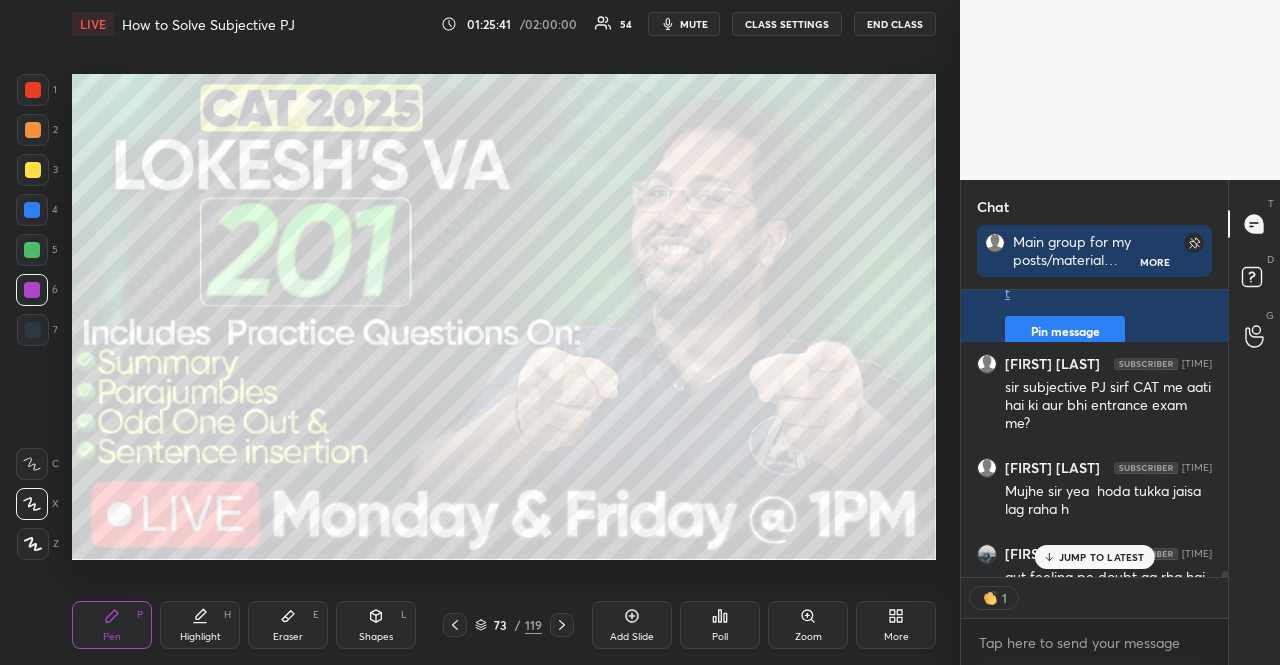 scroll, scrollTop: 281, scrollLeft: 261, axis: both 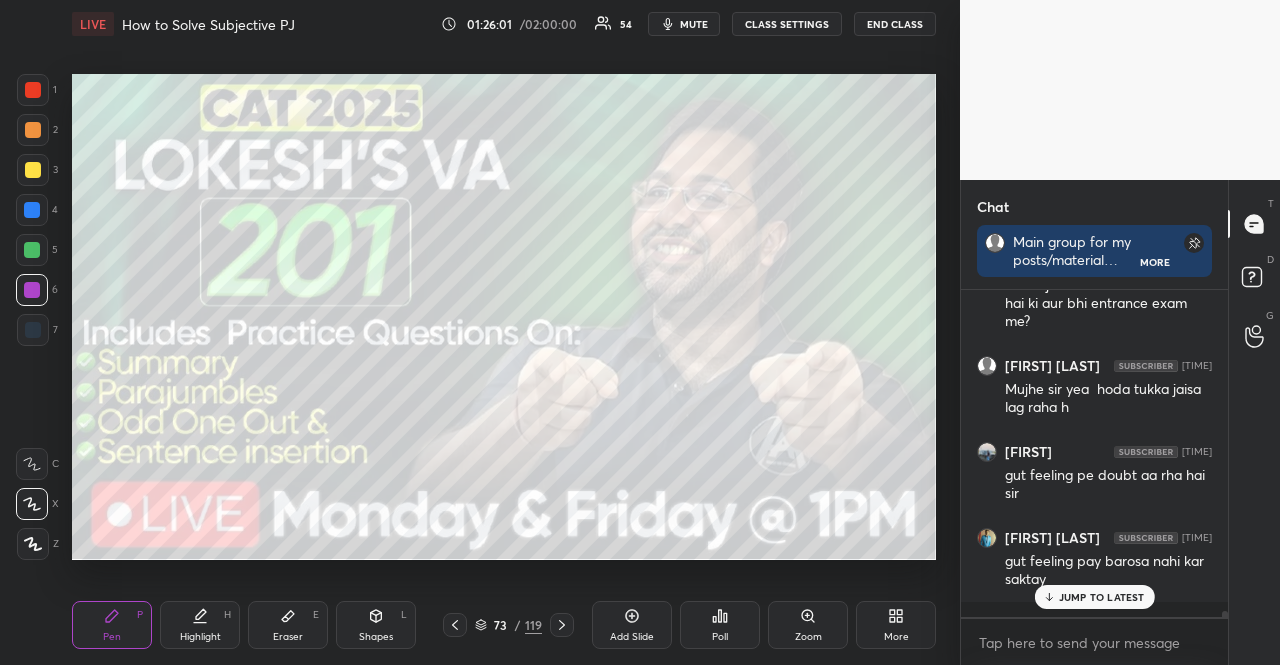 click 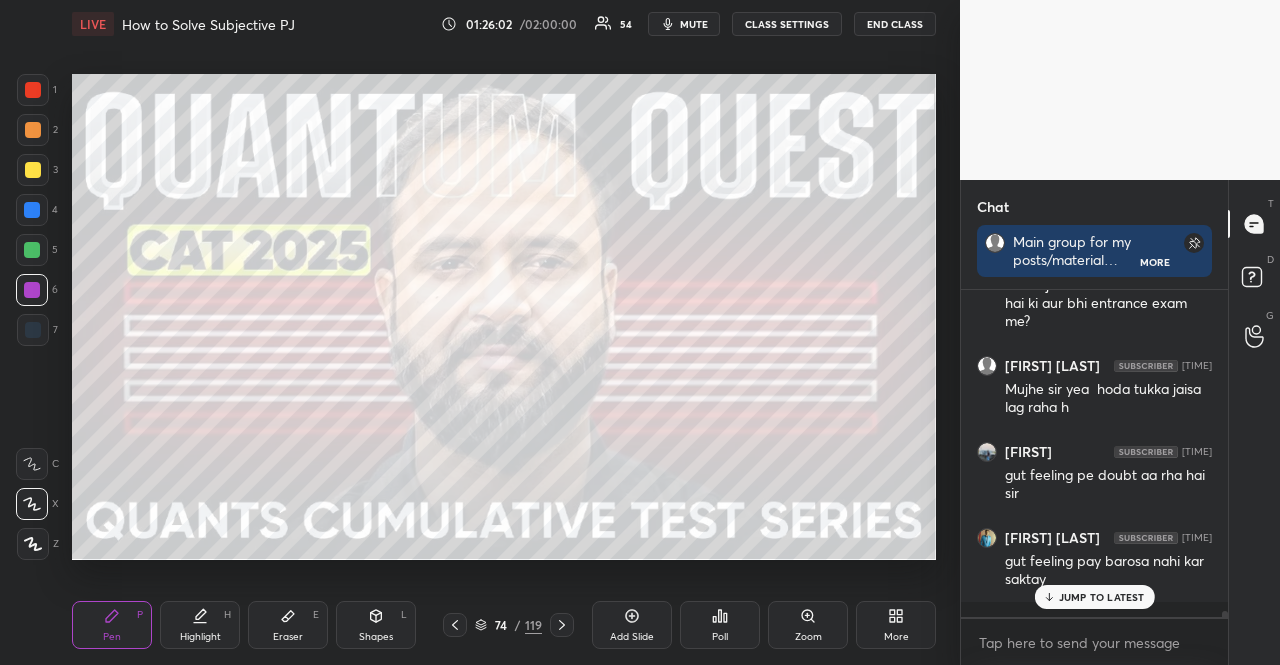 click 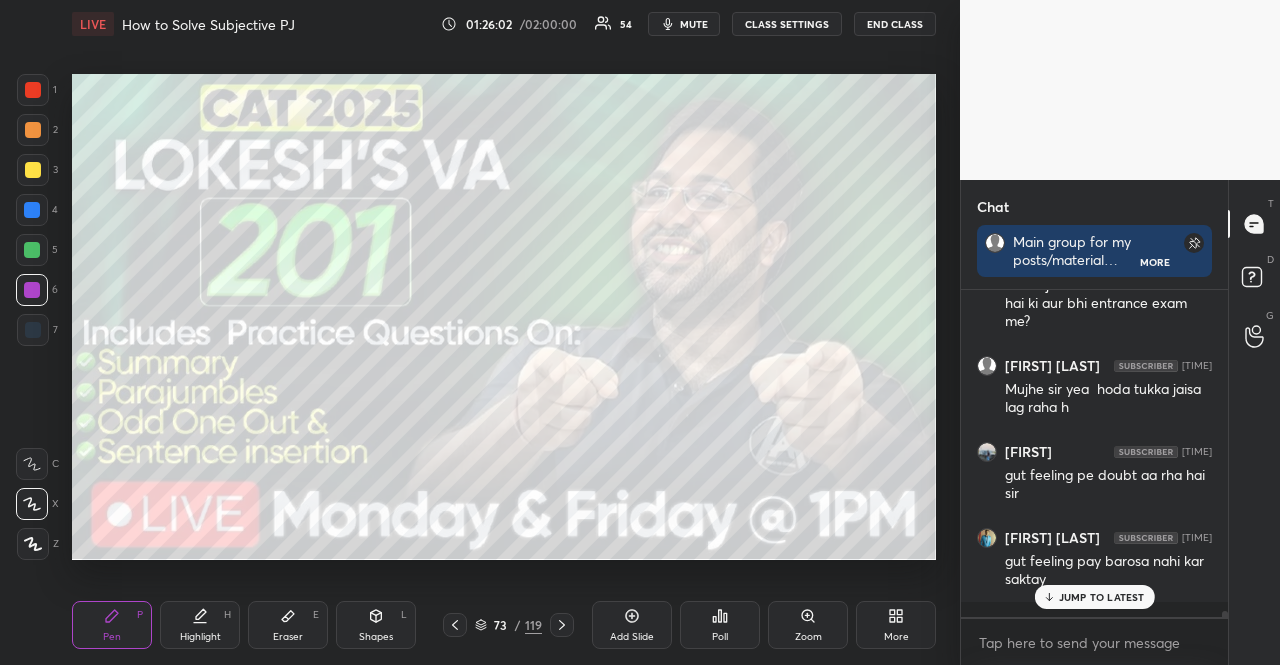 click 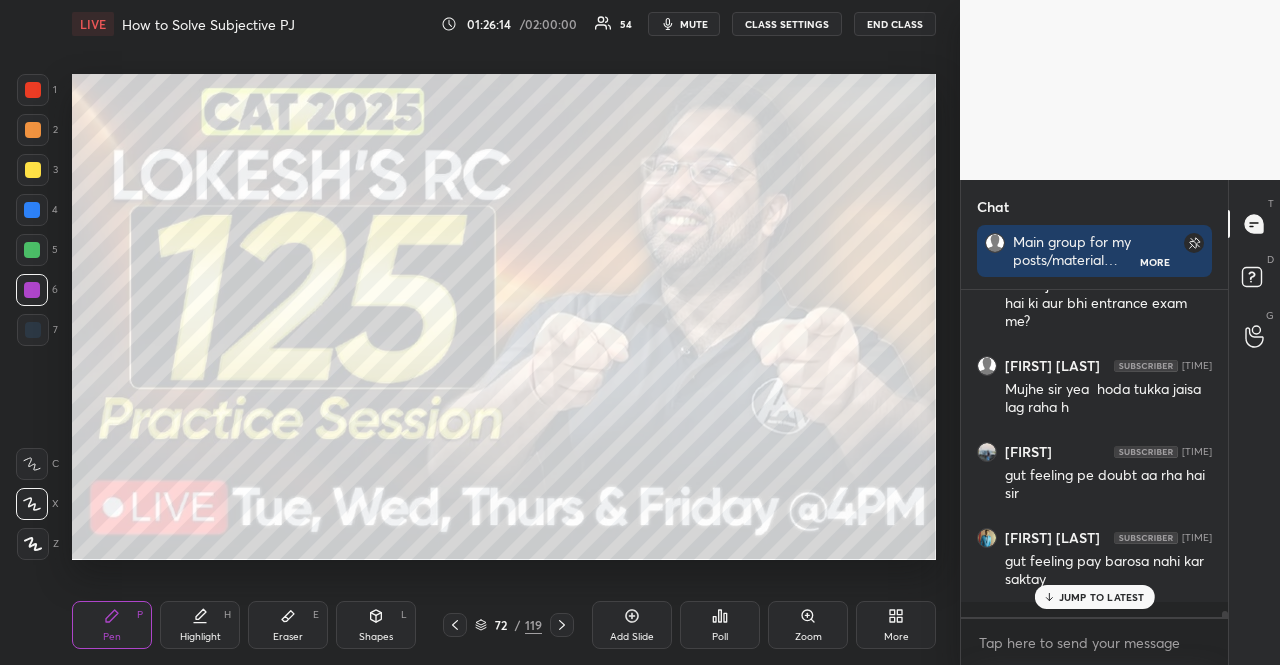 click at bounding box center (32, 210) 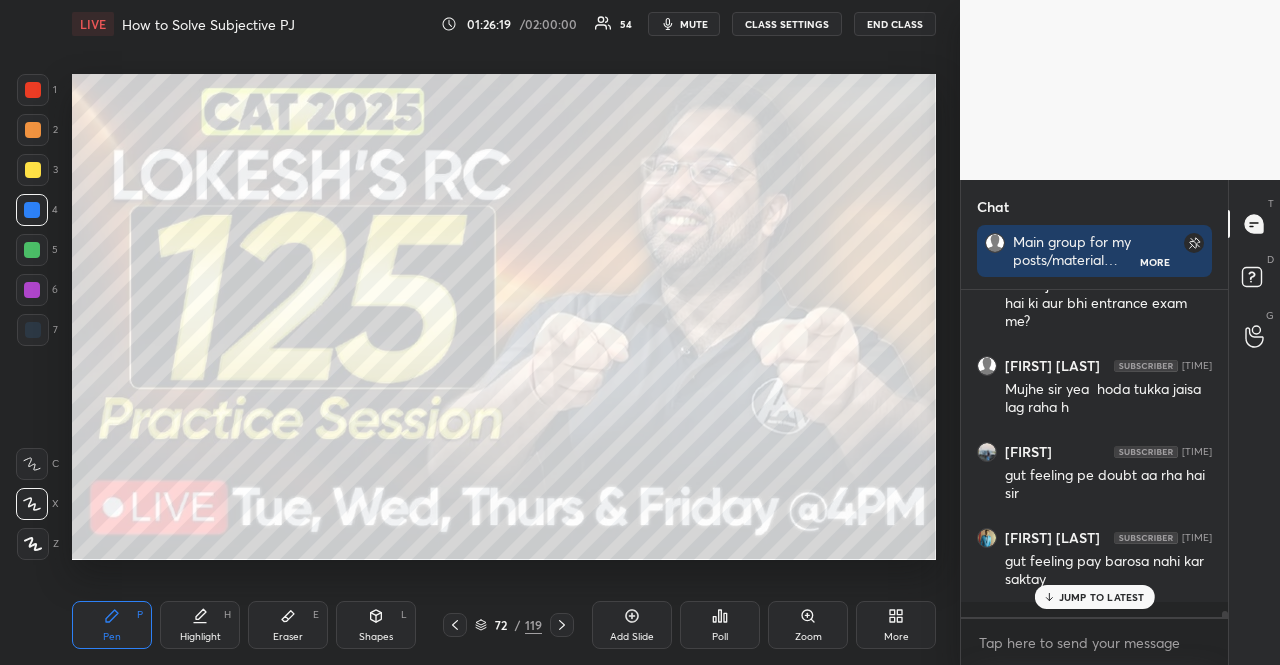 drag, startPoint x: 52, startPoint y: 161, endPoint x: 34, endPoint y: 171, distance: 20.59126 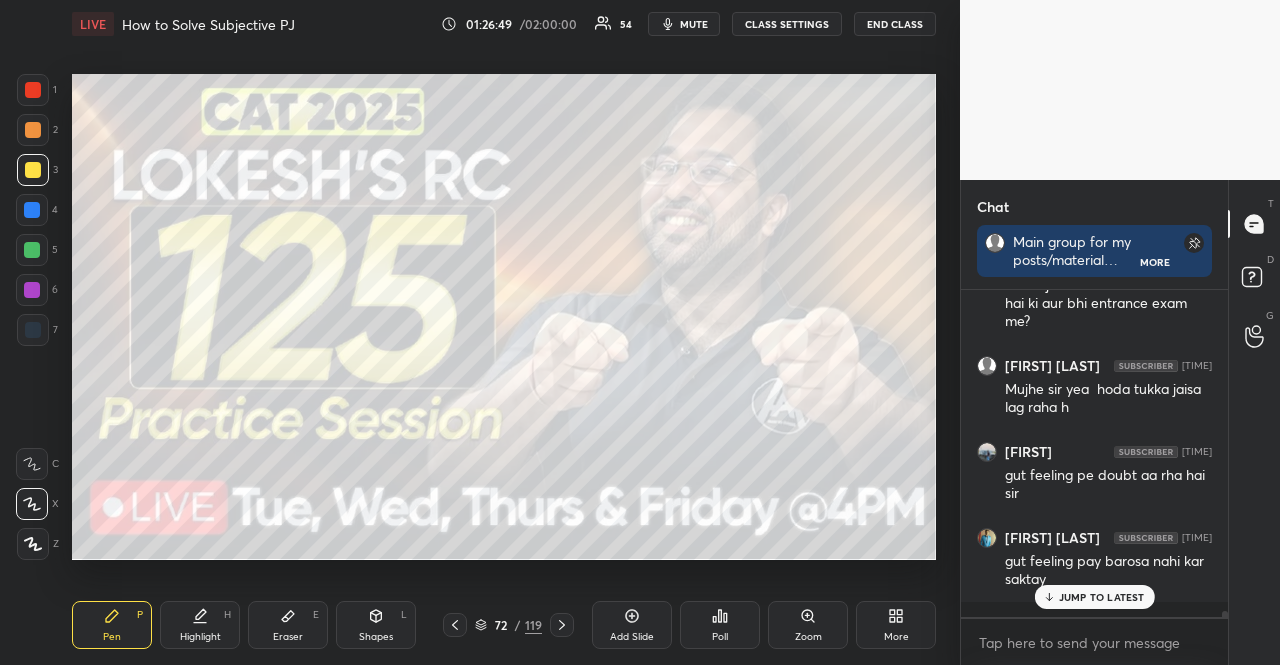 scroll, scrollTop: 16382, scrollLeft: 0, axis: vertical 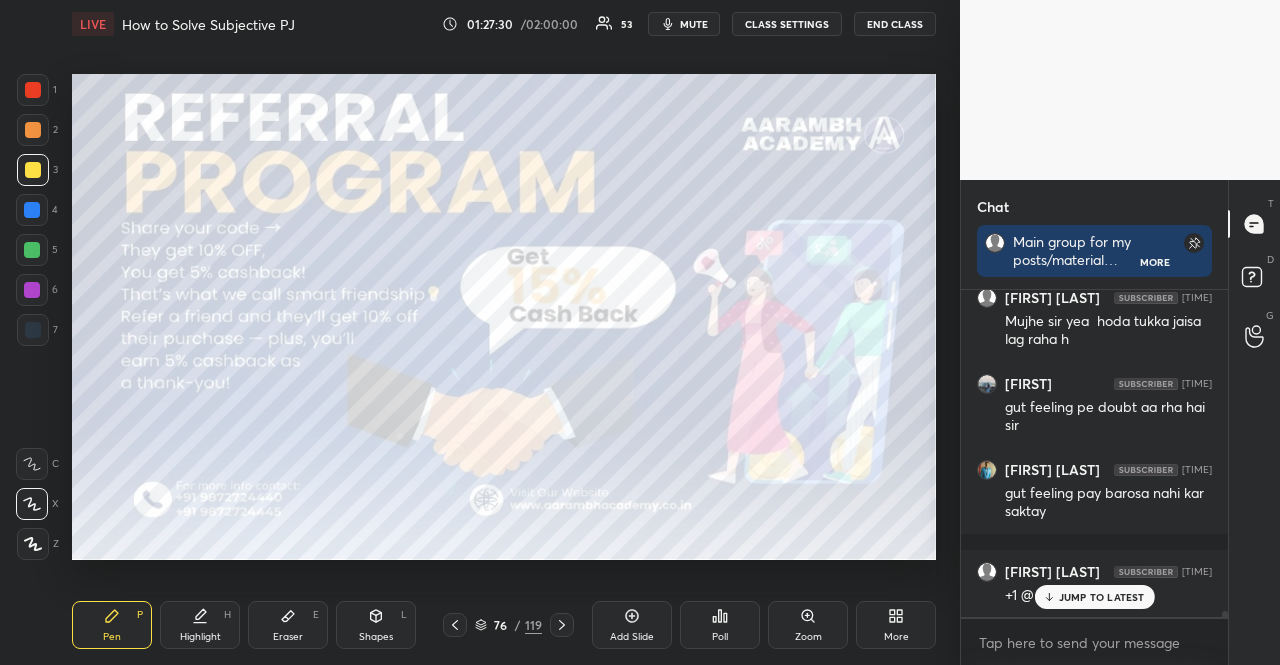click on "Setting up your live class Poll for   secs No correct answer Start poll" at bounding box center (504, 316) 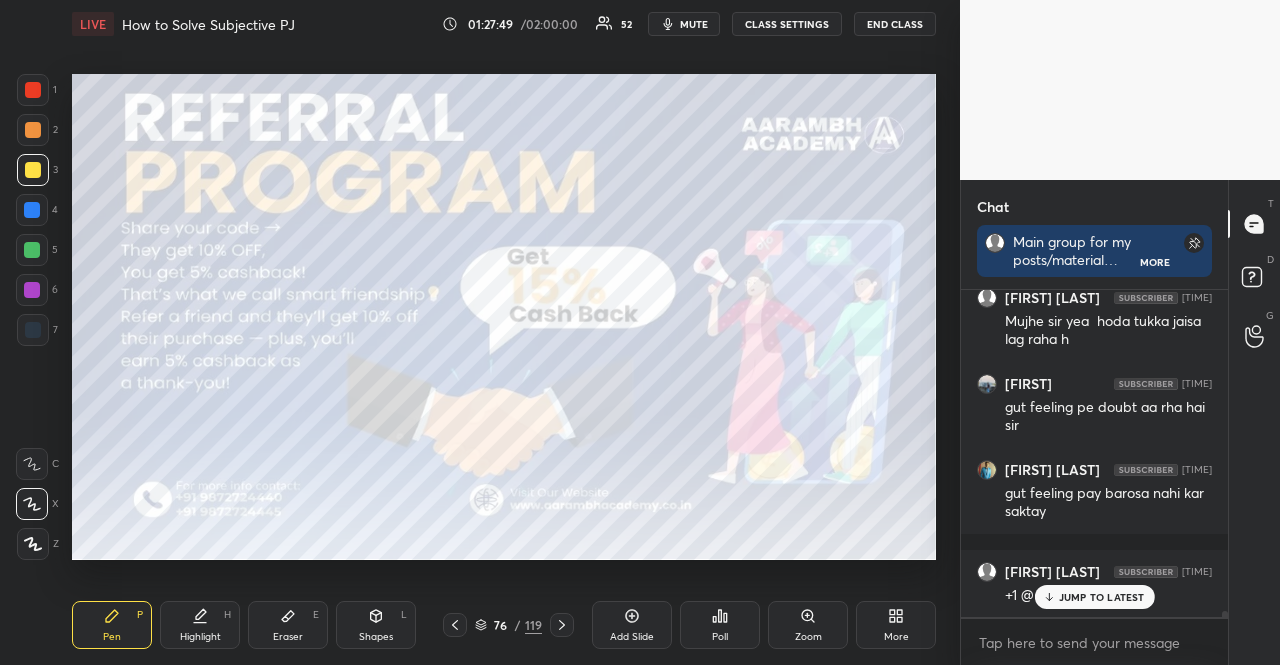 click 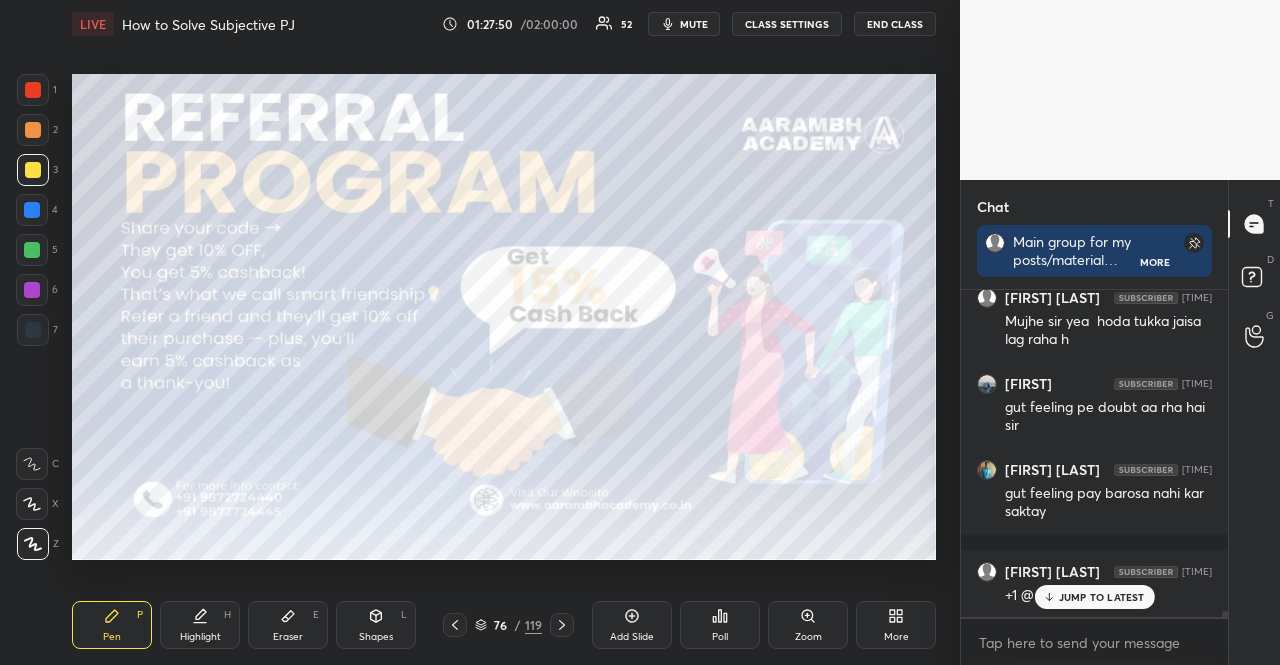 click at bounding box center [33, 330] 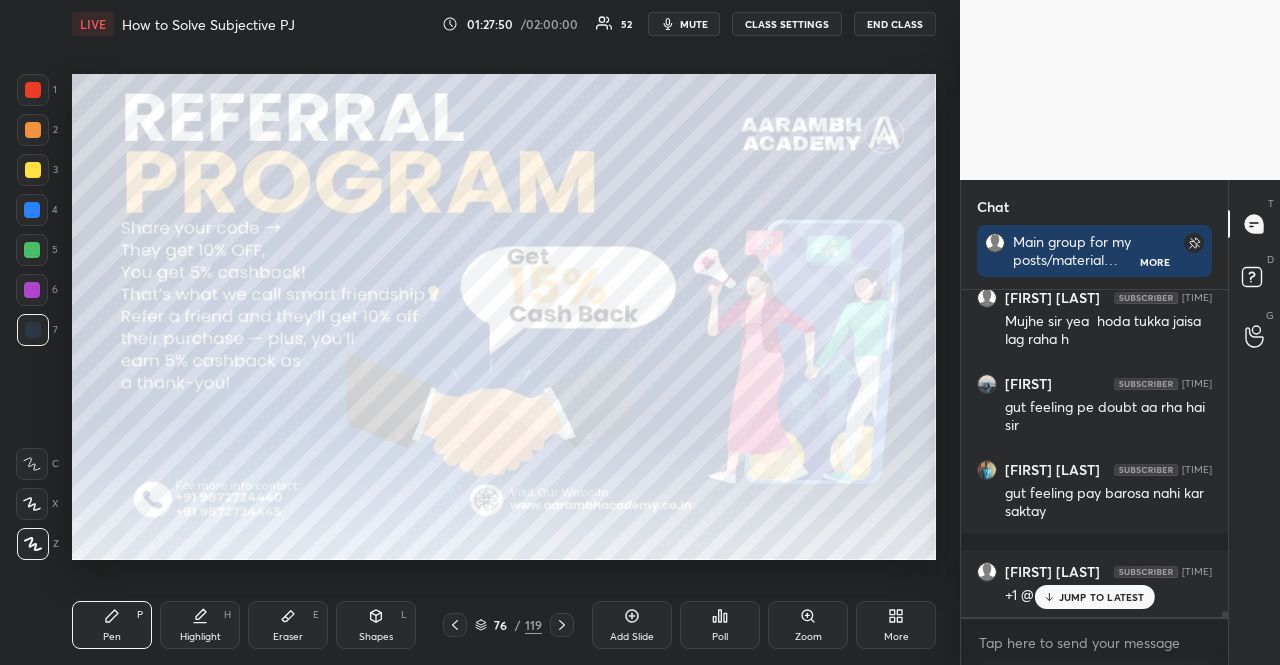 click at bounding box center (33, 330) 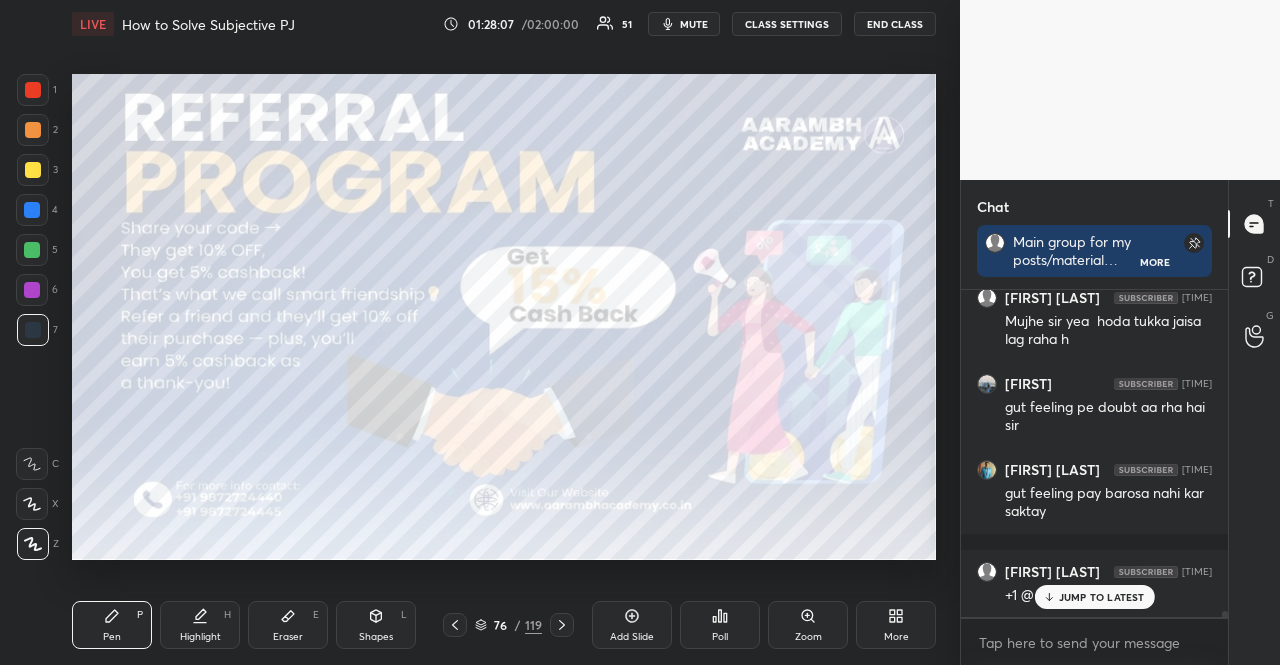 scroll, scrollTop: 281, scrollLeft: 261, axis: both 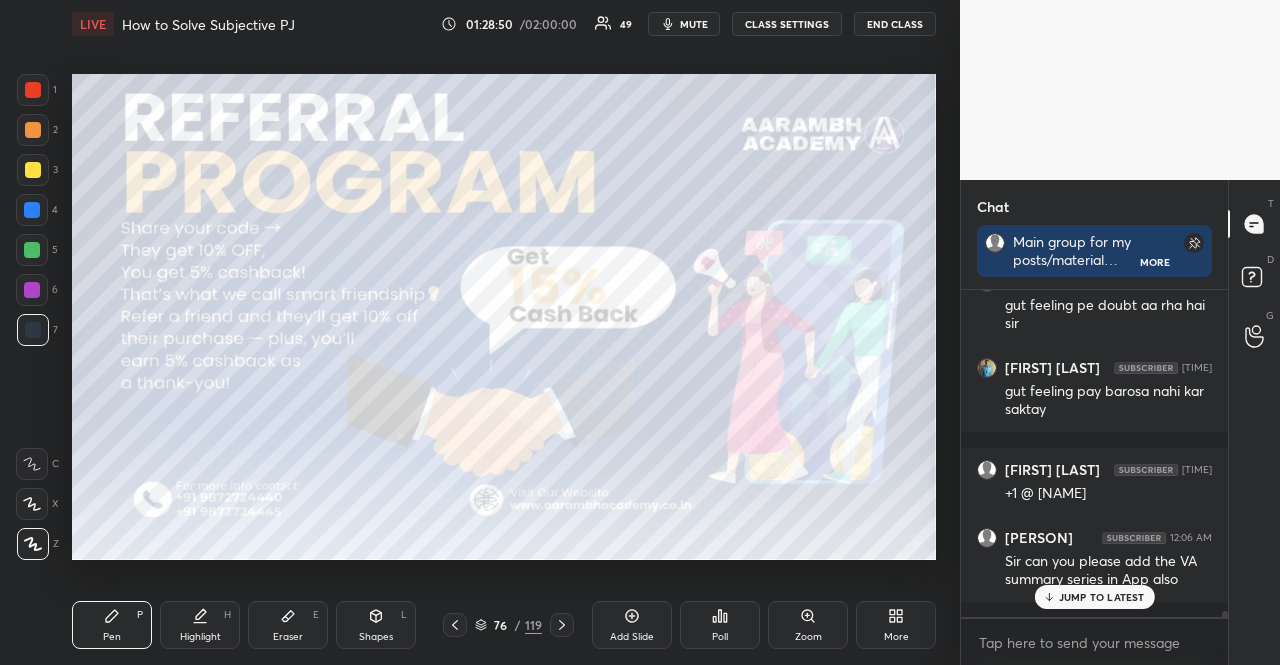 click on "x" at bounding box center [1094, 642] 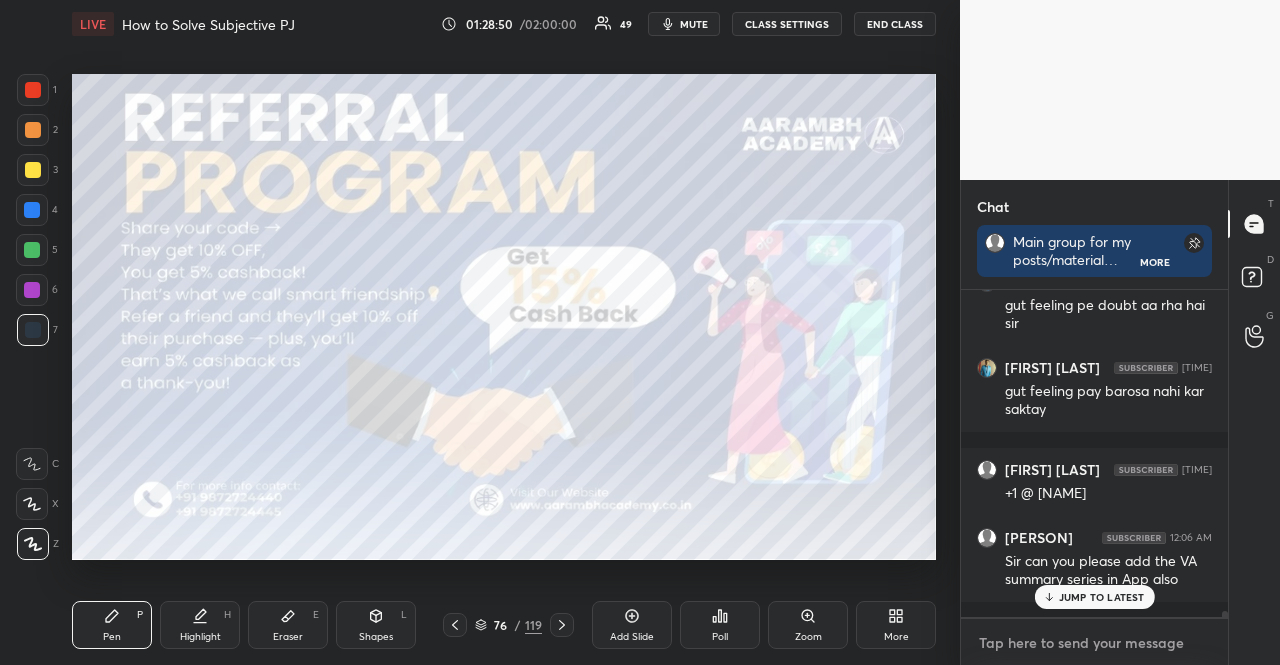 type on "x" 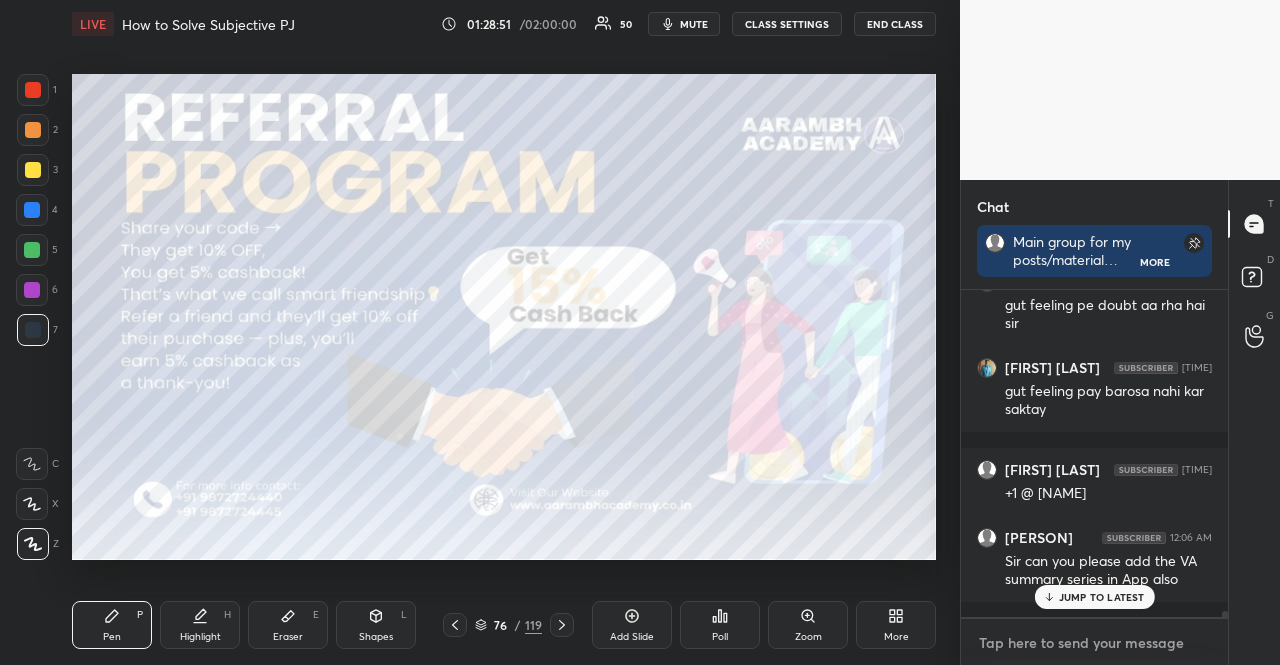 click at bounding box center [1094, 643] 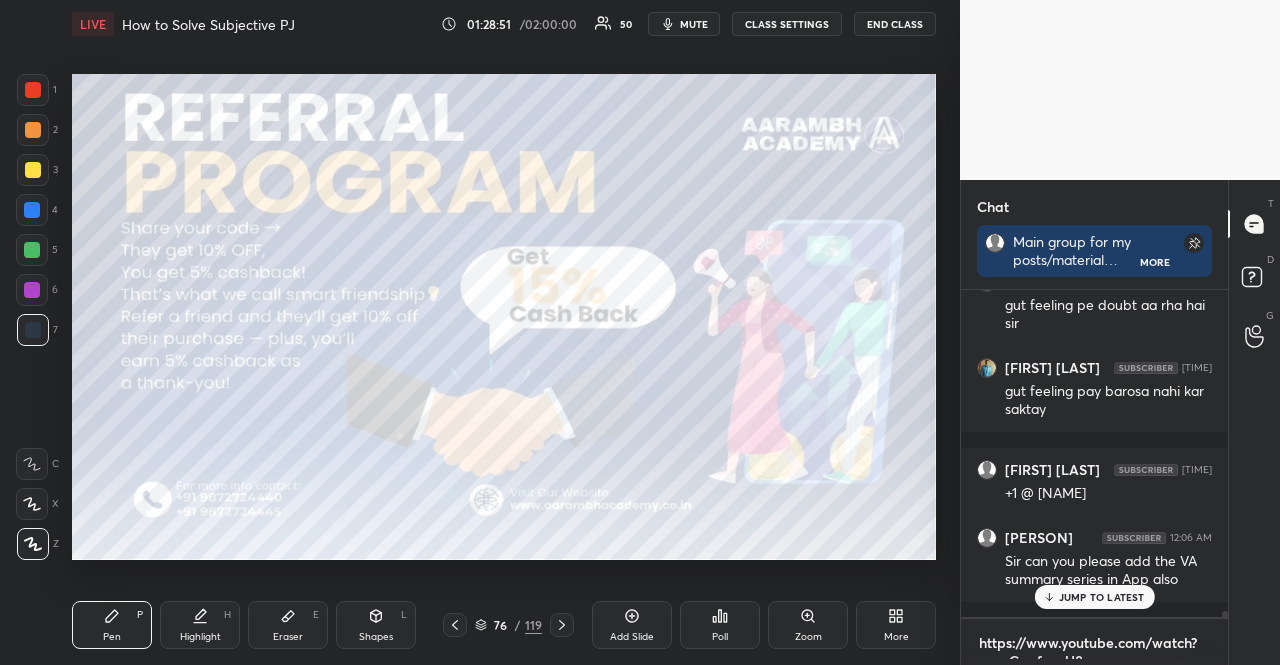 scroll, scrollTop: 0, scrollLeft: 0, axis: both 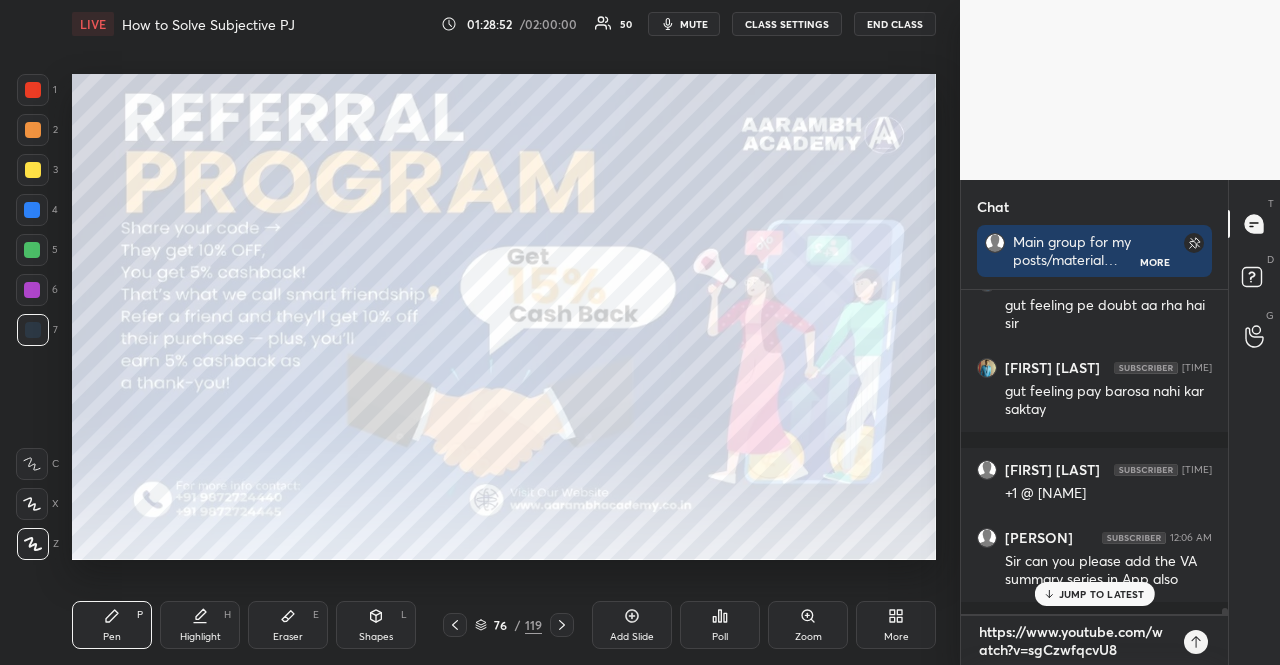 type 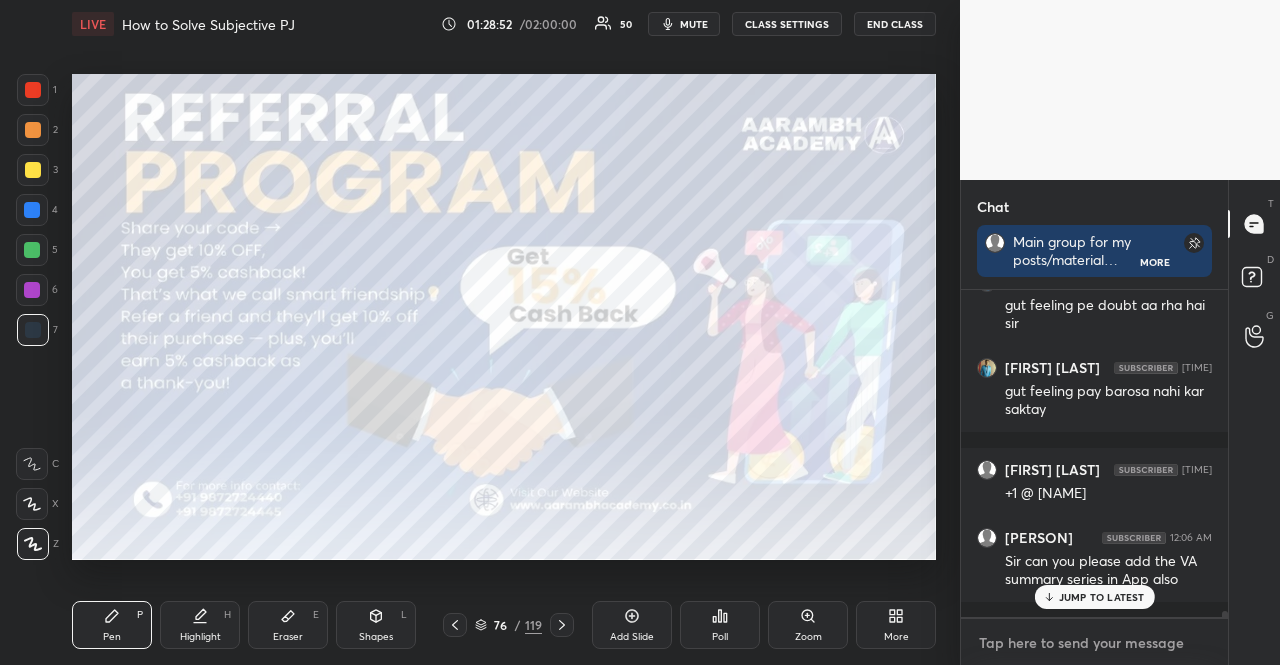 scroll, scrollTop: 6, scrollLeft: 6, axis: both 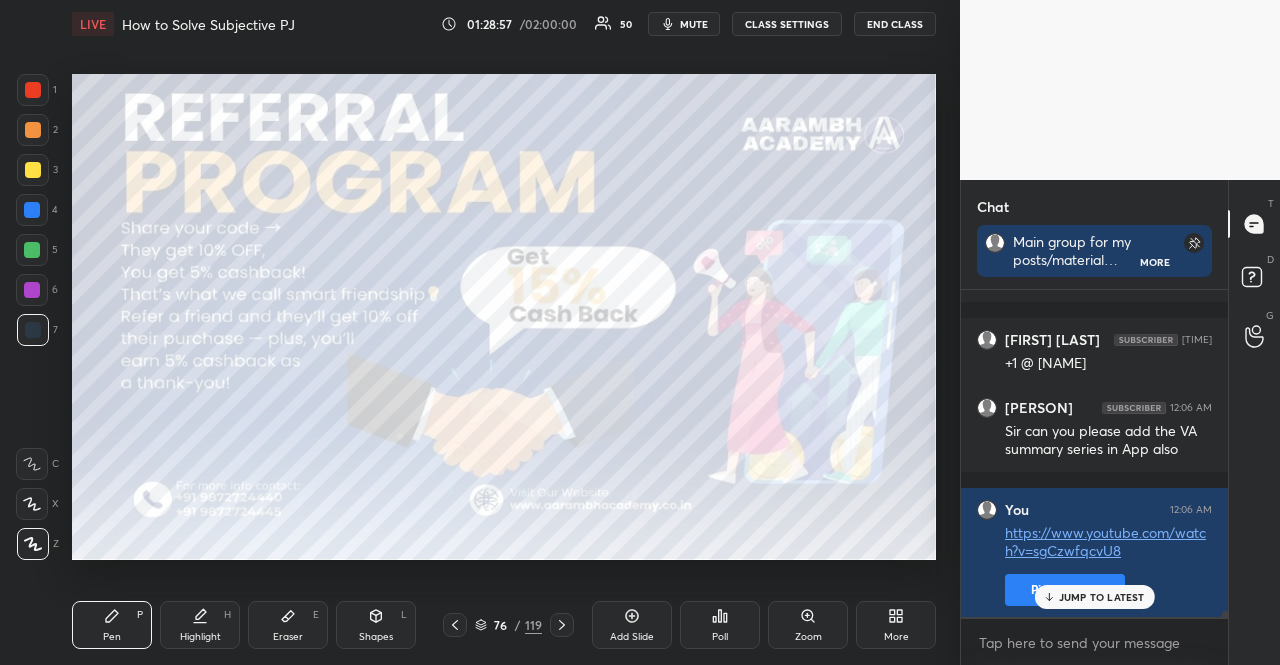 click at bounding box center [33, 90] 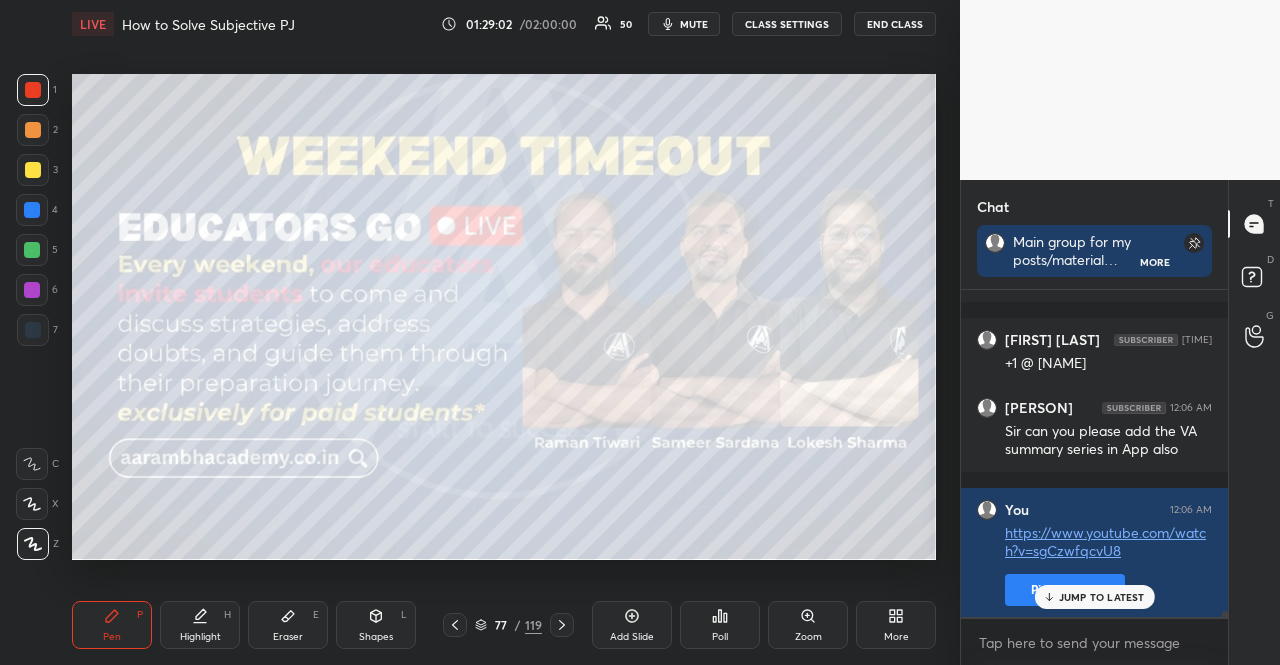 click at bounding box center (33, 130) 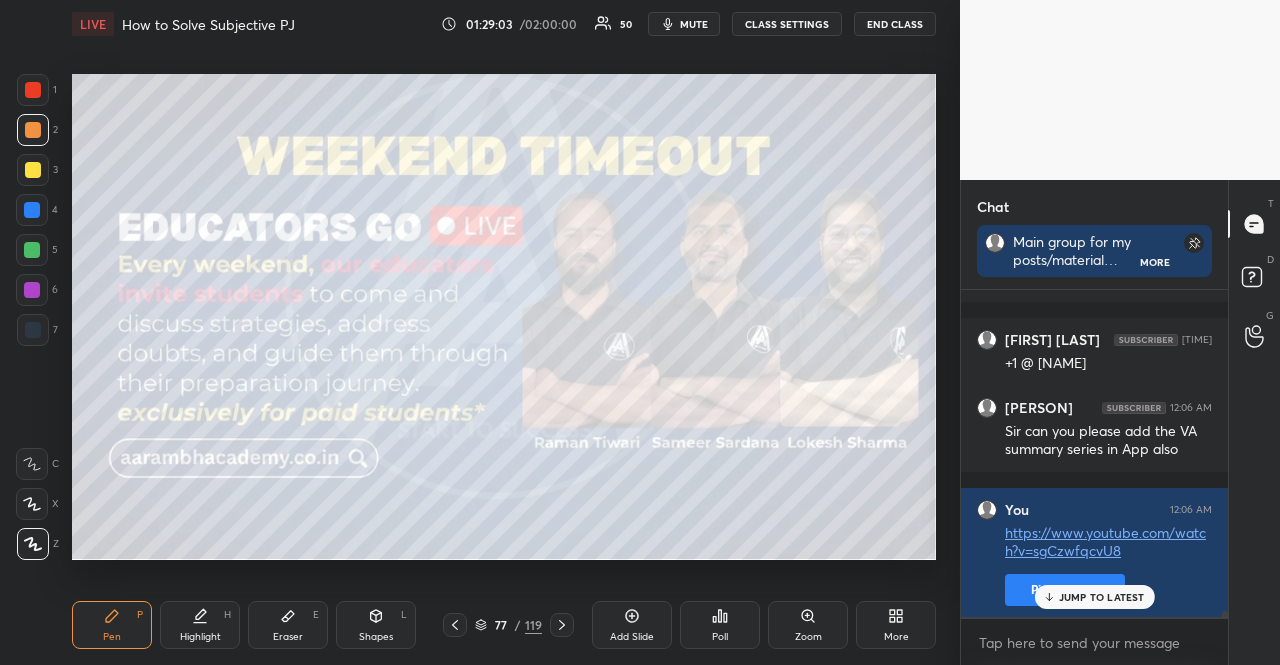 click at bounding box center [33, 130] 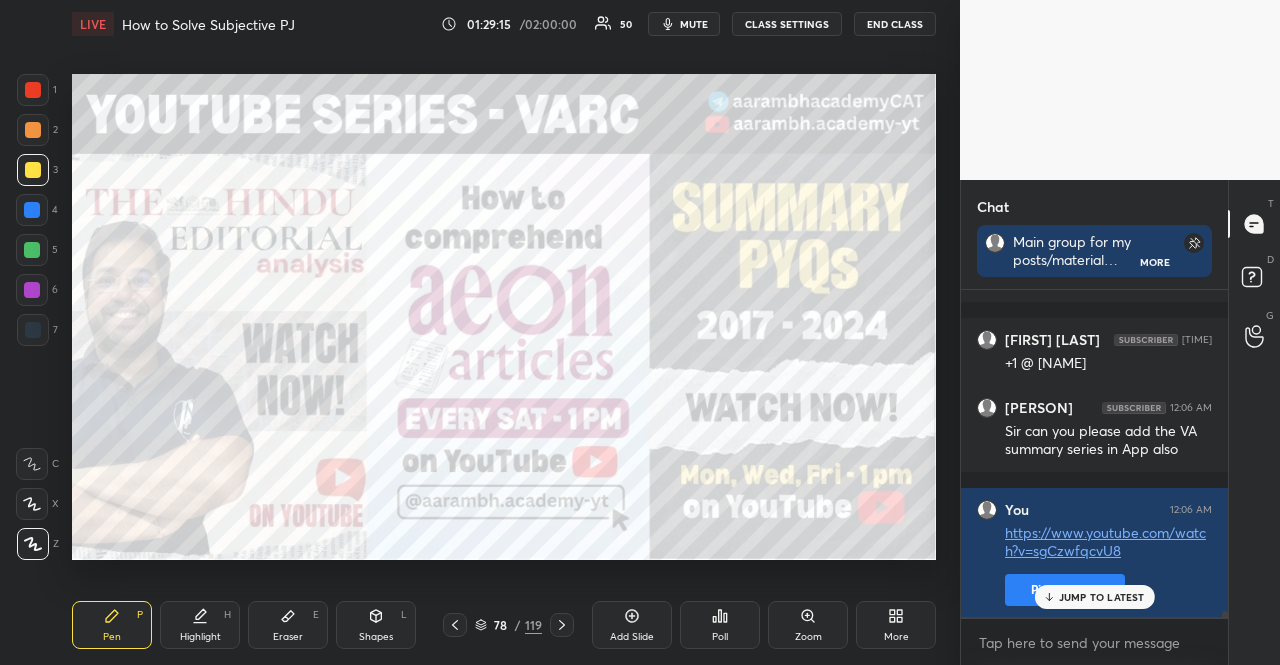 click at bounding box center (32, 290) 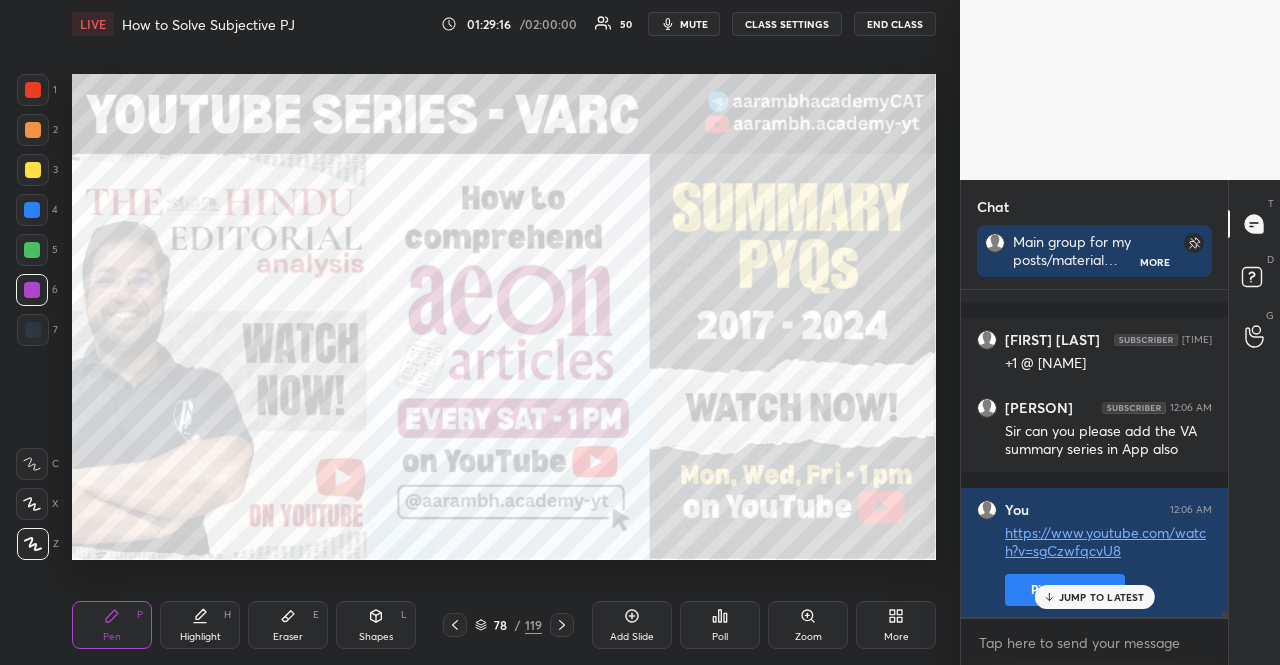 click at bounding box center [32, 290] 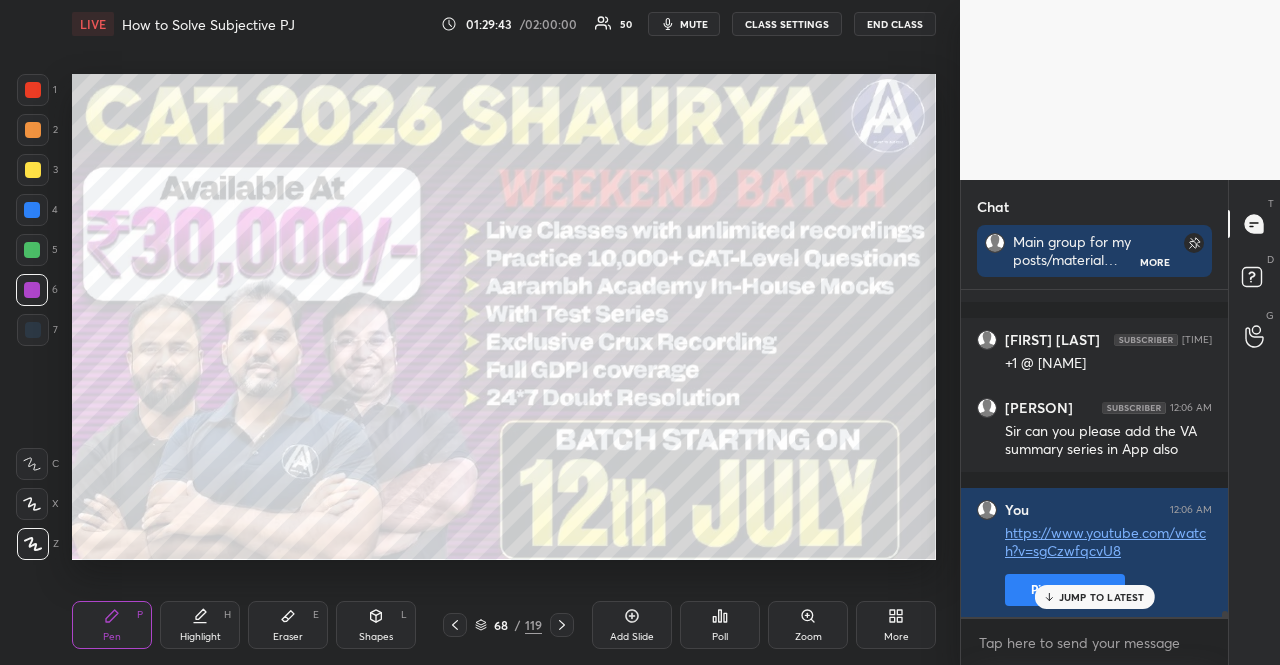 click at bounding box center [33, 170] 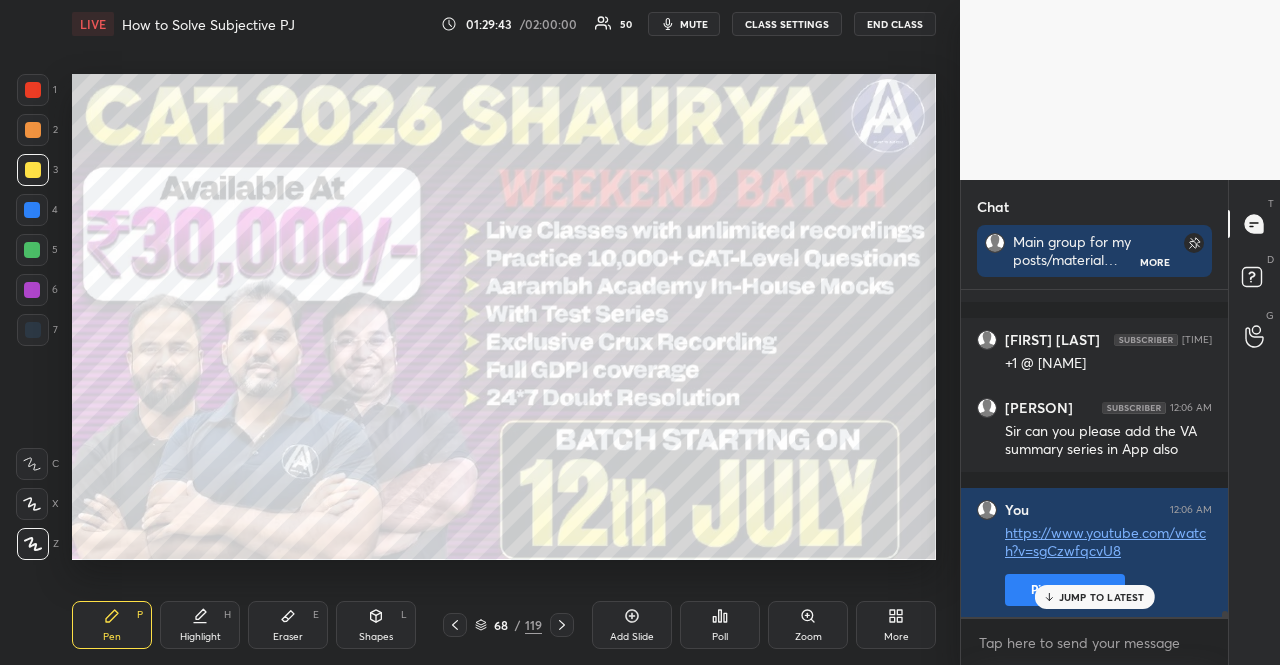 click at bounding box center (33, 170) 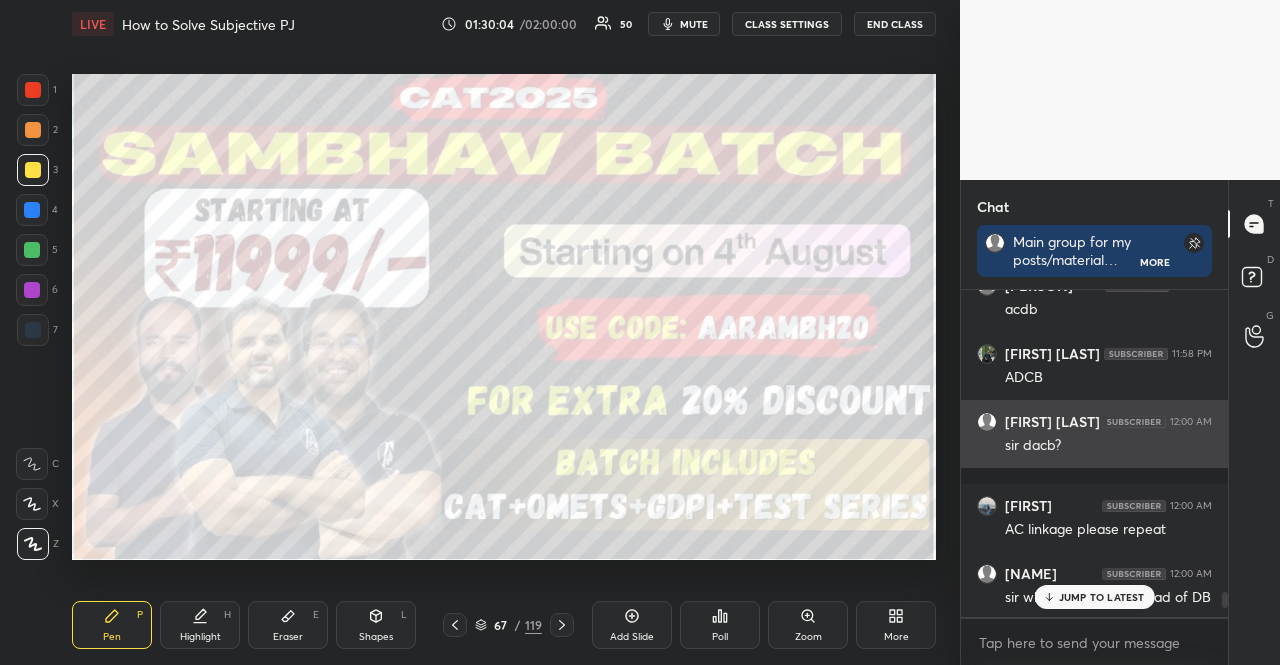 scroll, scrollTop: 15714, scrollLeft: 0, axis: vertical 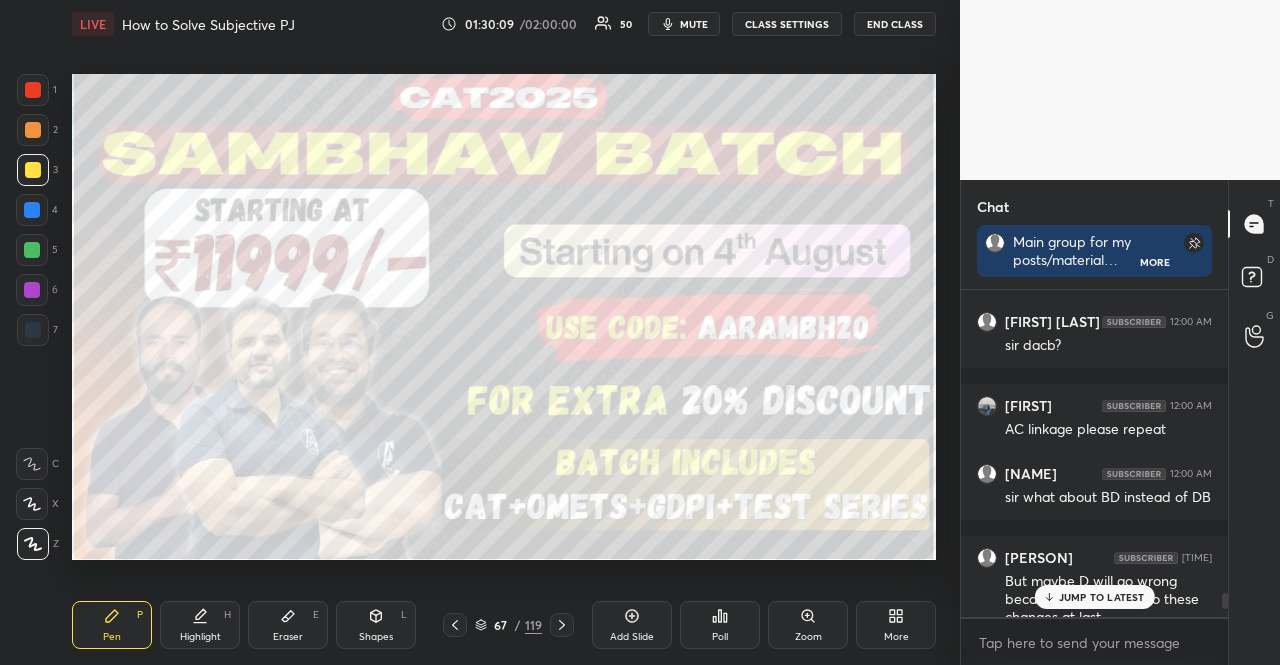 click on "67 / 119" at bounding box center (508, 625) 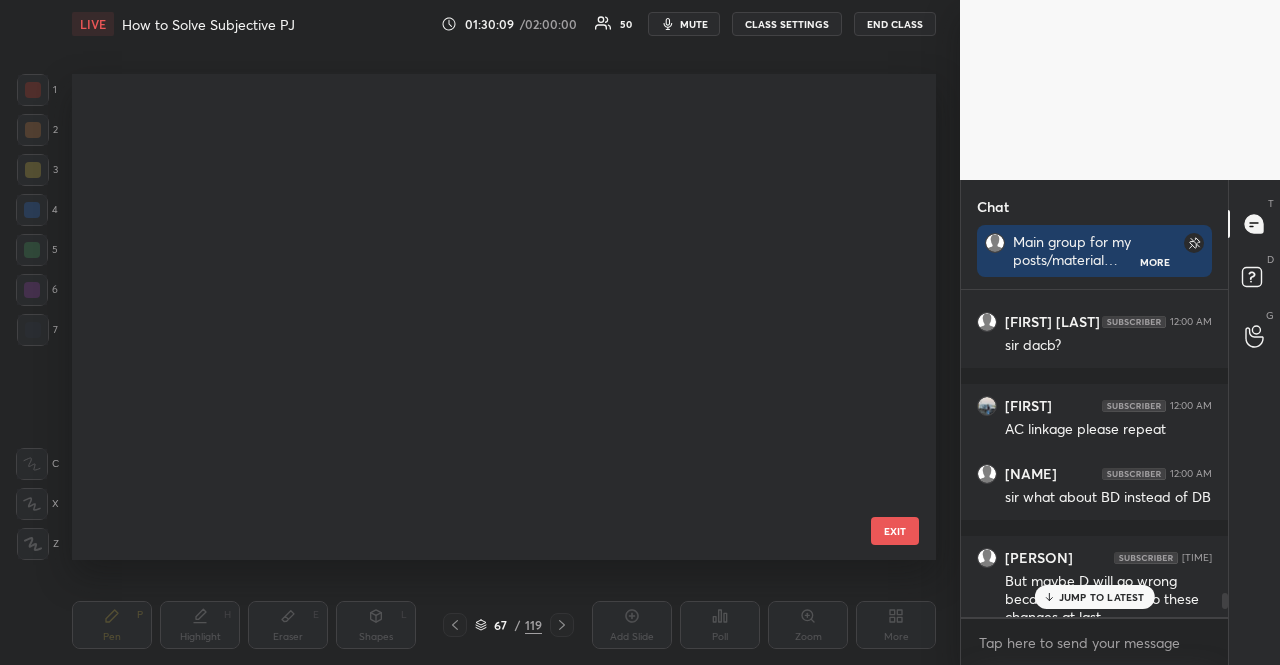 scroll, scrollTop: 2895, scrollLeft: 0, axis: vertical 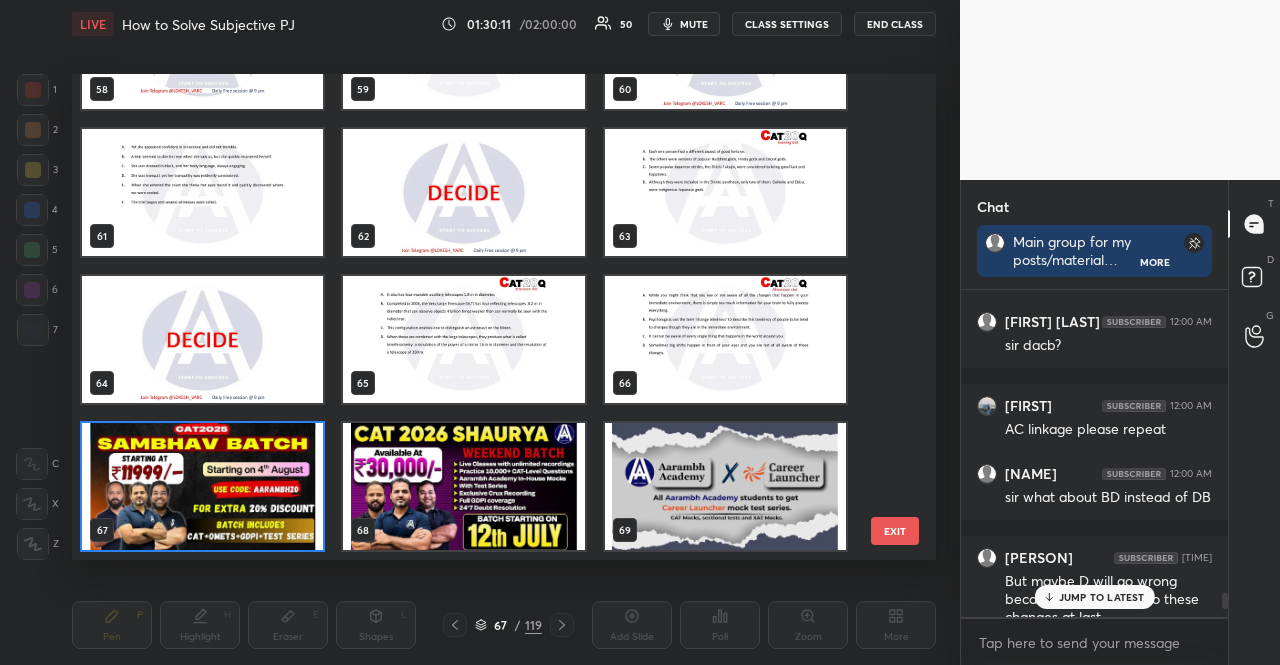 click at bounding box center (463, 339) 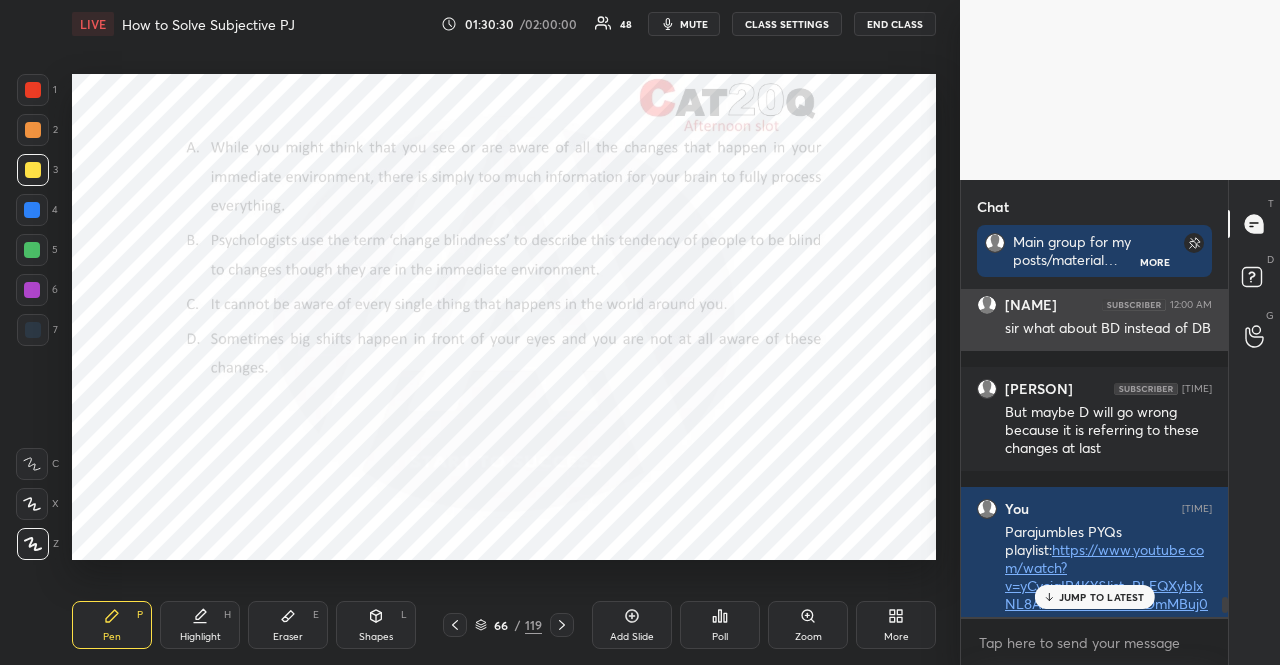 scroll, scrollTop: 15914, scrollLeft: 0, axis: vertical 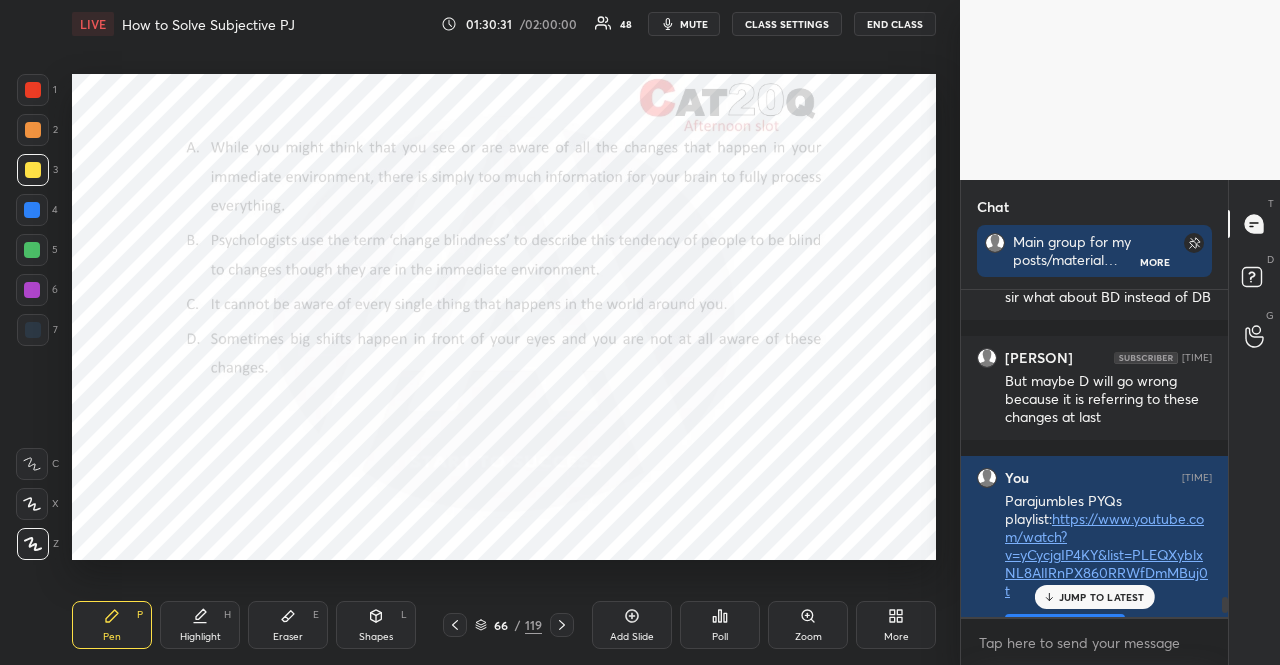 click at bounding box center [32, 210] 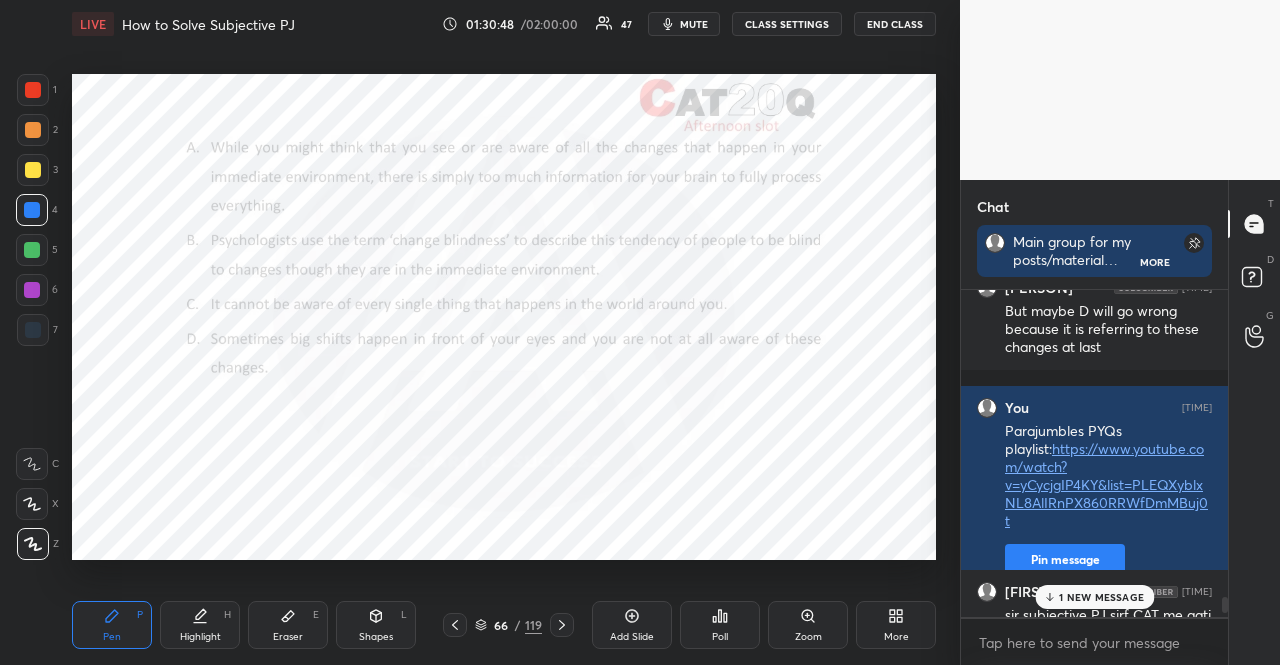 scroll, scrollTop: 16014, scrollLeft: 0, axis: vertical 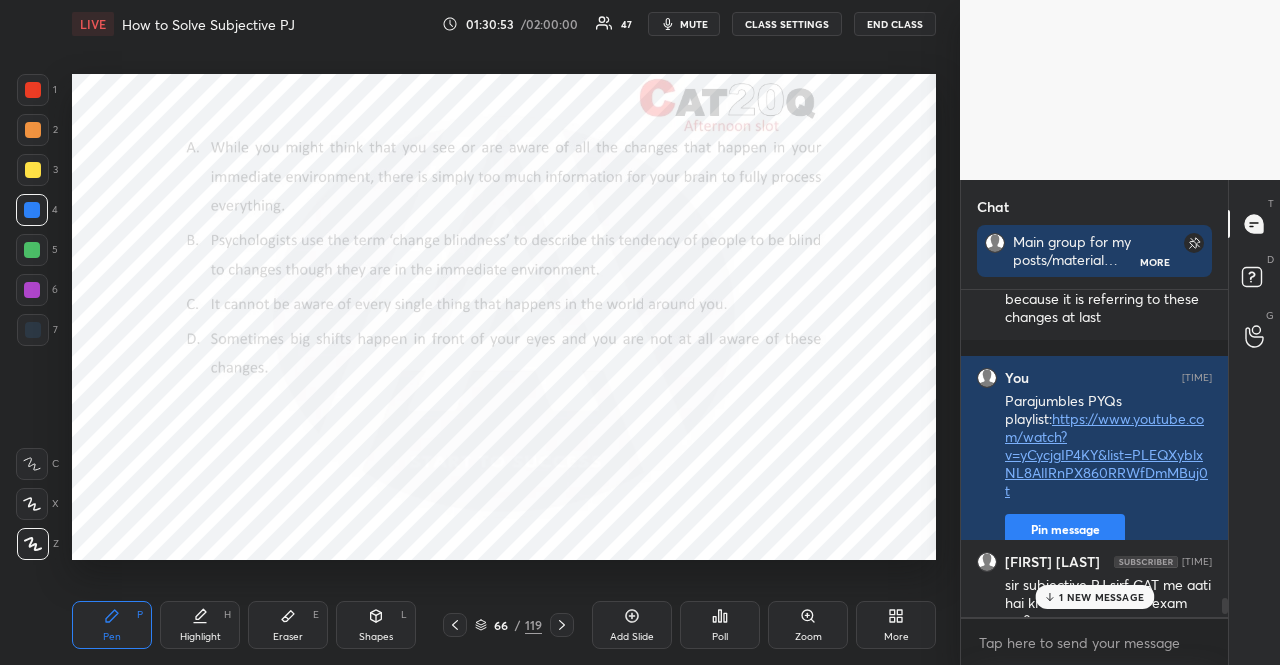 drag, startPoint x: 38, startPoint y: 85, endPoint x: 48, endPoint y: 109, distance: 26 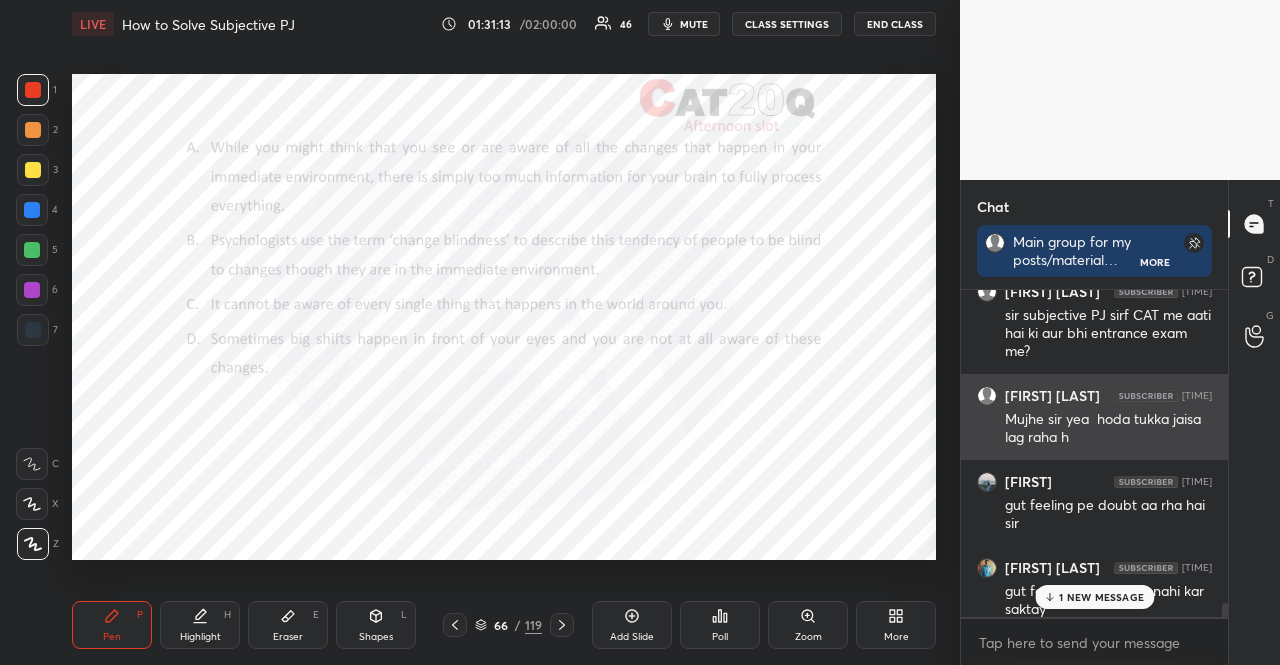 scroll, scrollTop: 16314, scrollLeft: 0, axis: vertical 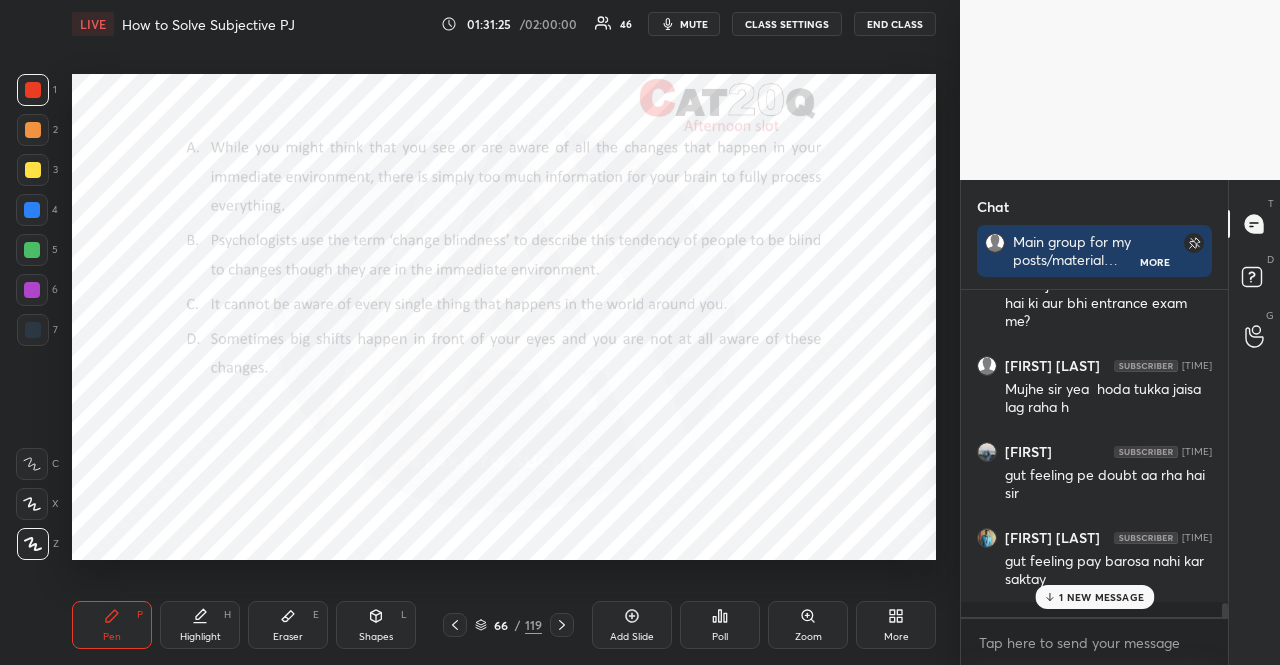 click at bounding box center [32, 210] 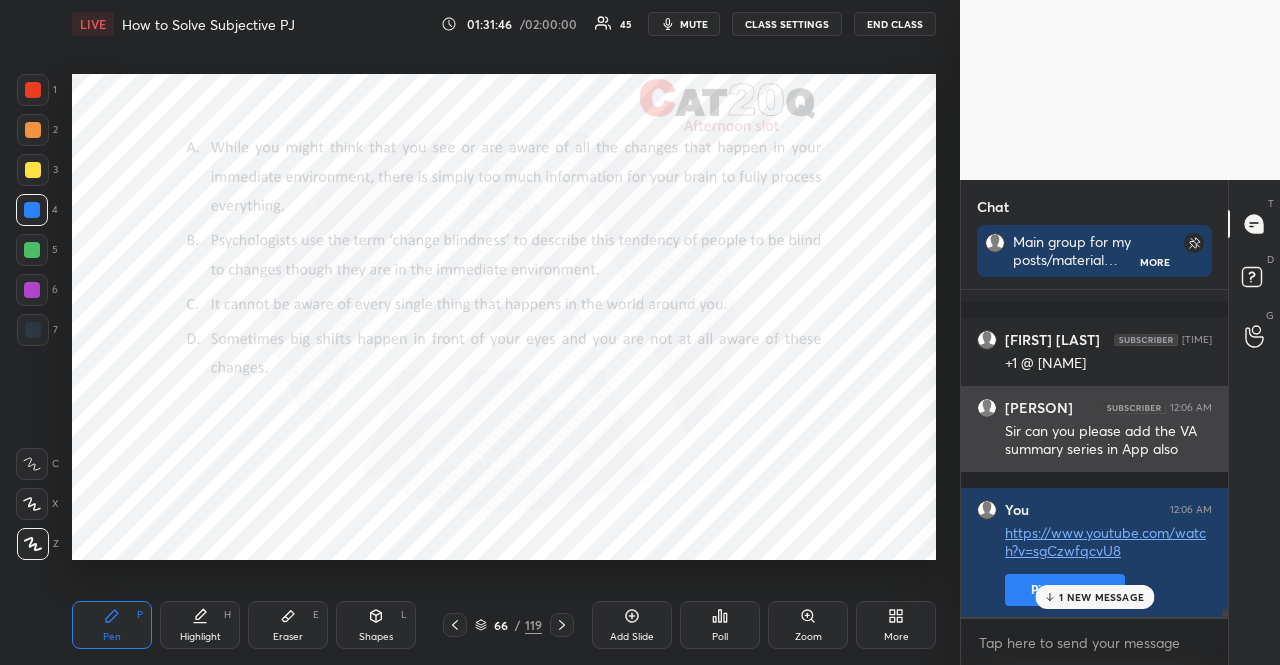 scroll, scrollTop: 16698, scrollLeft: 0, axis: vertical 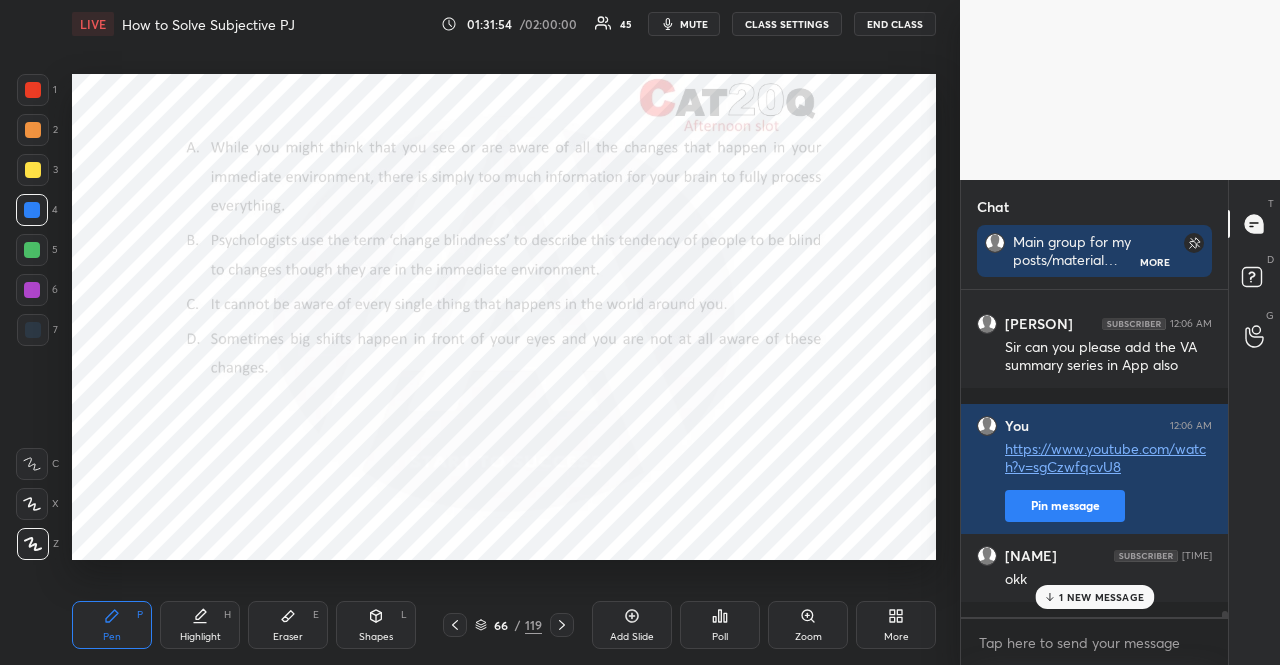 click on "1 NEW MESSAGE" at bounding box center (1101, 597) 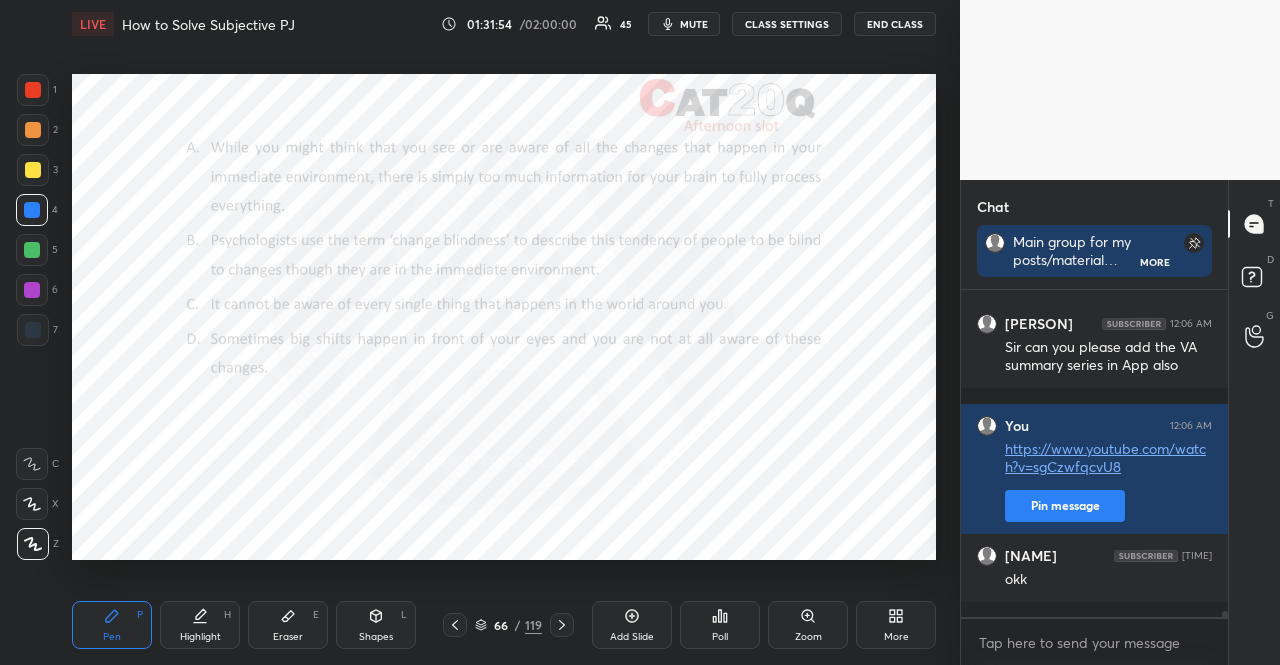 scroll, scrollTop: 16802, scrollLeft: 0, axis: vertical 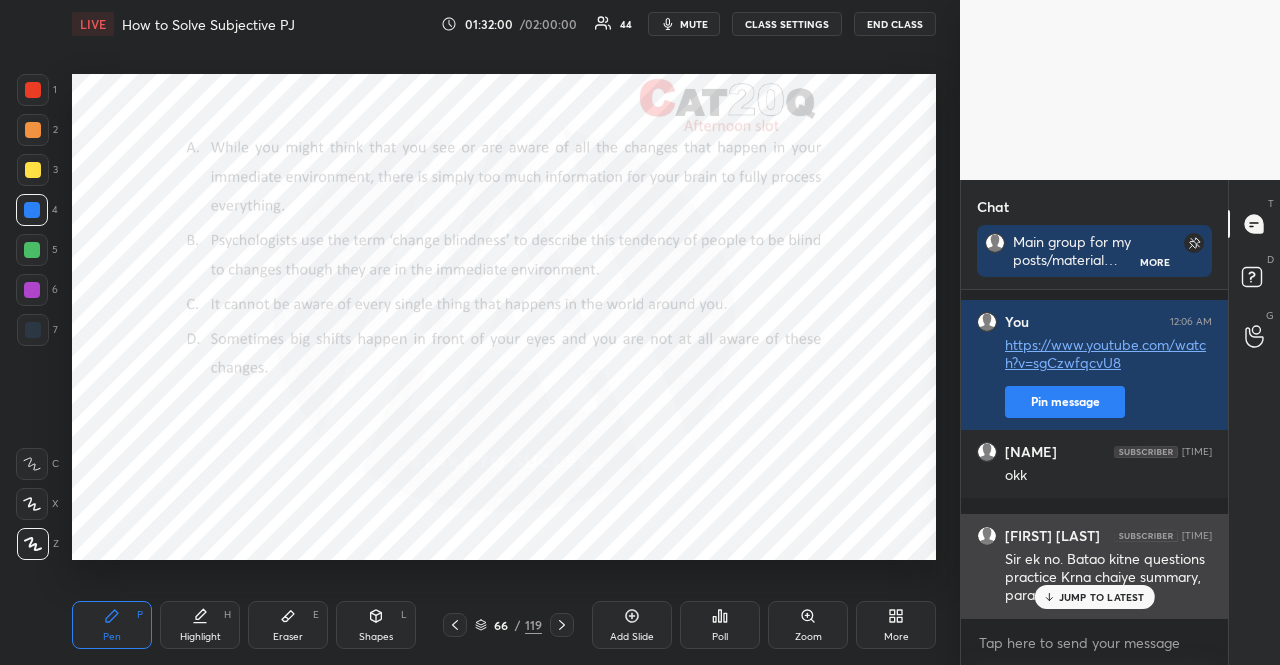 click on "JUMP TO LATEST" at bounding box center [1102, 597] 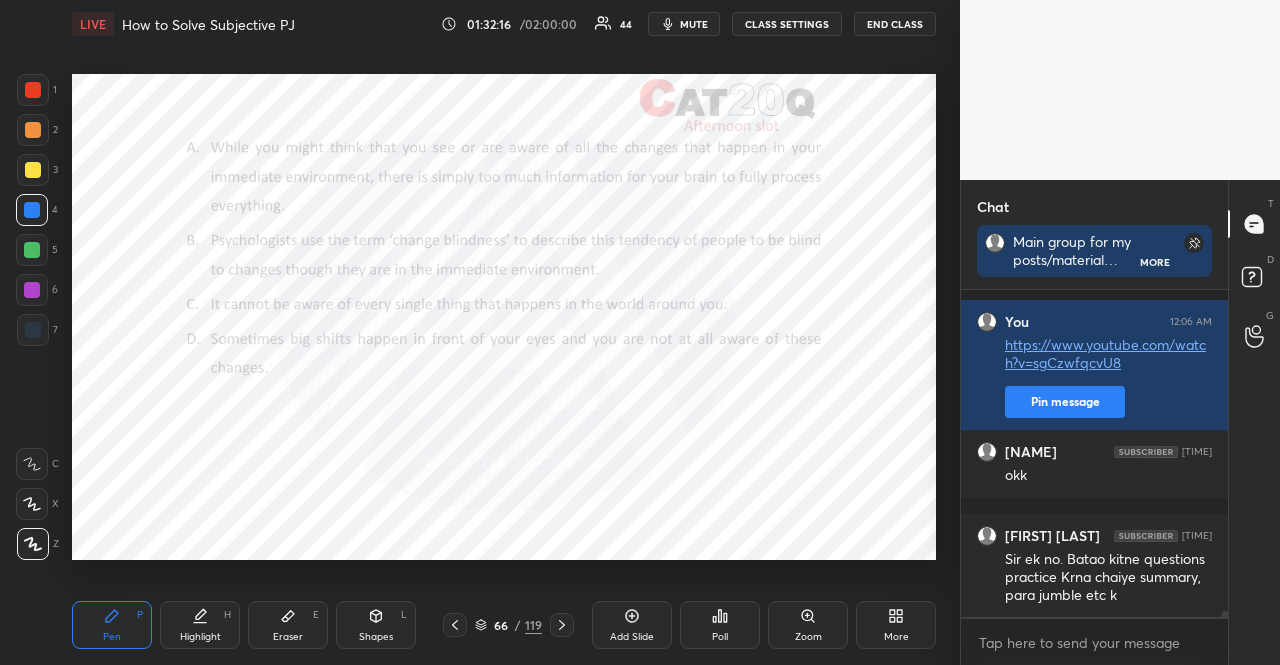 click at bounding box center (33, 330) 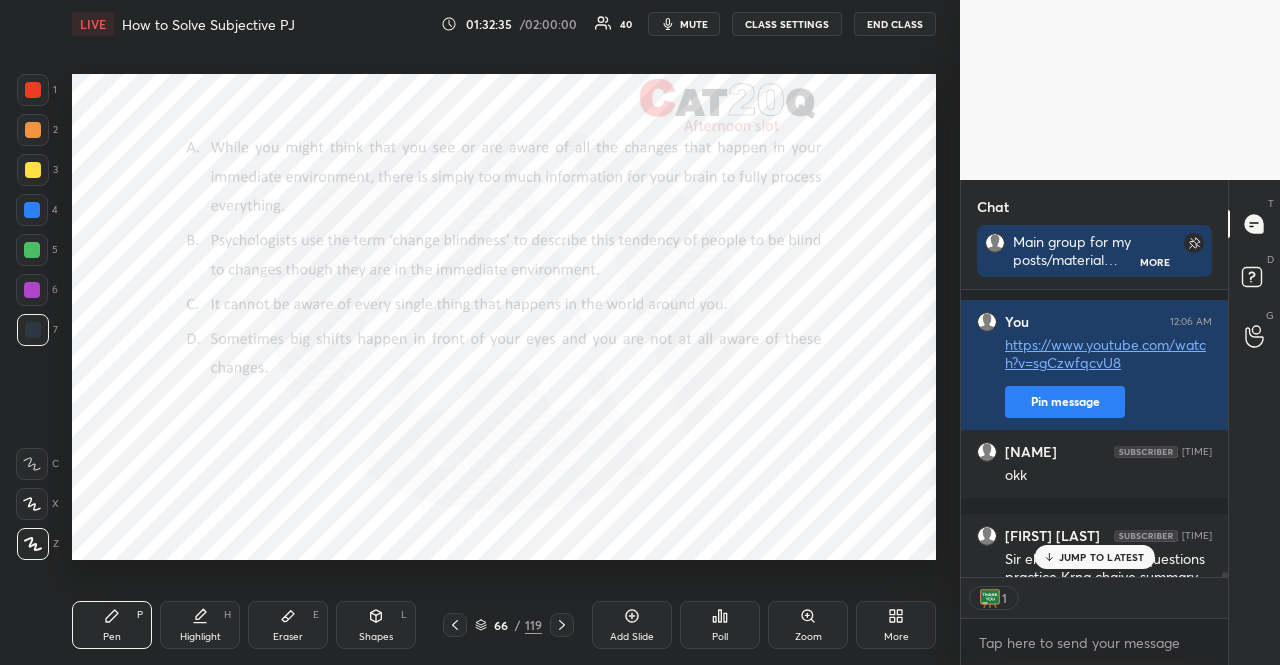 scroll, scrollTop: 281, scrollLeft: 261, axis: both 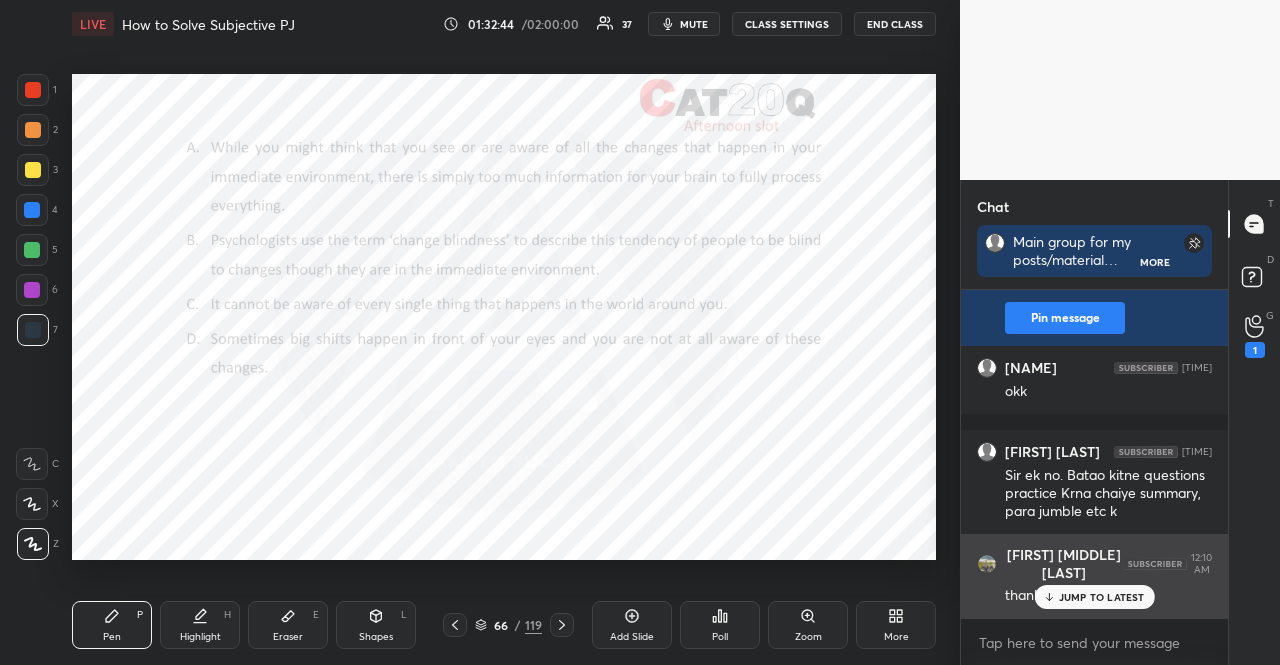 drag, startPoint x: 1108, startPoint y: 595, endPoint x: 1088, endPoint y: 555, distance: 44.72136 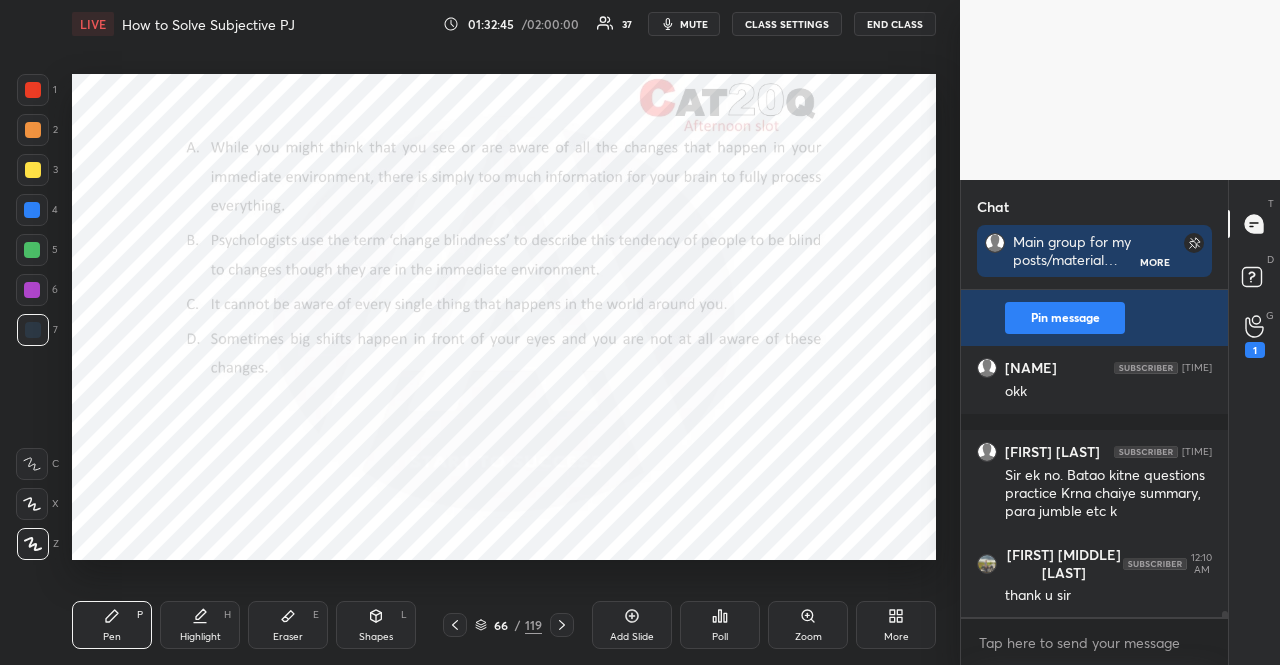 scroll, scrollTop: 16958, scrollLeft: 0, axis: vertical 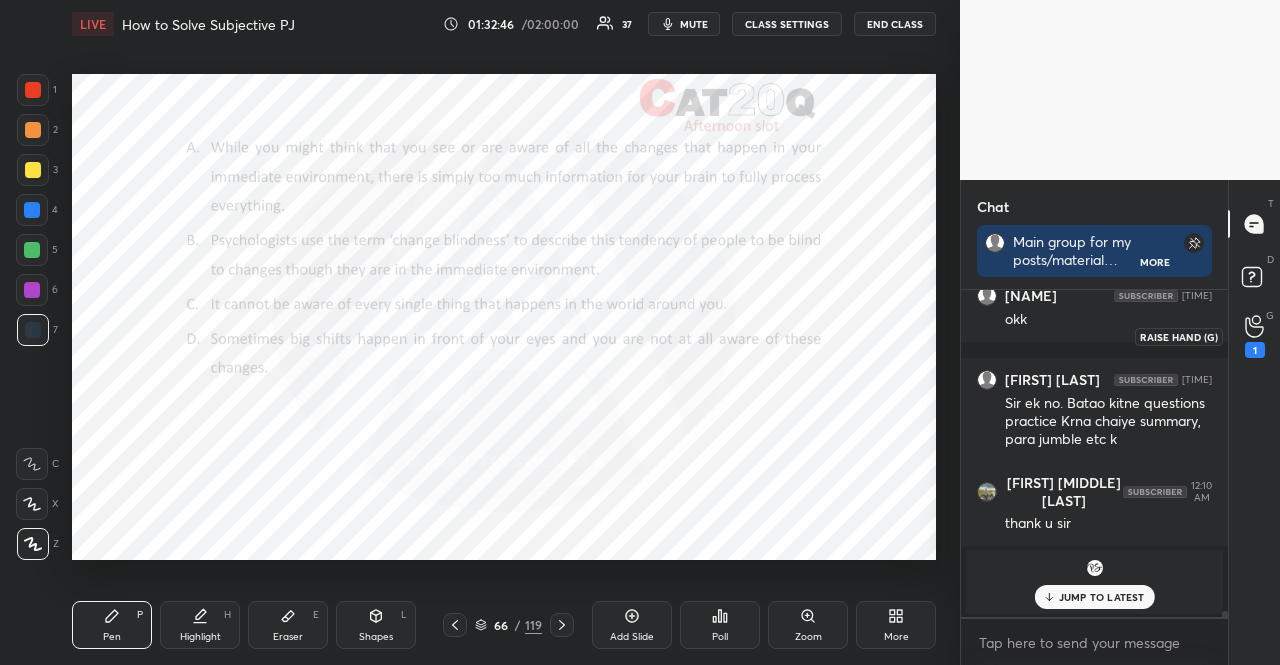 click 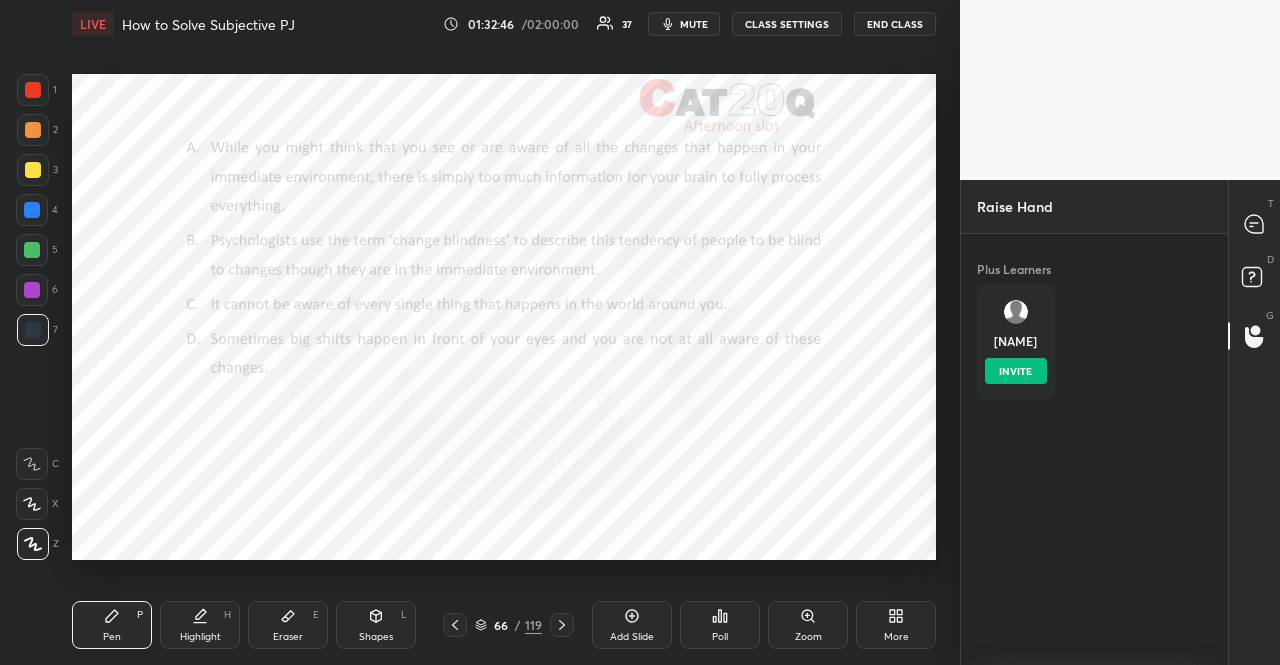 click at bounding box center [1016, 312] 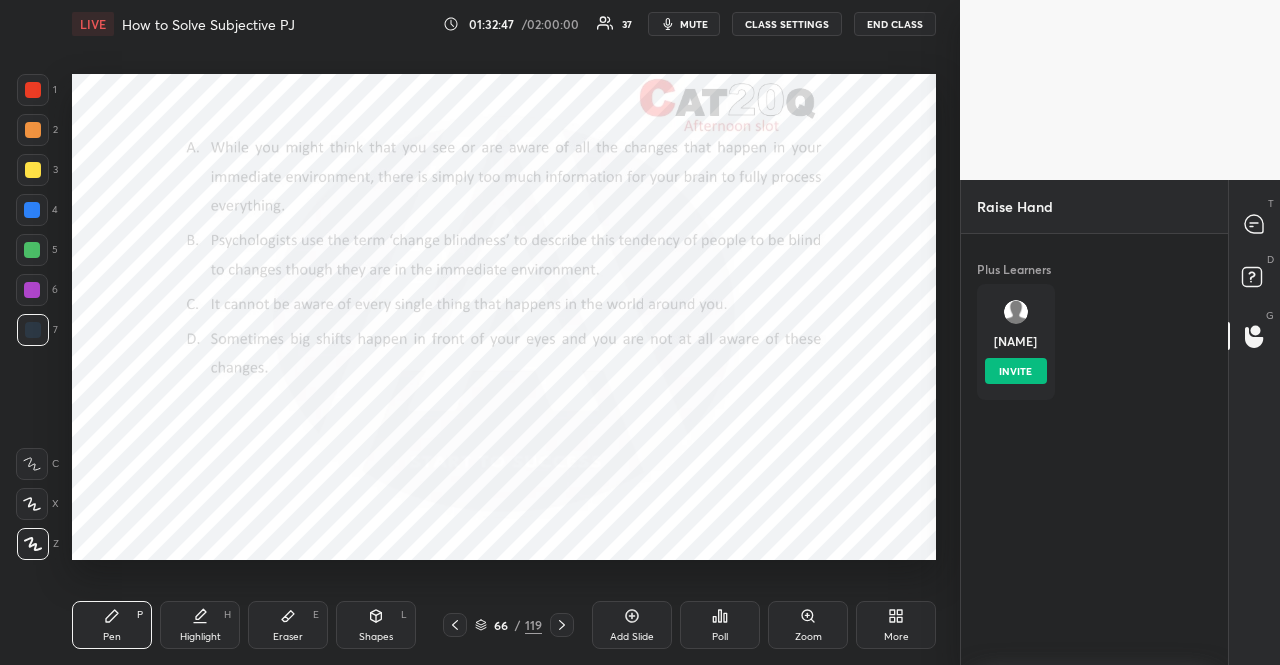 click on "INVITE" at bounding box center (1016, 371) 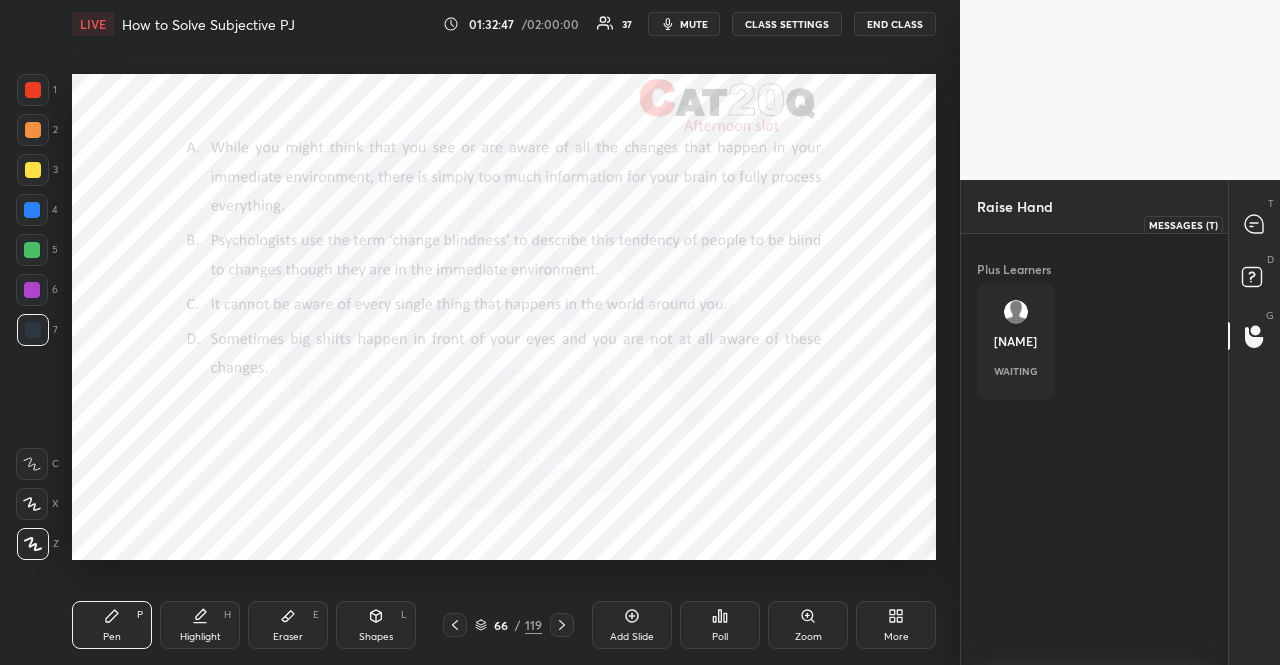 click at bounding box center (1255, 224) 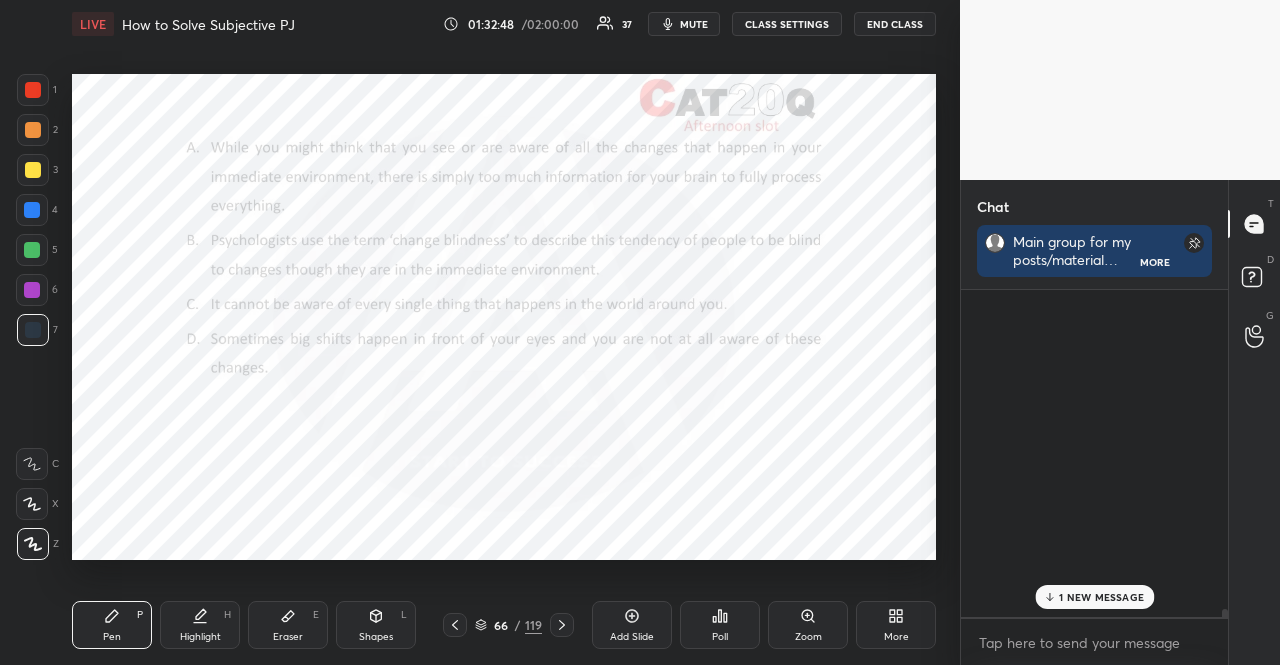 scroll, scrollTop: 16789, scrollLeft: 0, axis: vertical 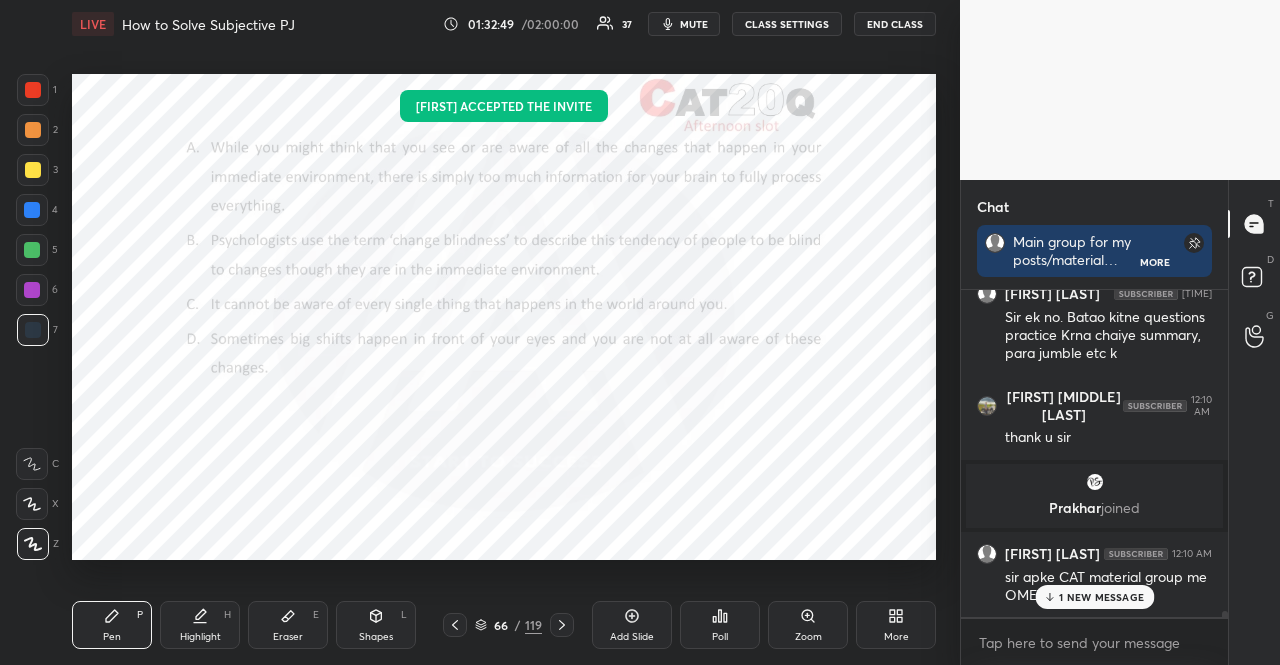 click on "1 NEW MESSAGE" at bounding box center (1094, 597) 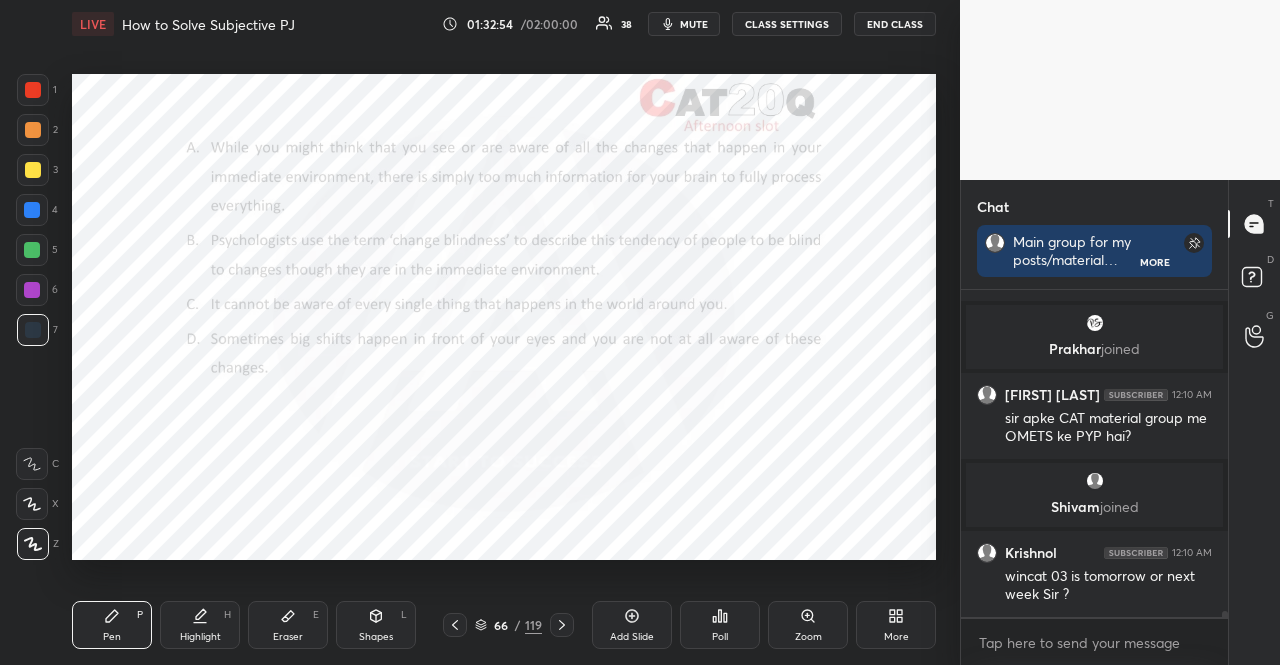 scroll, scrollTop: 16592, scrollLeft: 0, axis: vertical 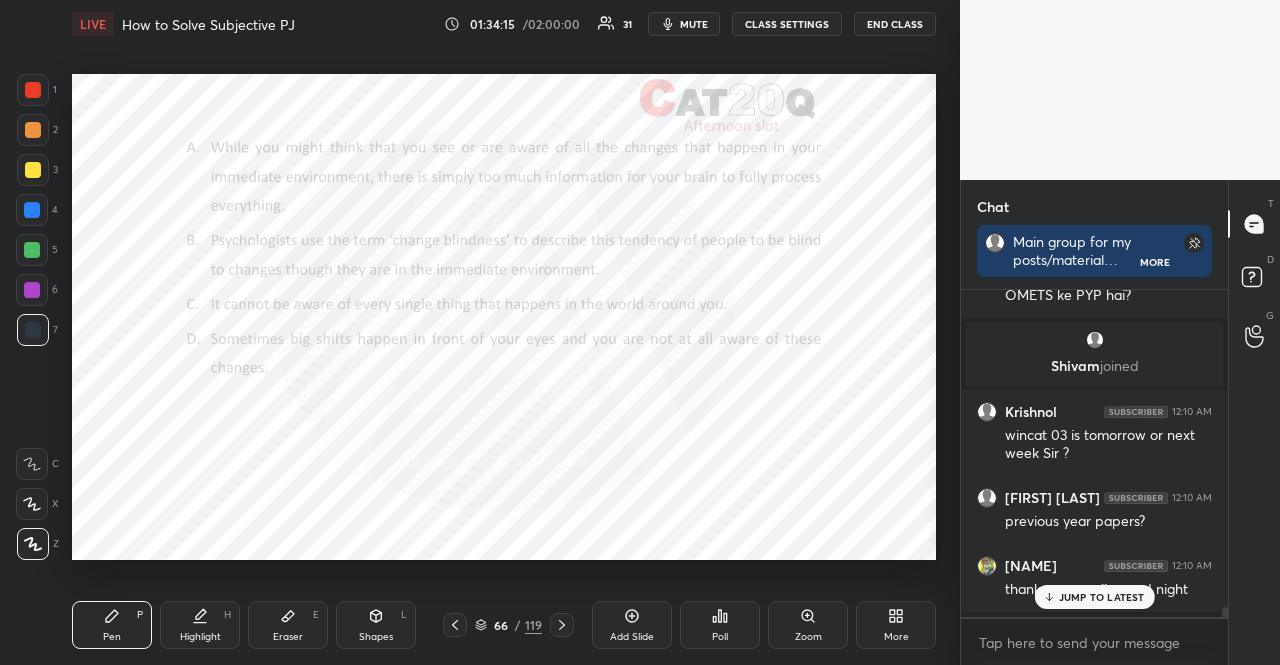 click at bounding box center (32, 210) 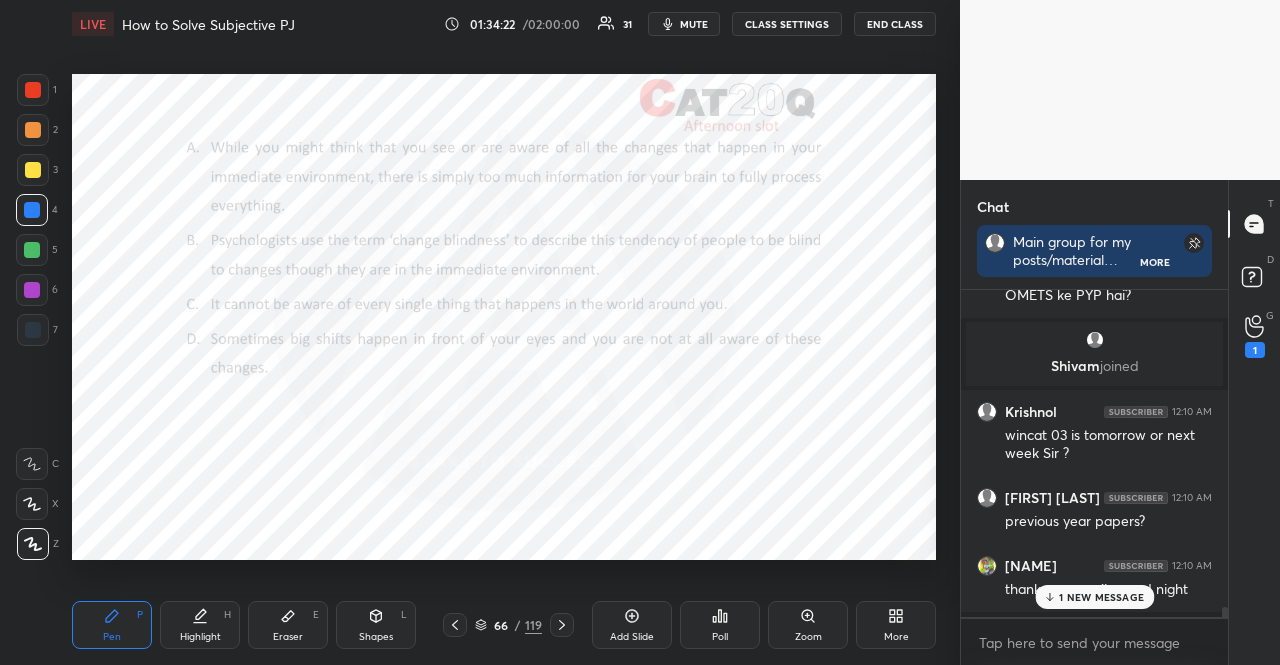 click at bounding box center (33, 90) 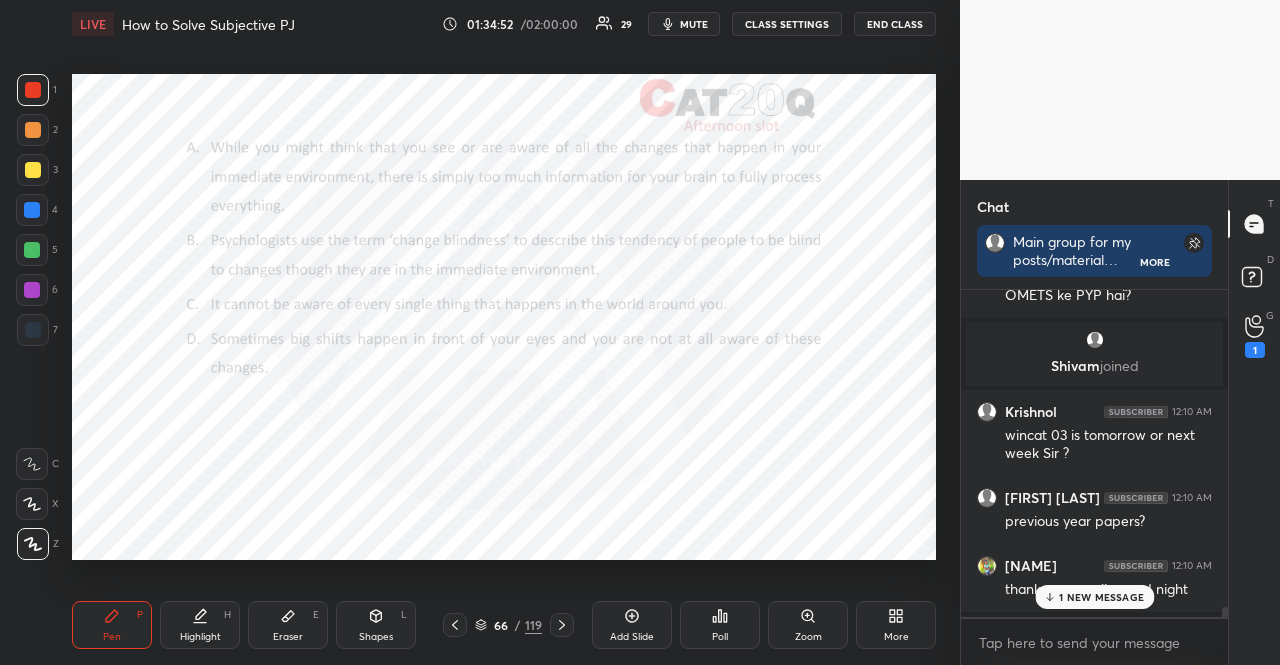 drag, startPoint x: 636, startPoint y: 619, endPoint x: 628, endPoint y: 581, distance: 38.832977 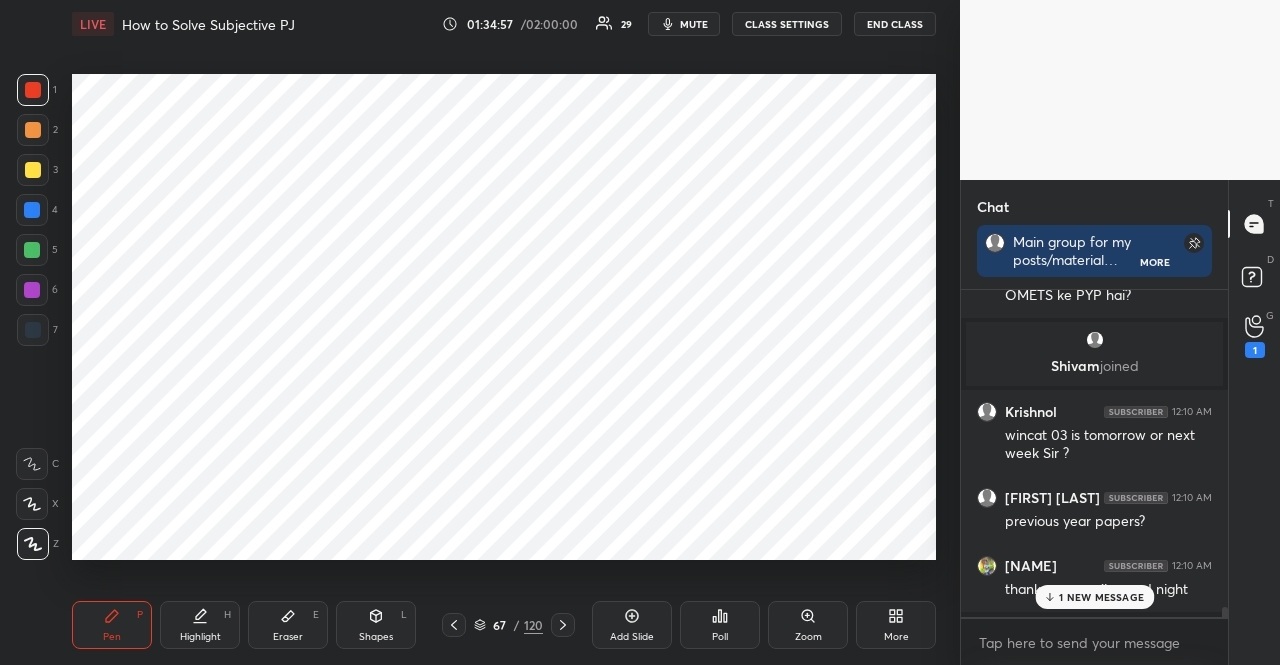 click at bounding box center [32, 210] 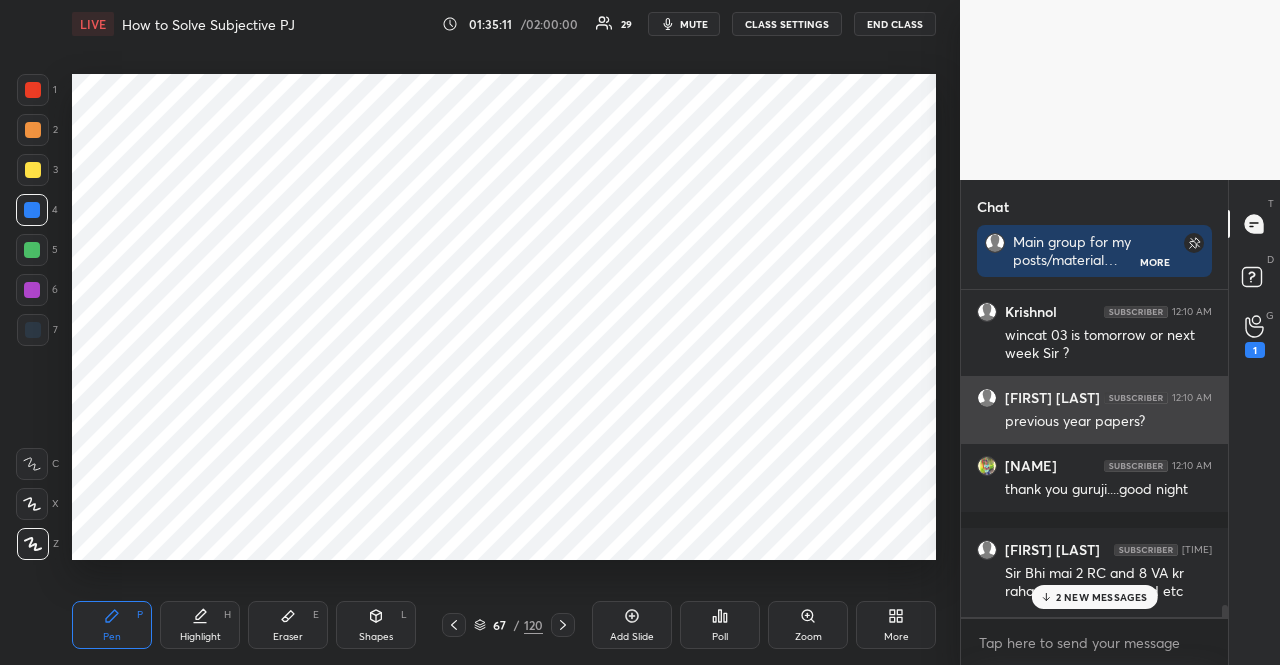 scroll, scrollTop: 16934, scrollLeft: 0, axis: vertical 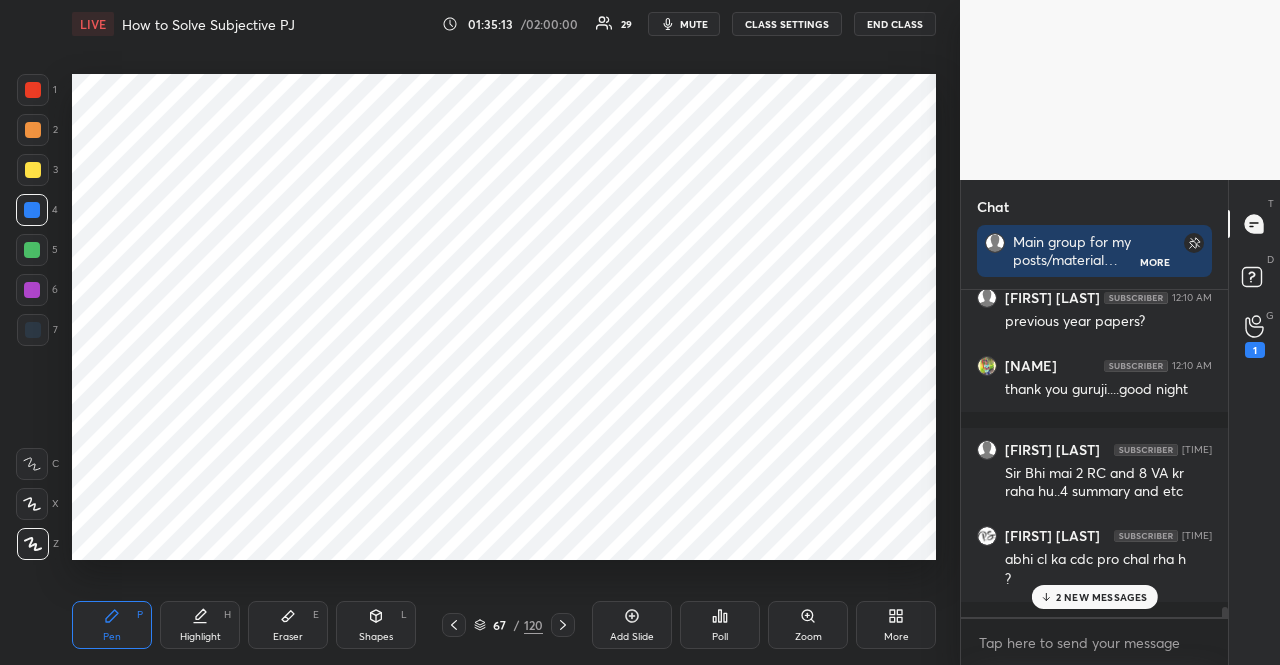 click at bounding box center (32, 250) 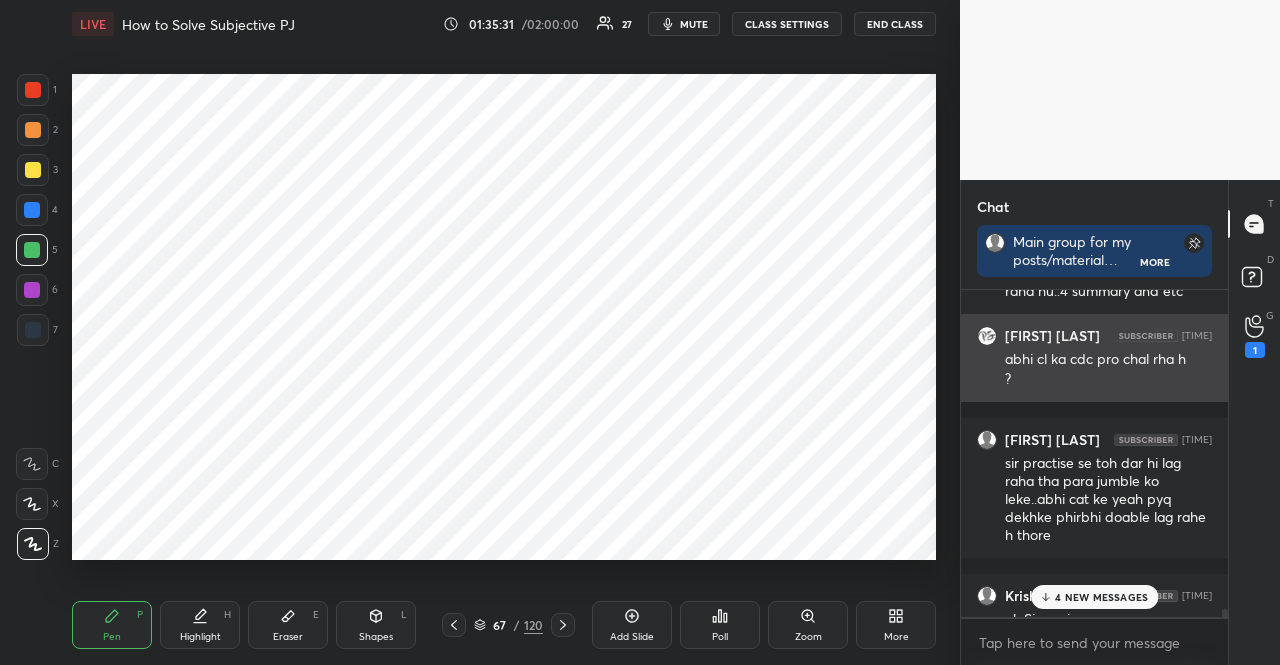 scroll, scrollTop: 17234, scrollLeft: 0, axis: vertical 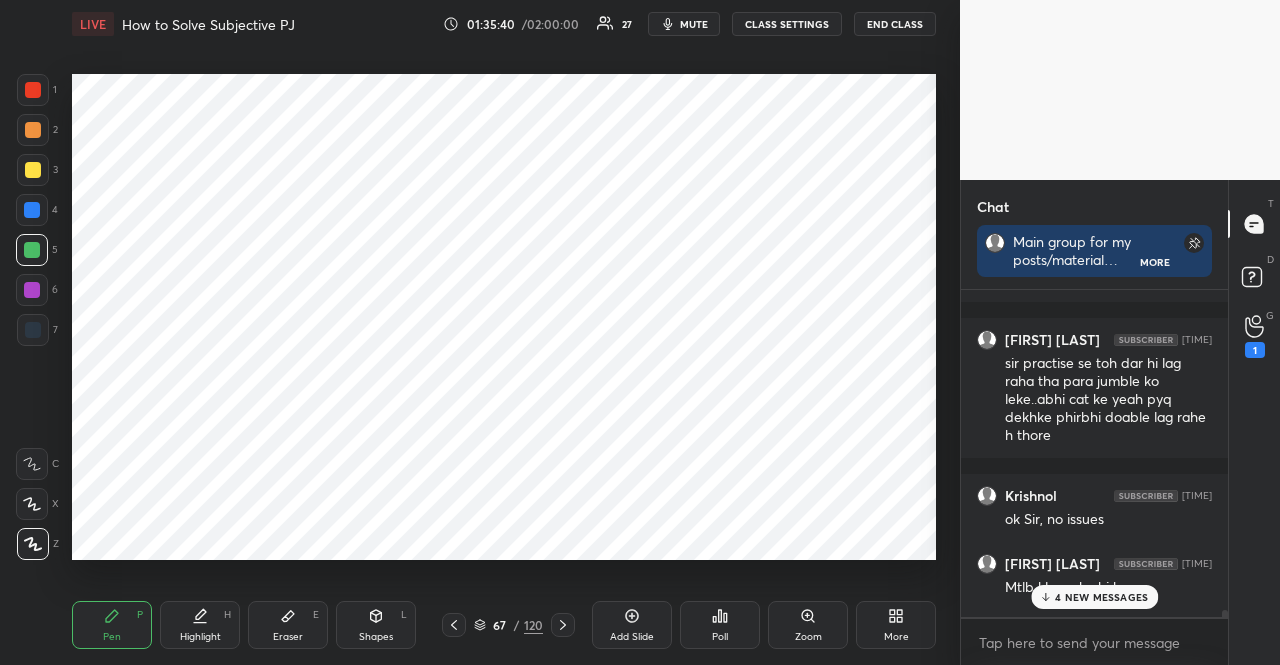 click at bounding box center (33, 130) 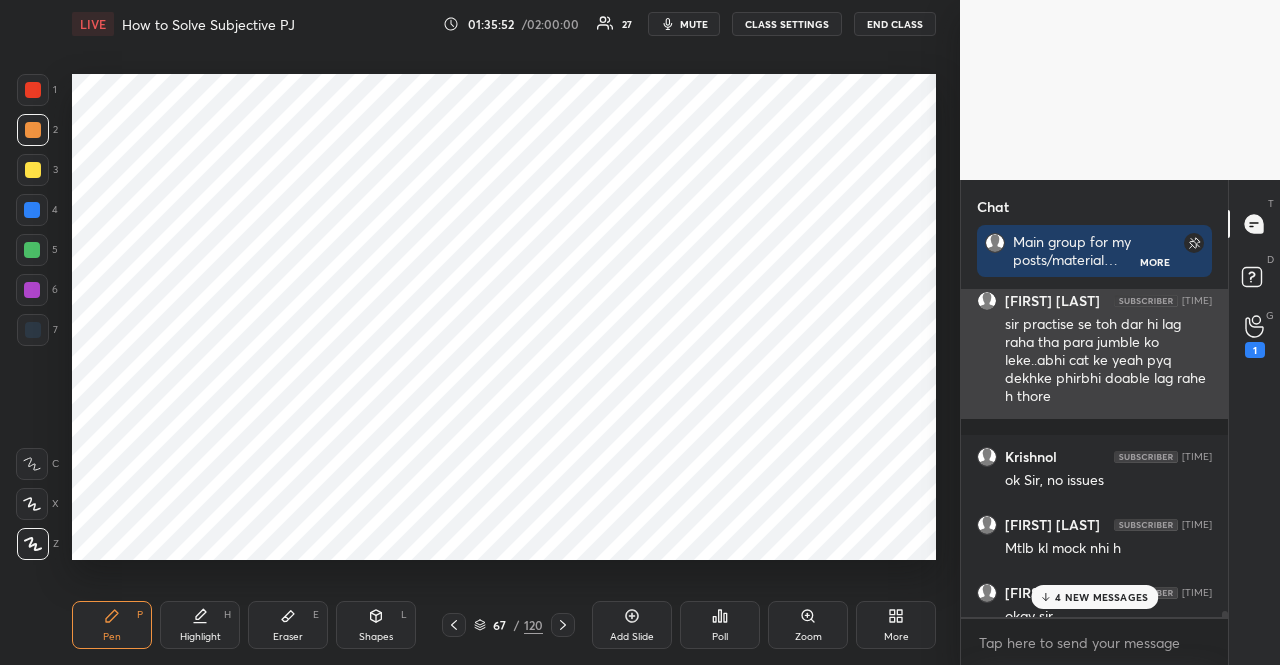 scroll, scrollTop: 17294, scrollLeft: 0, axis: vertical 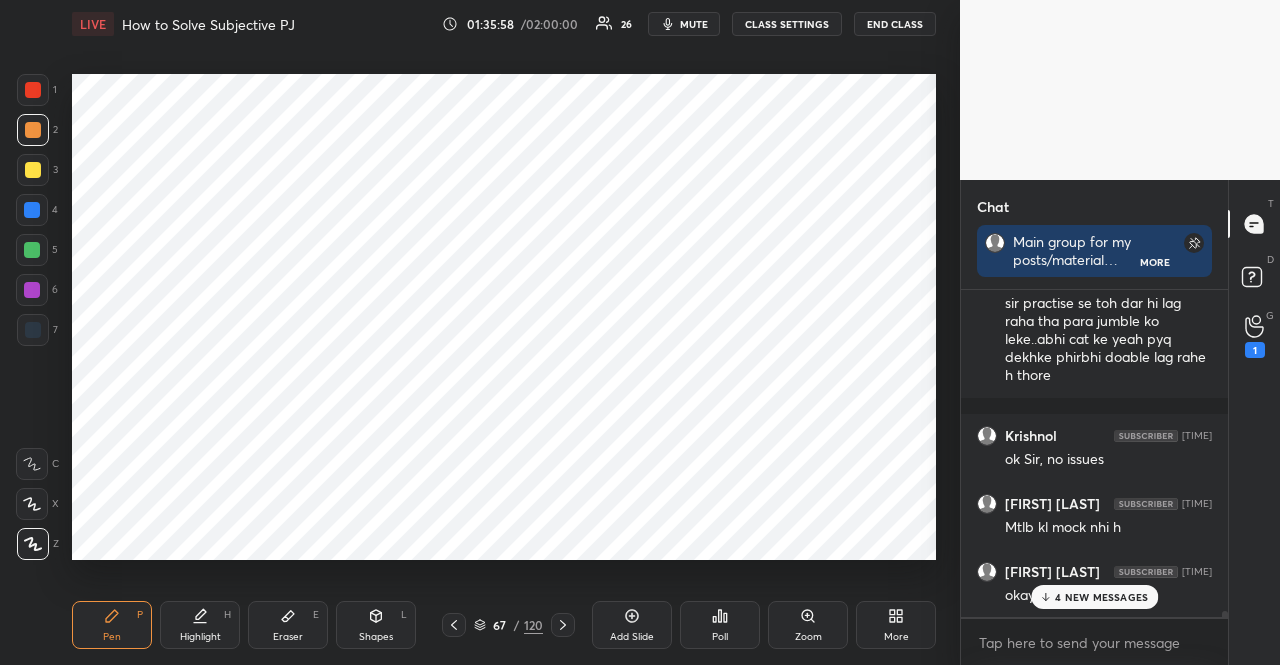 click at bounding box center (32, 210) 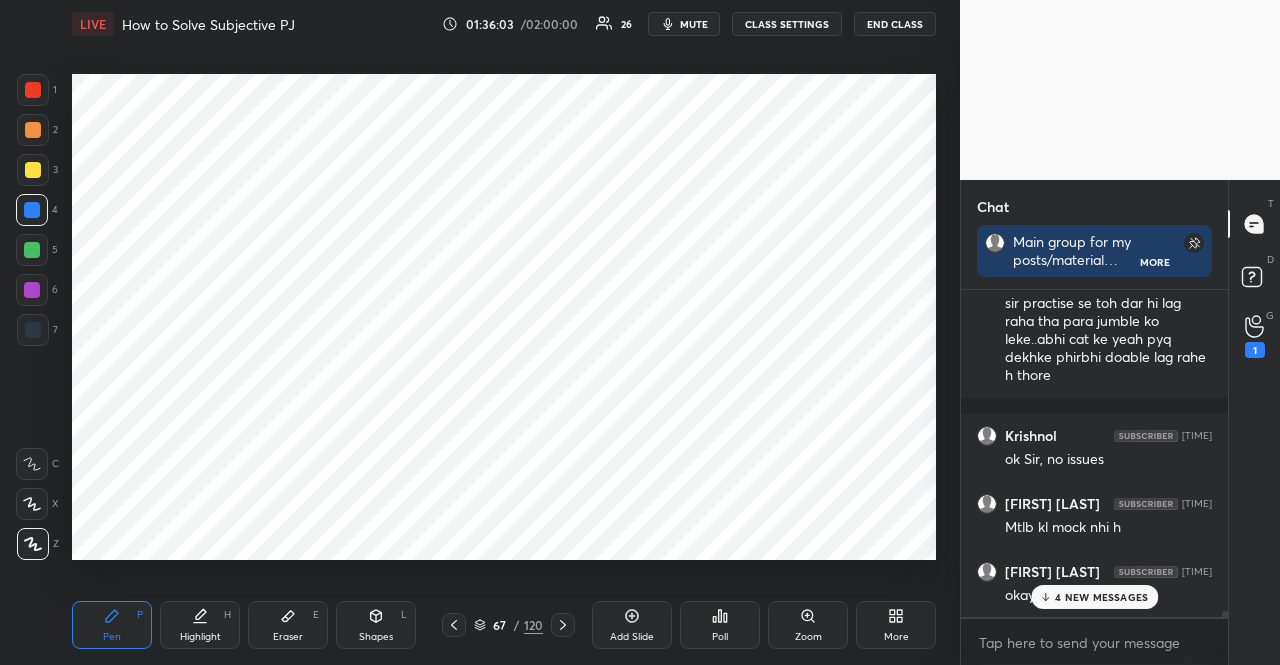 click on "4 NEW MESSAGES" at bounding box center (1101, 597) 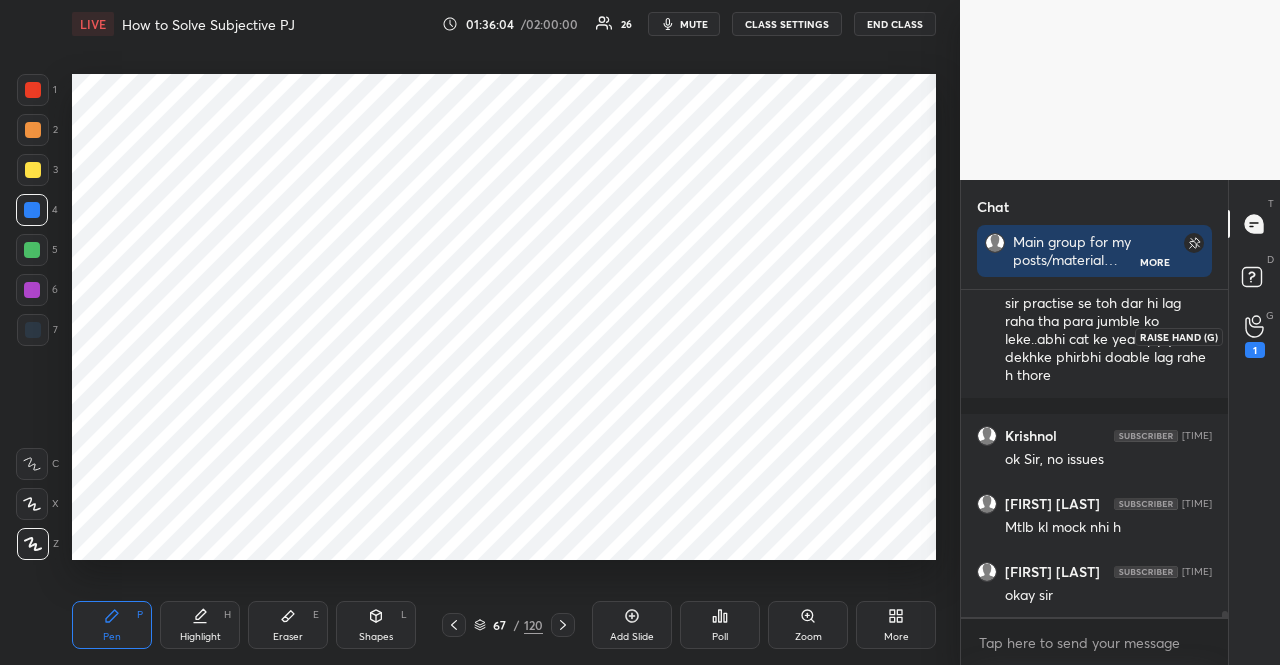 click 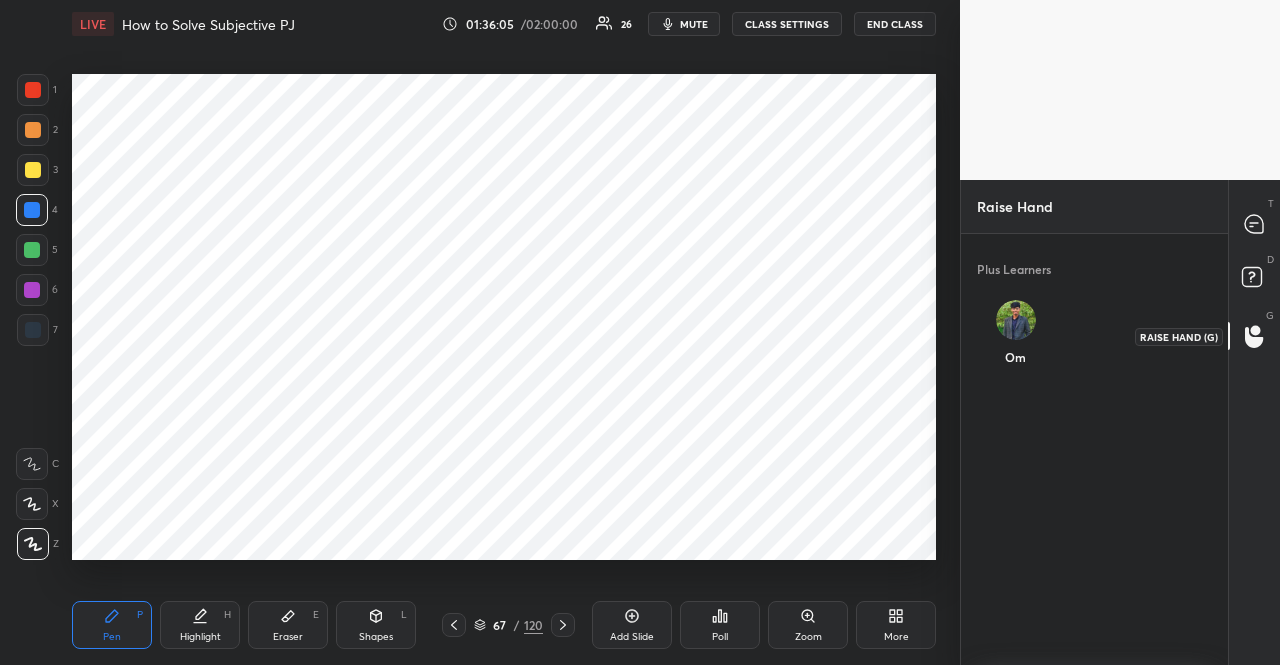 scroll, scrollTop: 425, scrollLeft: 261, axis: both 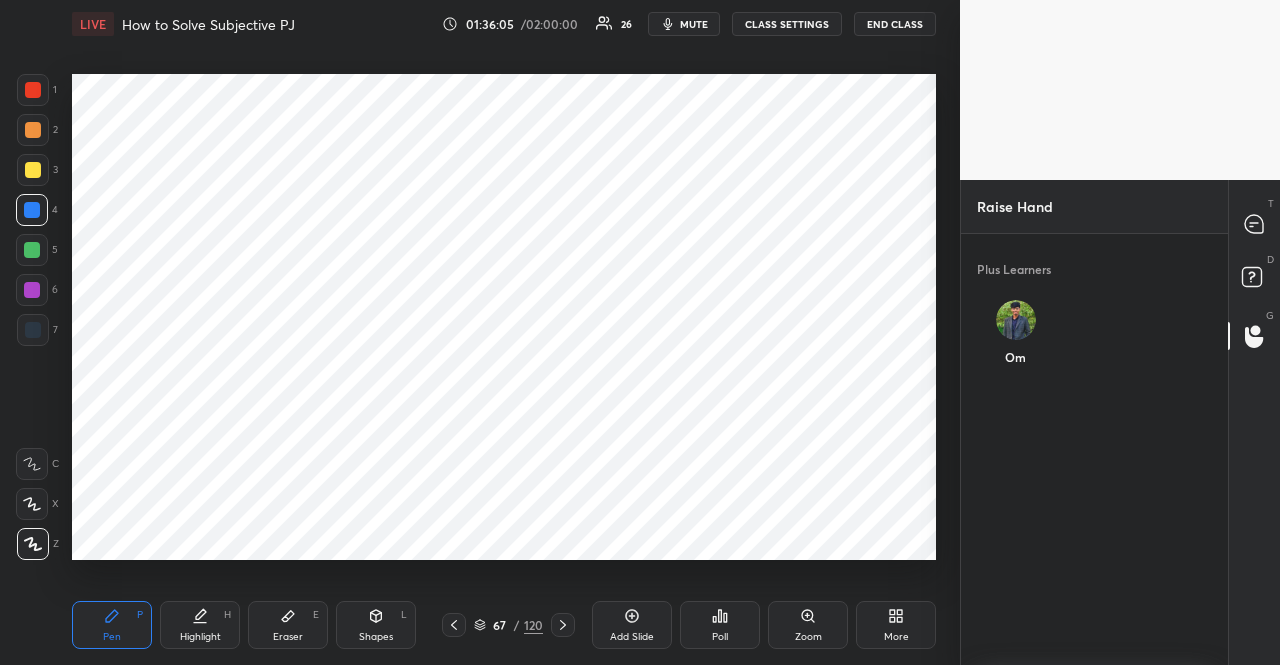 click at bounding box center [1016, 320] 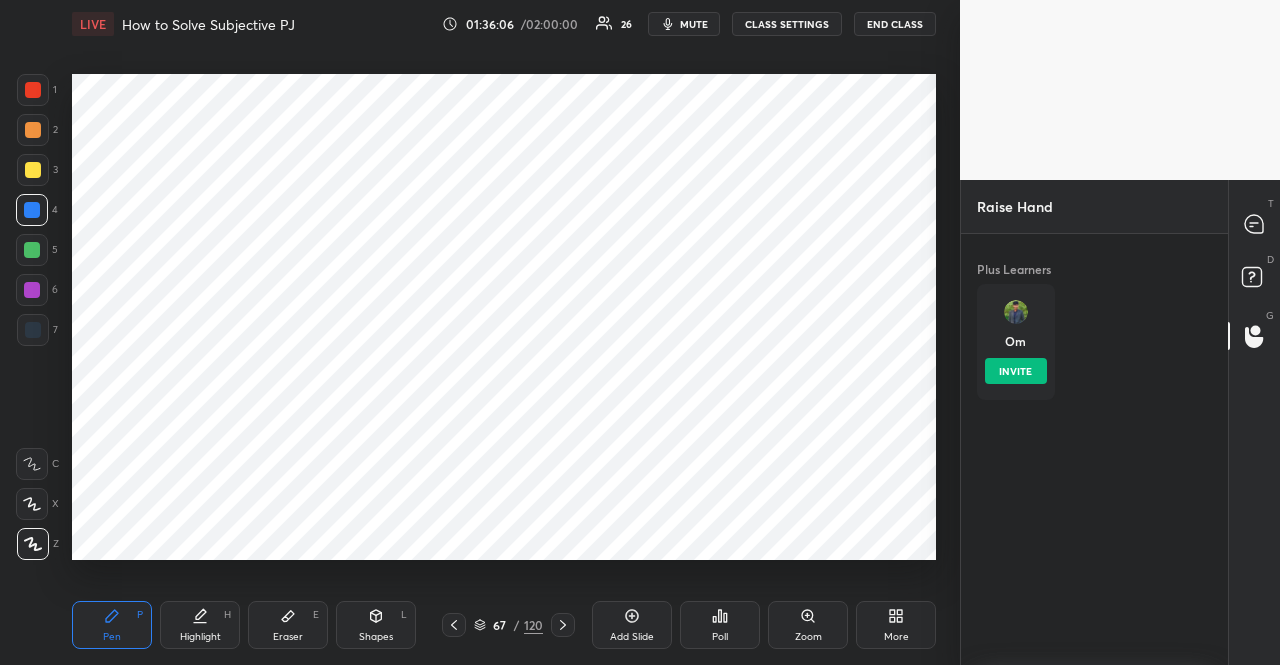 click on "INVITE" at bounding box center [1016, 371] 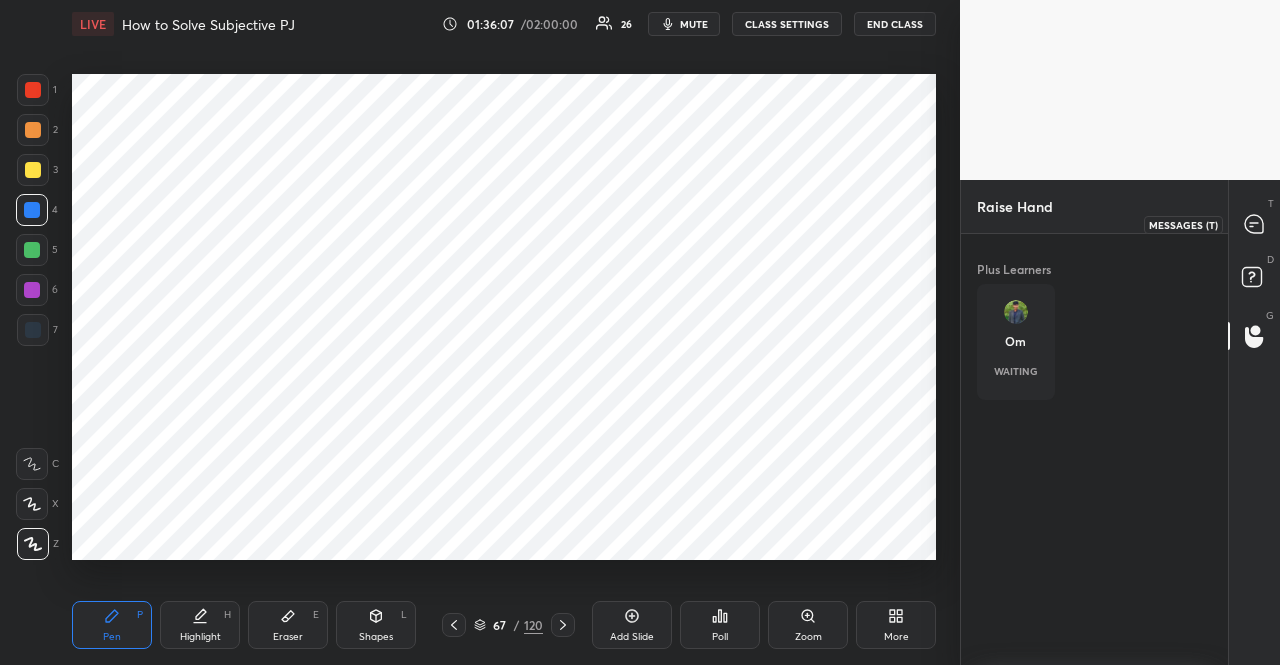 click 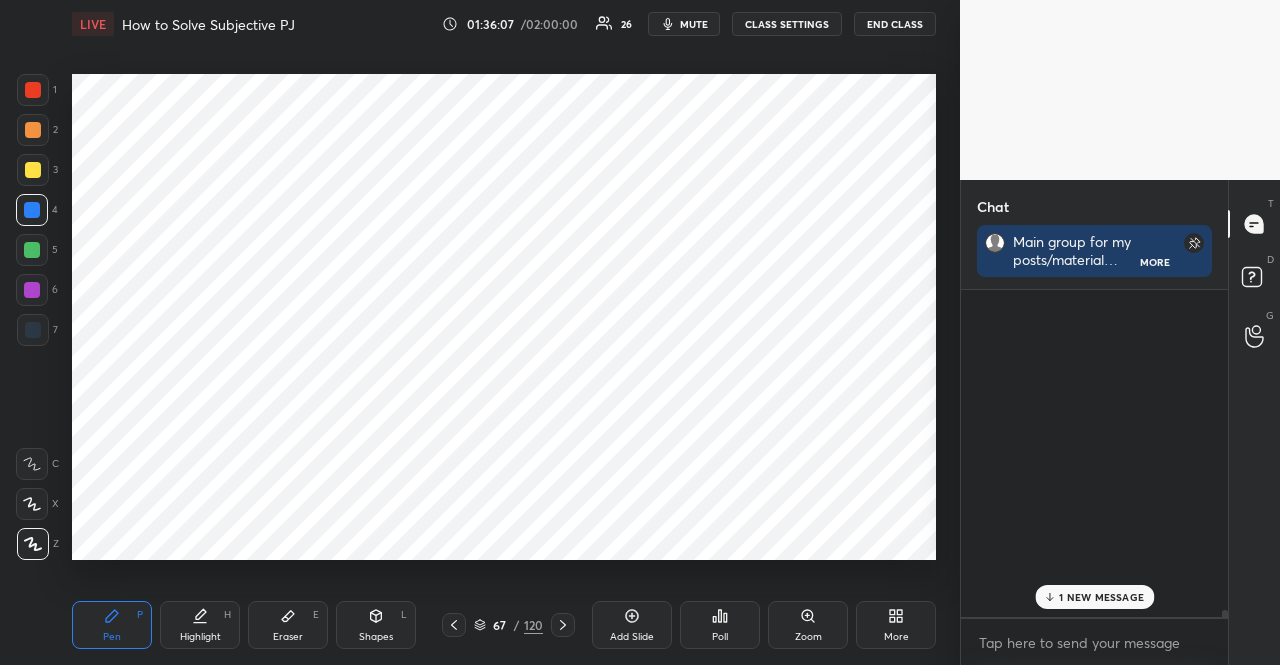scroll, scrollTop: 17701, scrollLeft: 0, axis: vertical 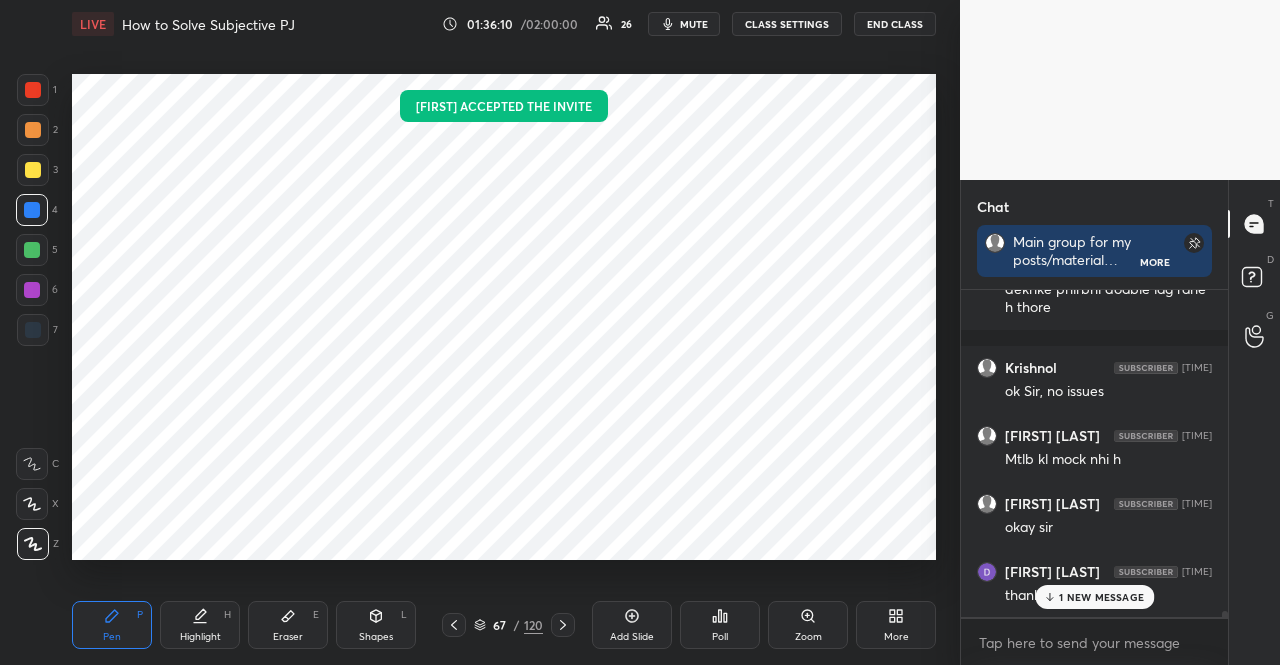click on "1 NEW MESSAGE" at bounding box center (1101, 597) 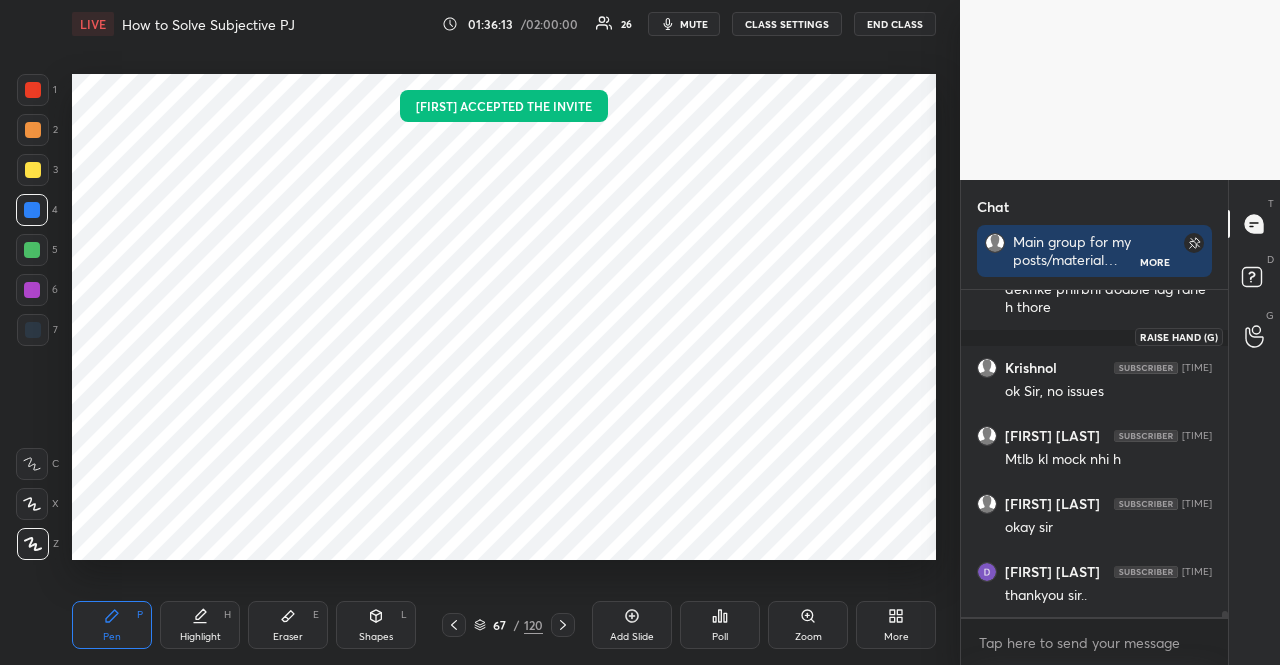 click 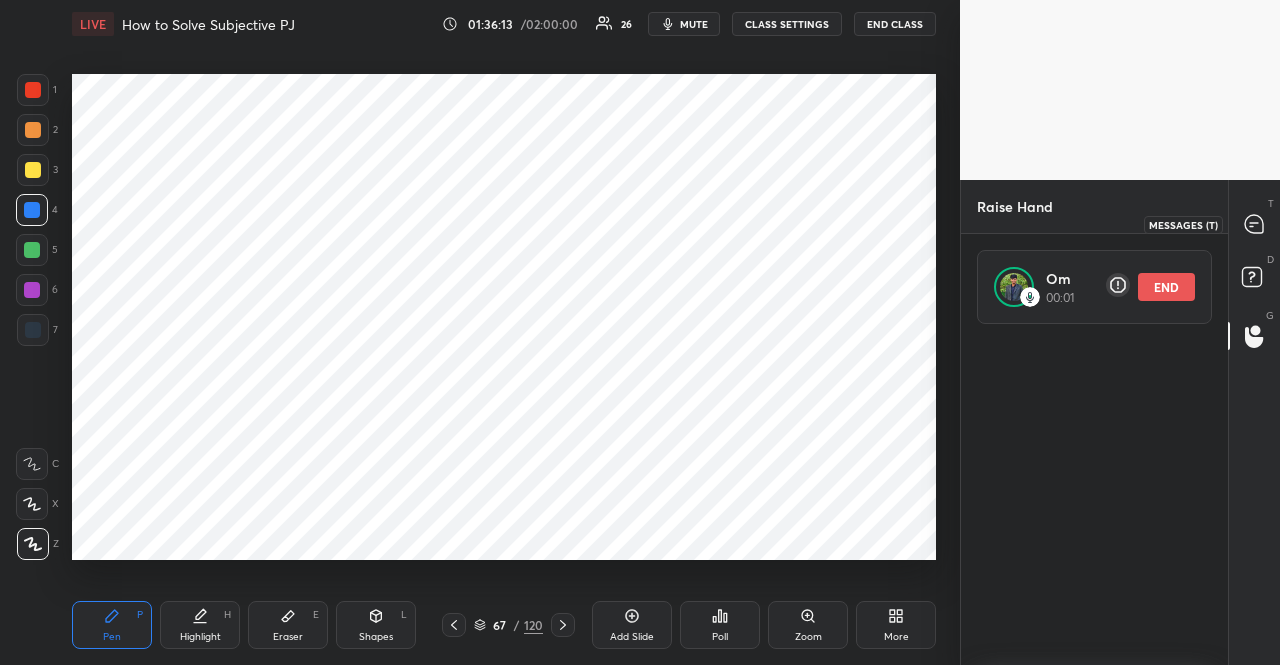 click at bounding box center (1255, 224) 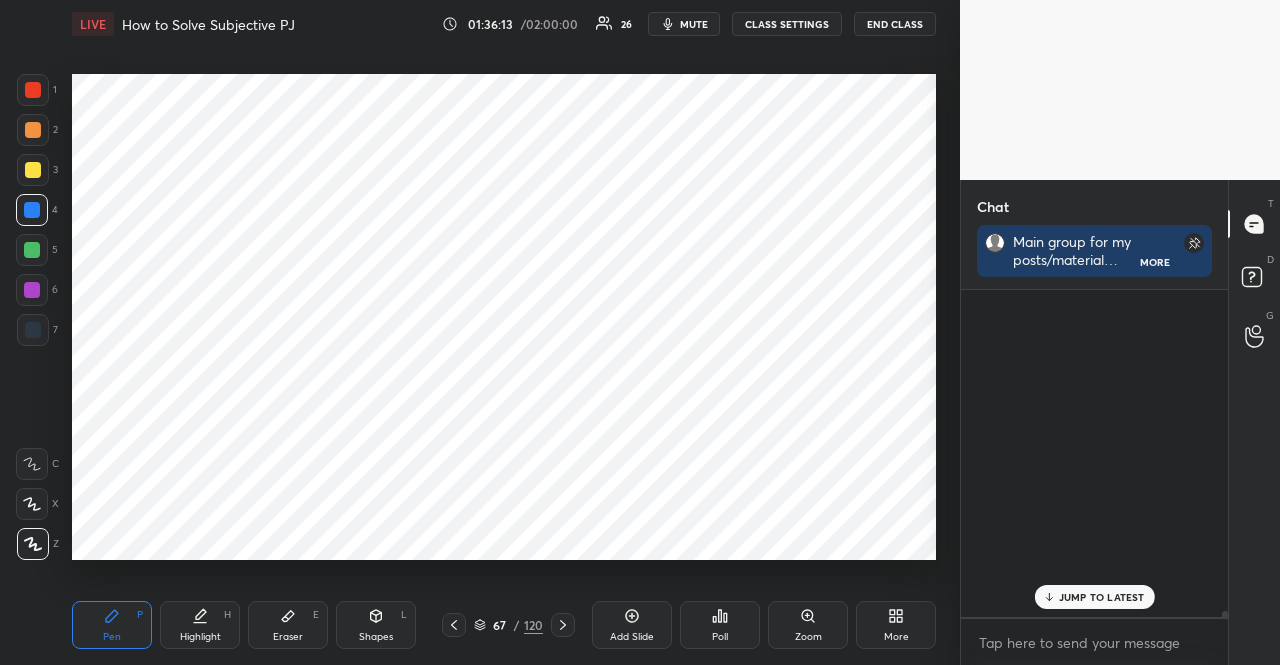 scroll, scrollTop: 17768, scrollLeft: 0, axis: vertical 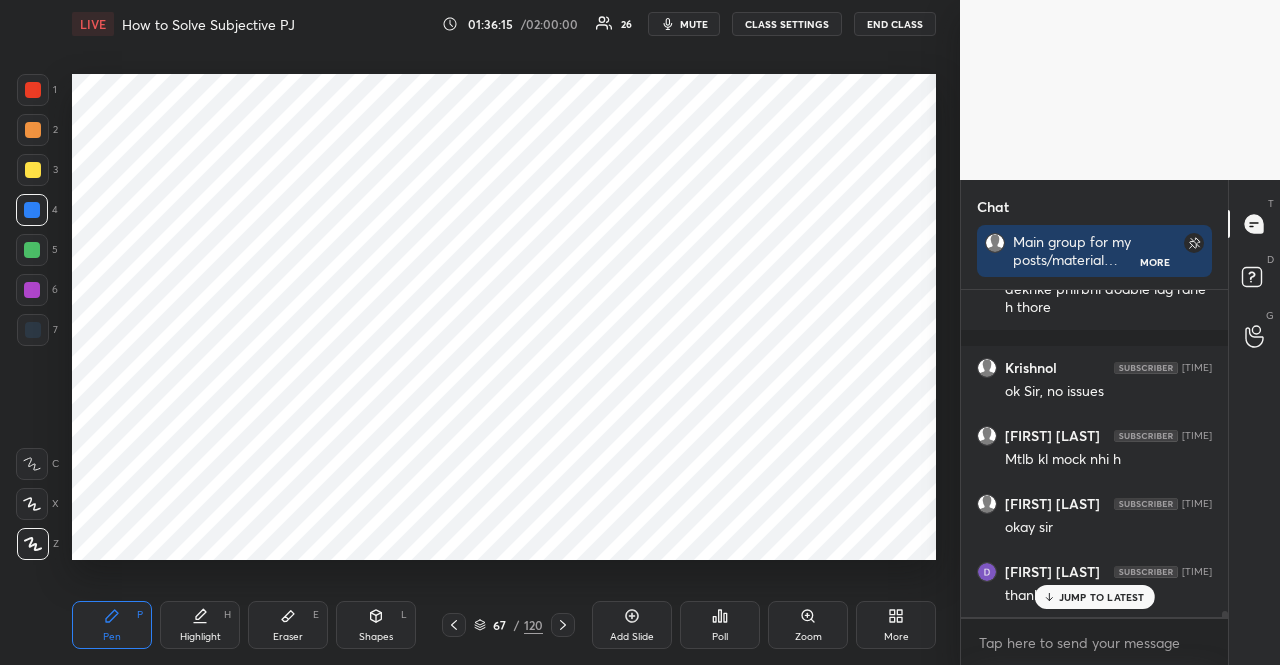 click on "JUMP TO LATEST" at bounding box center (1102, 597) 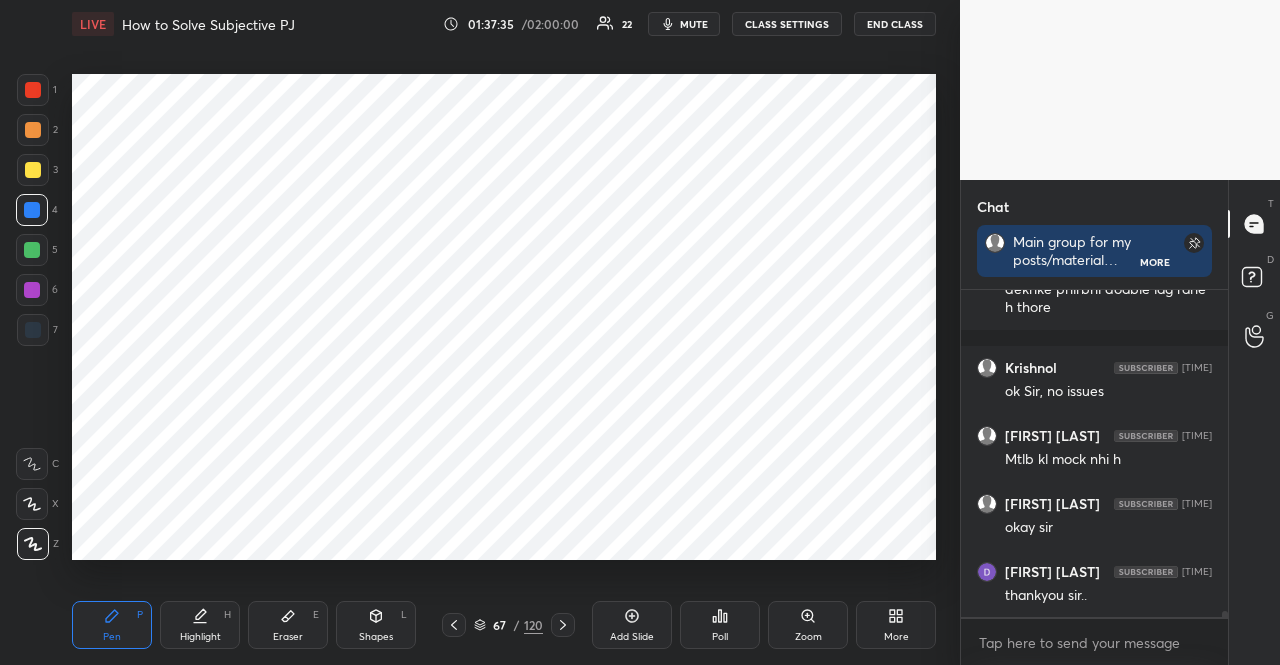 scroll, scrollTop: 17890, scrollLeft: 0, axis: vertical 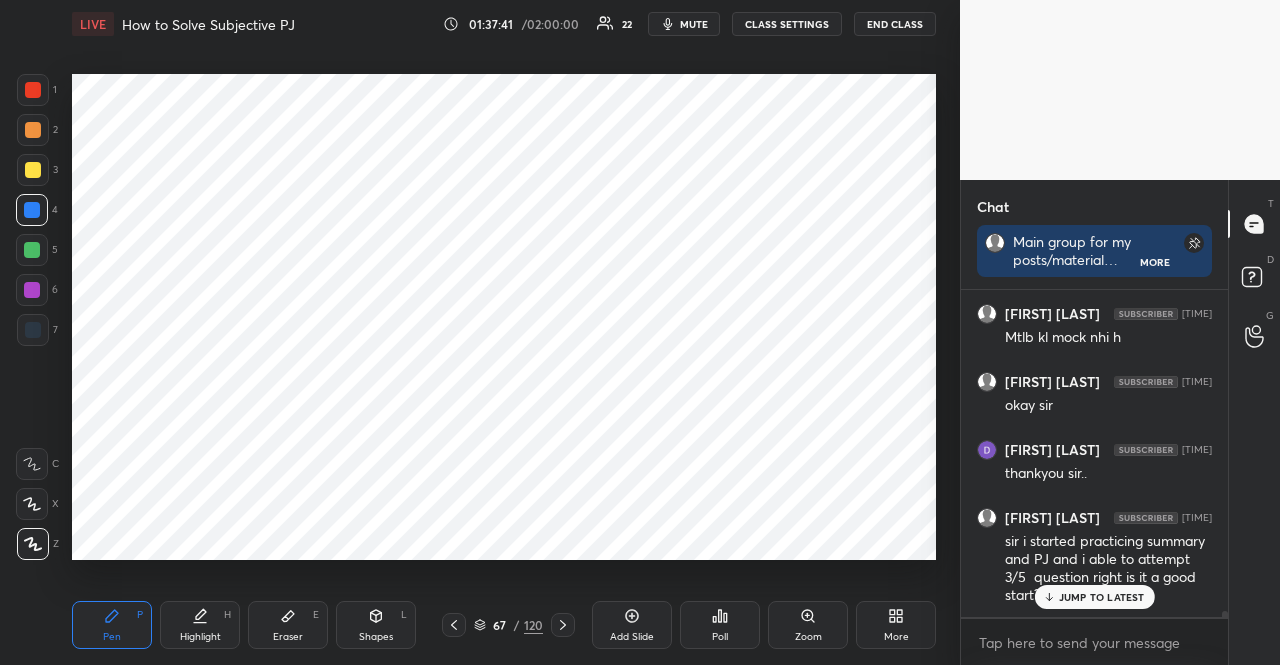 click at bounding box center (33, 90) 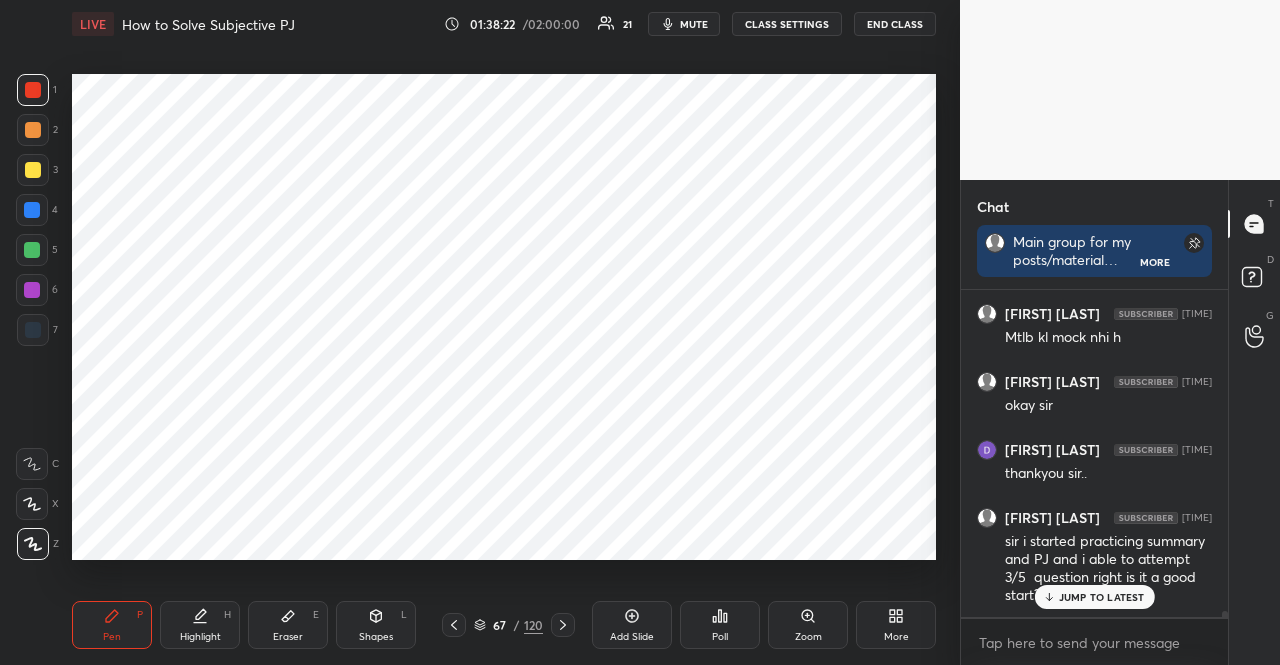 click at bounding box center (32, 210) 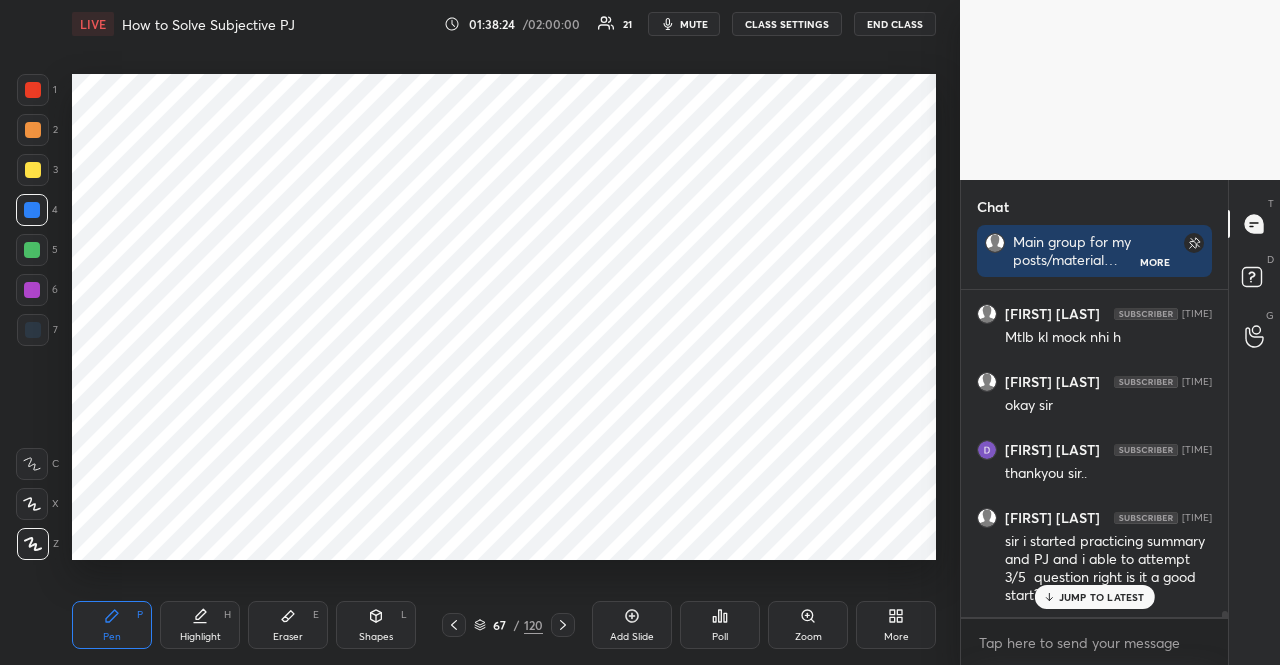 click on "JUMP TO LATEST" at bounding box center [1102, 597] 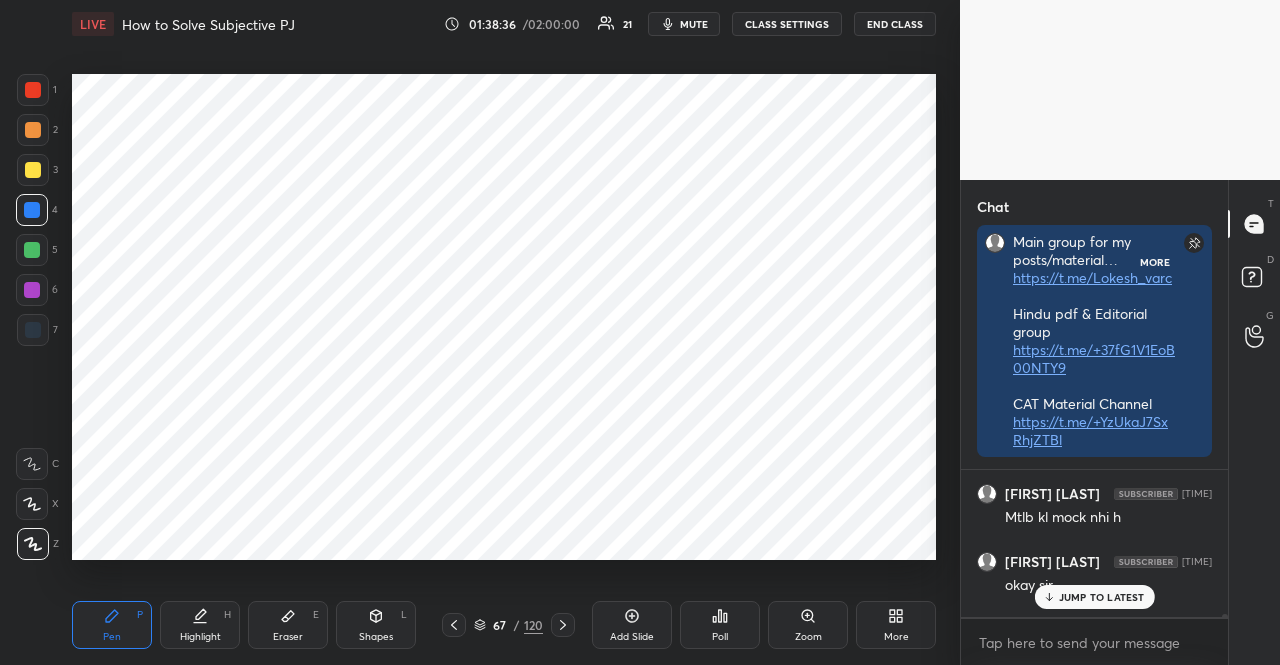 scroll, scrollTop: 247, scrollLeft: 261, axis: both 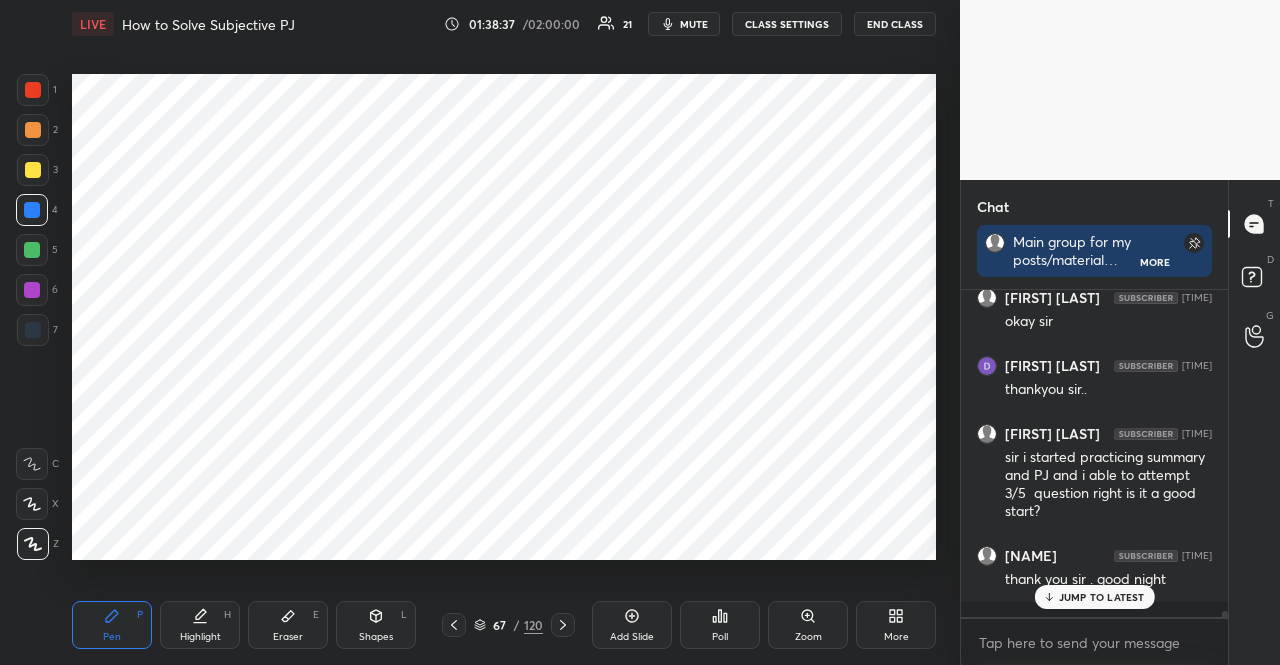 click on "JUMP TO LATEST" at bounding box center [1094, 597] 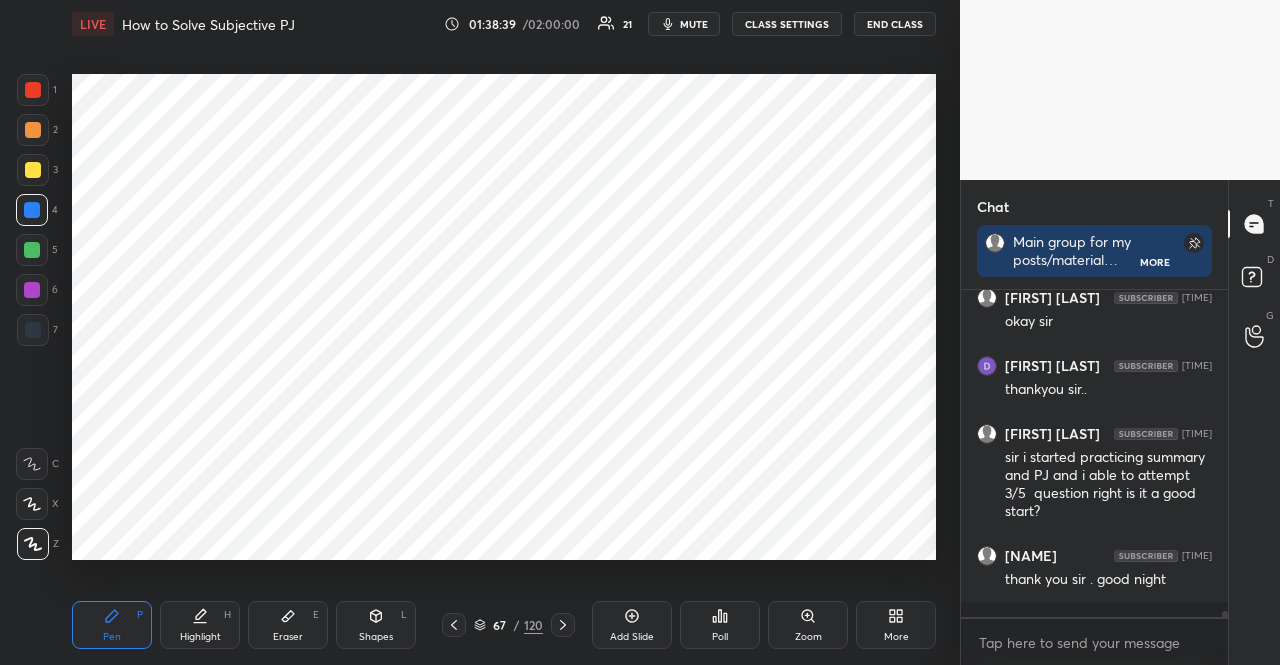 click on "END CLASS" at bounding box center (895, 24) 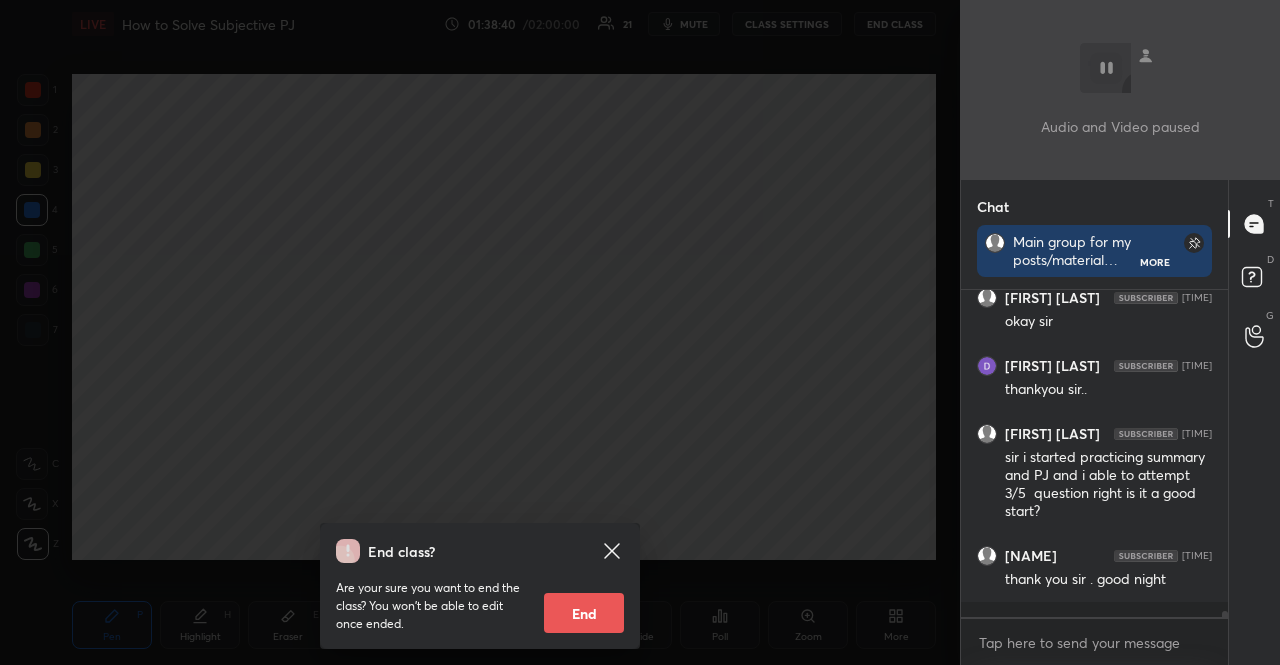 click on "End" at bounding box center (584, 613) 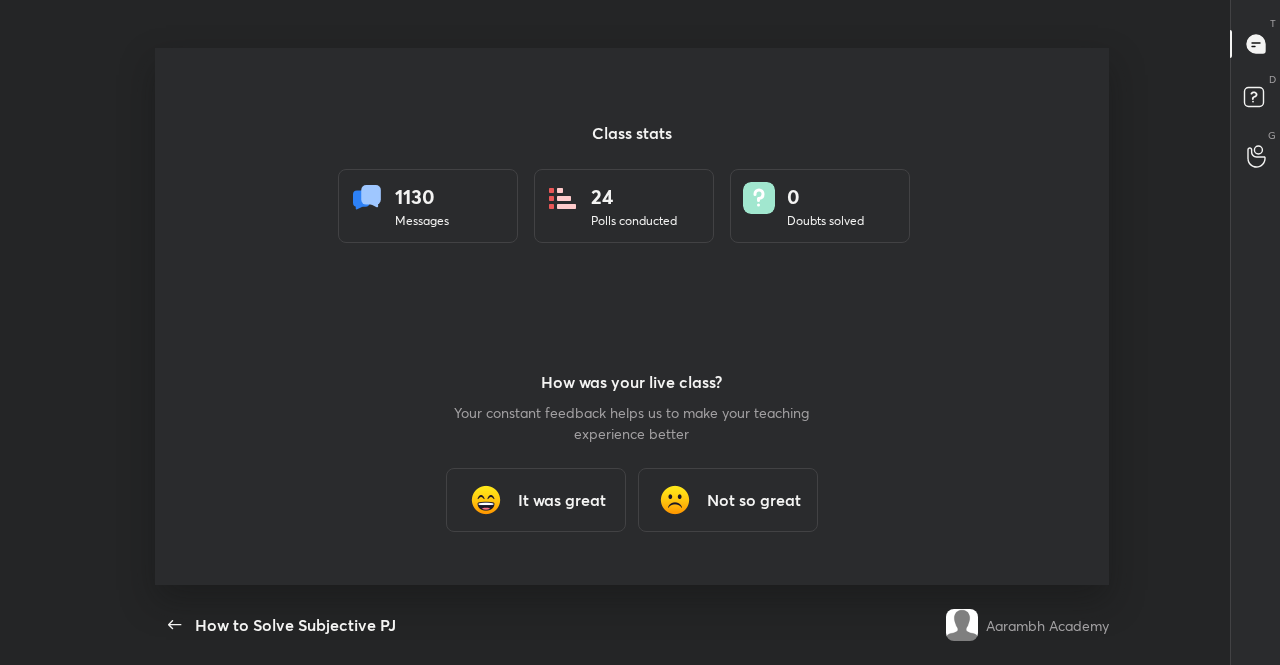 scroll, scrollTop: 99462, scrollLeft: 98950, axis: both 